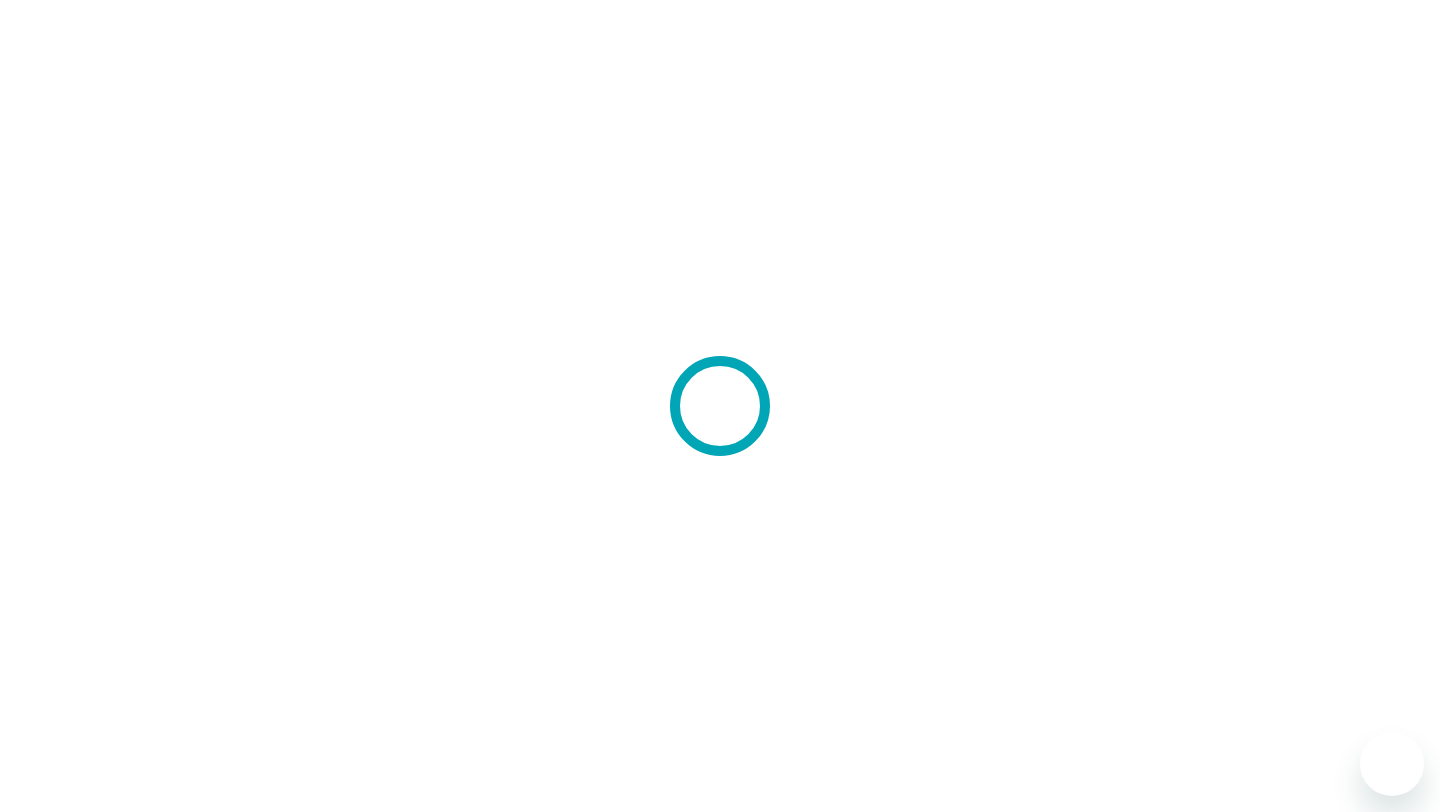 scroll, scrollTop: 0, scrollLeft: 0, axis: both 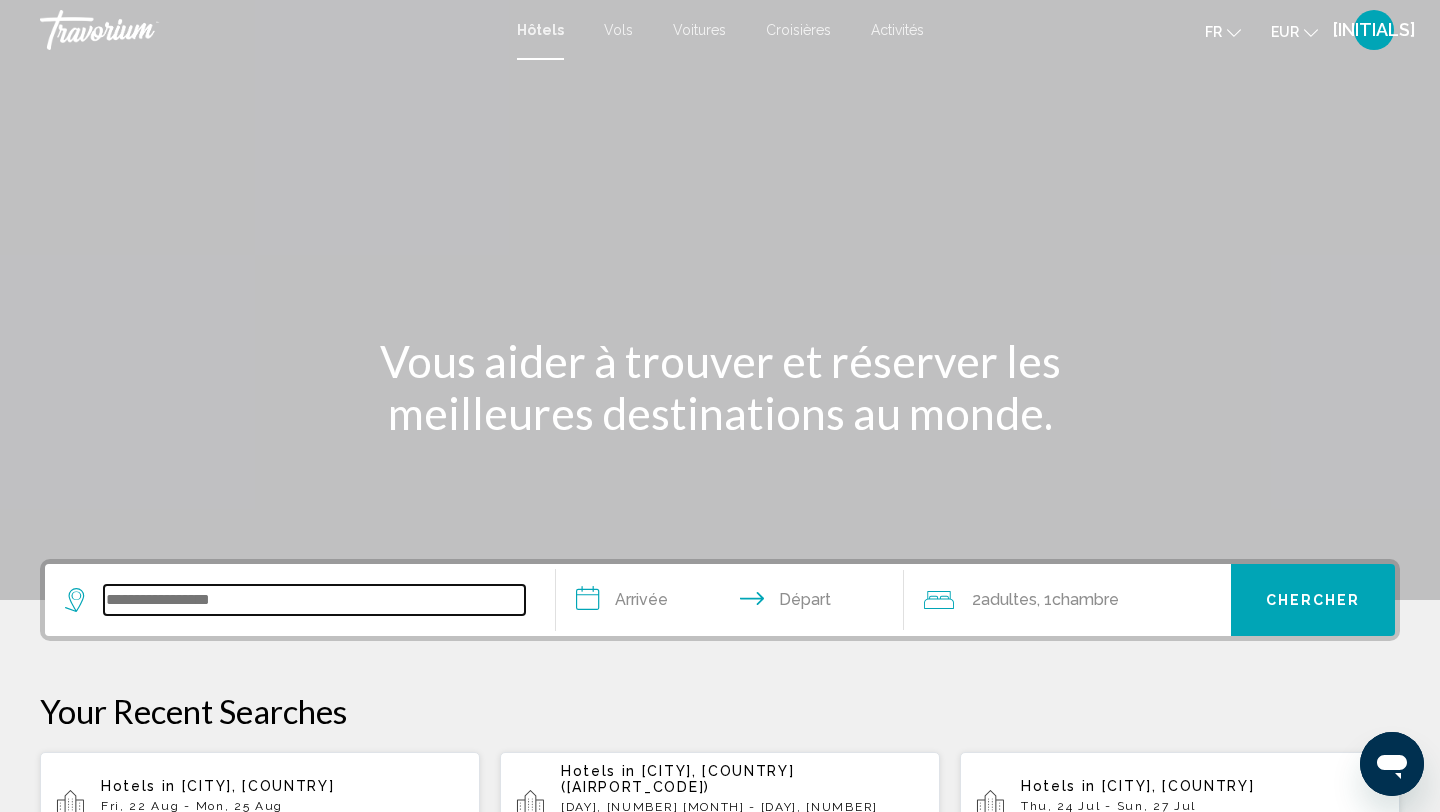 click at bounding box center [314, 600] 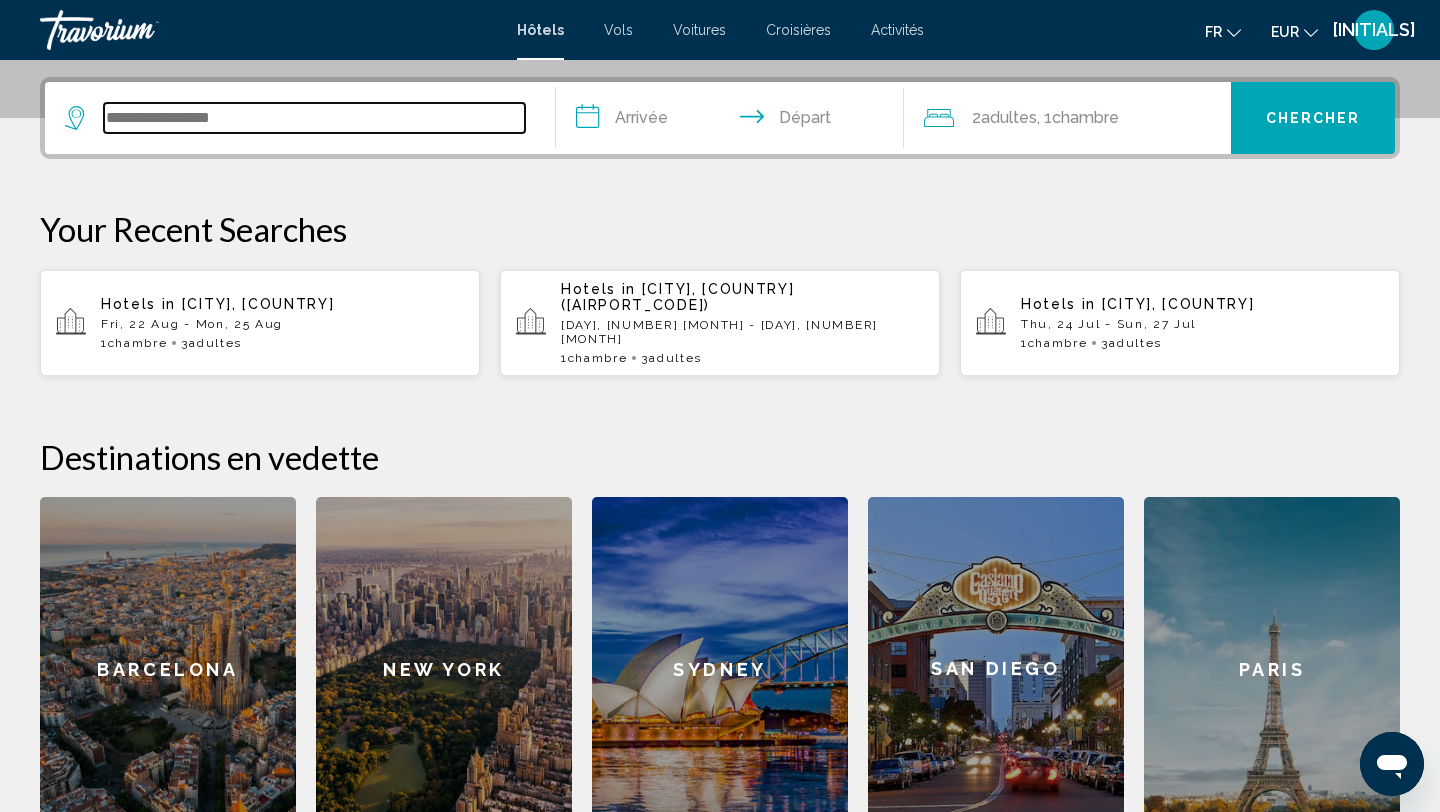 scroll, scrollTop: 494, scrollLeft: 0, axis: vertical 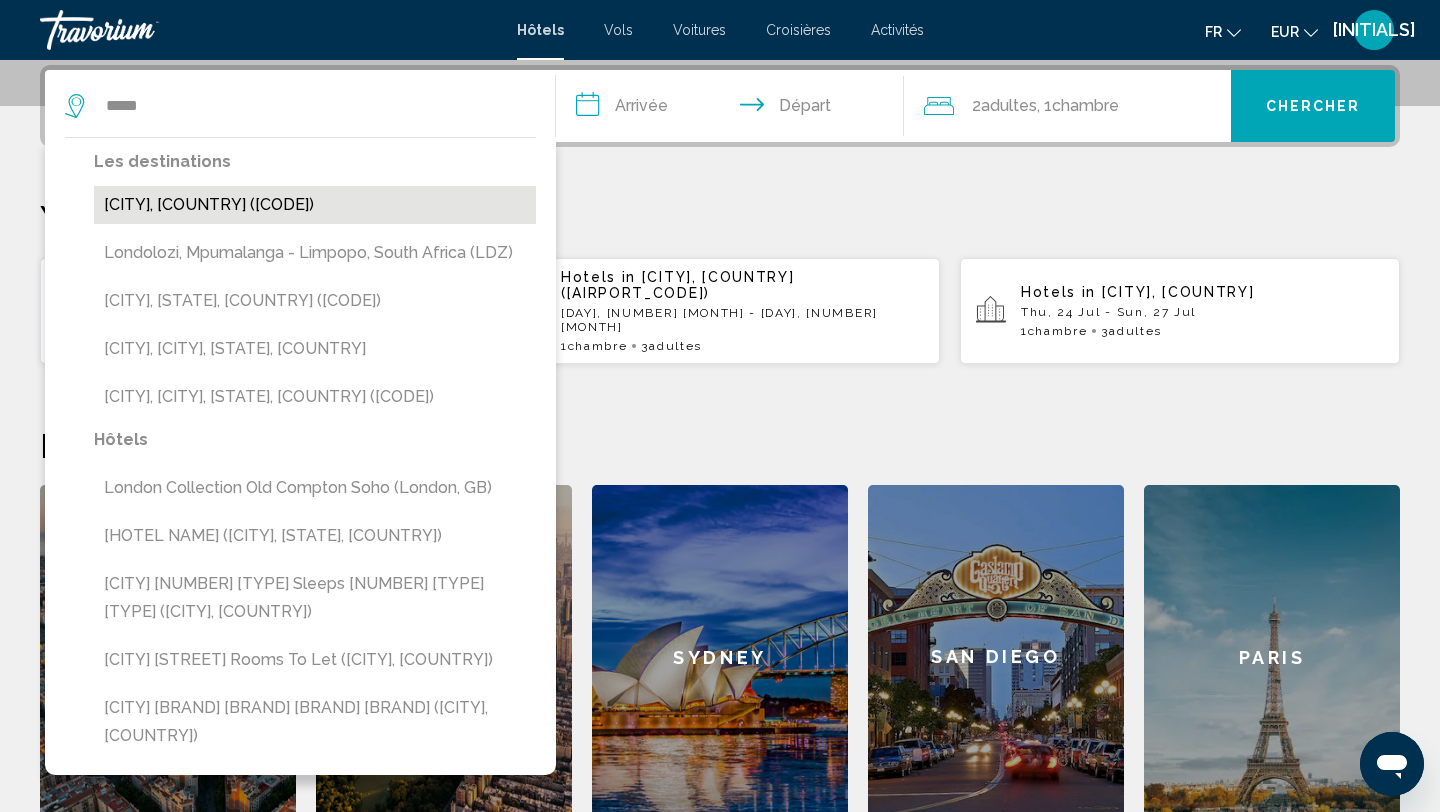 click on "[CITY], [COUNTRY] ([CODE])" at bounding box center [315, 205] 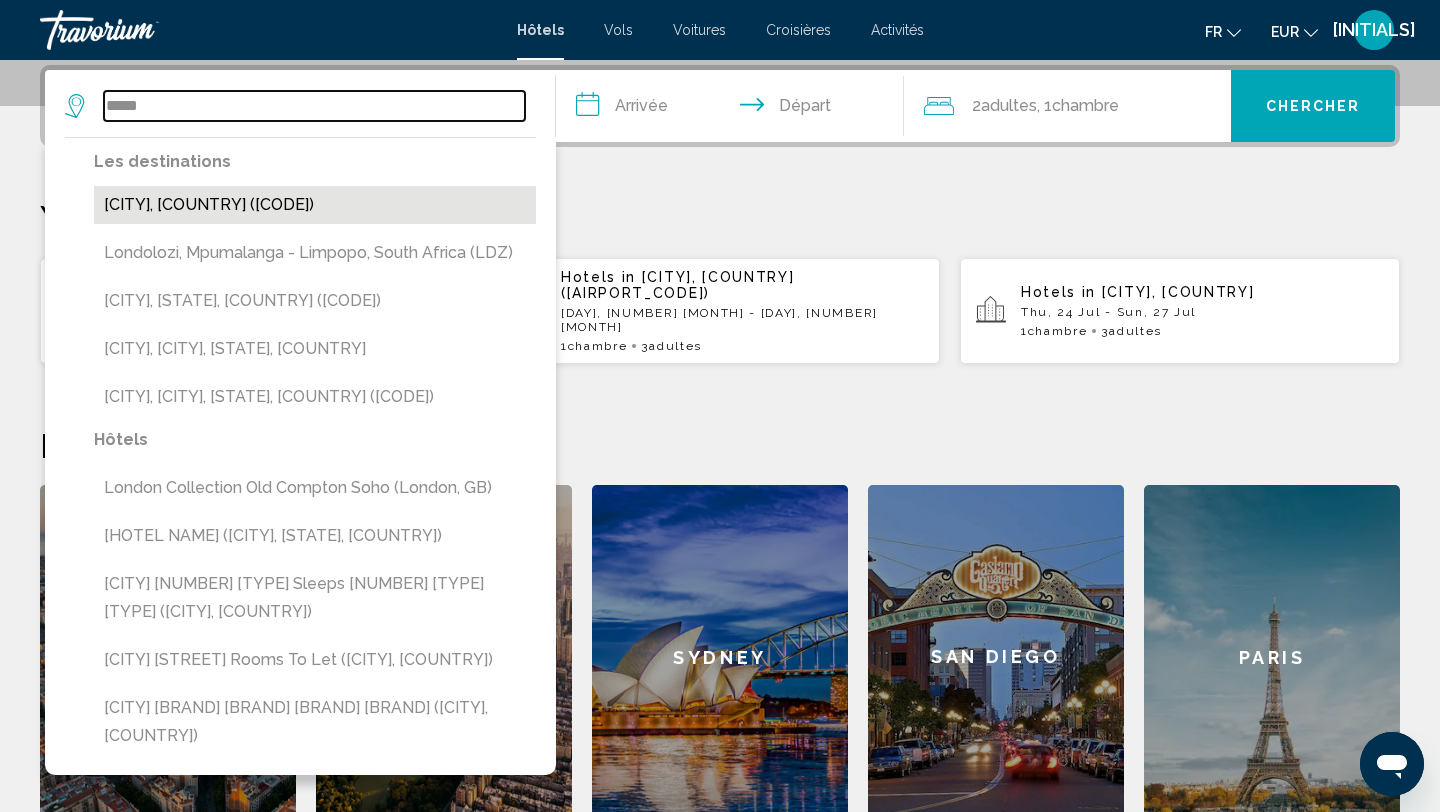 type on "**********" 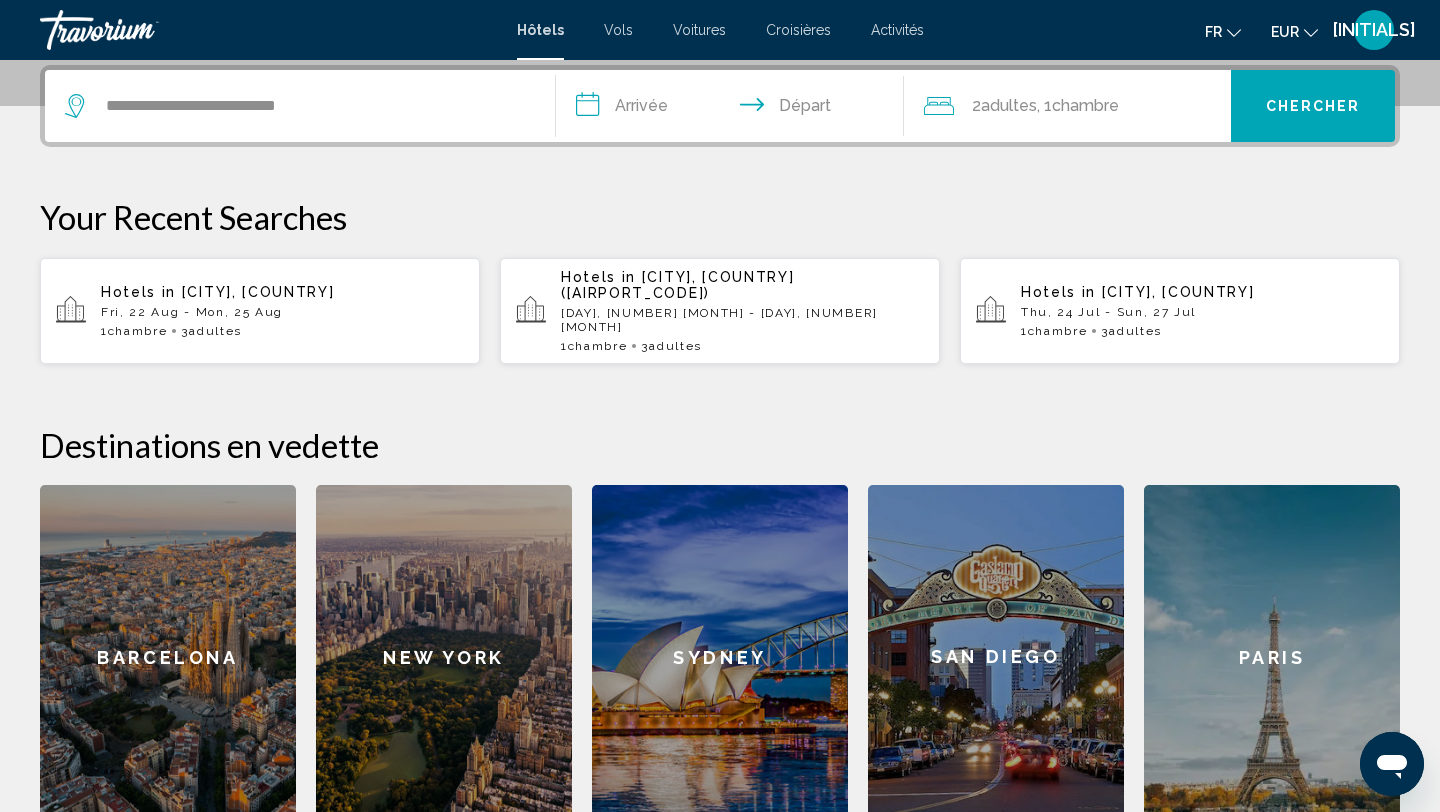 click on "**********" at bounding box center (734, 109) 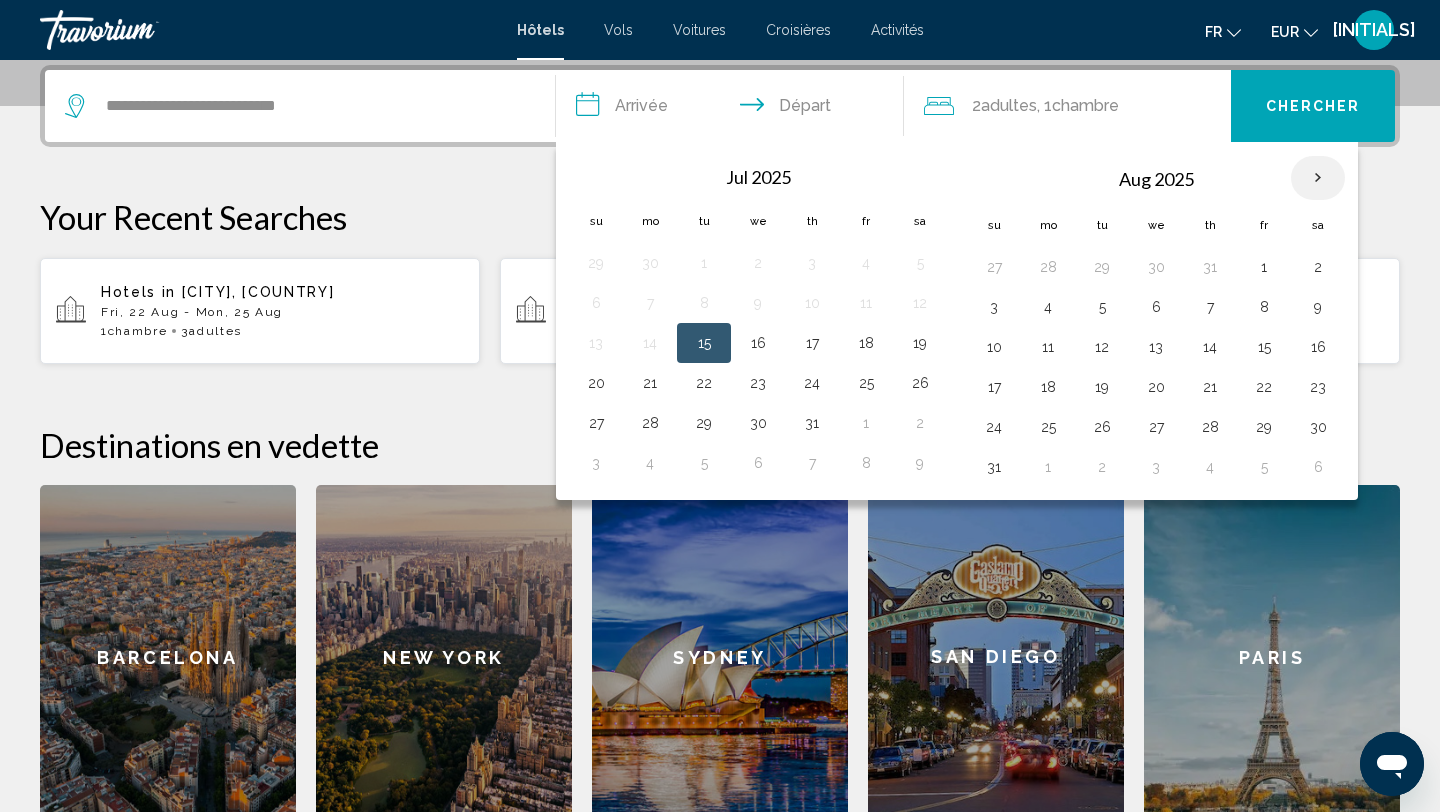 click at bounding box center (1318, 178) 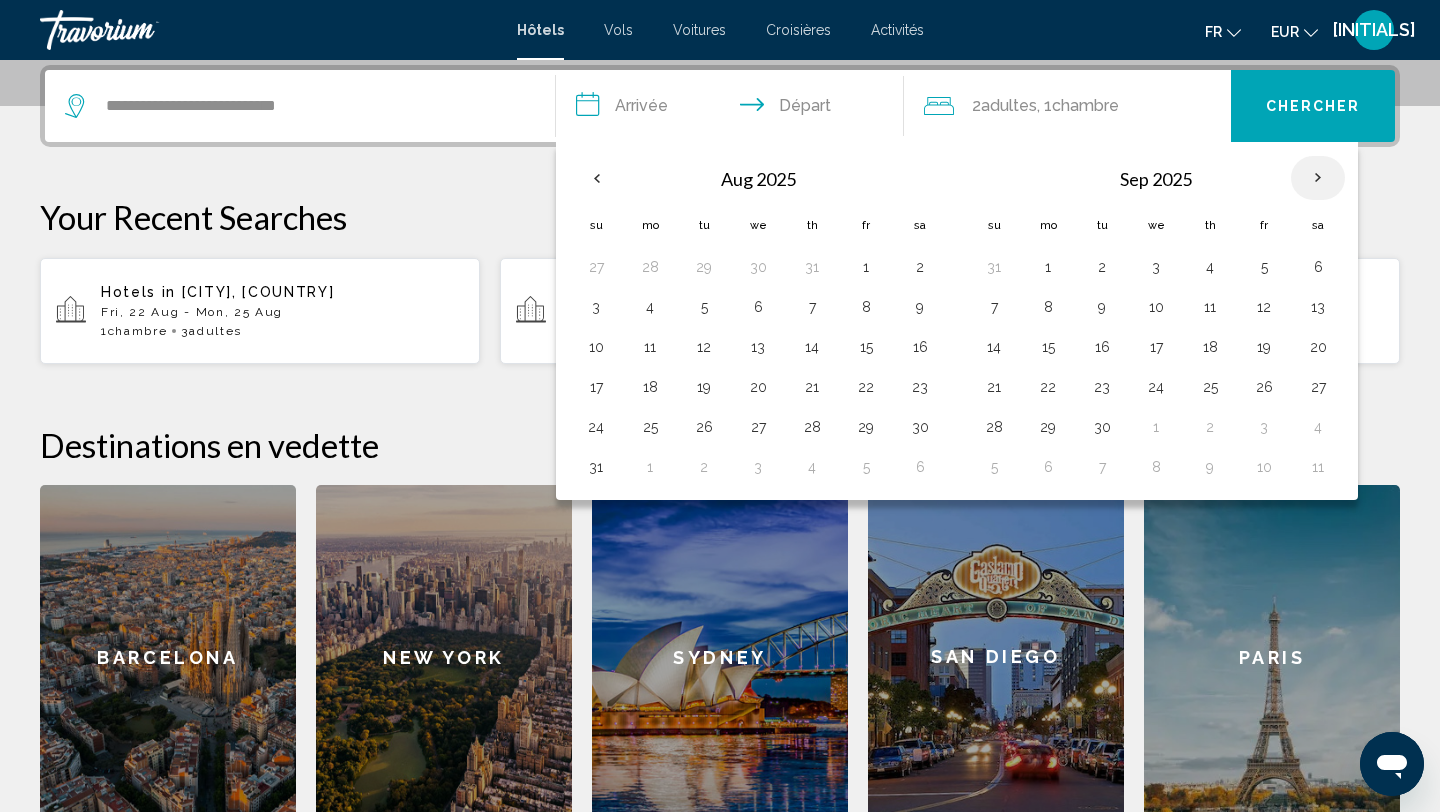 click at bounding box center [1318, 178] 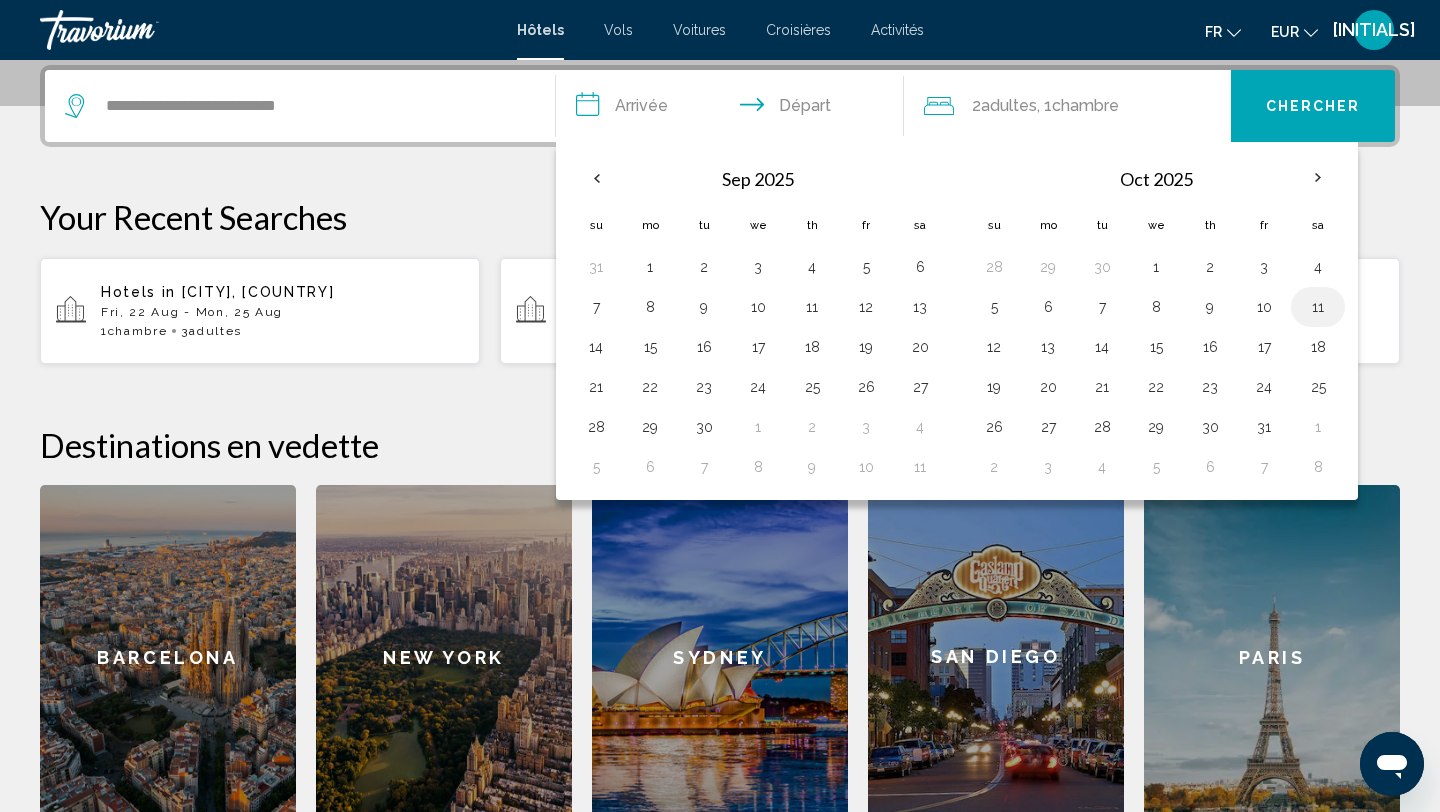 click on "11" at bounding box center [1318, 307] 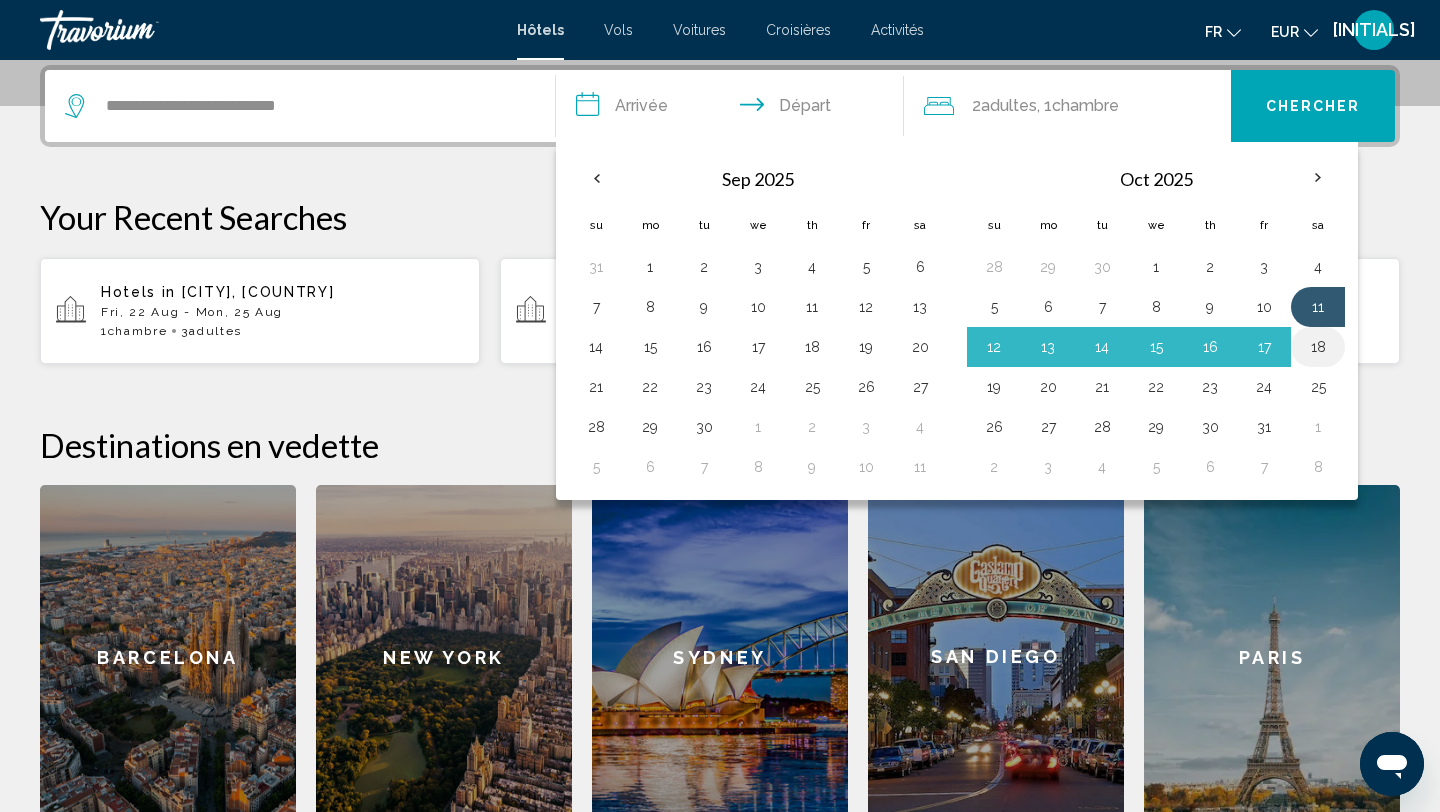 click on "18" at bounding box center (1318, 347) 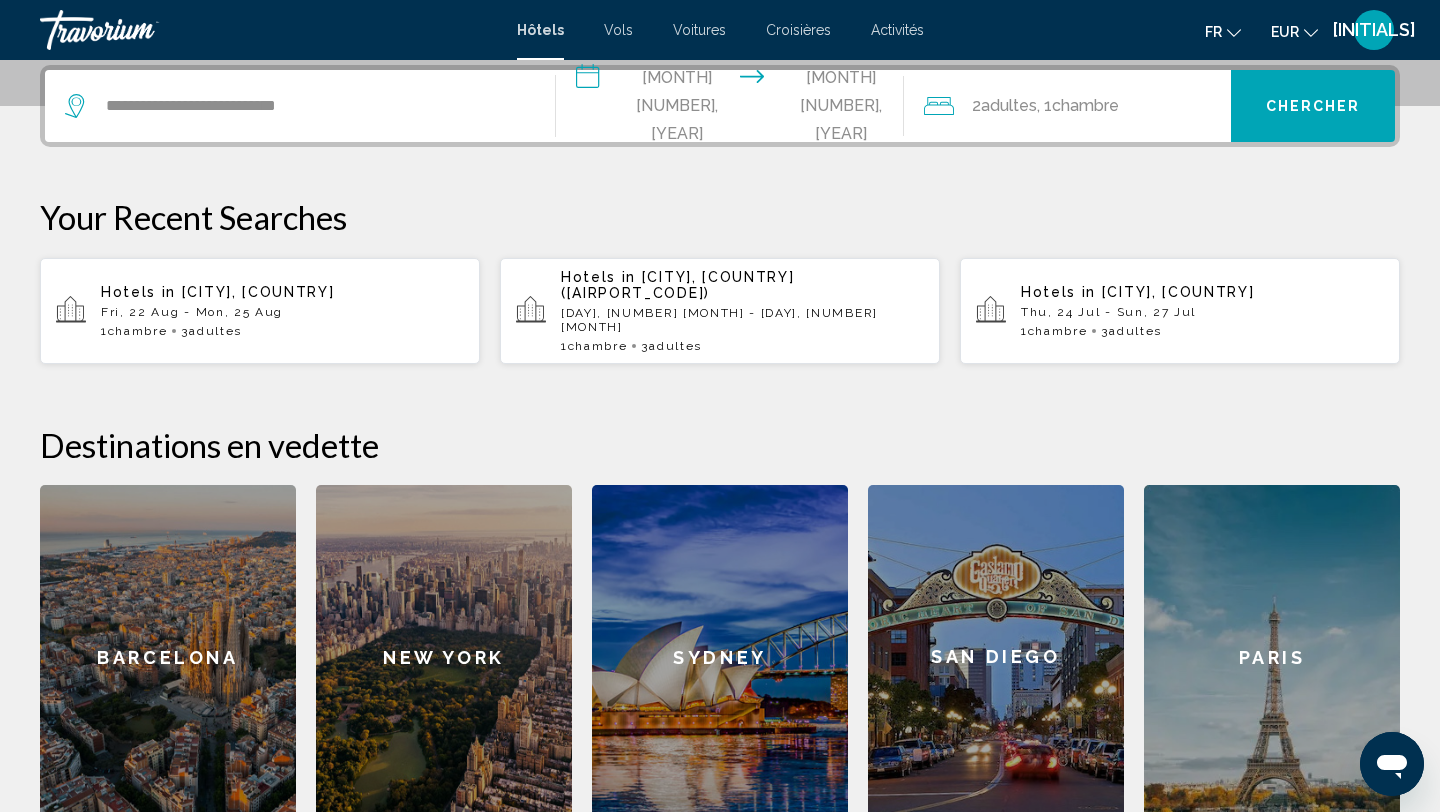 click on "Chambre" 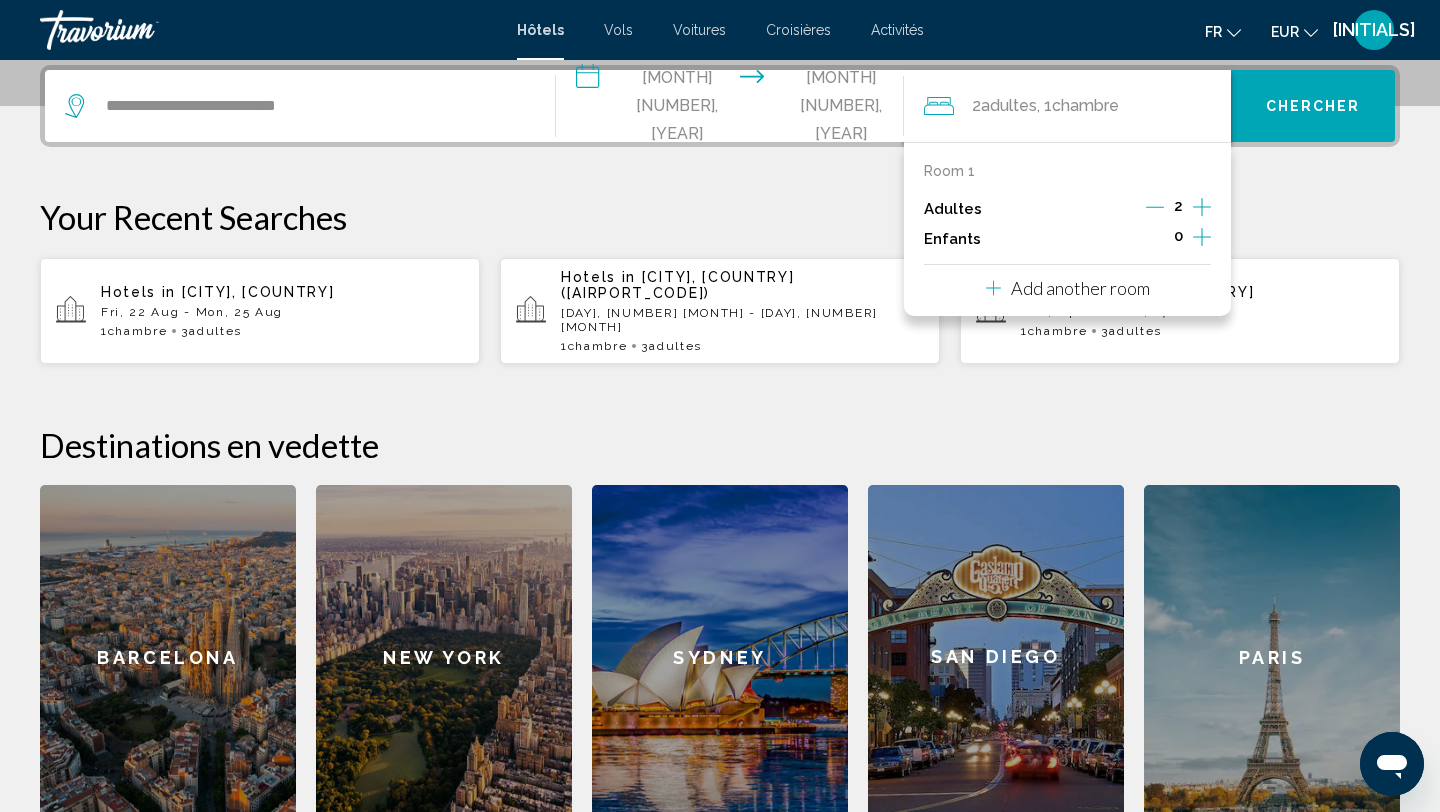 click 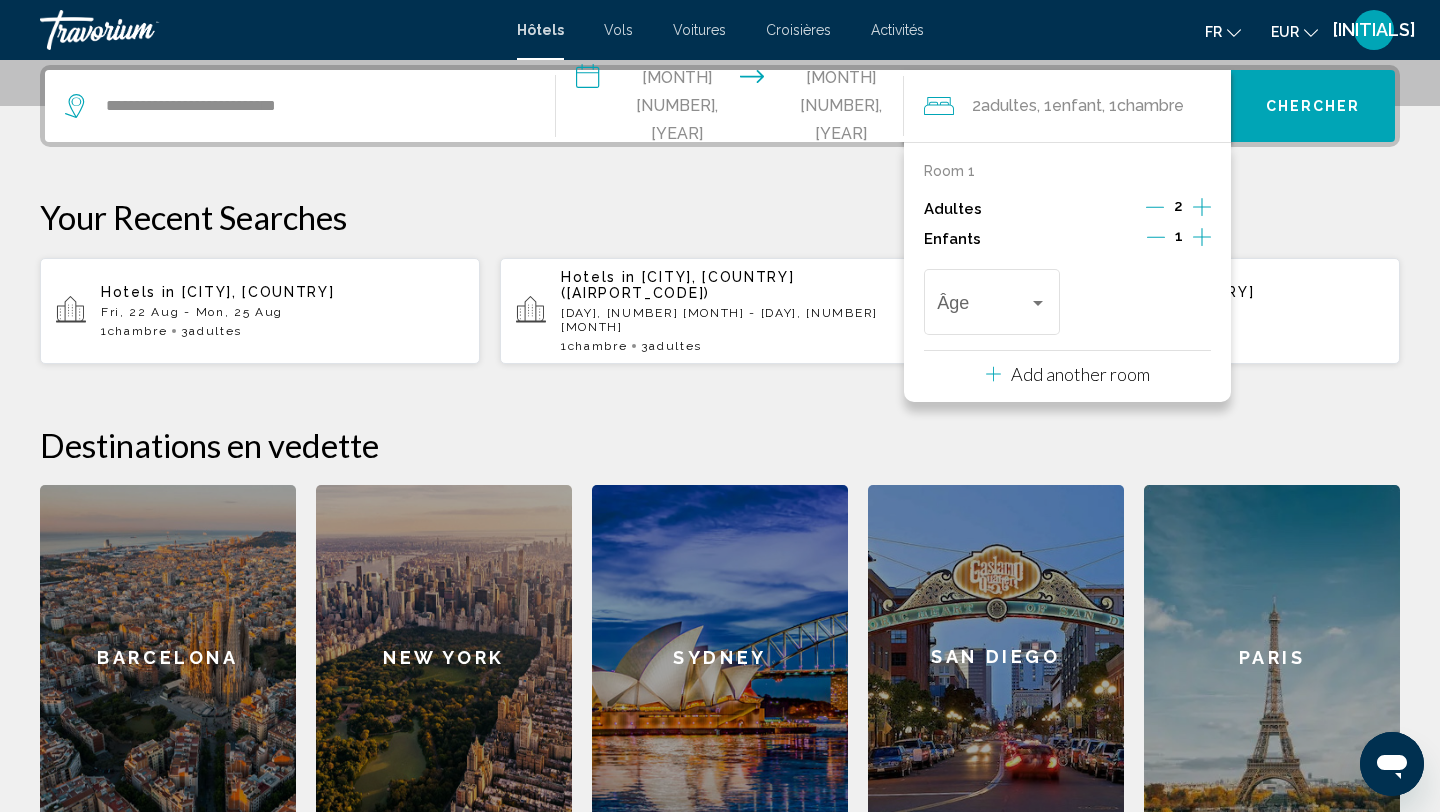 click 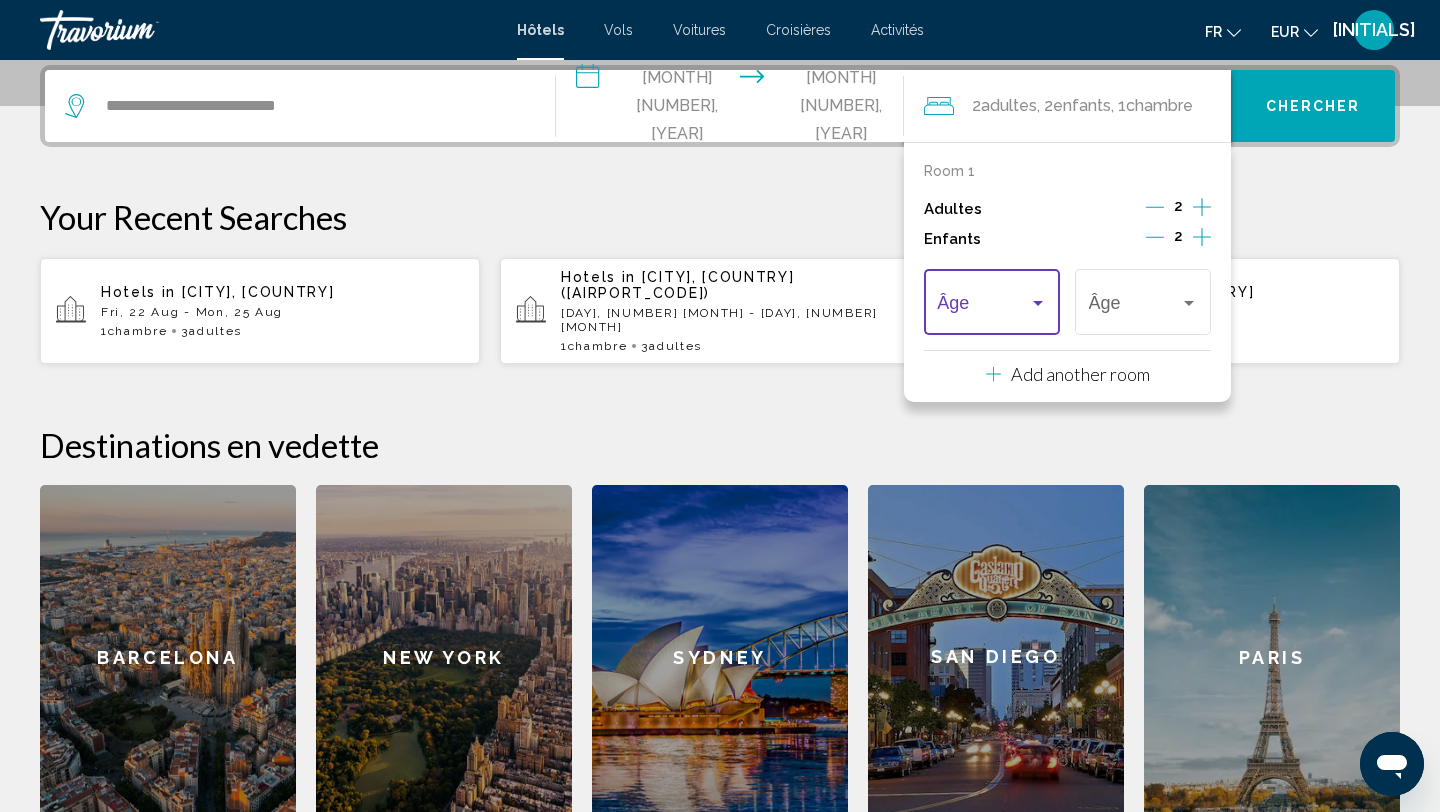 click at bounding box center [1038, 303] 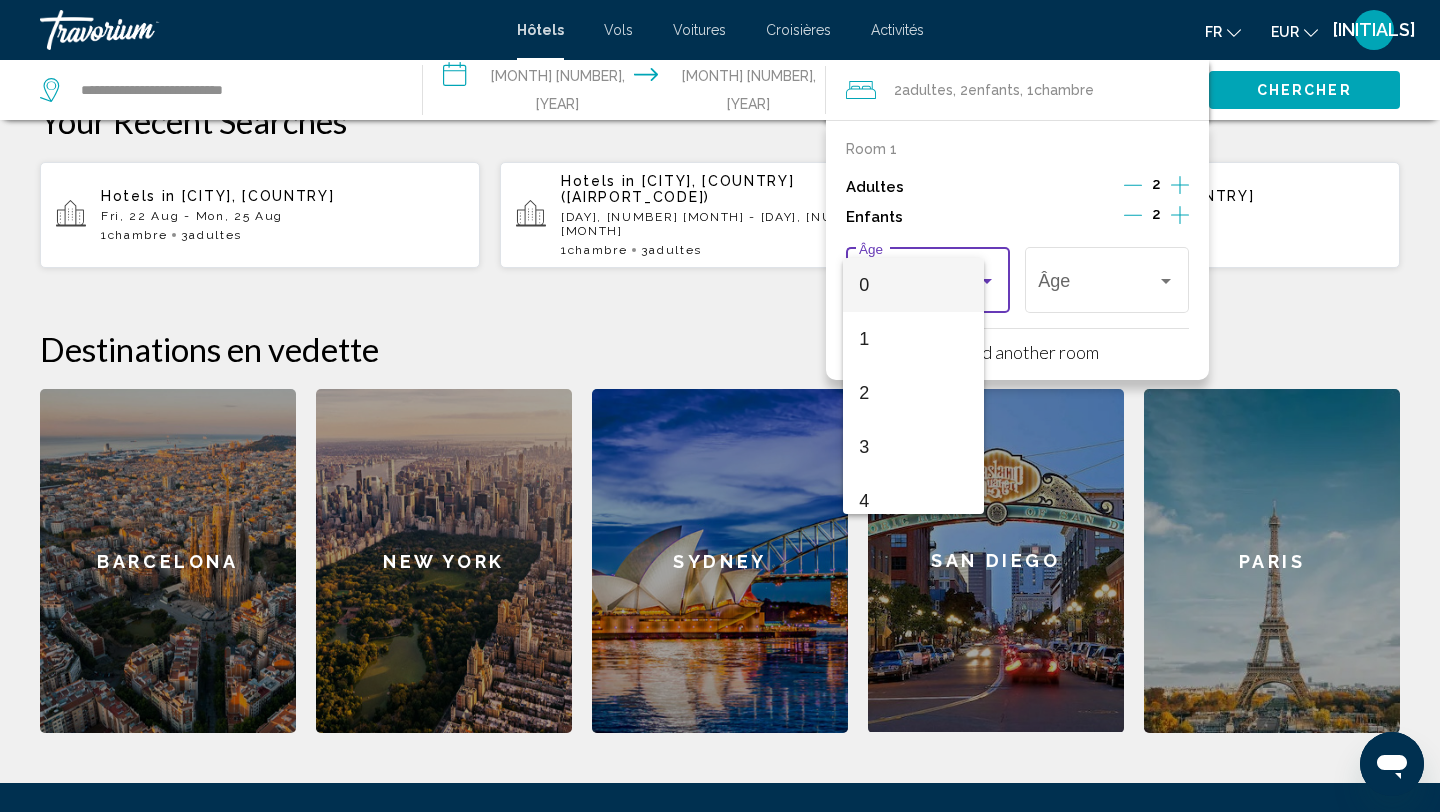 scroll, scrollTop: 598, scrollLeft: 0, axis: vertical 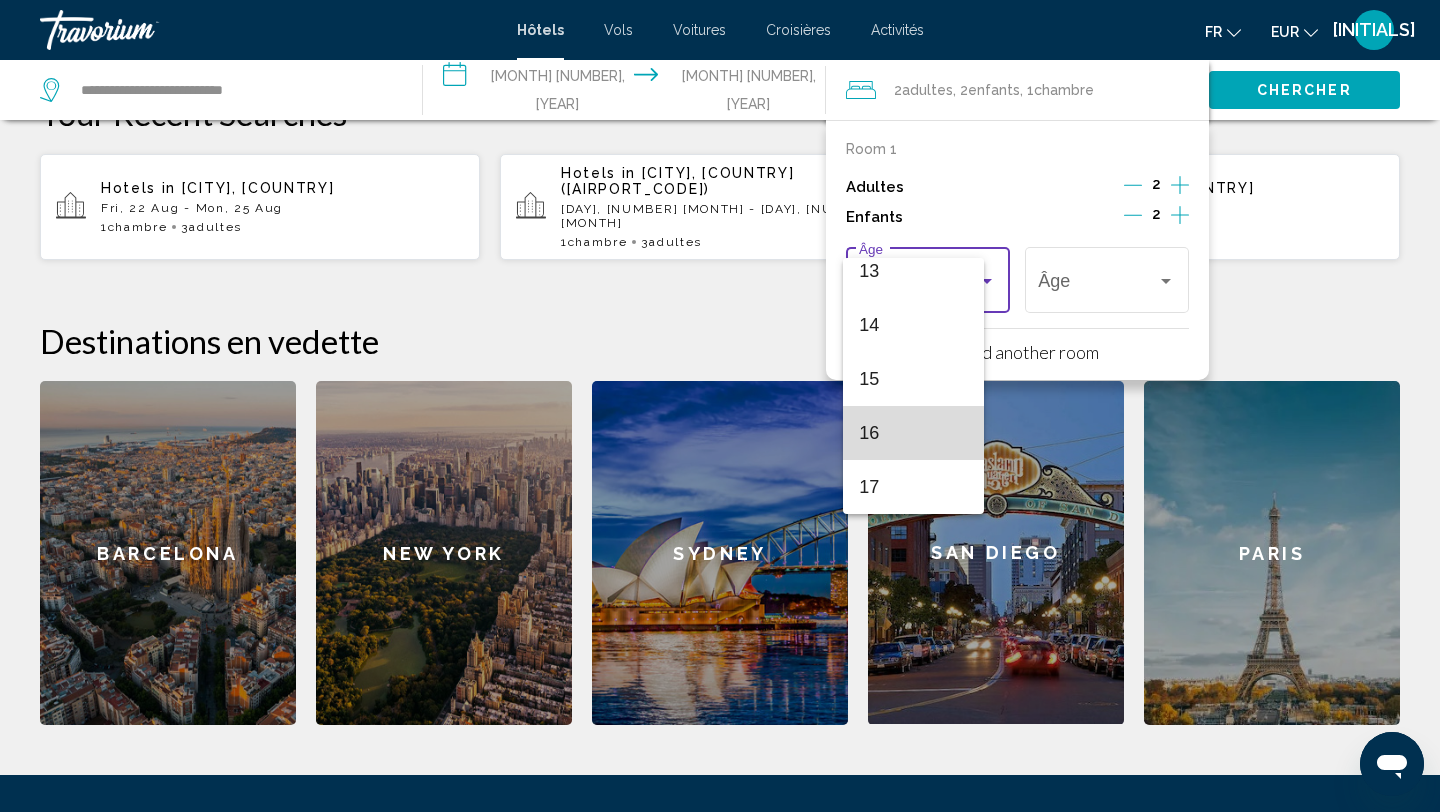 click on "16" at bounding box center (913, 433) 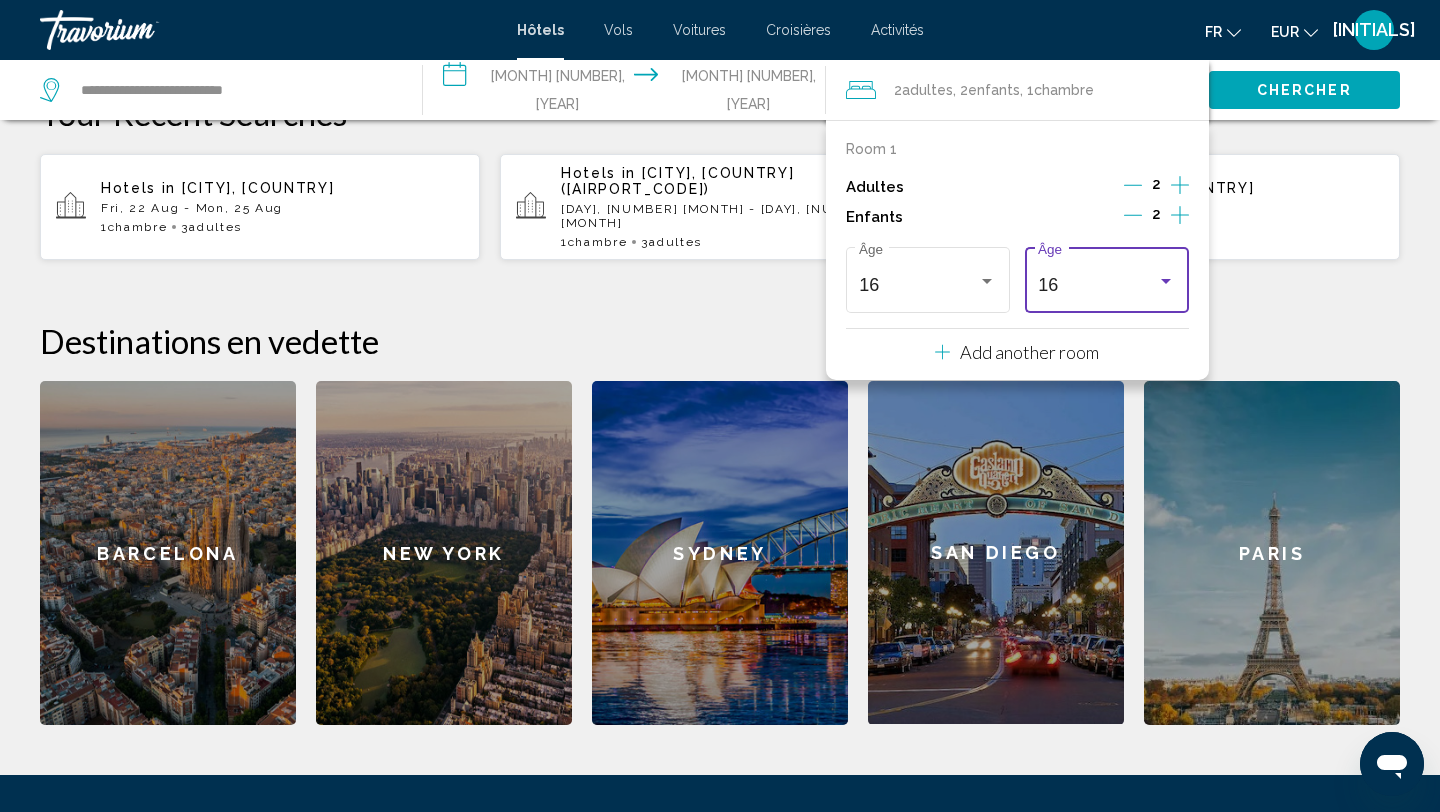 click on "16" at bounding box center [1097, 285] 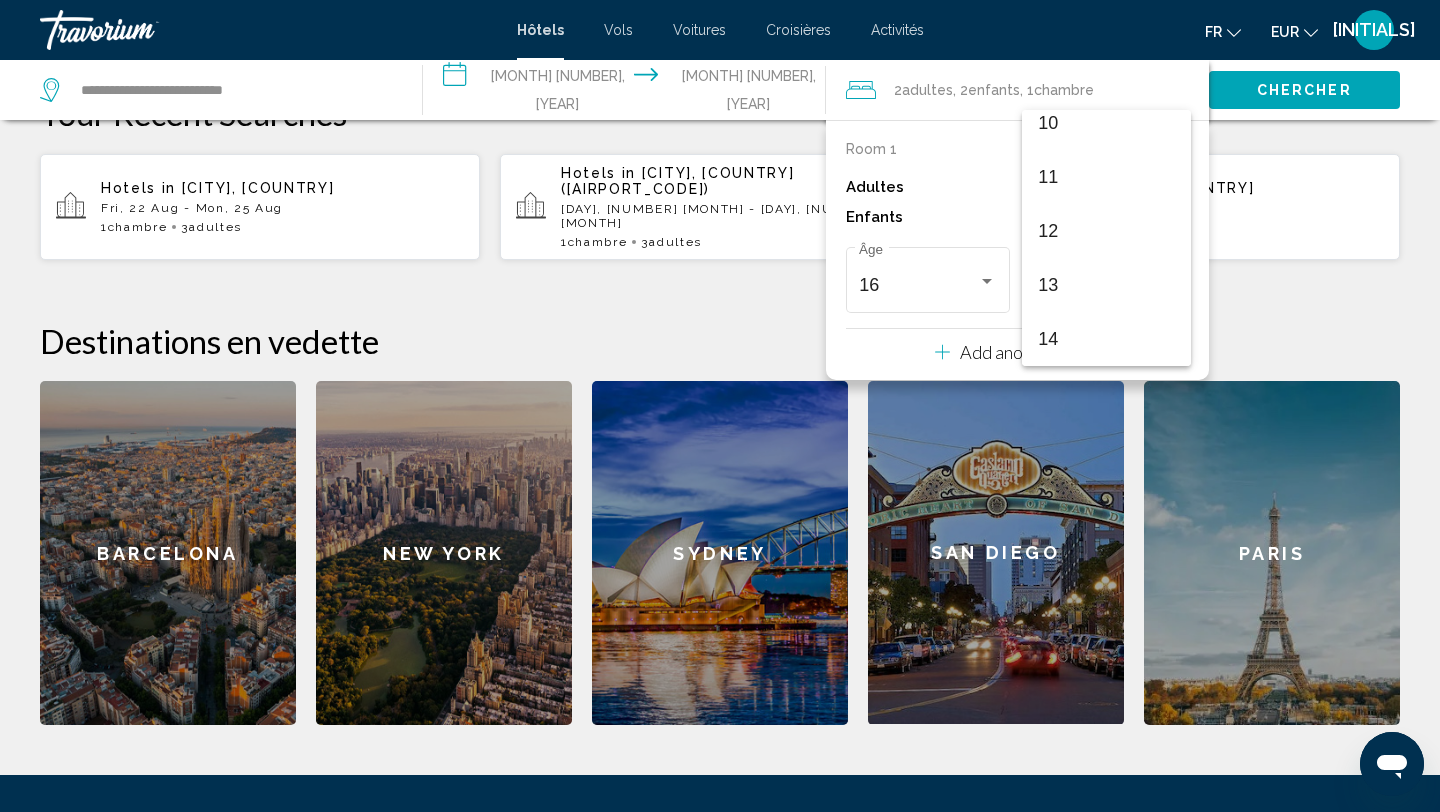 scroll, scrollTop: 541, scrollLeft: 0, axis: vertical 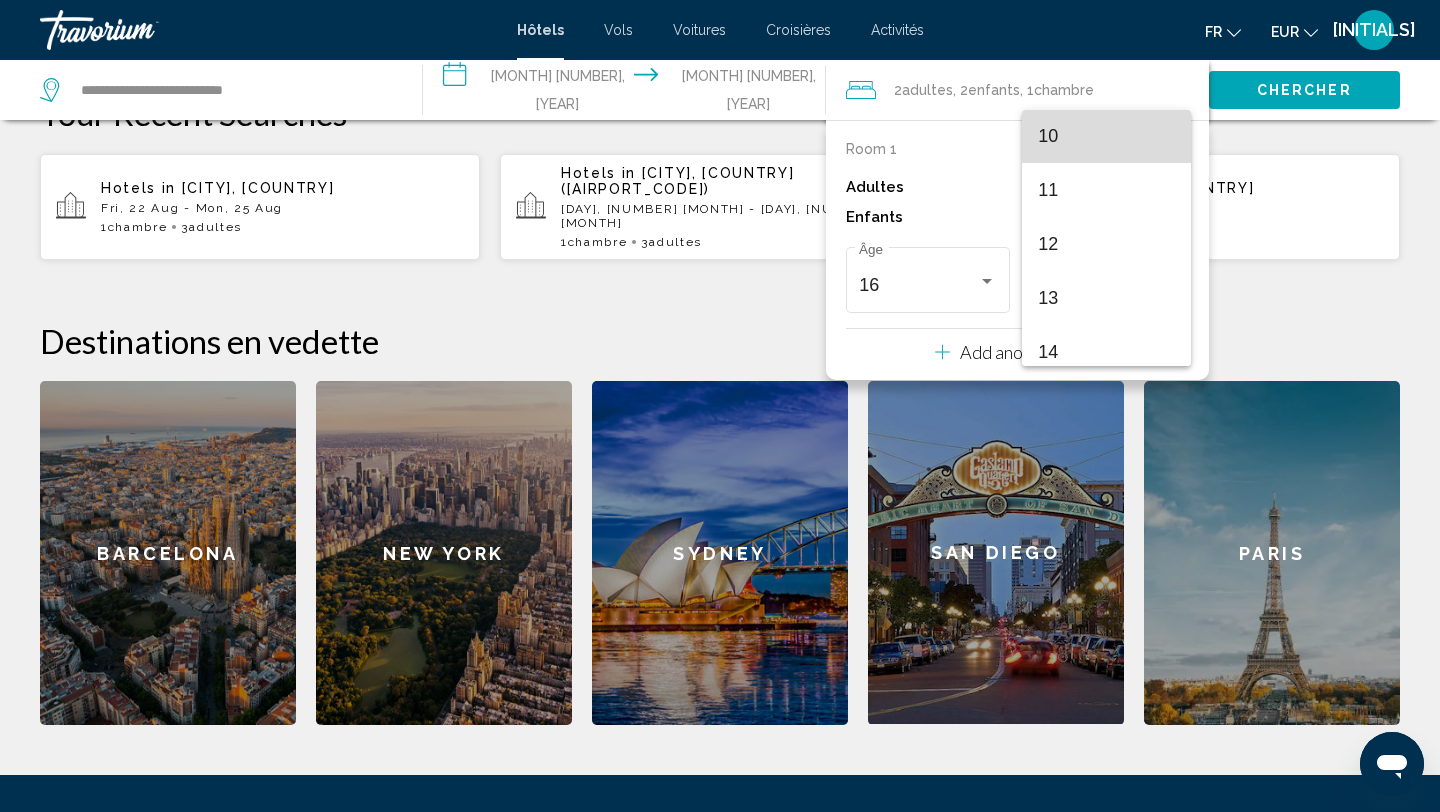 click on "10" at bounding box center (1106, 136) 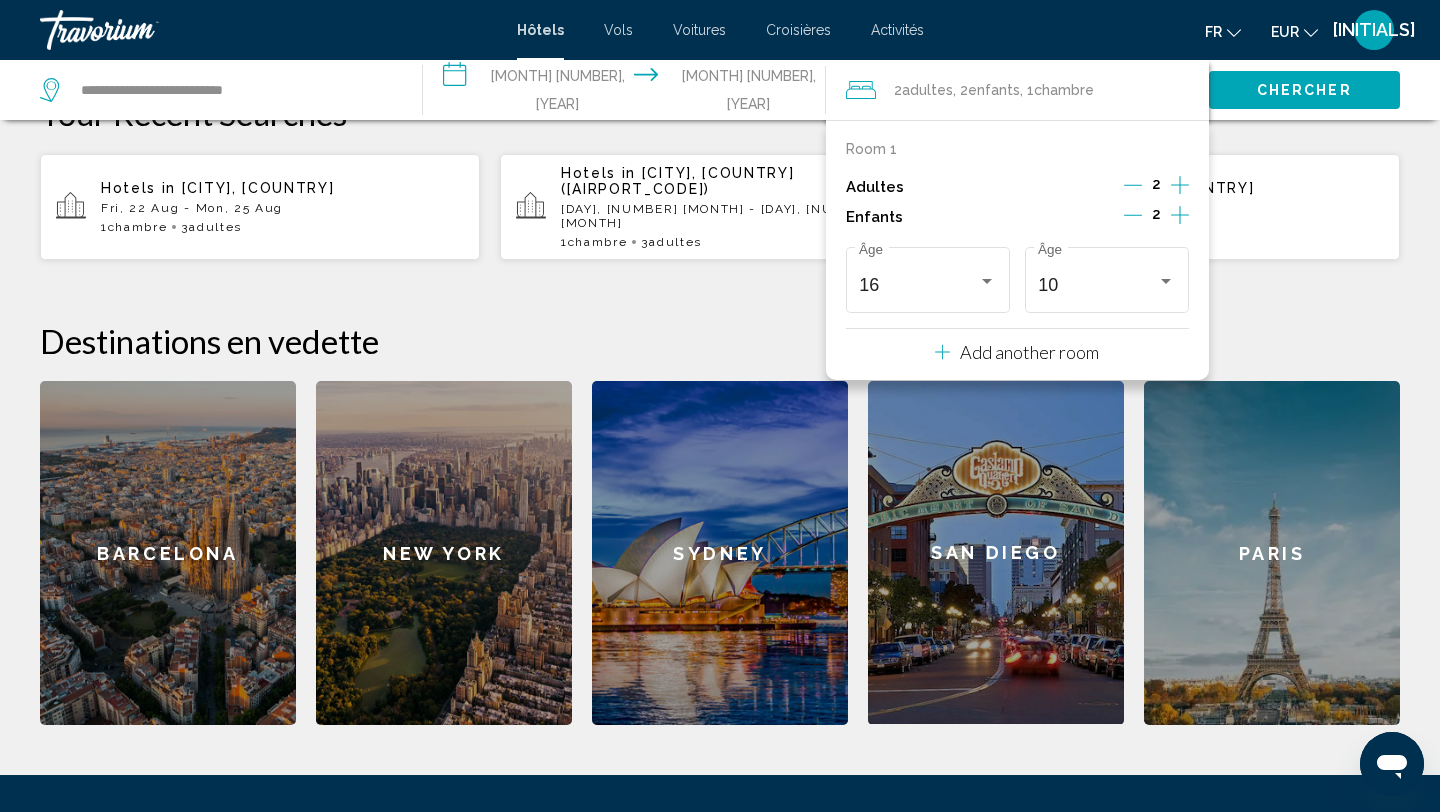 click on "Your Recent Searches
Hotels in    Majorca, Spain  Fri, 22 Aug - Mon, 25 Aug  1  Chambre pièces 3  Adulte Adultes
Hotels in    Madrid, Spain (MAD)  Thu, 31 Jul - Sun, 03 Aug  1  Chambre pièces 3  Adulte Adultes
1  3" at bounding box center (720, 177) 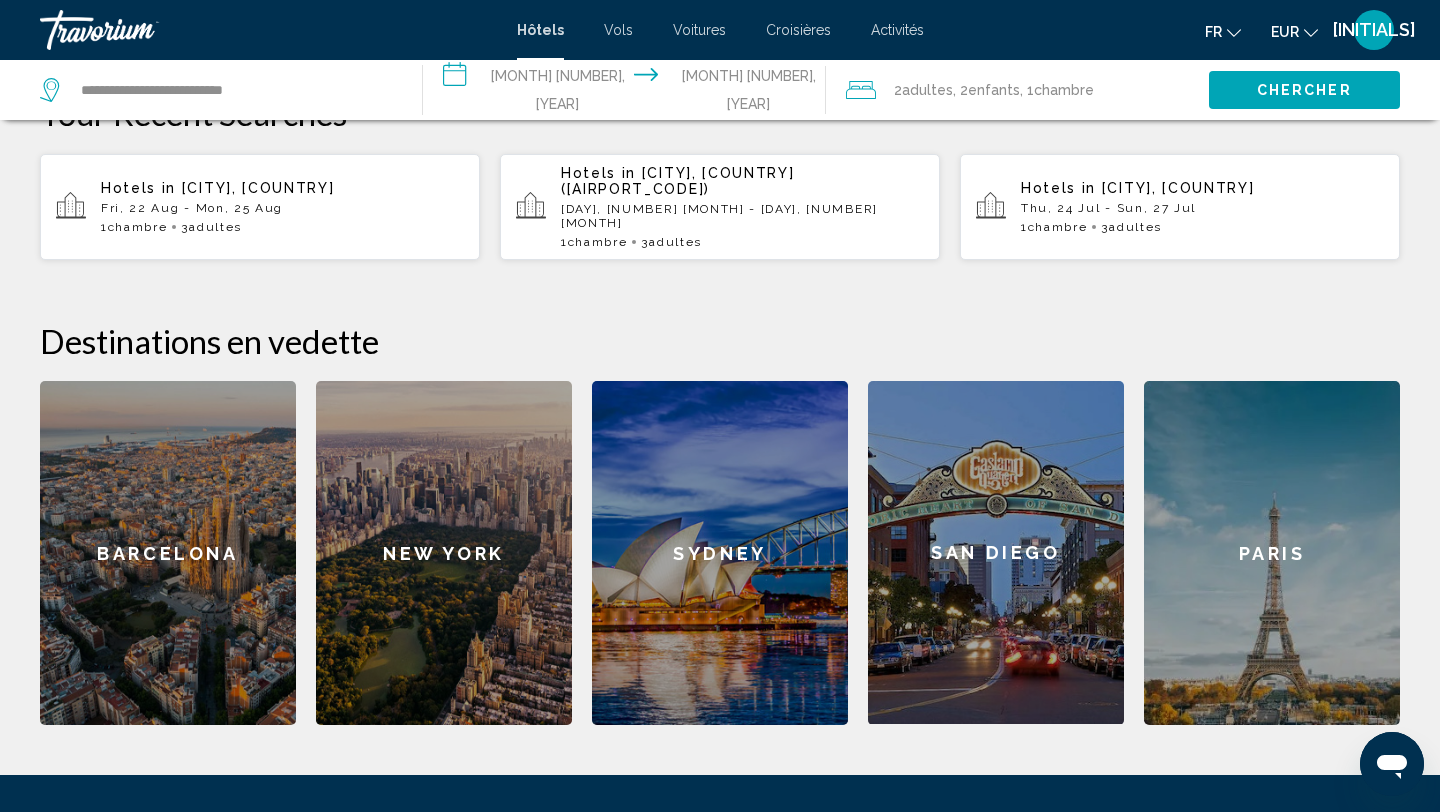 click on "Chercher" at bounding box center (1304, 91) 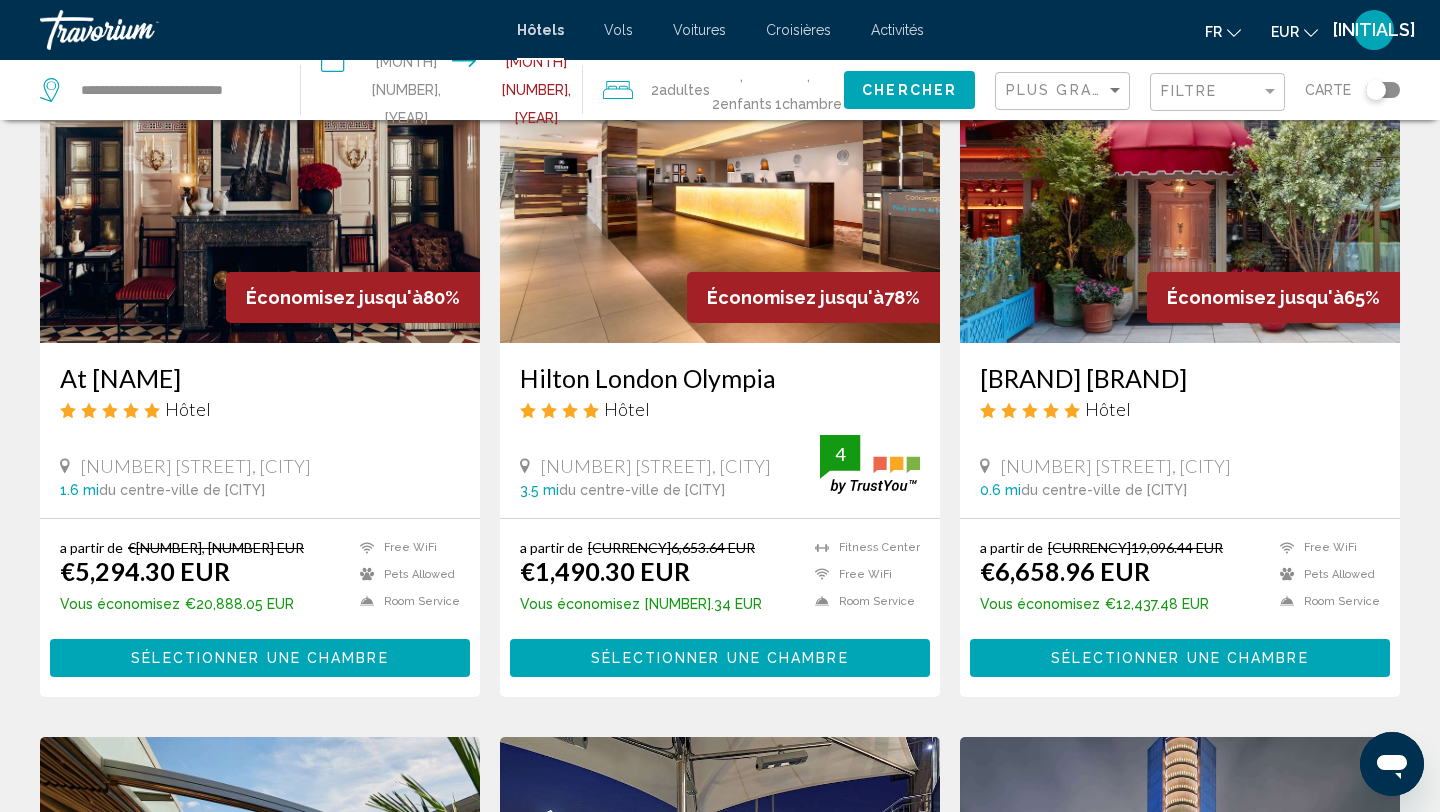 scroll, scrollTop: 171, scrollLeft: 0, axis: vertical 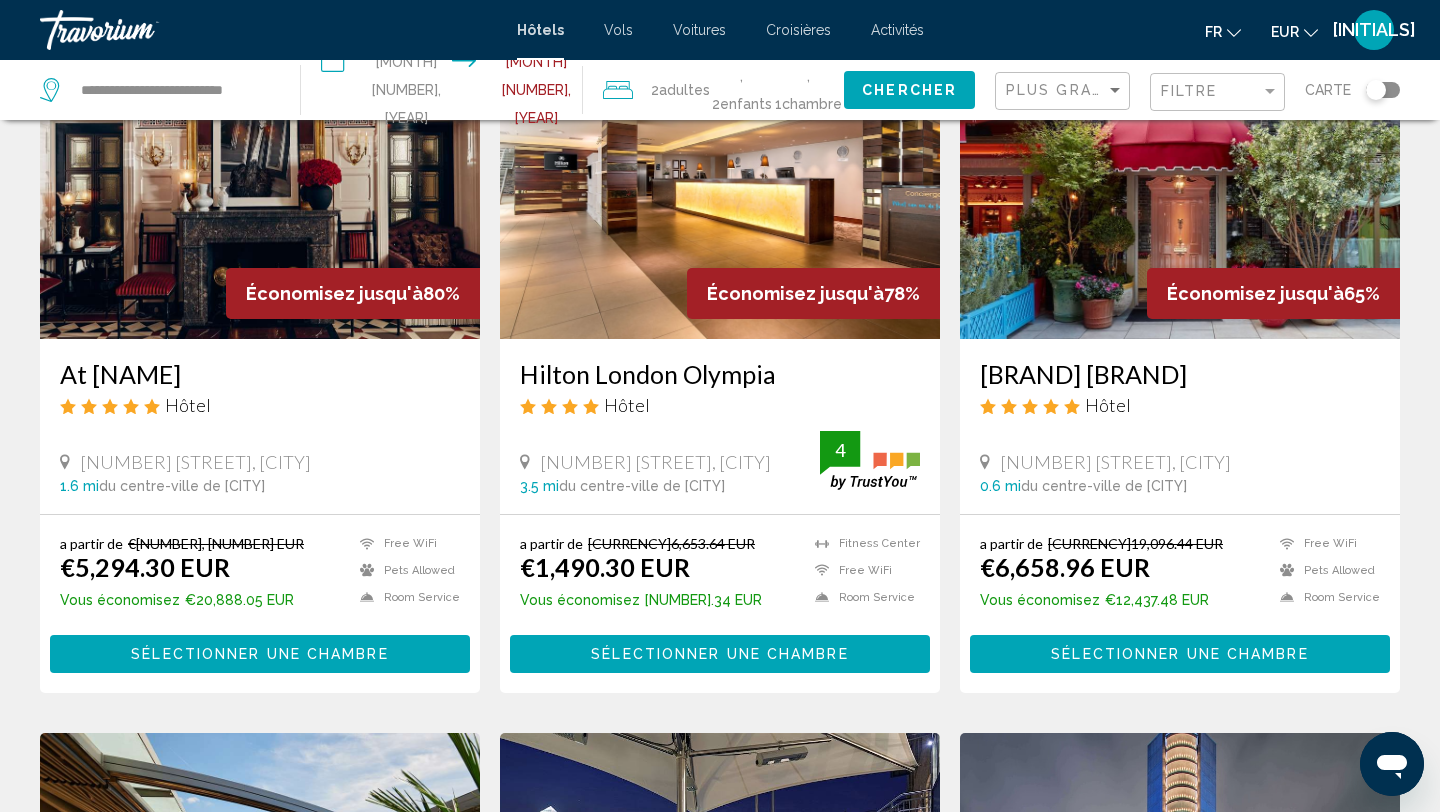 click on "Hilton London Olympia" at bounding box center [720, 374] 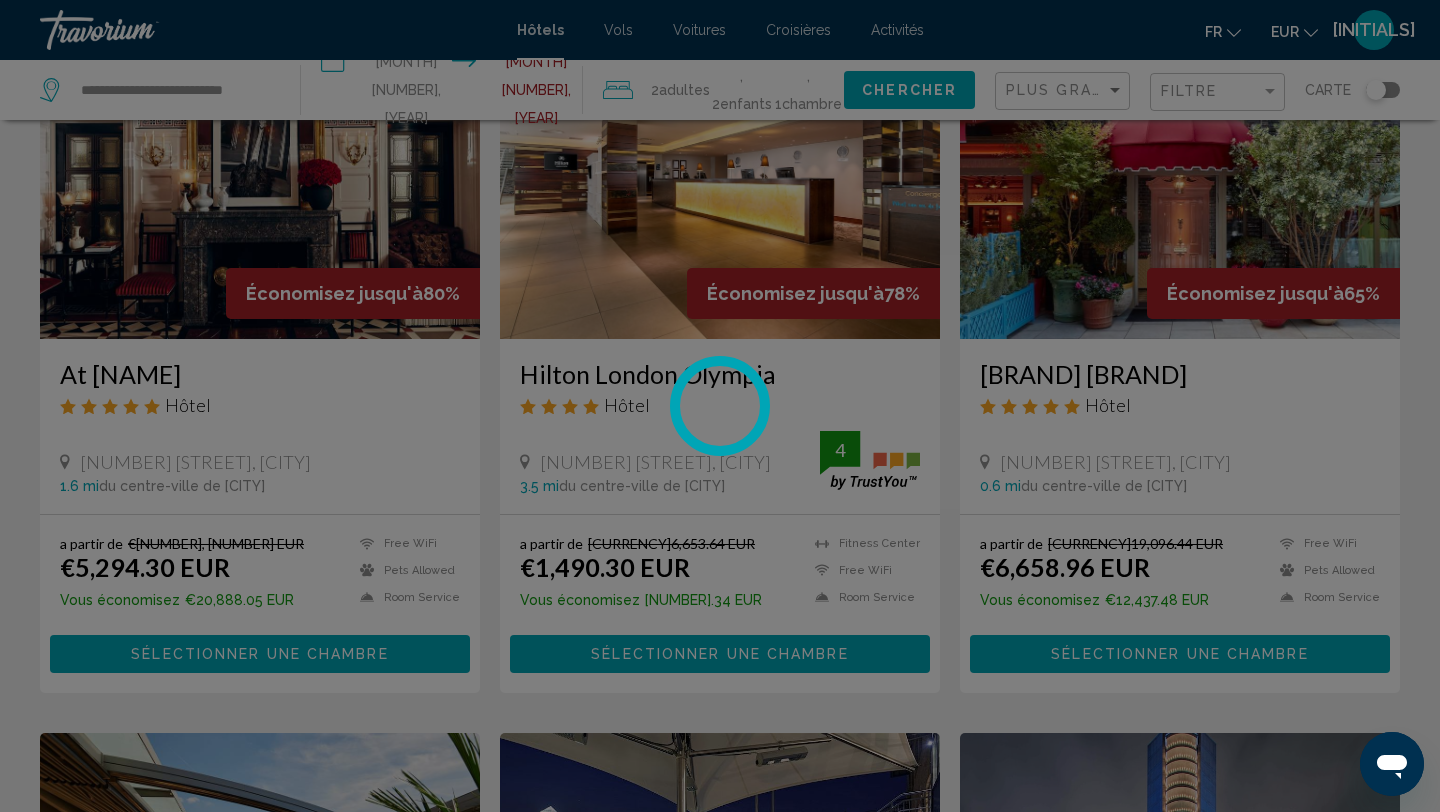 scroll, scrollTop: 0, scrollLeft: 0, axis: both 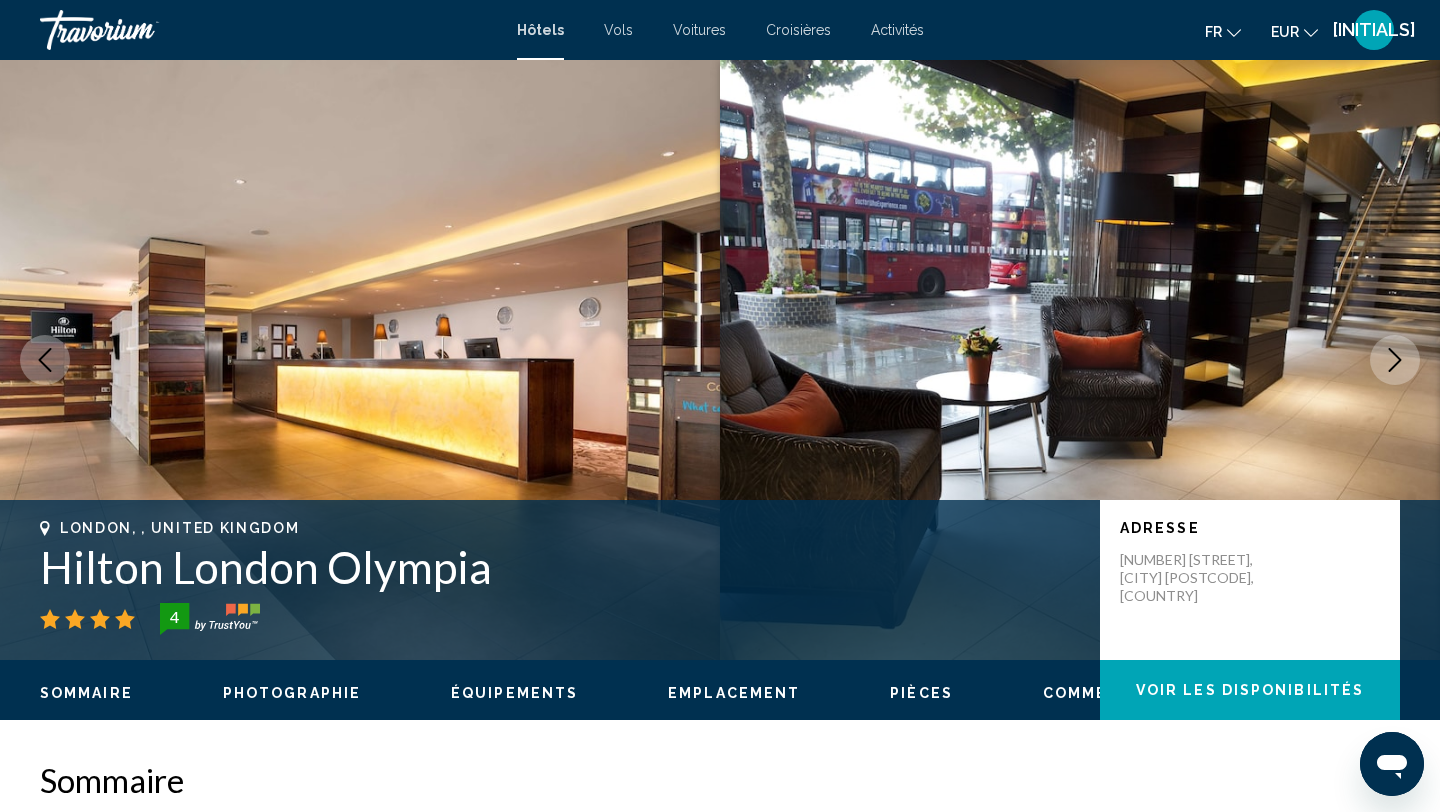 click 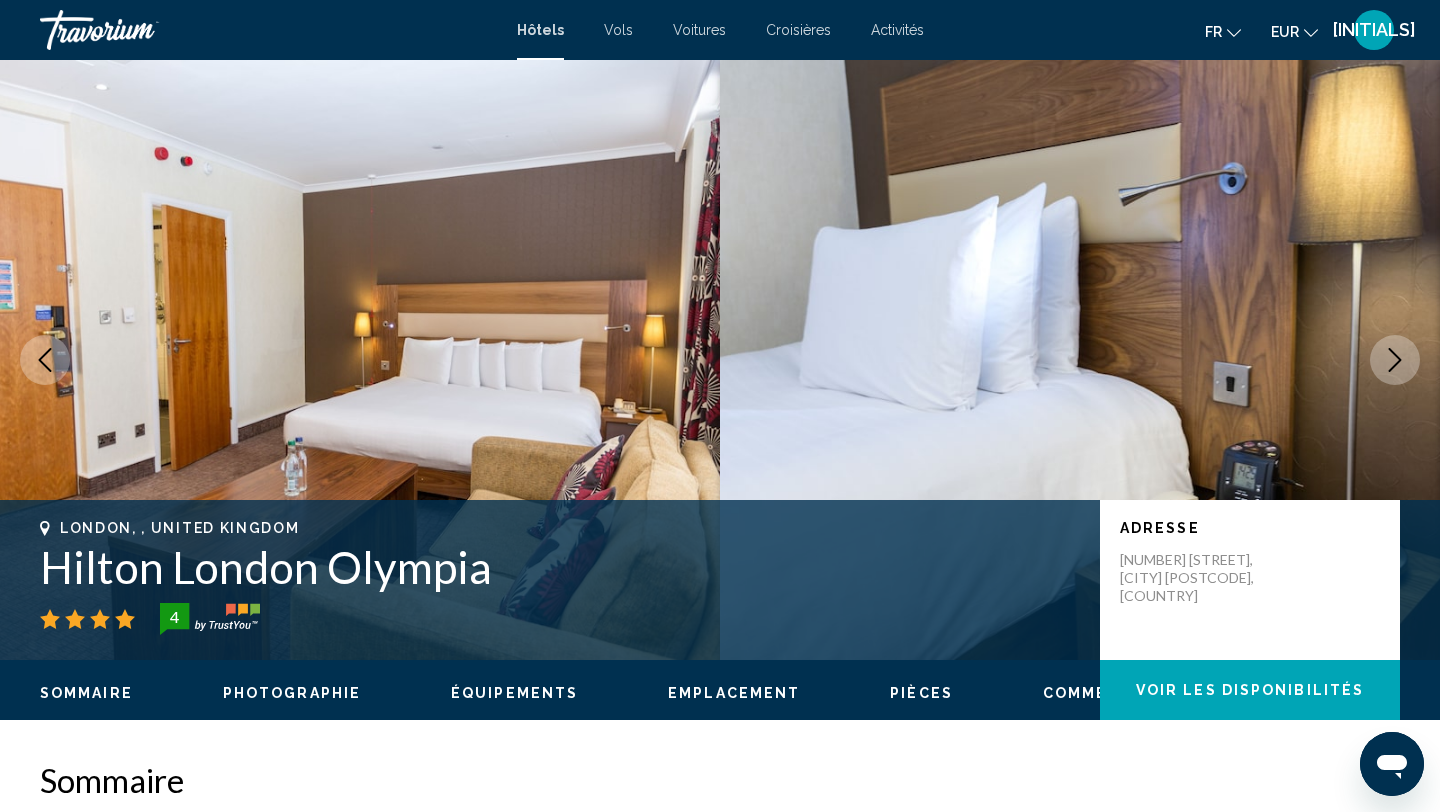 click 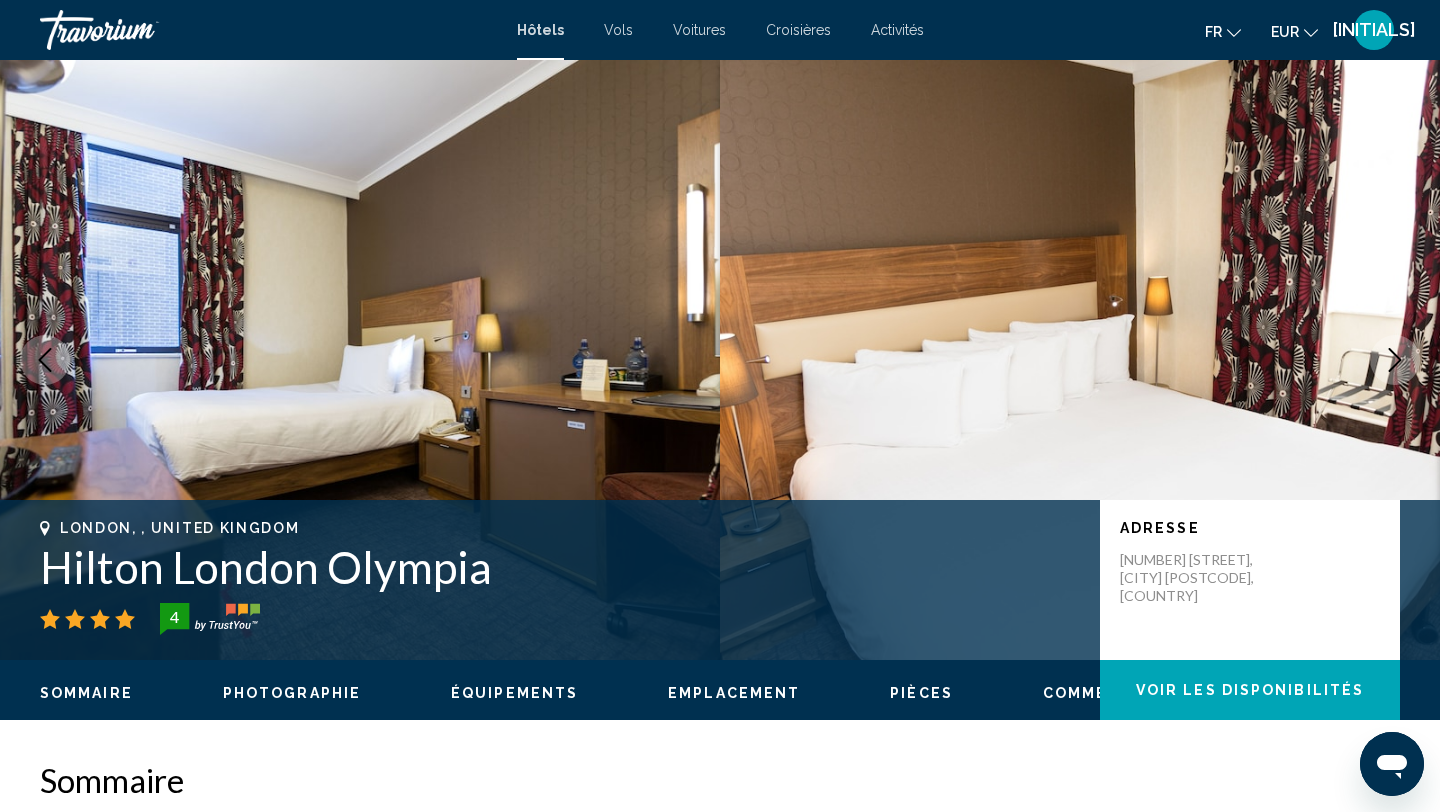 click 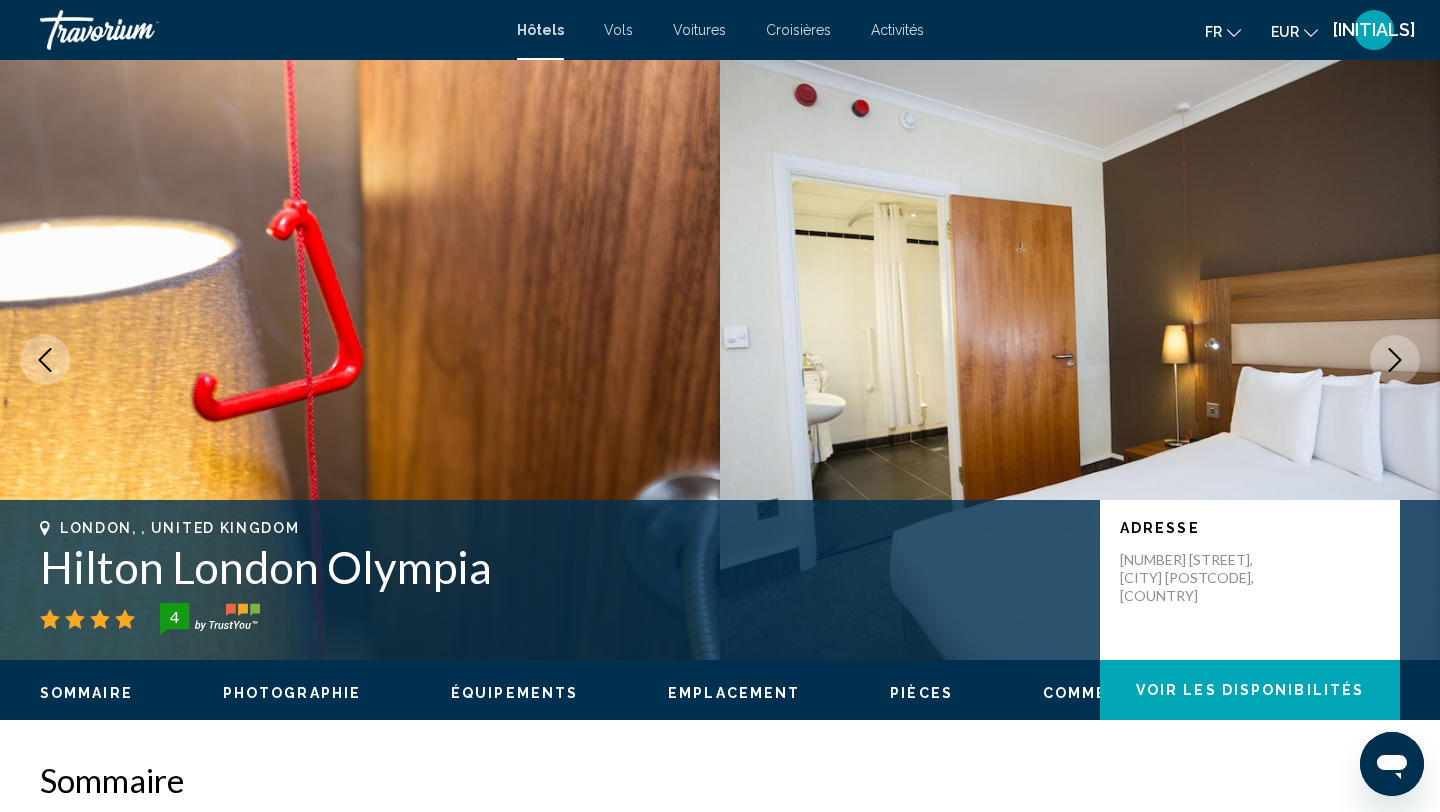 click 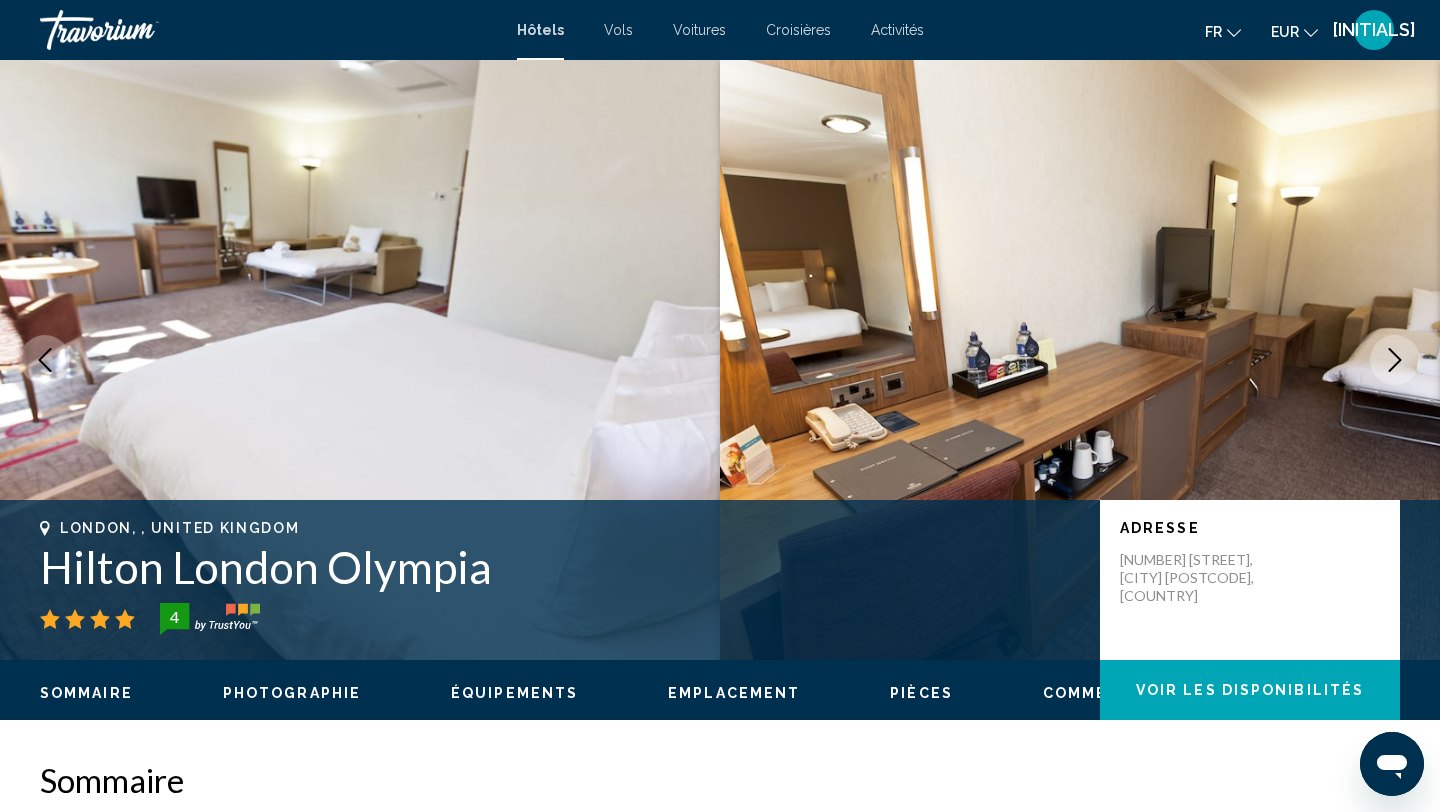 click 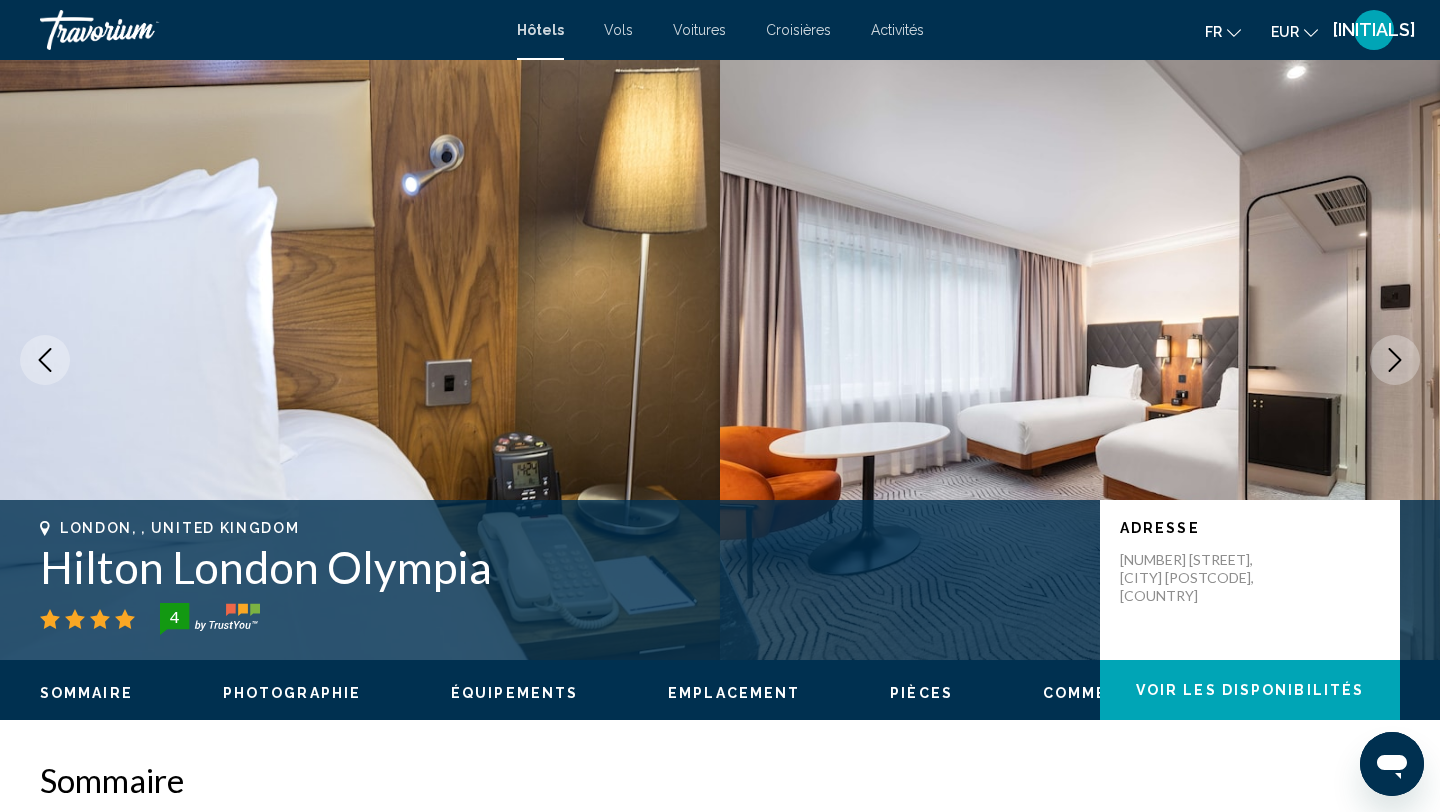 click 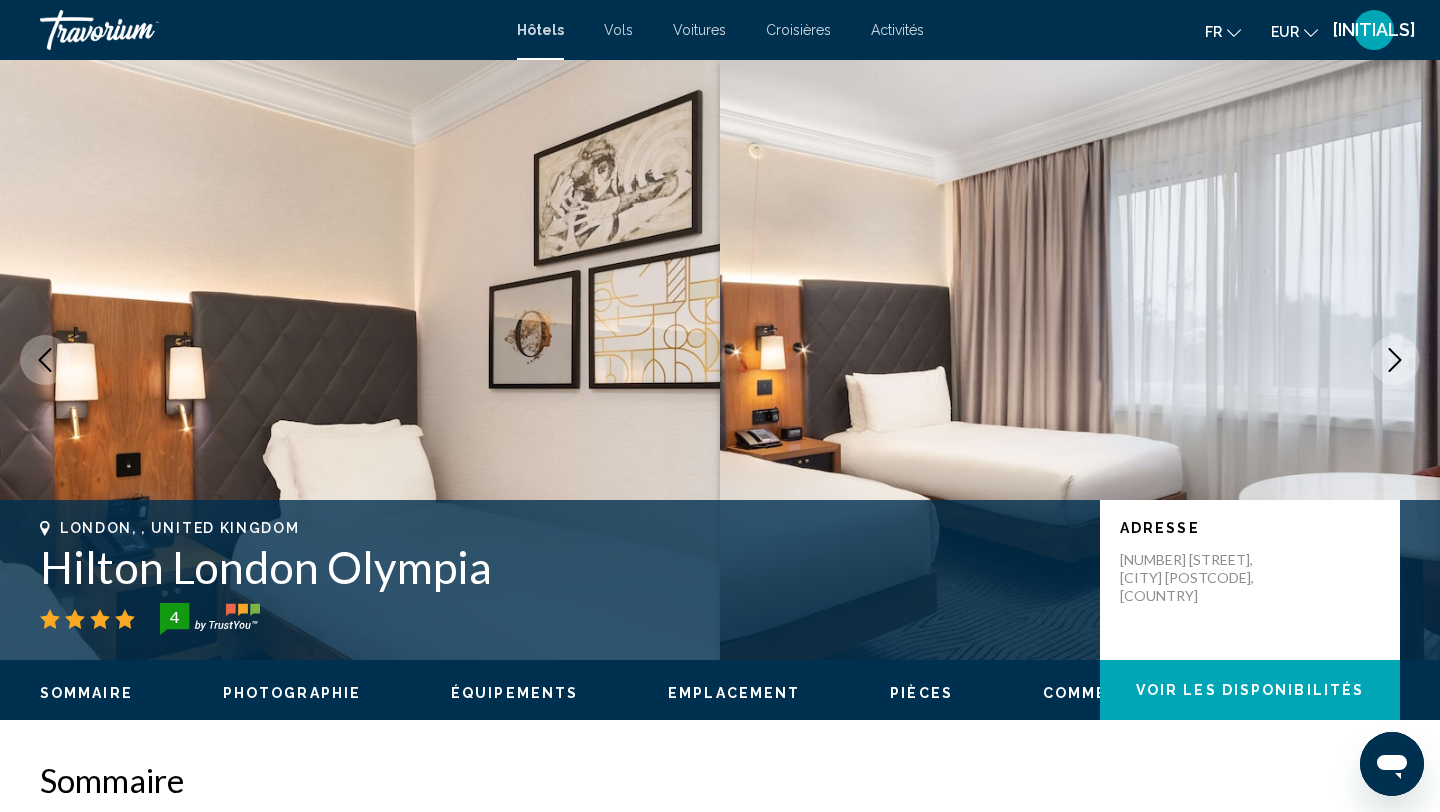 click 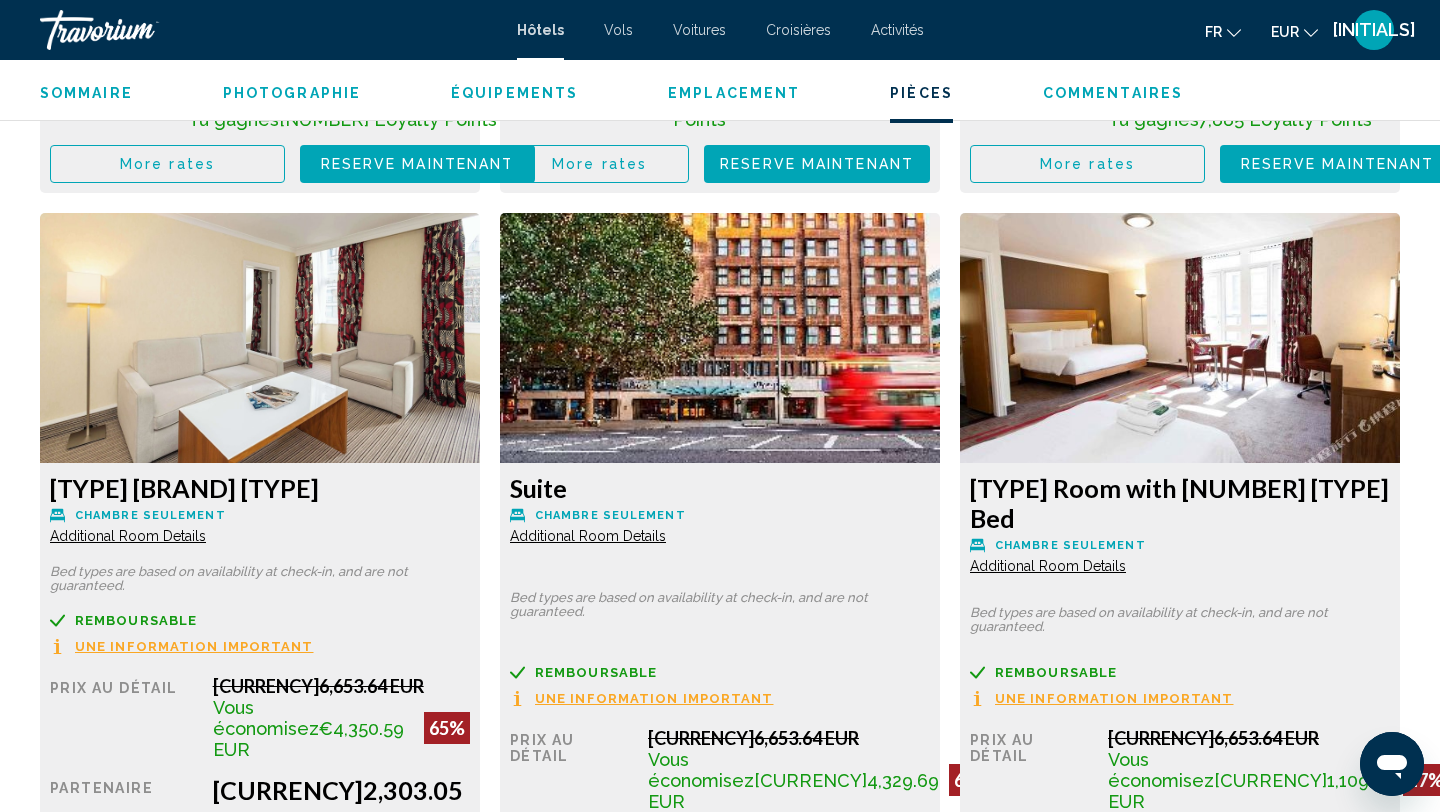 scroll, scrollTop: 4108, scrollLeft: 0, axis: vertical 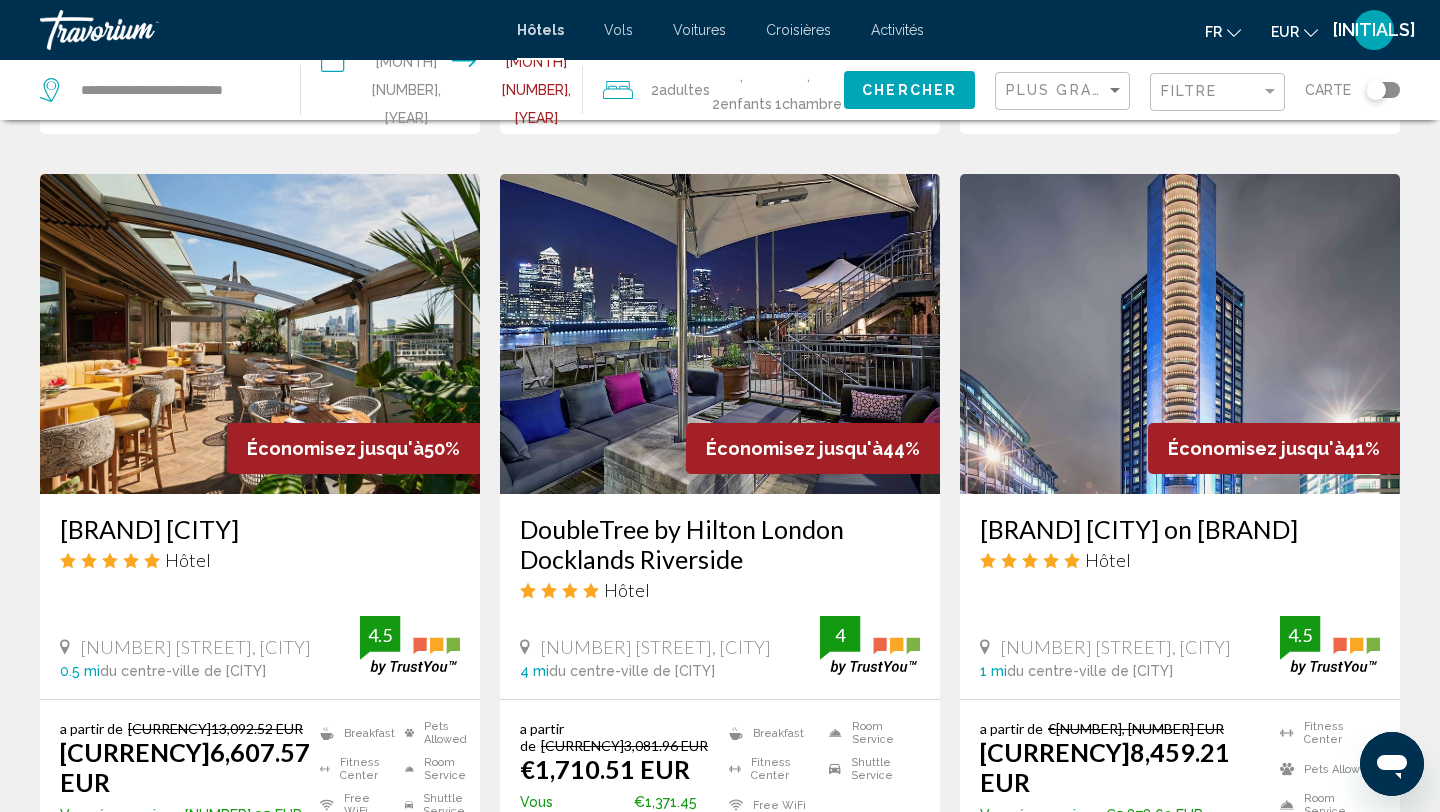 click at bounding box center [720, 334] 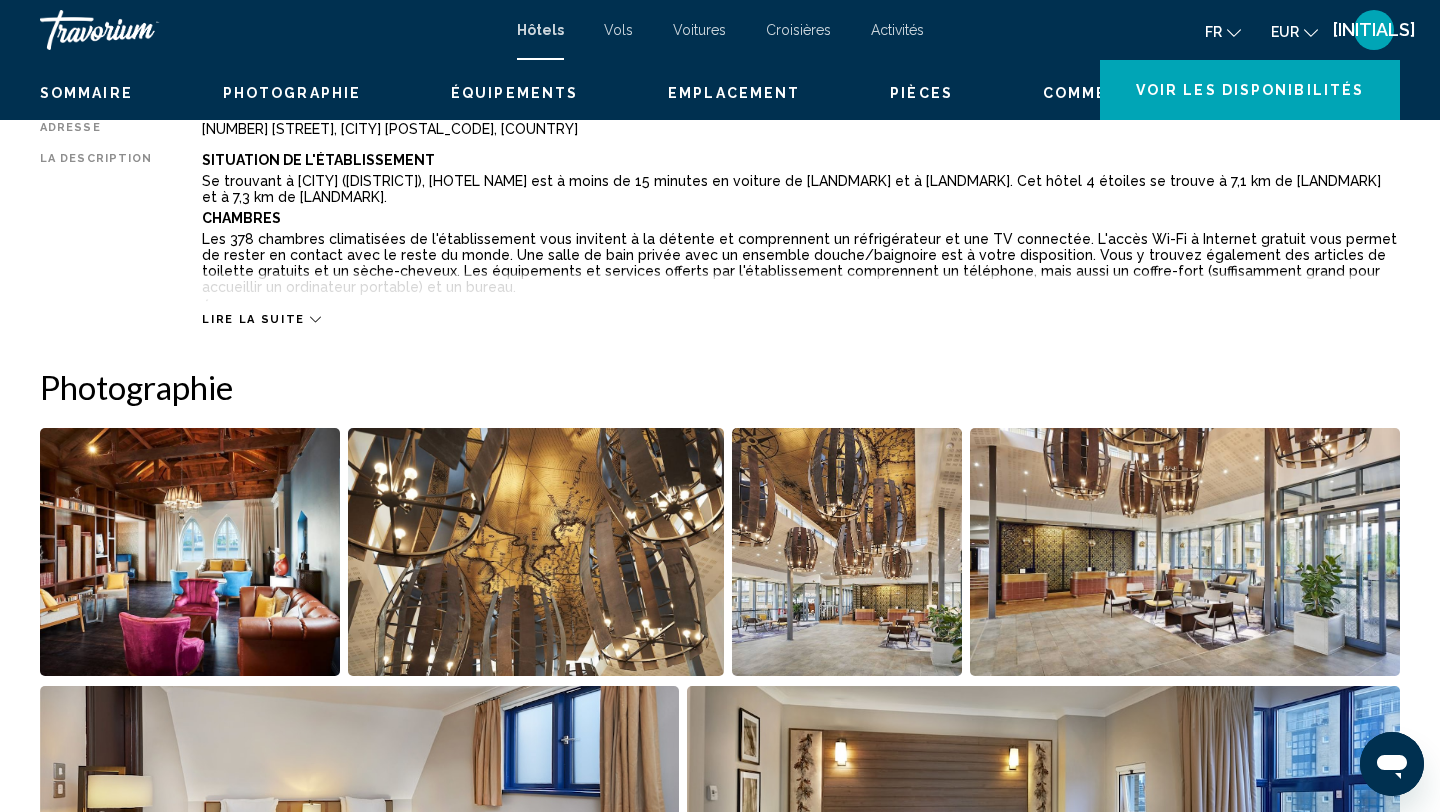 scroll, scrollTop: 0, scrollLeft: 0, axis: both 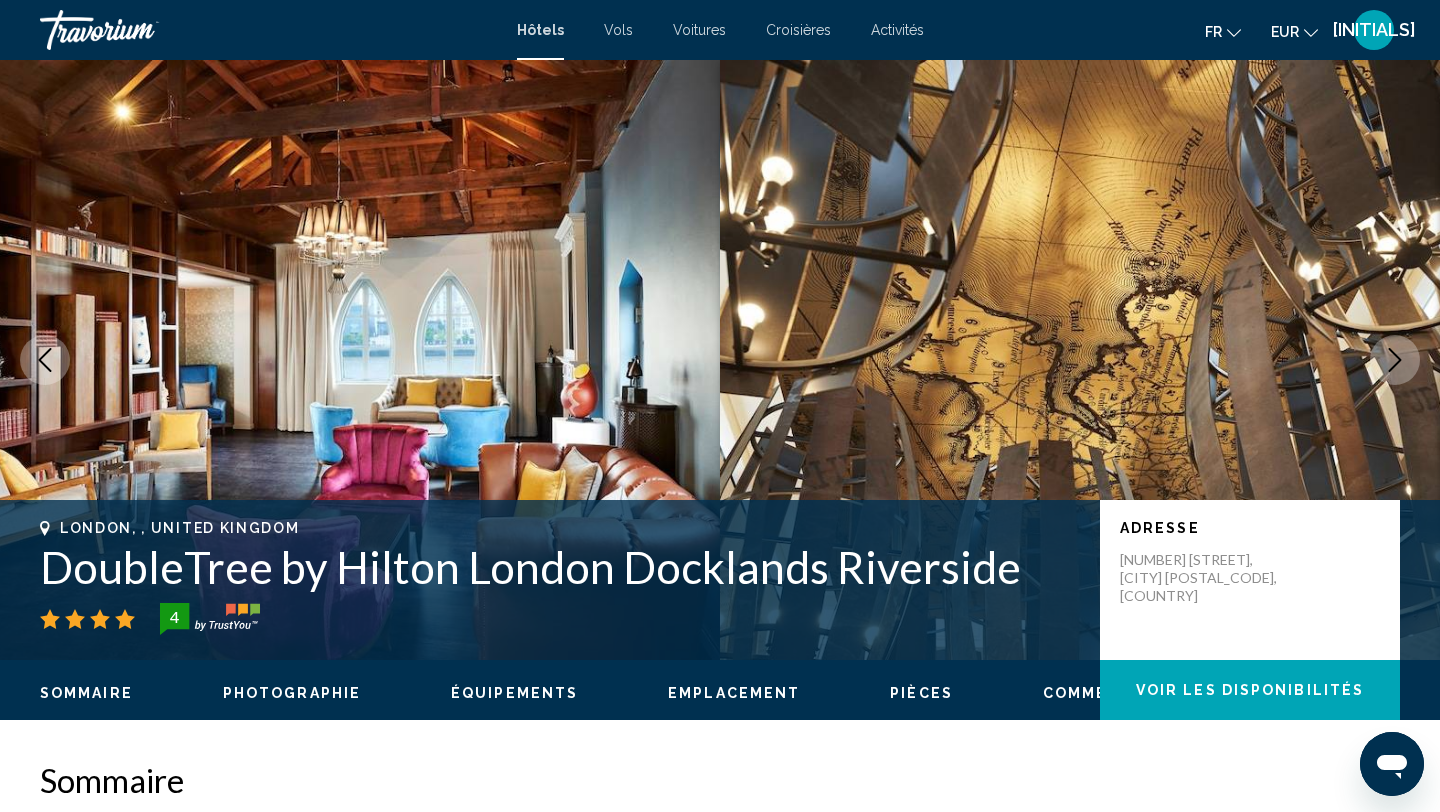 click 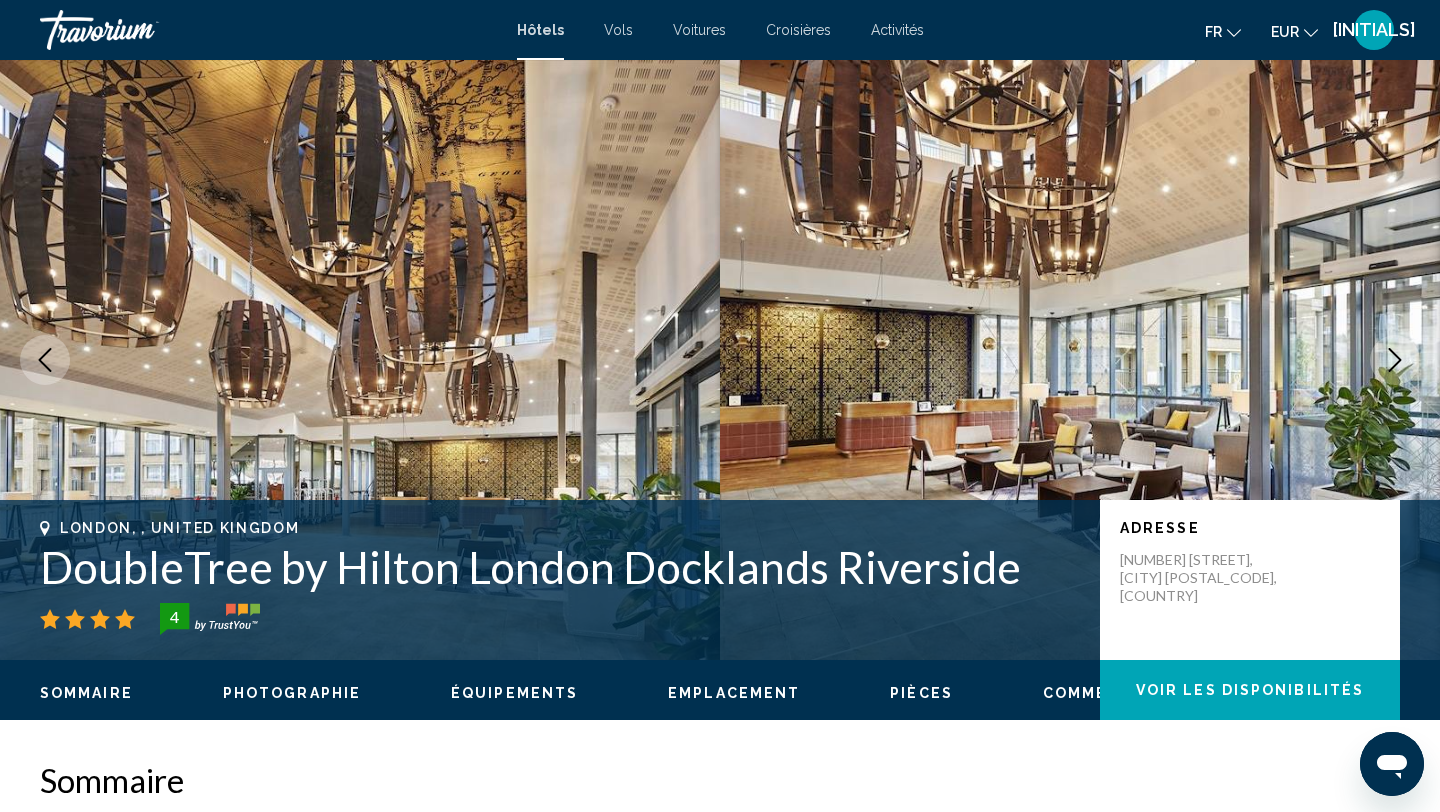 click 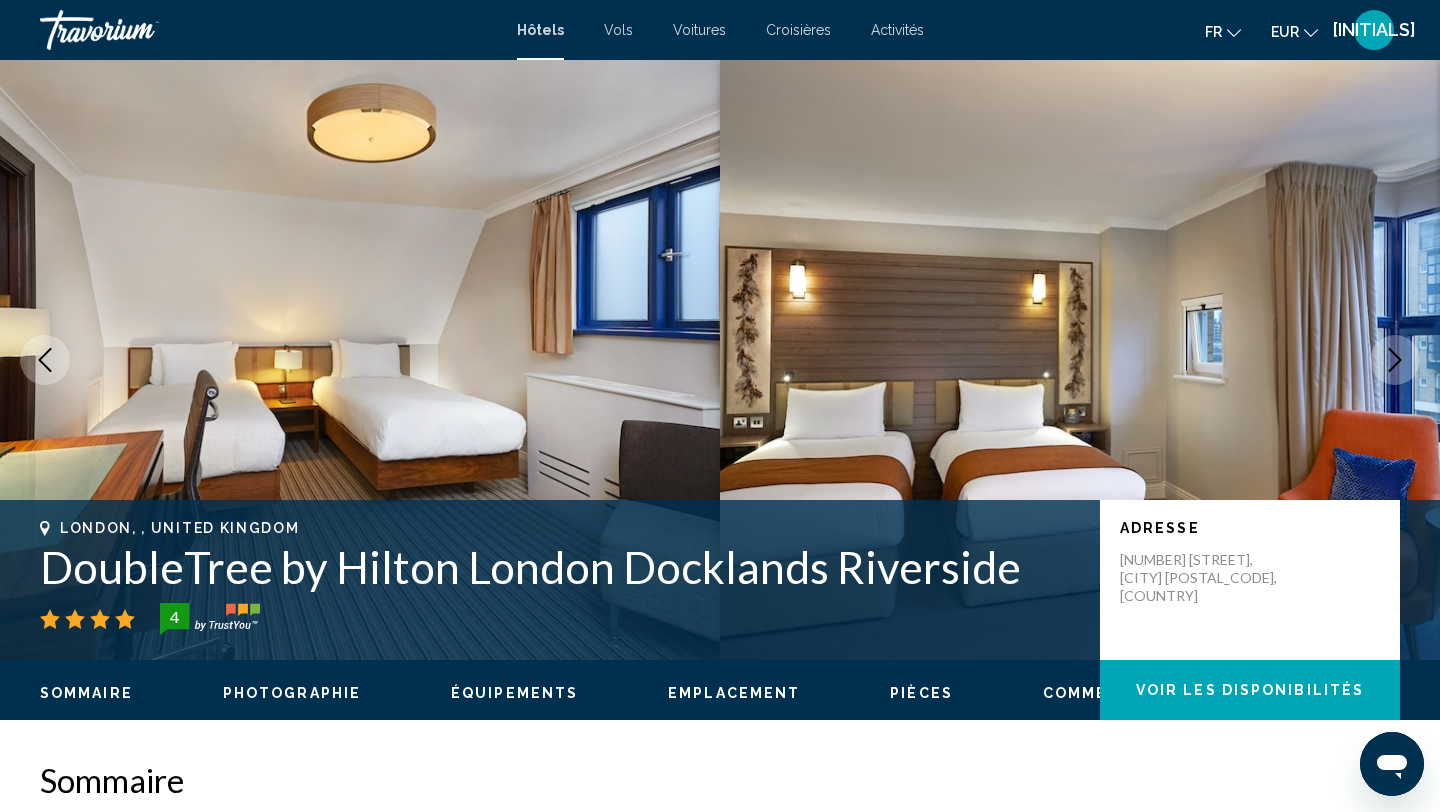click 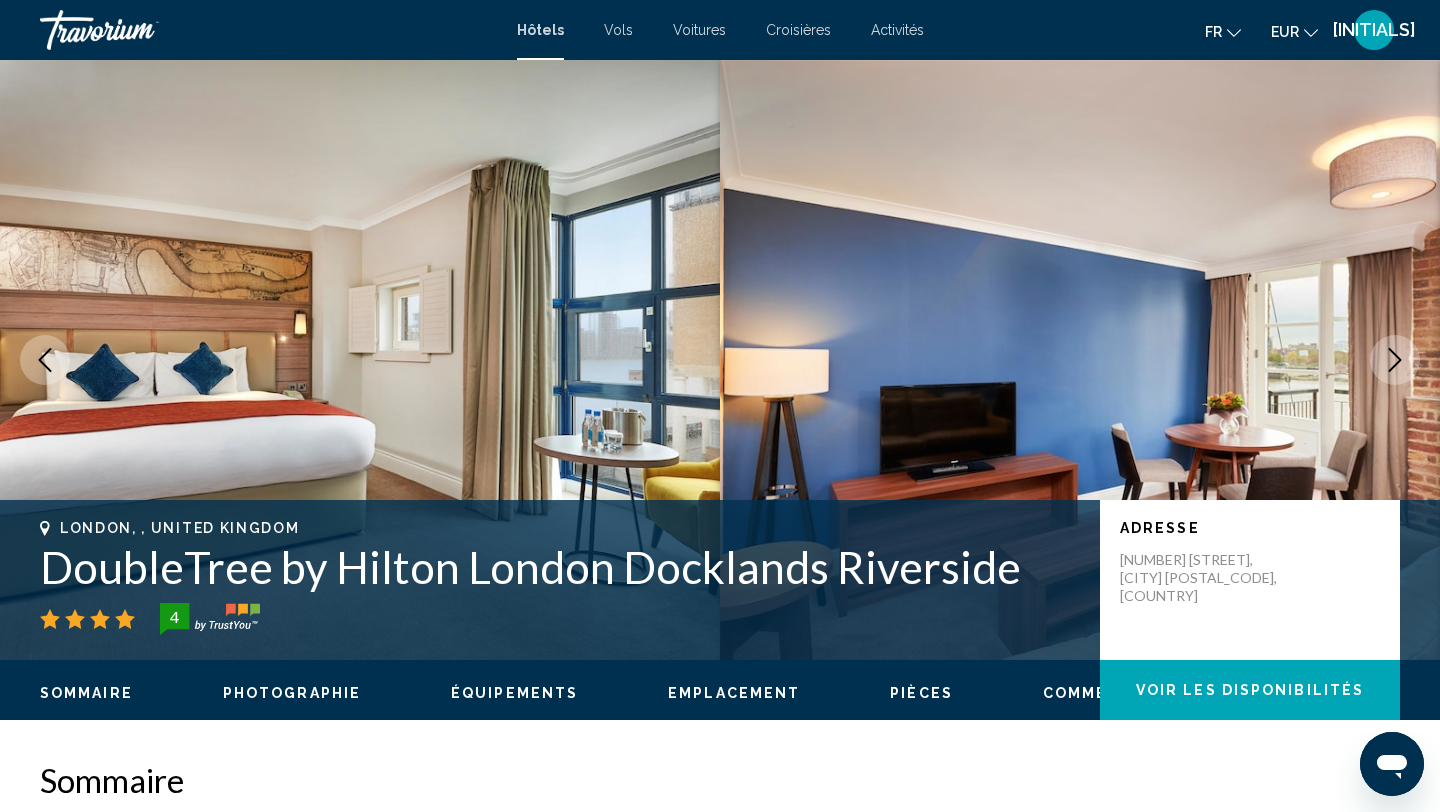 click 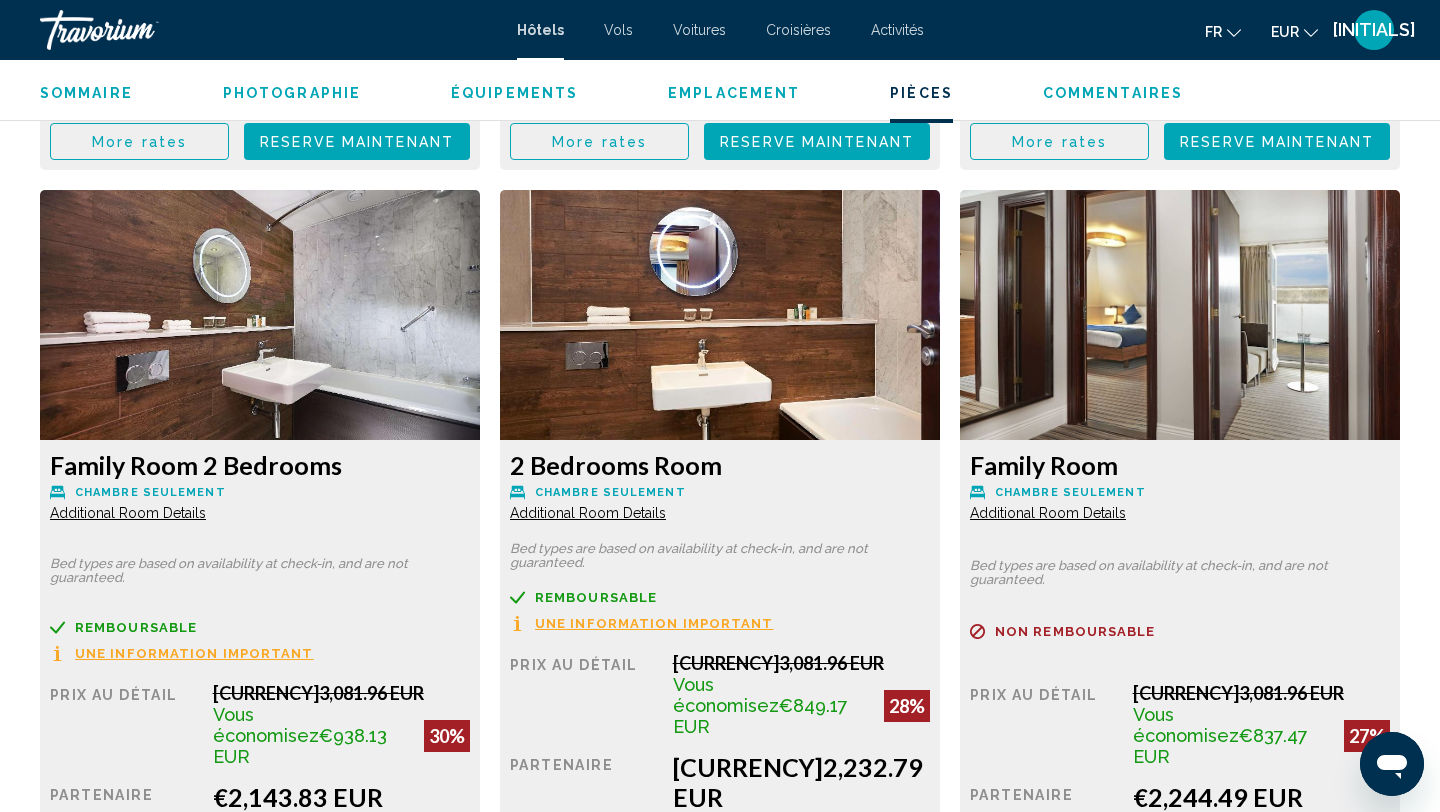 scroll, scrollTop: 3417, scrollLeft: 0, axis: vertical 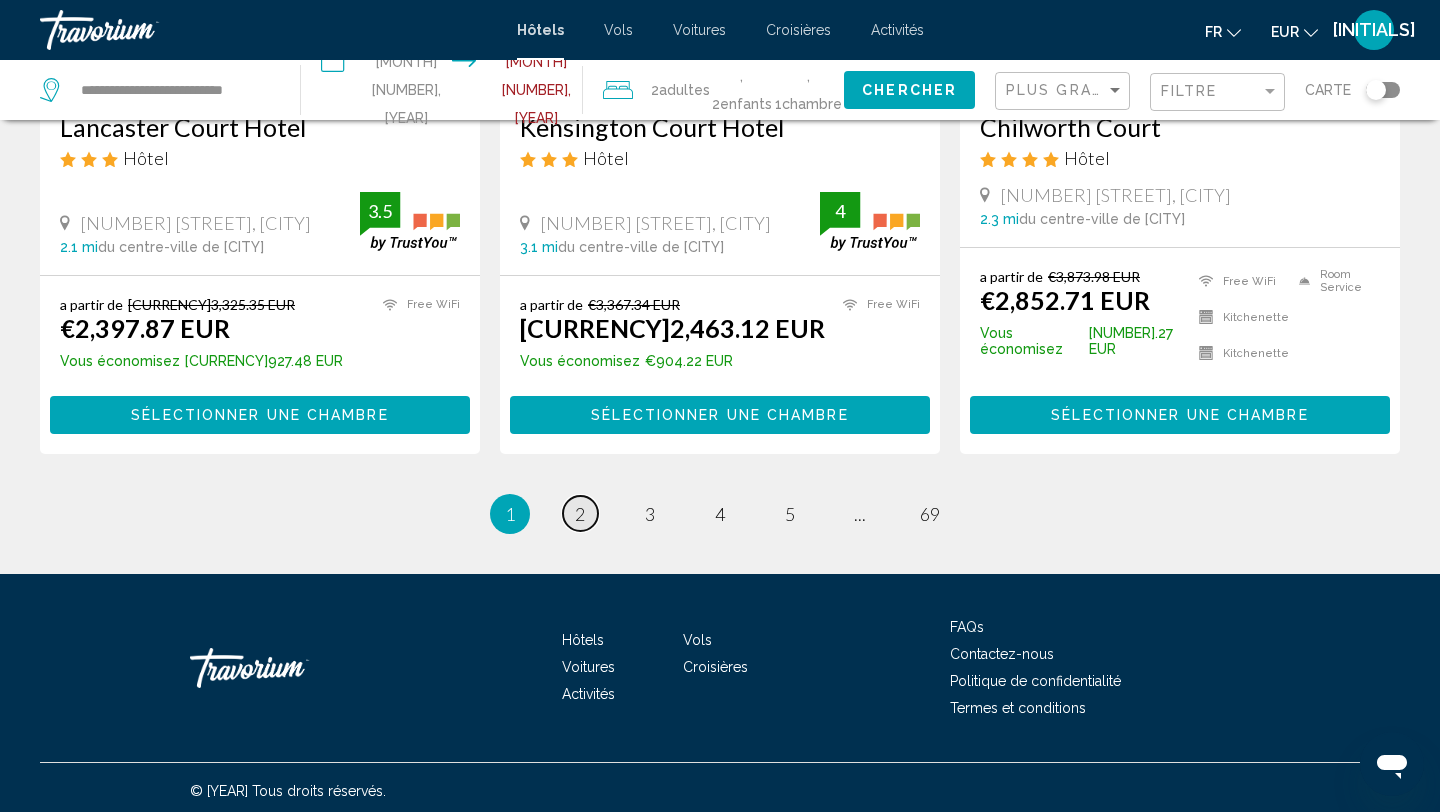 click on "2" at bounding box center (580, 514) 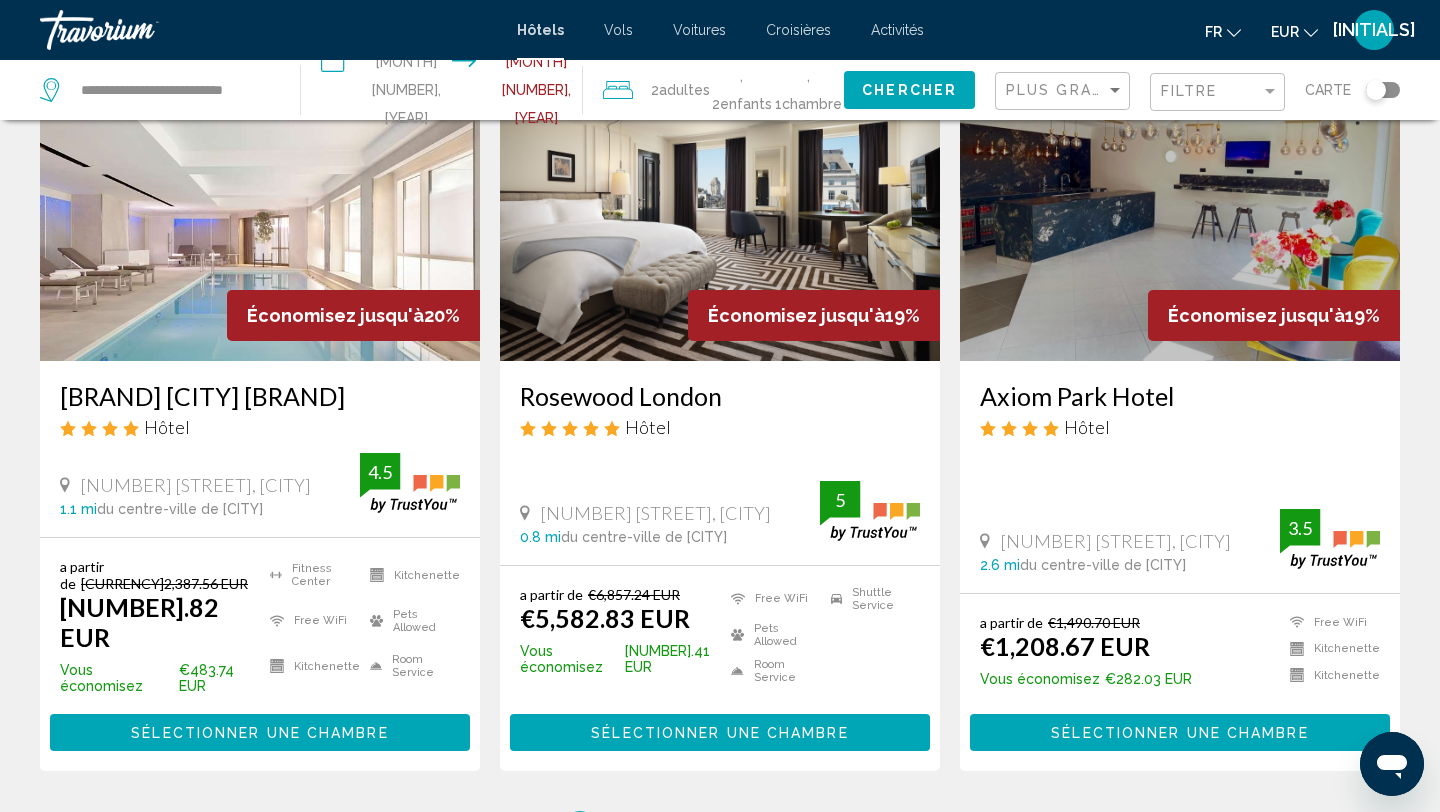 scroll, scrollTop: 2466, scrollLeft: 0, axis: vertical 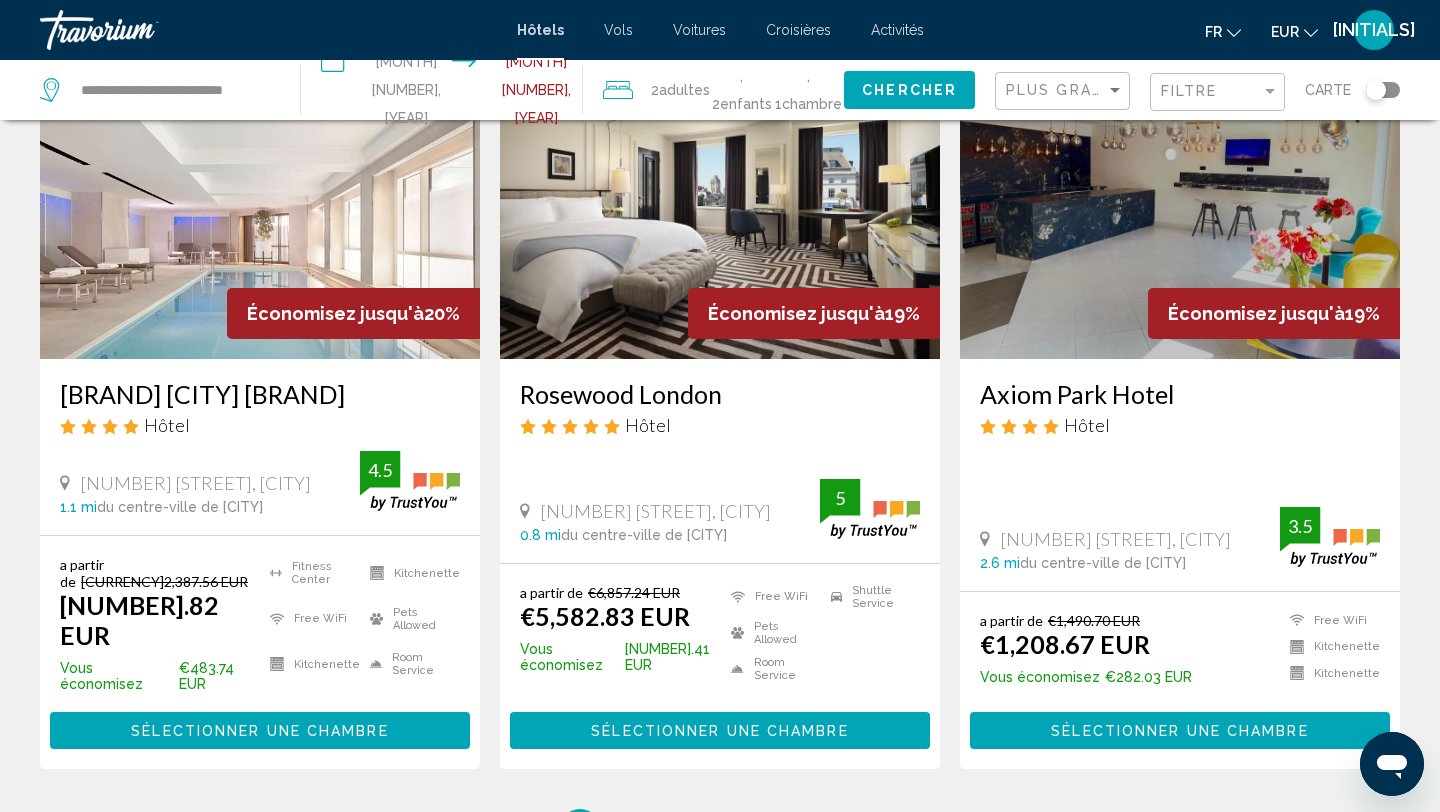 click on "Axiom Park Hotel" at bounding box center [1180, 394] 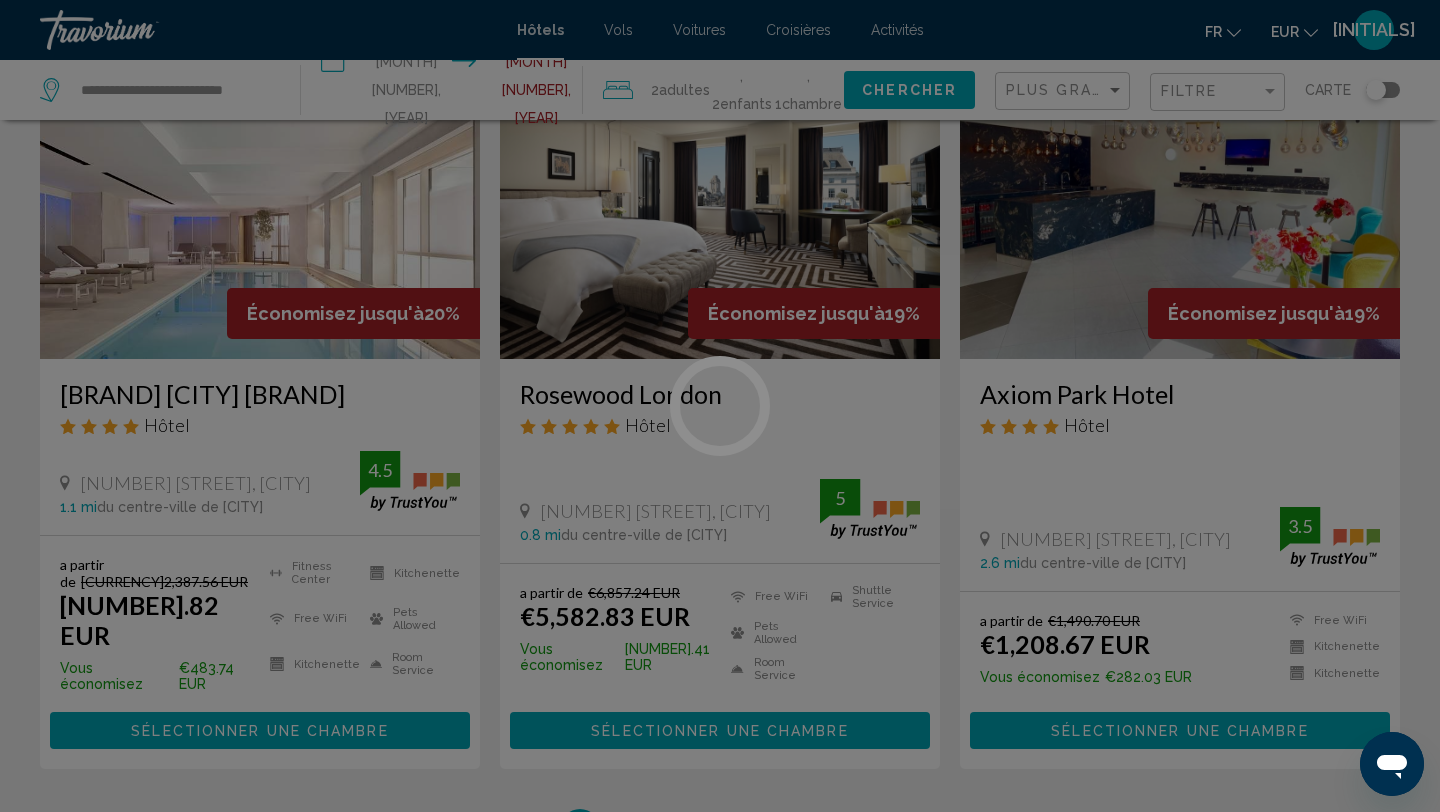 scroll, scrollTop: 0, scrollLeft: 0, axis: both 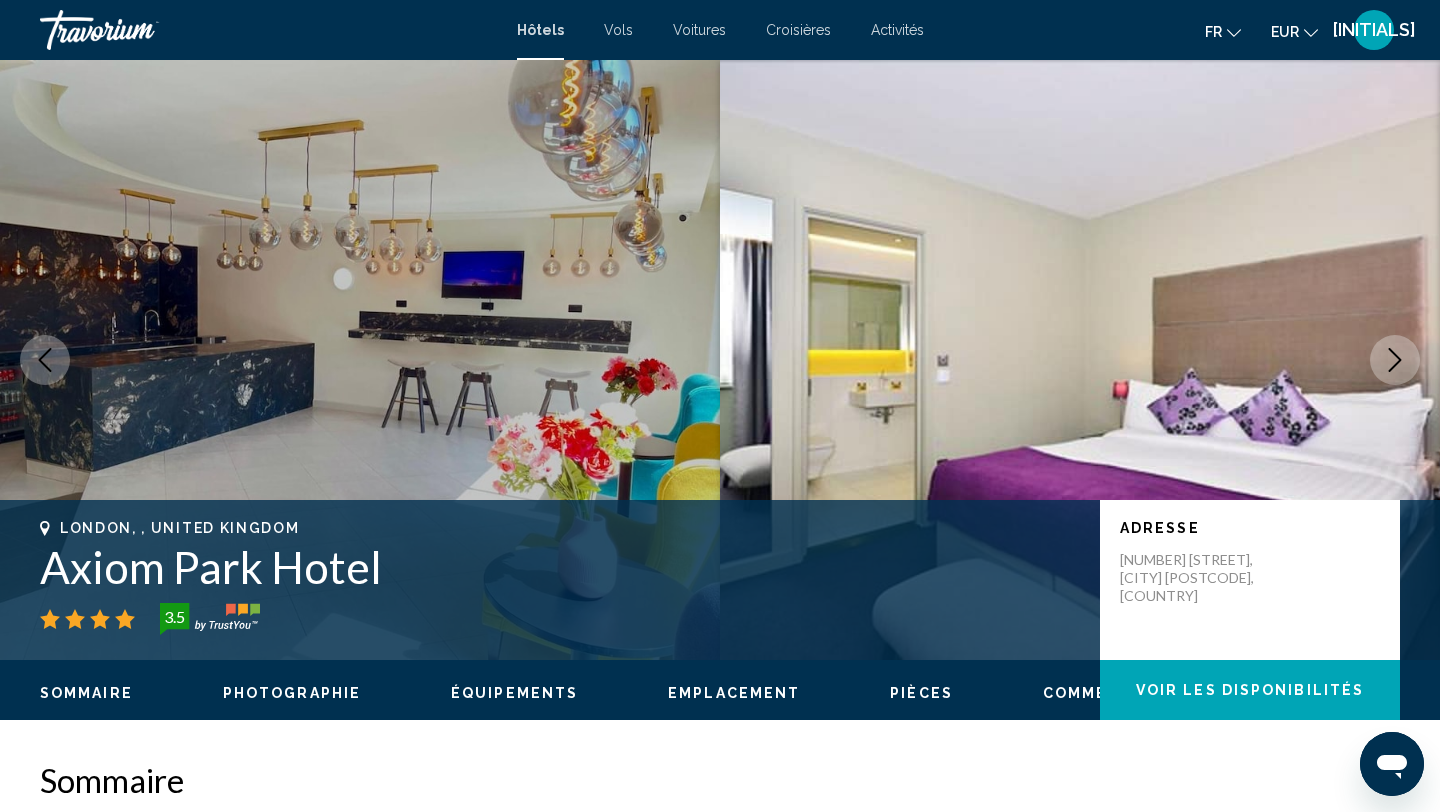 click 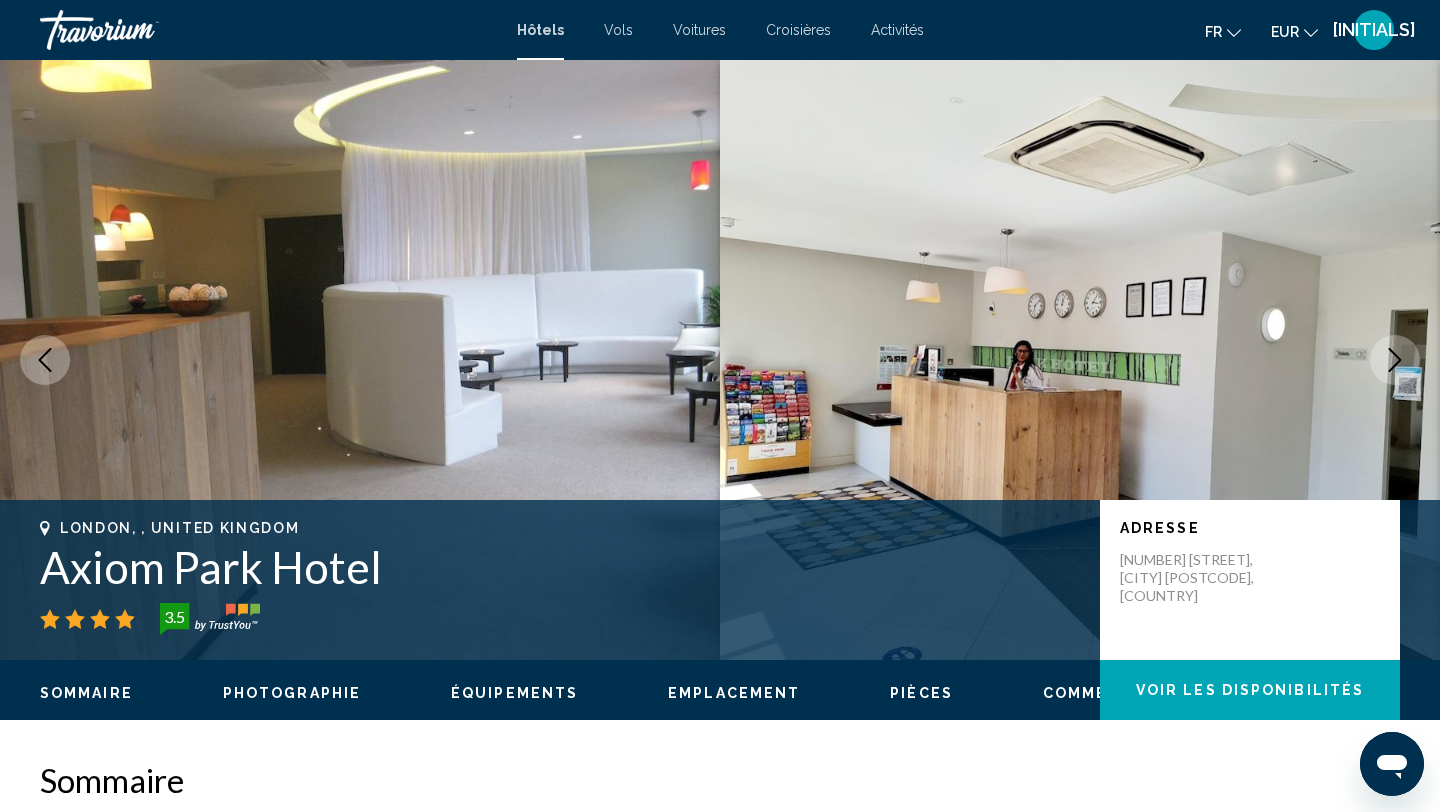 click 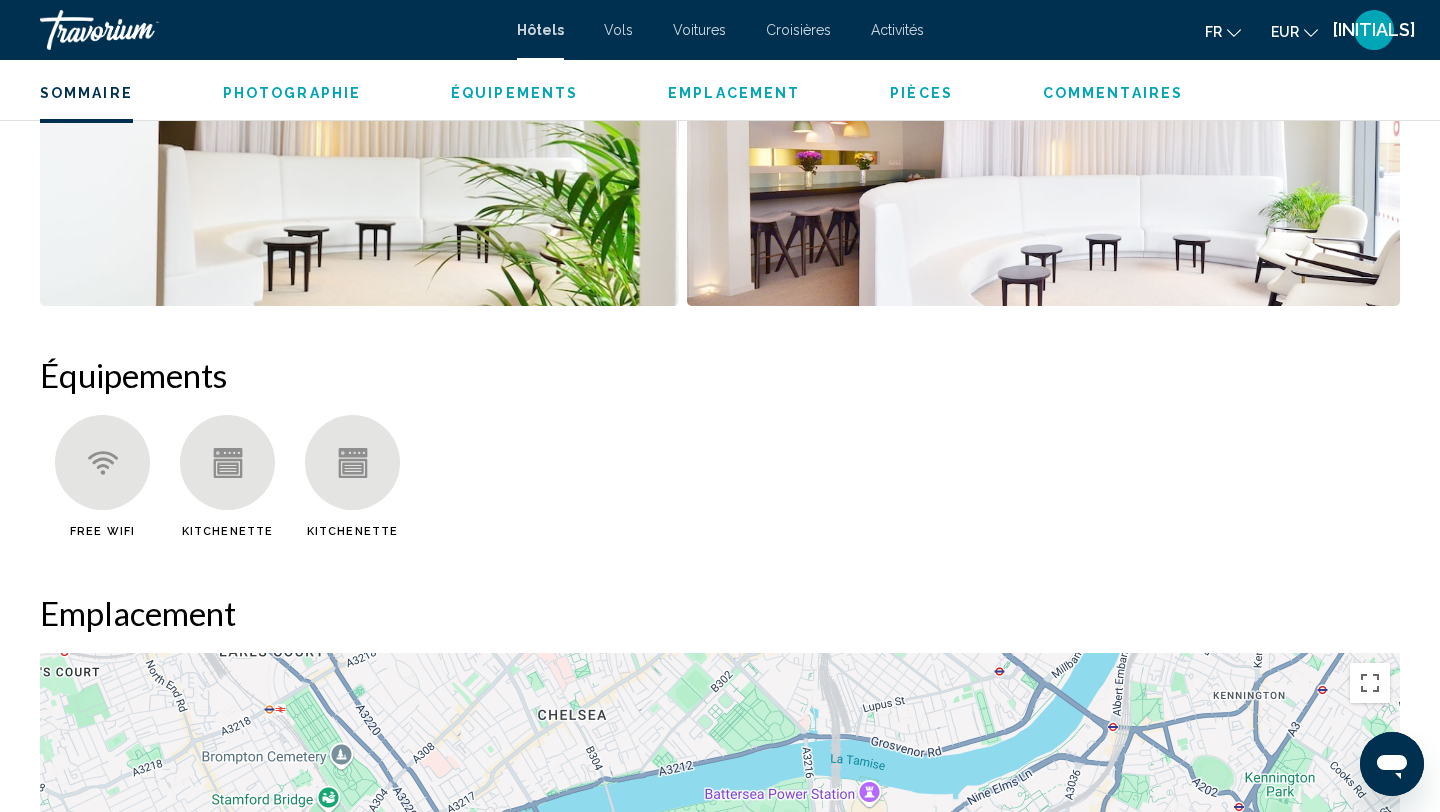 scroll, scrollTop: 0, scrollLeft: 0, axis: both 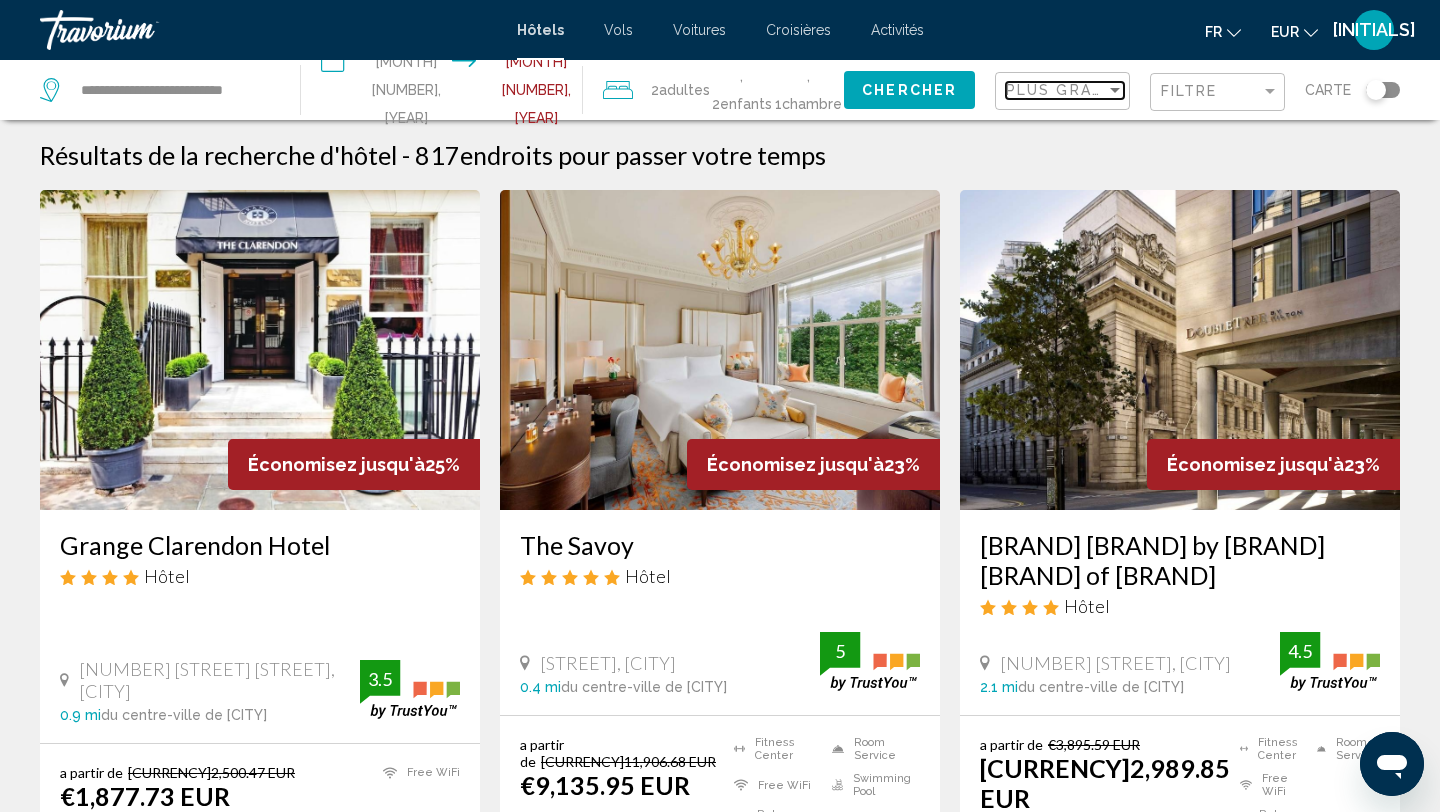 click on "Plus grandes économies" at bounding box center (1125, 90) 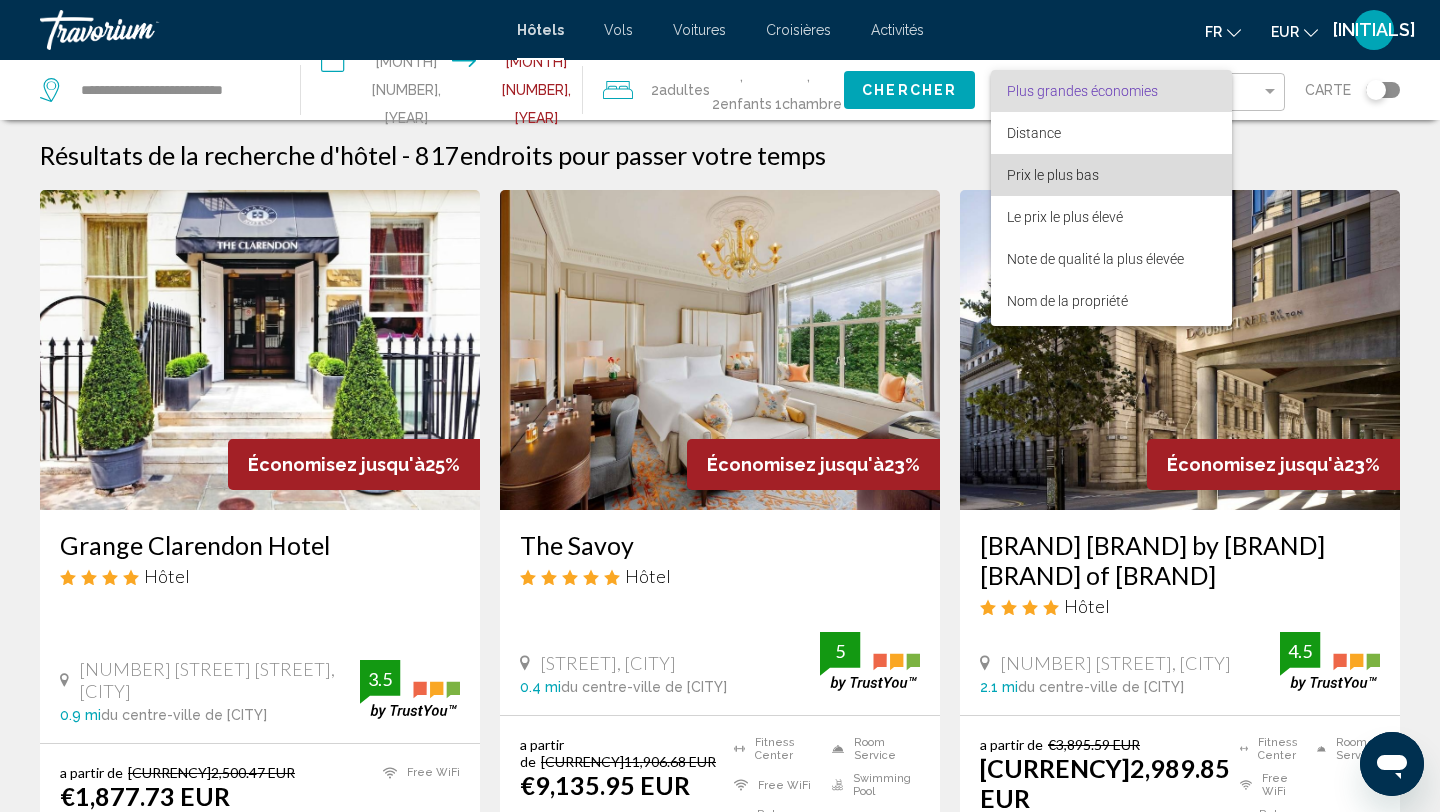 click on "Prix le plus bas" at bounding box center (1053, 175) 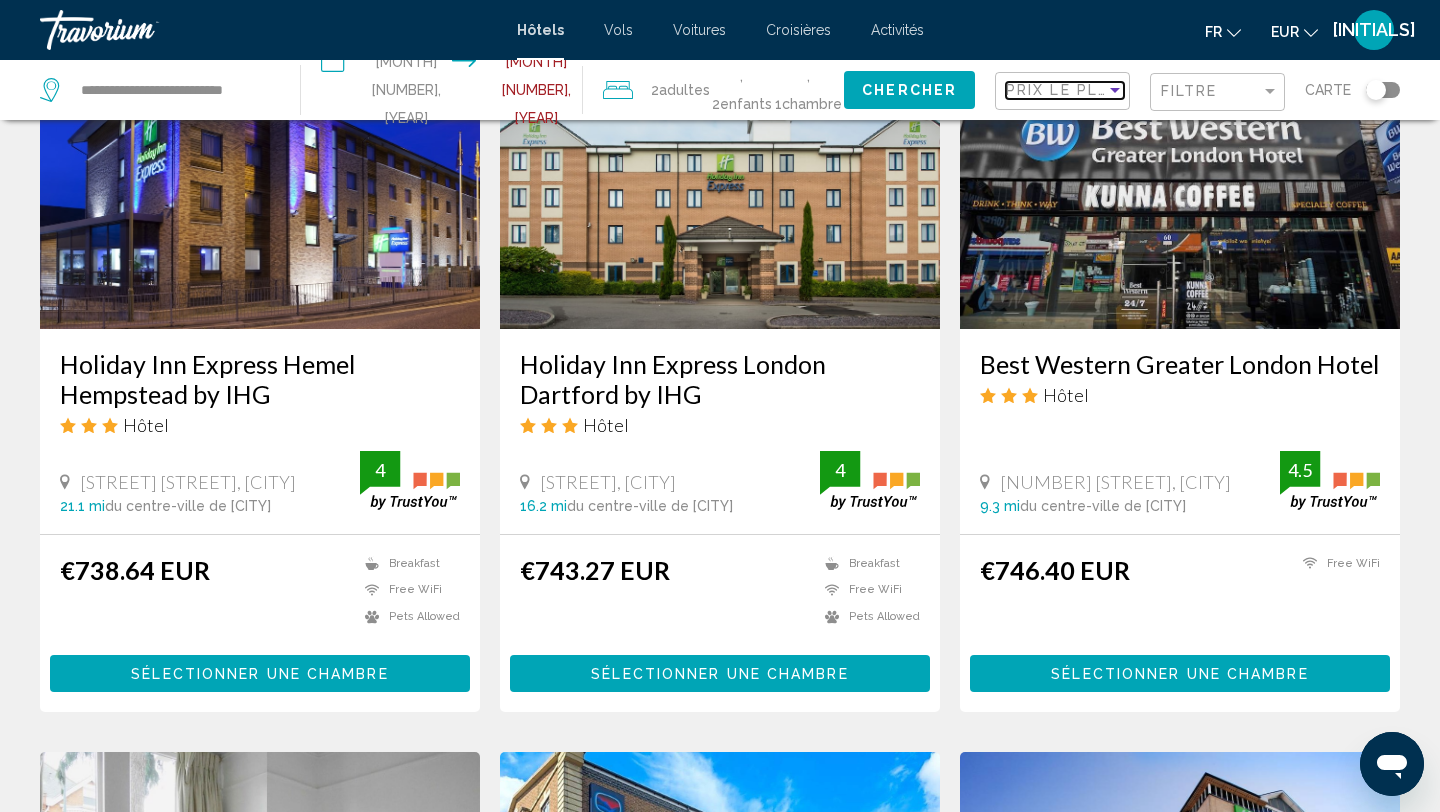 scroll, scrollTop: 1728, scrollLeft: 0, axis: vertical 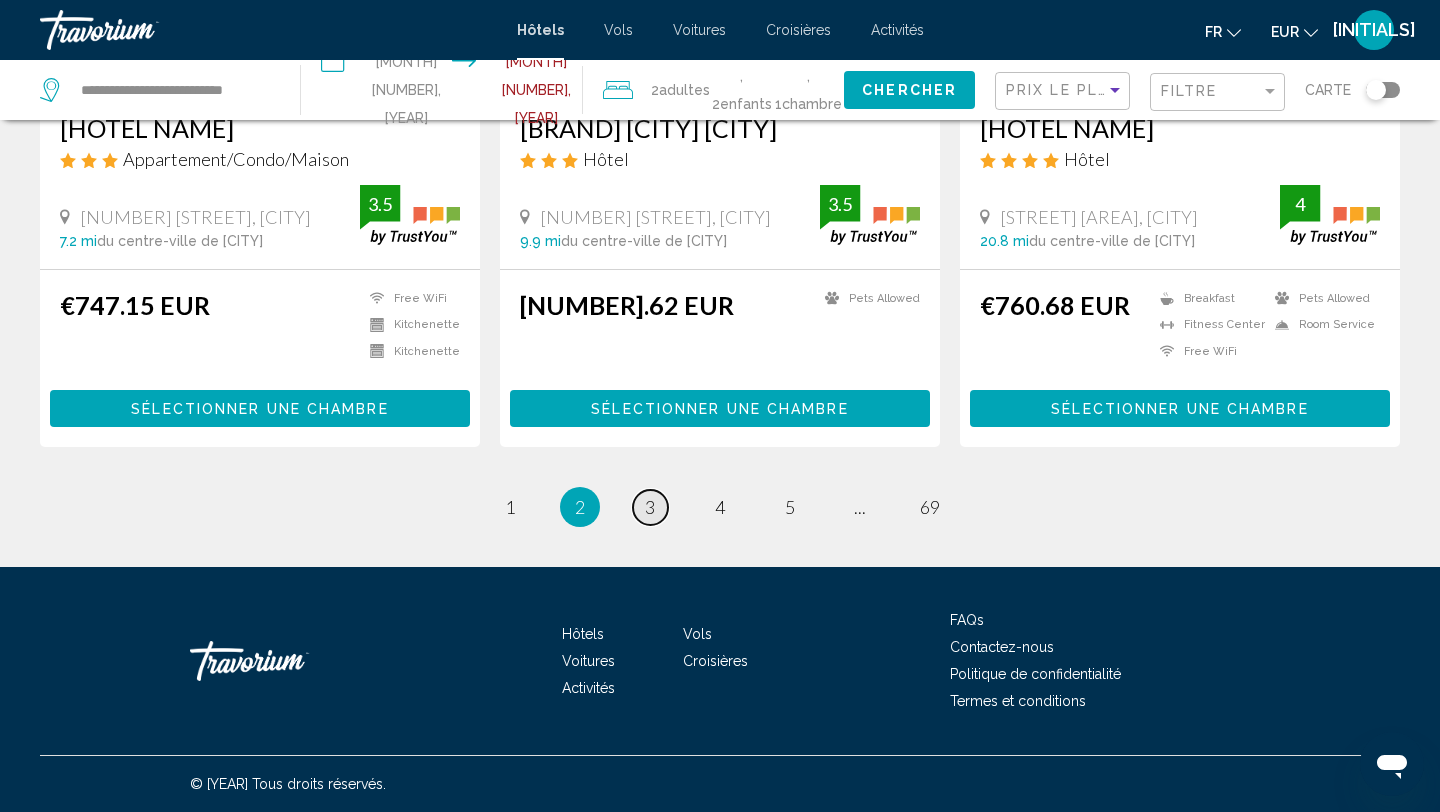 click on "page  3" at bounding box center (650, 507) 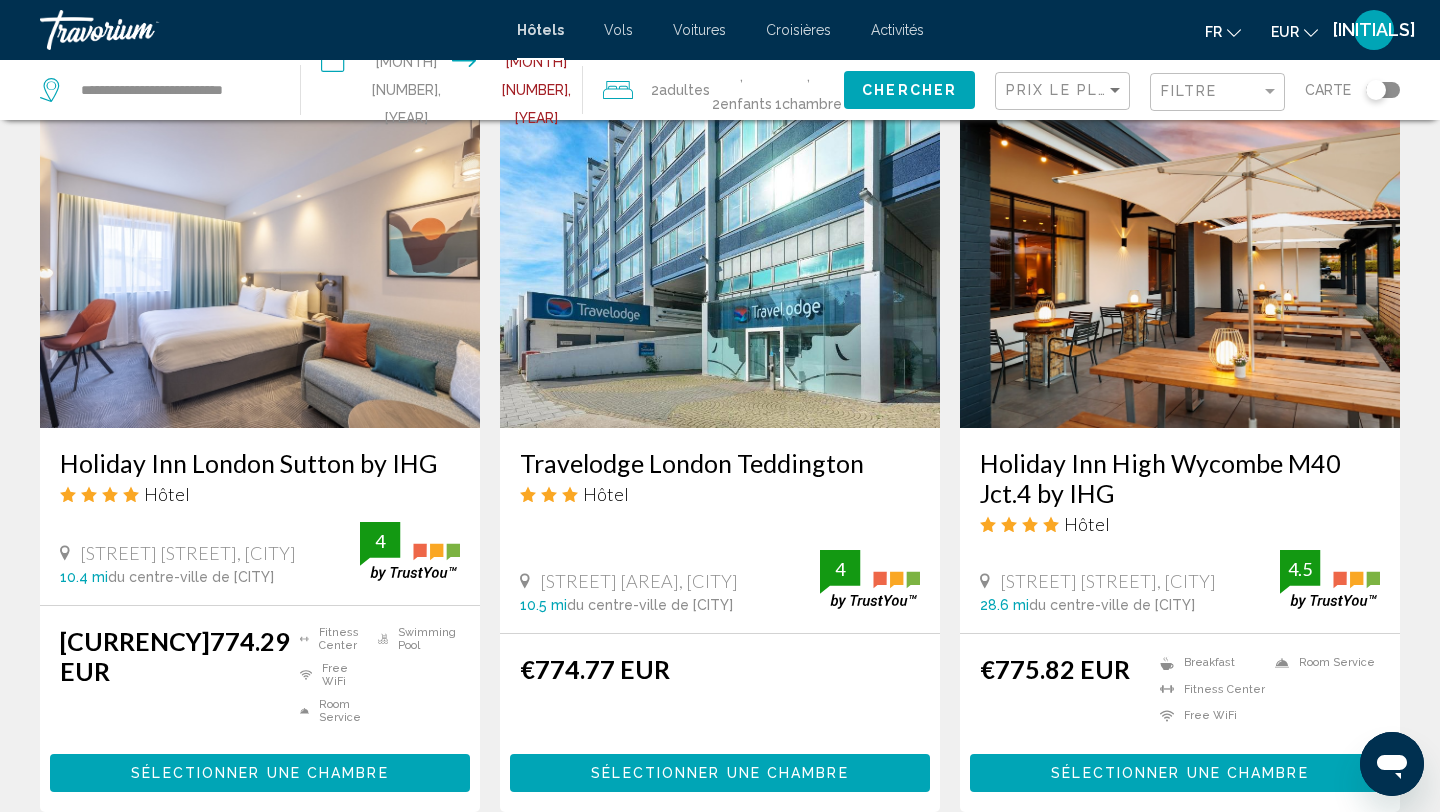 scroll, scrollTop: 829, scrollLeft: 0, axis: vertical 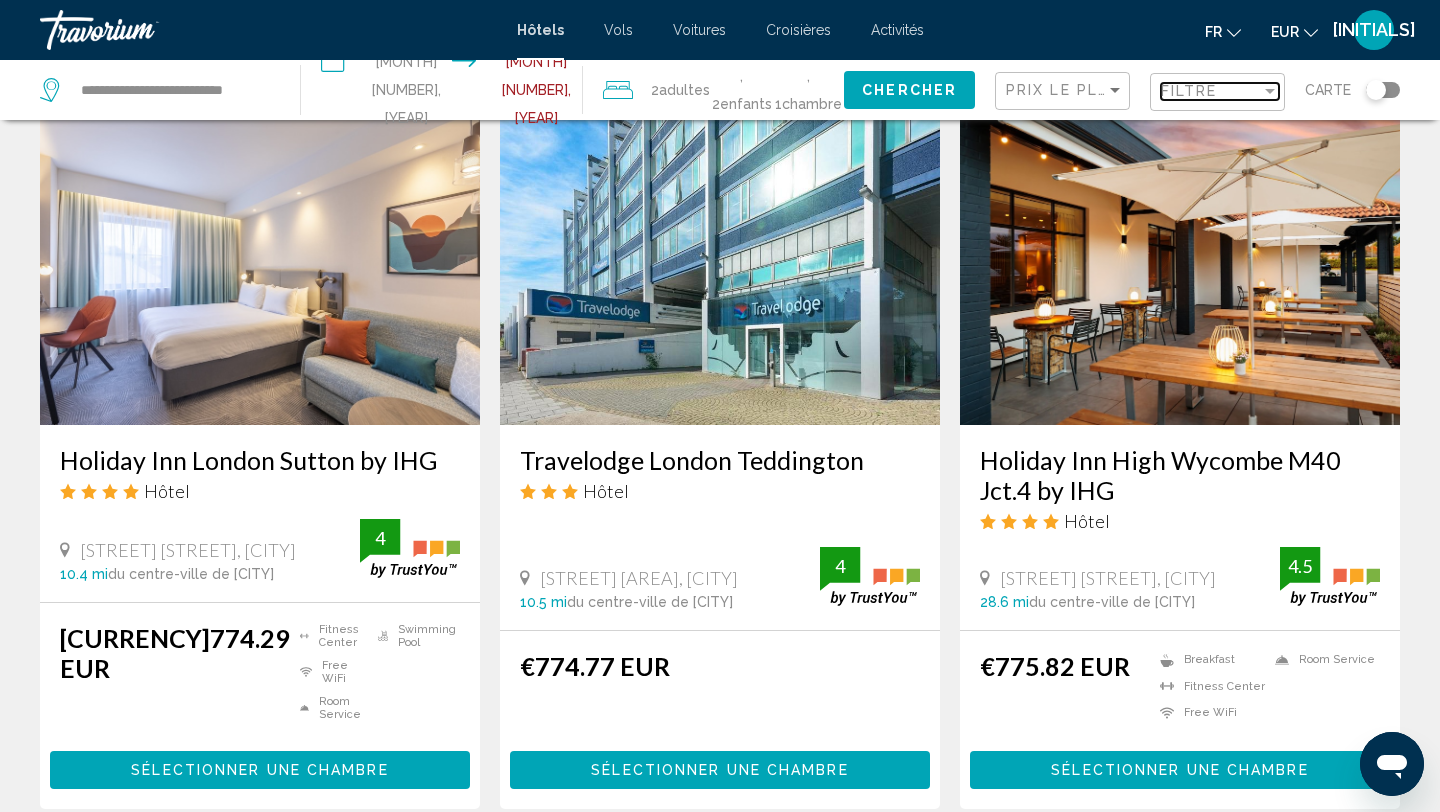 click on "Filtre" at bounding box center (1189, 91) 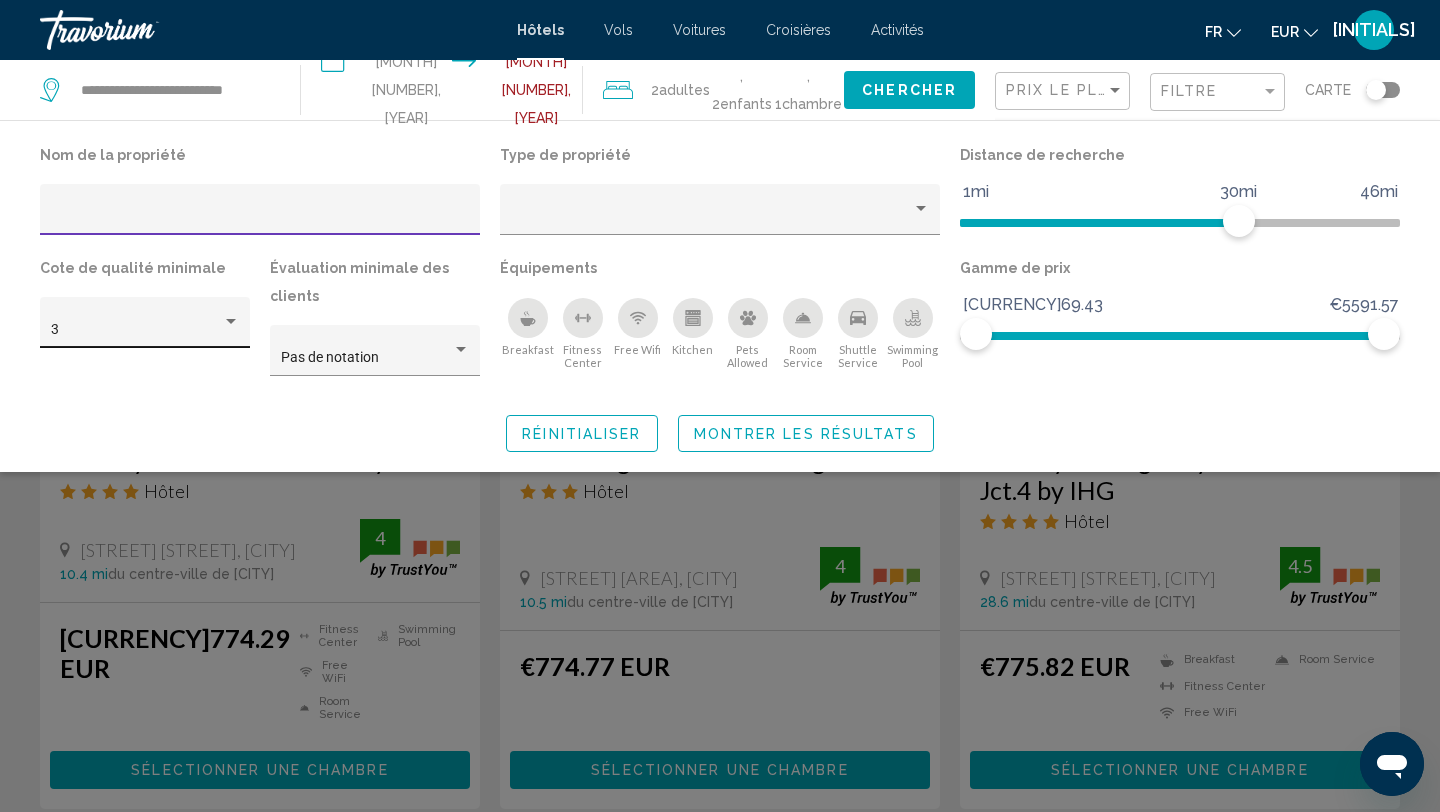 click on "3" at bounding box center [145, 330] 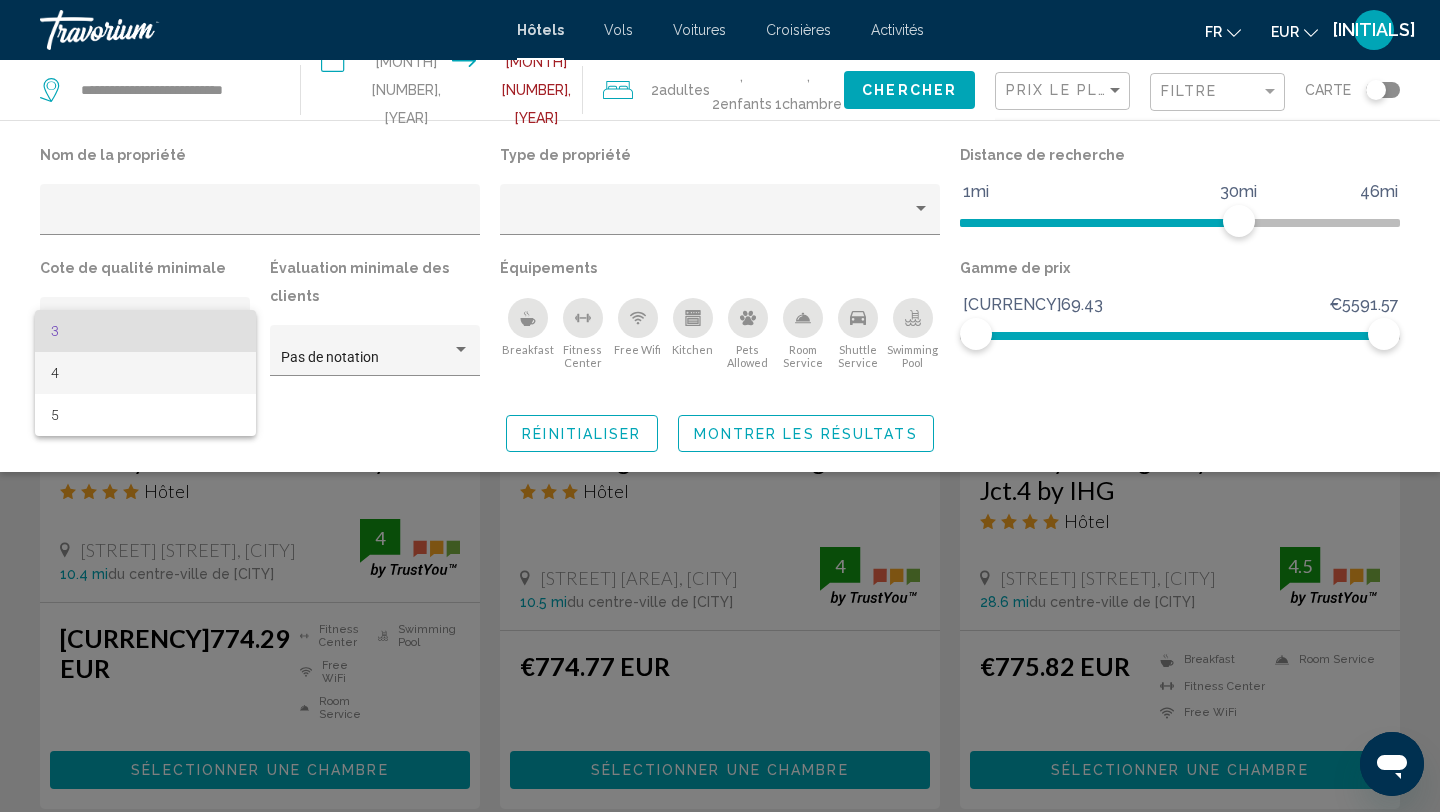 click on "4" at bounding box center (145, 373) 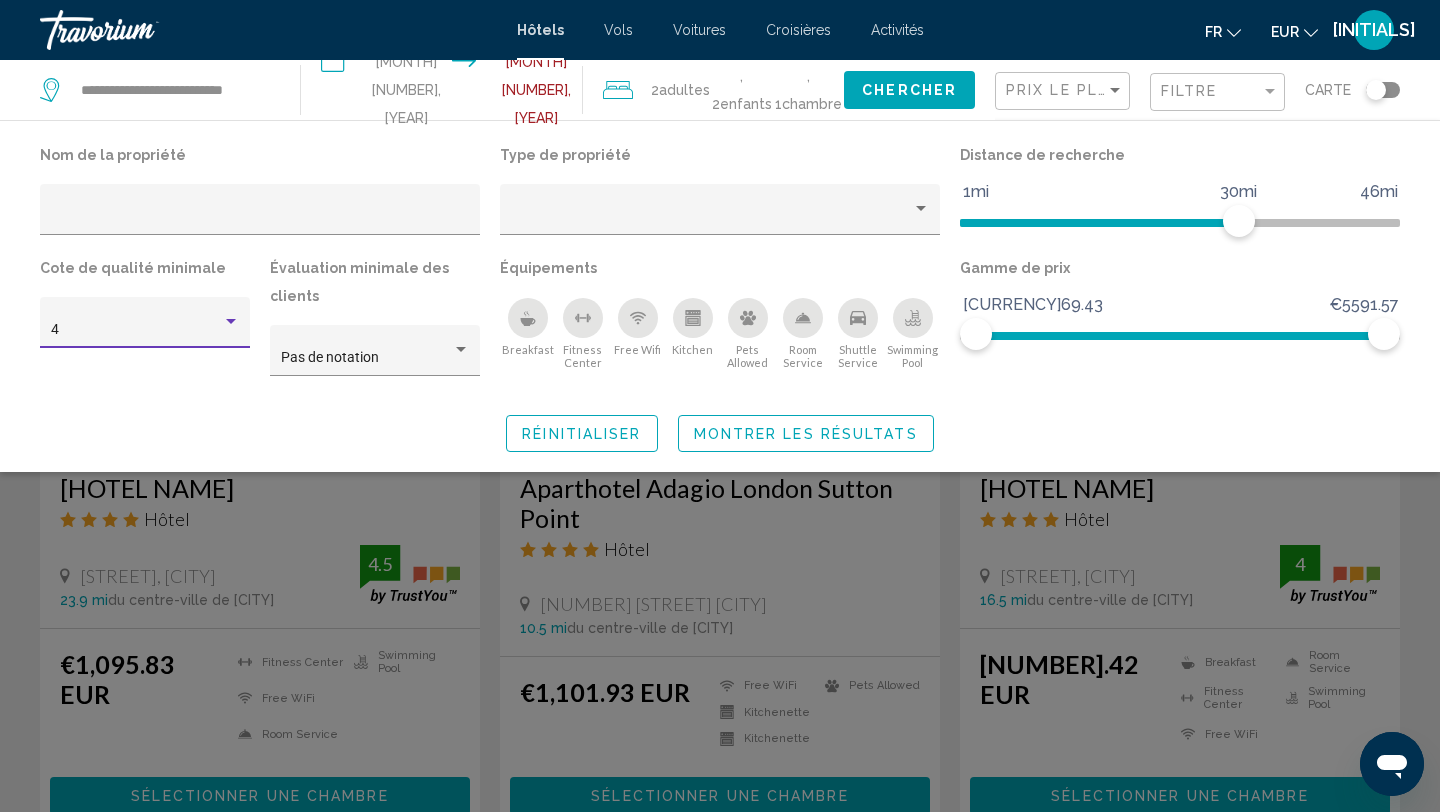 click 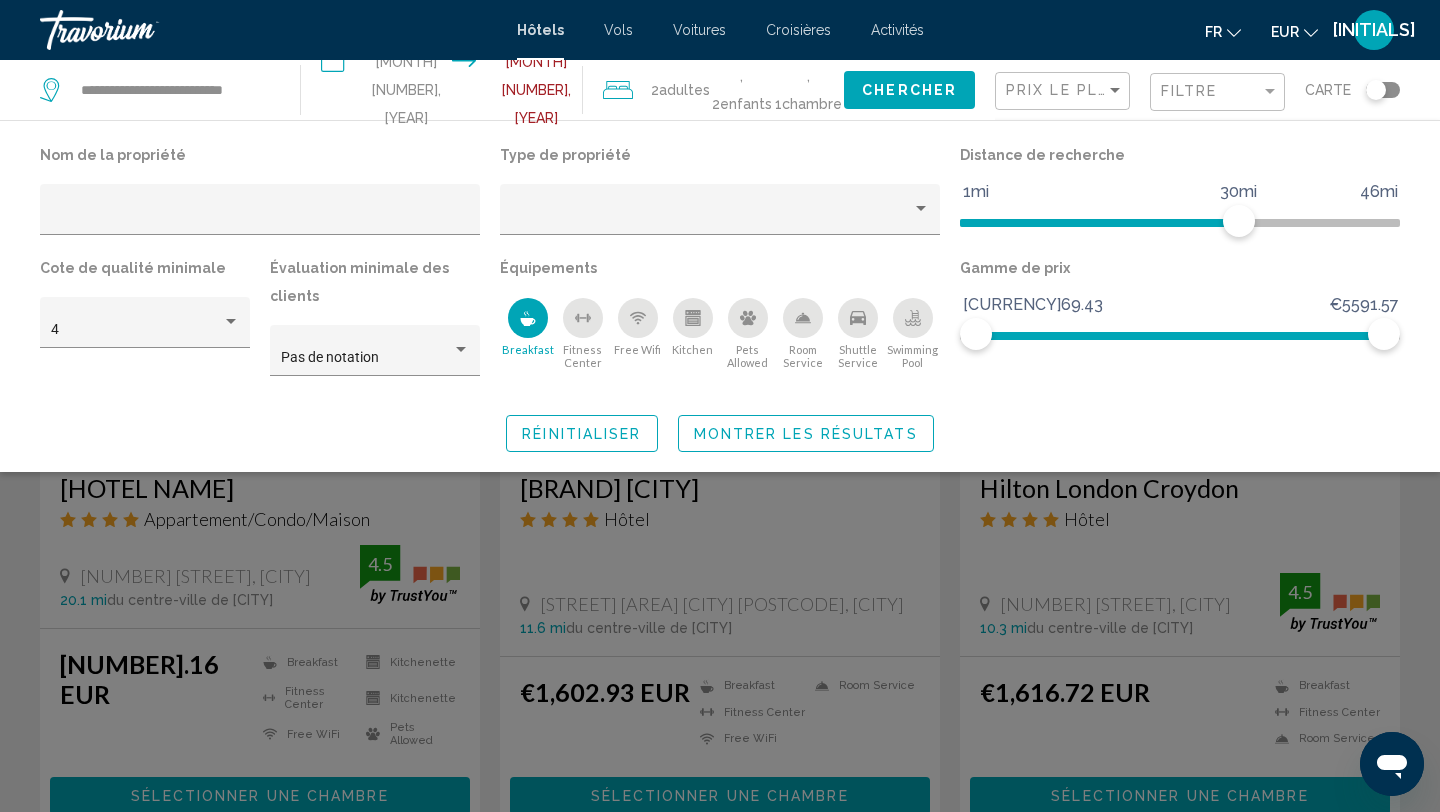 click on "Montrer les résultats" 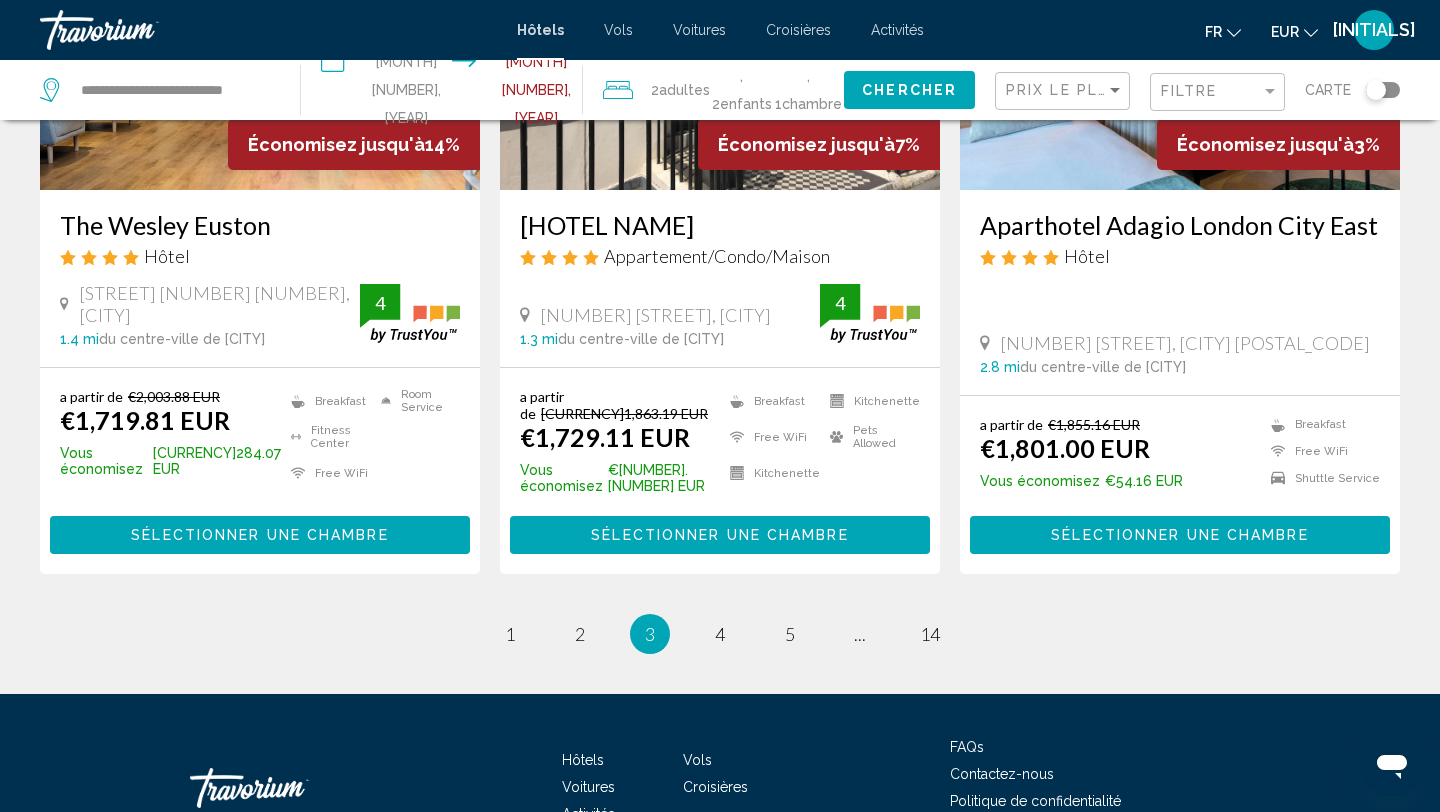 scroll, scrollTop: 2662, scrollLeft: 0, axis: vertical 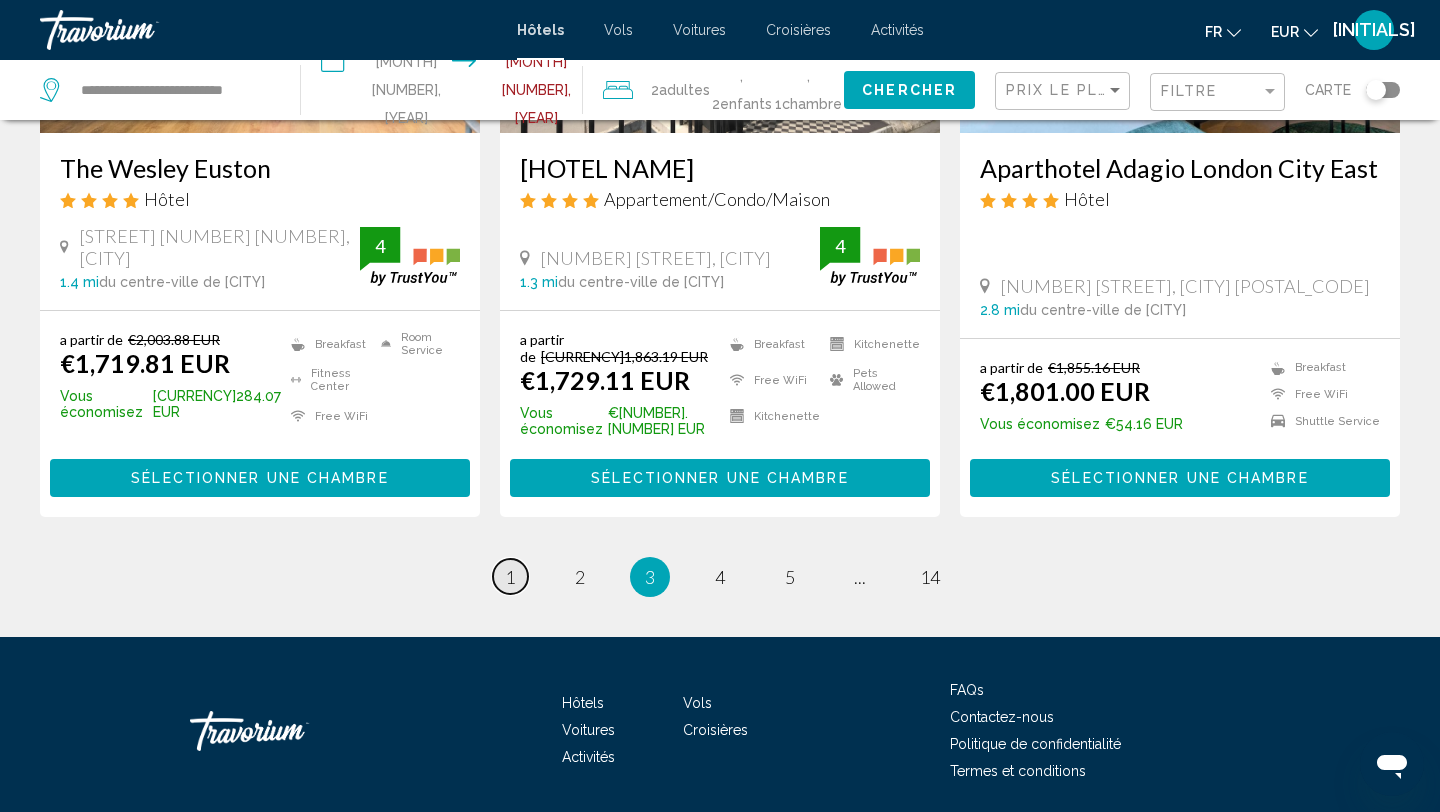 click on "page  1" at bounding box center (510, 576) 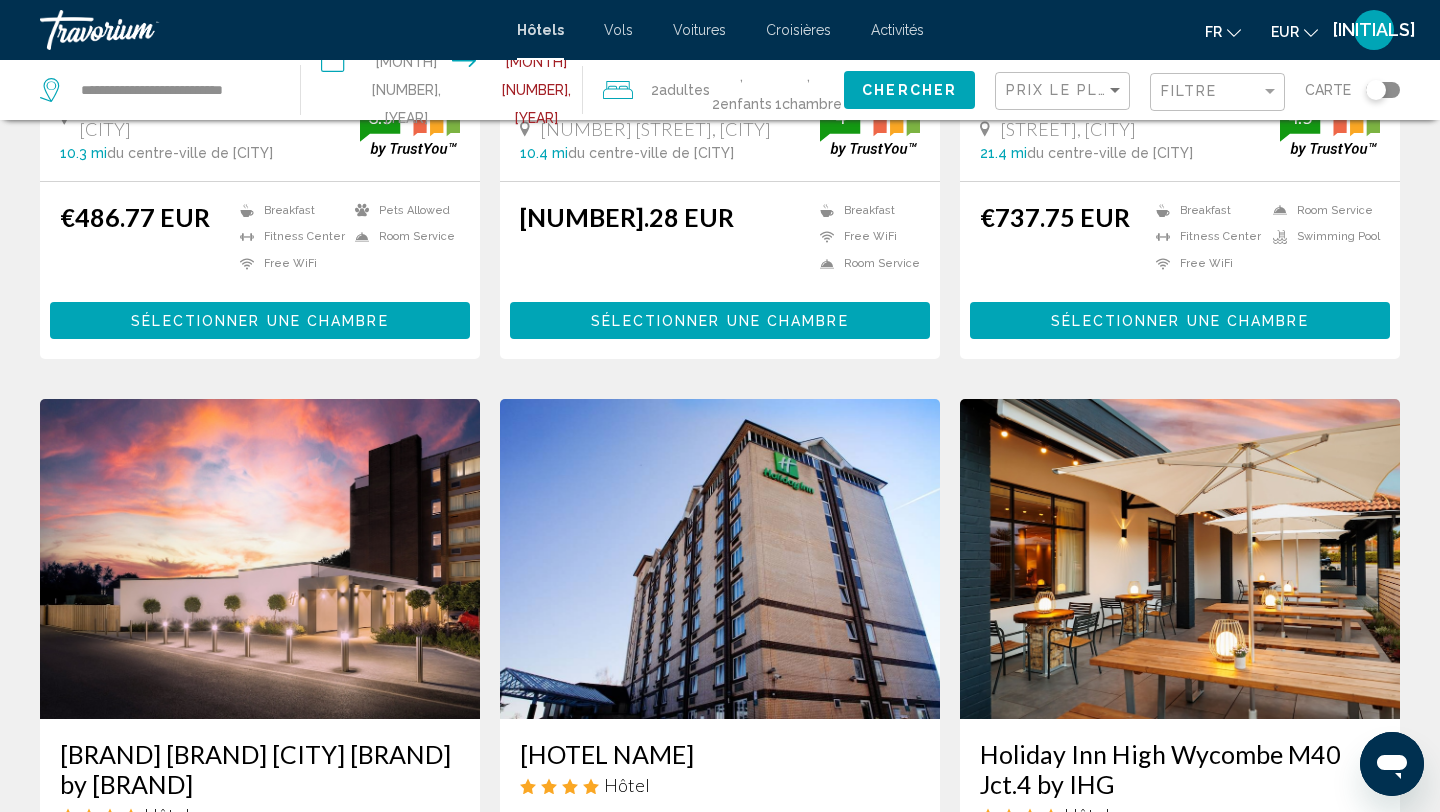 scroll, scrollTop: 534, scrollLeft: 0, axis: vertical 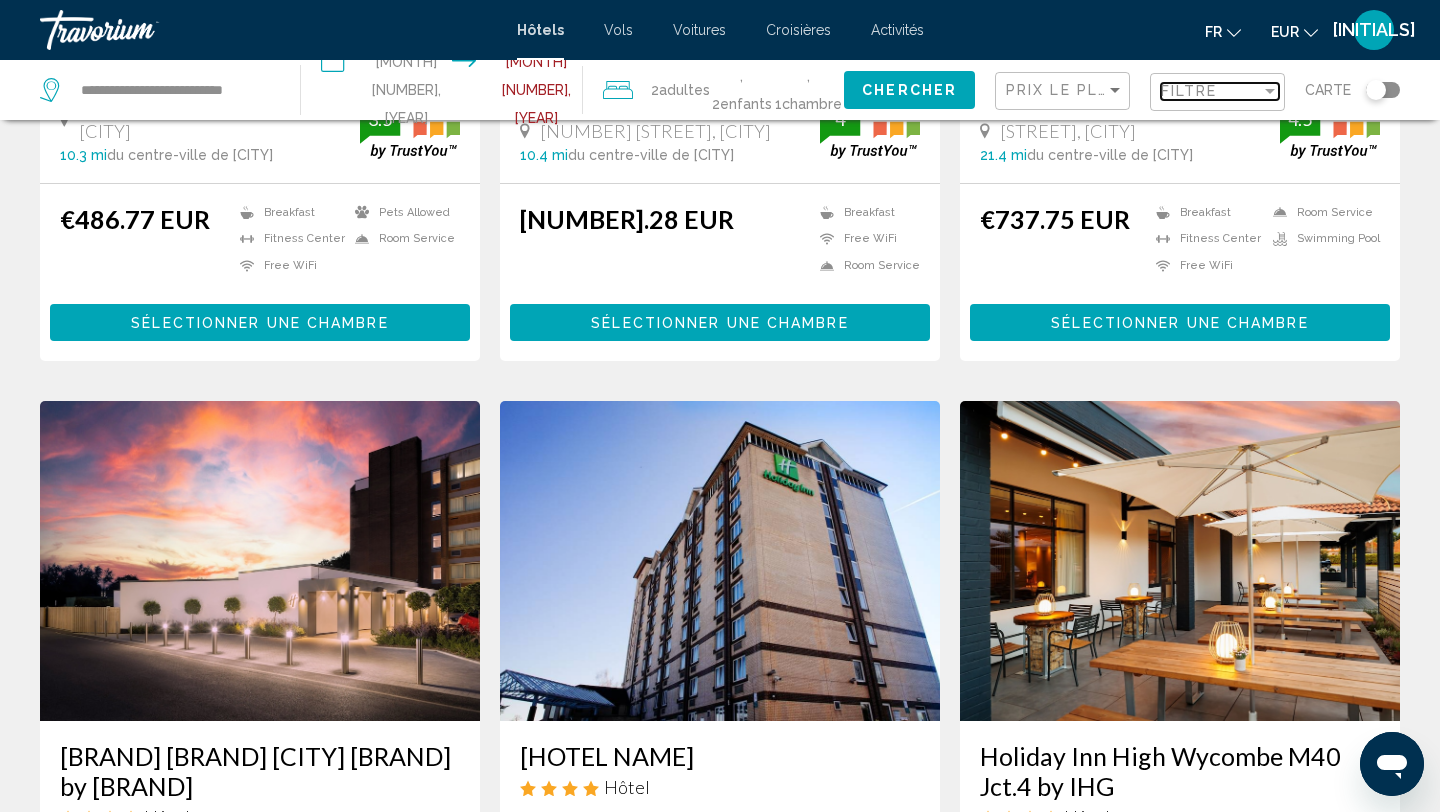 click on "Filtre" at bounding box center (1211, 91) 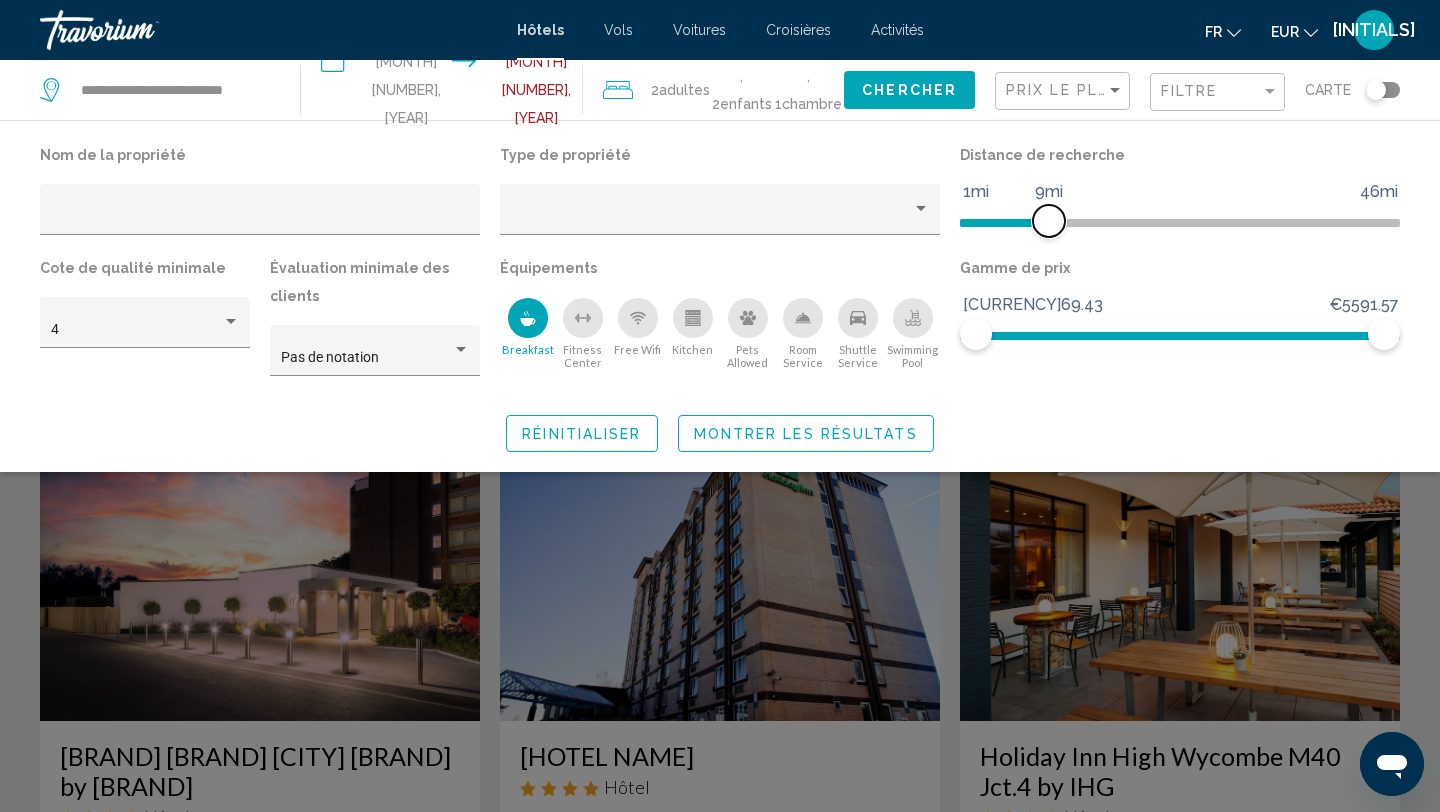 drag, startPoint x: 1240, startPoint y: 227, endPoint x: 1052, endPoint y: 231, distance: 188.04254 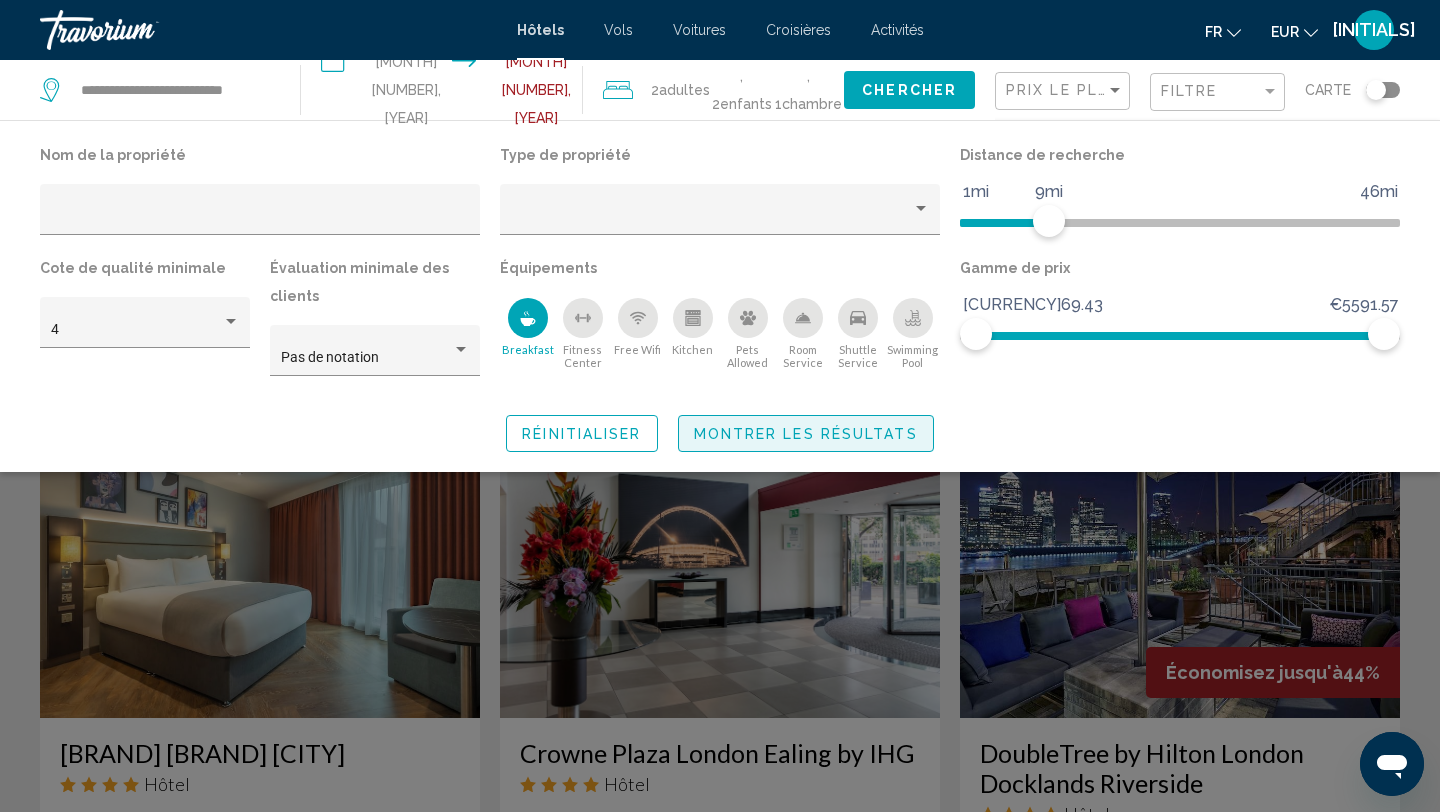click on "Montrer les résultats" 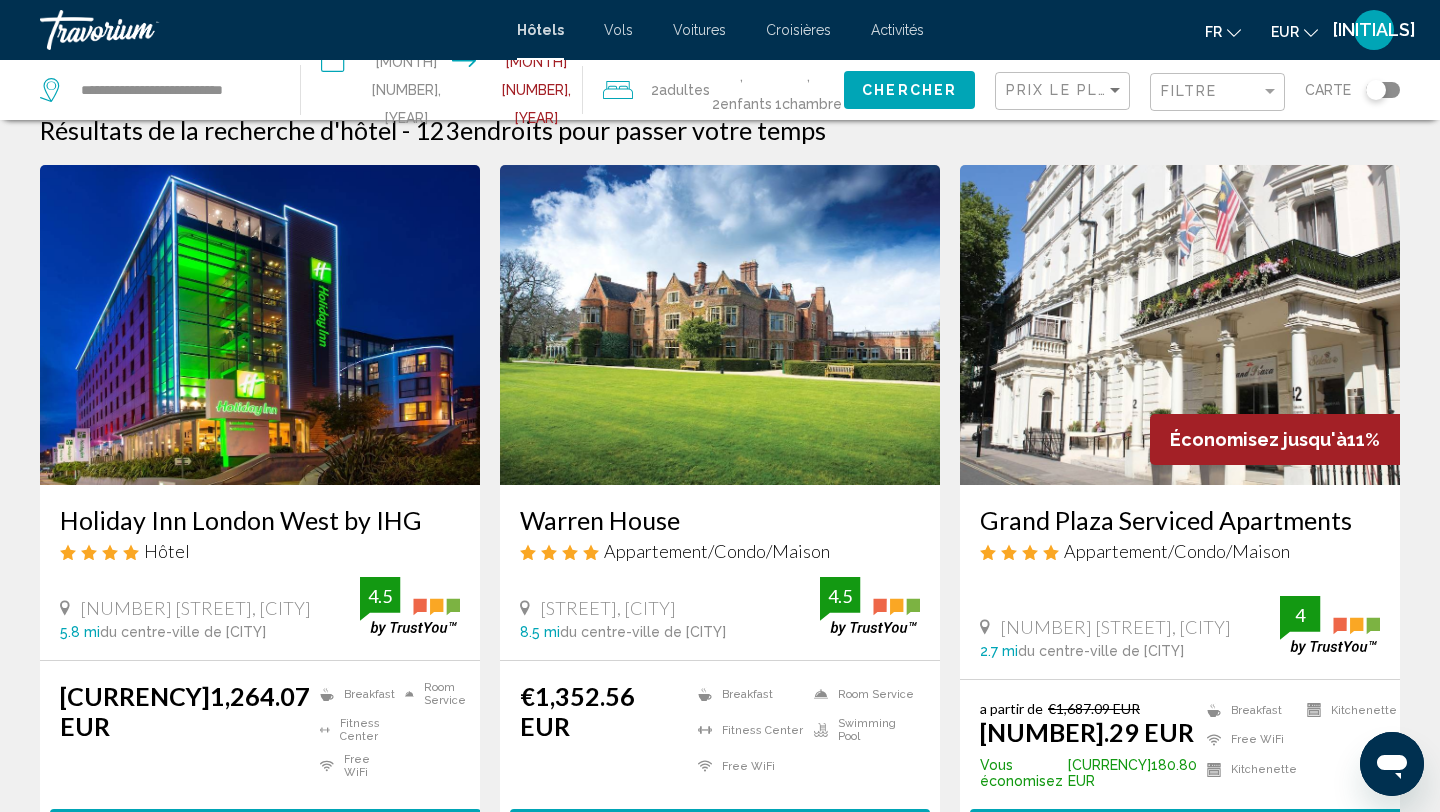 scroll, scrollTop: 0, scrollLeft: 0, axis: both 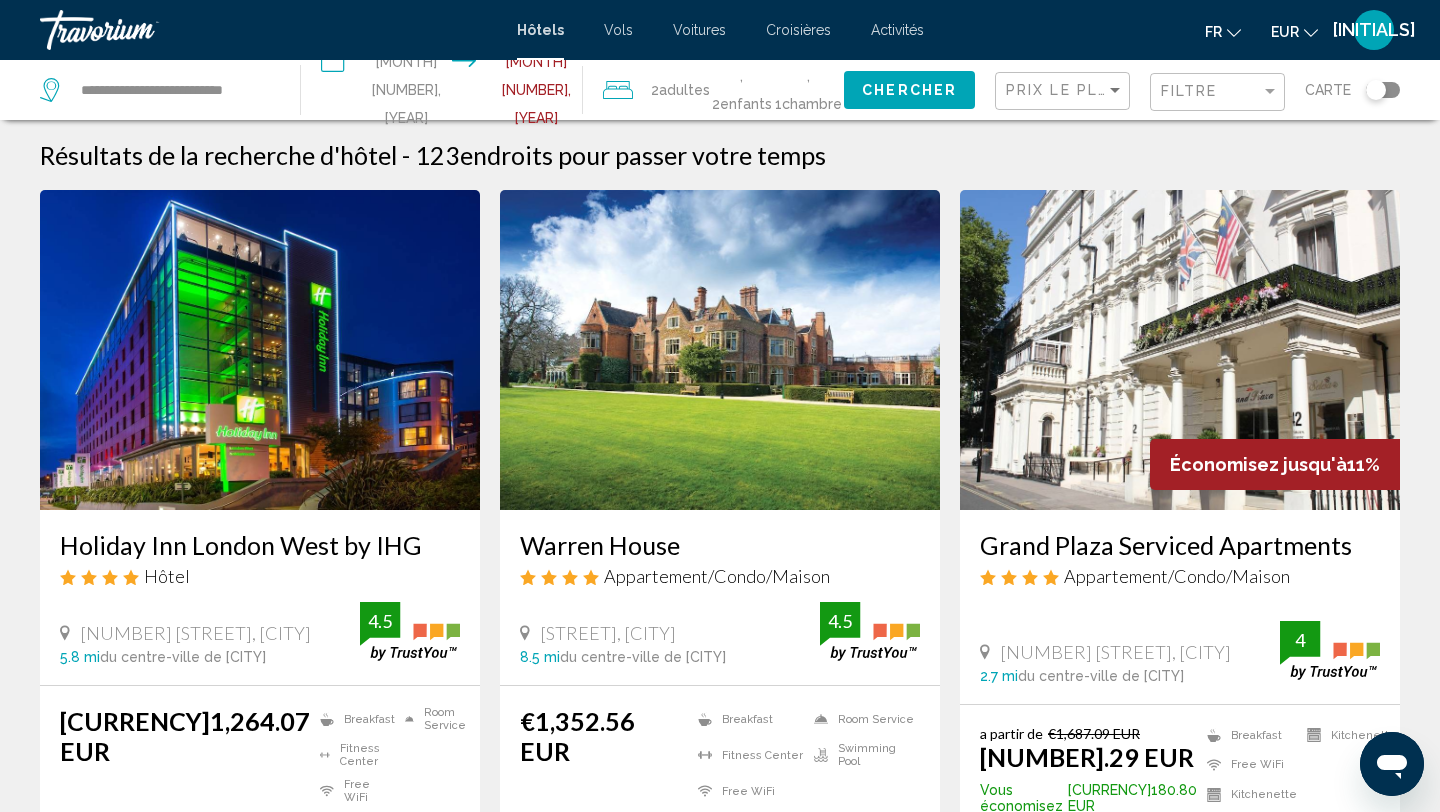 click on "Grand Plaza Serviced Apartments" at bounding box center (1180, 545) 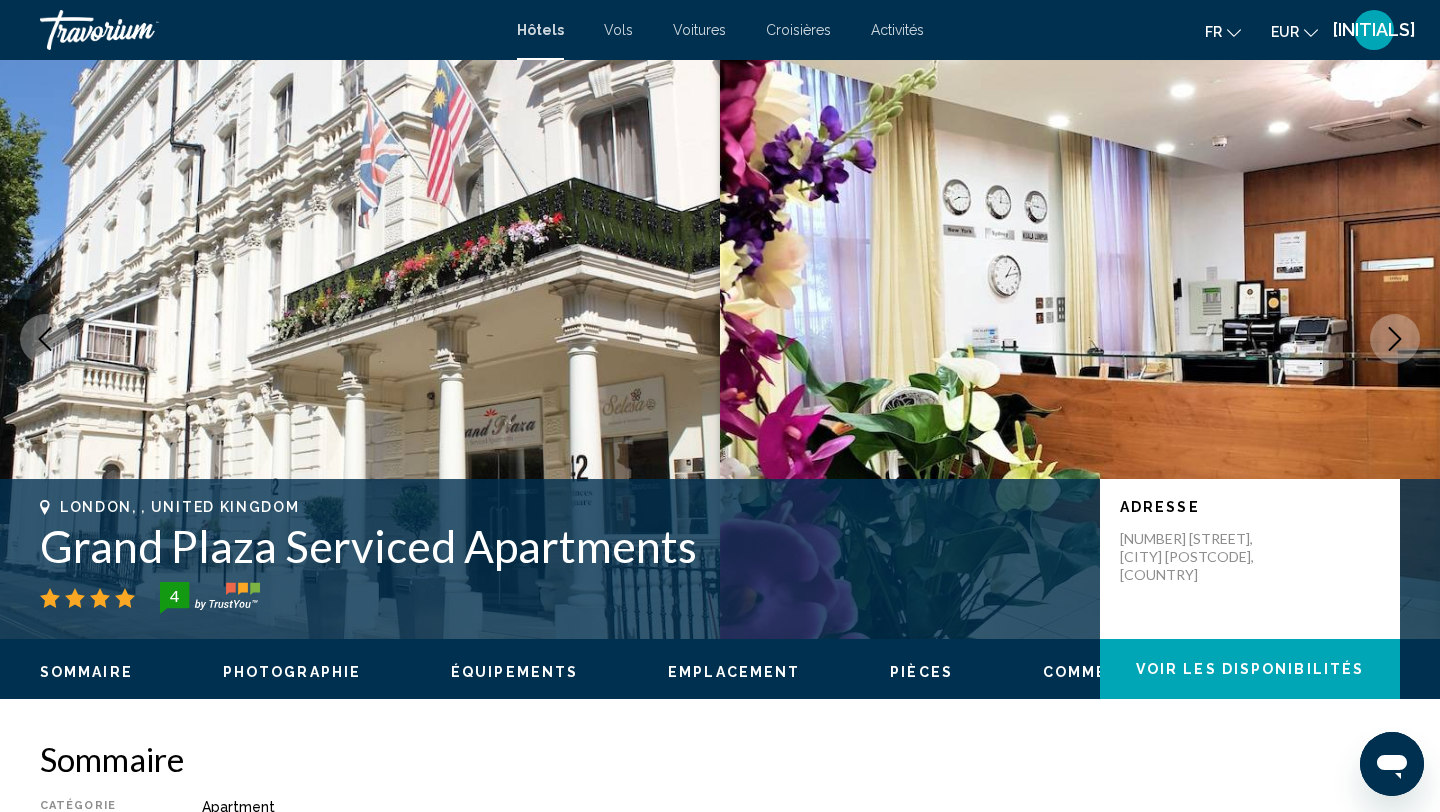 scroll, scrollTop: 24, scrollLeft: 0, axis: vertical 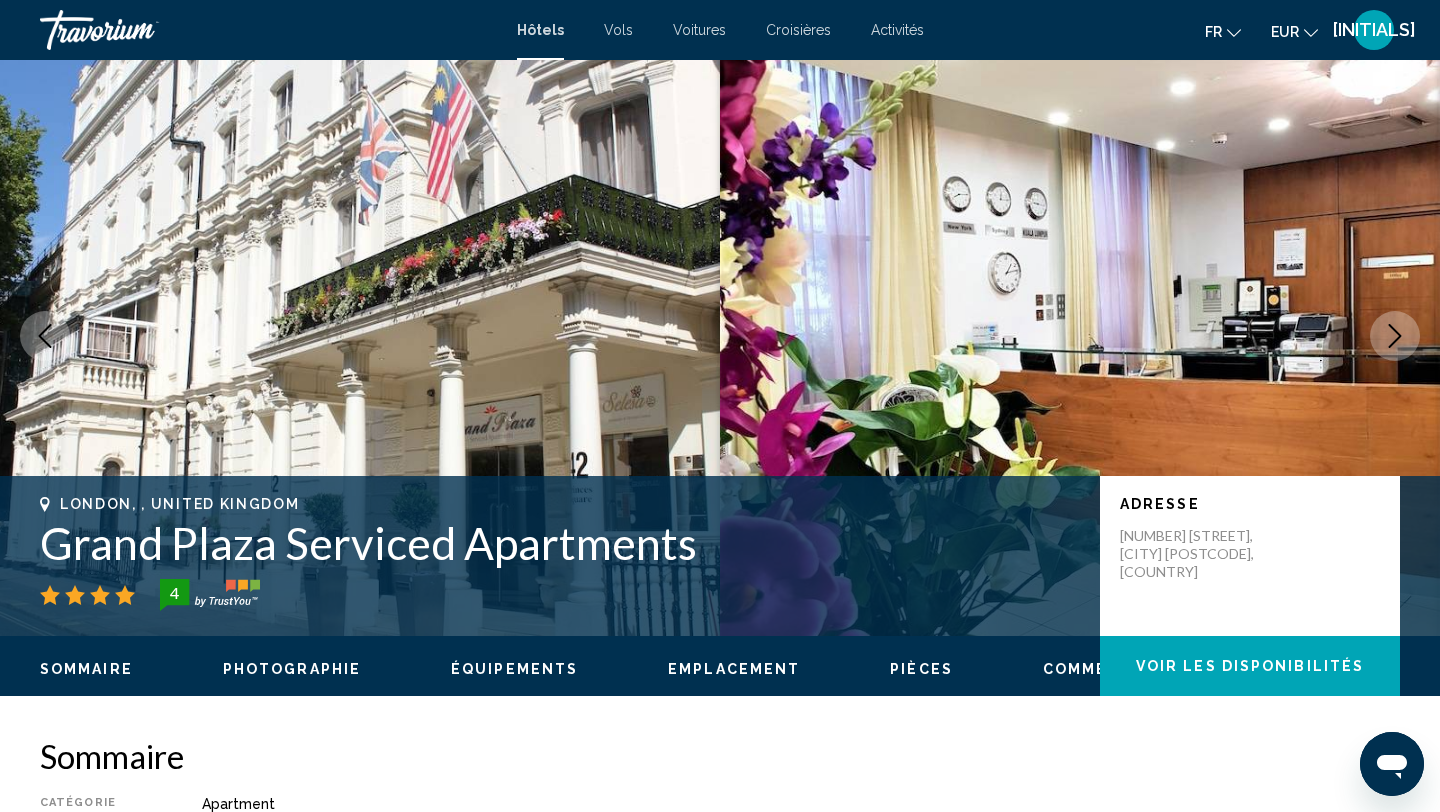 click at bounding box center (1395, 336) 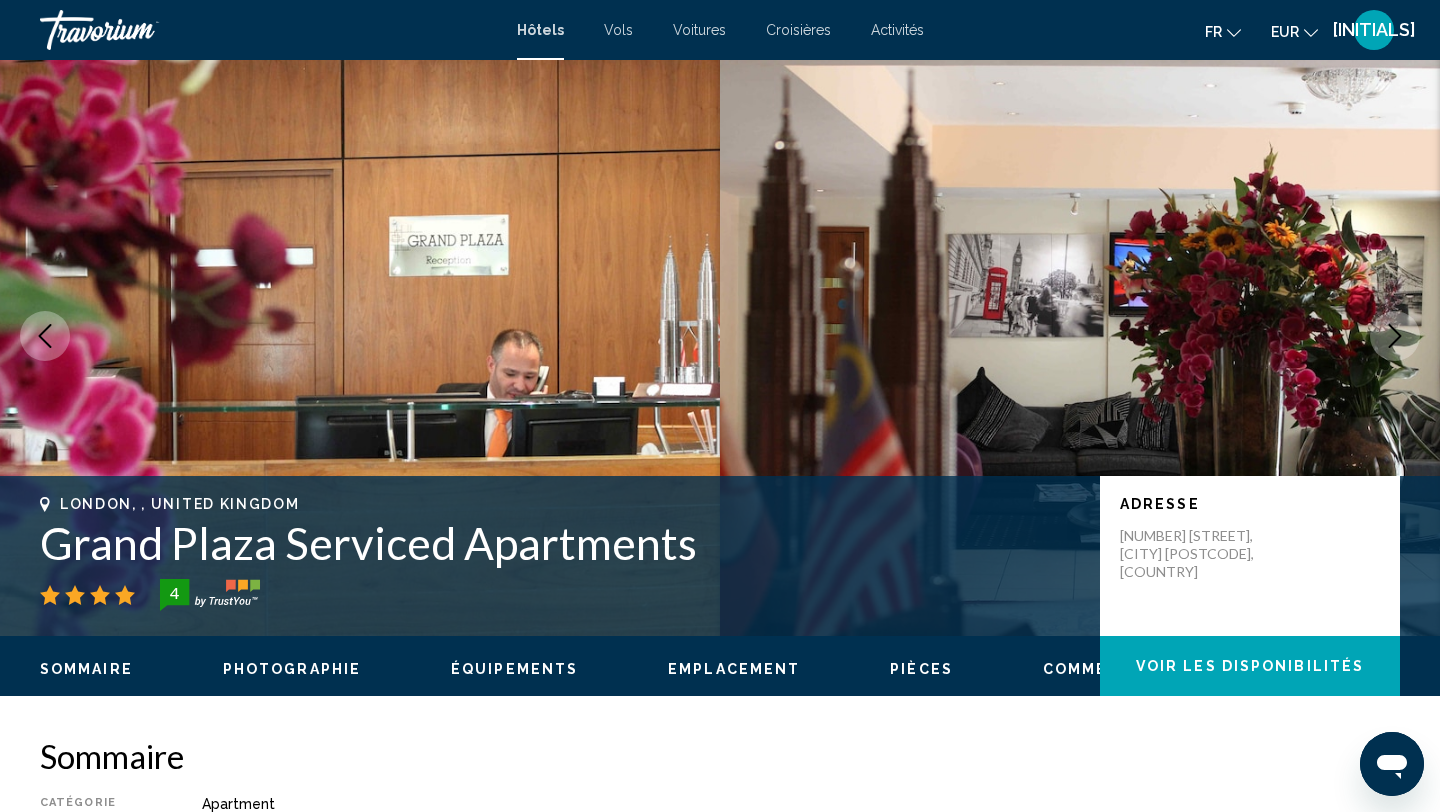 click at bounding box center [1395, 336] 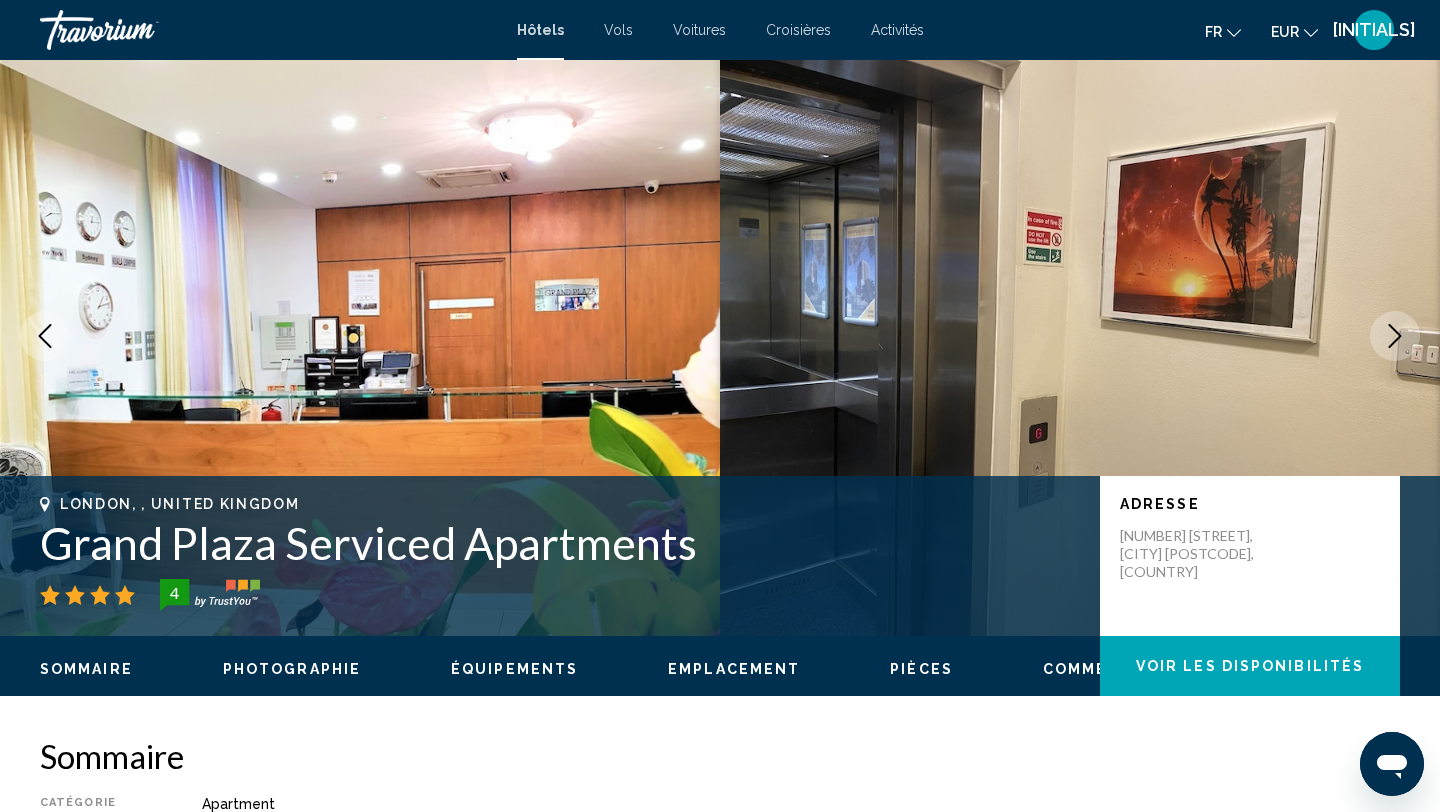 click at bounding box center [1395, 336] 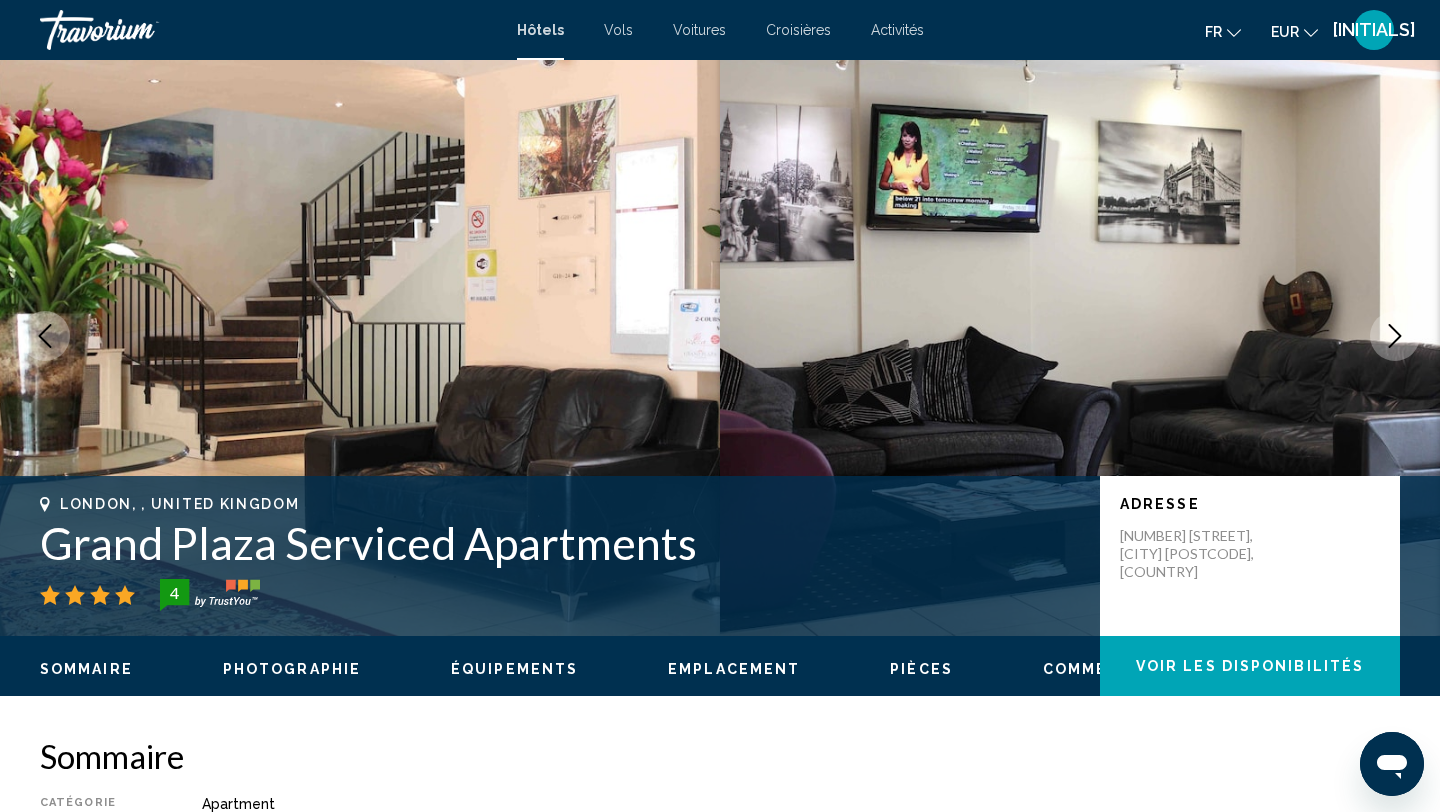 click at bounding box center (1395, 336) 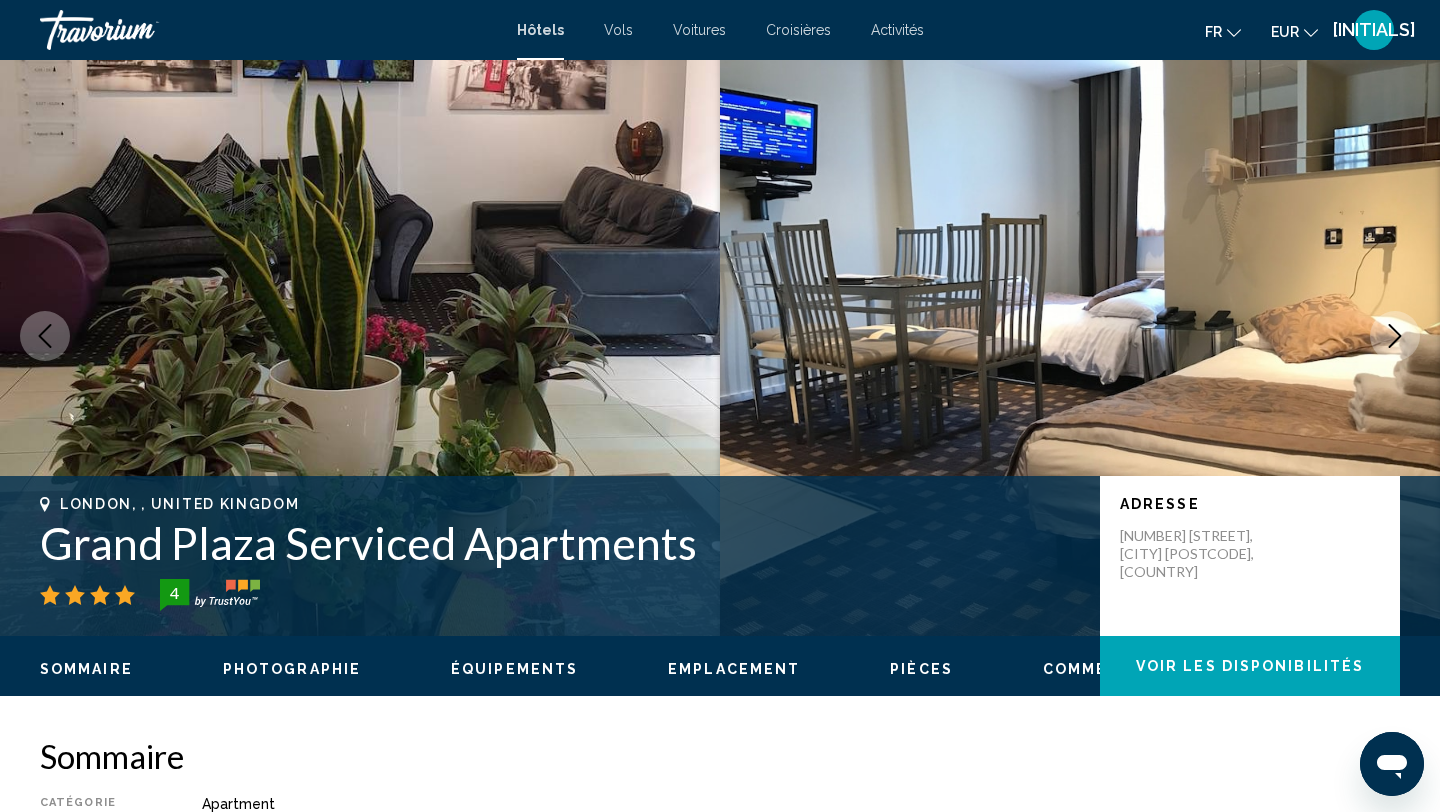 click at bounding box center [1395, 336] 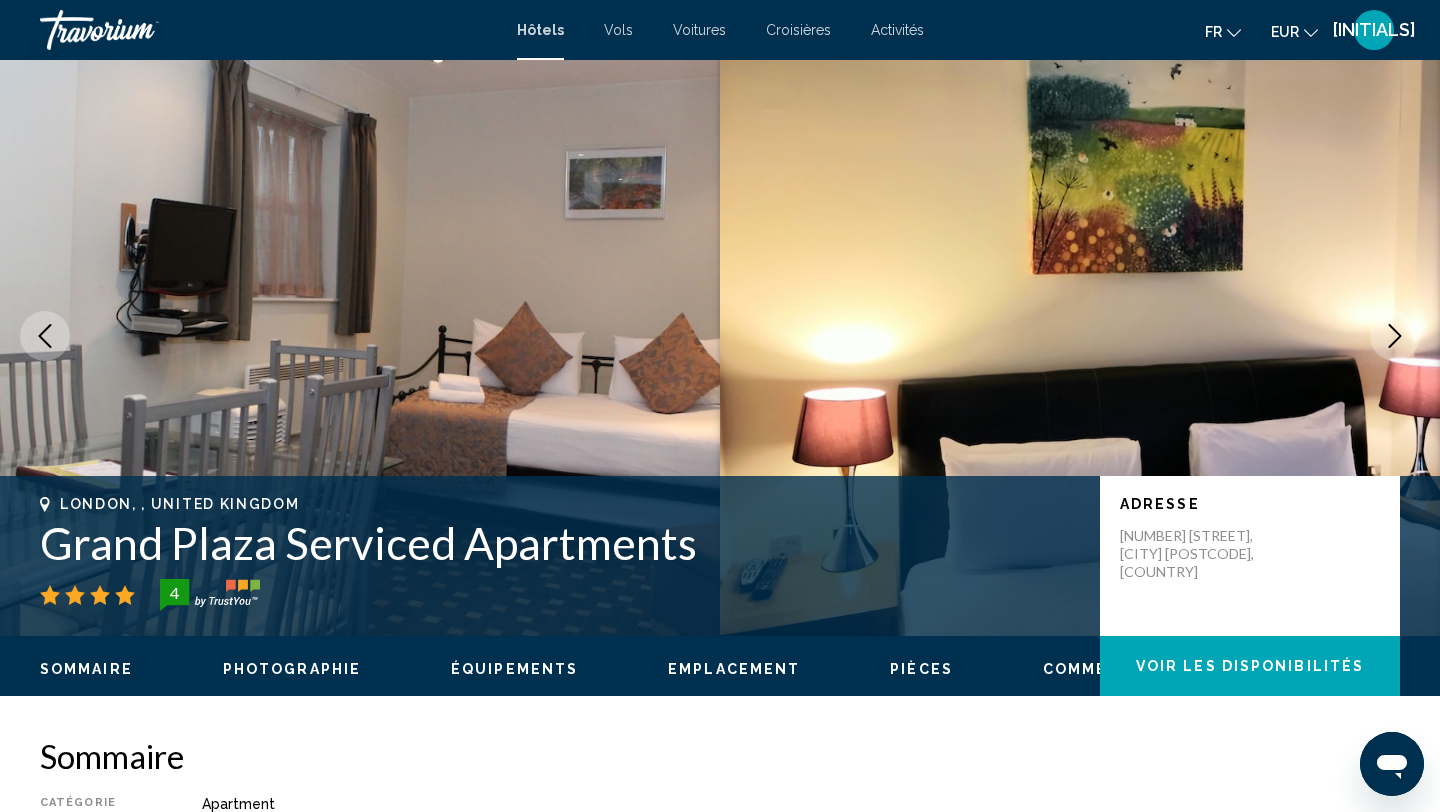 click at bounding box center (1395, 336) 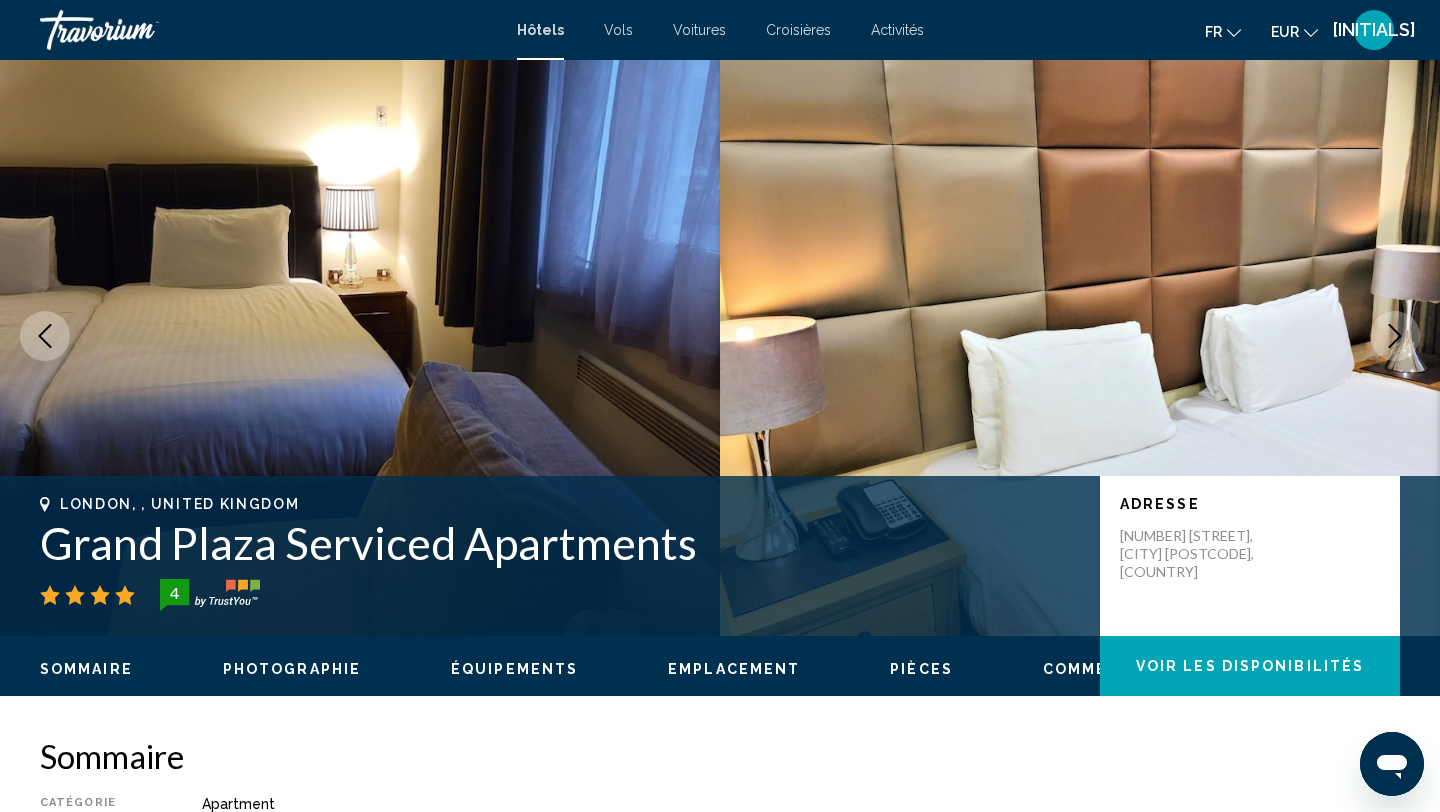 click at bounding box center (1395, 336) 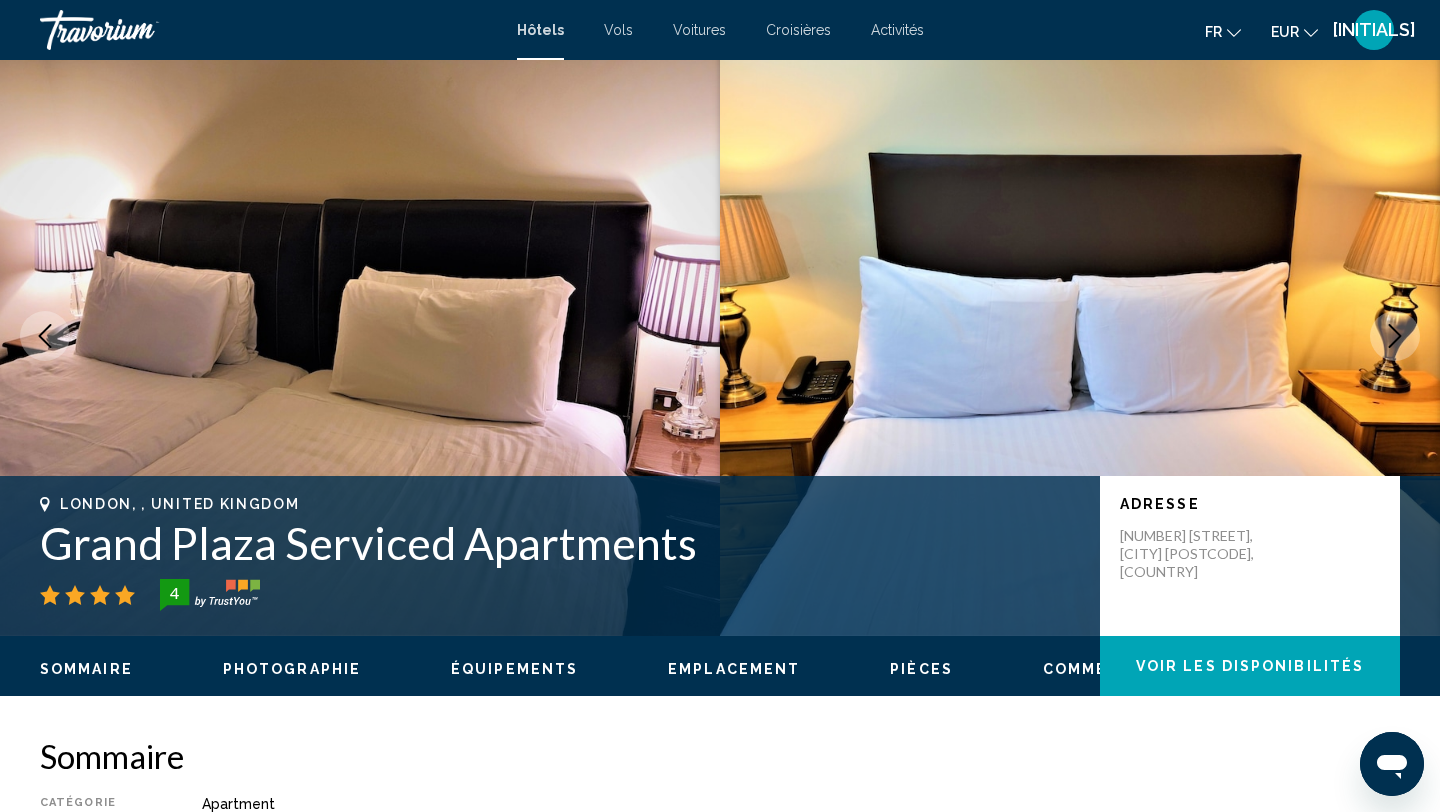 click at bounding box center (1395, 336) 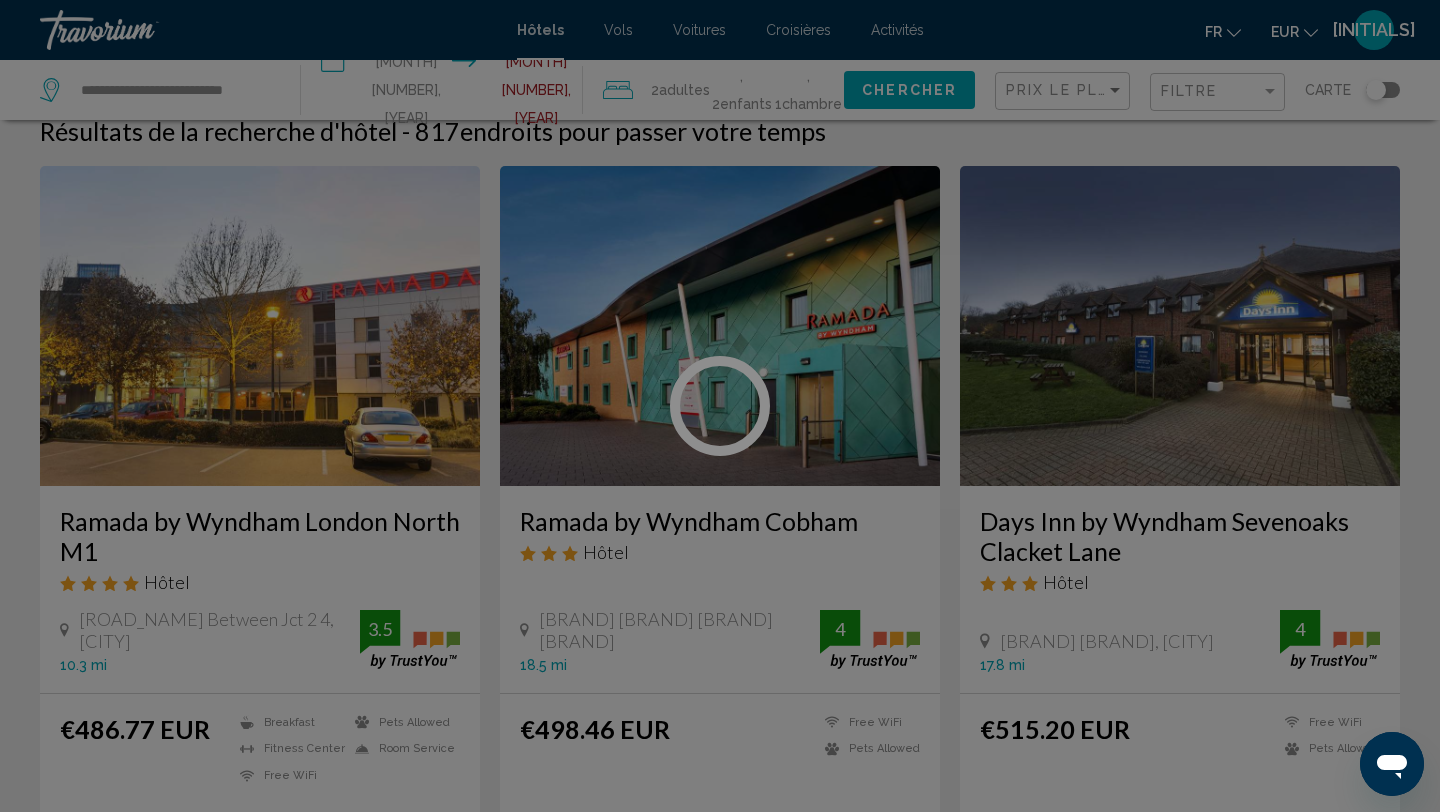 scroll, scrollTop: 0, scrollLeft: 0, axis: both 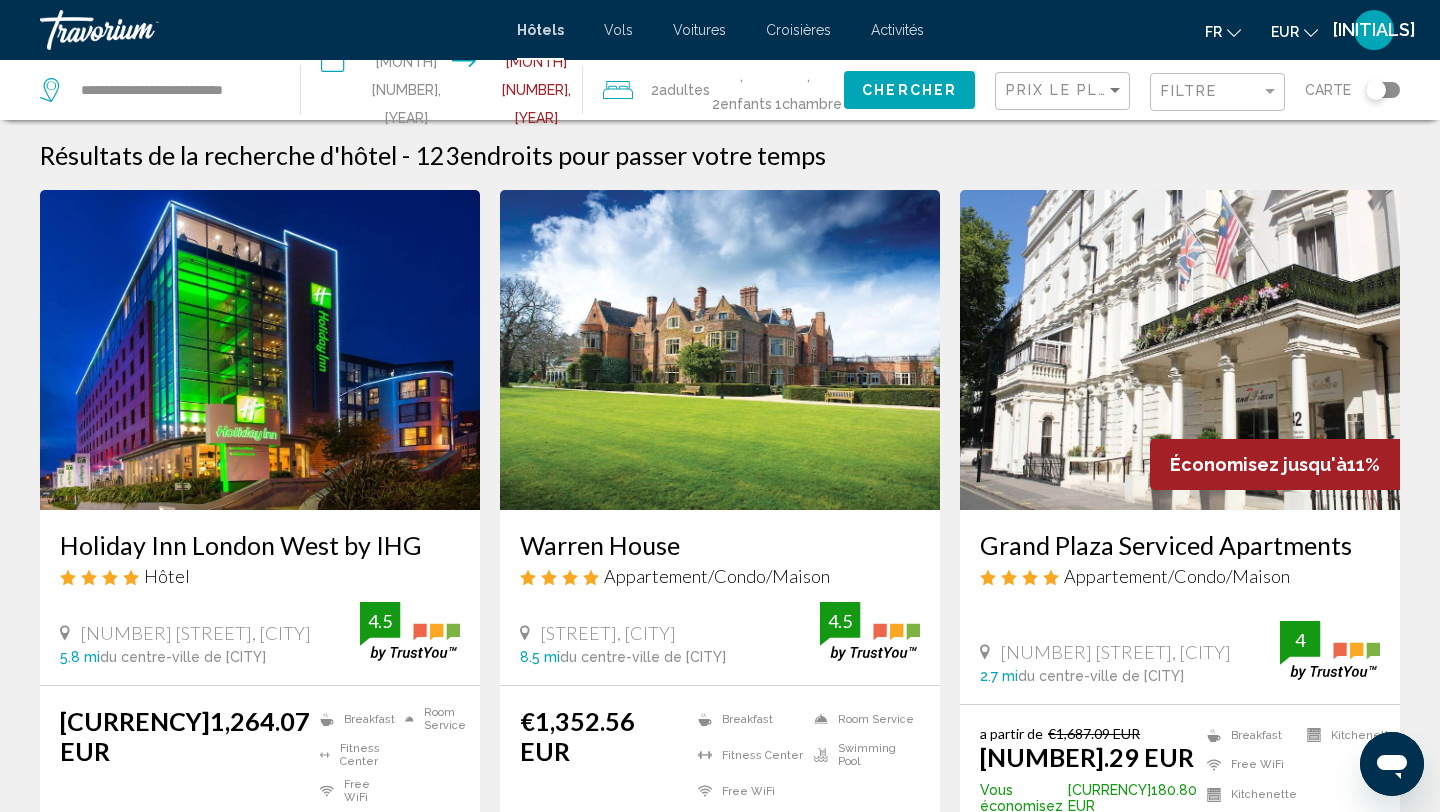 click on "Warren House" at bounding box center (720, 545) 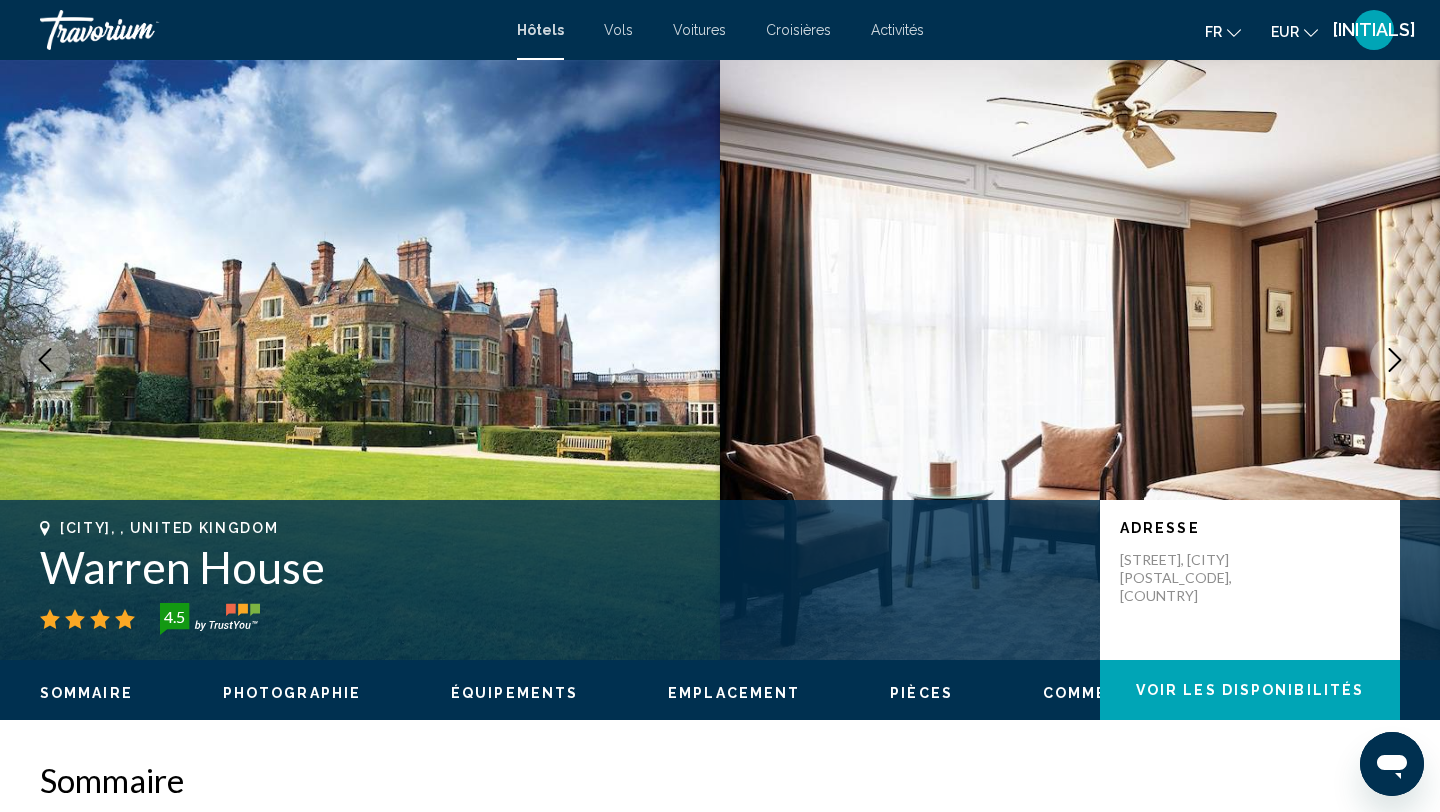 click 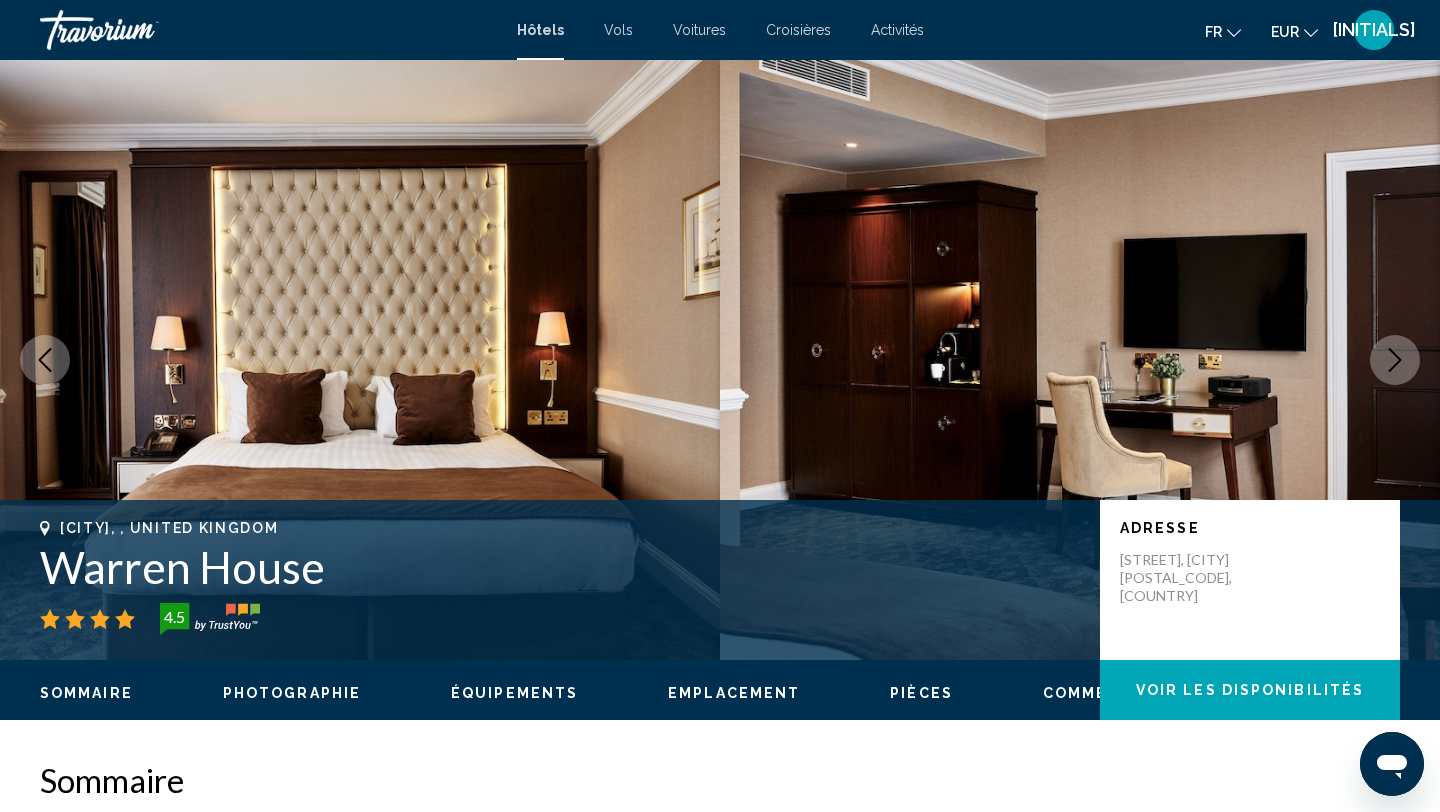 click 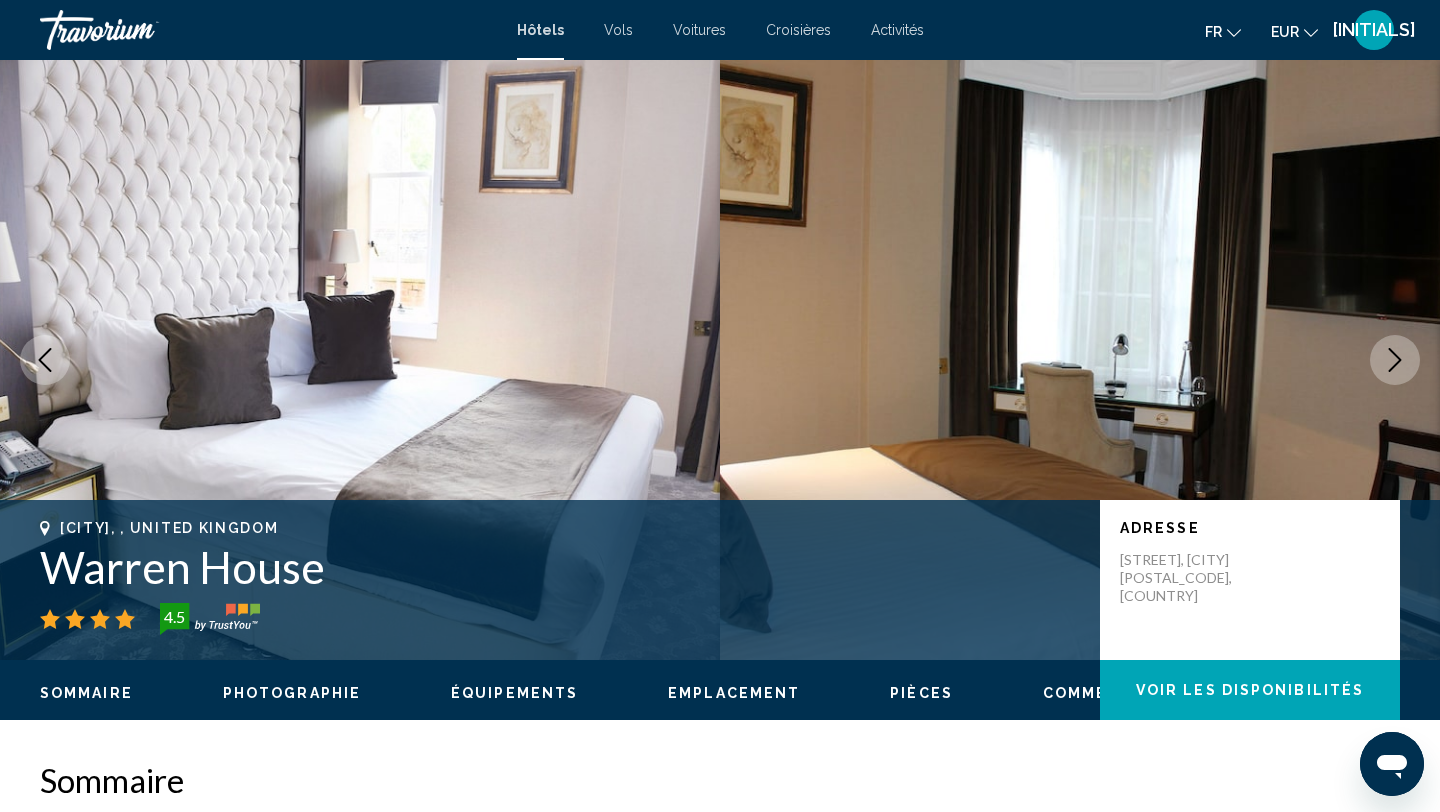 click 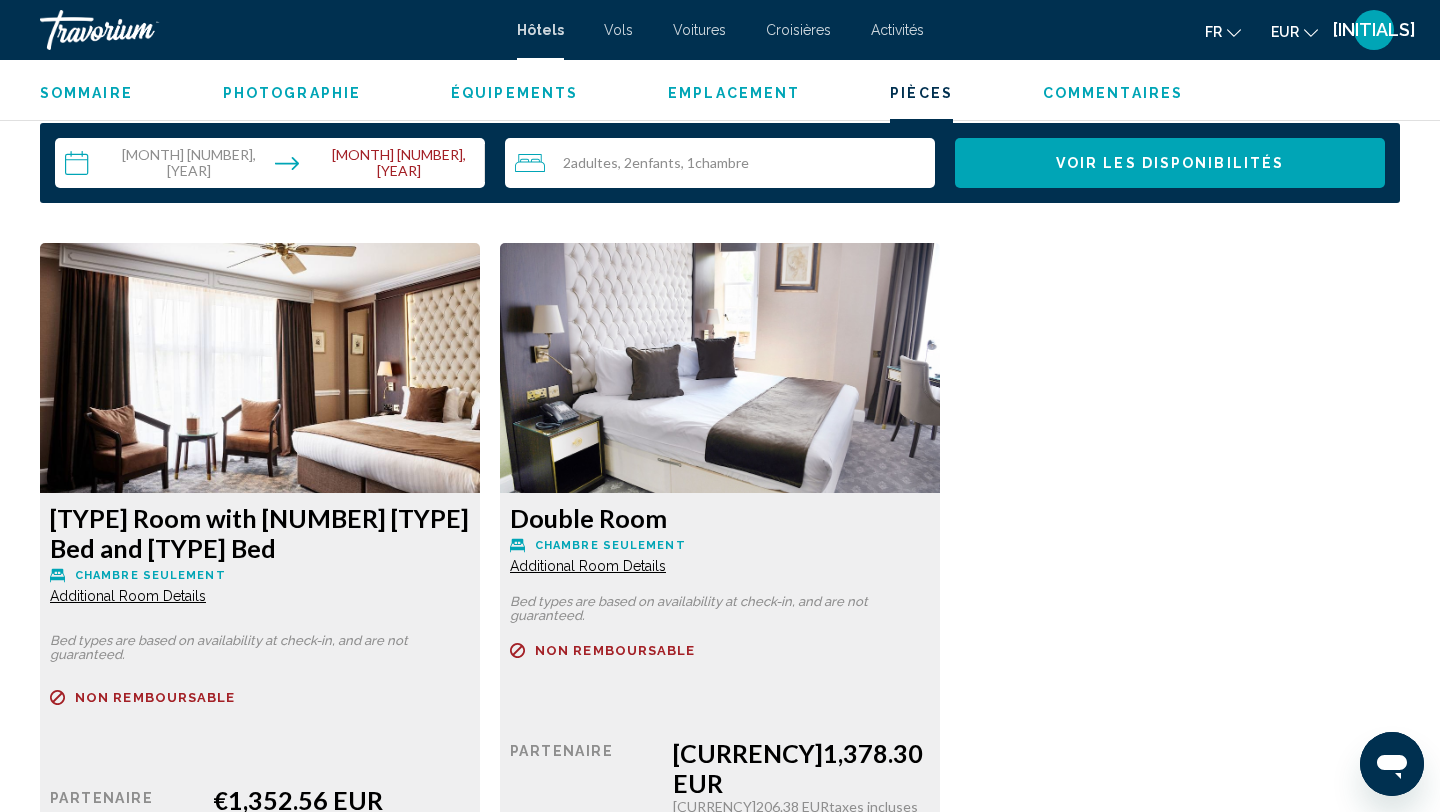 scroll, scrollTop: 2590, scrollLeft: 0, axis: vertical 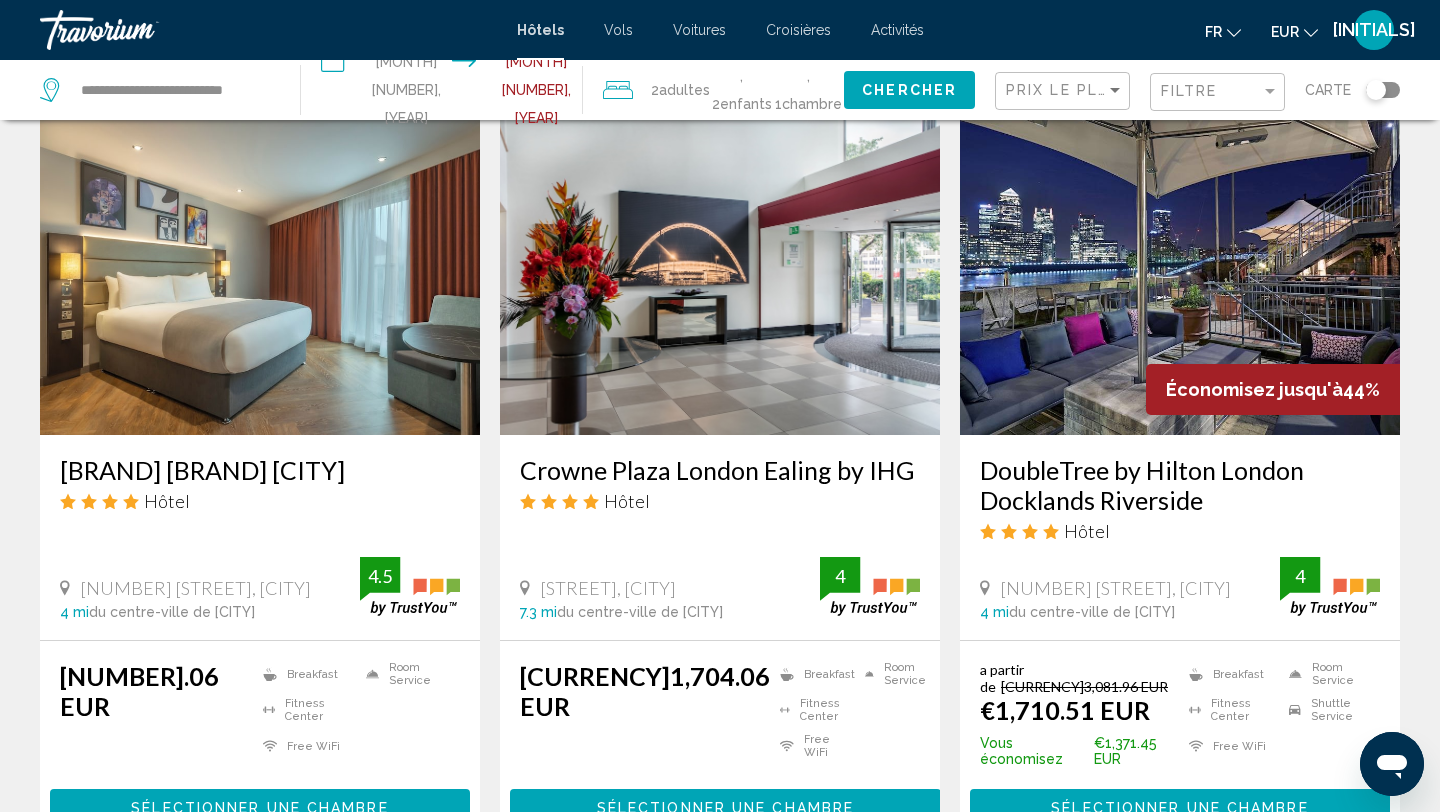 click on "DoubleTree by Hilton London Docklands Riverside" at bounding box center [1180, 485] 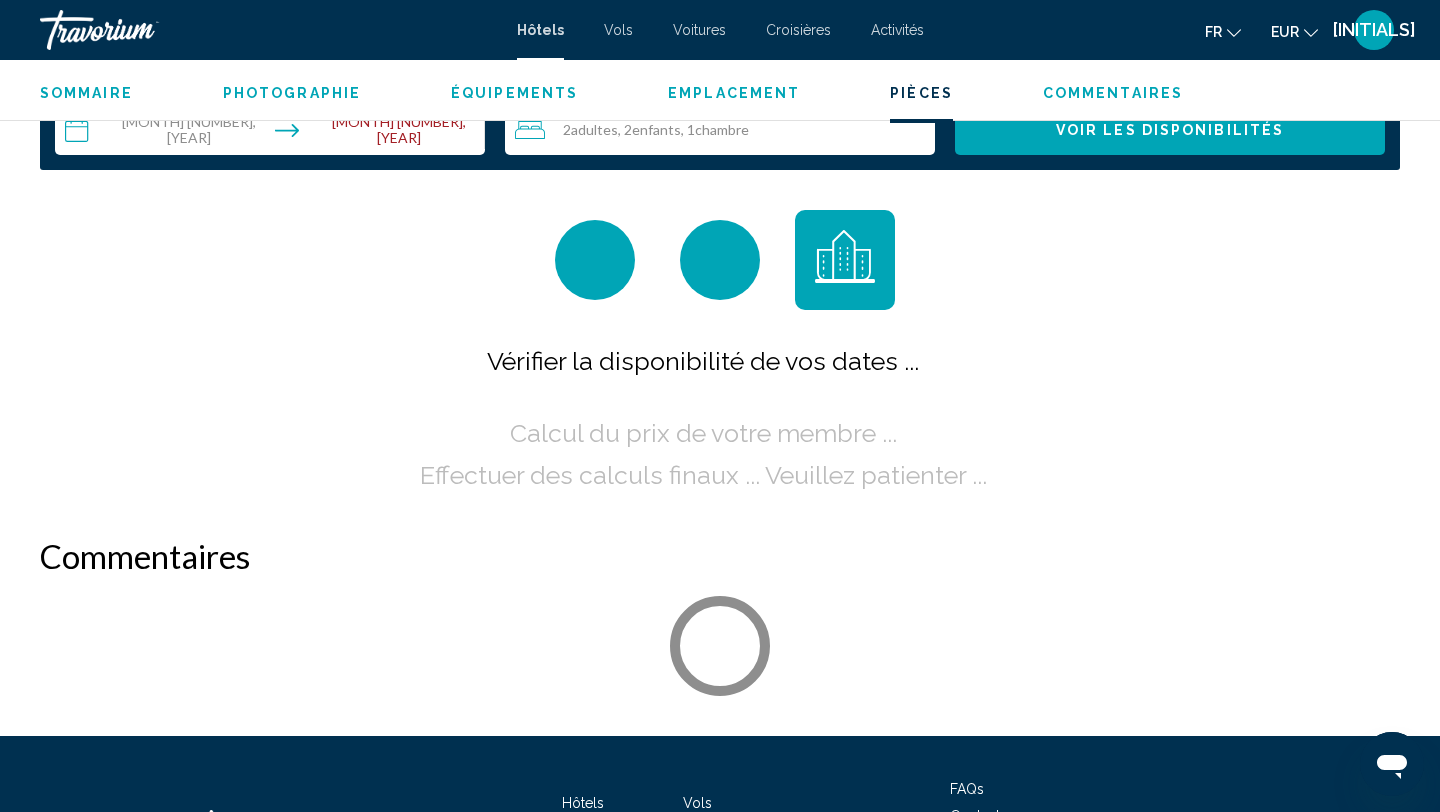 scroll, scrollTop: 2791, scrollLeft: 0, axis: vertical 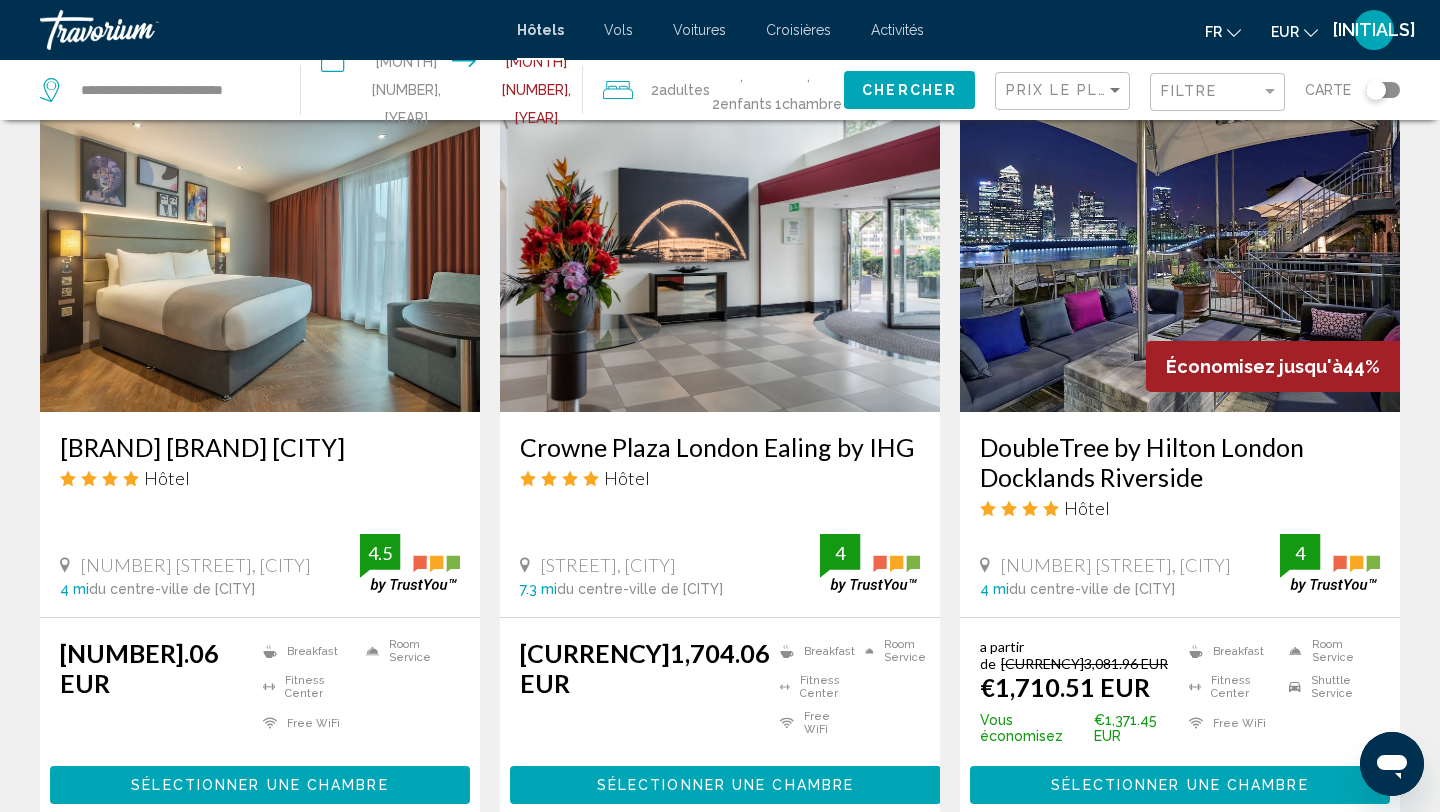 click on "Maldron Hotel Finsbury Park London" at bounding box center [260, 447] 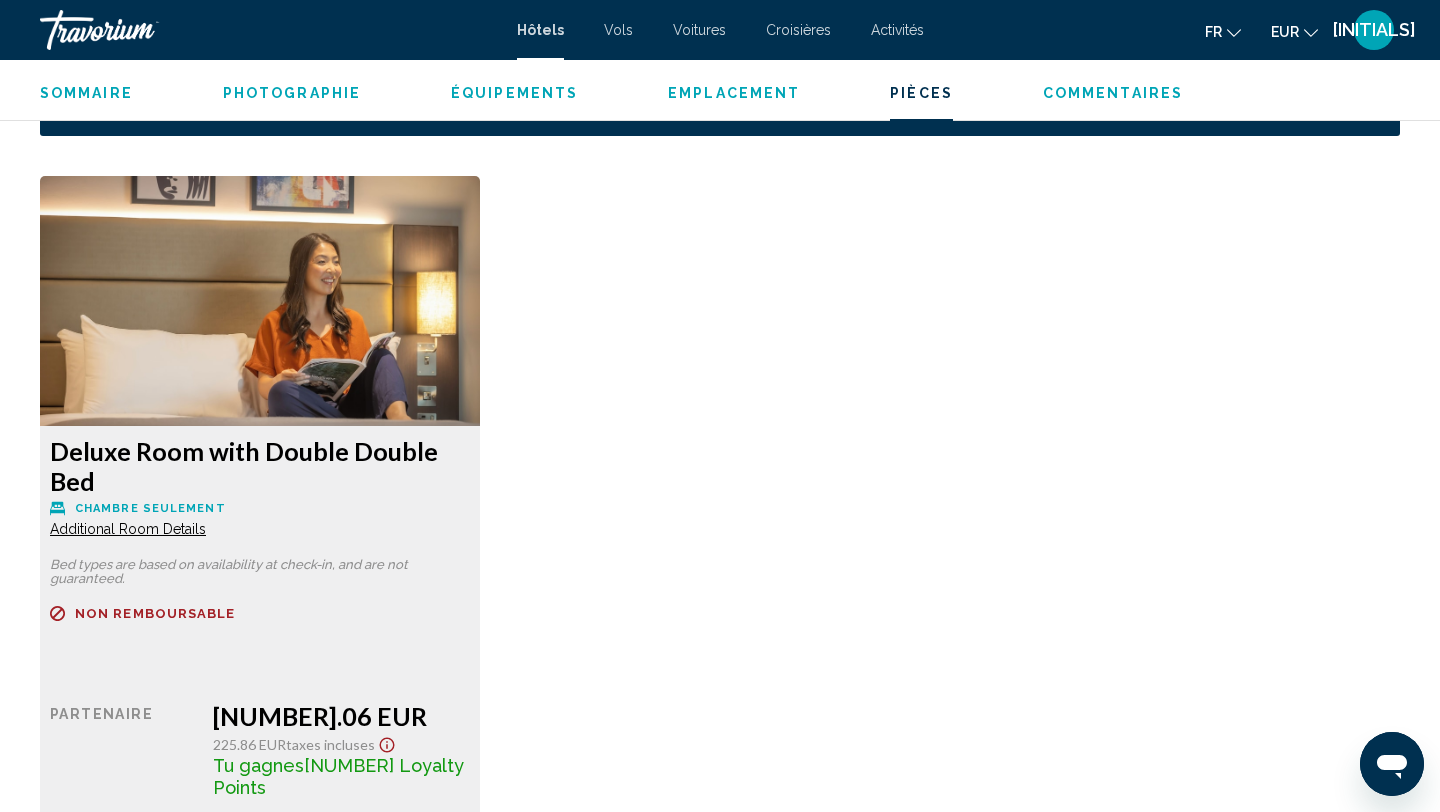 scroll, scrollTop: 2660, scrollLeft: 0, axis: vertical 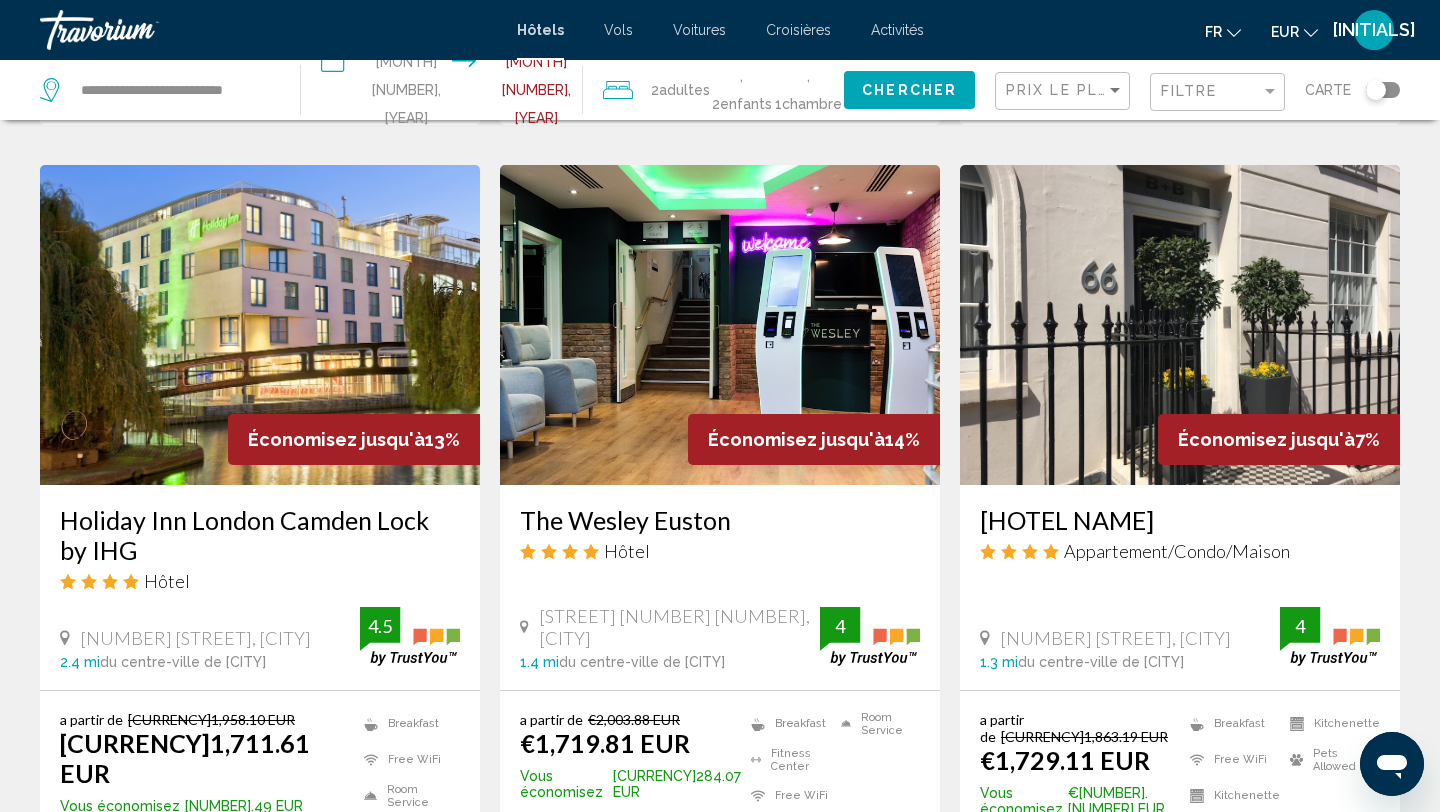 click on "Holiday Inn London Camden Lock by IHG" at bounding box center [260, 535] 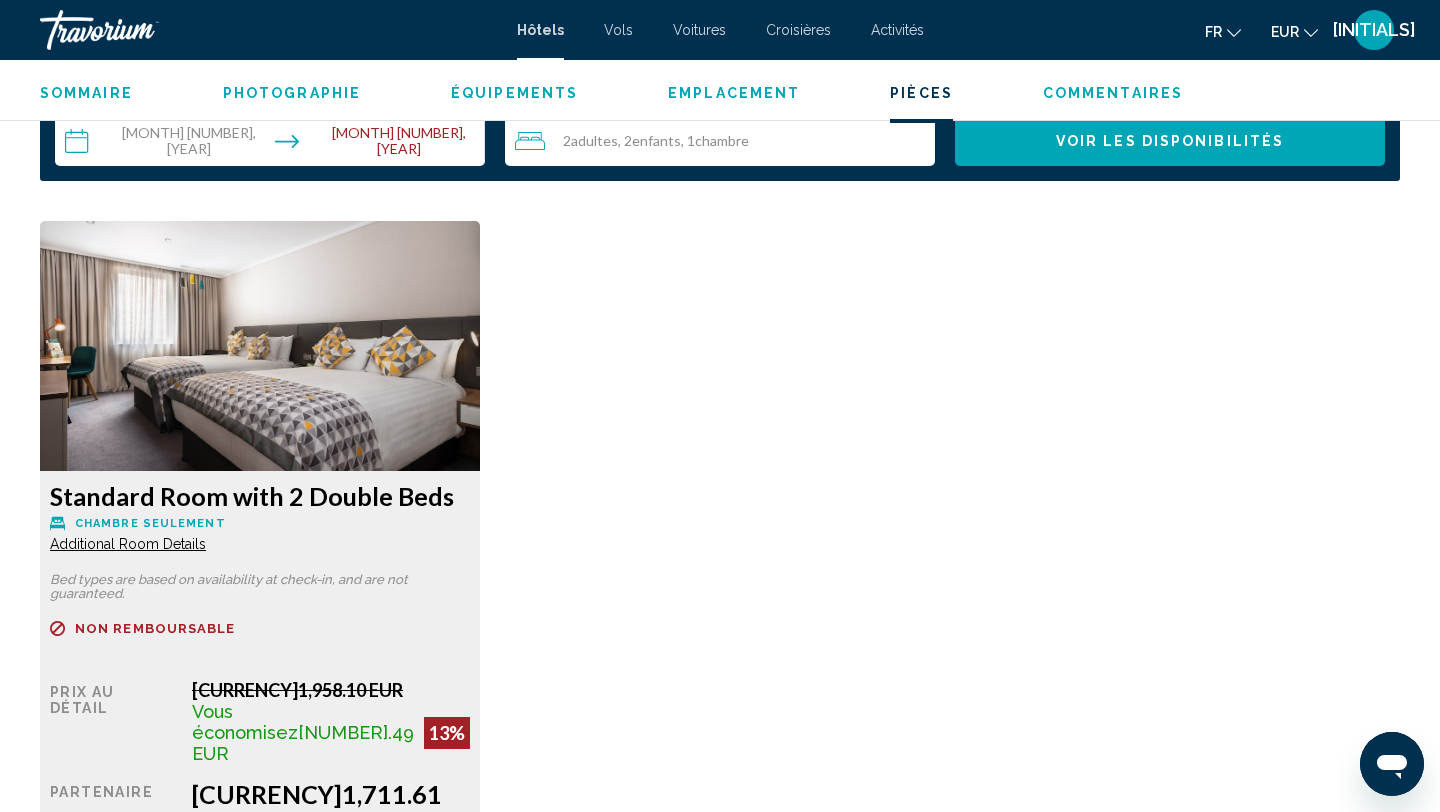 scroll, scrollTop: 2723, scrollLeft: 0, axis: vertical 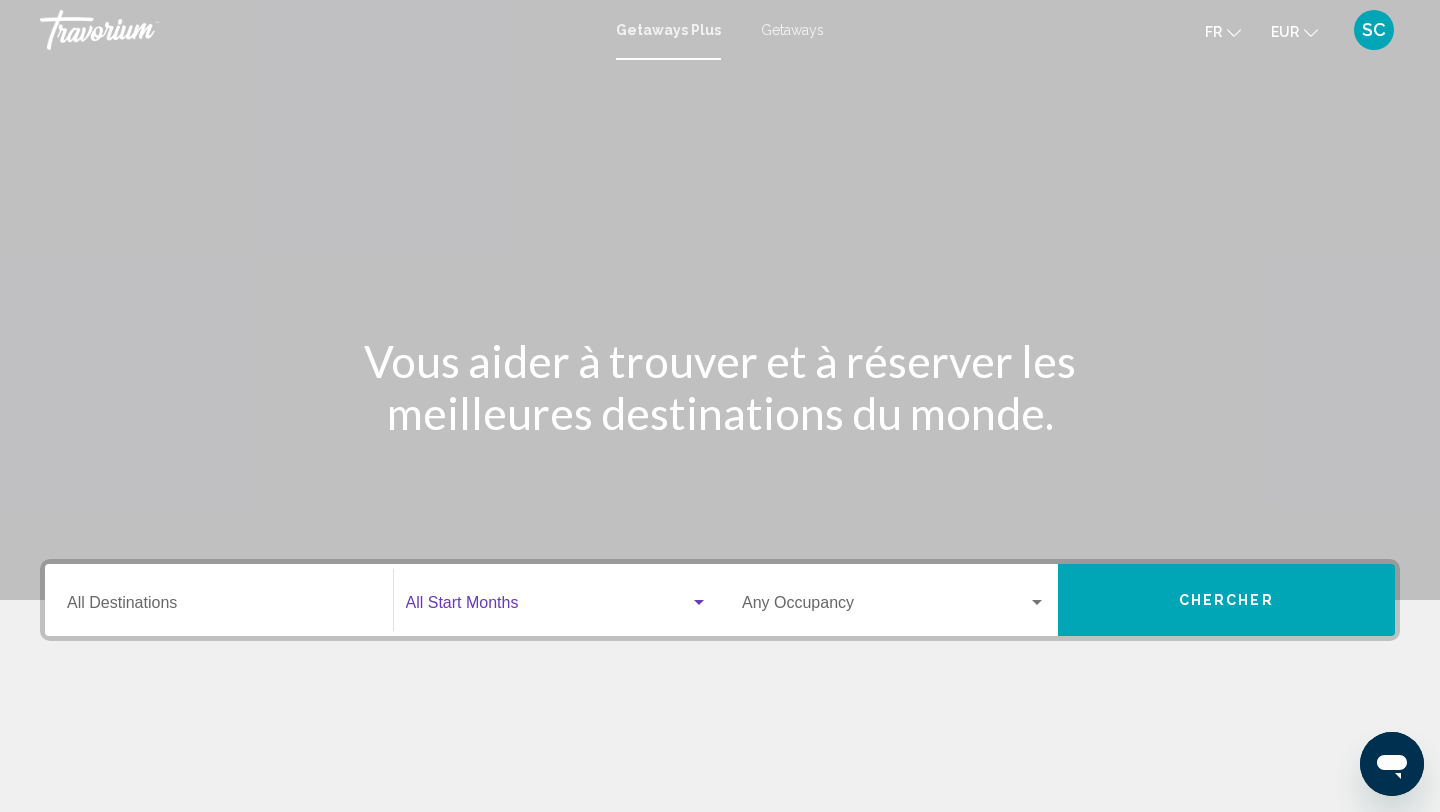 click at bounding box center (548, 607) 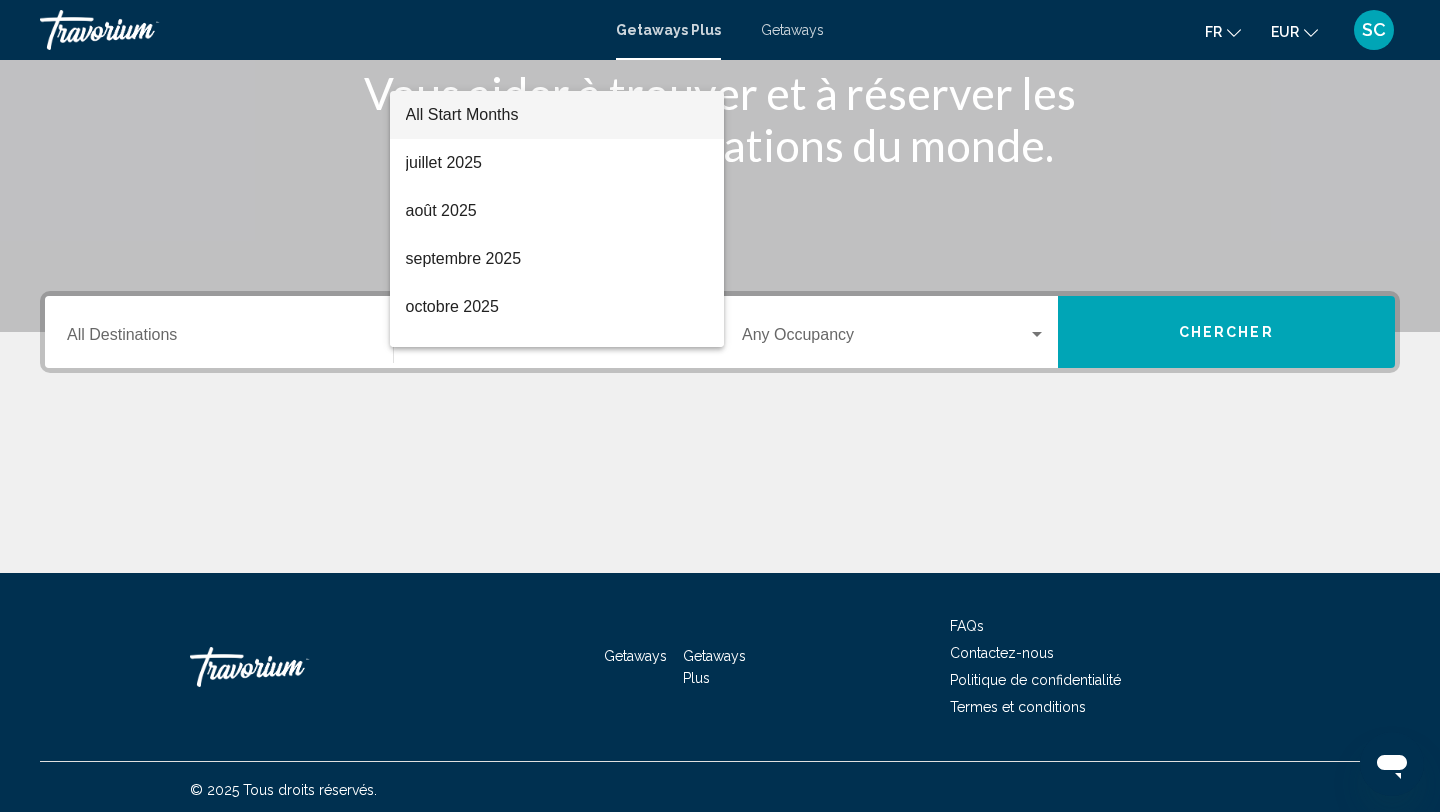 scroll, scrollTop: 274, scrollLeft: 0, axis: vertical 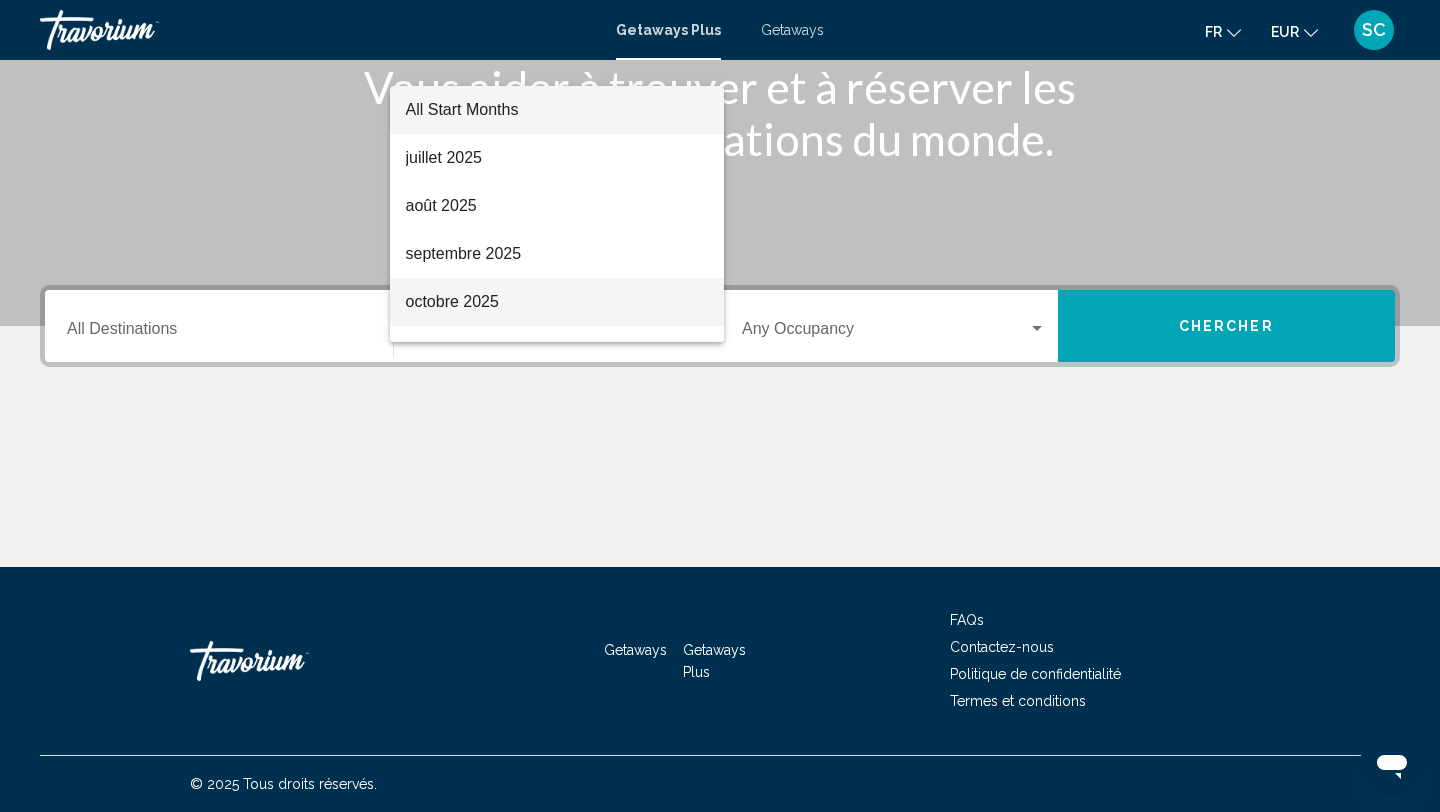 click on "octobre 2025" at bounding box center [557, 302] 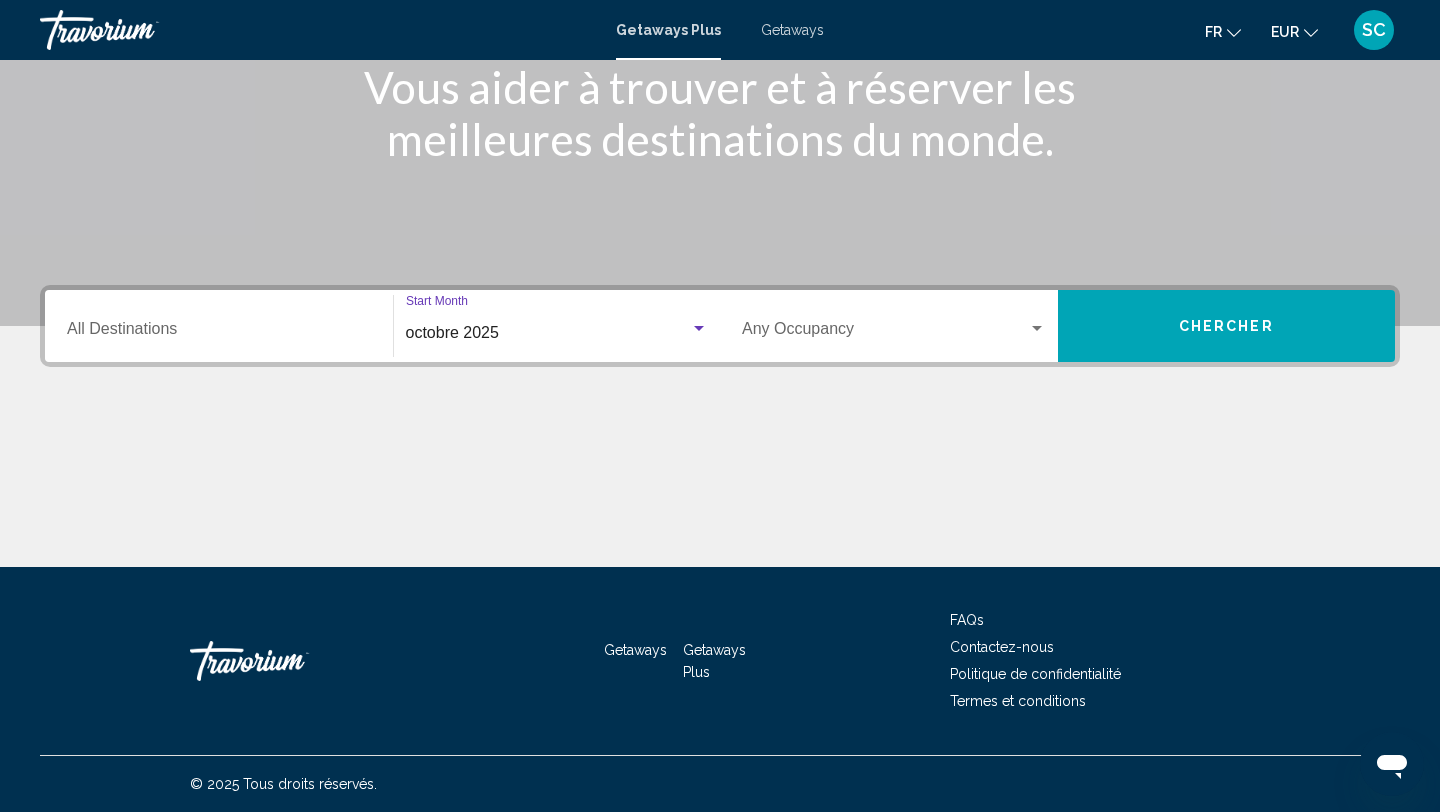 click at bounding box center [885, 333] 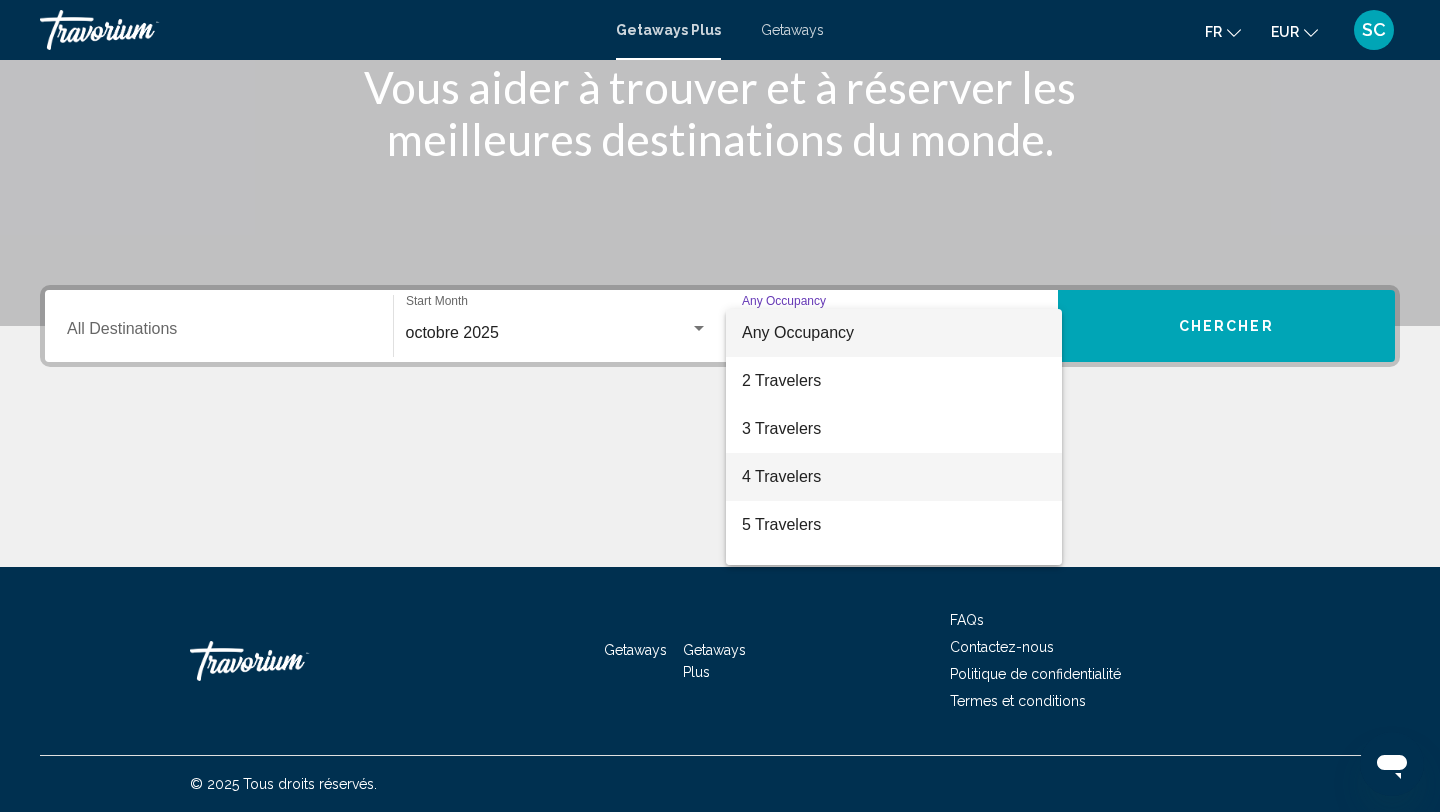 click on "4 Travelers" at bounding box center [894, 477] 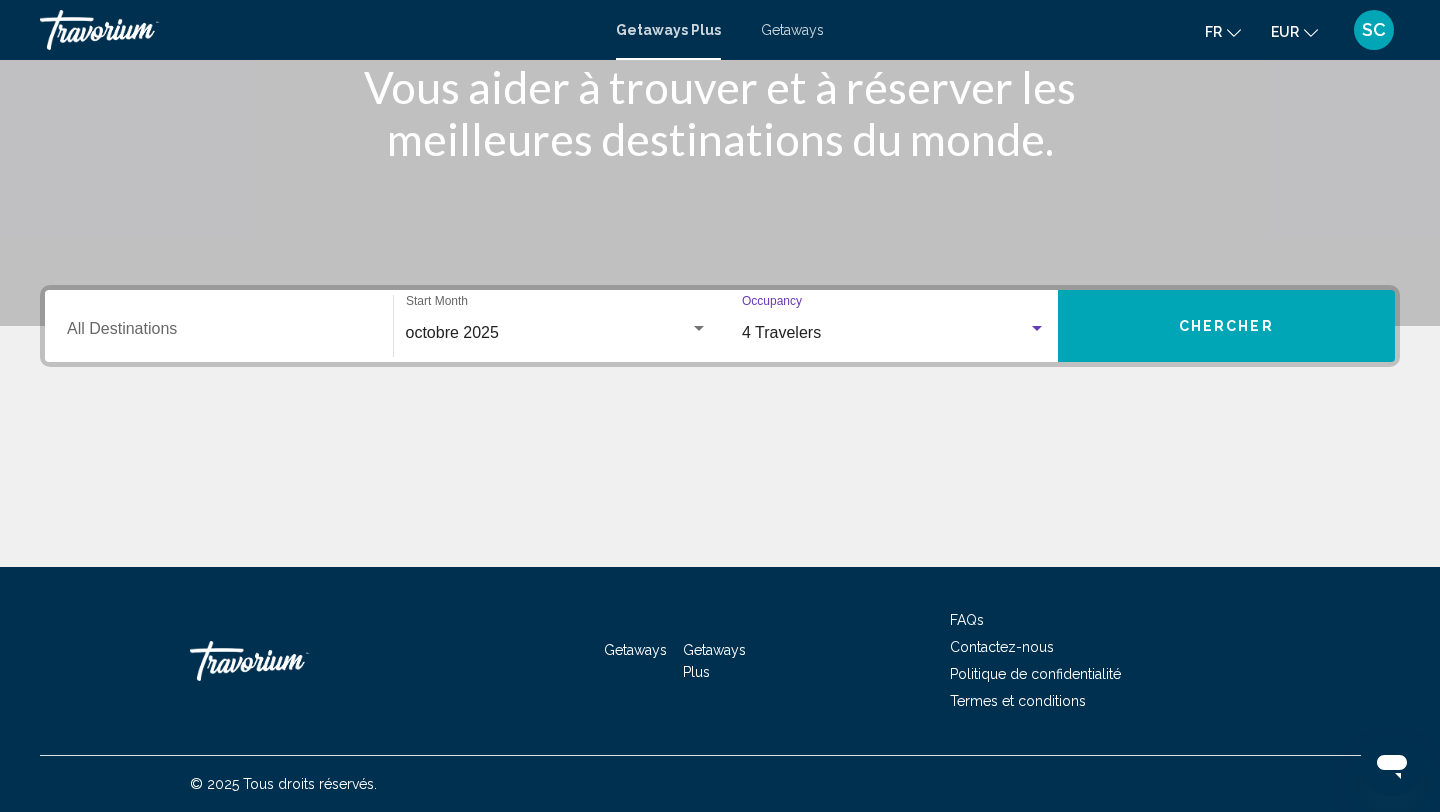 click on "Destination All Destinations" at bounding box center [219, 333] 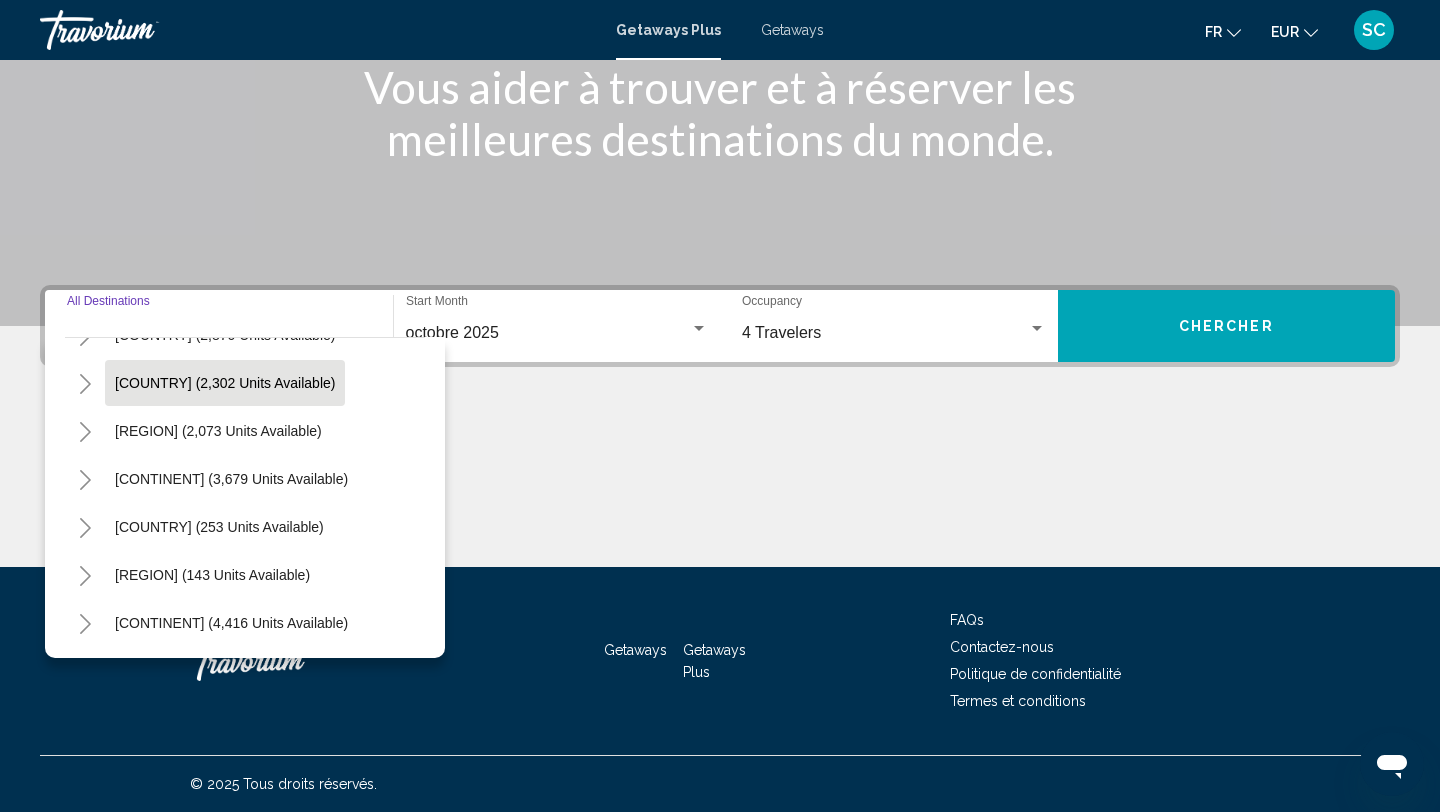 scroll, scrollTop: 134, scrollLeft: 0, axis: vertical 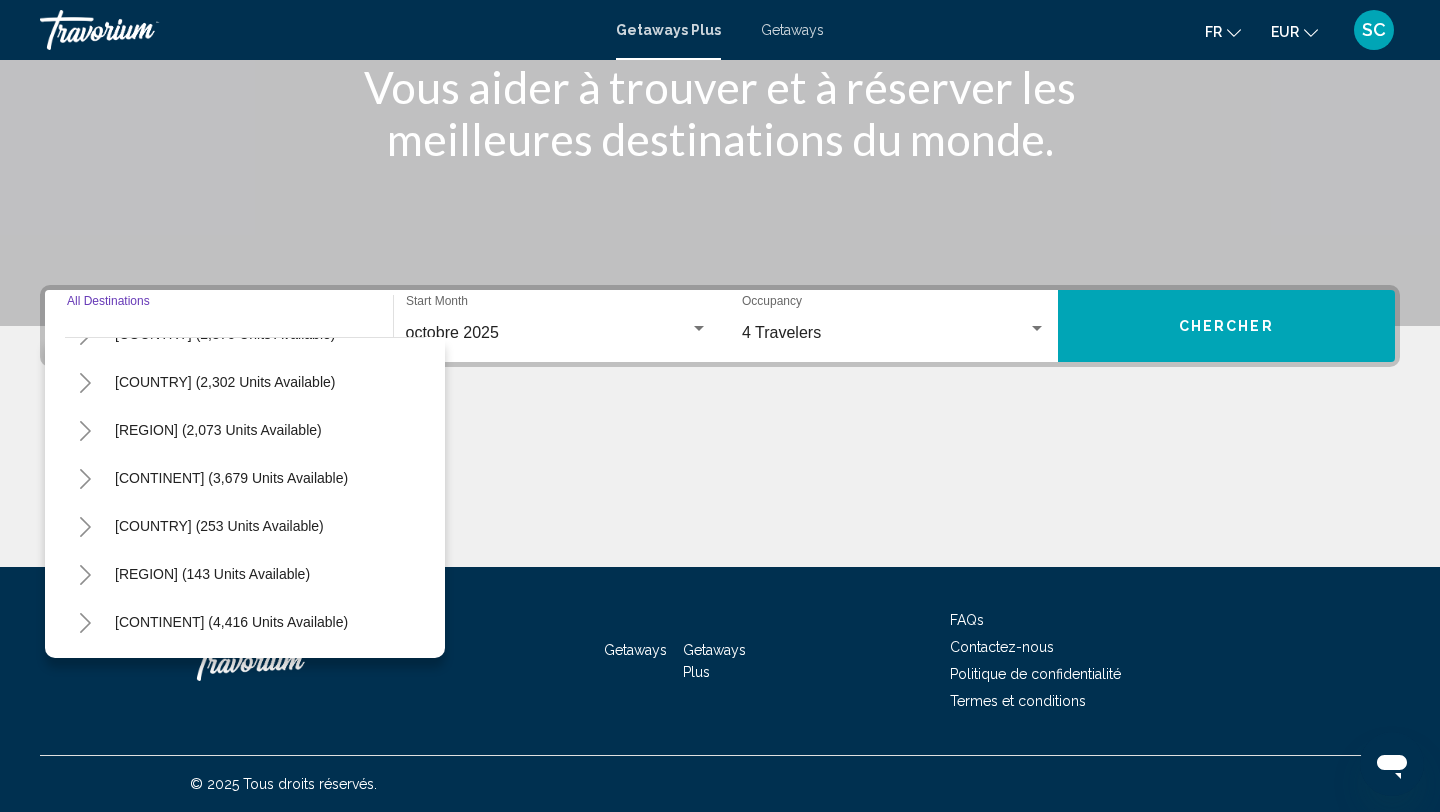click 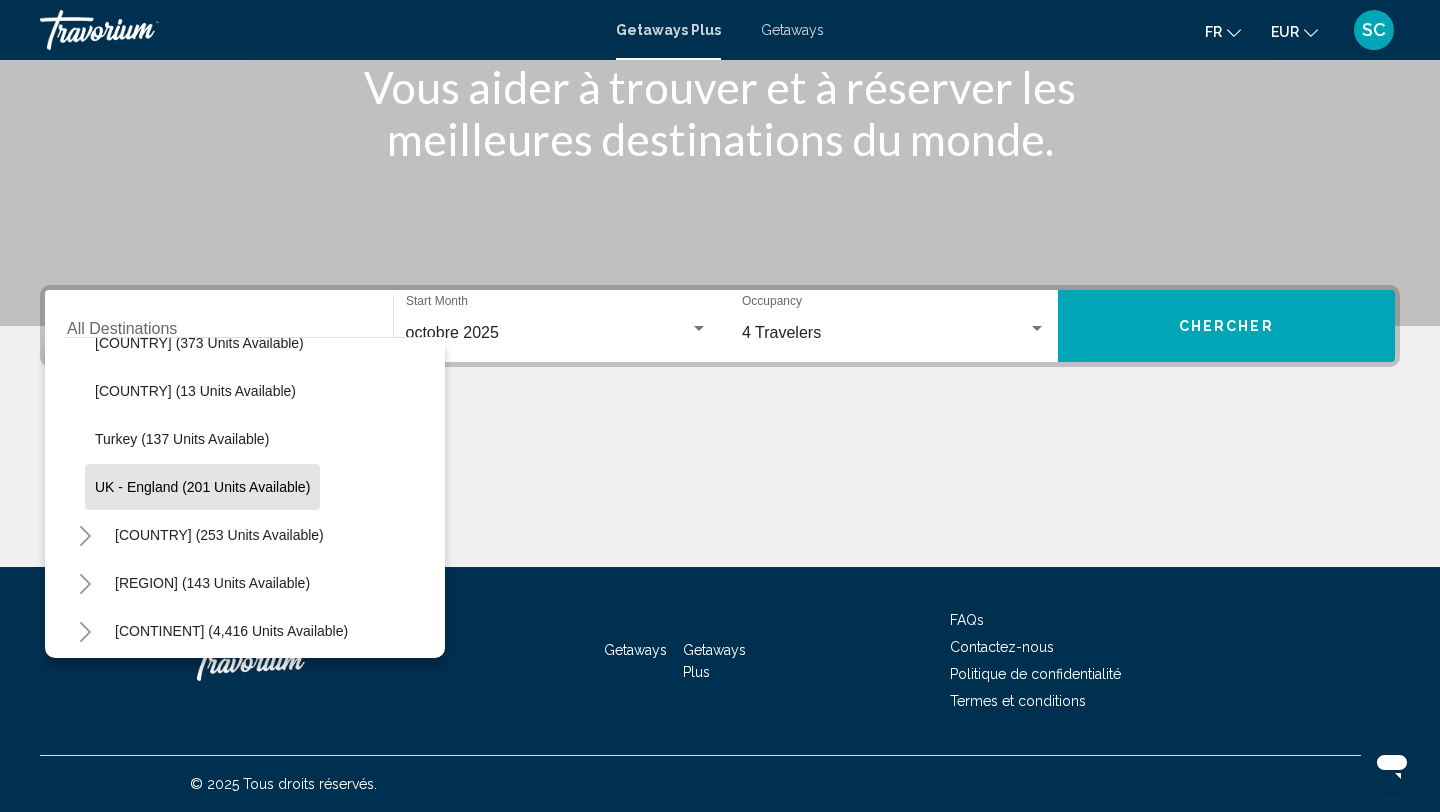 scroll, scrollTop: 894, scrollLeft: 0, axis: vertical 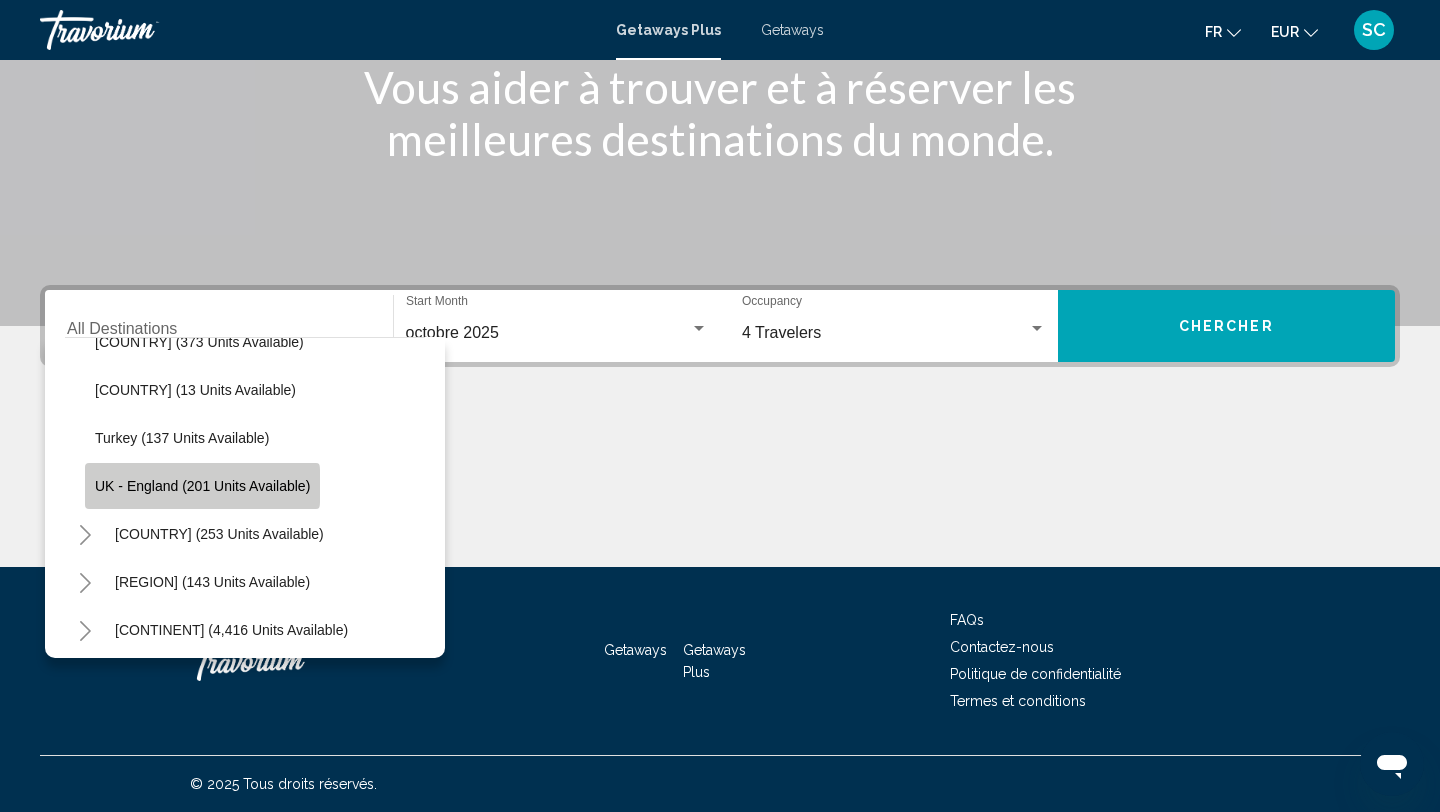 click on "UK - England (201 units available)" 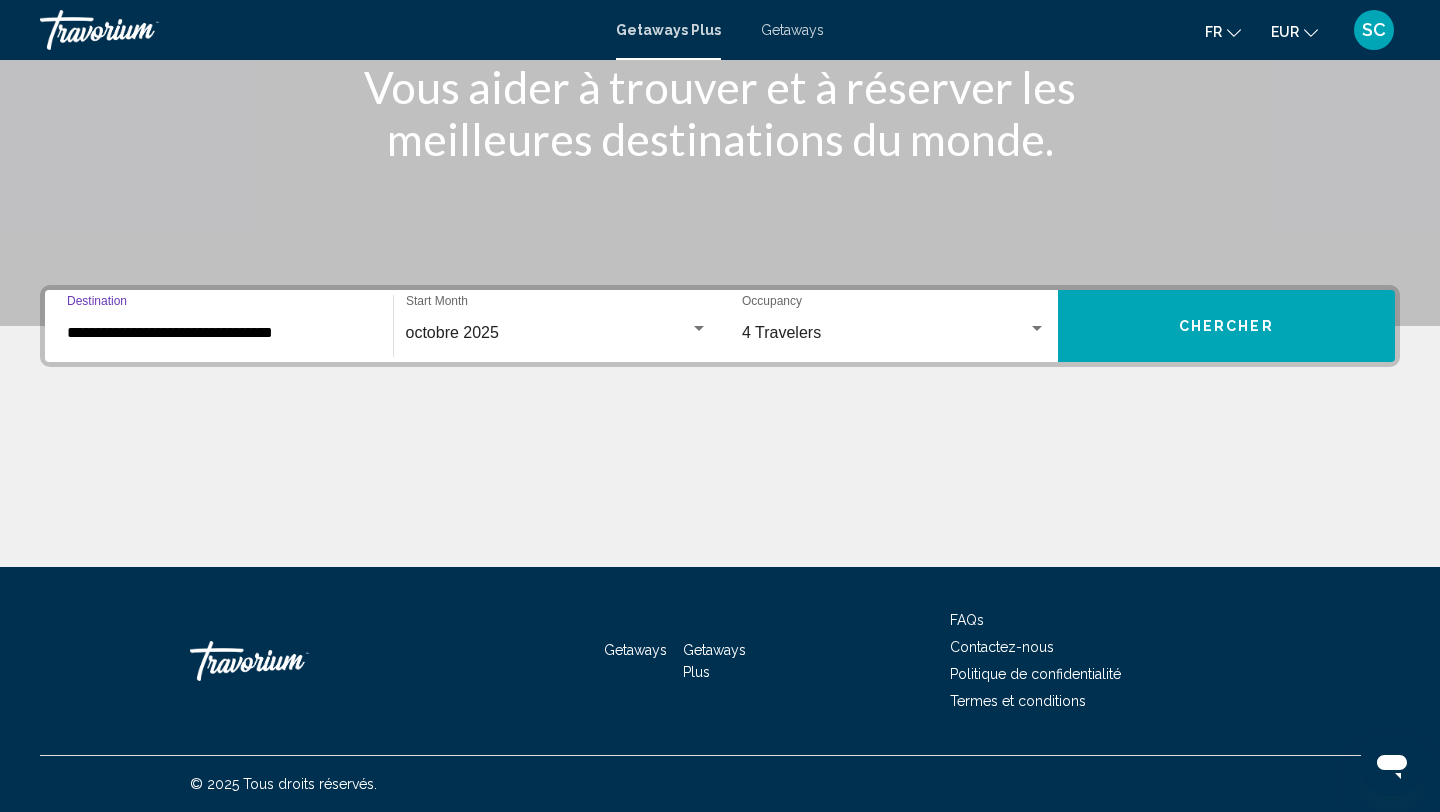 click on "Chercher" at bounding box center [1226, 327] 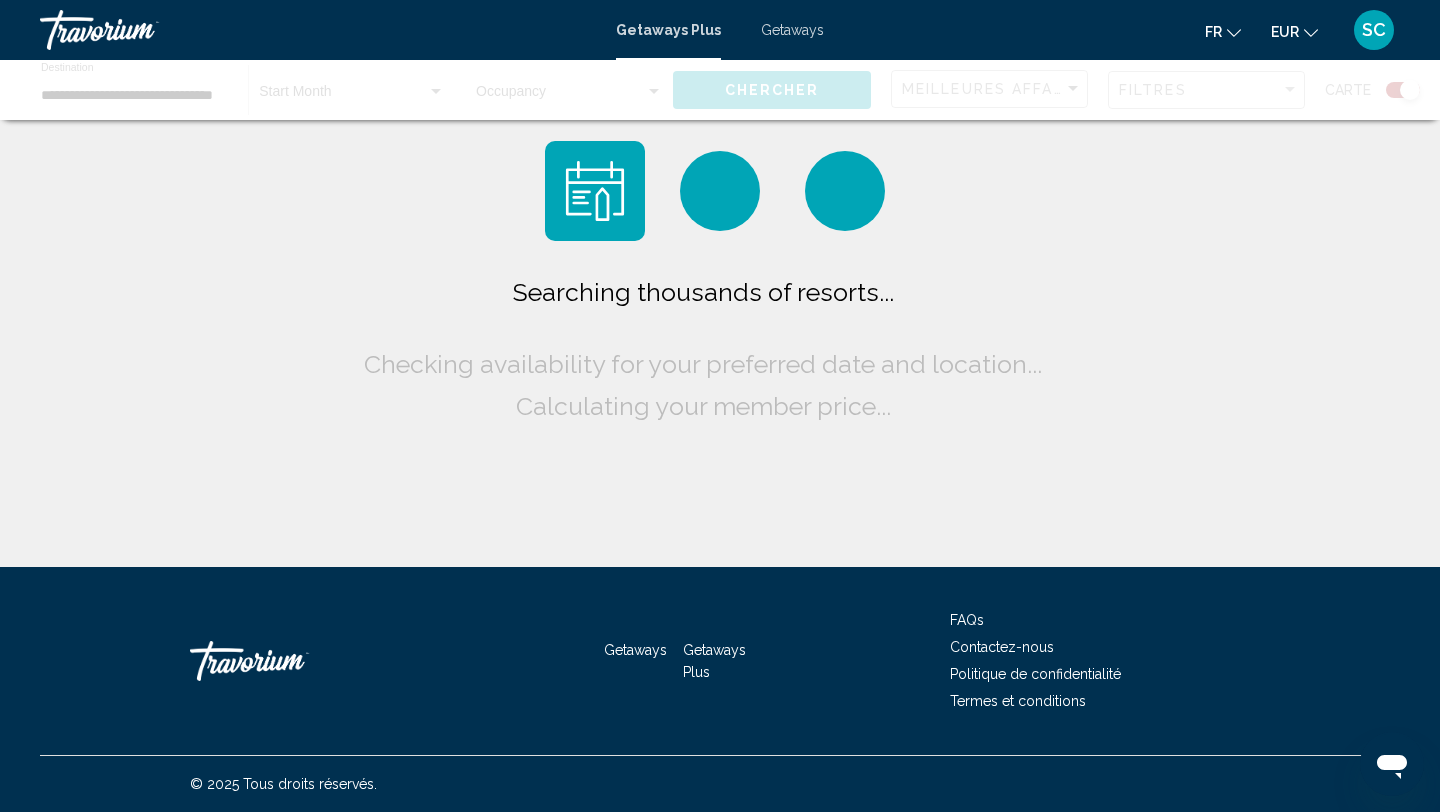scroll, scrollTop: 0, scrollLeft: 0, axis: both 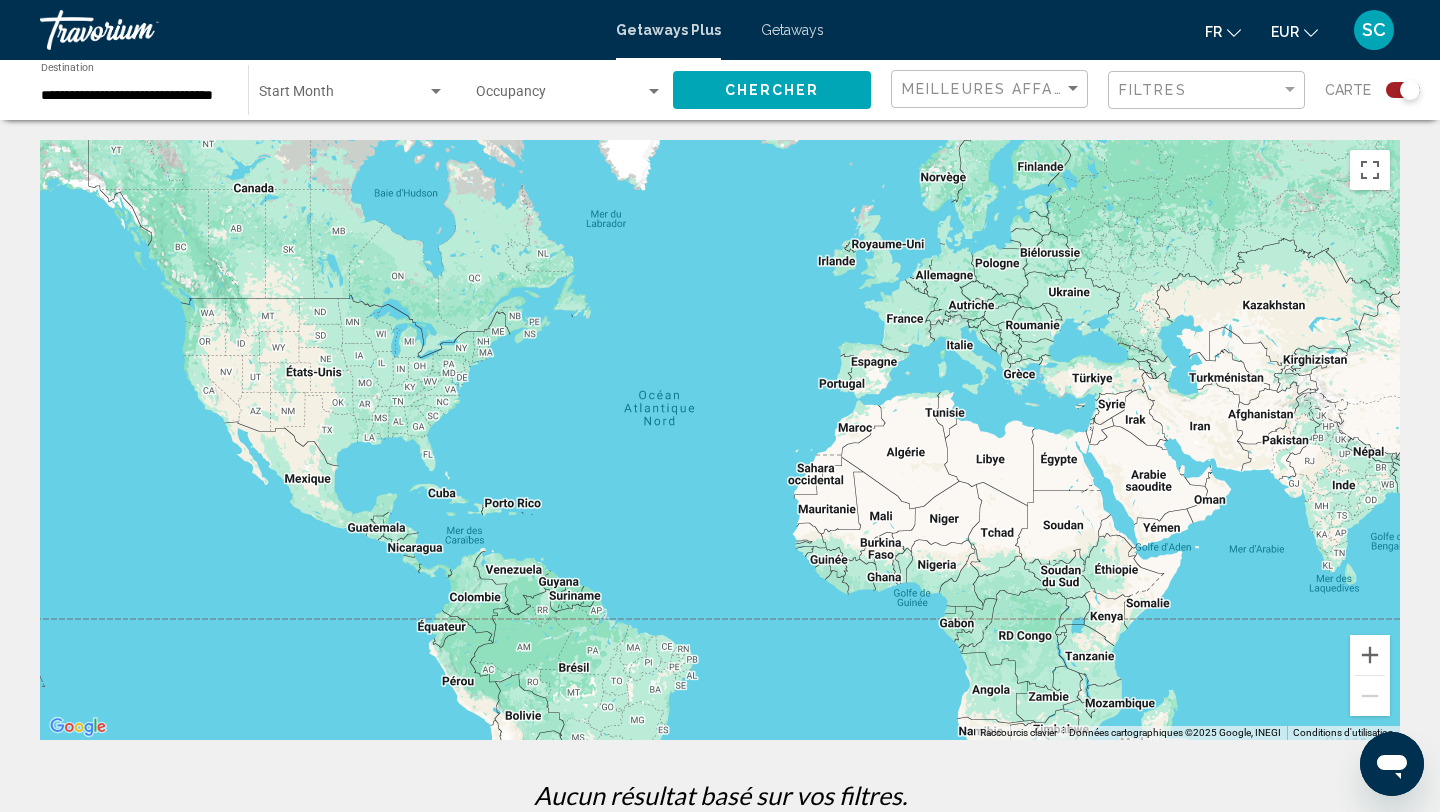 click at bounding box center [720, 440] 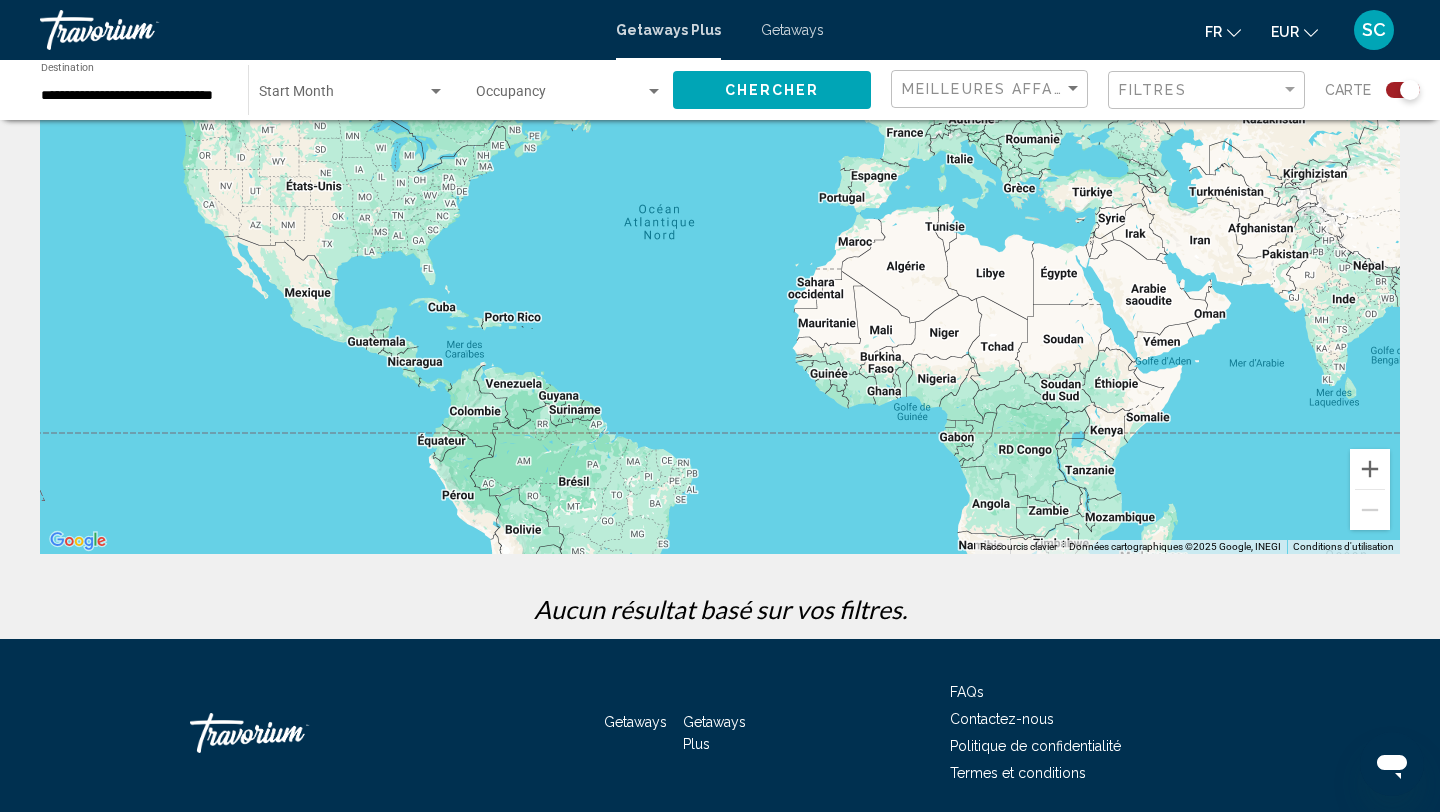 scroll, scrollTop: 0, scrollLeft: 0, axis: both 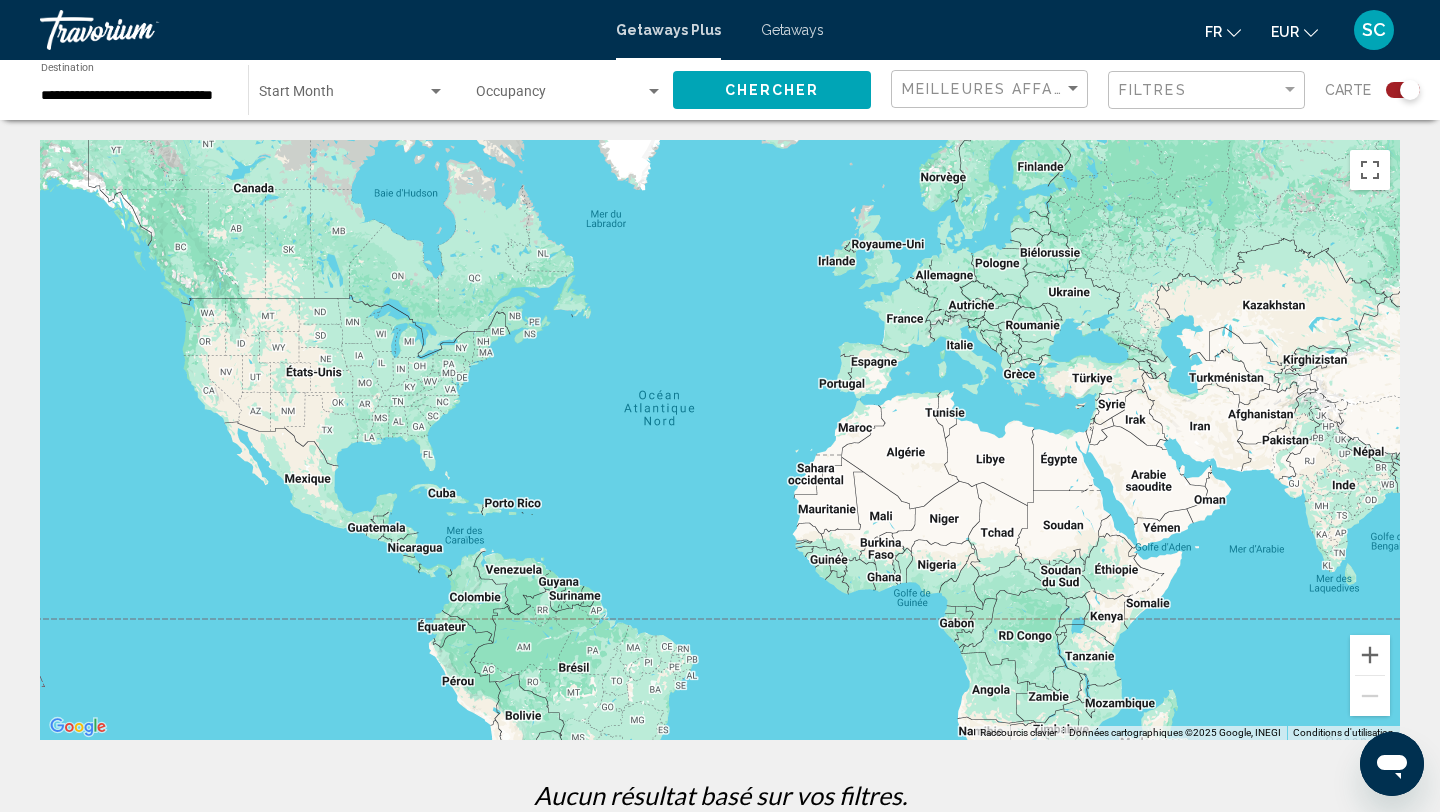 click on "**********" at bounding box center (134, 96) 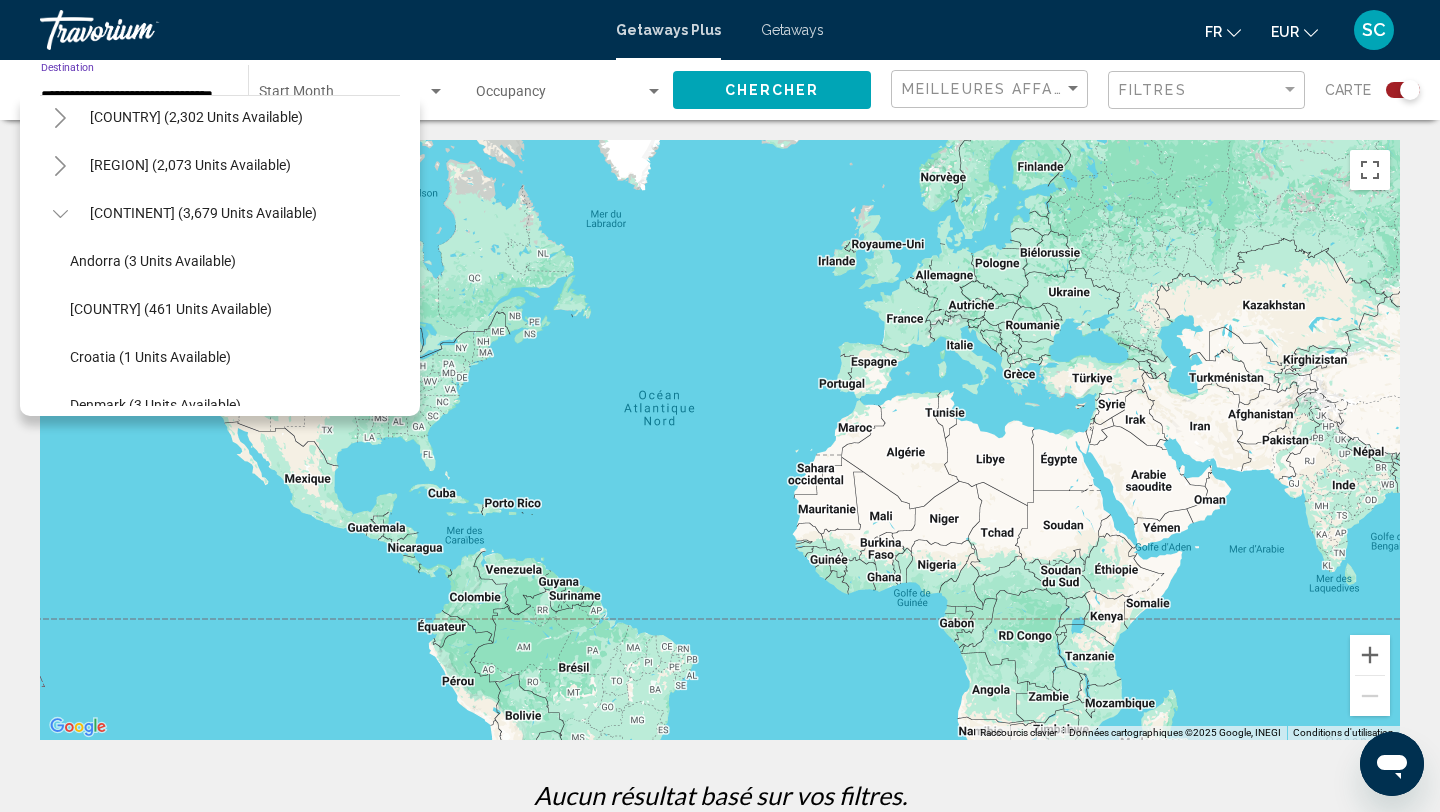 scroll, scrollTop: 156, scrollLeft: 0, axis: vertical 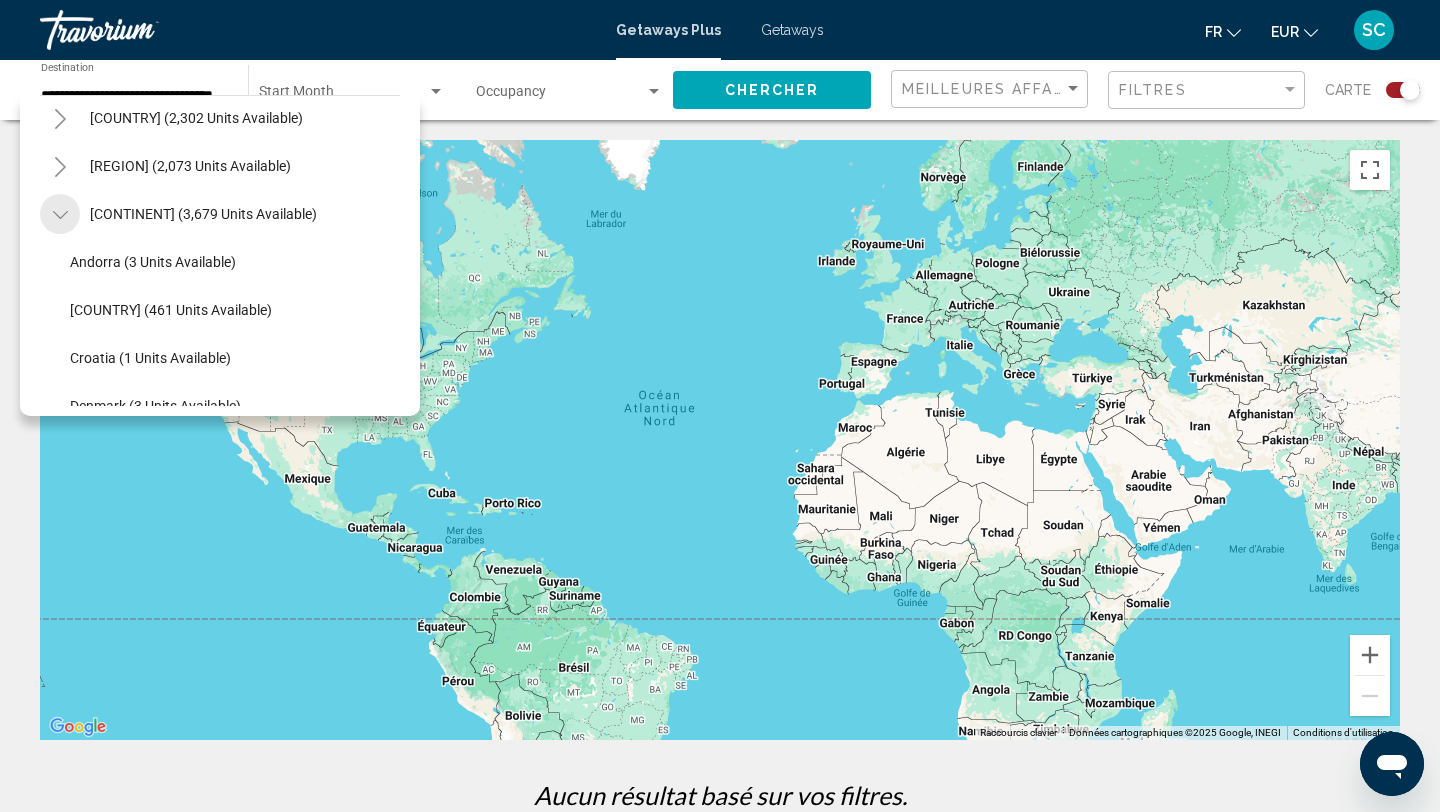 click 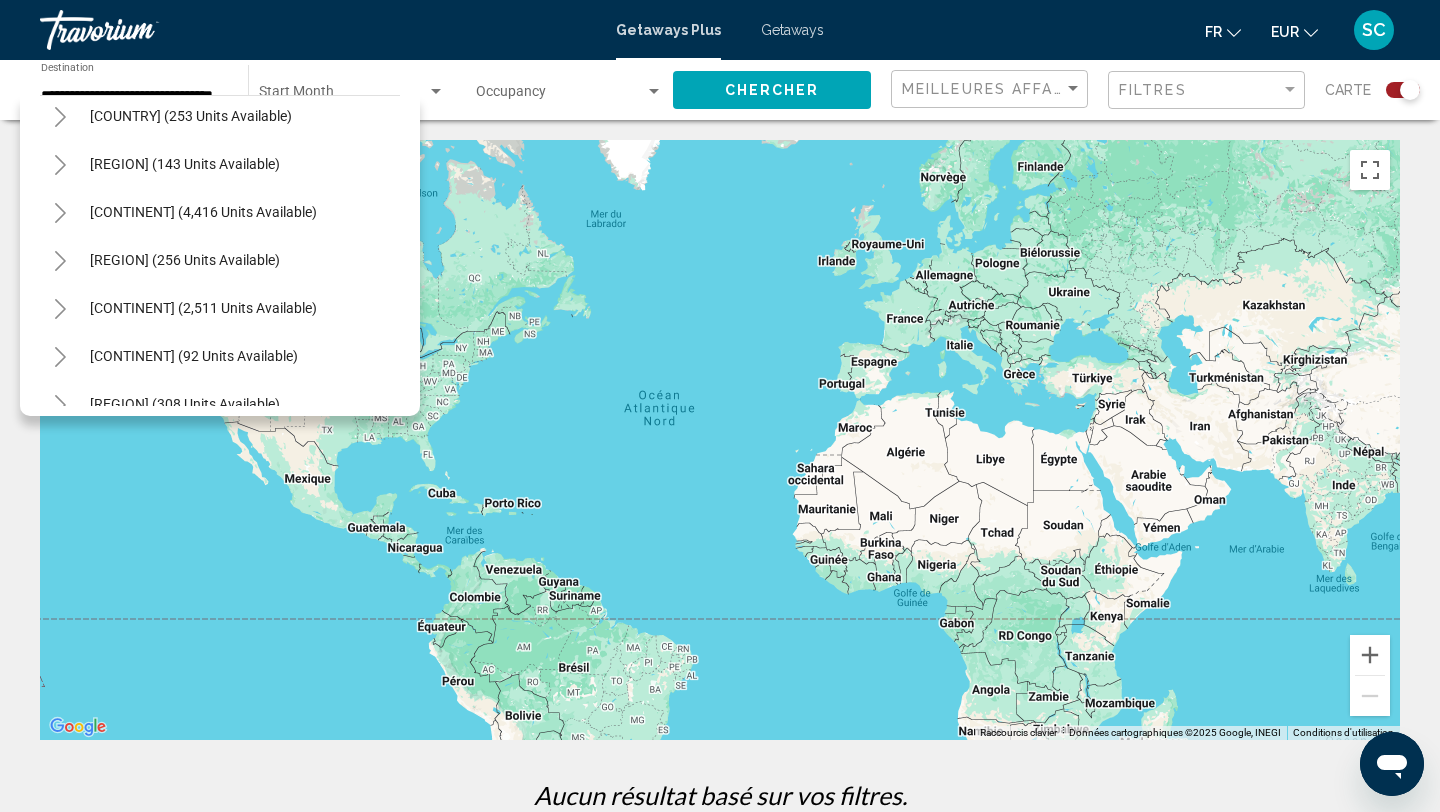 scroll, scrollTop: 324, scrollLeft: 0, axis: vertical 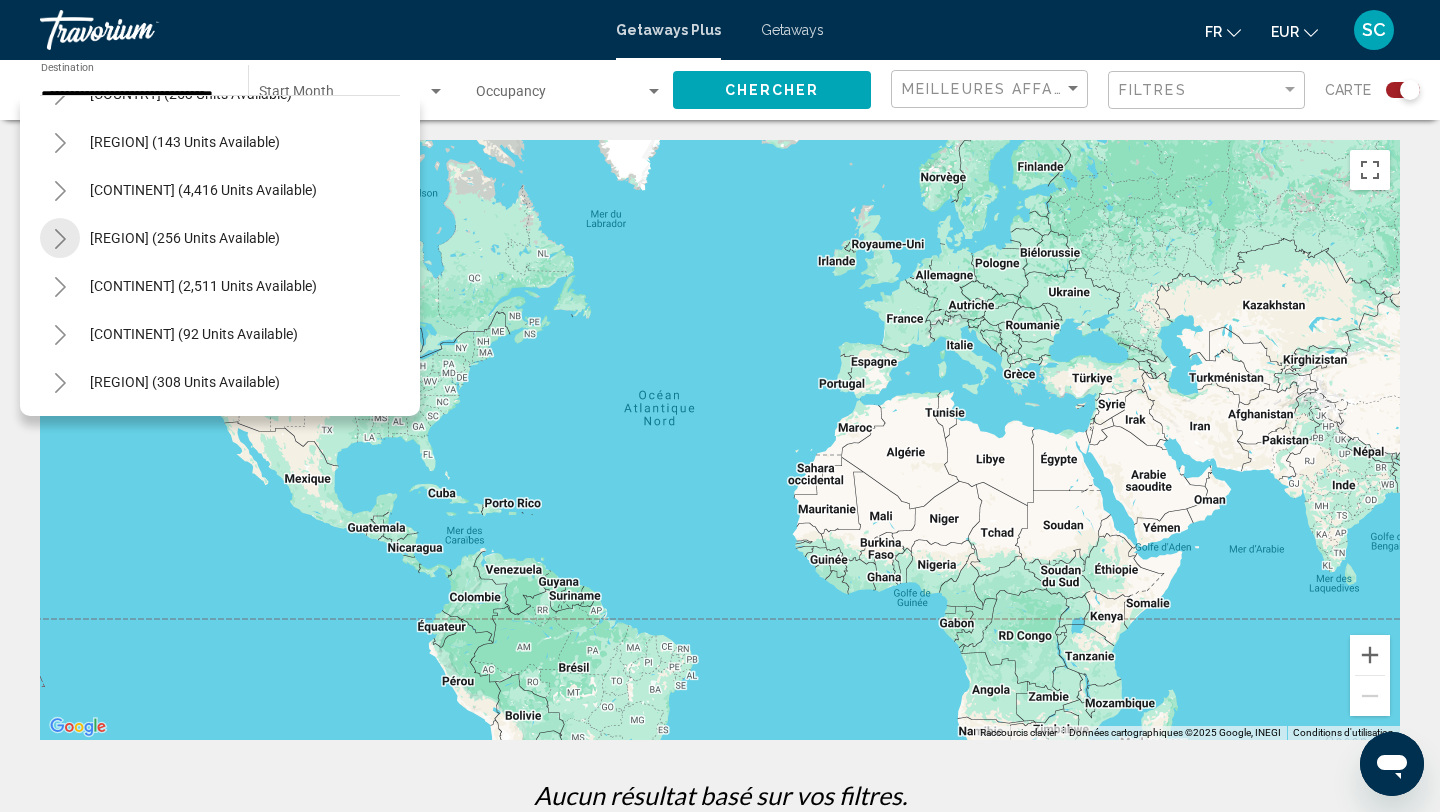 click 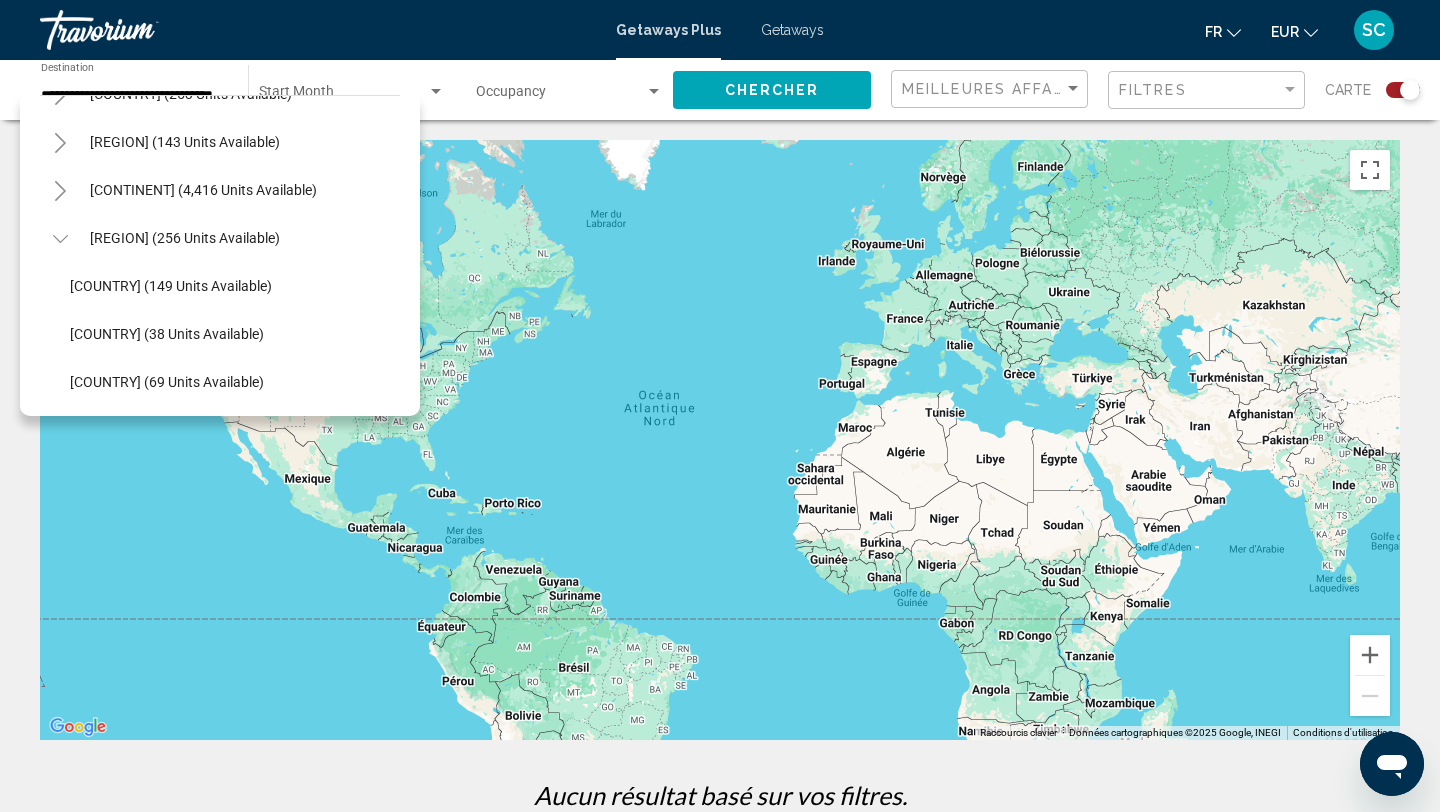 click 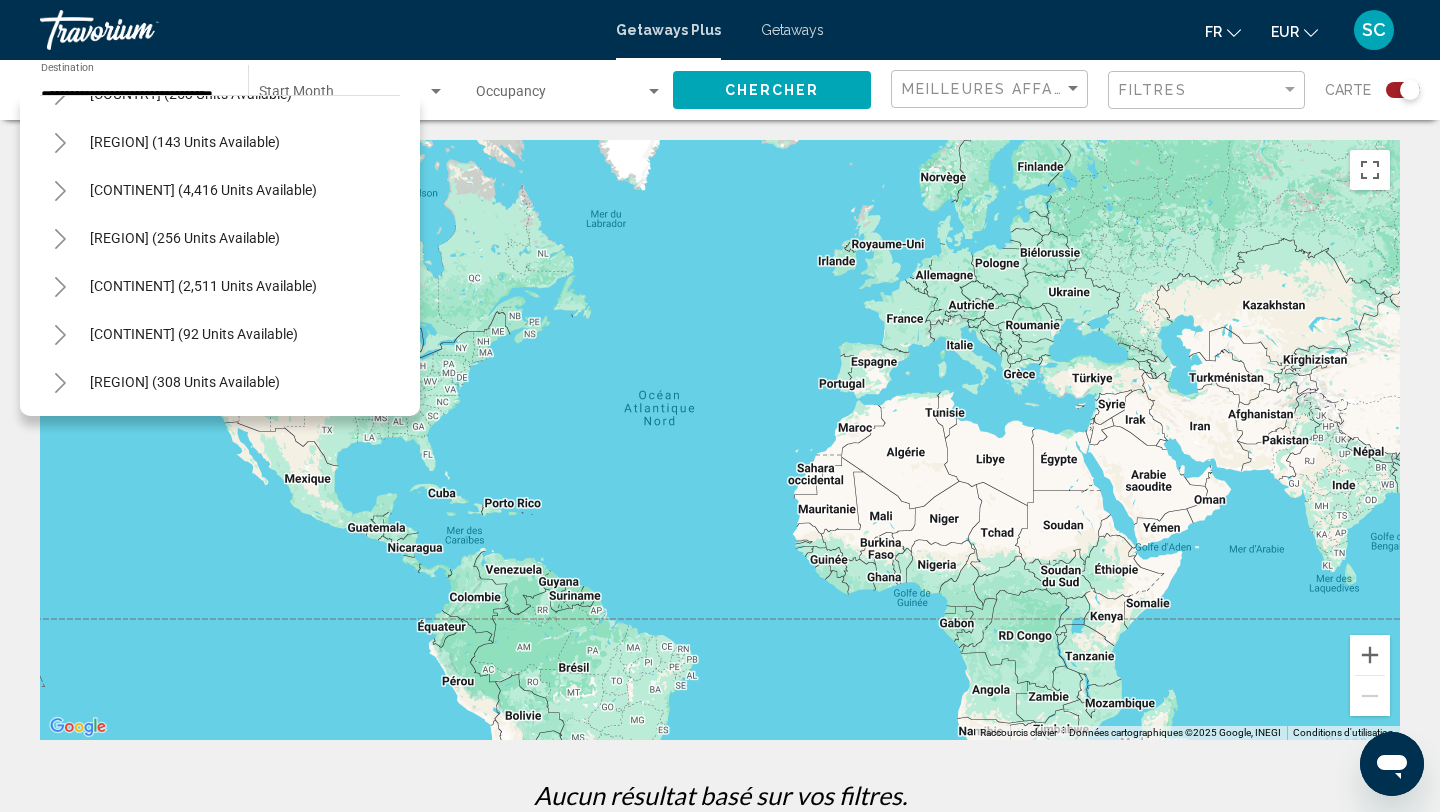 click at bounding box center (720, 440) 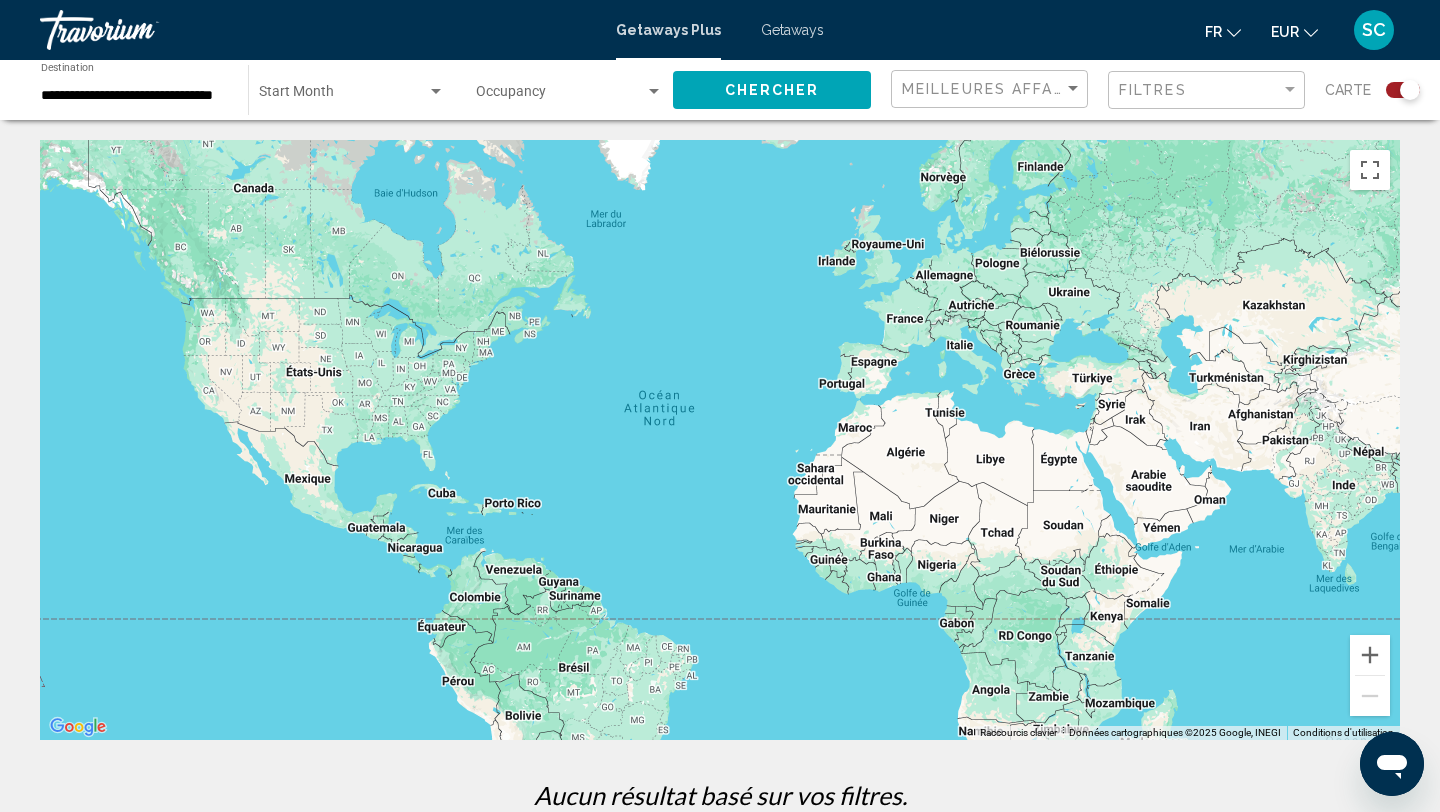 click at bounding box center [720, 440] 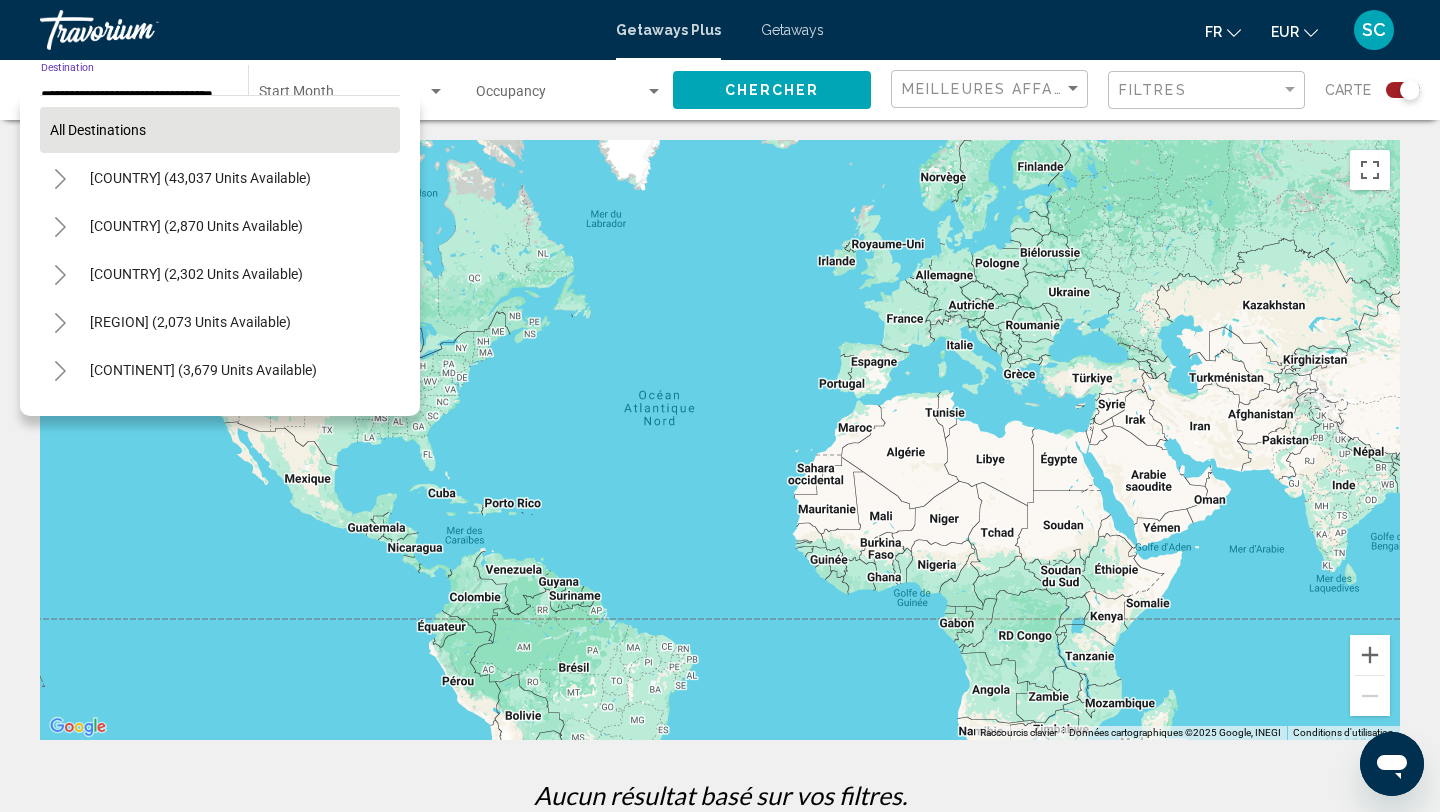 click on "All destinations" at bounding box center (98, 130) 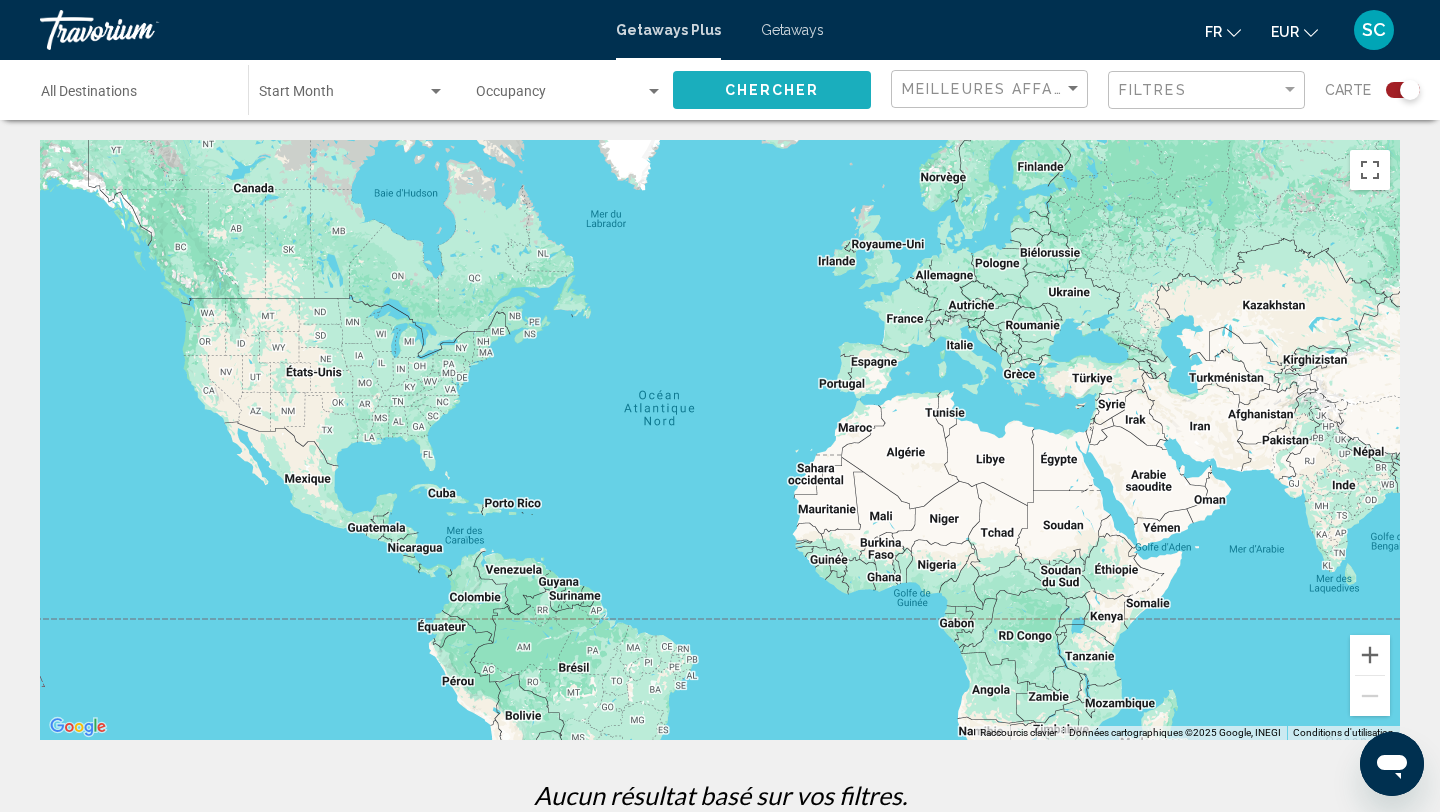 click on "Chercher" 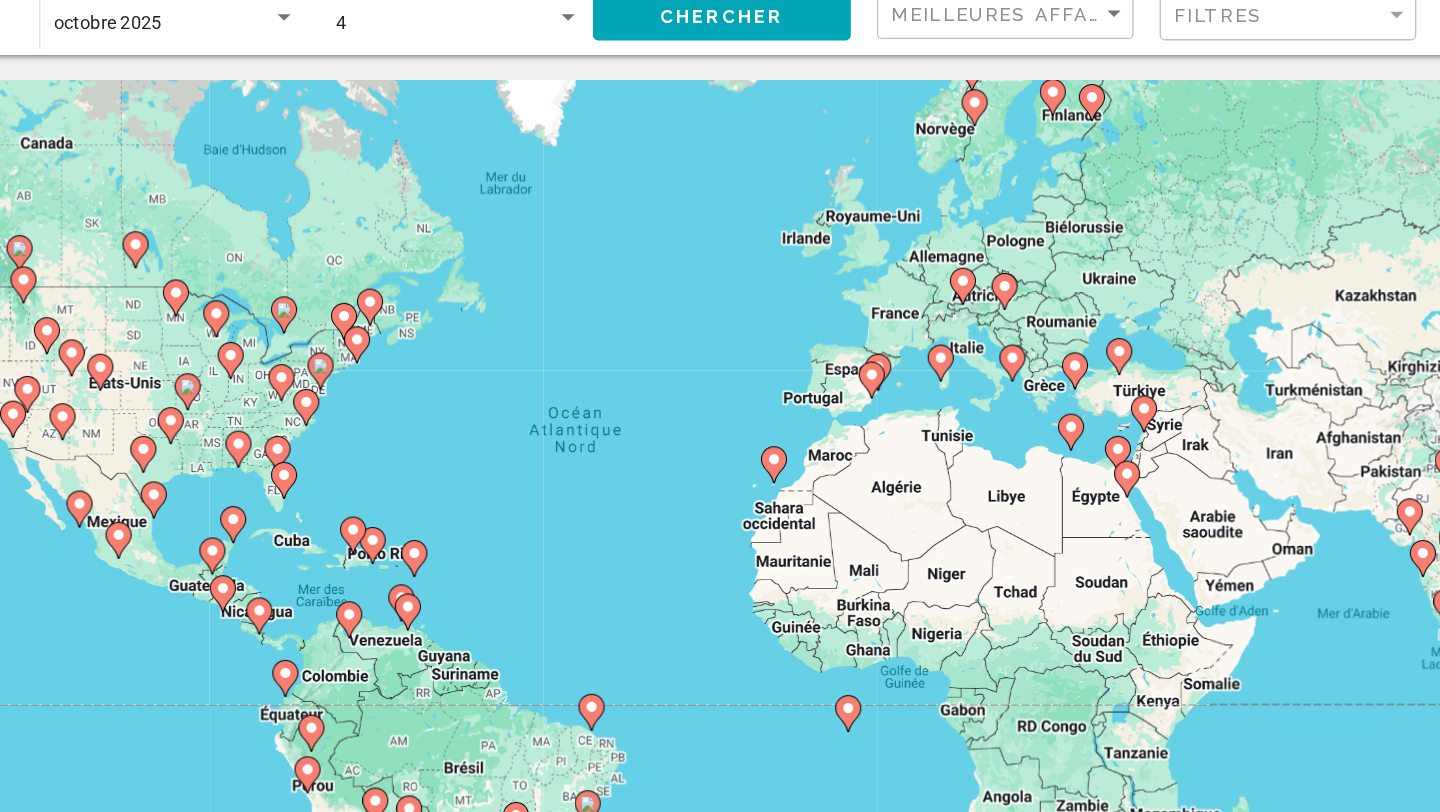 click 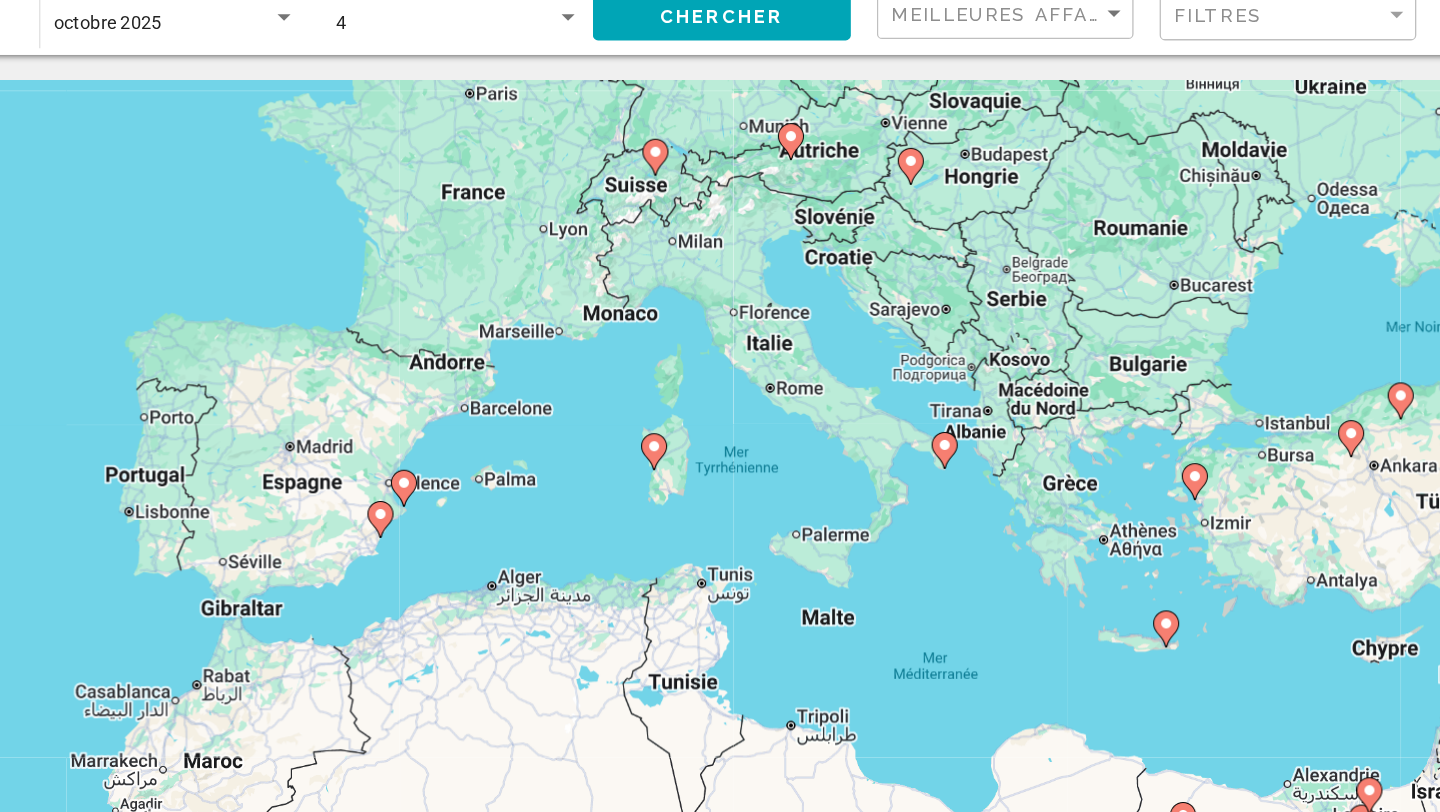 click 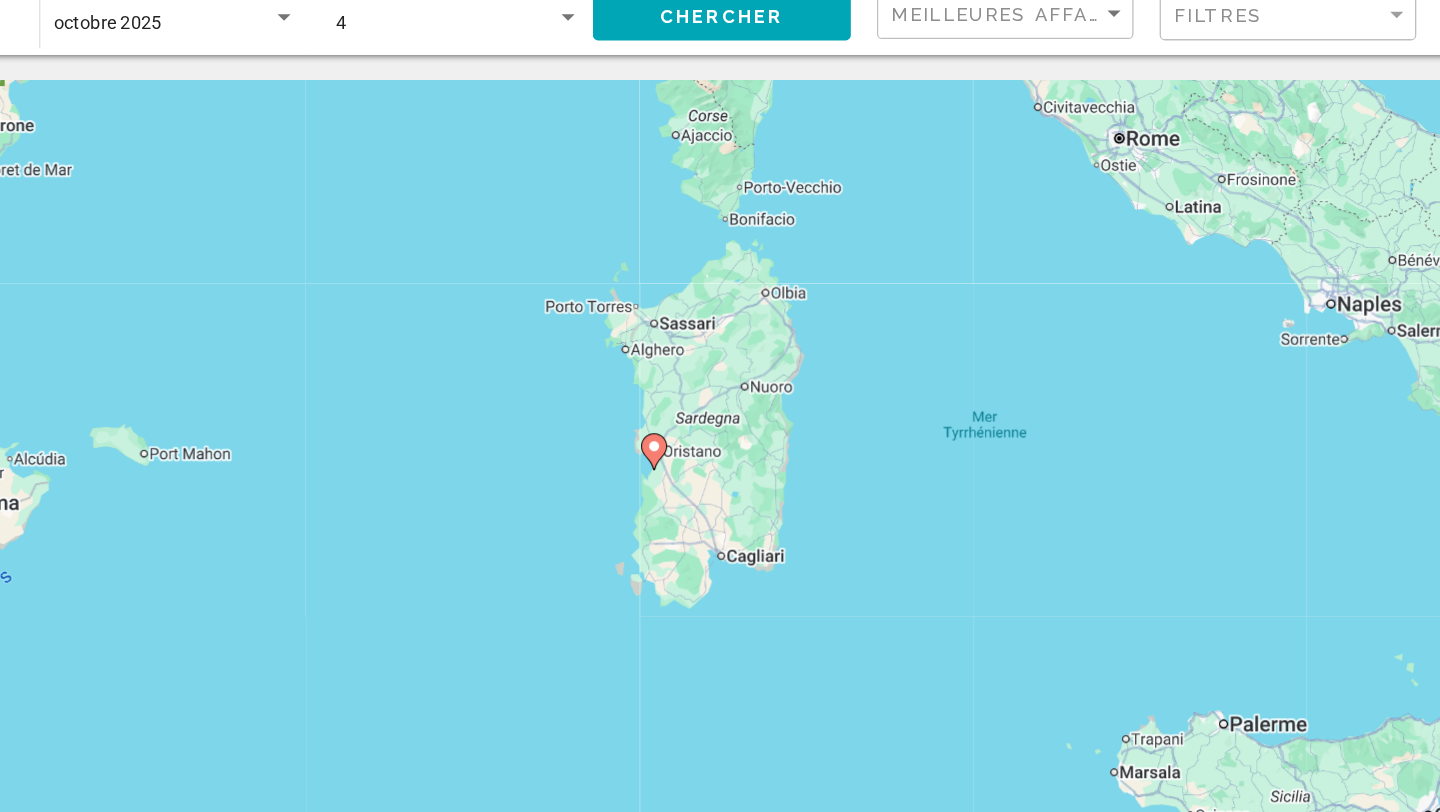 click 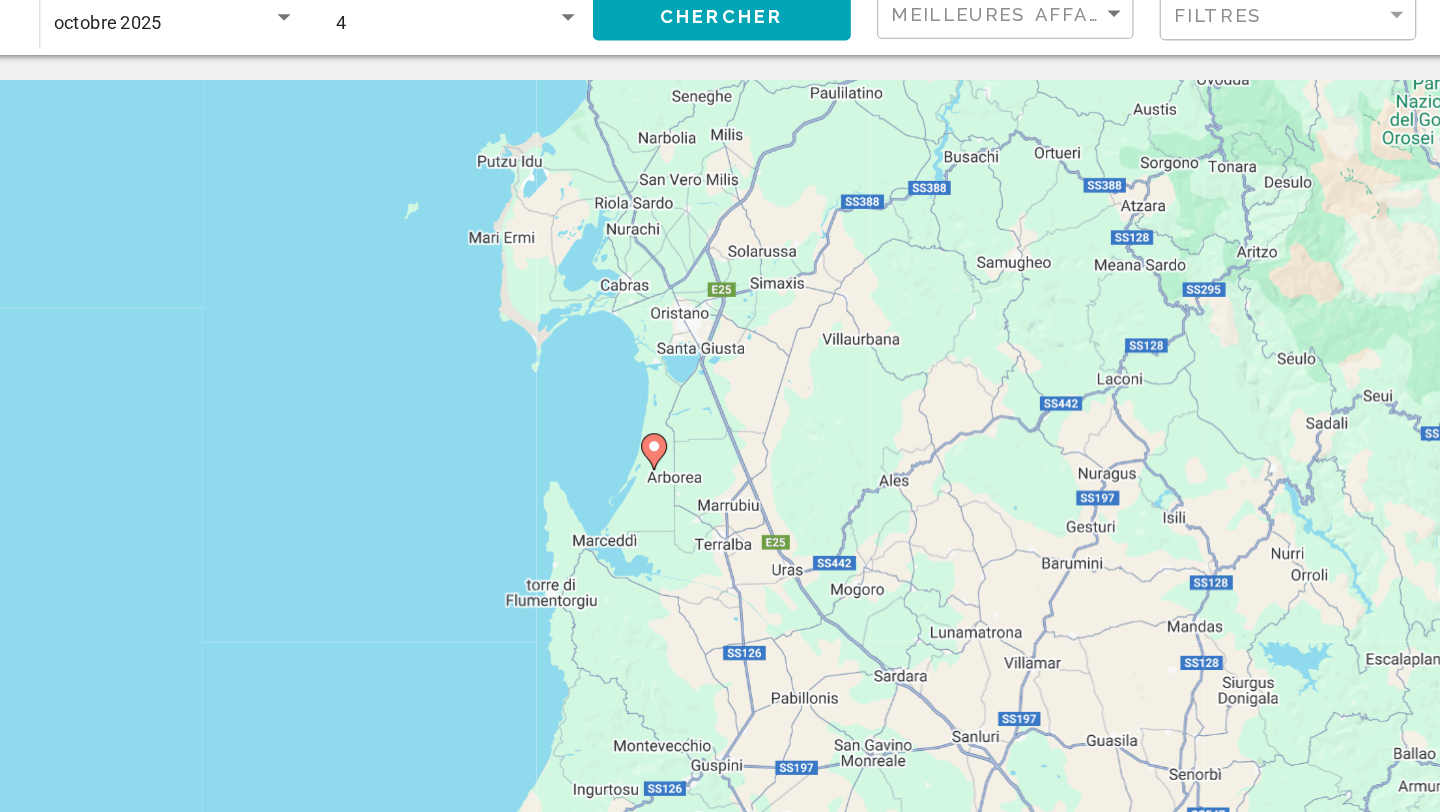click 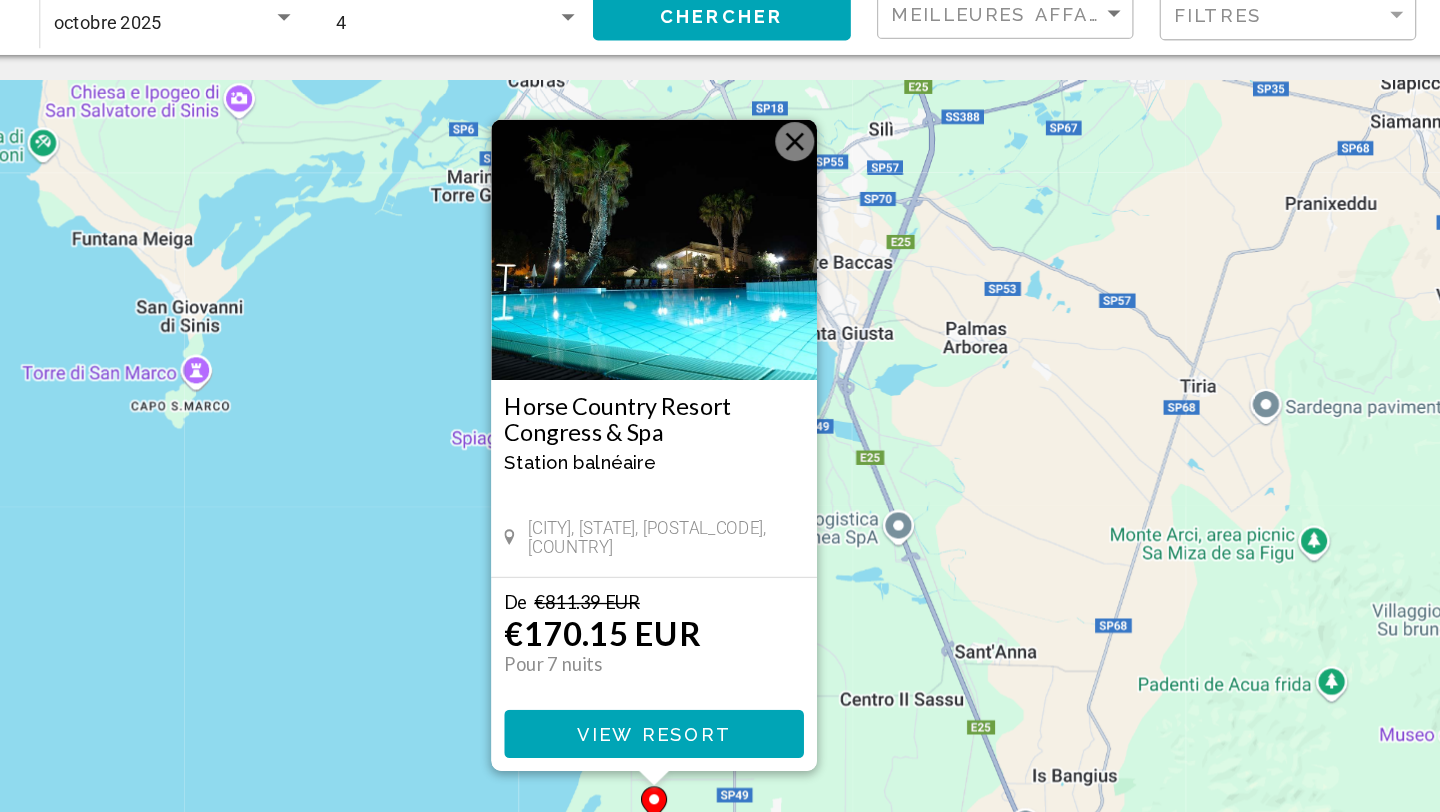 click on "Horse Country Resort Congress & Spa  Station balnéaire  -  Ceci est une station d'adultes seulement" at bounding box center [720, 418] 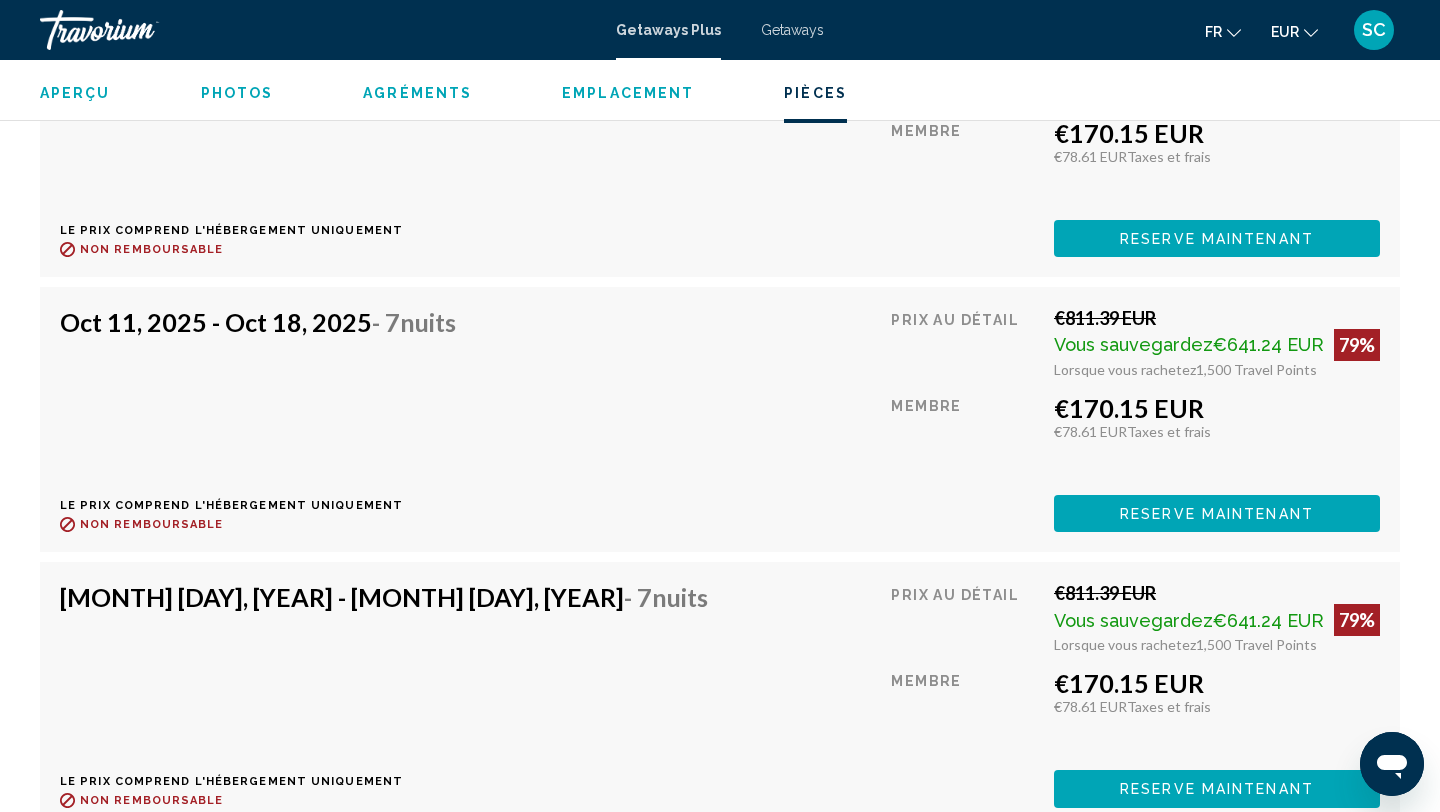 scroll, scrollTop: 3594, scrollLeft: 0, axis: vertical 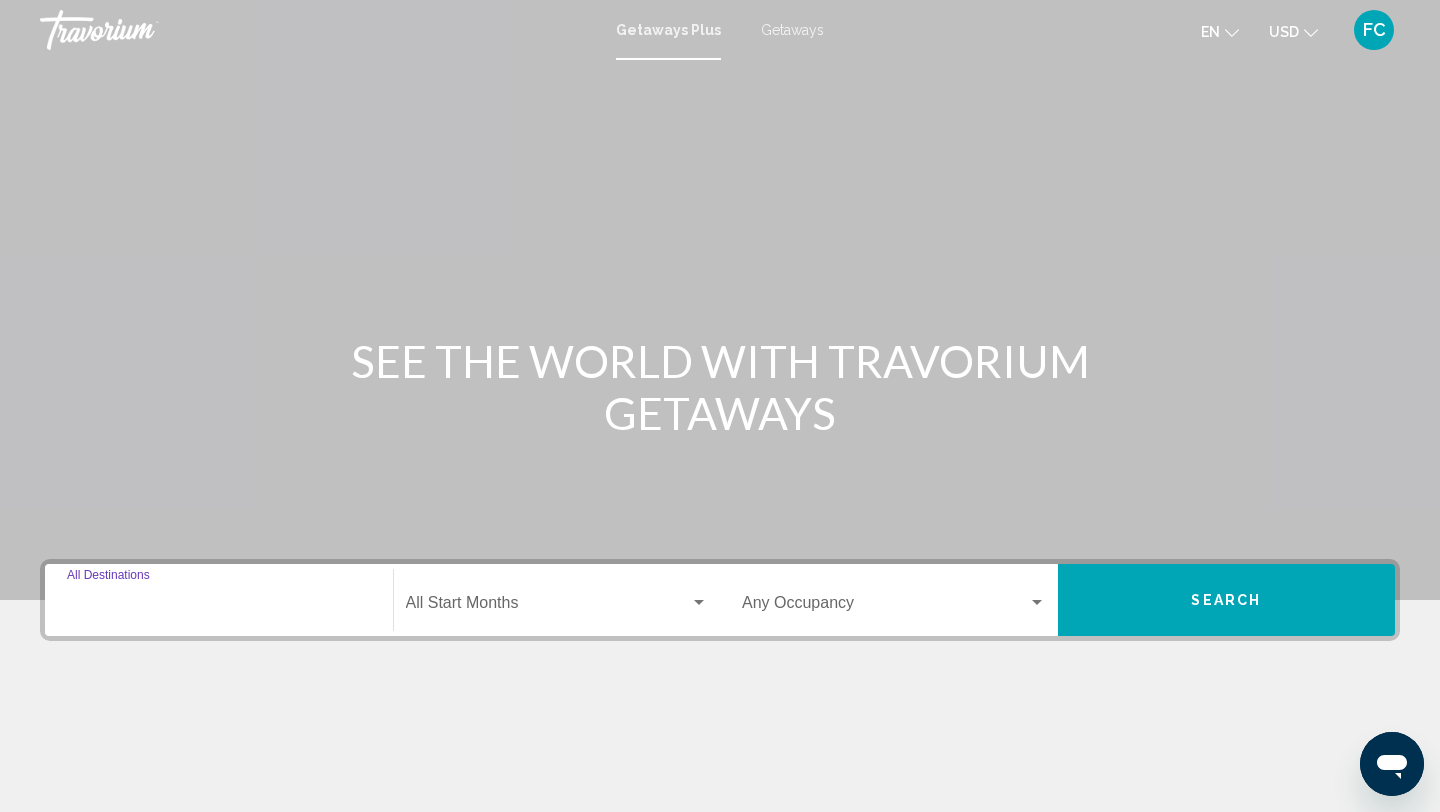 click on "Destination All Destinations" at bounding box center [219, 607] 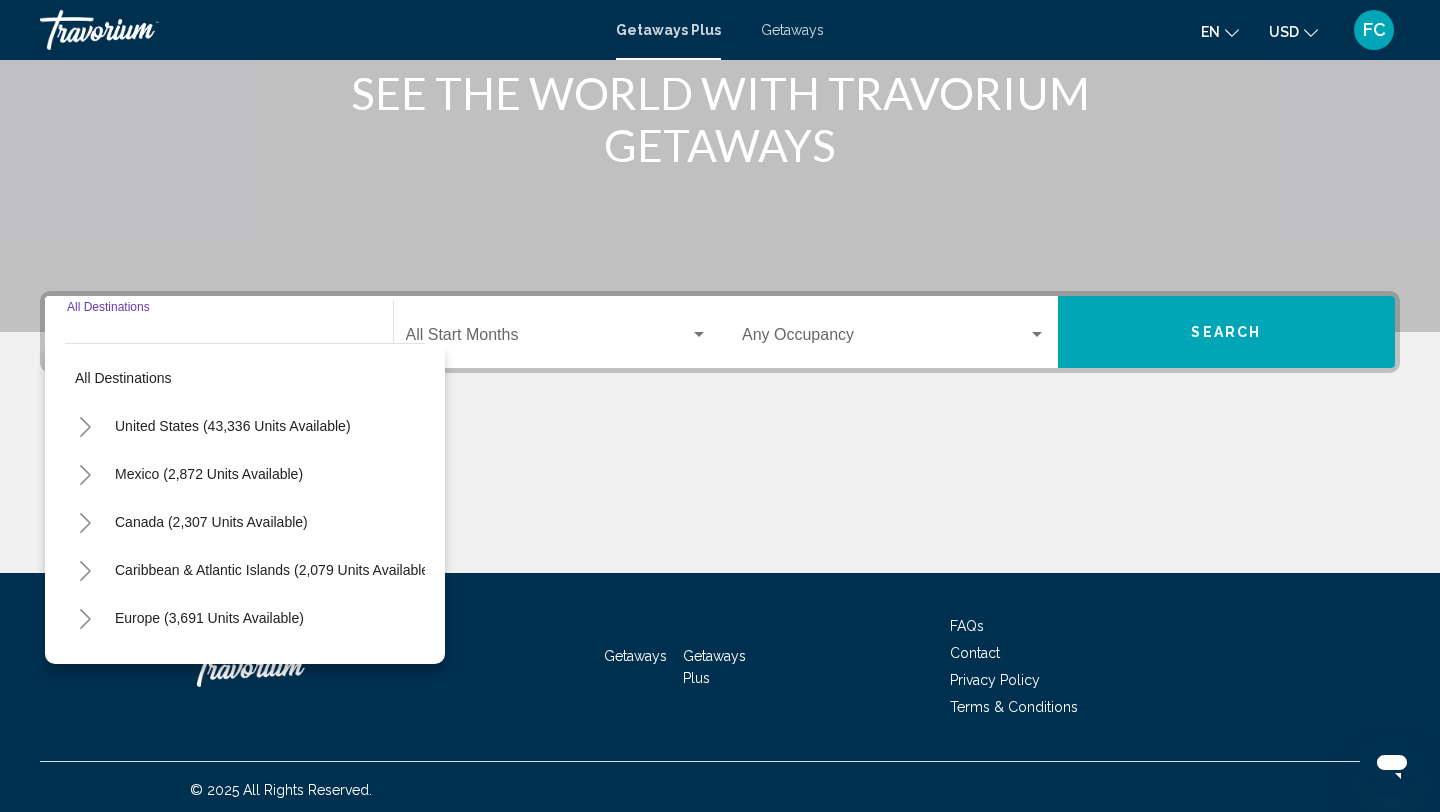 scroll, scrollTop: 274, scrollLeft: 0, axis: vertical 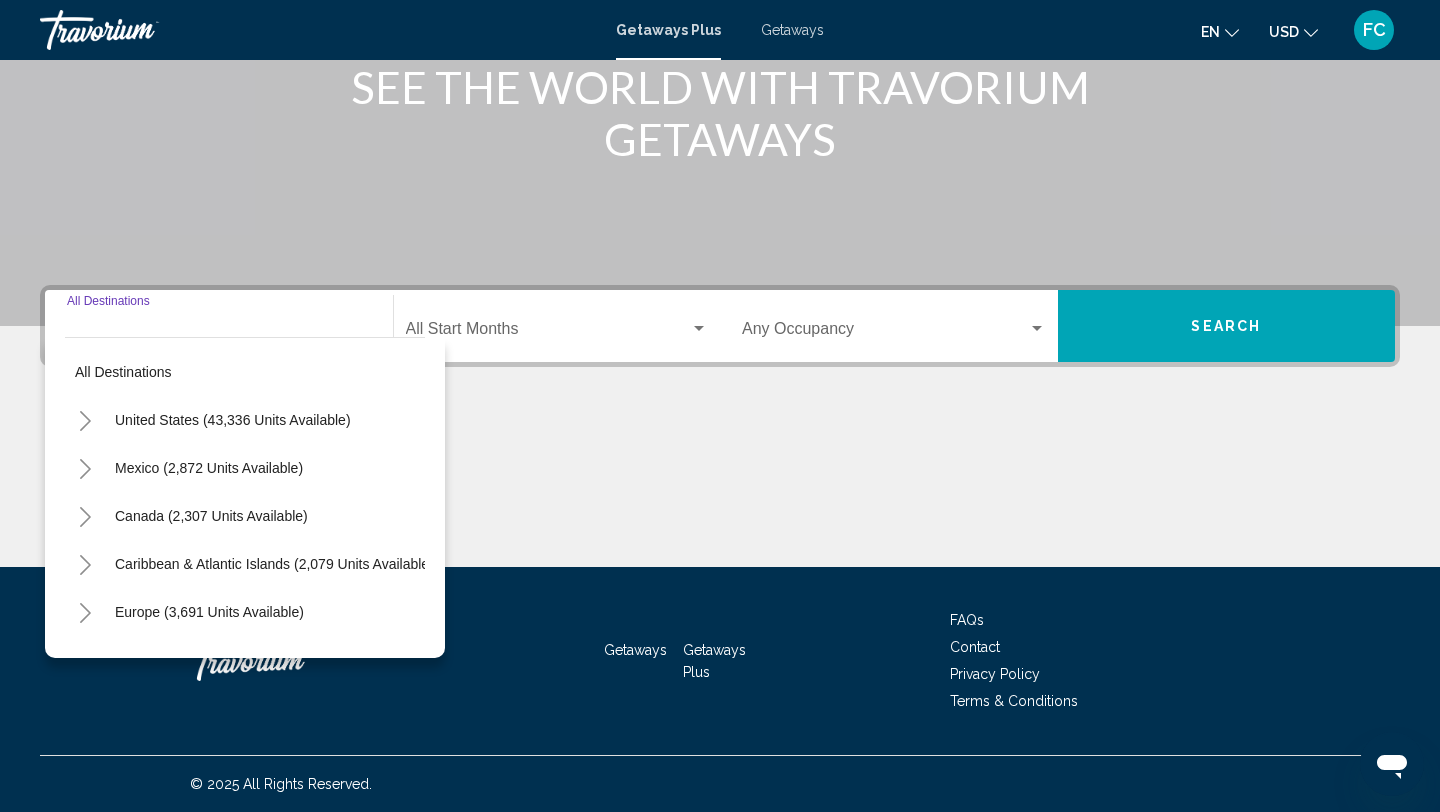click at bounding box center [548, 333] 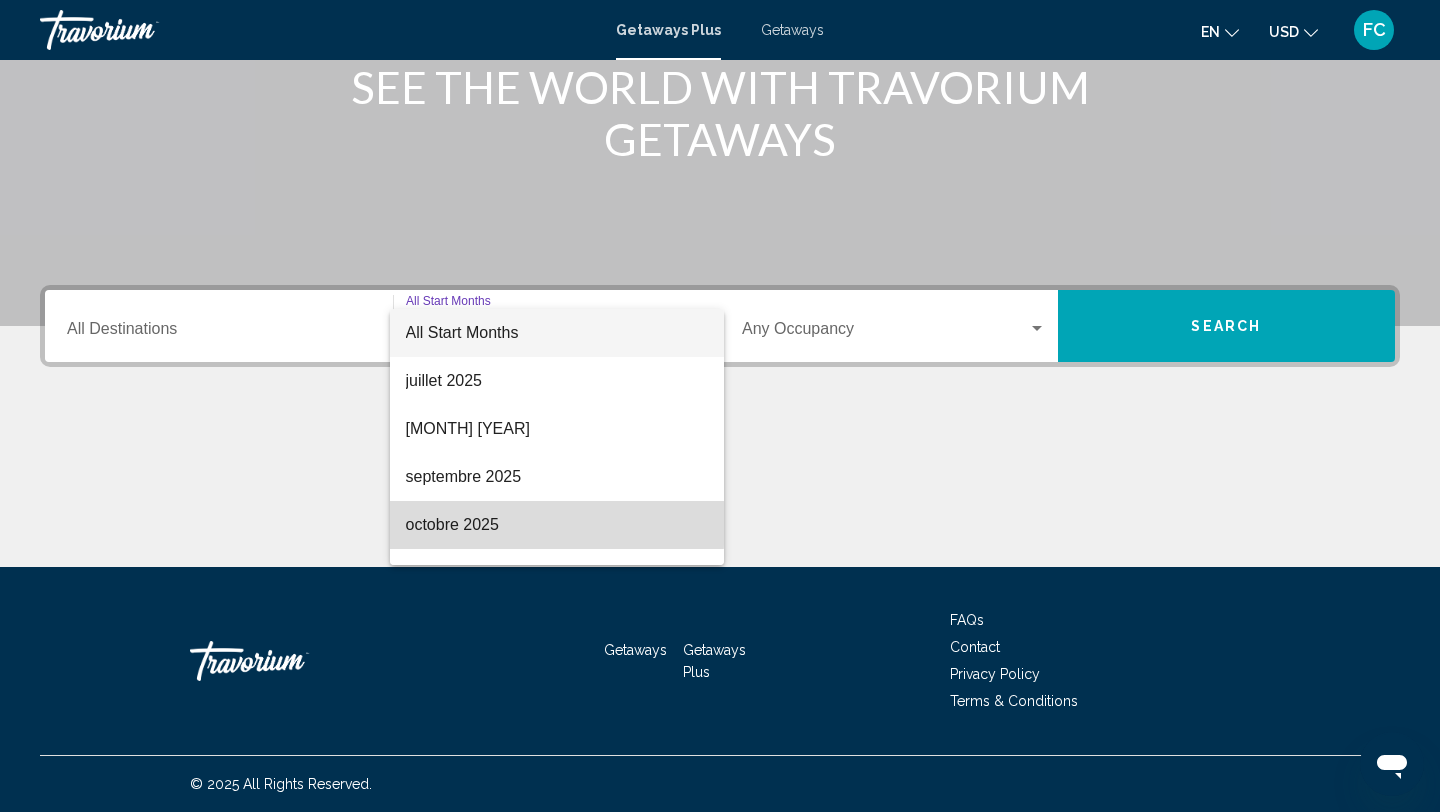 click on "octobre 2025" at bounding box center (557, 525) 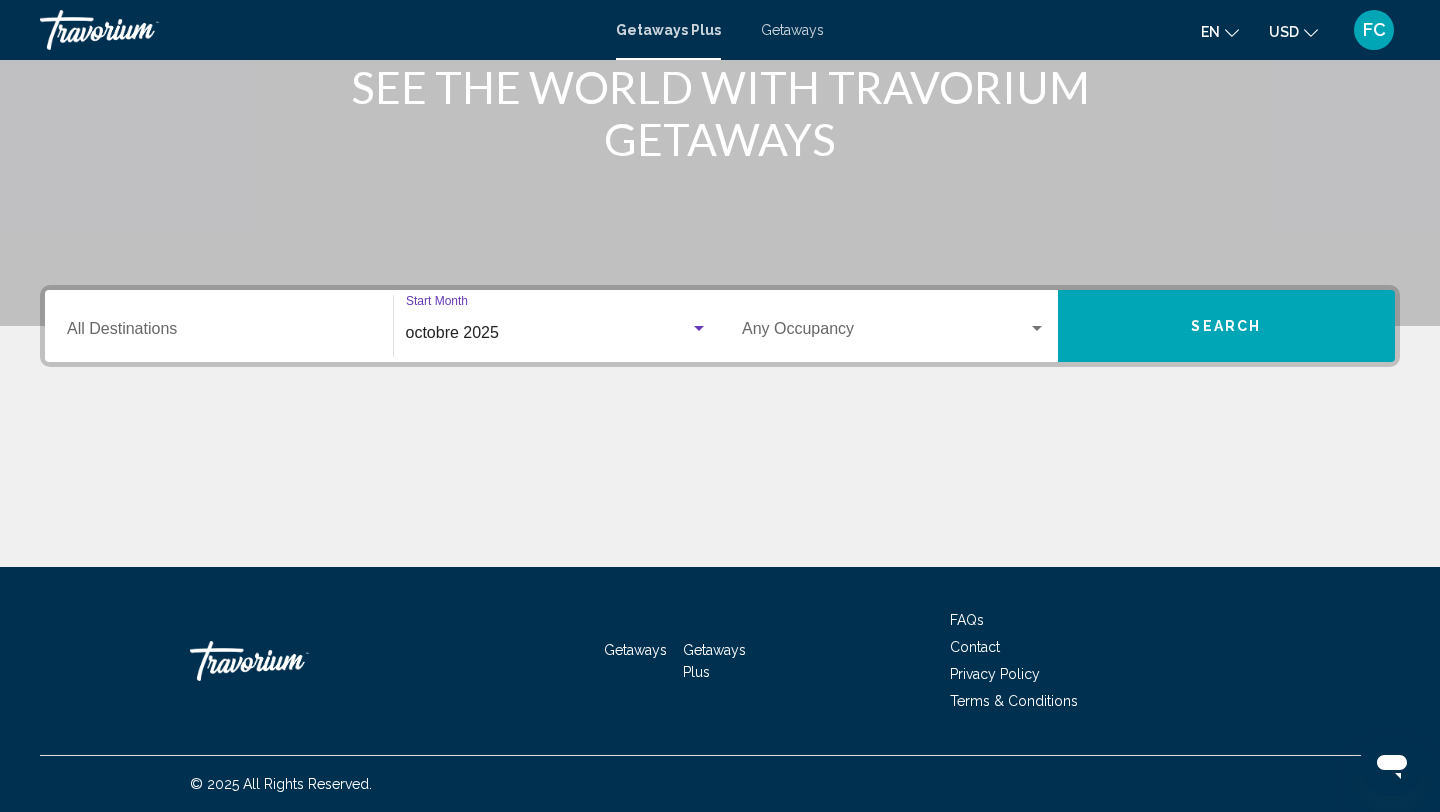click on "Occupancy Any Occupancy" at bounding box center [894, 326] 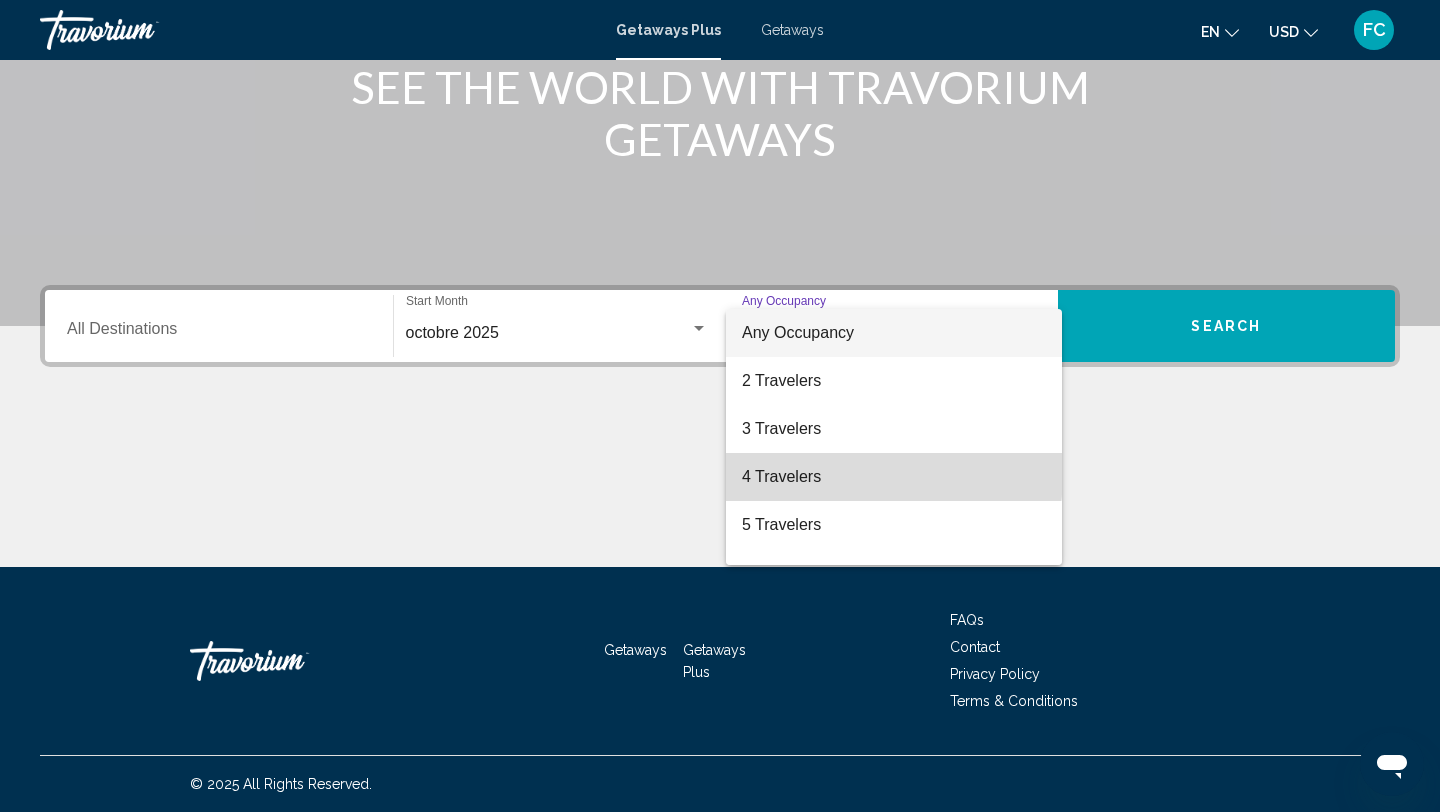 click on "4 Travelers" at bounding box center (894, 477) 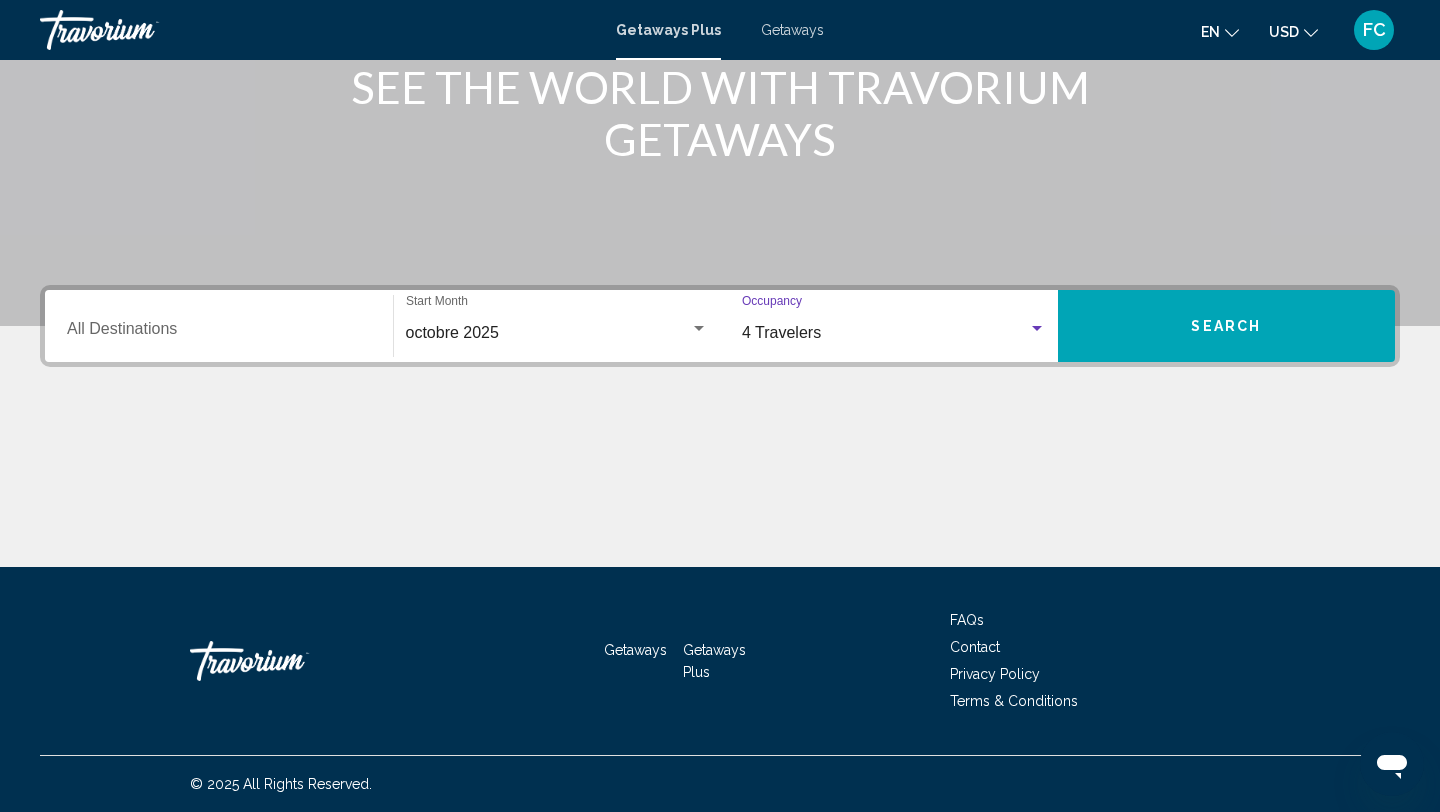 click on "Search" at bounding box center (1226, 327) 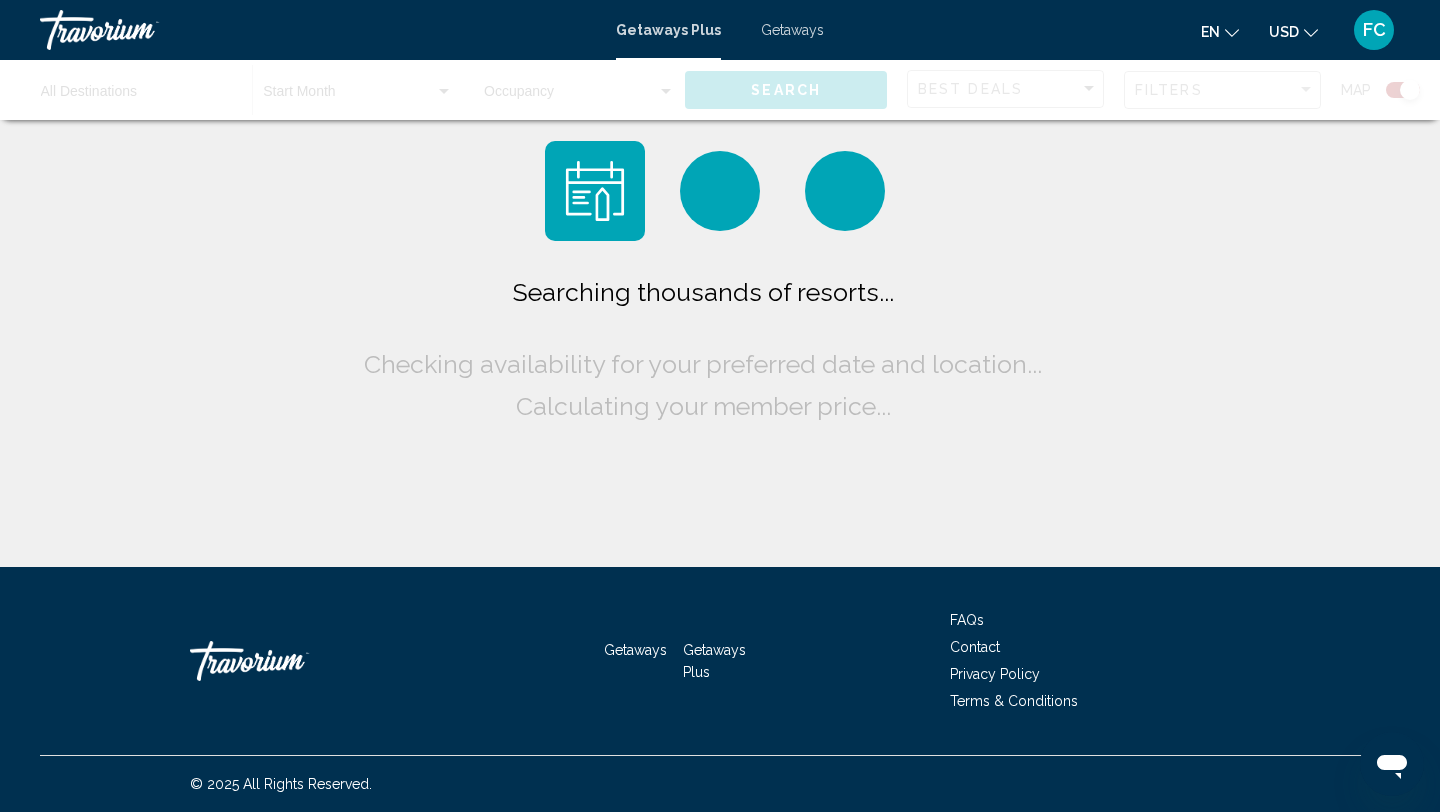 scroll, scrollTop: 0, scrollLeft: 0, axis: both 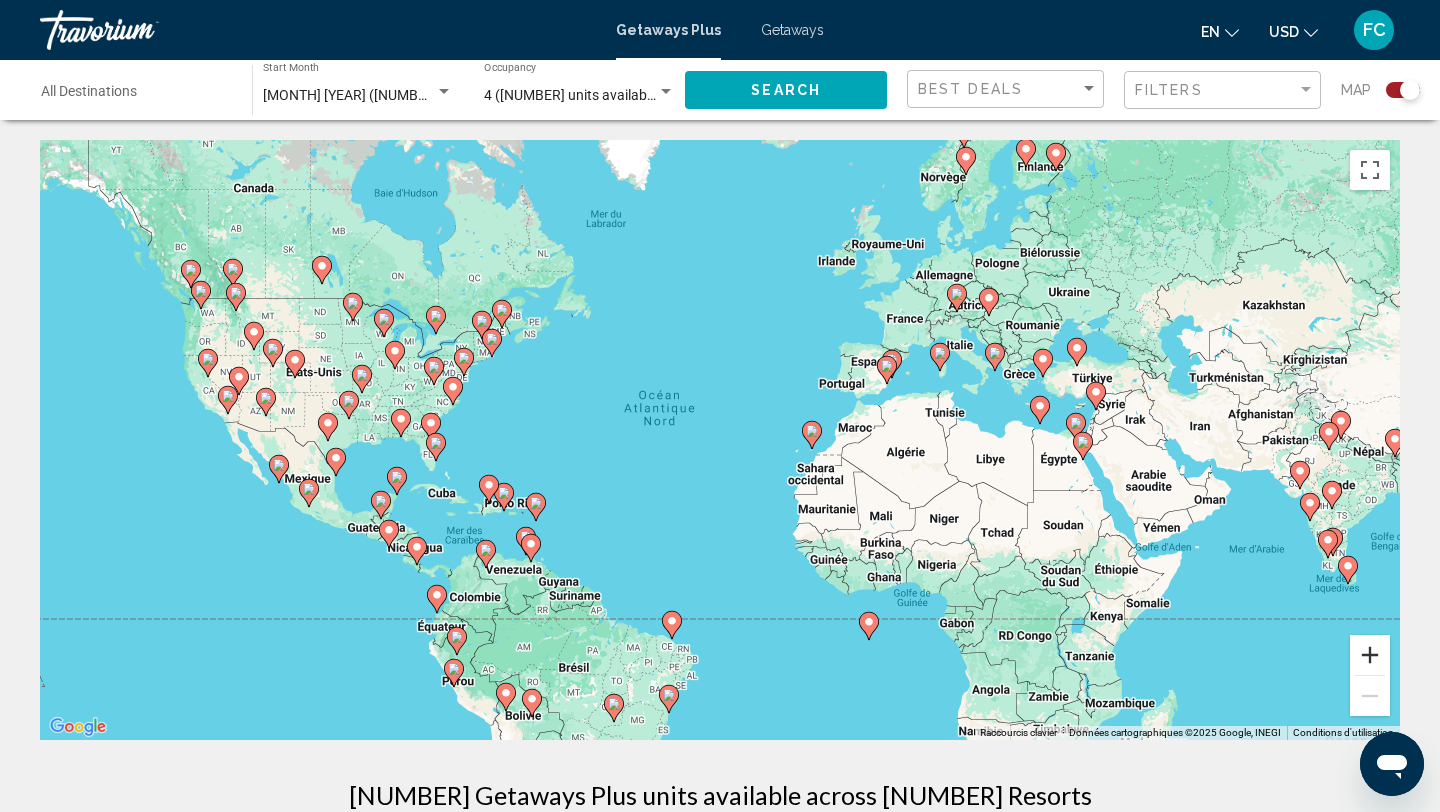 click at bounding box center (1370, 655) 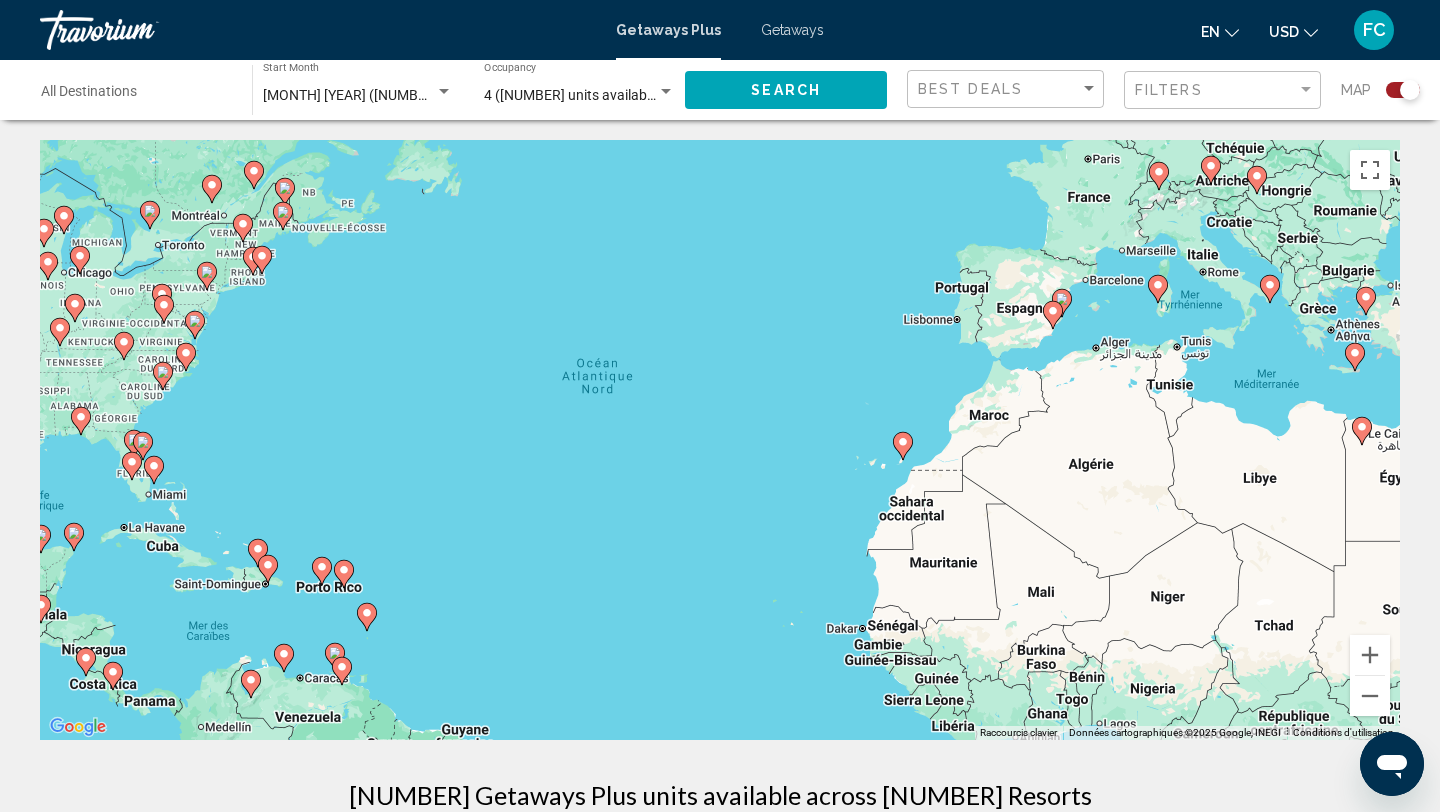 click on "Destination All Destinations" 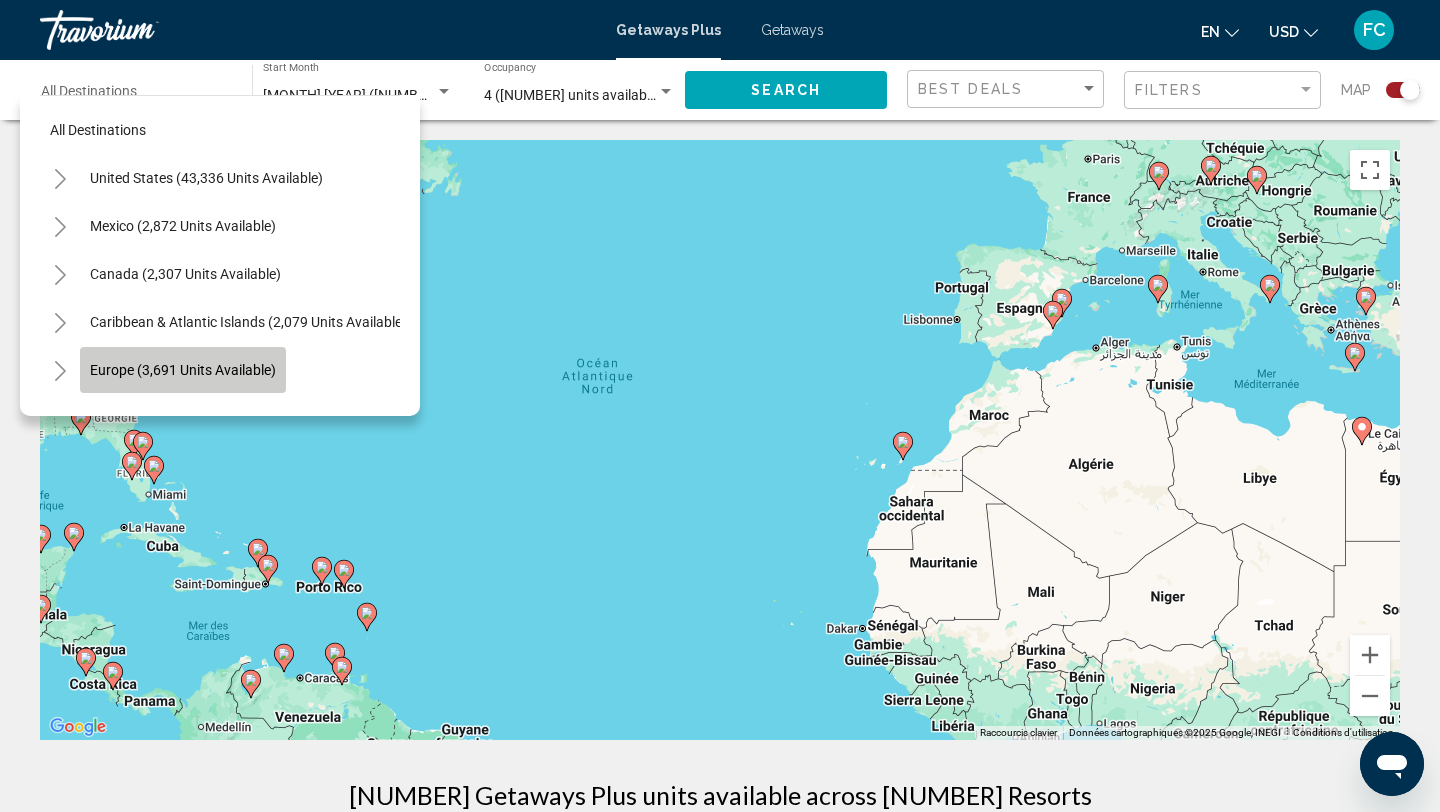 click on "Europe (3,691 units available)" 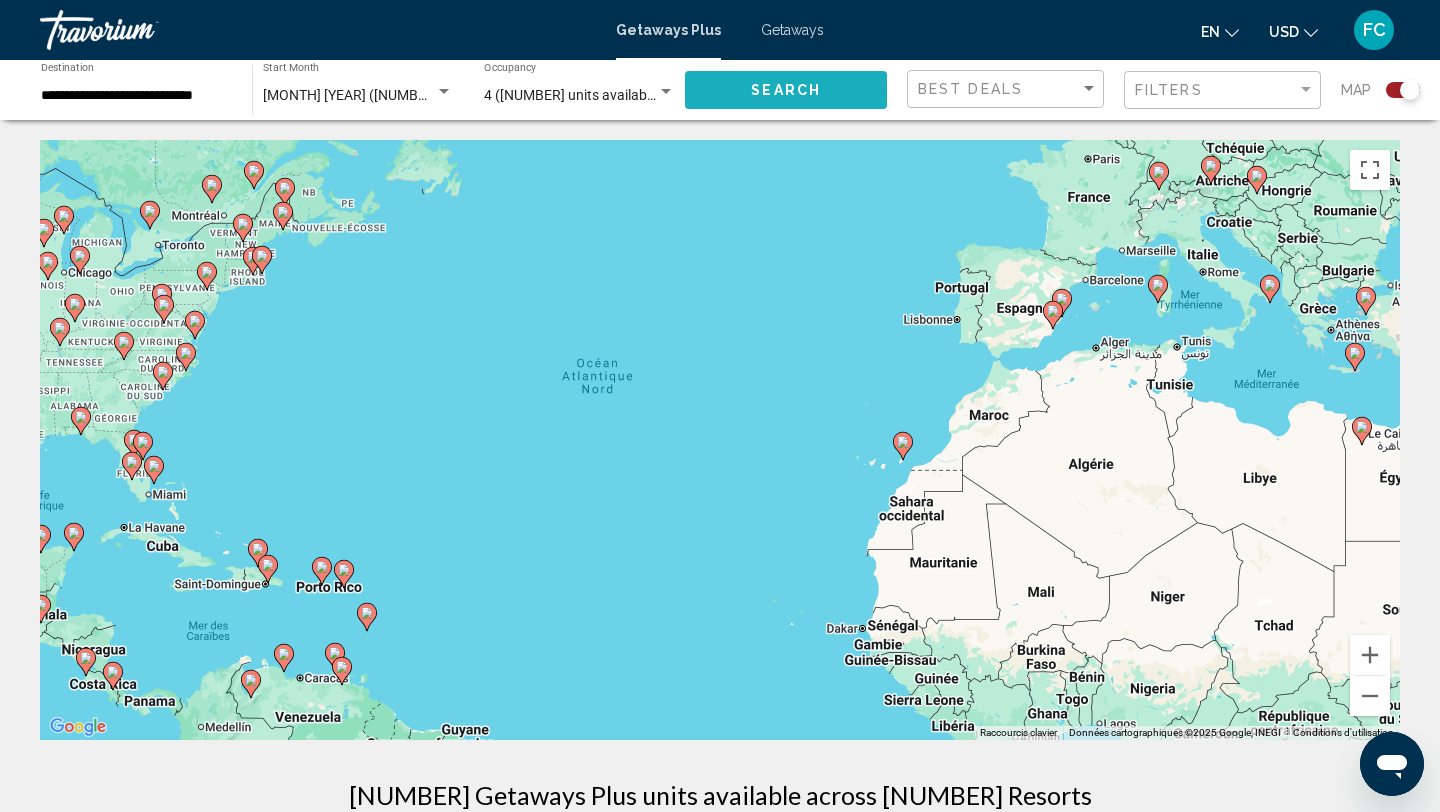 click on "Search" 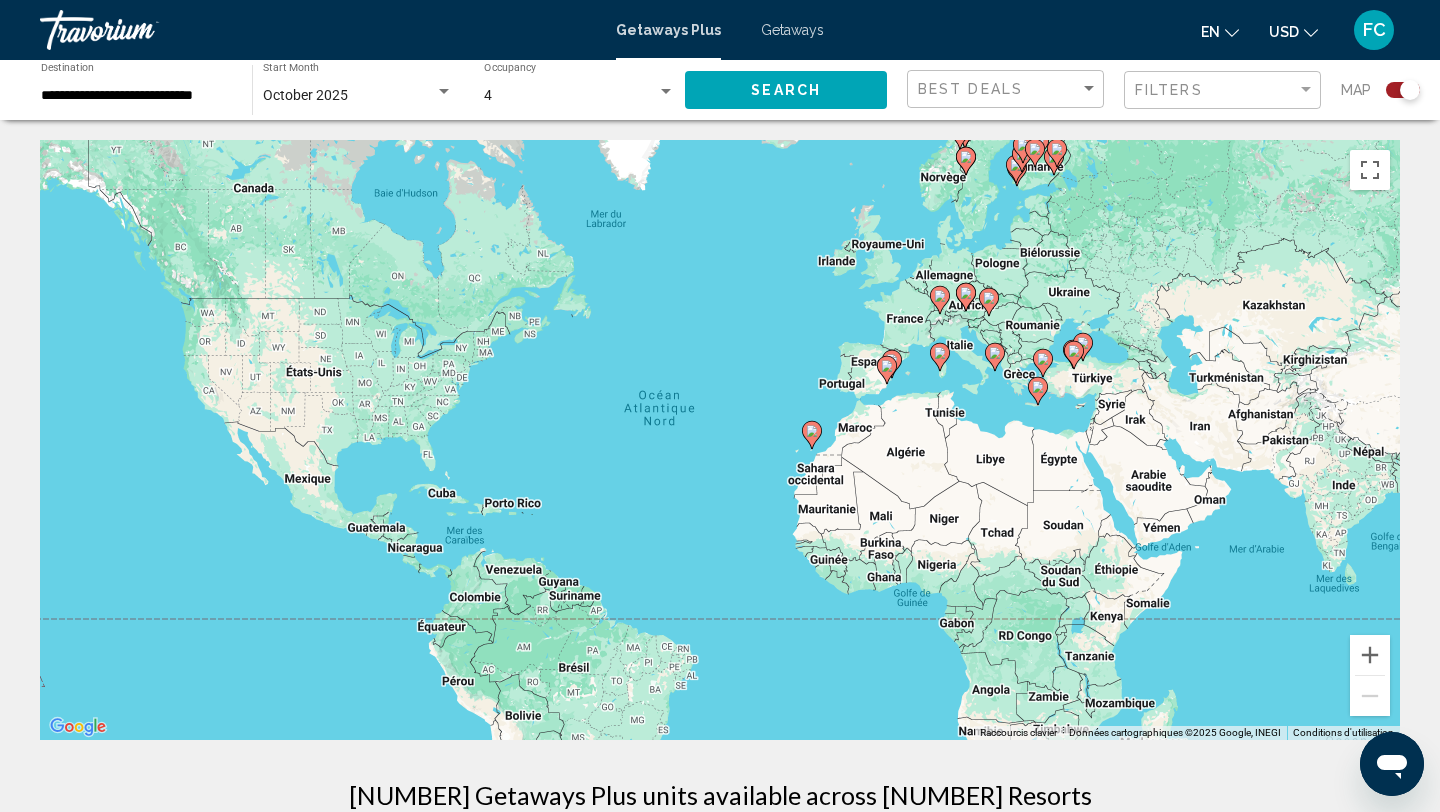 click 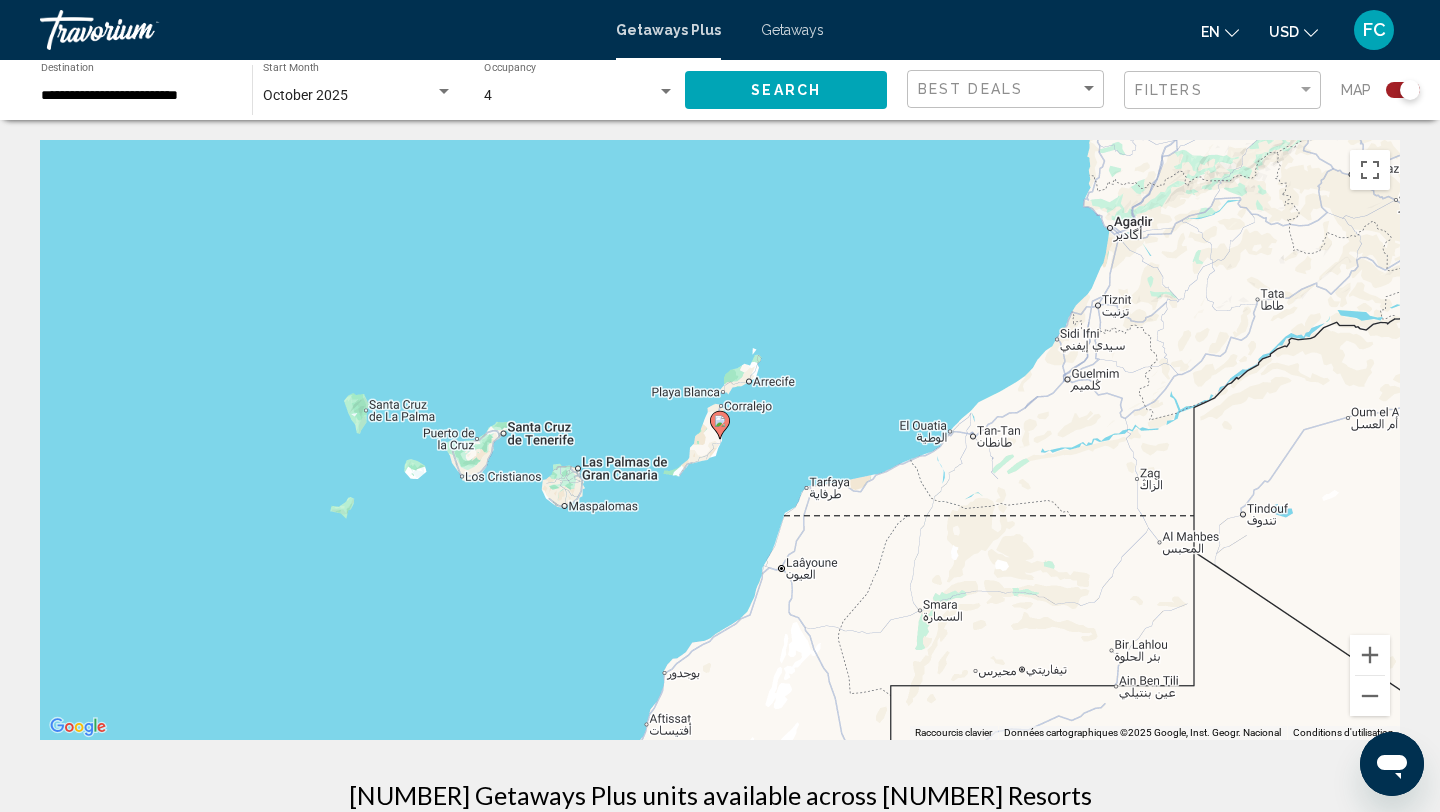 click 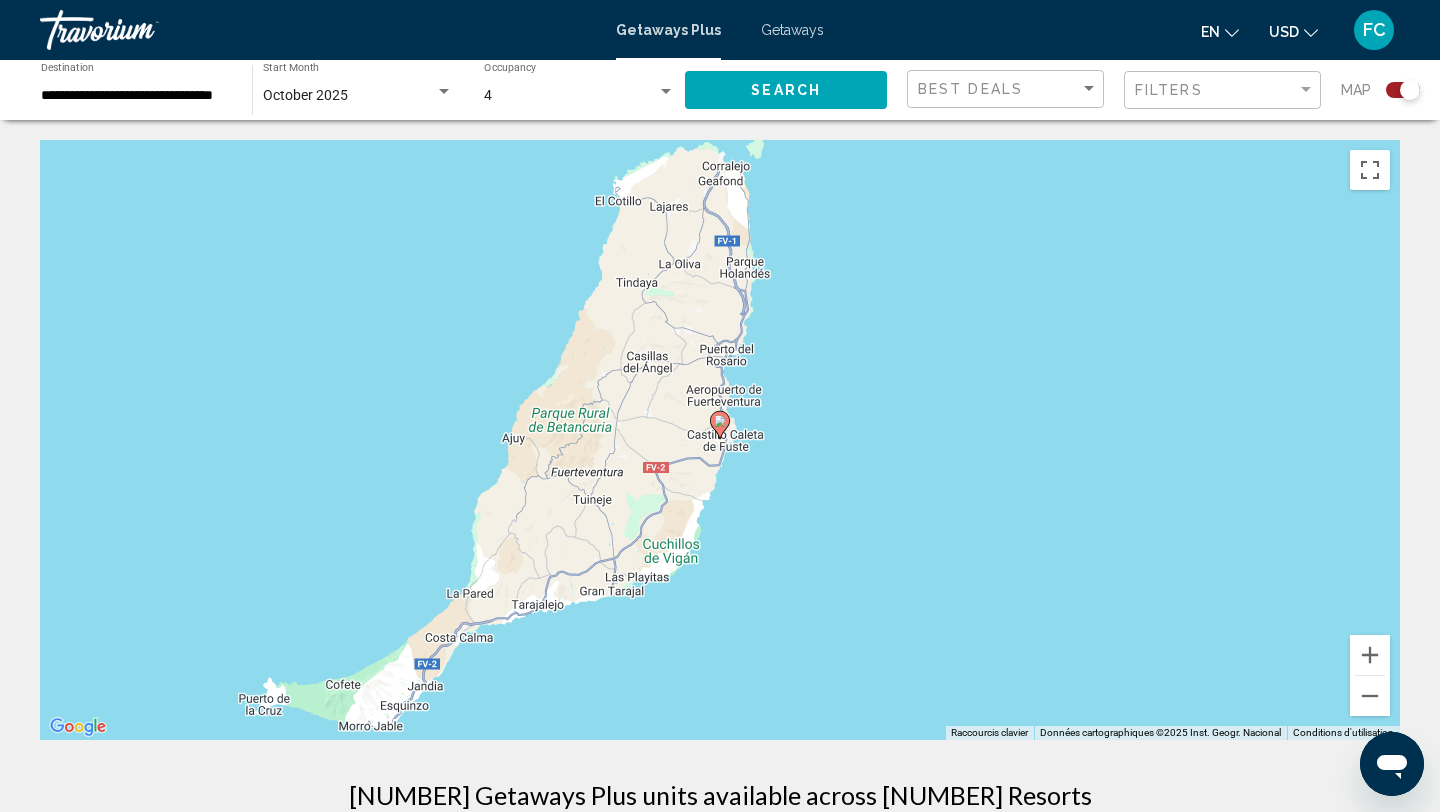 click 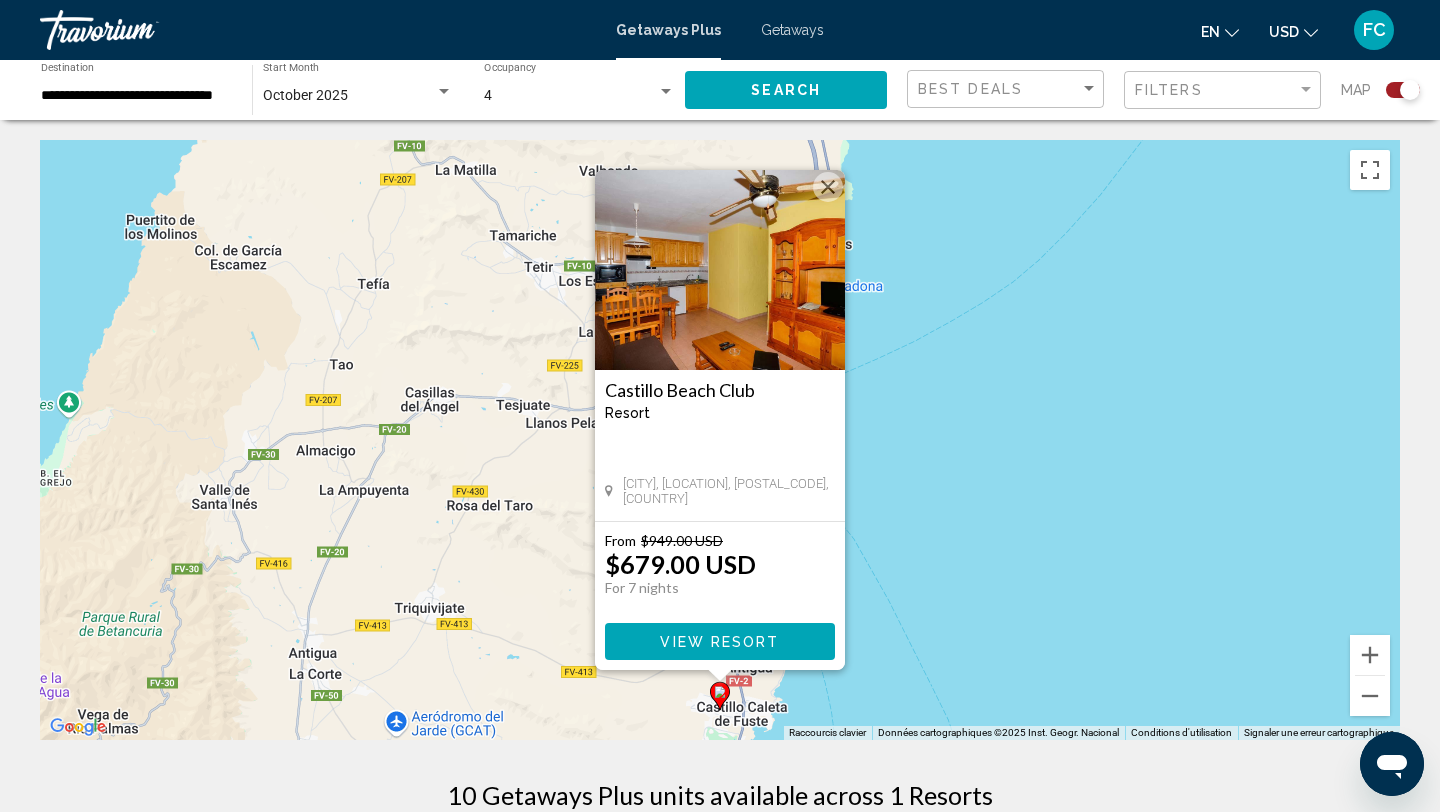 click on "Pour activer le glissement avec le clavier, appuyez sur Alt+Entrée. Une fois ce mode activé, utilisez les touches fléchées pour déplacer le repère. Pour valider le déplacement, appuyez sur Entrée. Pour annuler, appuyez sur Échap.  Castillo Beach Club  Resort  -  This is an adults only resort
Antigua, Fuerteventura, 35610, ESP From $949.00 USD $679.00 USD For 7 nights You save  $270.00 USD  View Resort" at bounding box center (720, 440) 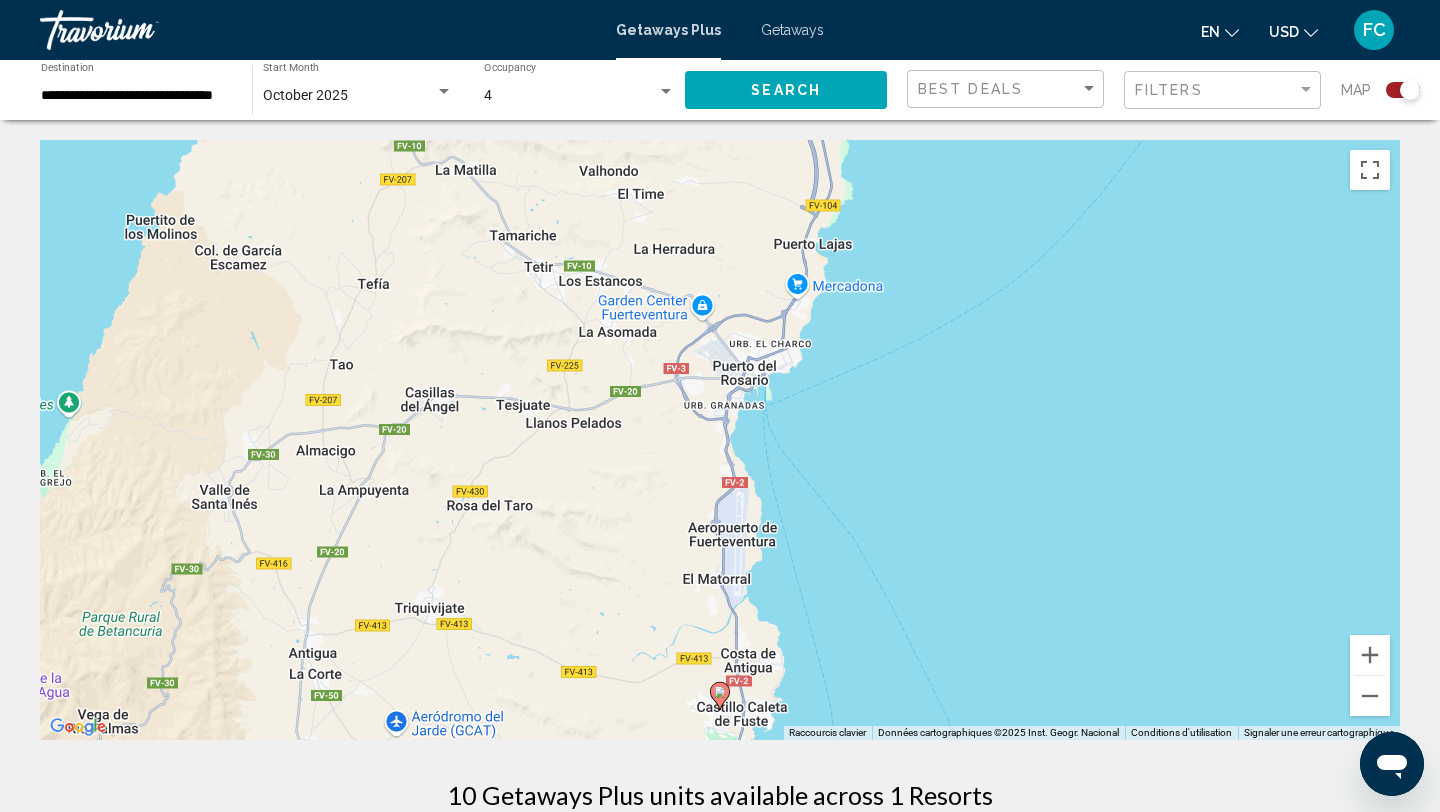 click on "USD" 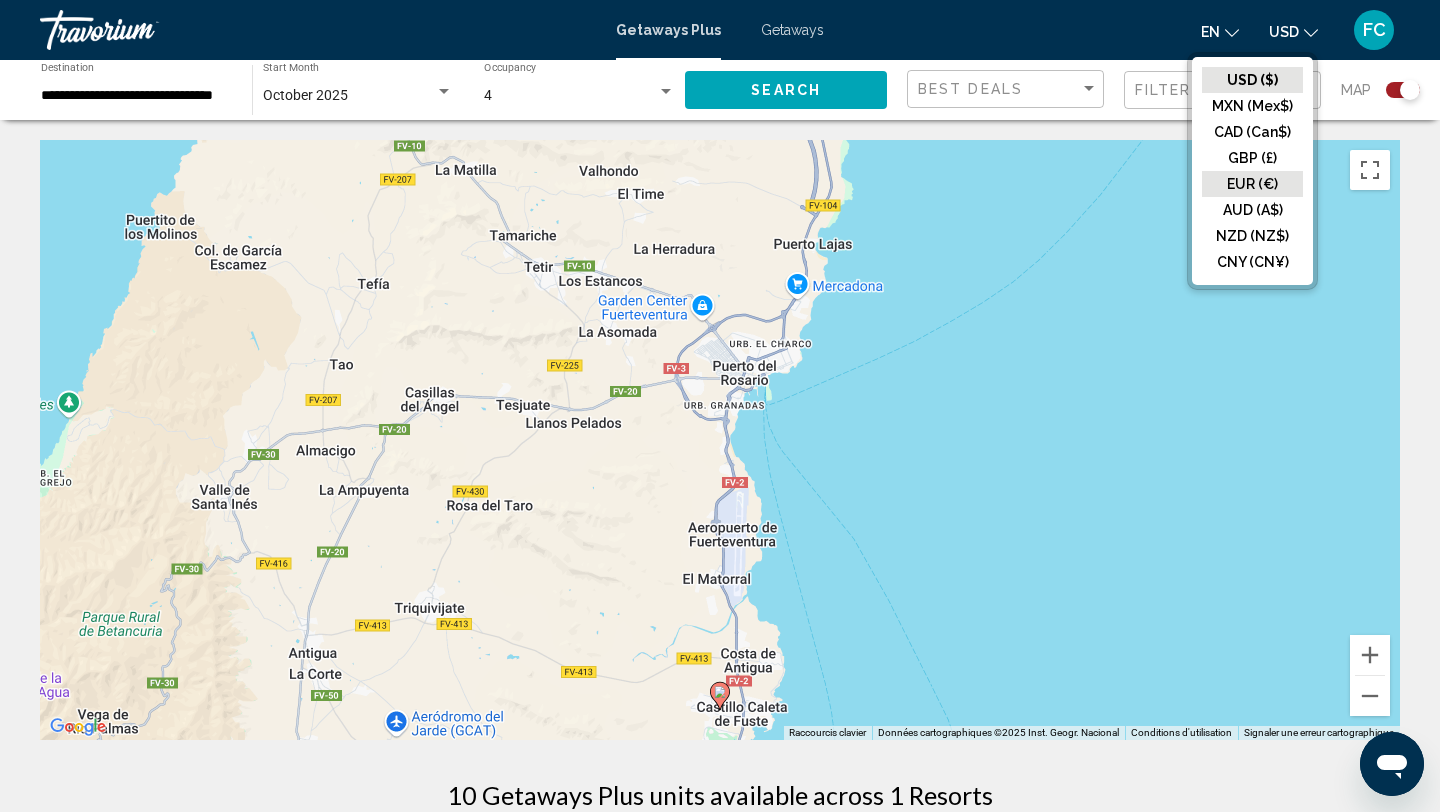 click on "EUR (€)" 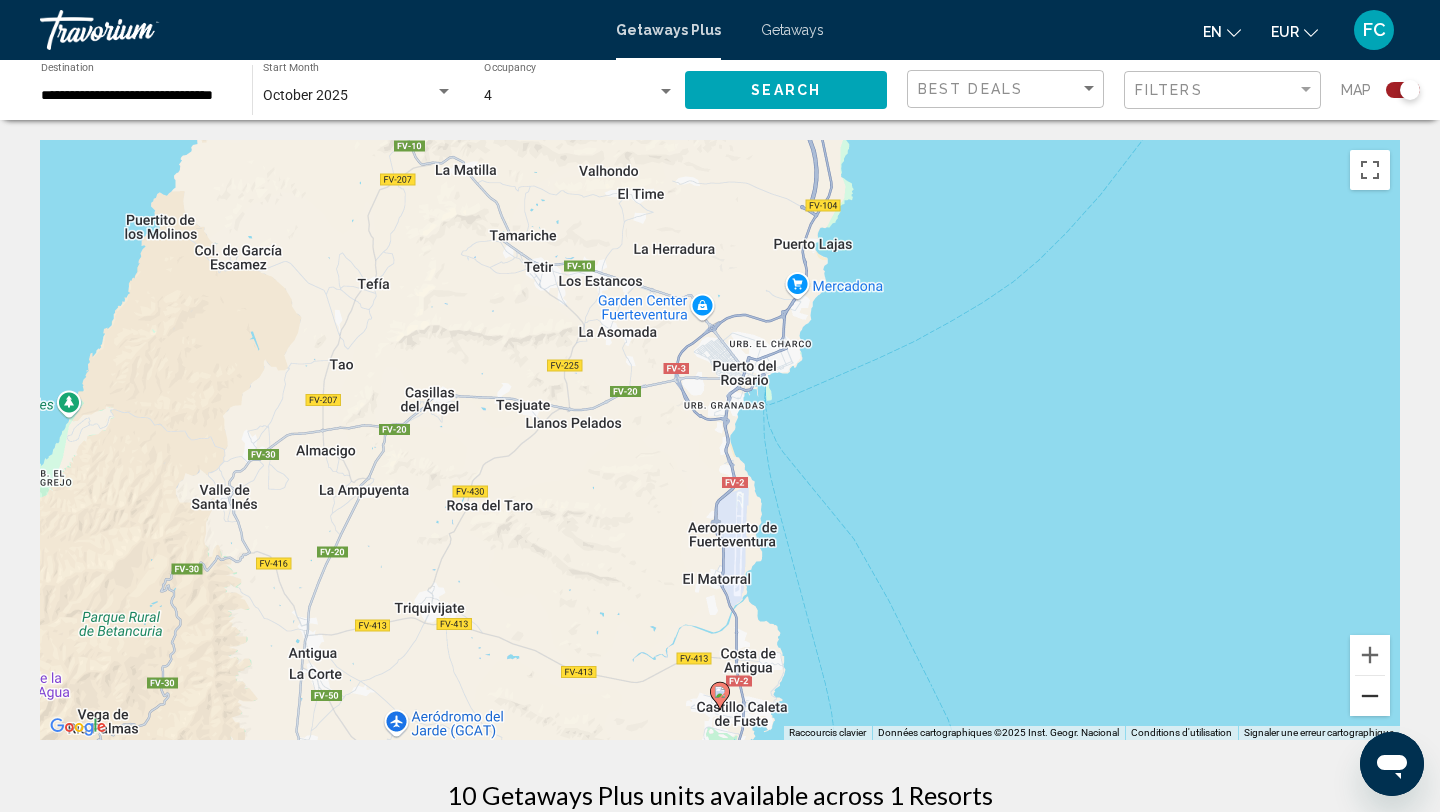 click at bounding box center [1370, 696] 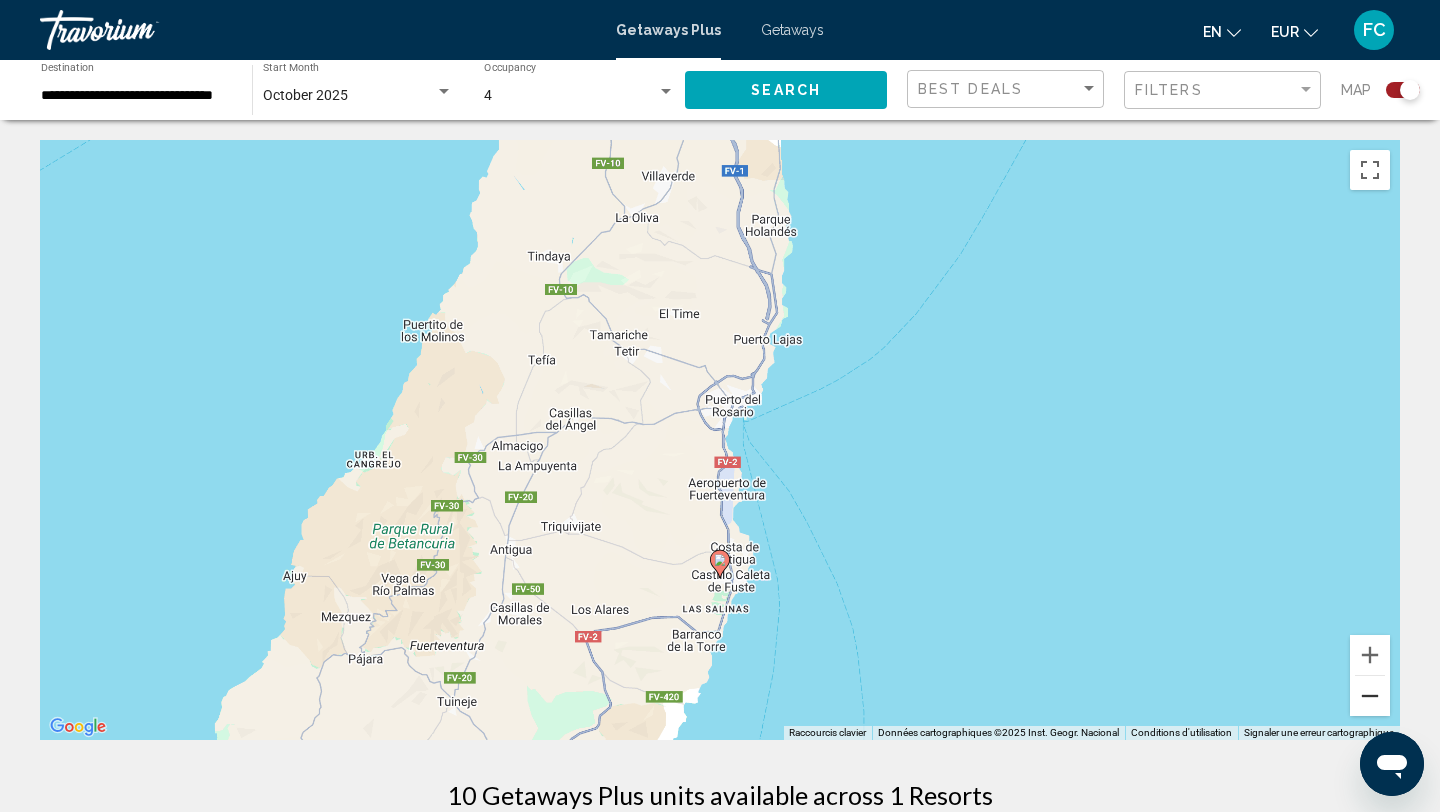 click at bounding box center (1370, 696) 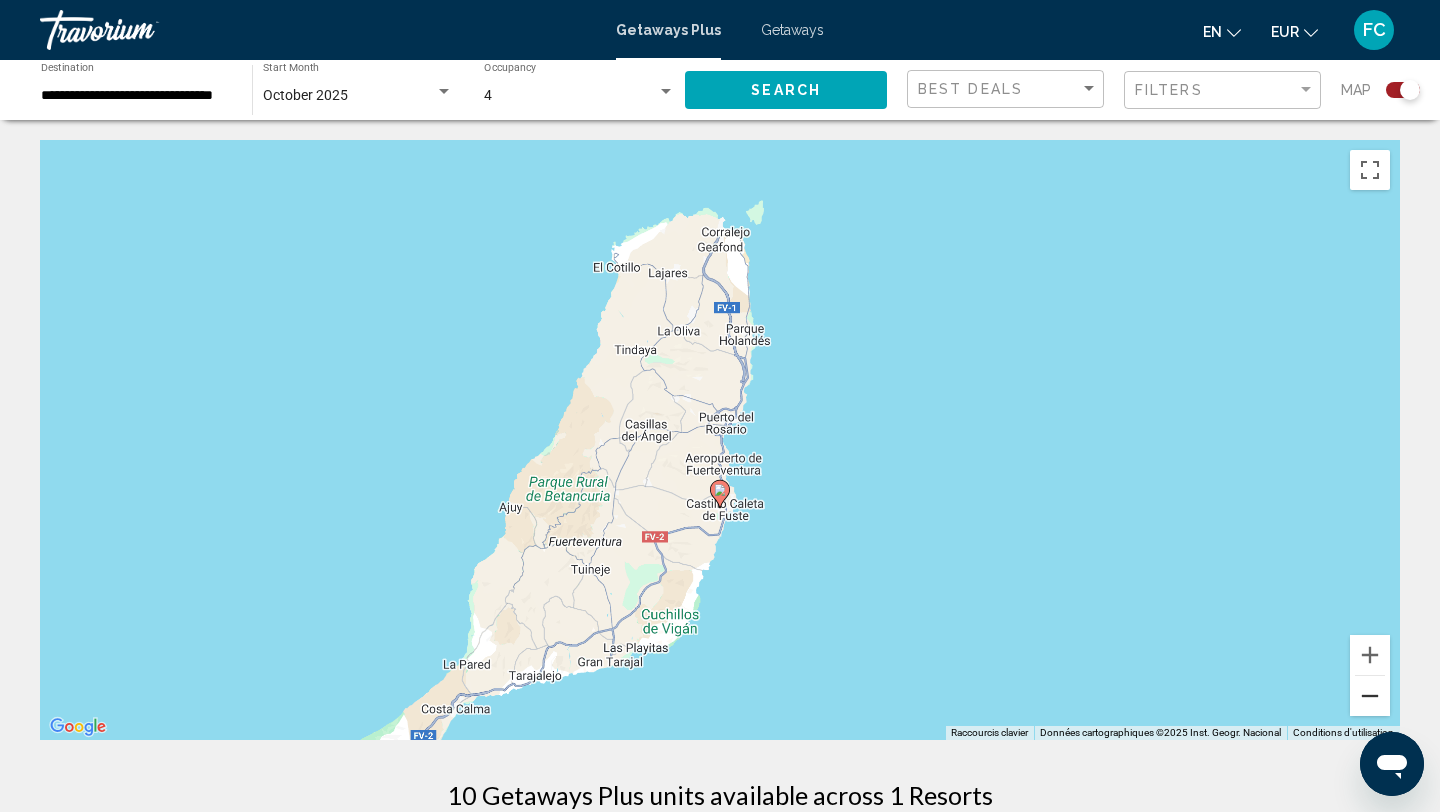click at bounding box center (1370, 696) 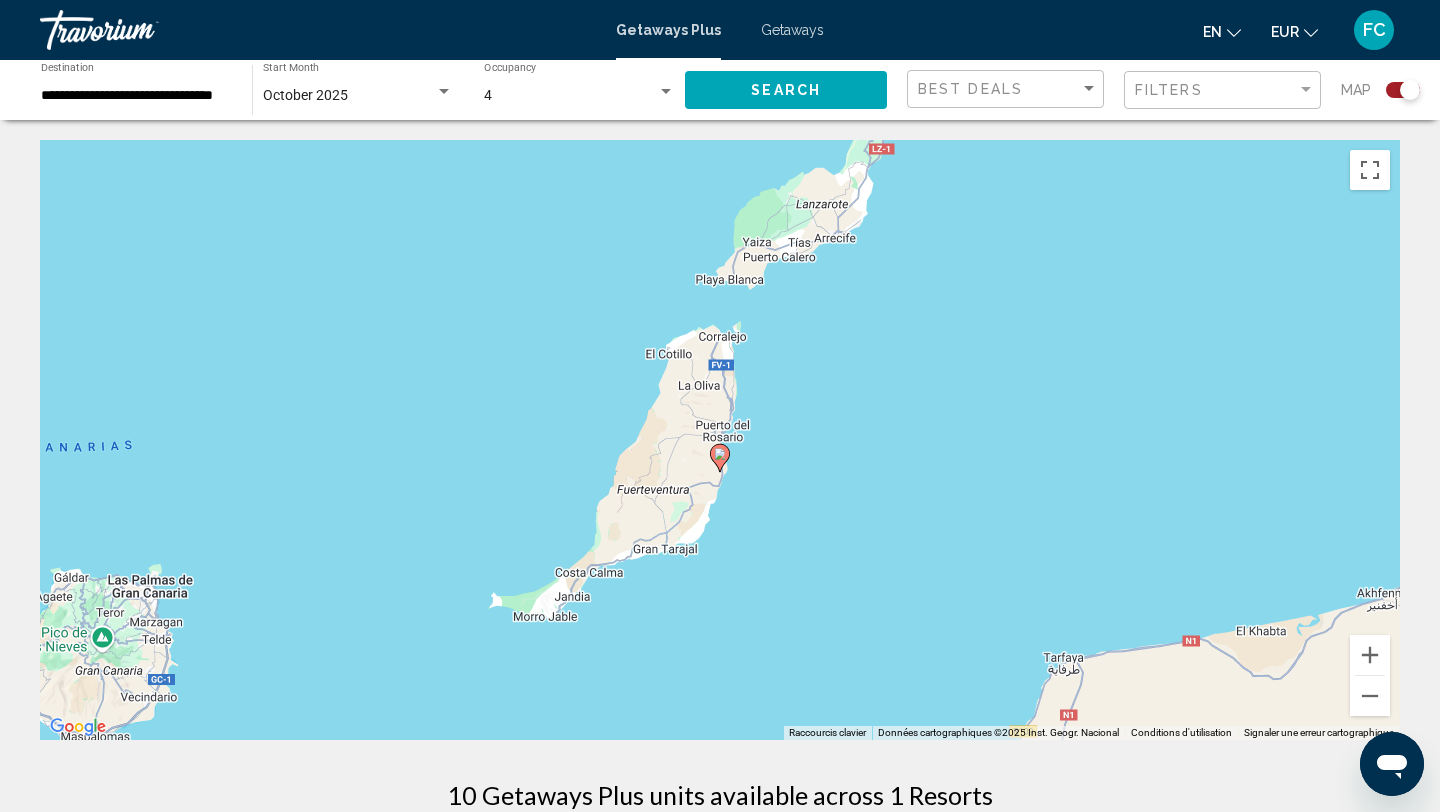 click 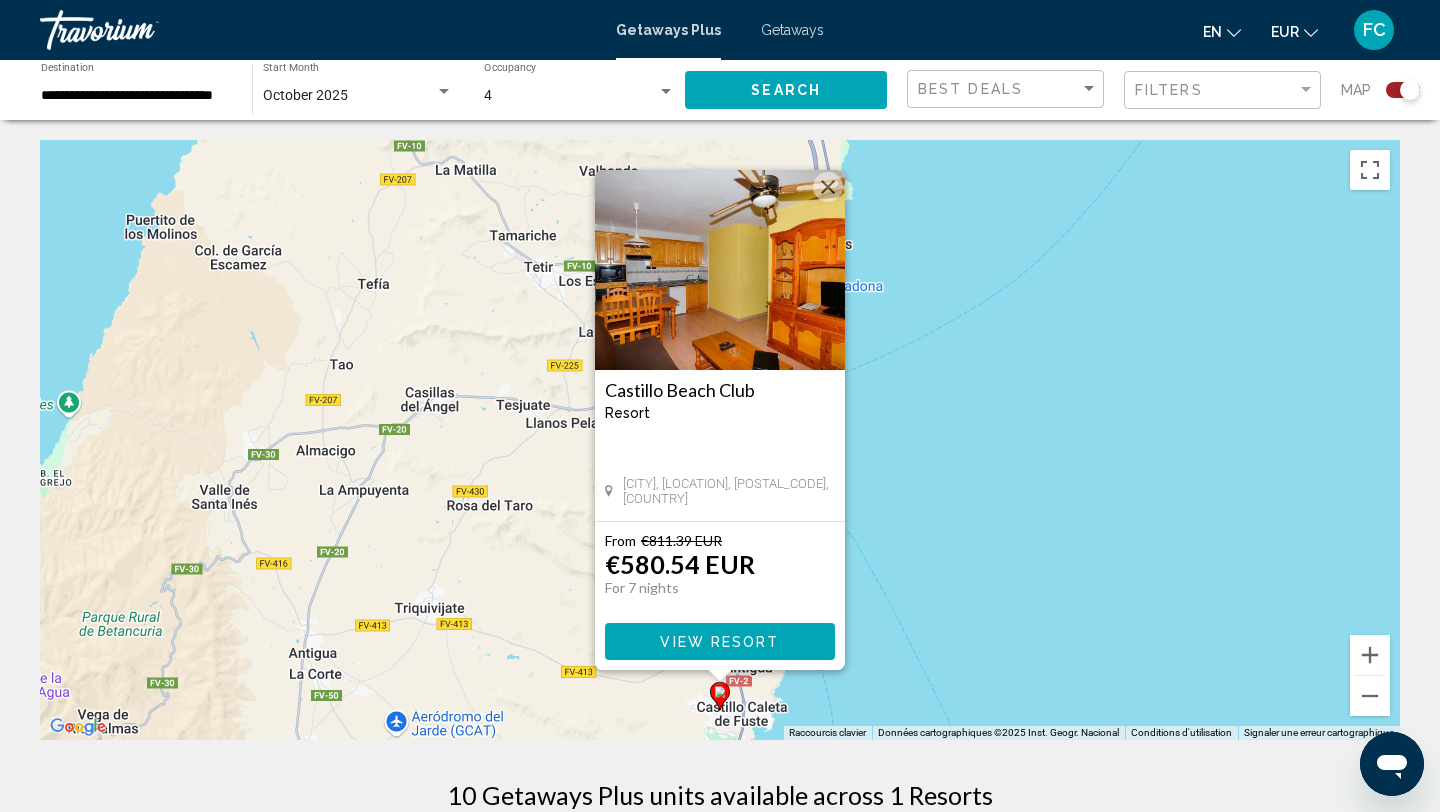 click on "Pour activer le glissement avec le clavier, appuyez sur Alt+Entrée. Une fois ce mode activé, utilisez les touches fléchées pour déplacer le repère. Pour valider le déplacement, appuyez sur Entrée. Pour annuler, appuyez sur Échap.  Castillo Beach Club  Resort  -  This is an adults only resort
Antigua, Fuerteventura, 35610, ESP From €811.39 EUR €580.54 EUR For 7 nights You save  €230.85 EUR  View Resort" at bounding box center (720, 440) 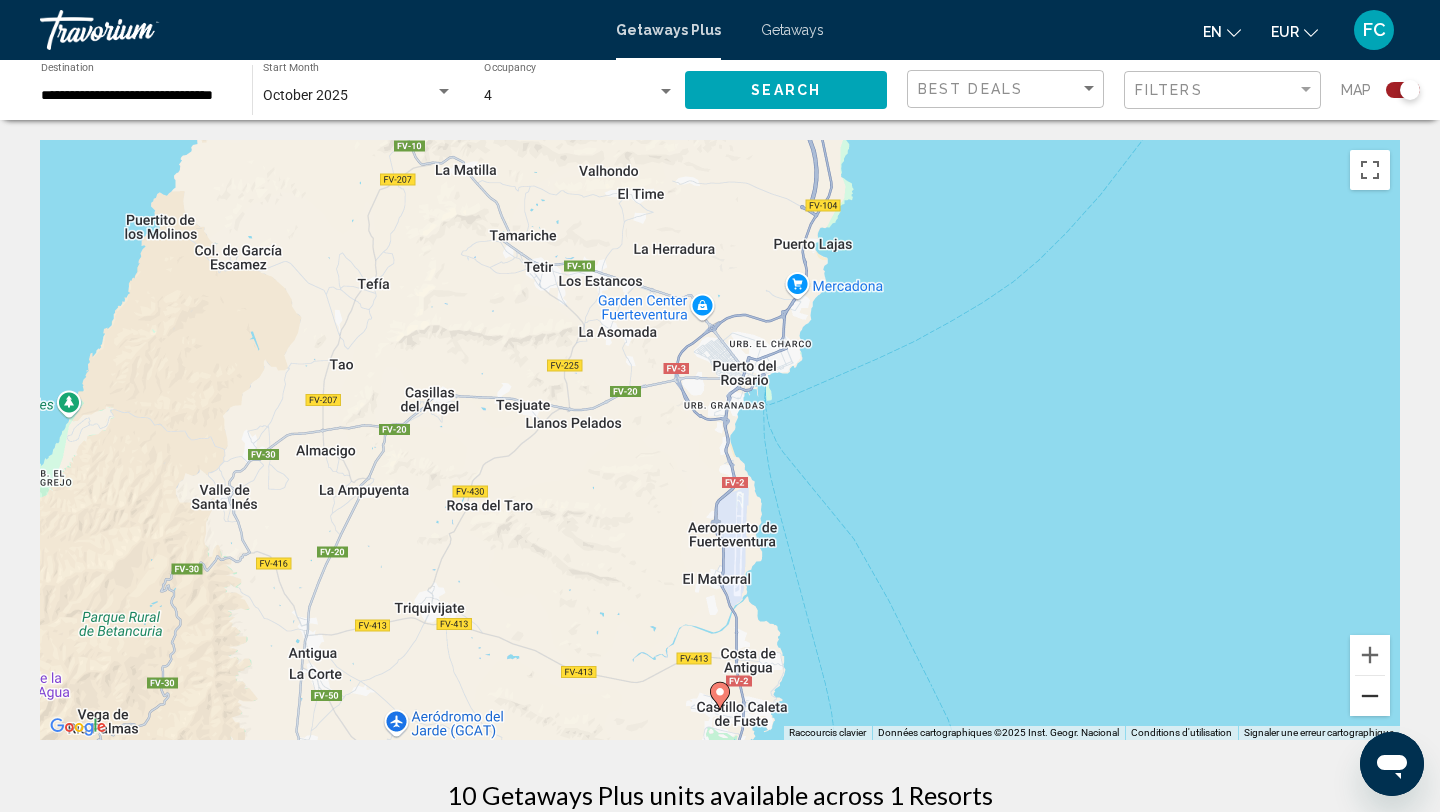 click at bounding box center (1370, 696) 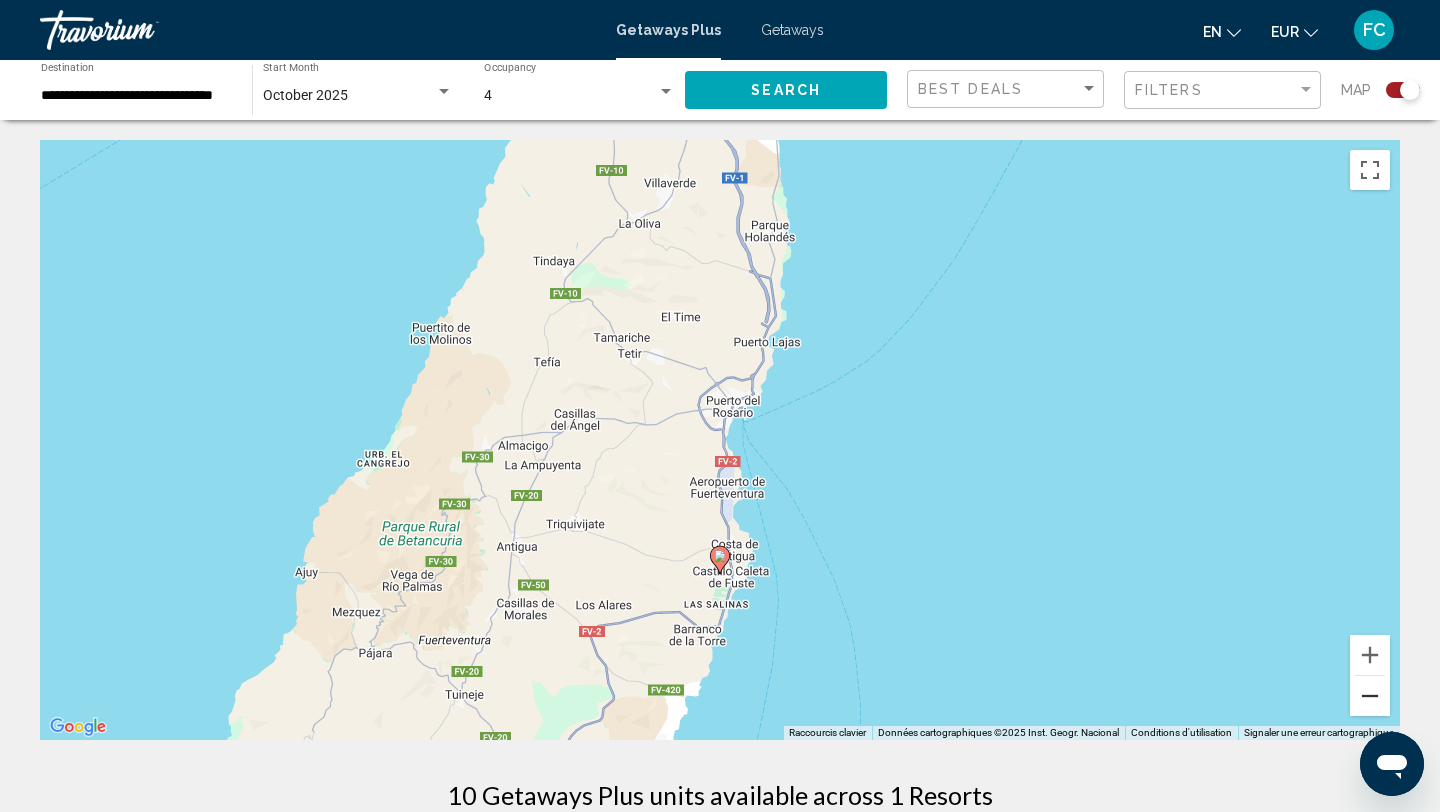 click at bounding box center (1370, 696) 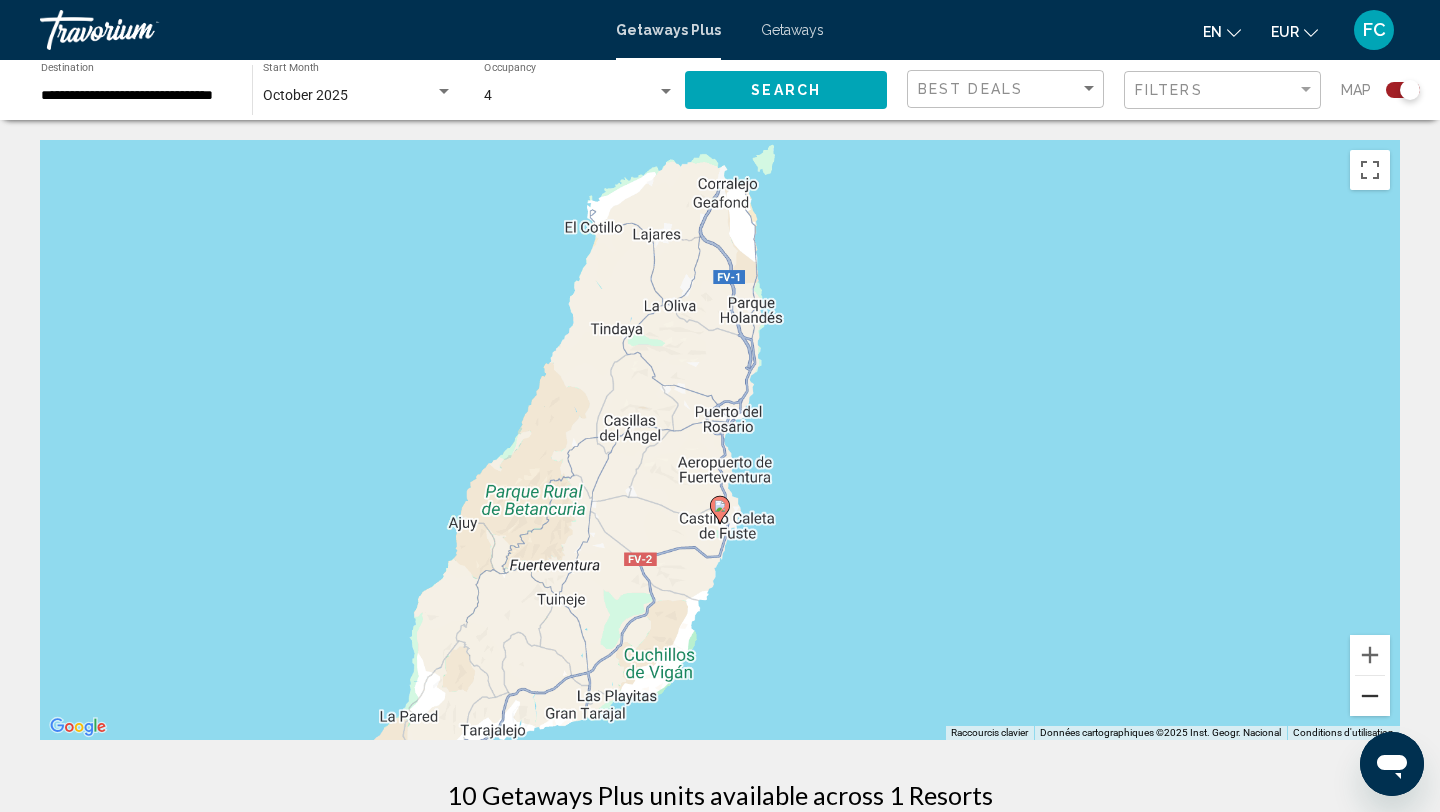 click at bounding box center [1370, 696] 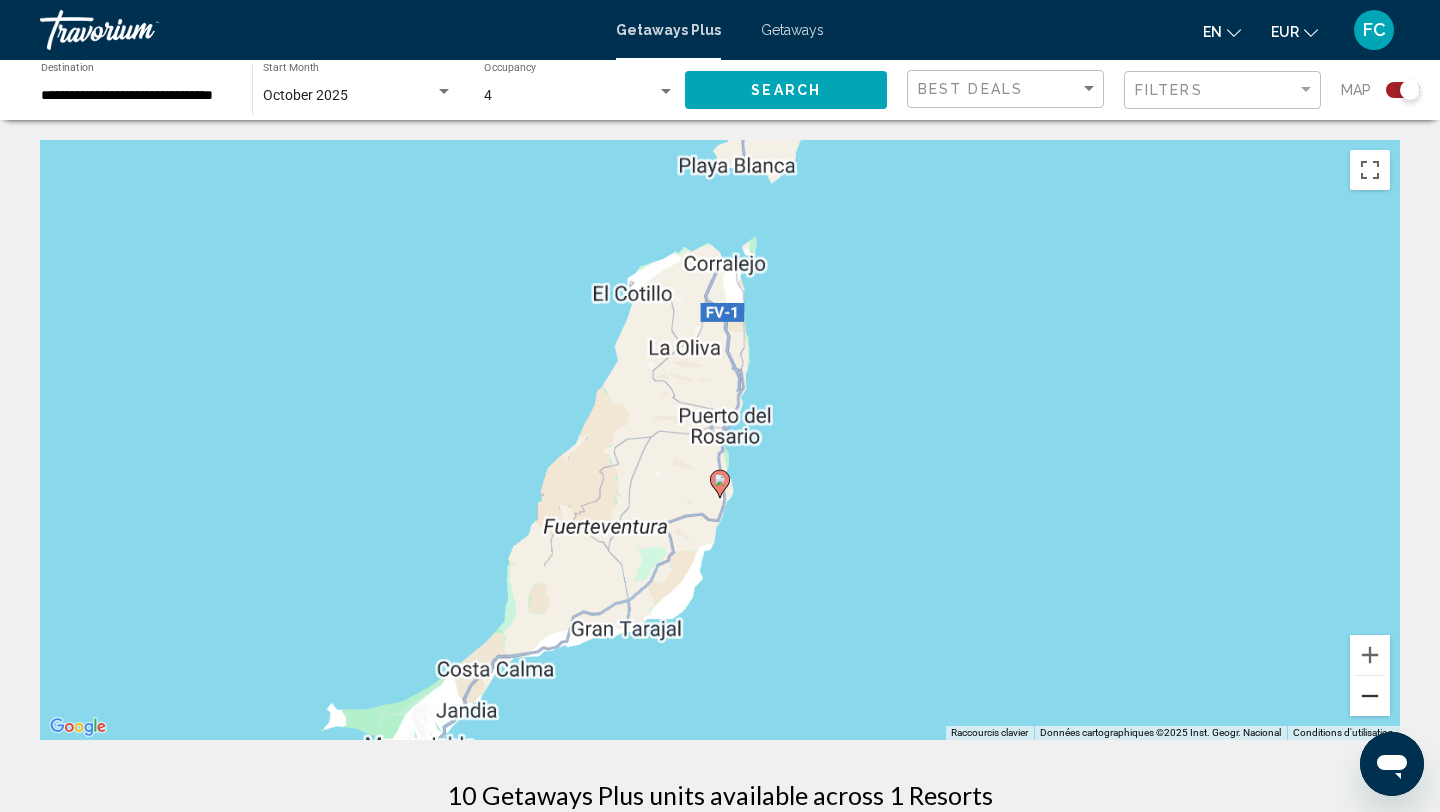 click at bounding box center (1370, 696) 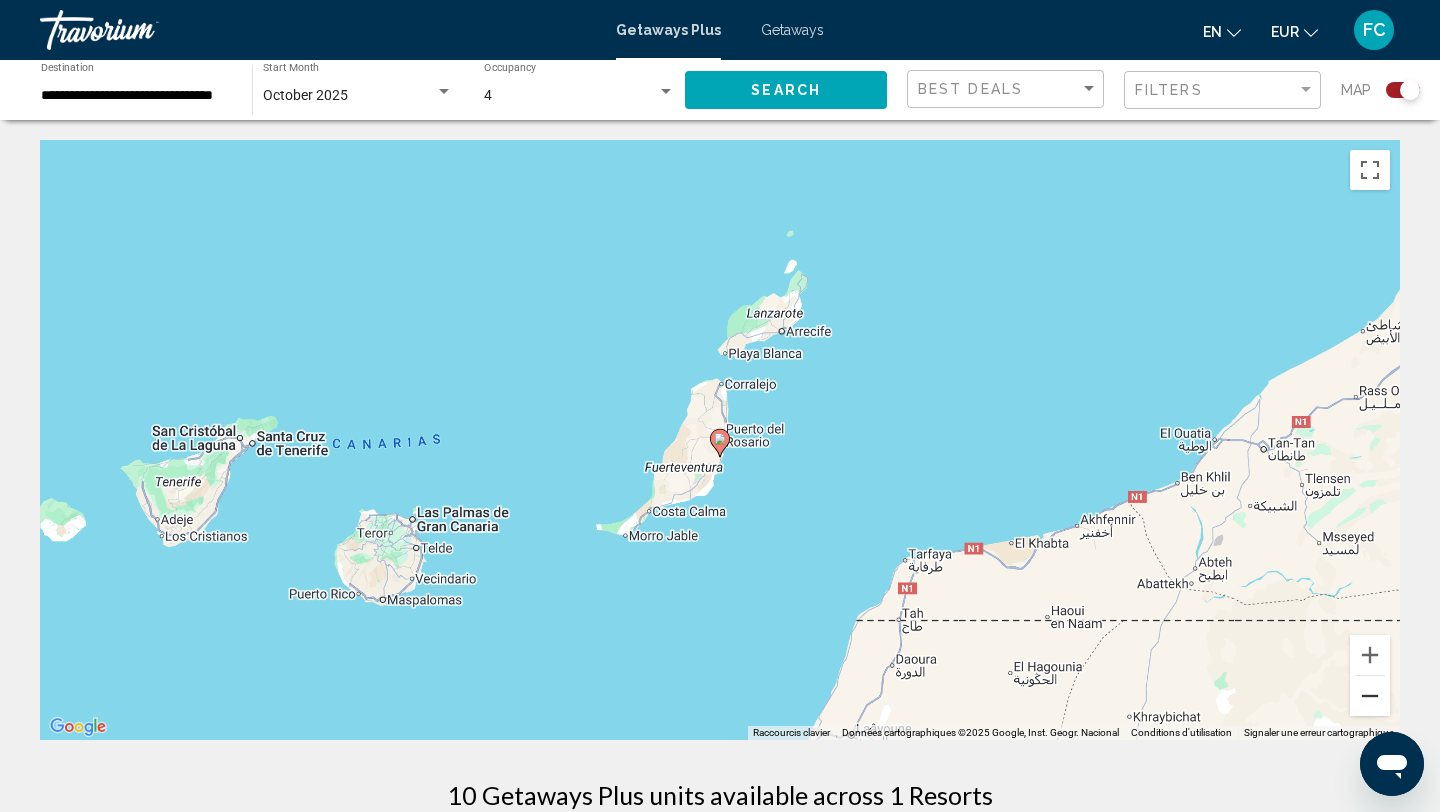 click at bounding box center [1370, 696] 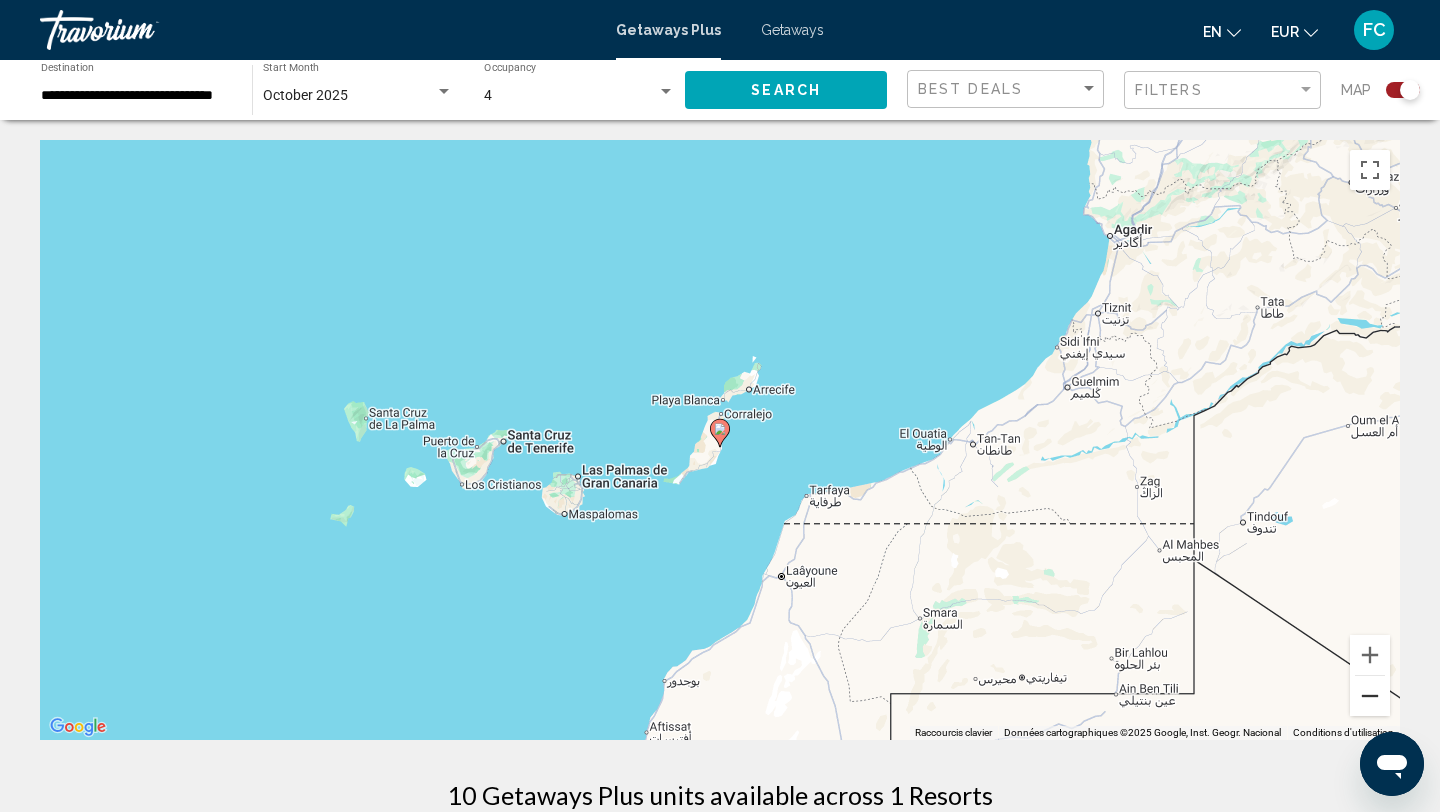 click at bounding box center [1370, 696] 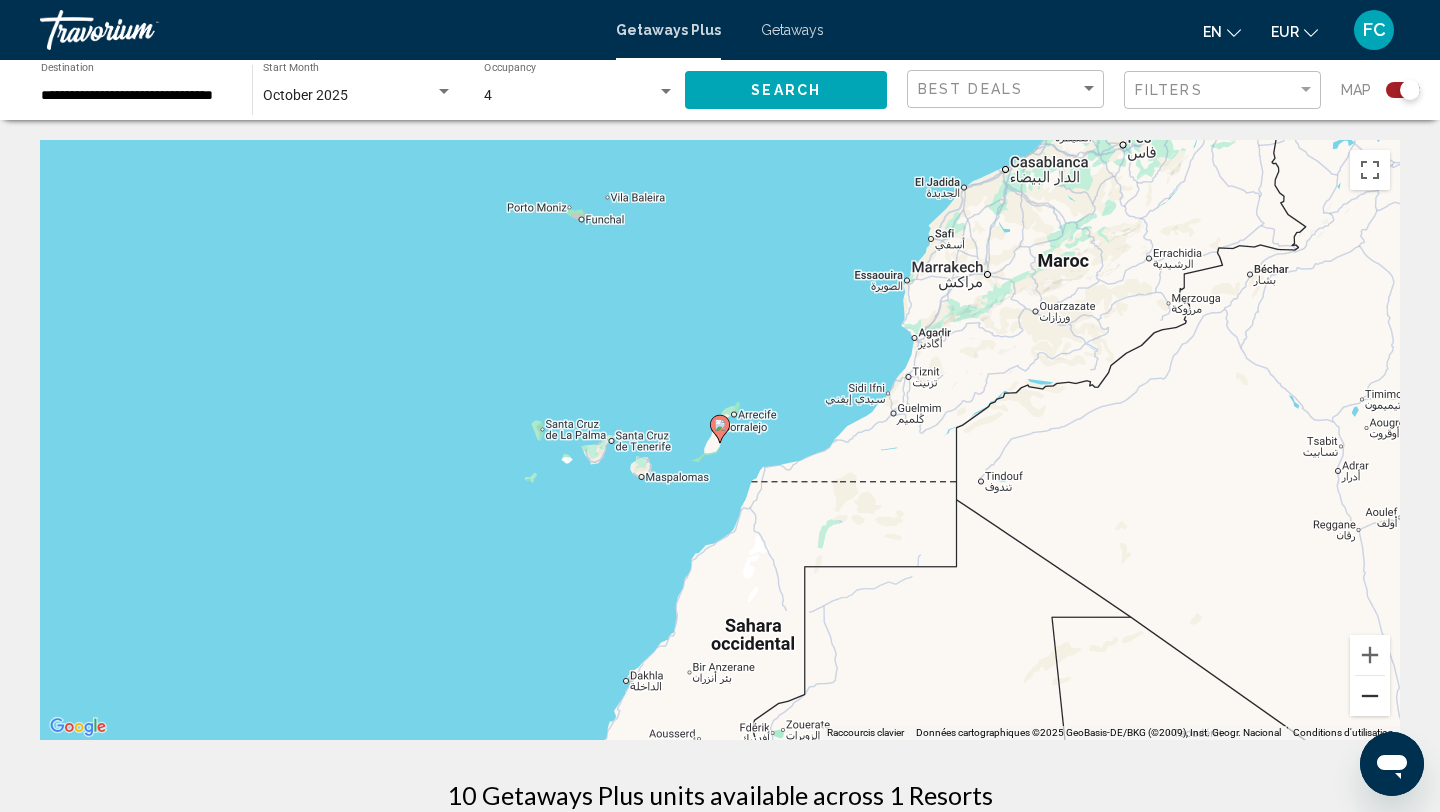 click at bounding box center [1370, 696] 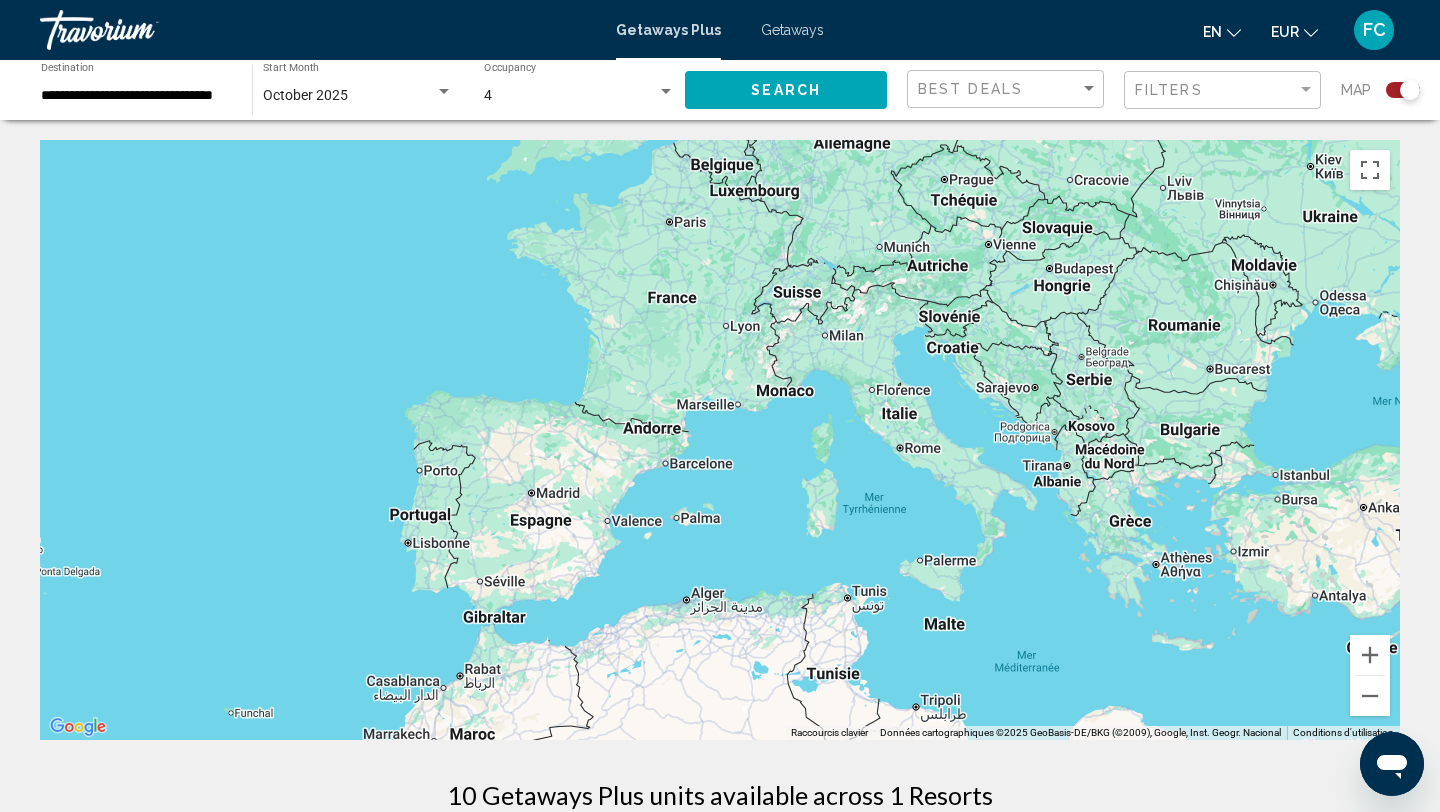 drag, startPoint x: 1246, startPoint y: 285, endPoint x: 825, endPoint y: 670, distance: 570.4963 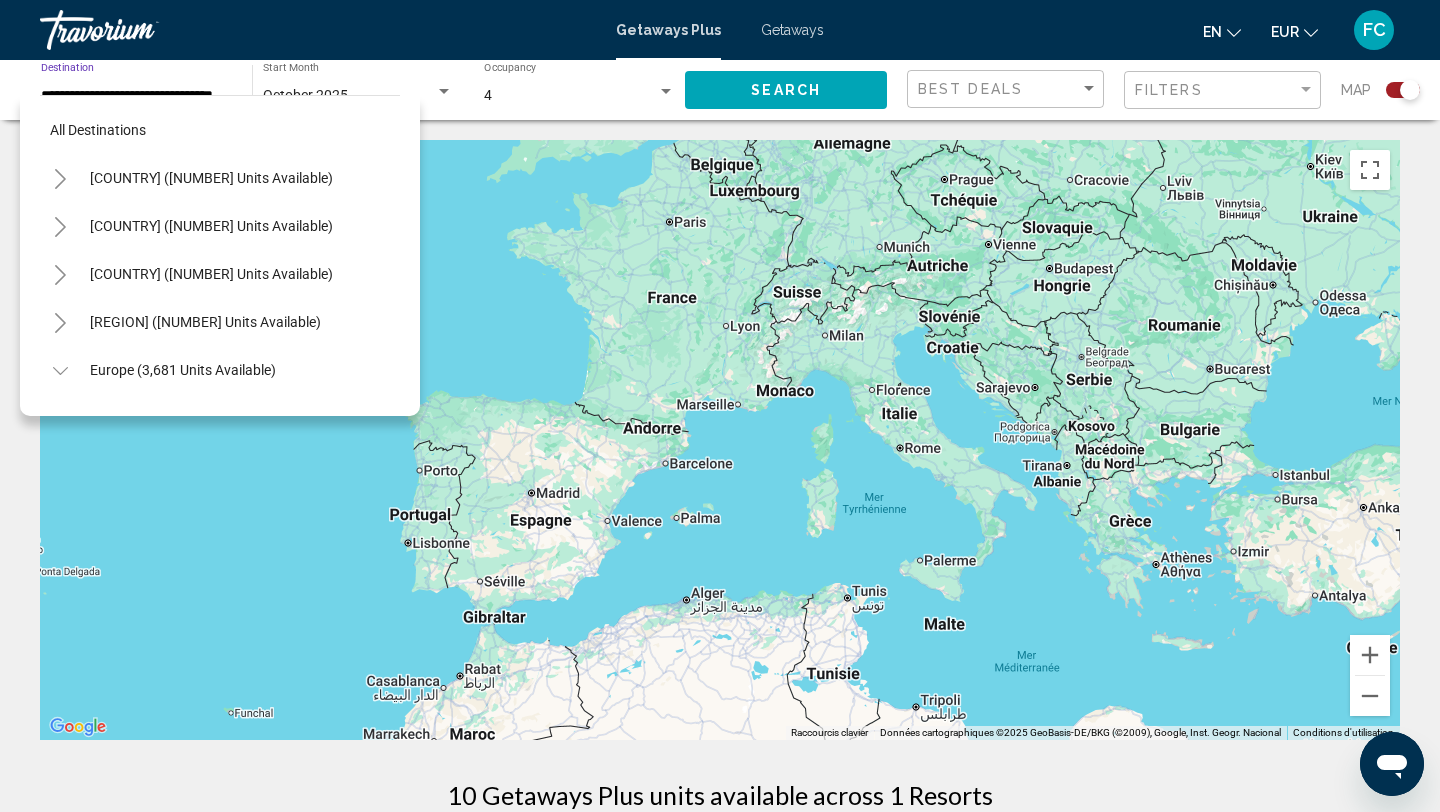scroll, scrollTop: 791, scrollLeft: 0, axis: vertical 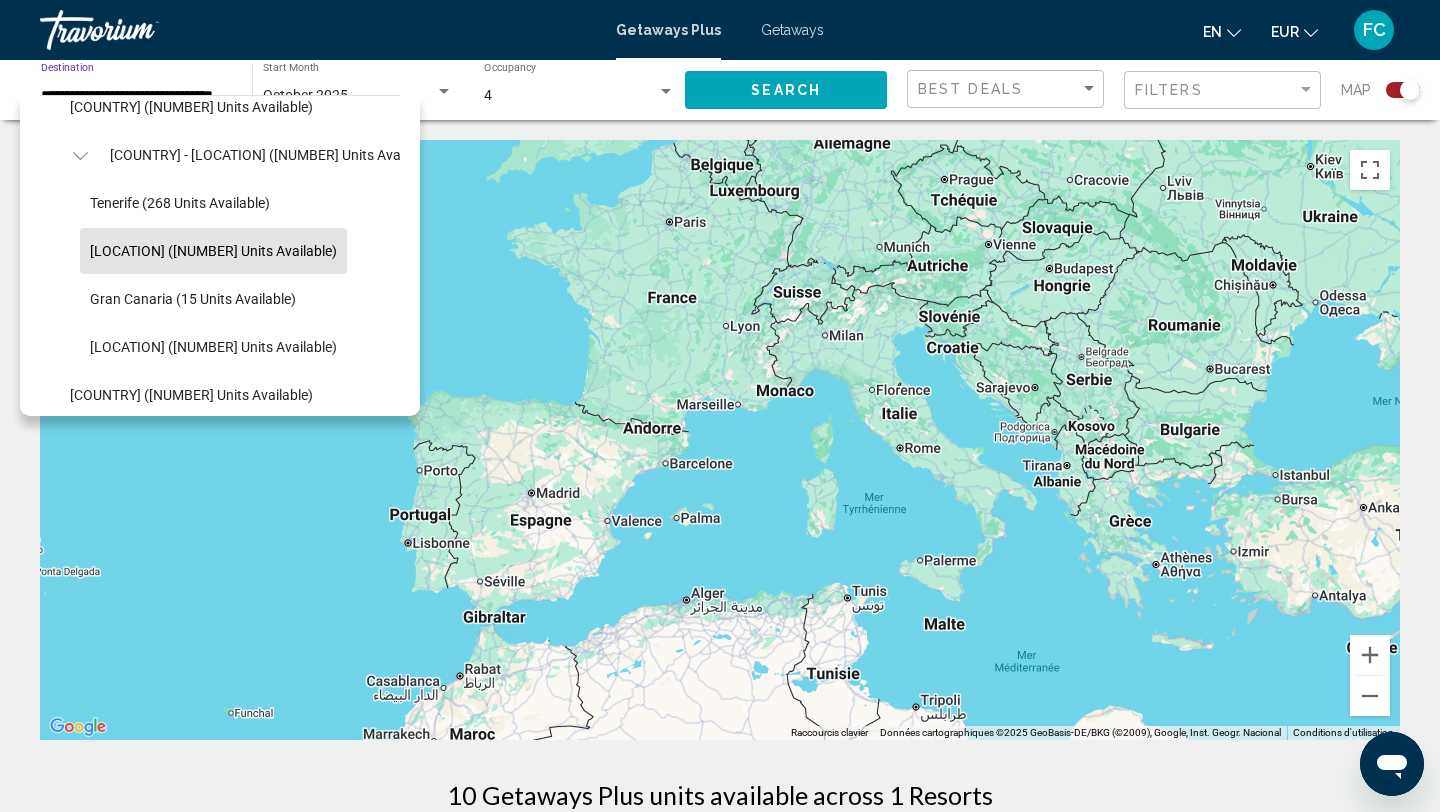 click 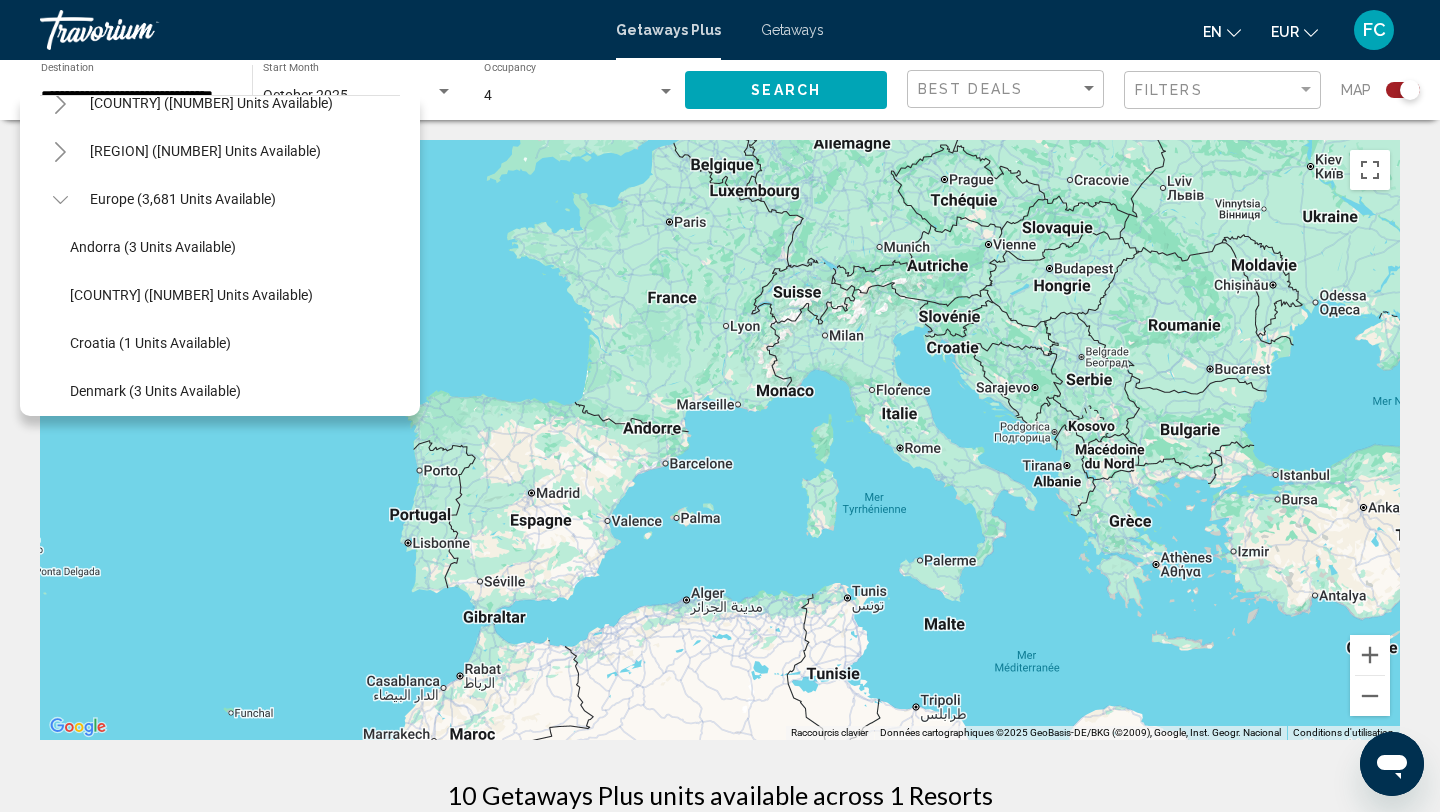 scroll, scrollTop: 160, scrollLeft: 0, axis: vertical 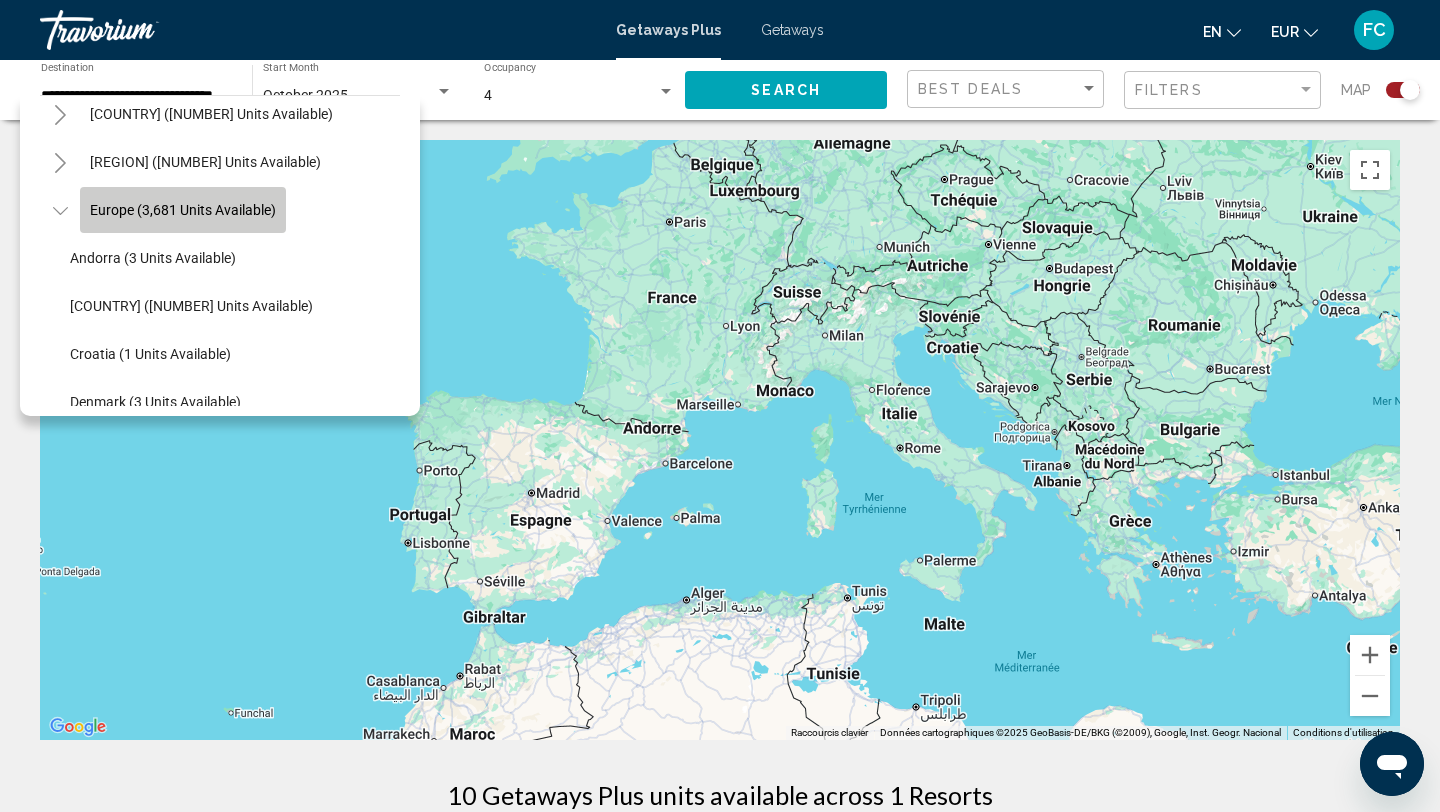 click on "Europe (3,681 units available)" 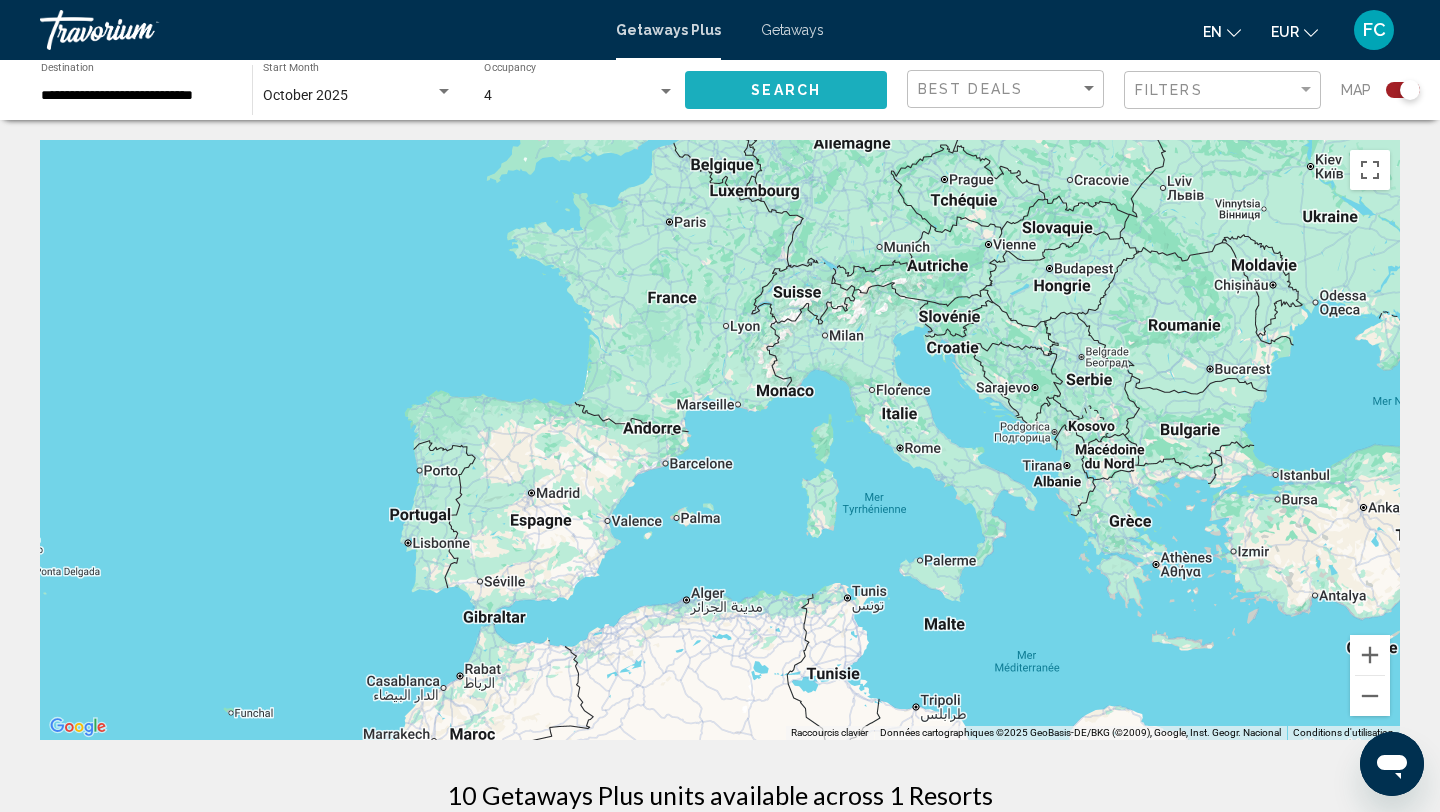 click on "Search" 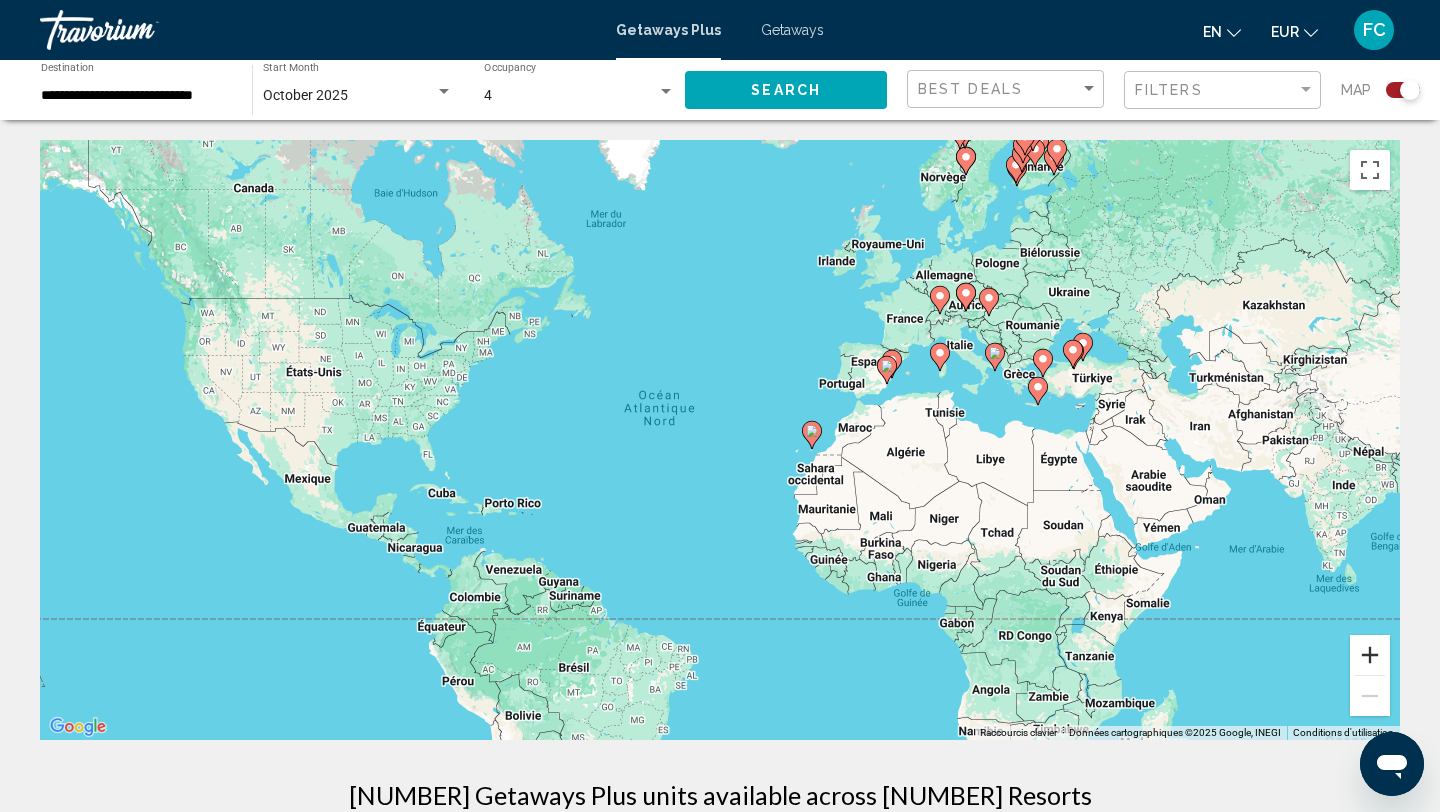 click at bounding box center [1370, 655] 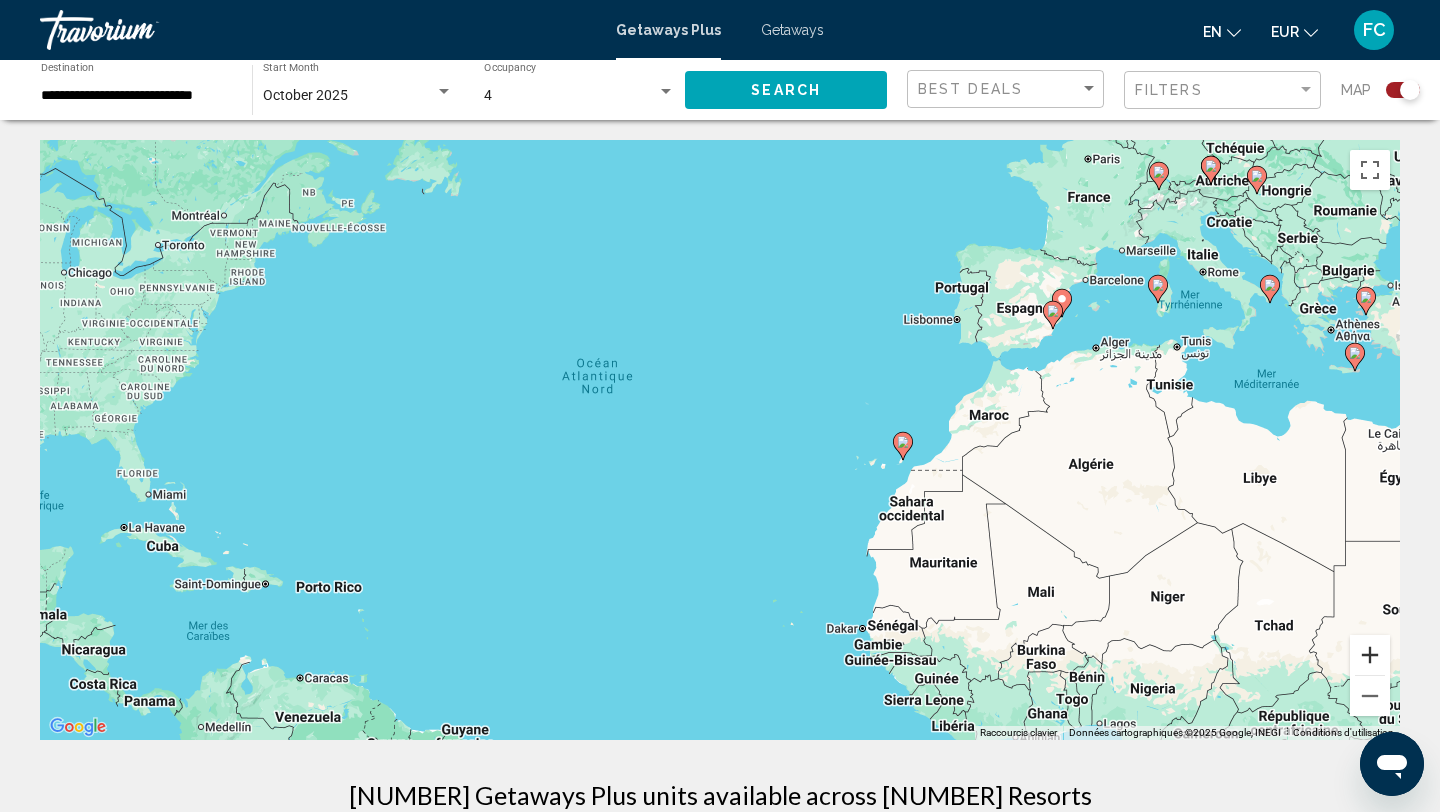 click at bounding box center (1370, 655) 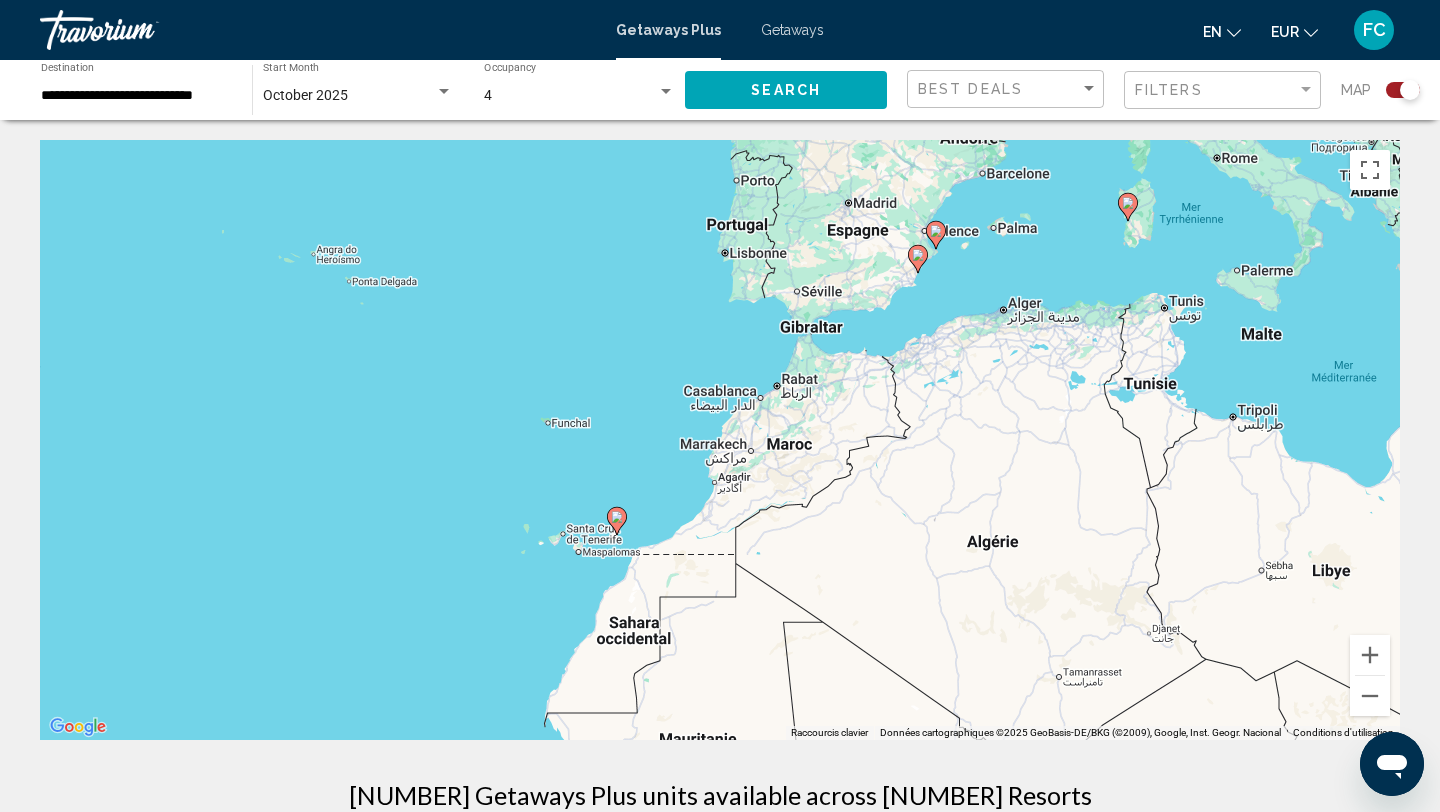 drag, startPoint x: 1346, startPoint y: 558, endPoint x: 869, endPoint y: 613, distance: 480.1604 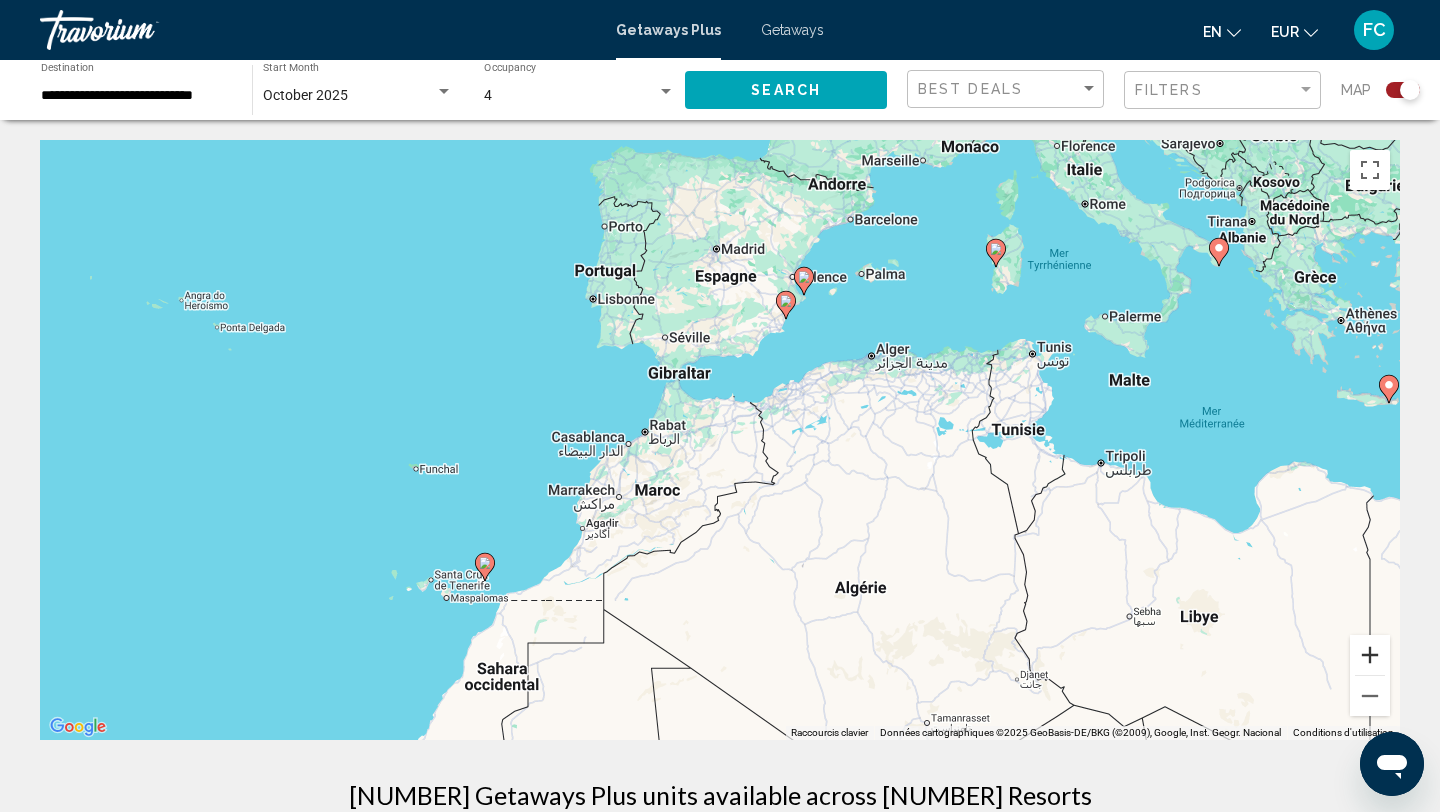 click at bounding box center (1370, 655) 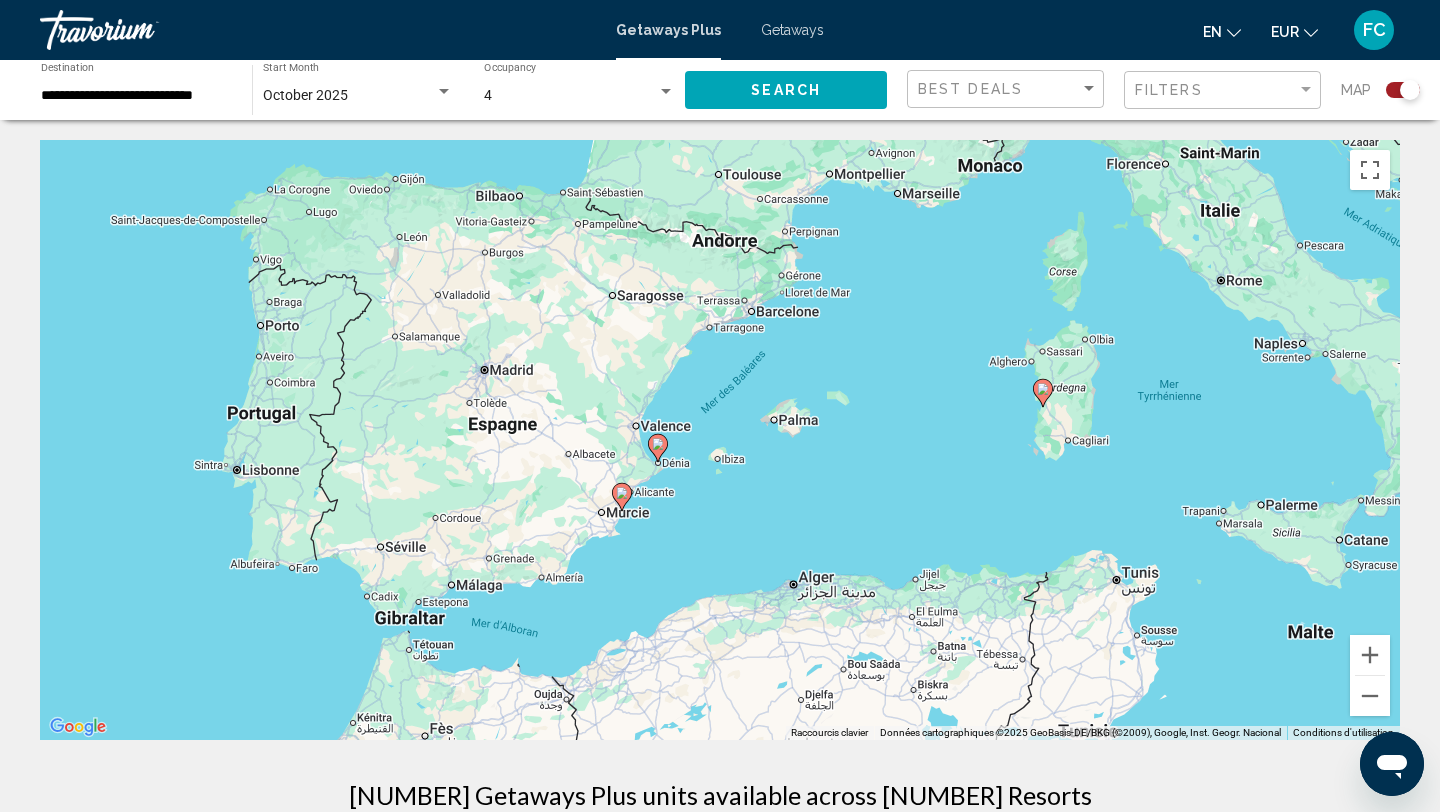 drag, startPoint x: 1221, startPoint y: 412, endPoint x: 987, endPoint y: 726, distance: 391.60184 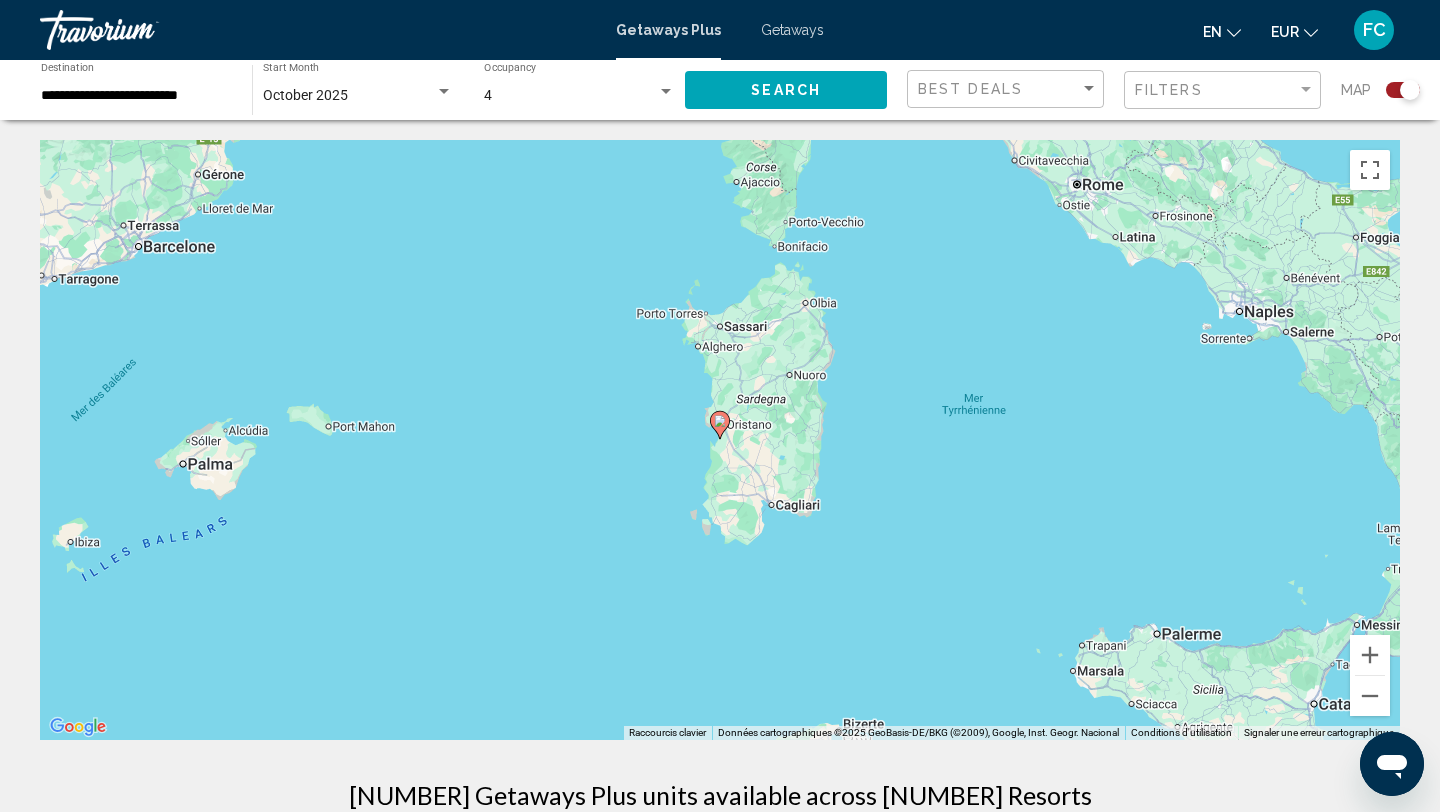 click 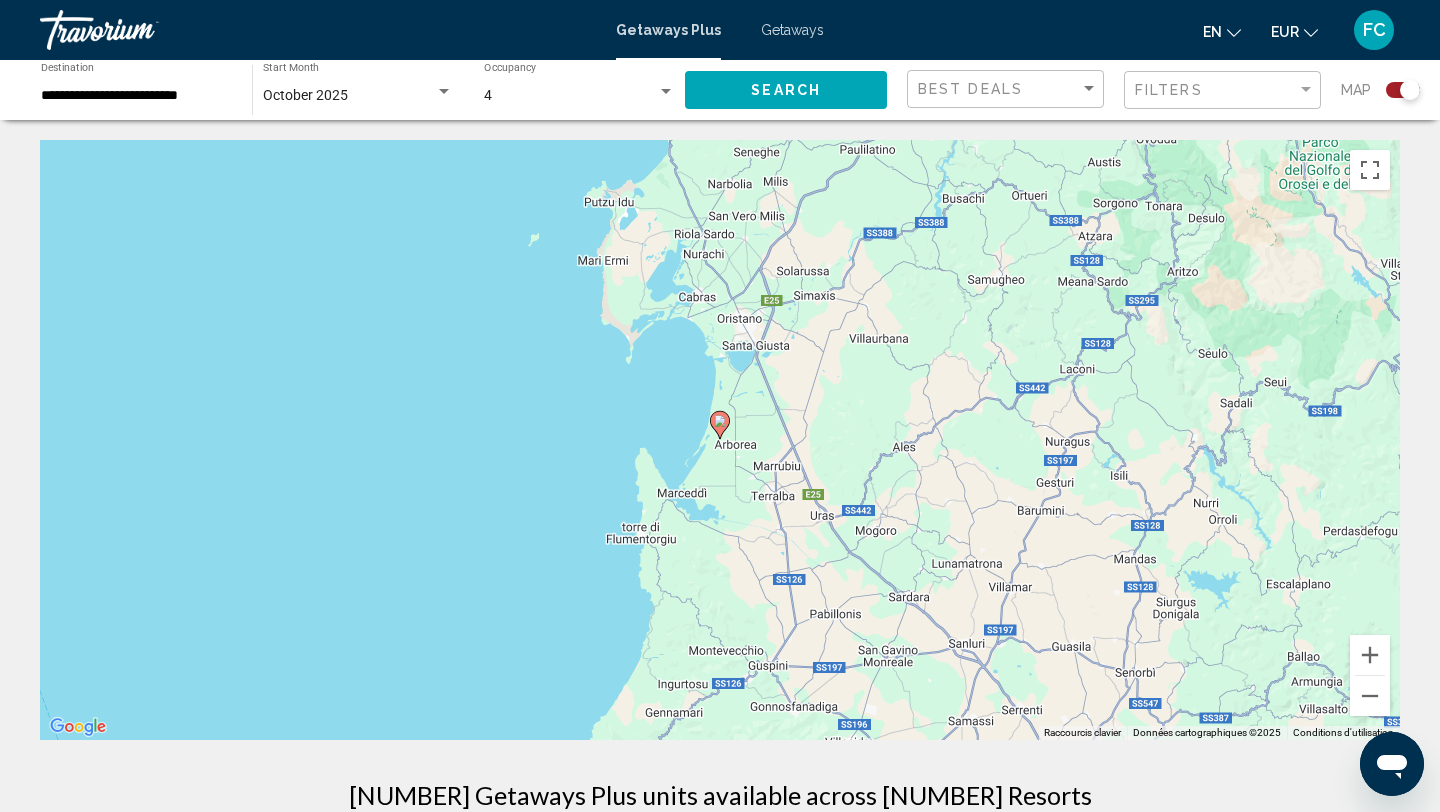 click 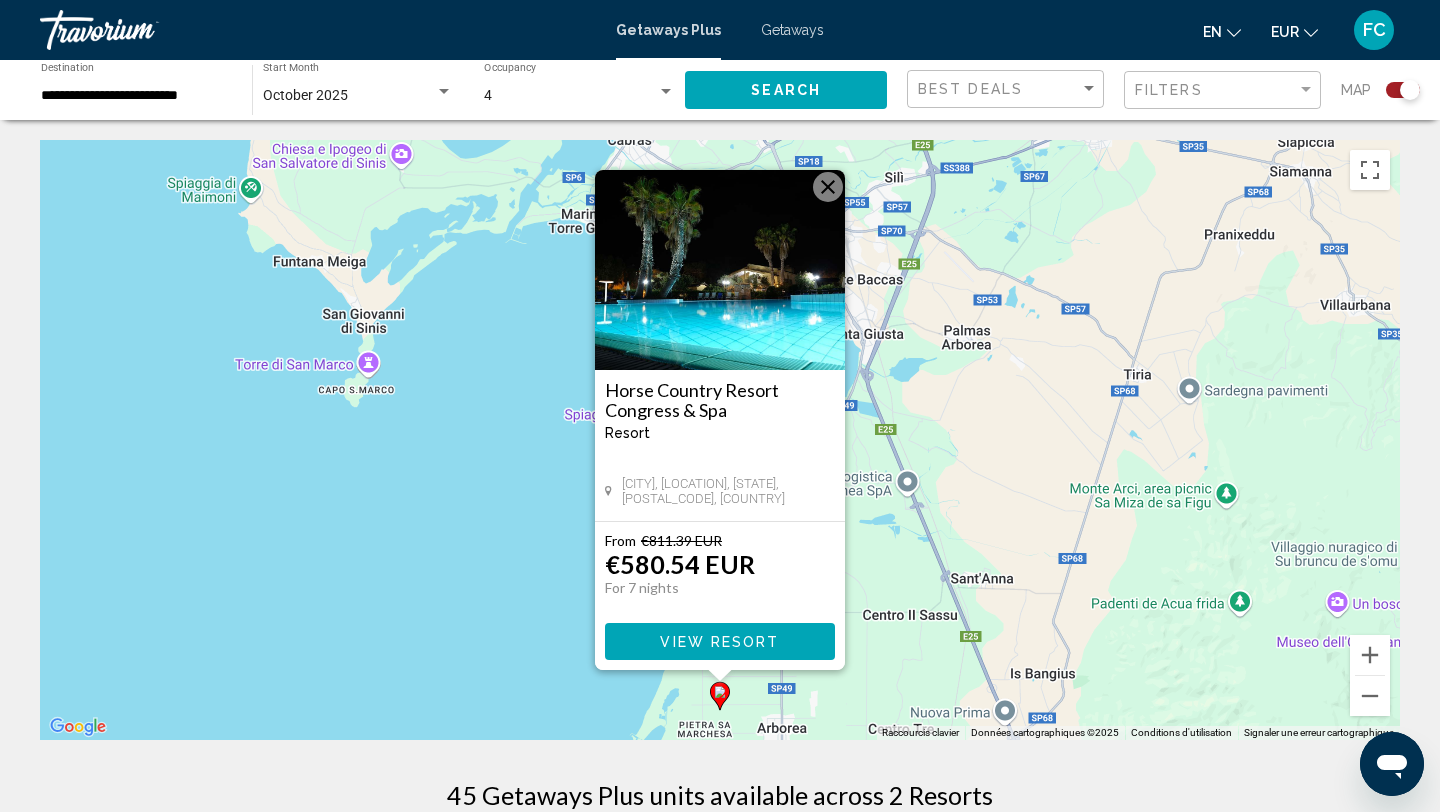 click at bounding box center (720, 270) 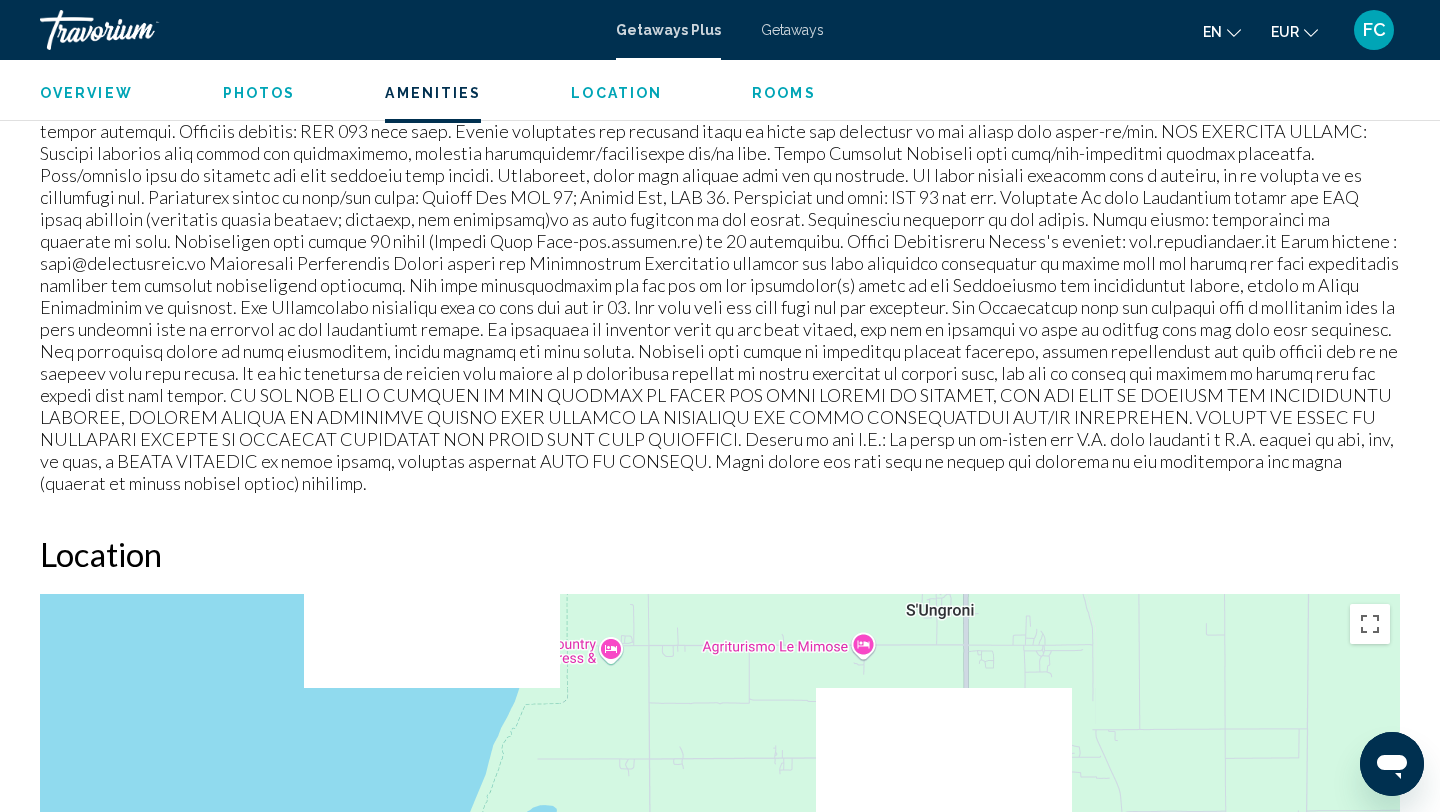scroll, scrollTop: 1454, scrollLeft: 0, axis: vertical 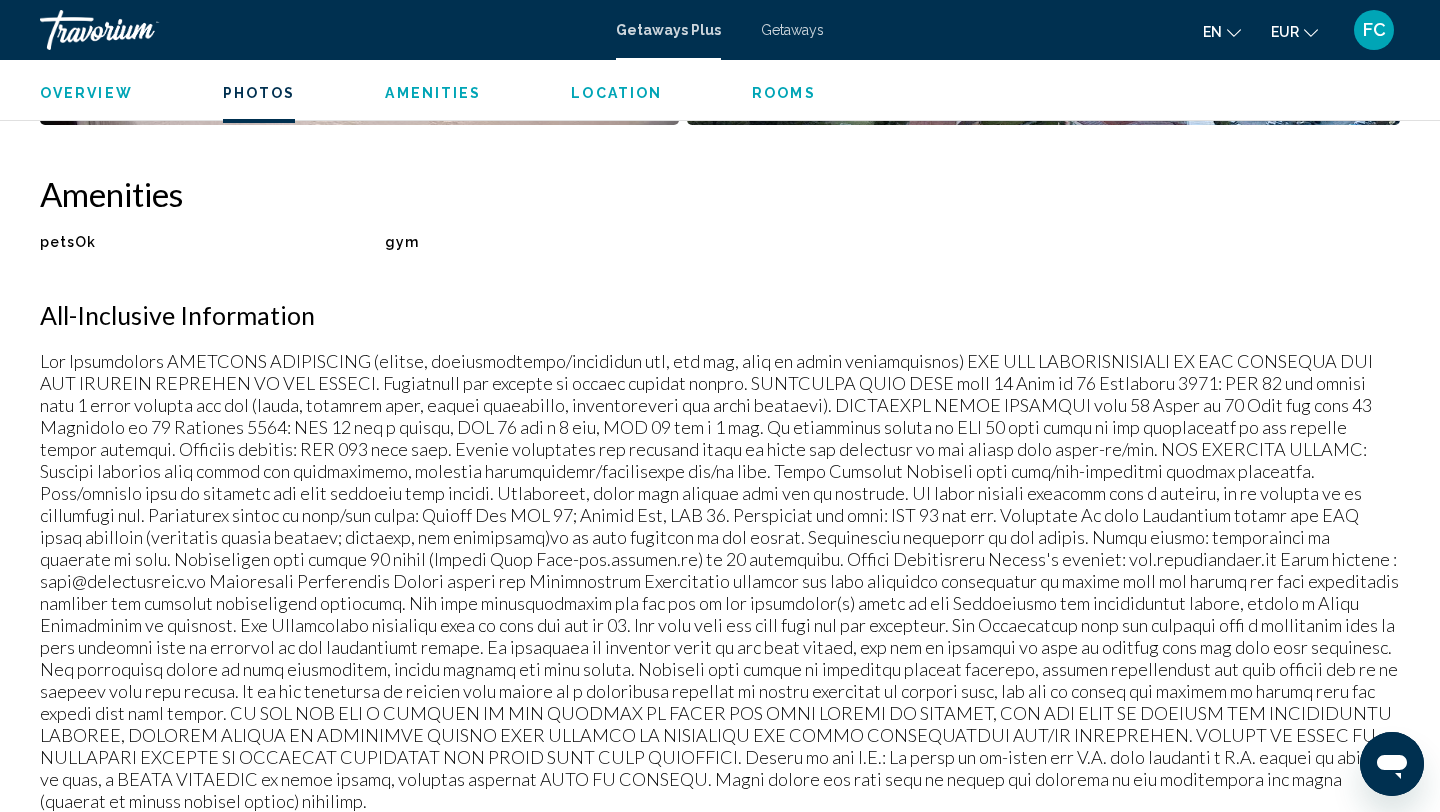 click on "FC" at bounding box center (1374, 30) 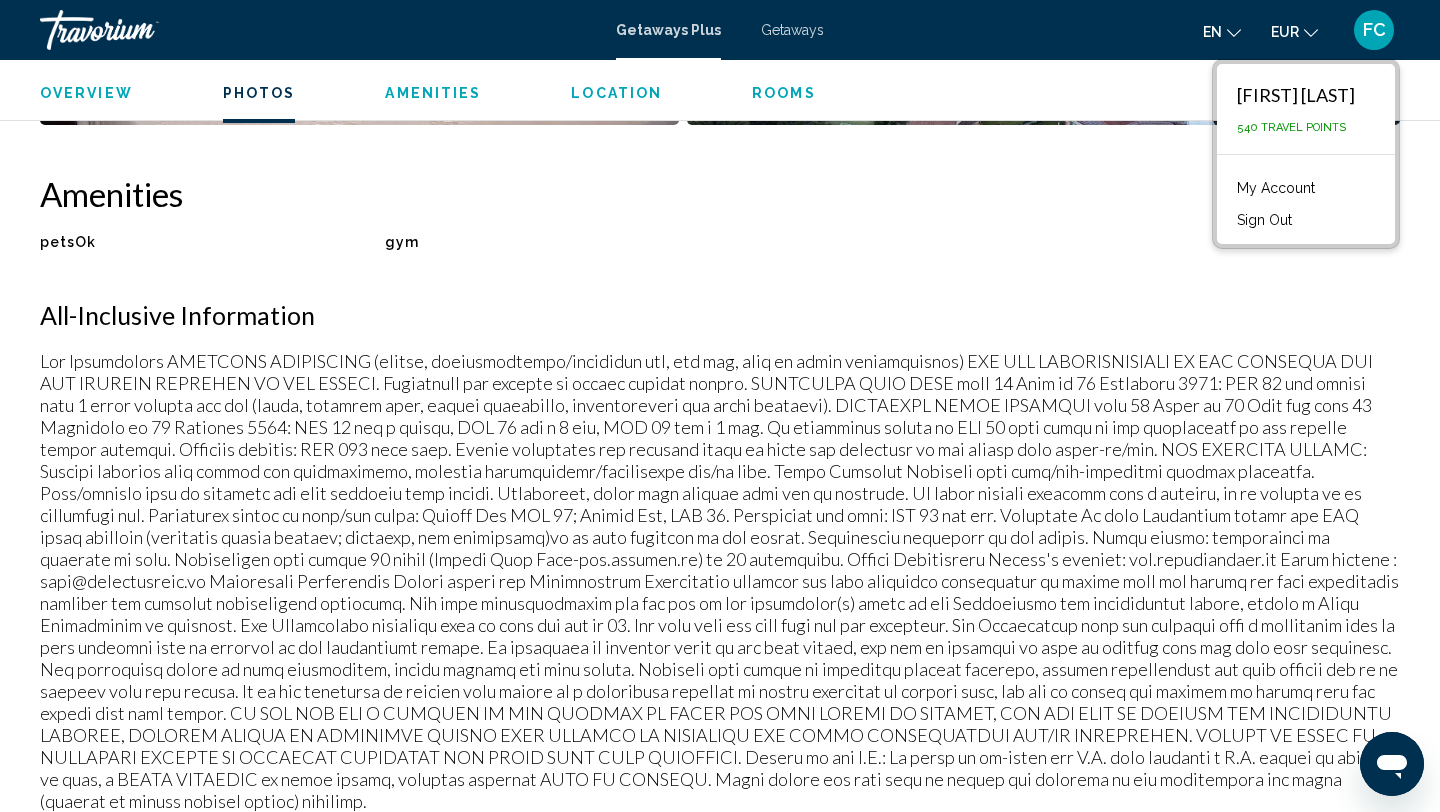 click on "All-Inclusive Information" at bounding box center [720, 315] 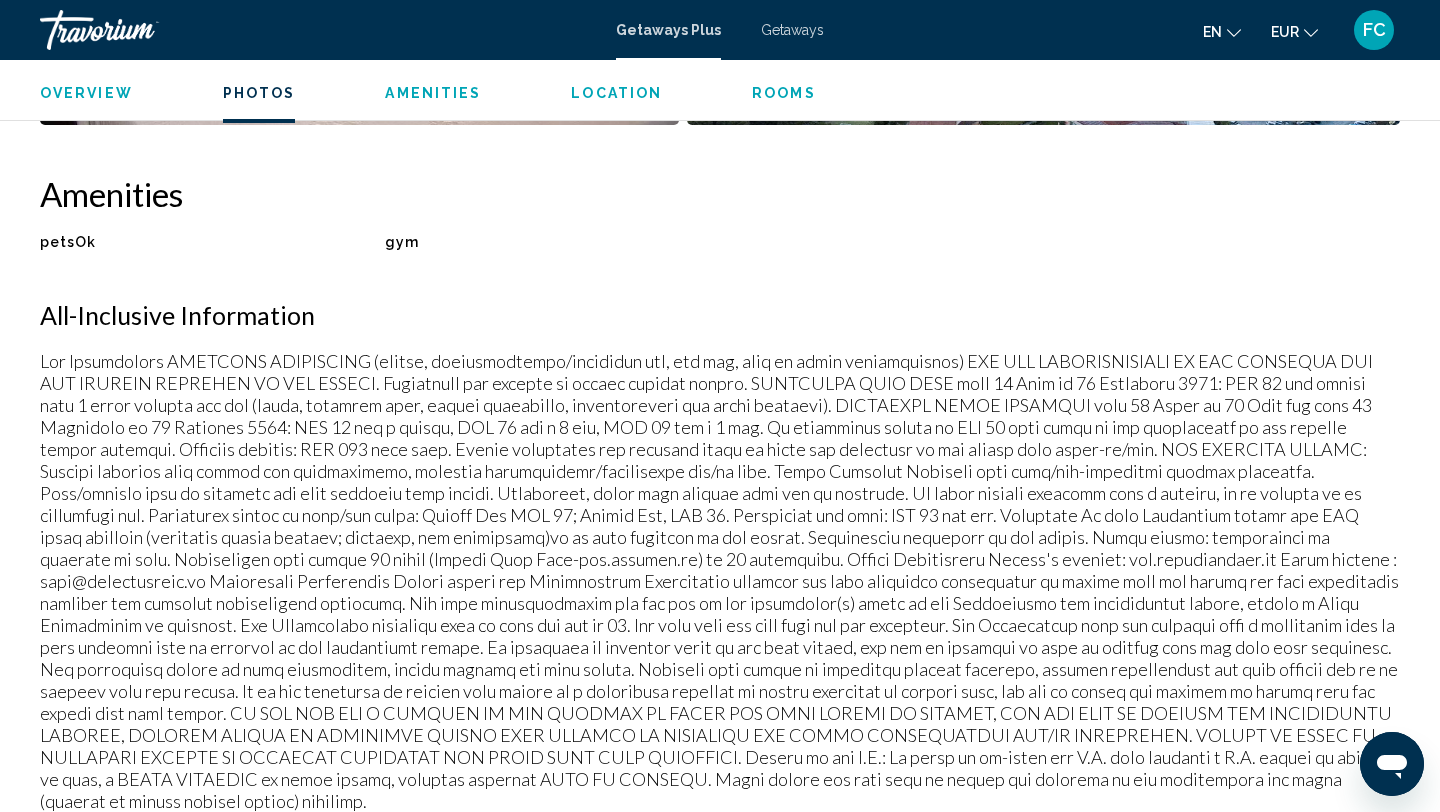 scroll, scrollTop: 0, scrollLeft: 0, axis: both 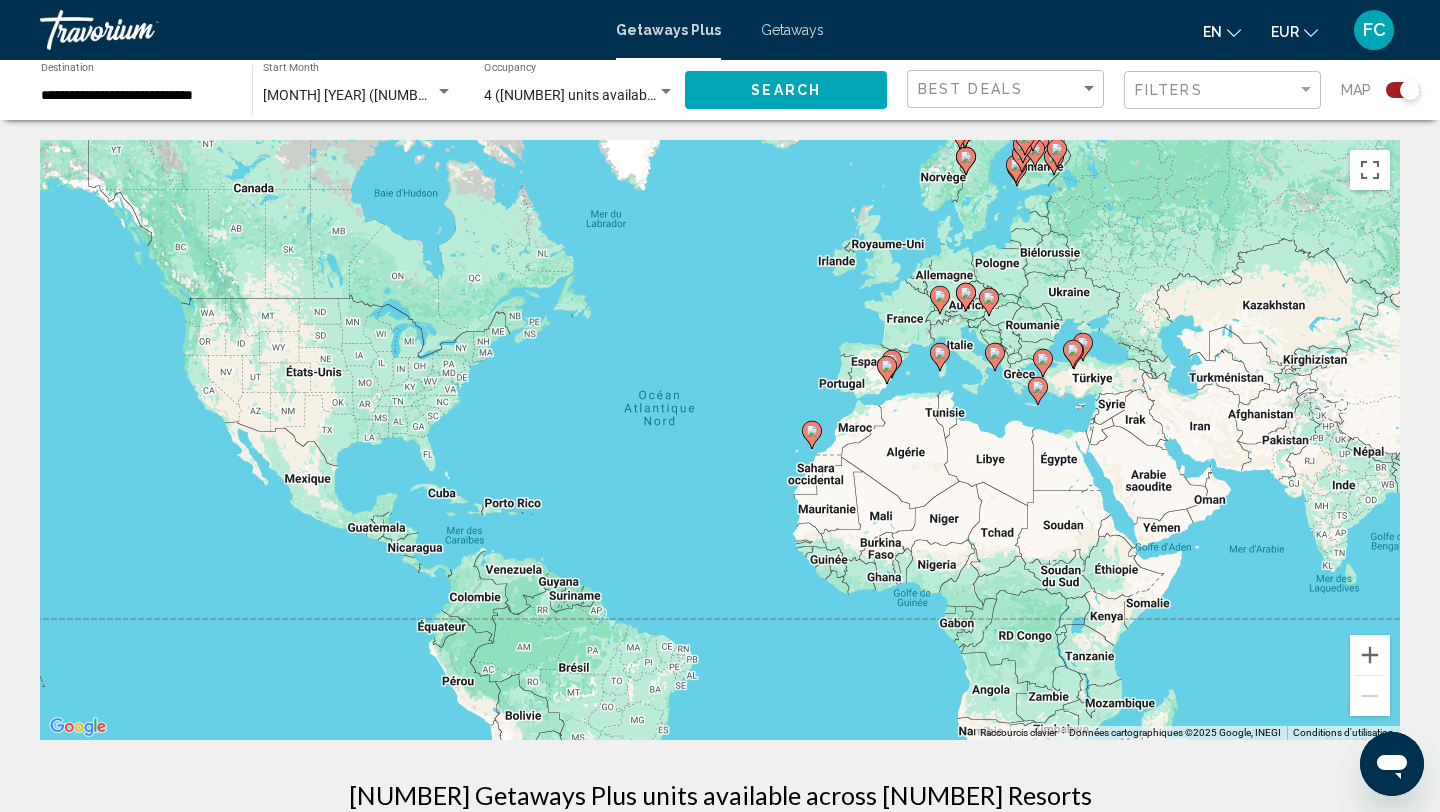 click 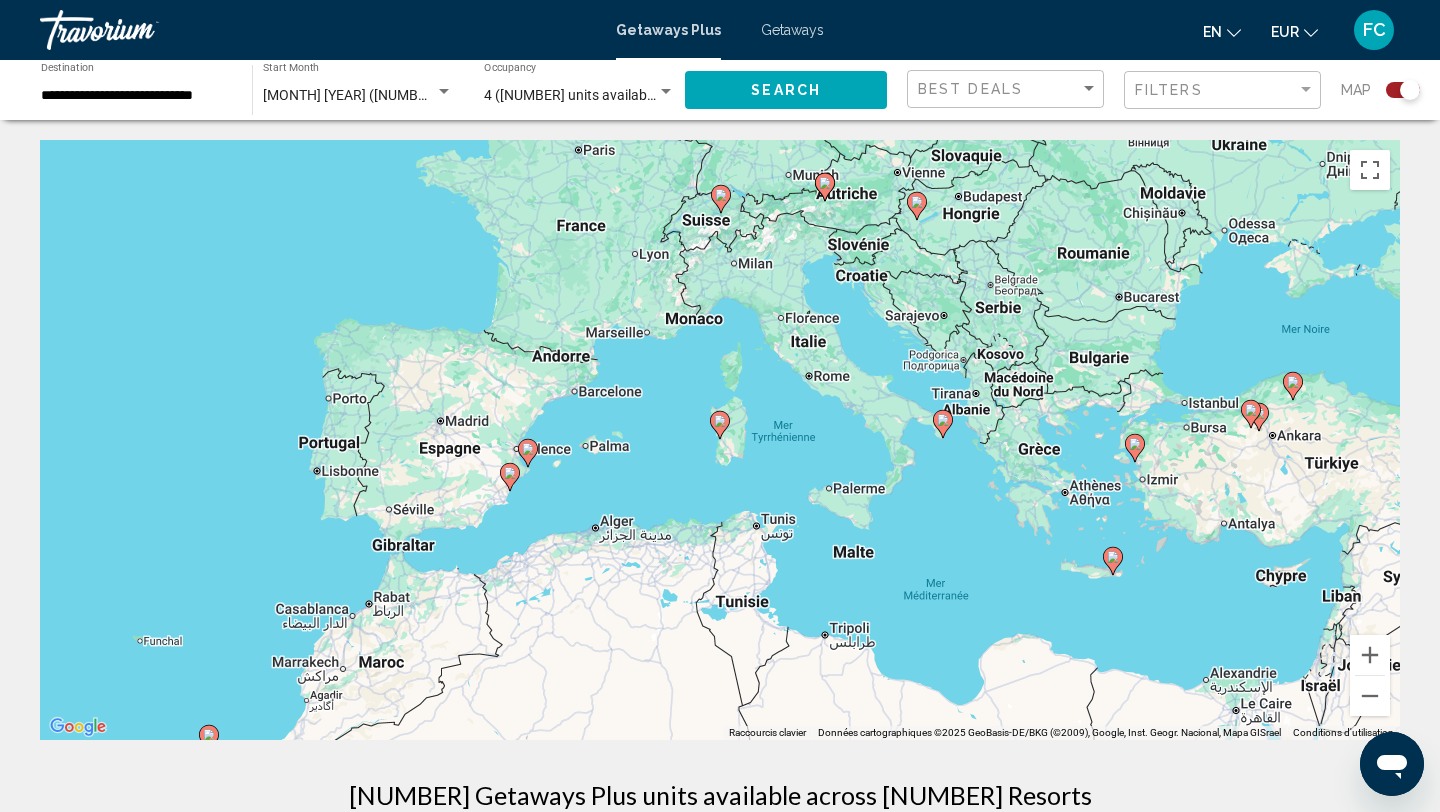 click 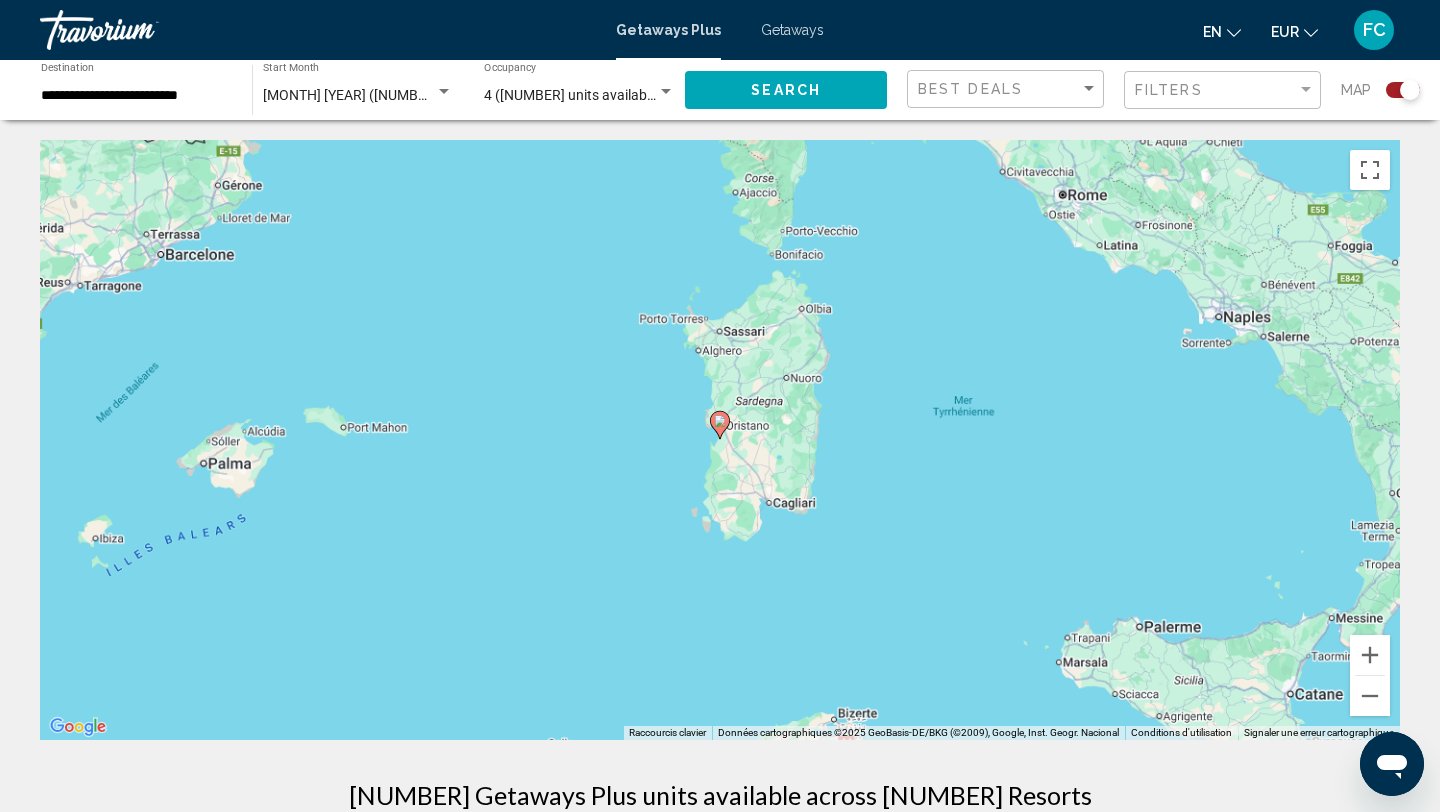 click 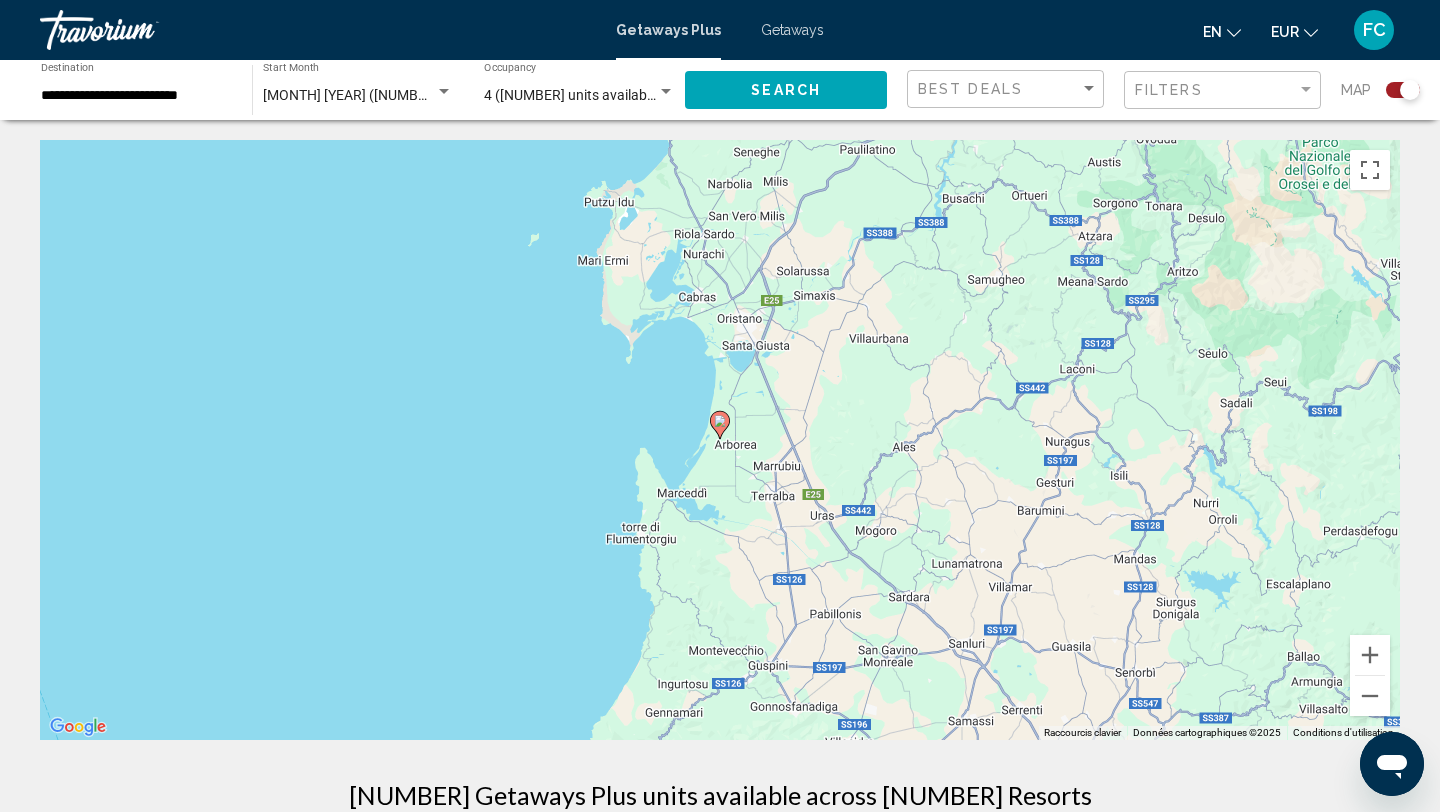 click 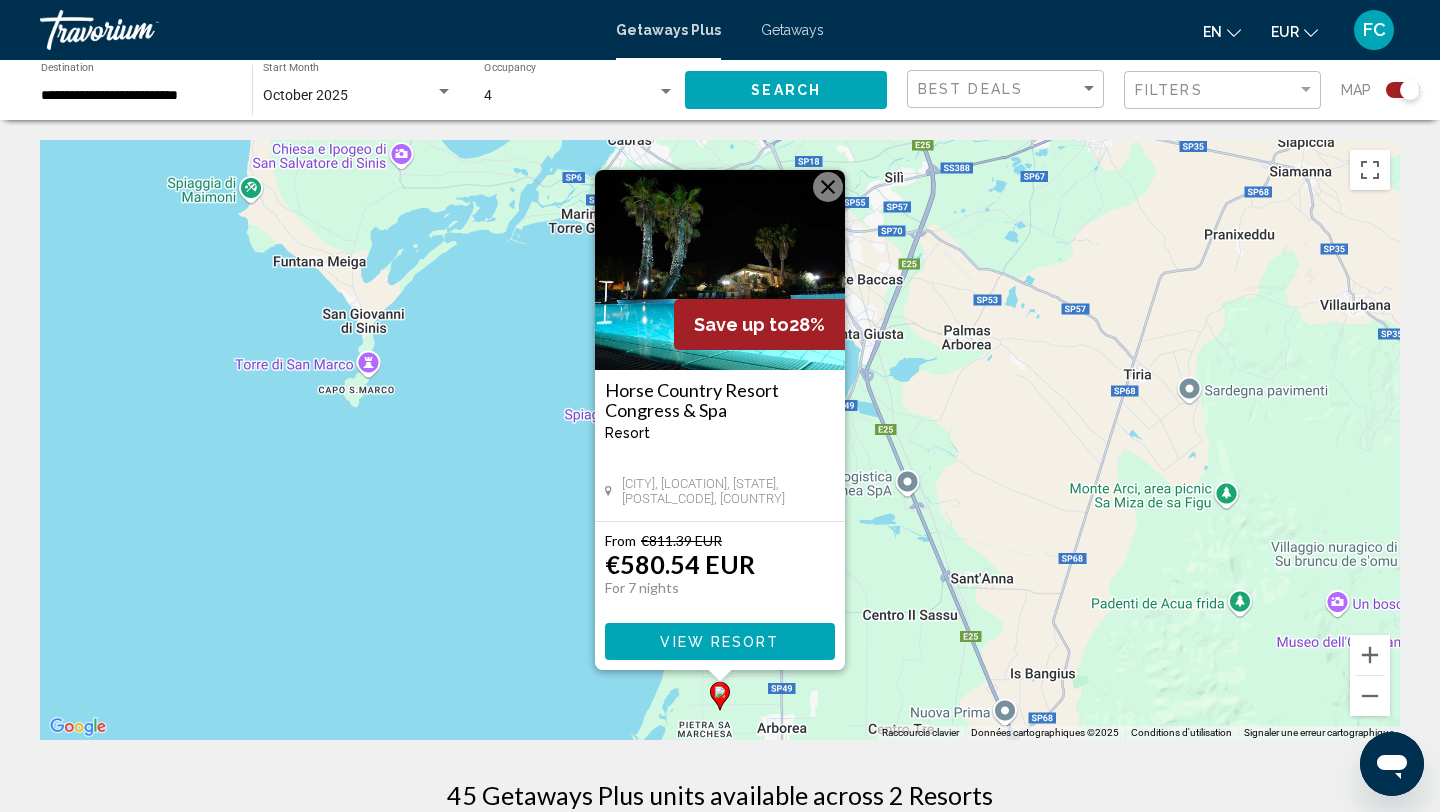 click on "Horse Country Resort Congress & Spa  Resort  -  This is an adults only resort" at bounding box center [720, 418] 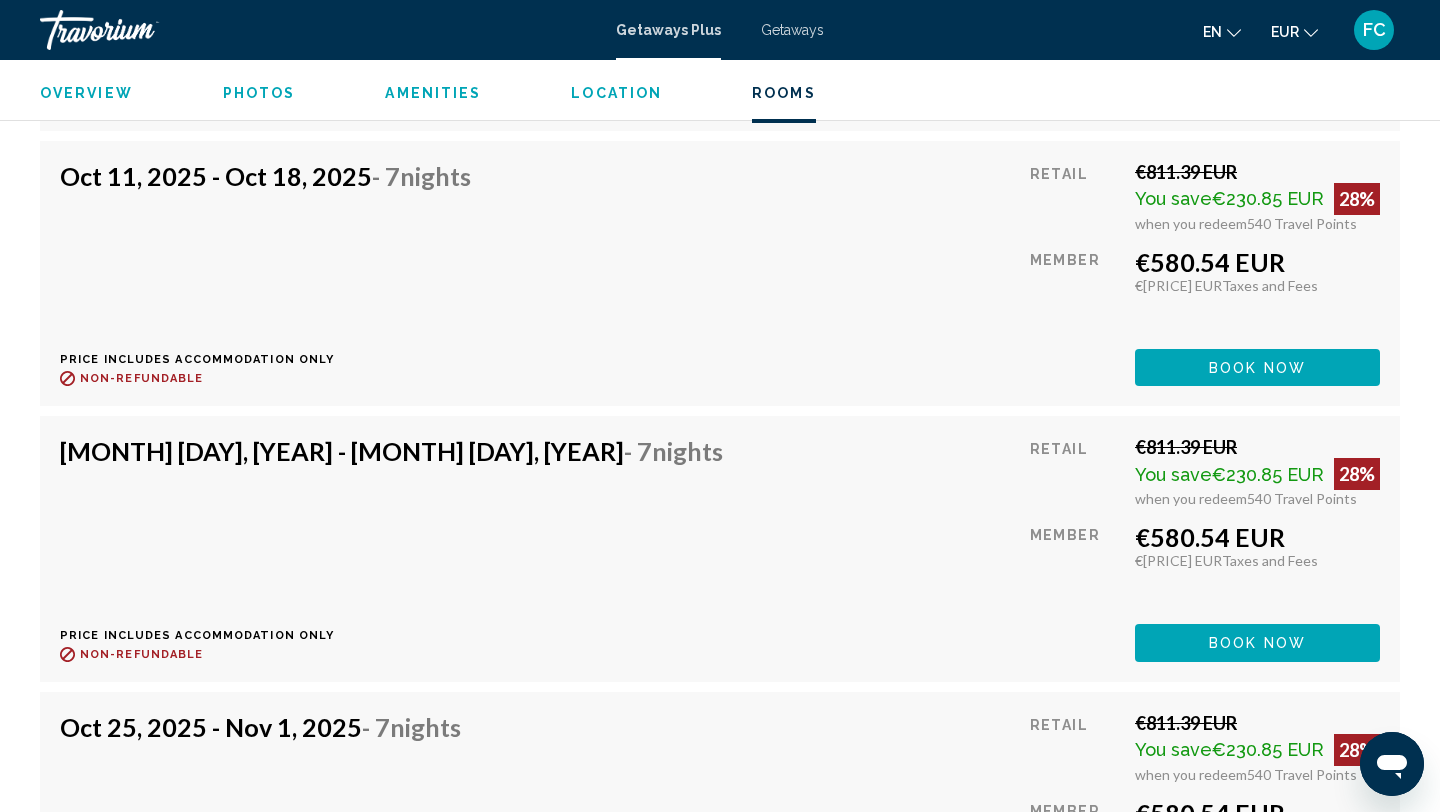 scroll, scrollTop: 3682, scrollLeft: 0, axis: vertical 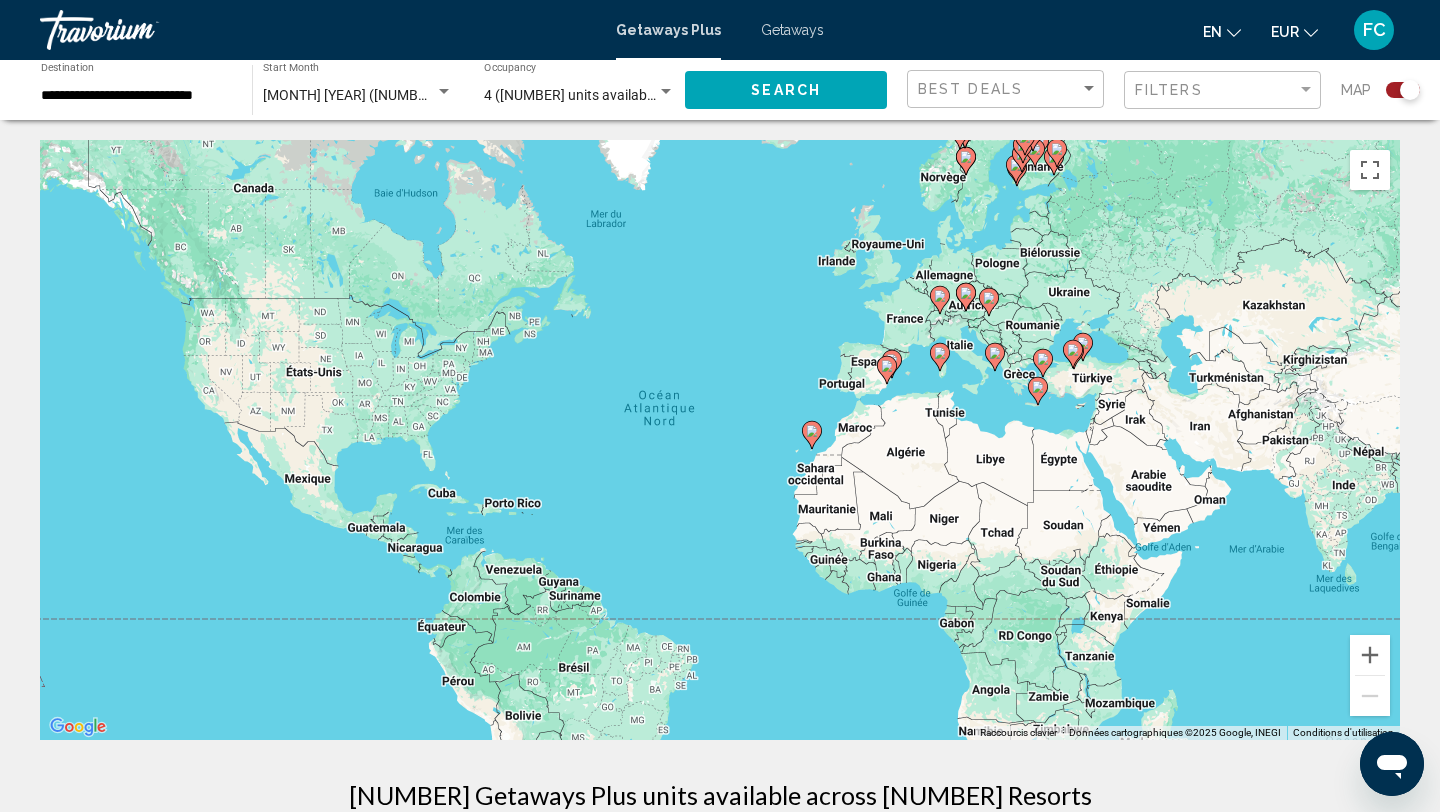 click 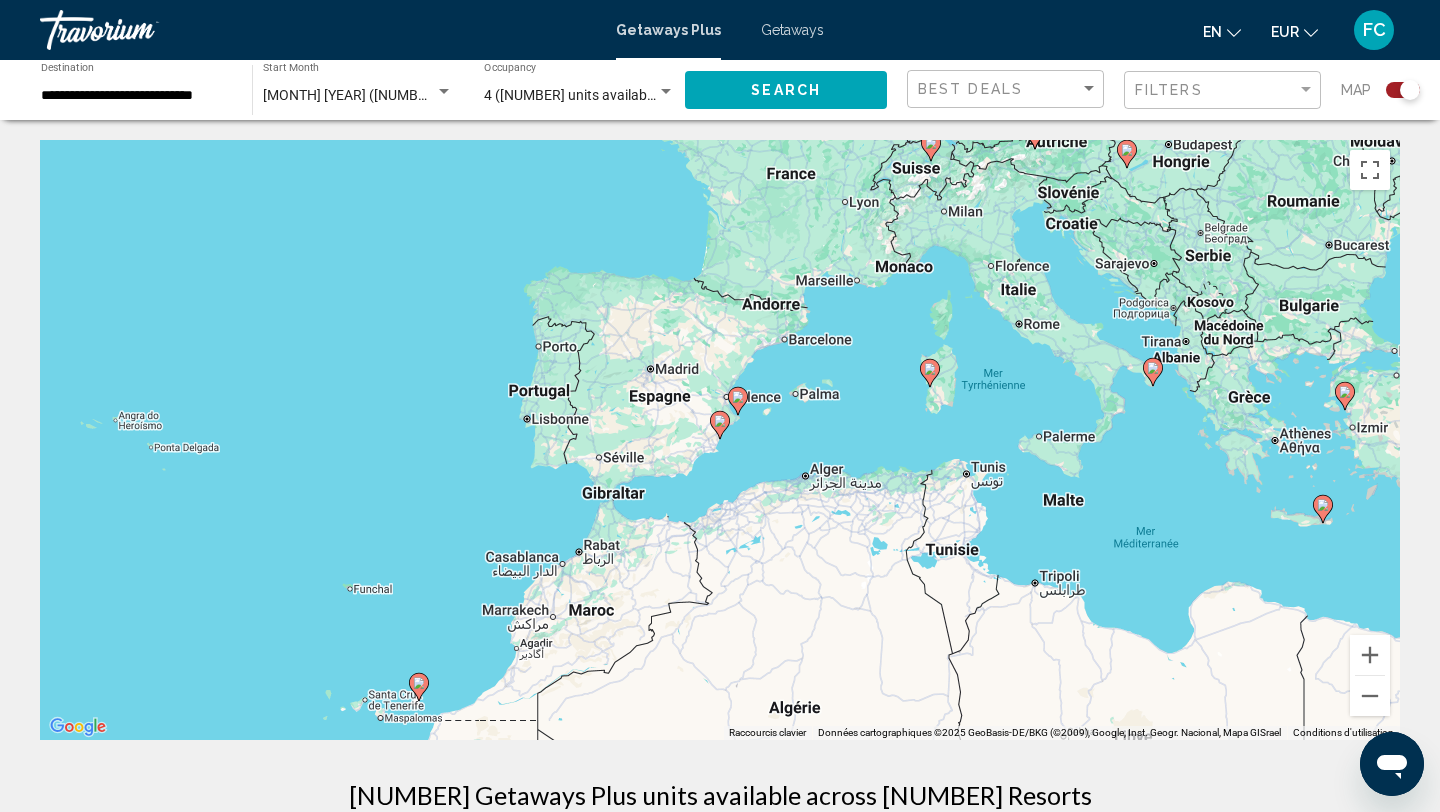click at bounding box center (738, 401) 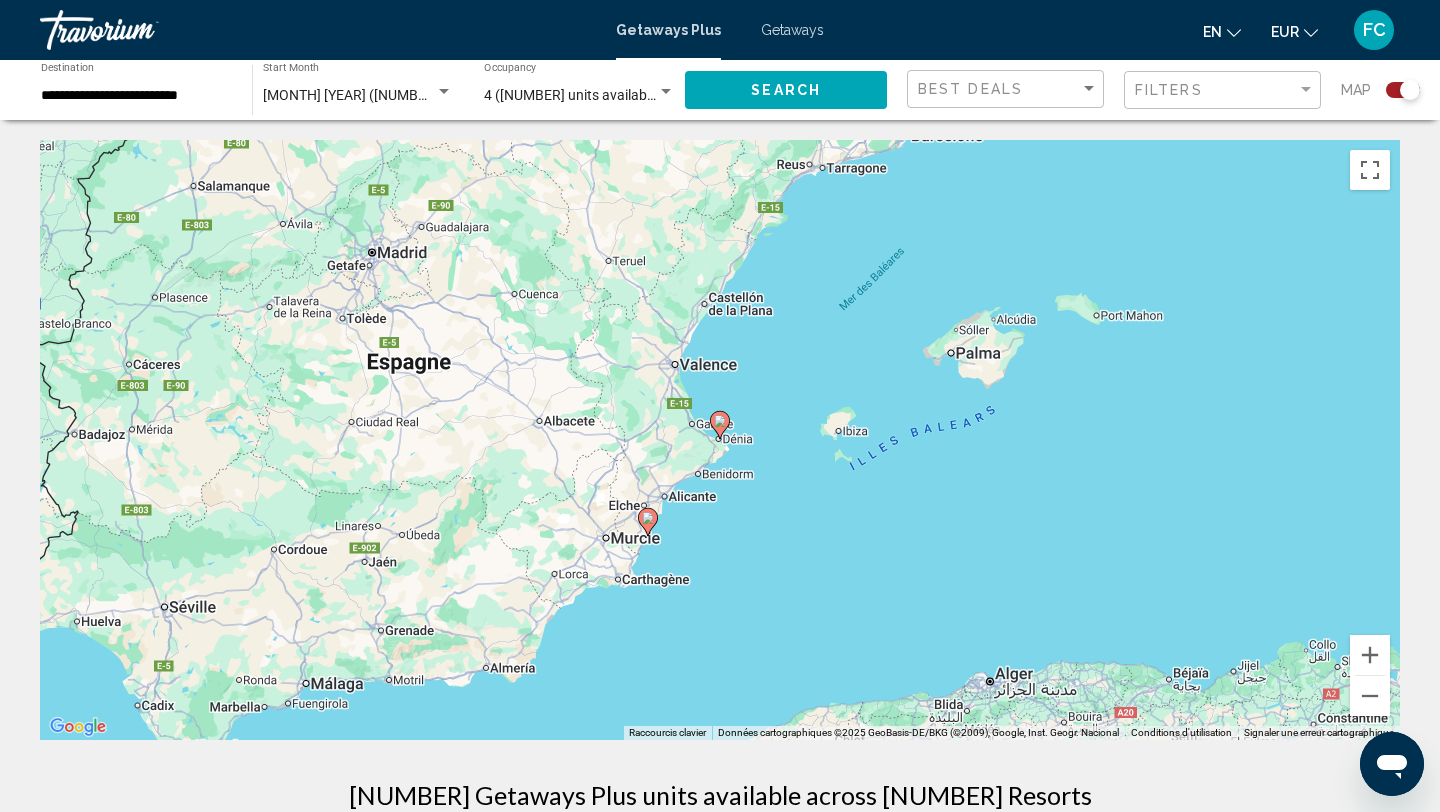 click 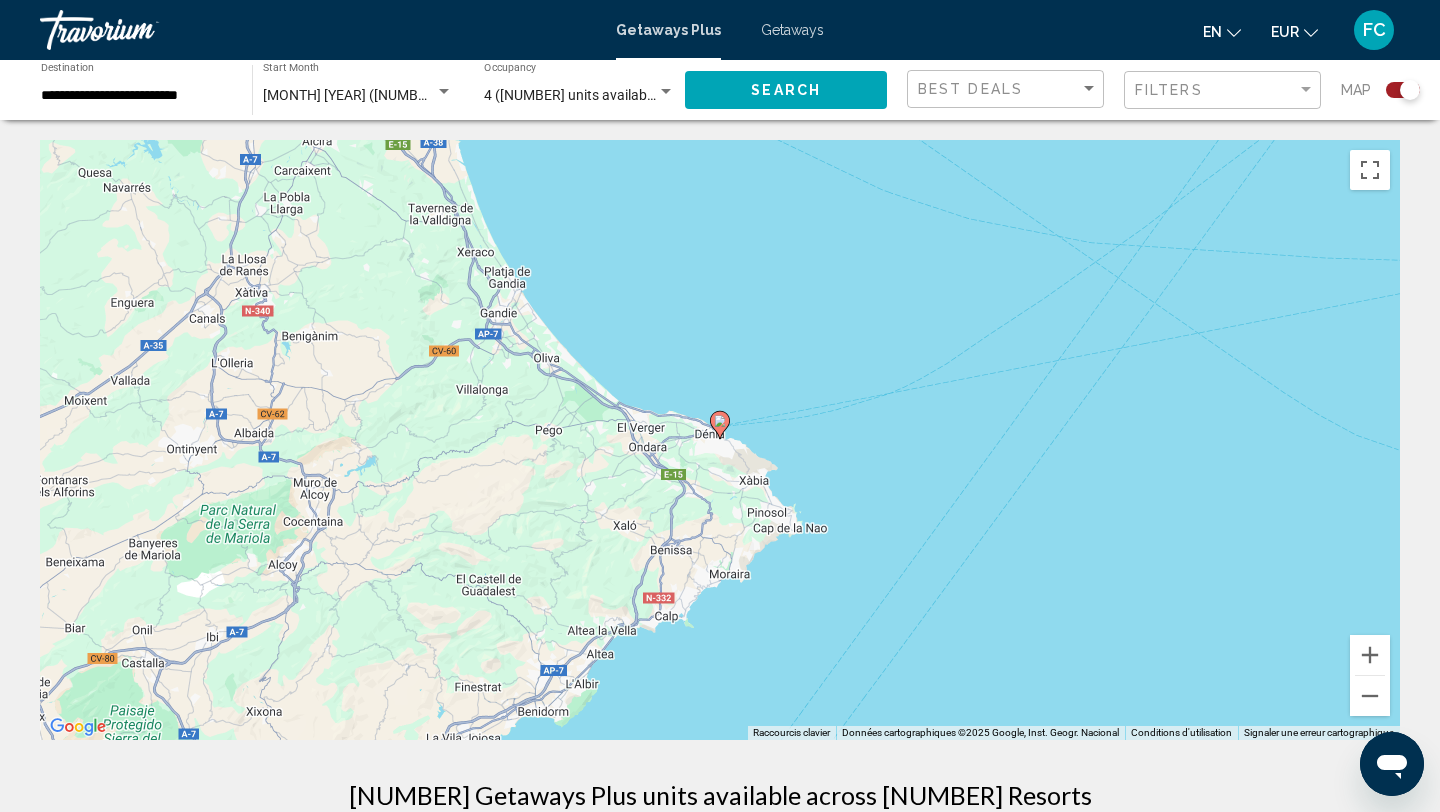 click 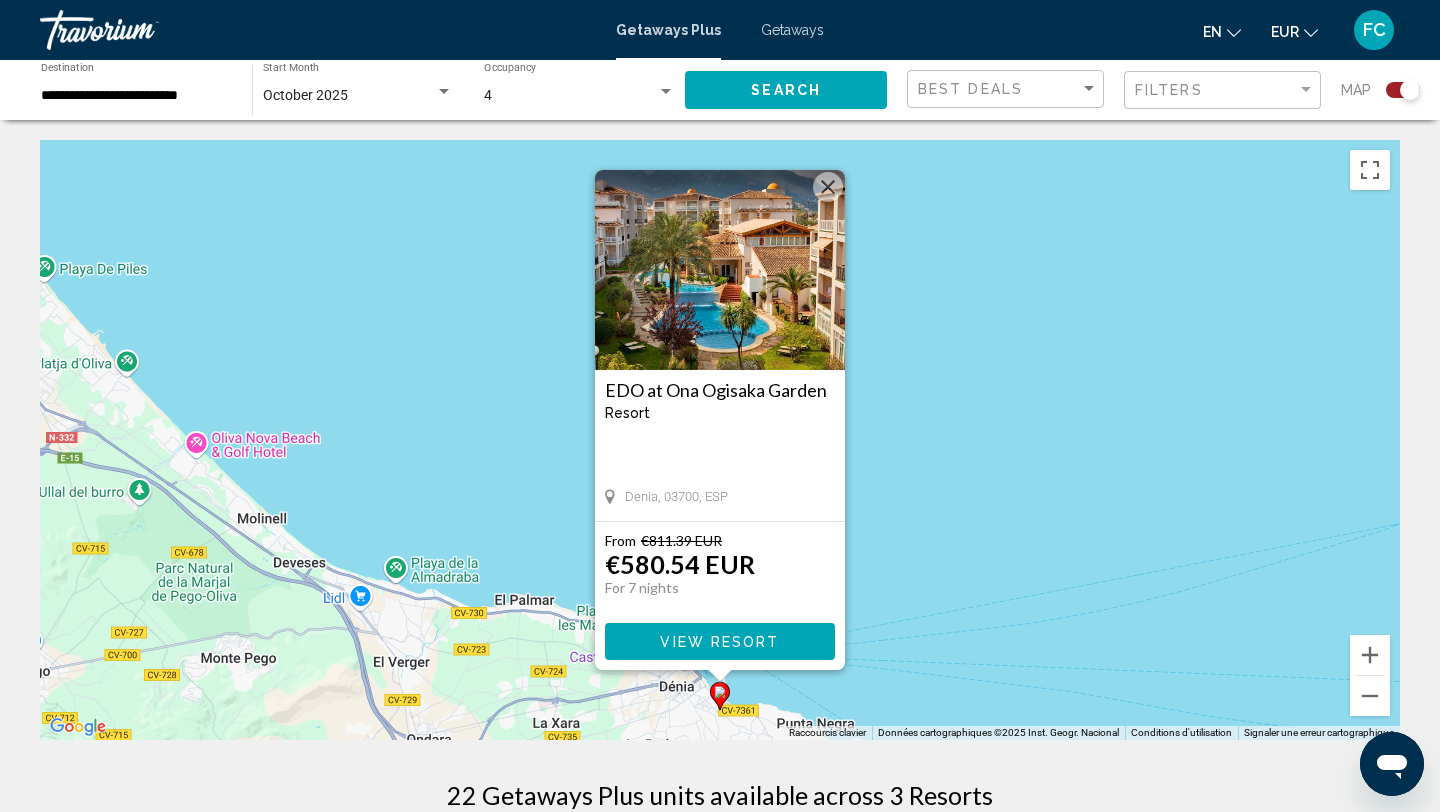click on "Pour activer le glissement avec le clavier, appuyez sur Alt+Entrée. Une fois ce mode activé, utilisez les touches fléchées pour déplacer le repère. Pour valider le déplacement, appuyez sur Entrée. Pour annuler, appuyez sur Échap.  EDO at Ona Ogisaka Garden  Resort  -  This is an adults only resort
Denia, 03700, ESP From €811.39 EUR €580.54 EUR For 7 nights You save  €230.85 EUR  View Resort" at bounding box center [720, 440] 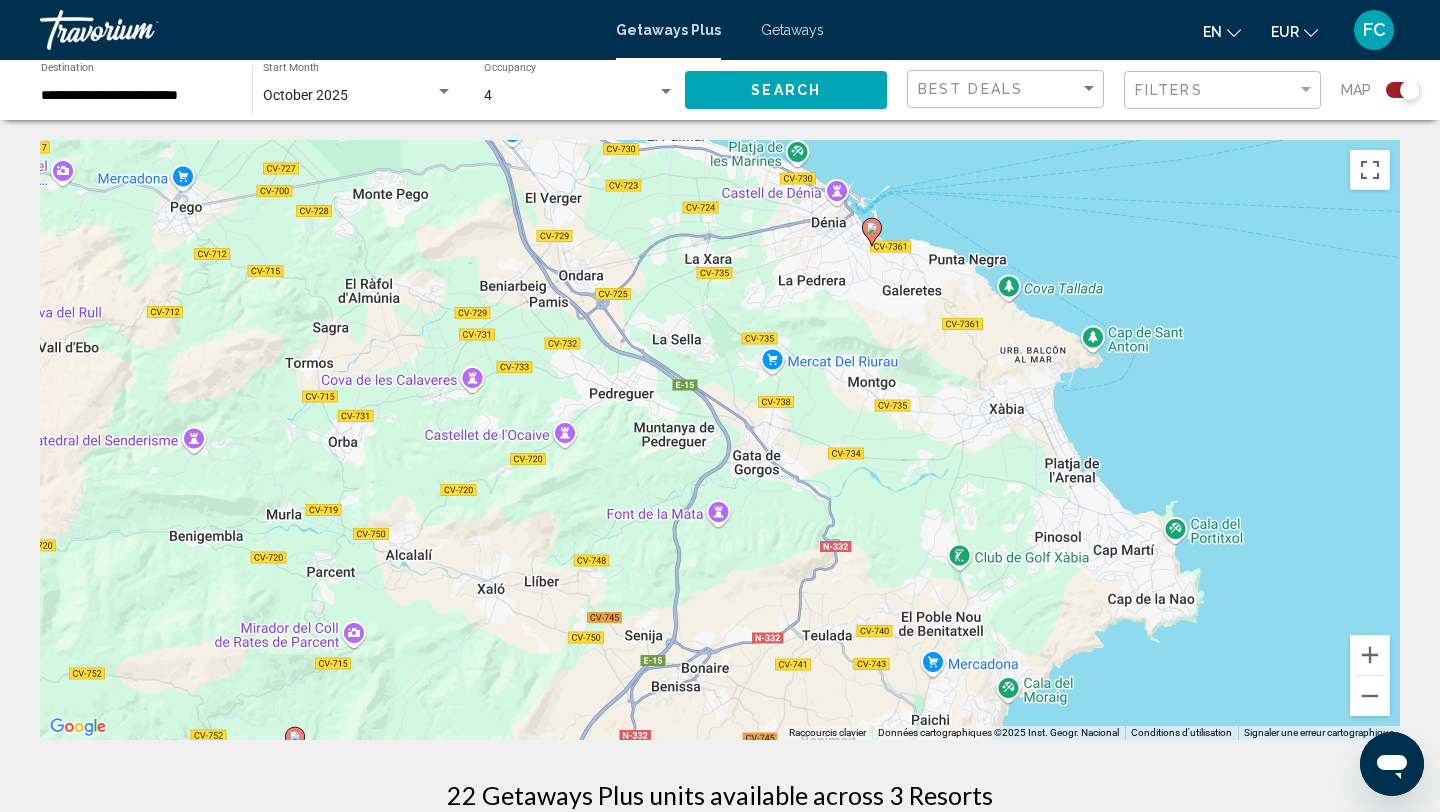 drag, startPoint x: 791, startPoint y: 610, endPoint x: 993, endPoint y: 19, distance: 624.5679 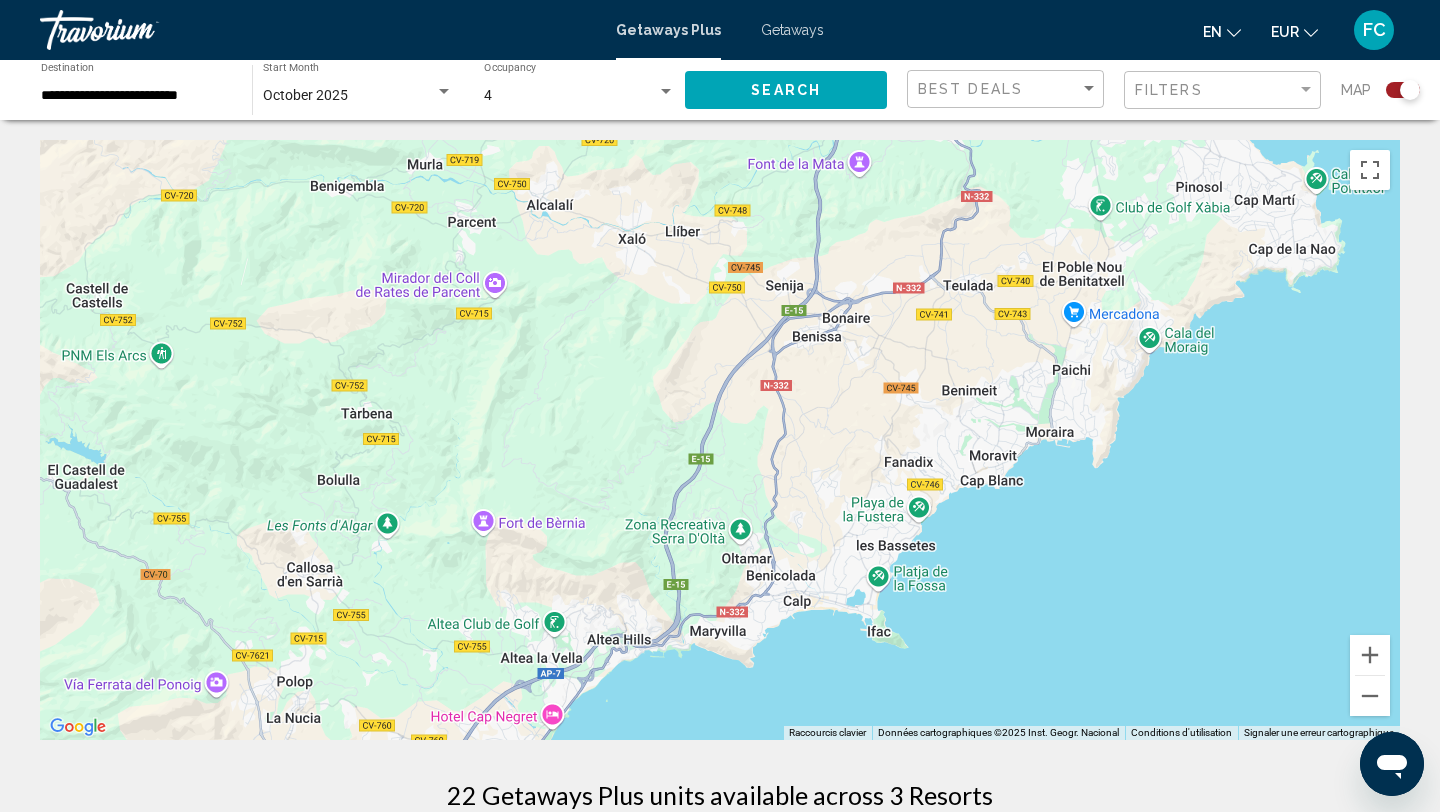 drag, startPoint x: 902, startPoint y: 262, endPoint x: 902, endPoint y: -16, distance: 278 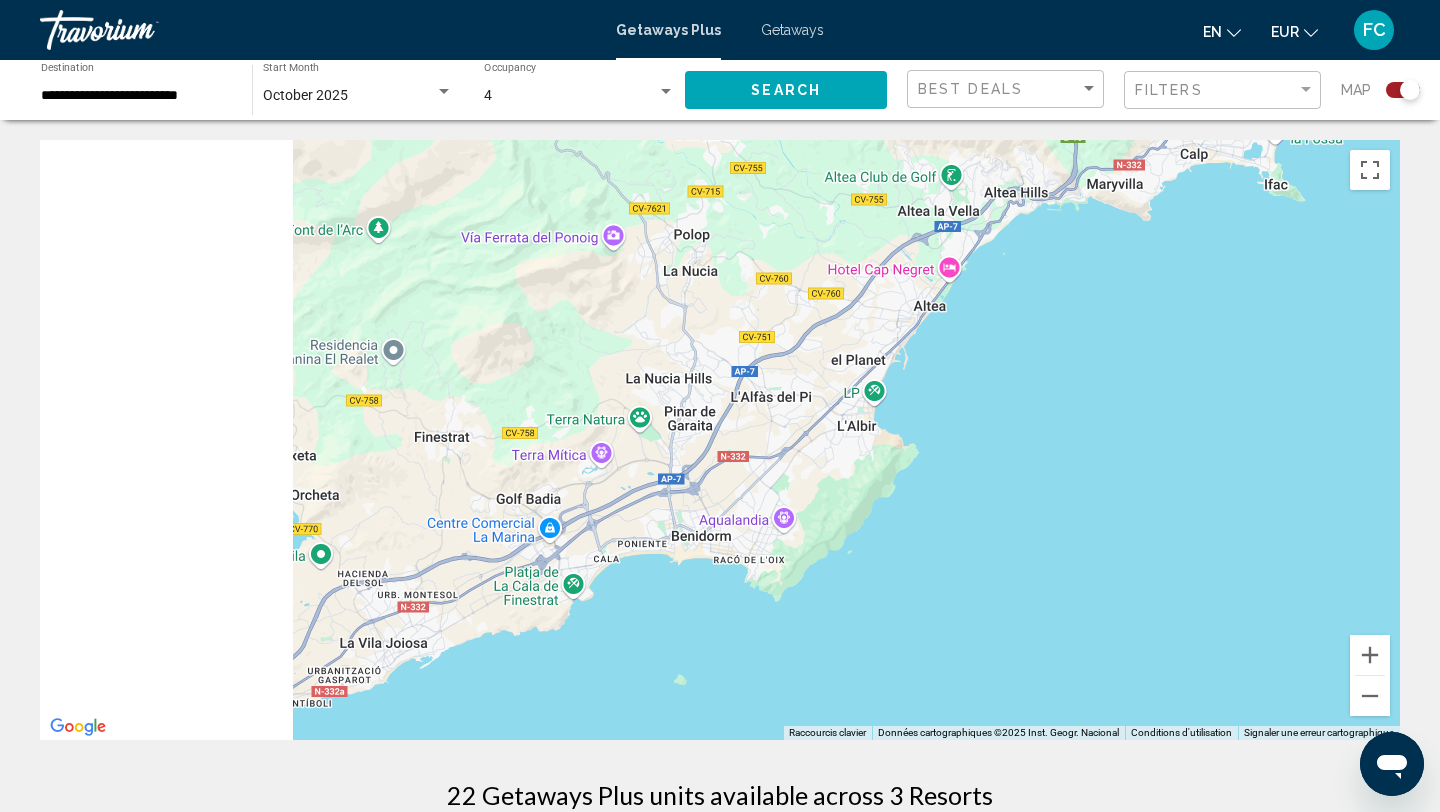 drag, startPoint x: 690, startPoint y: 251, endPoint x: 1130, endPoint y: 217, distance: 441.31168 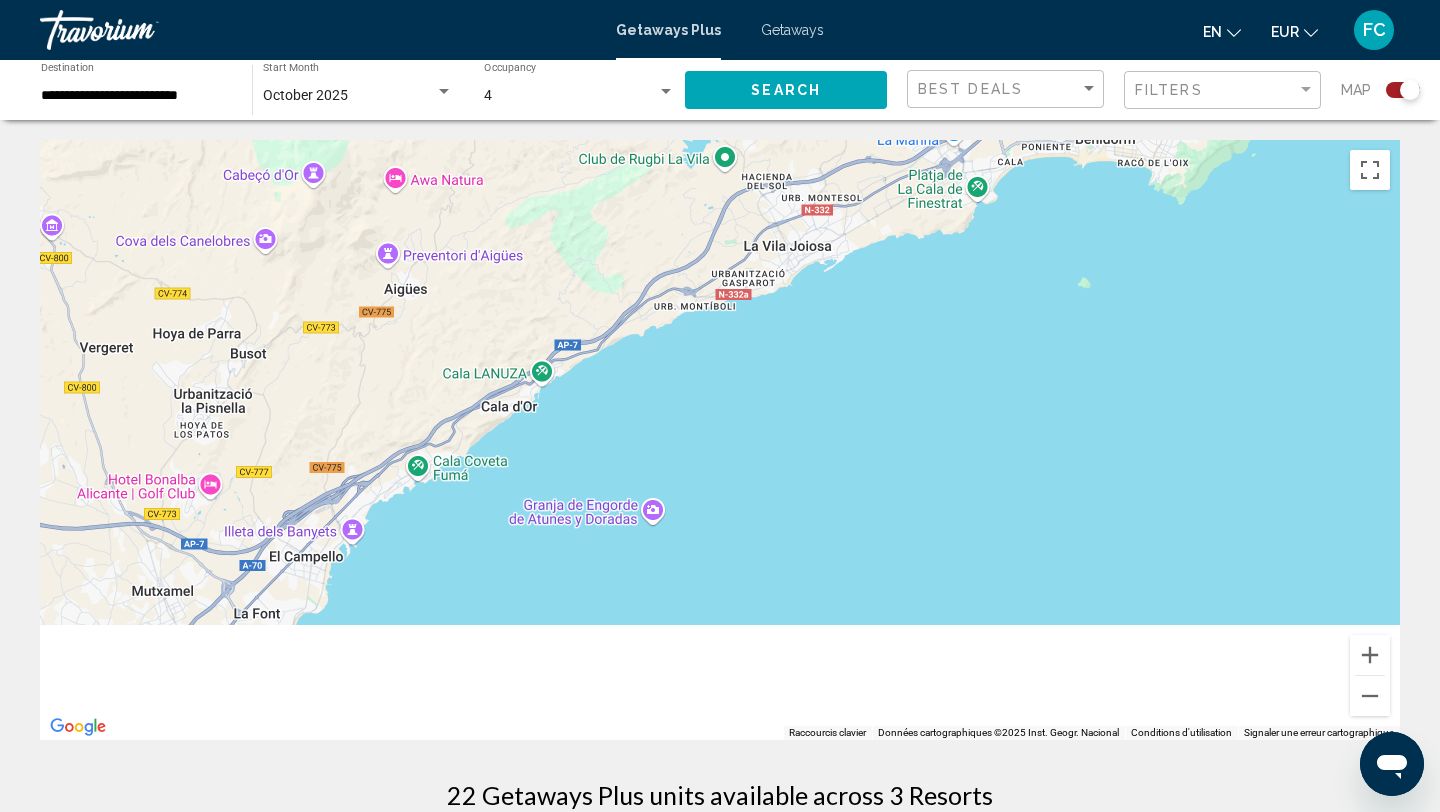 drag, startPoint x: 981, startPoint y: 459, endPoint x: 978, endPoint y: 124, distance: 335.01343 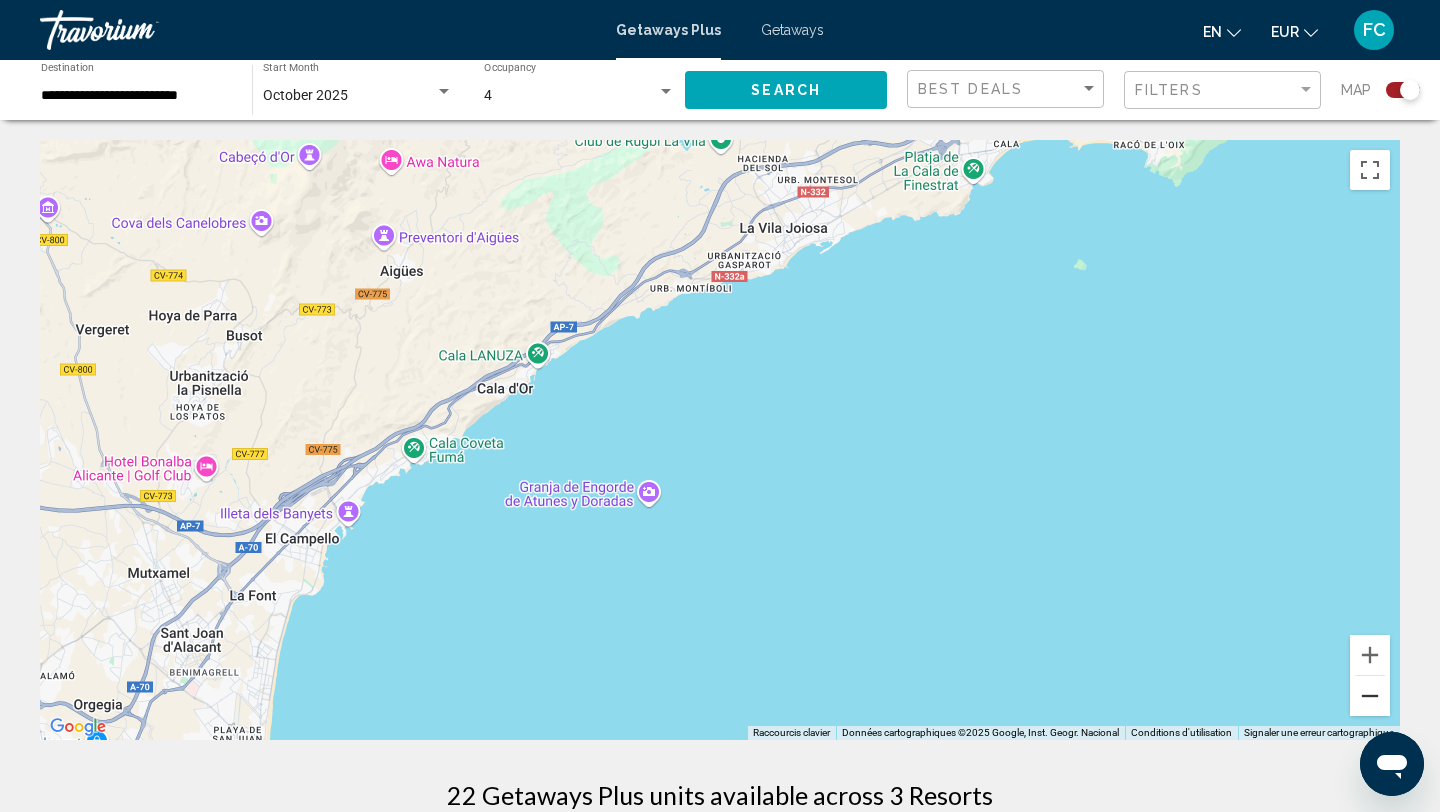 click at bounding box center (1370, 696) 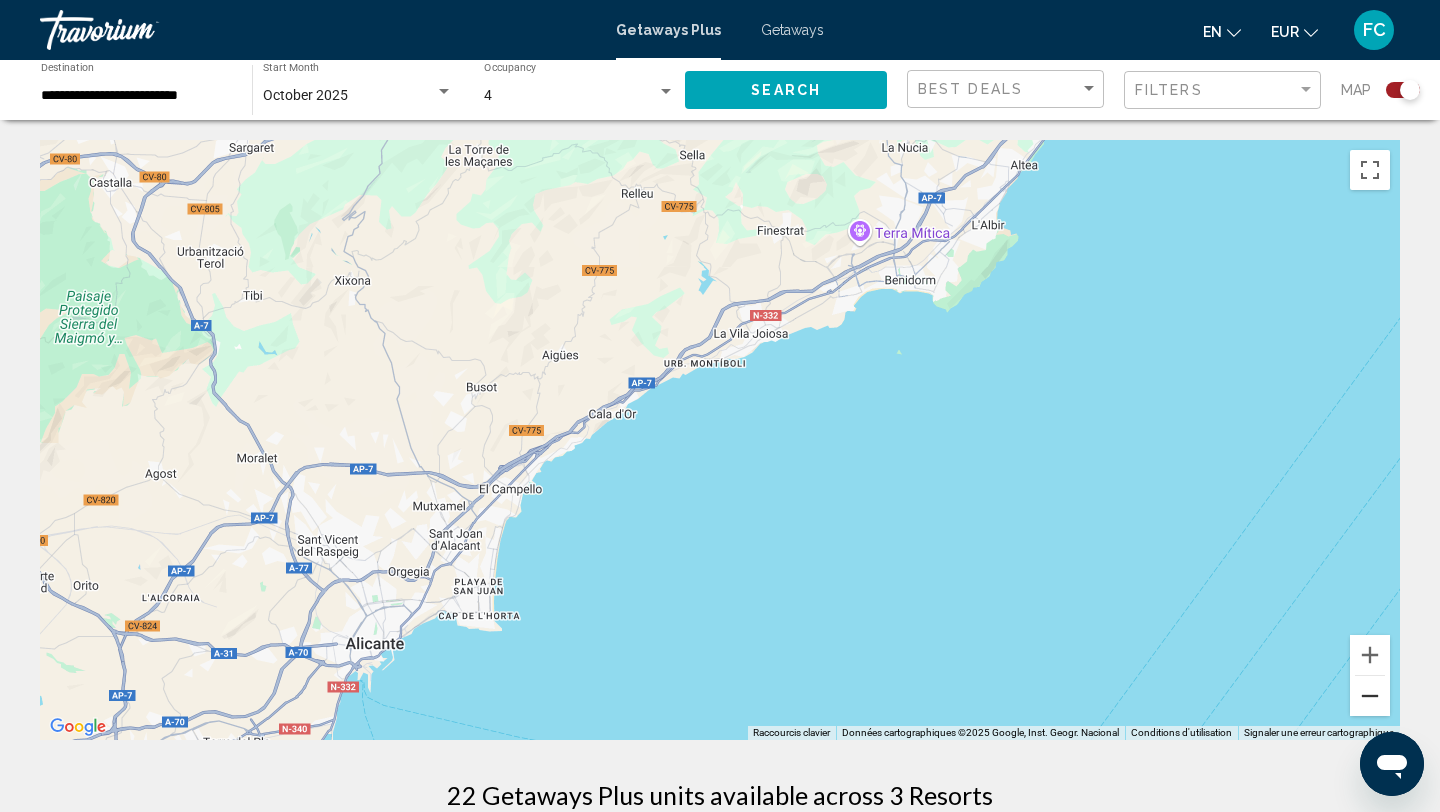 click at bounding box center (1370, 696) 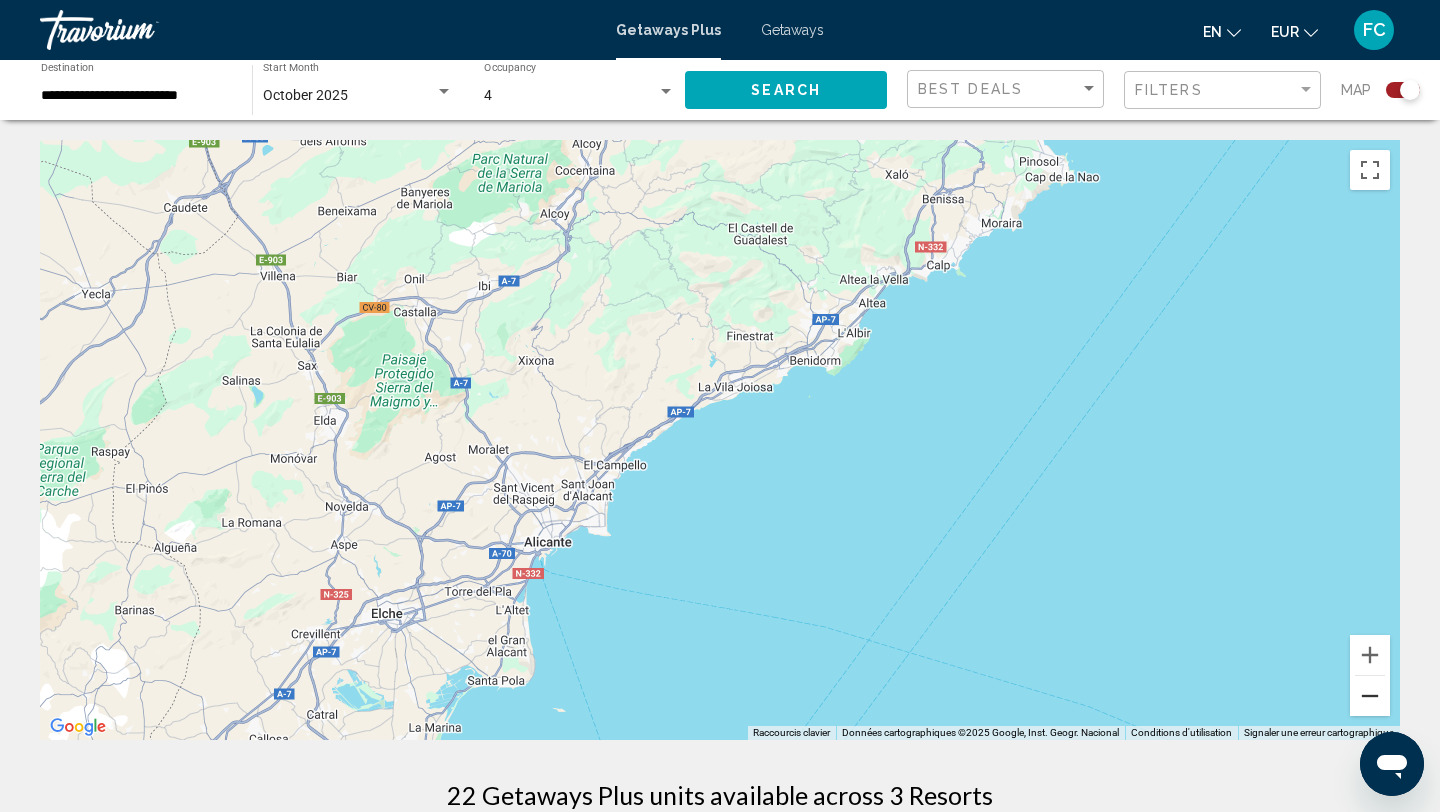 click at bounding box center (1370, 696) 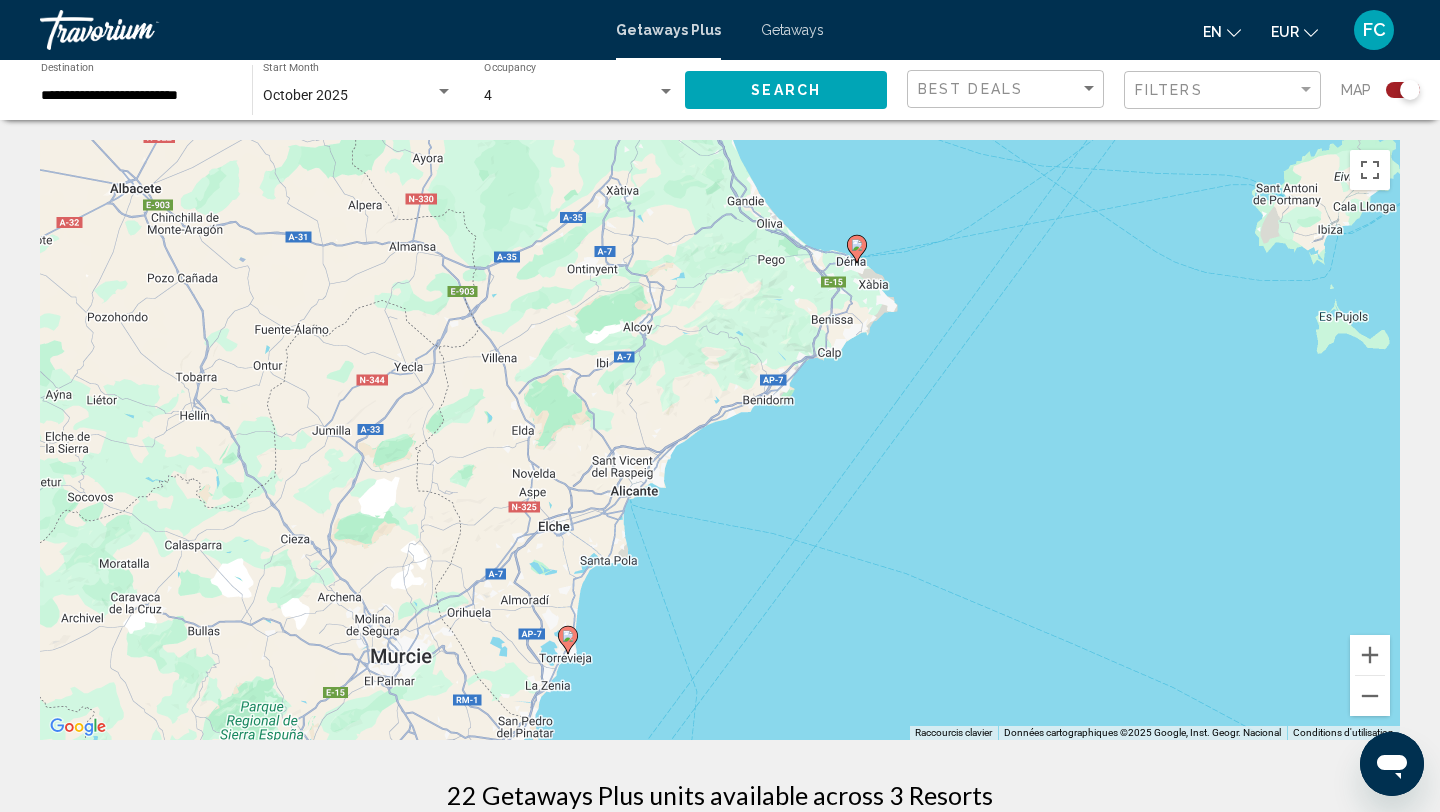 click 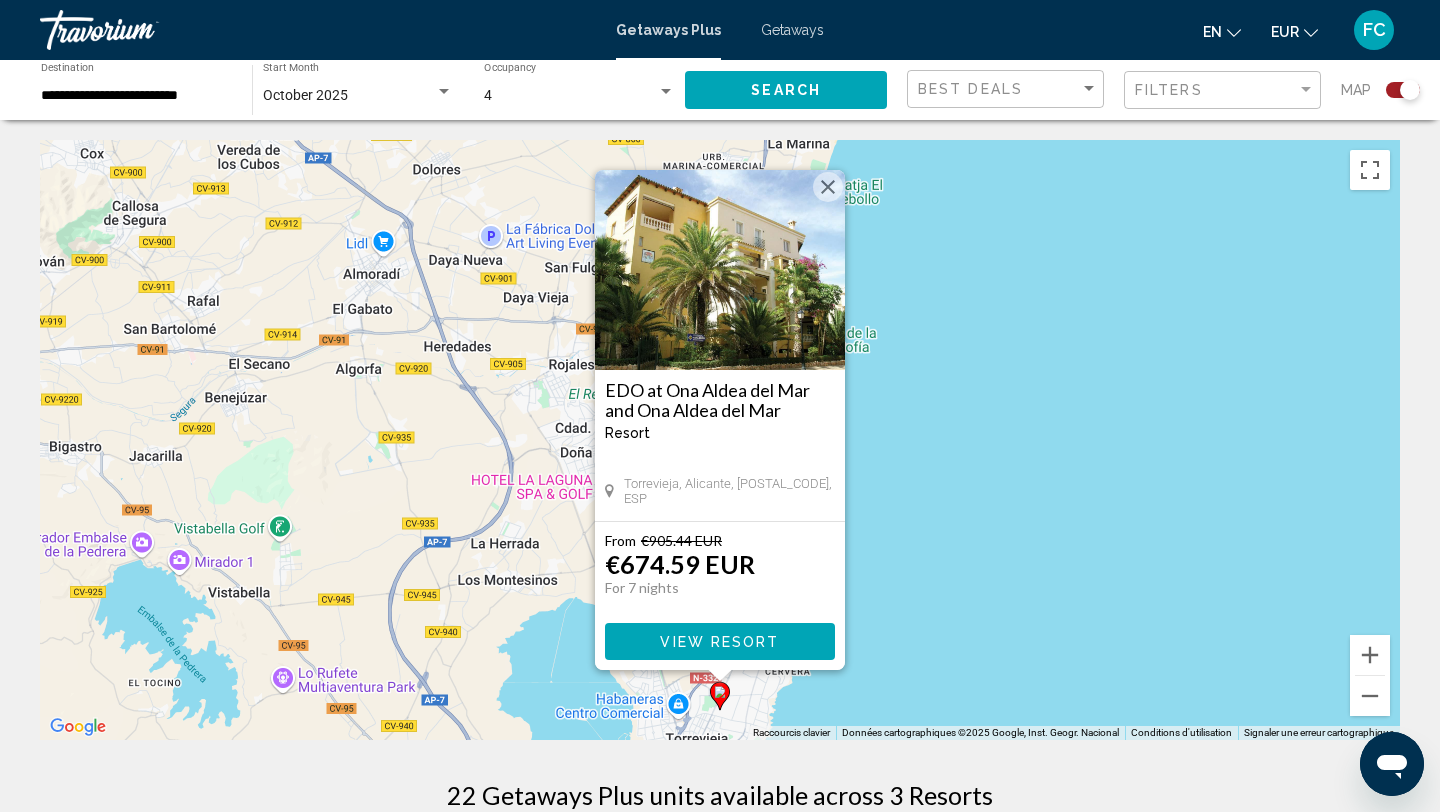 click on "Pour activer le glissement avec le clavier, appuyez sur Alt+Entrée. Une fois ce mode activé, utilisez les touches fléchées pour déplacer le repère. Pour valider le déplacement, appuyez sur Entrée. Pour annuler, appuyez sur Échap.  EDO at Ona Aldea del Mar and Ona Aldea del Mar  Resort  -  This is an adults only resort
Torrevieja, Alicante, 03183, ESP From €905.44 EUR €674.59 EUR For 7 nights You save  €230.85 EUR  View Resort" at bounding box center (720, 440) 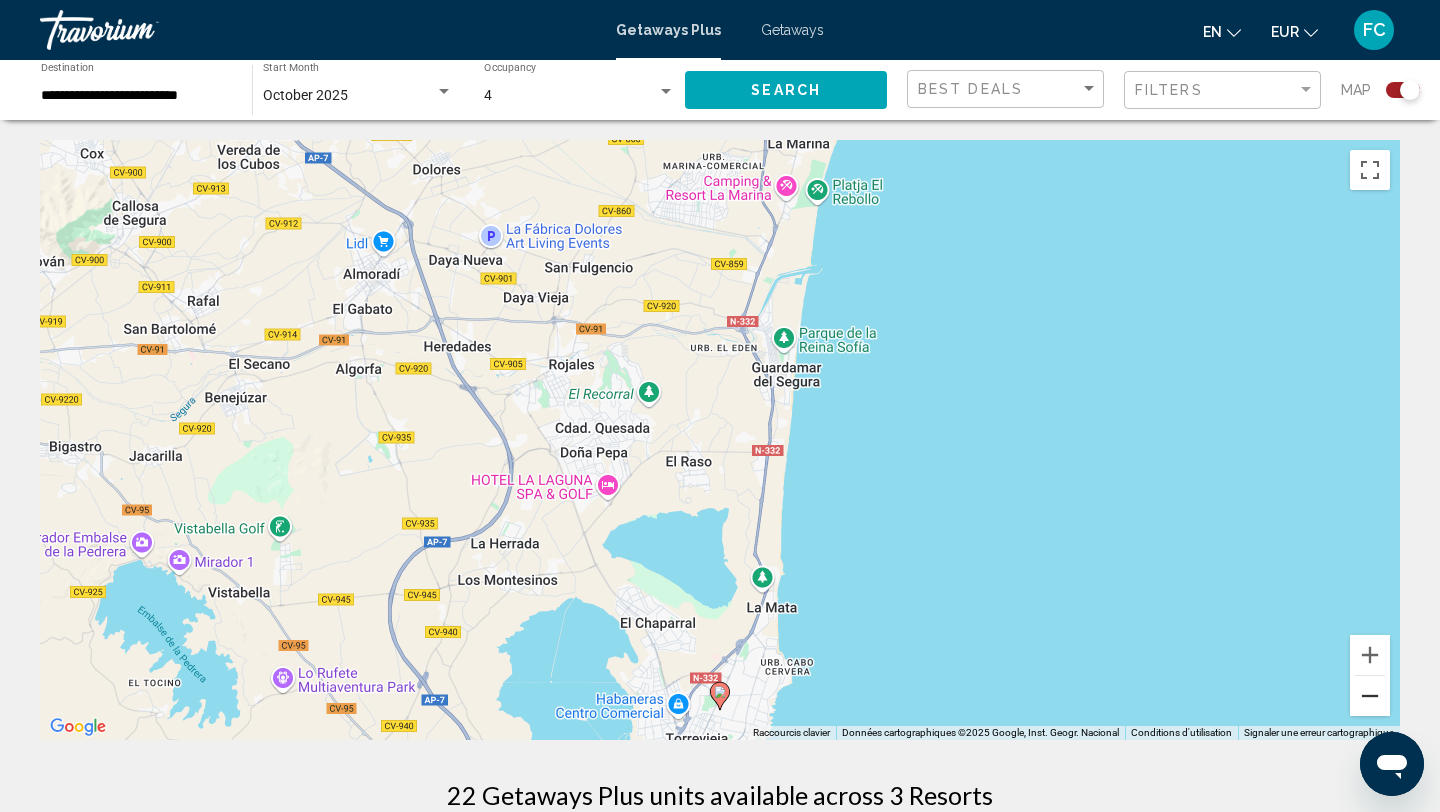 click at bounding box center [1370, 696] 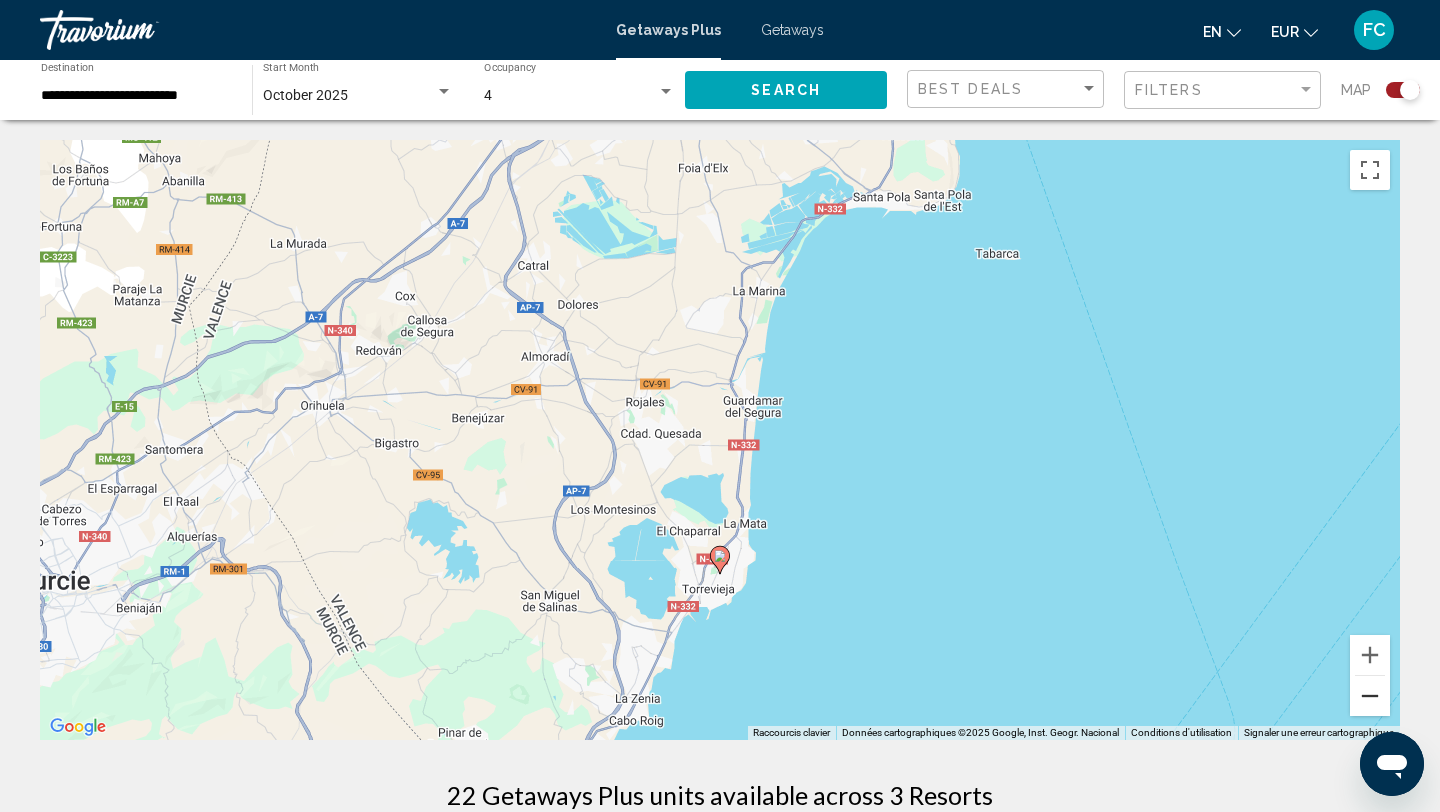 click at bounding box center [1370, 696] 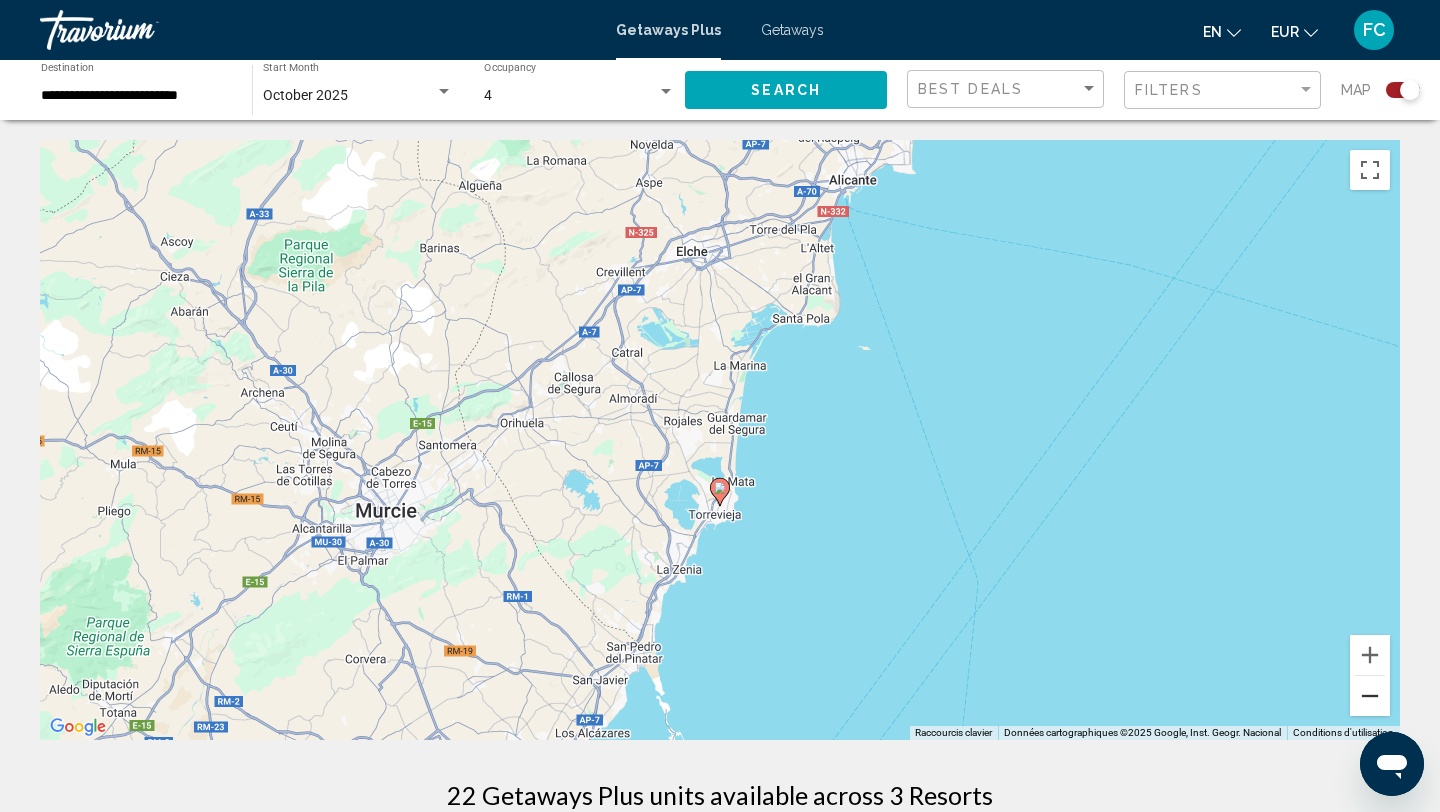 click at bounding box center [1370, 696] 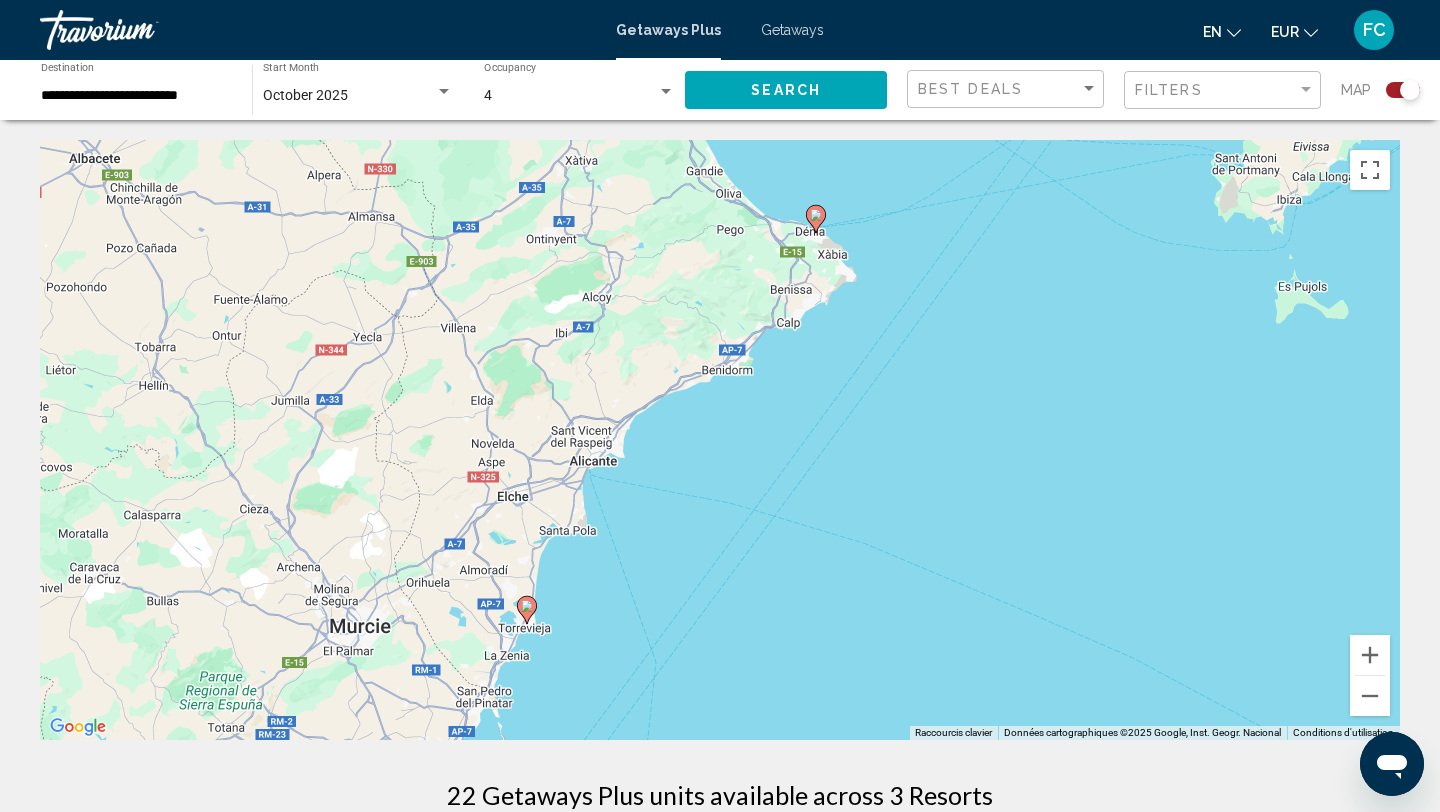 drag, startPoint x: 1141, startPoint y: 396, endPoint x: 947, endPoint y: 550, distance: 247.69336 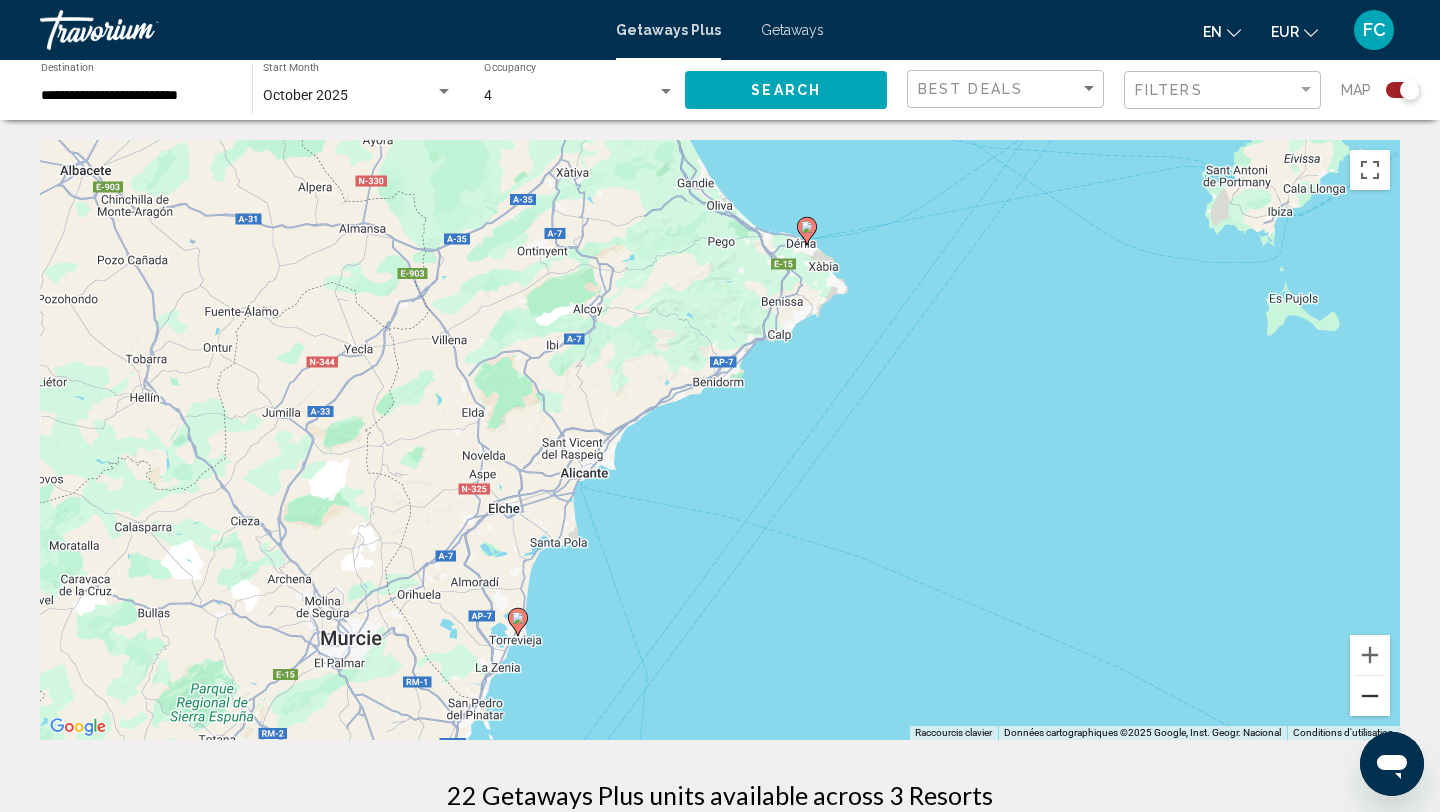 click at bounding box center (1370, 696) 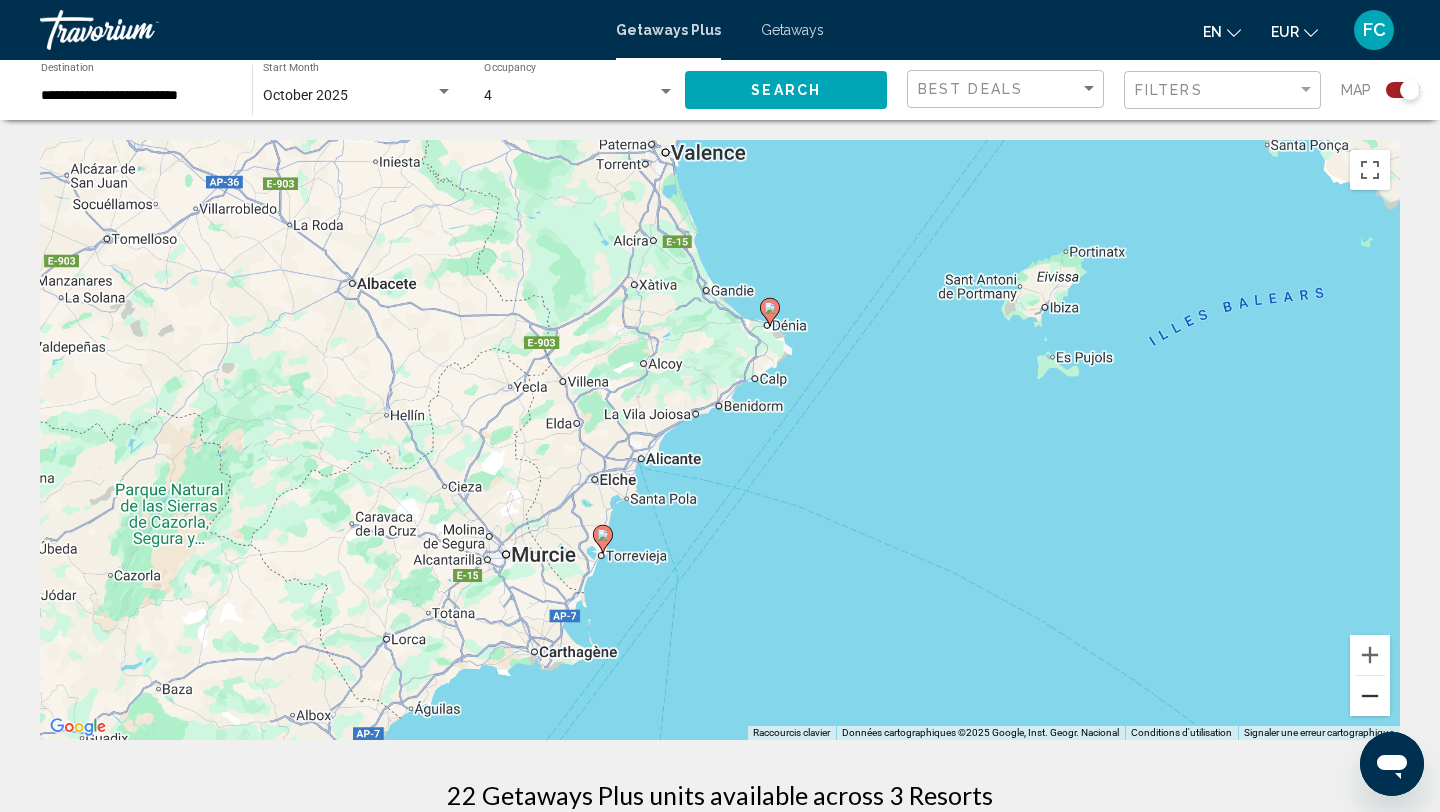 click at bounding box center [1370, 696] 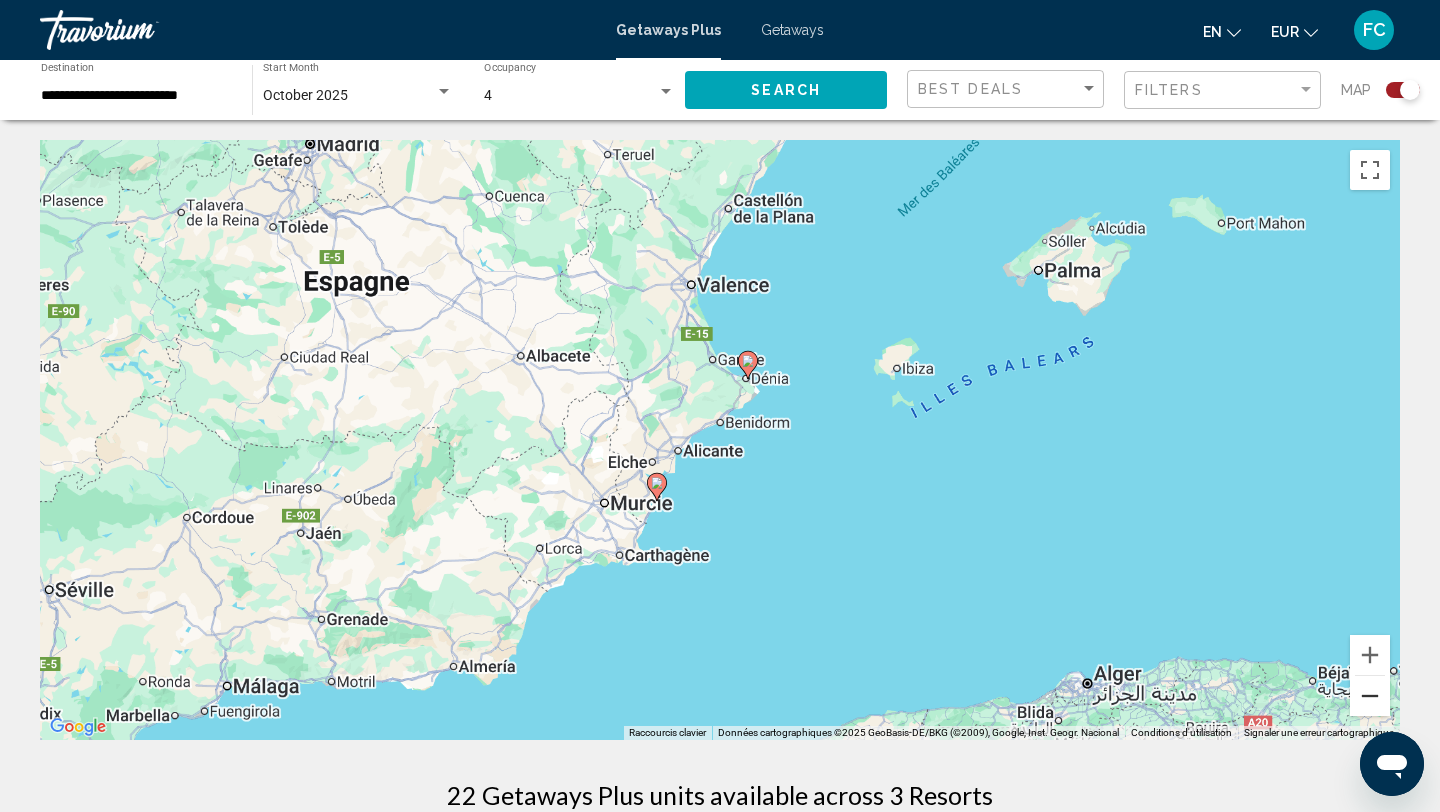 click at bounding box center (1370, 696) 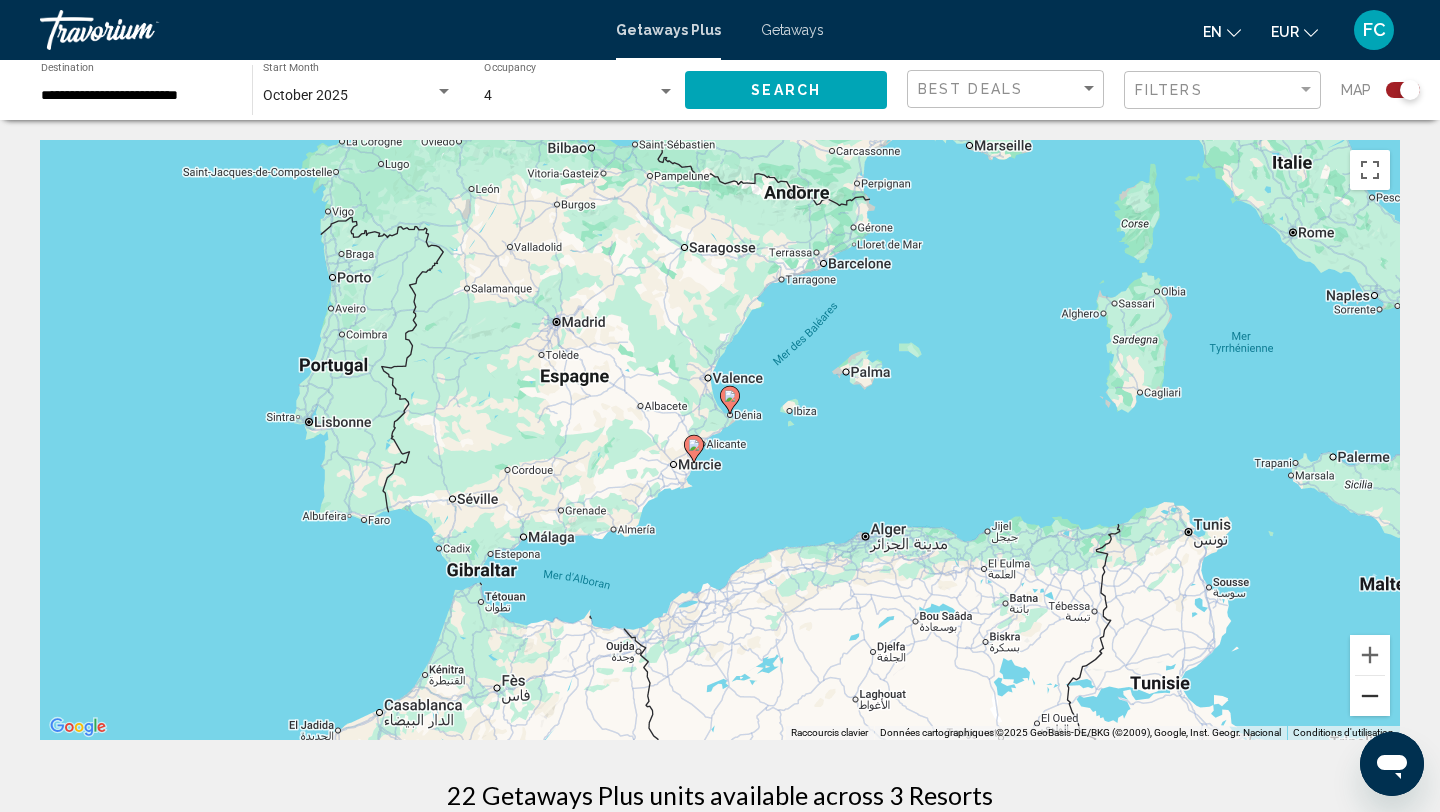 click at bounding box center (1370, 696) 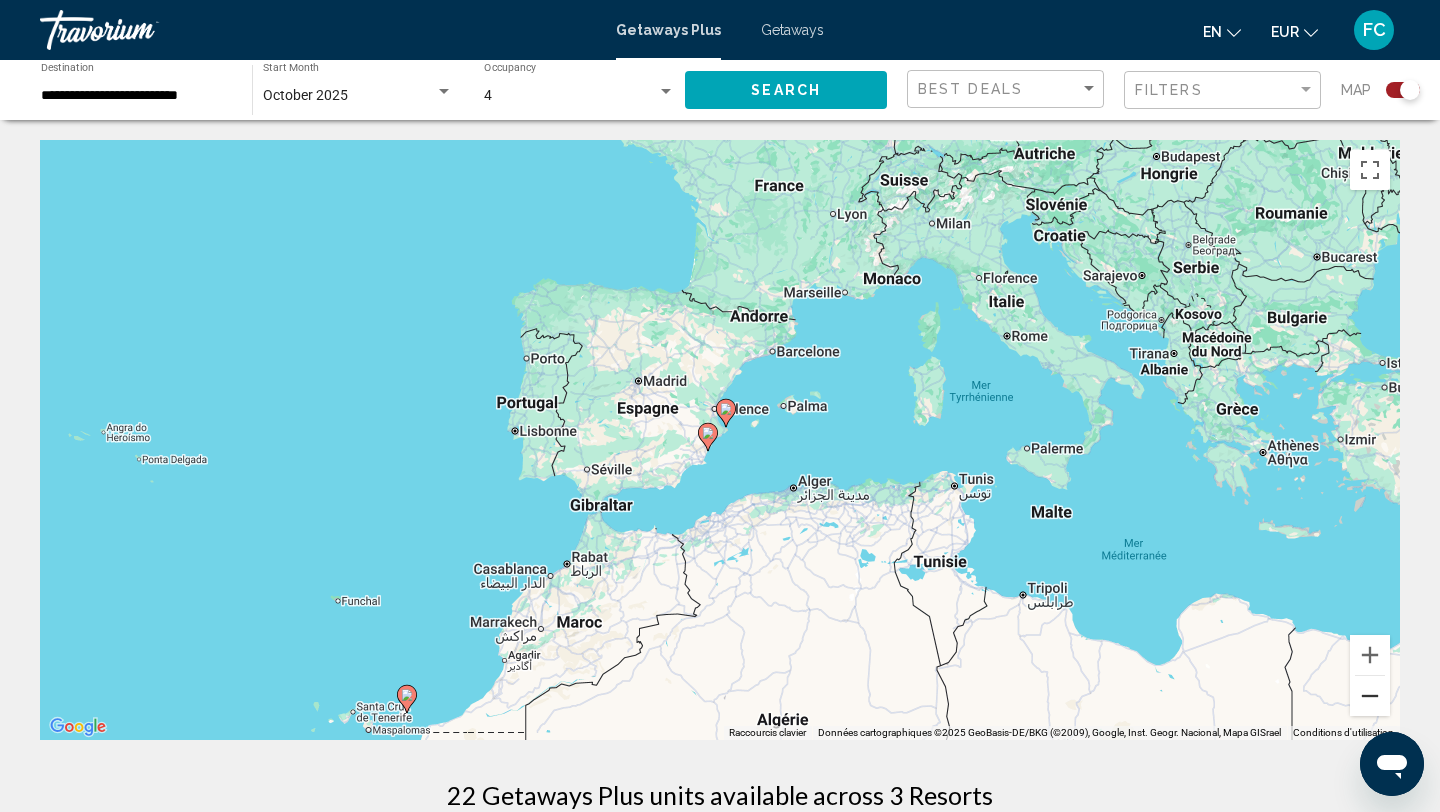 click at bounding box center (1370, 696) 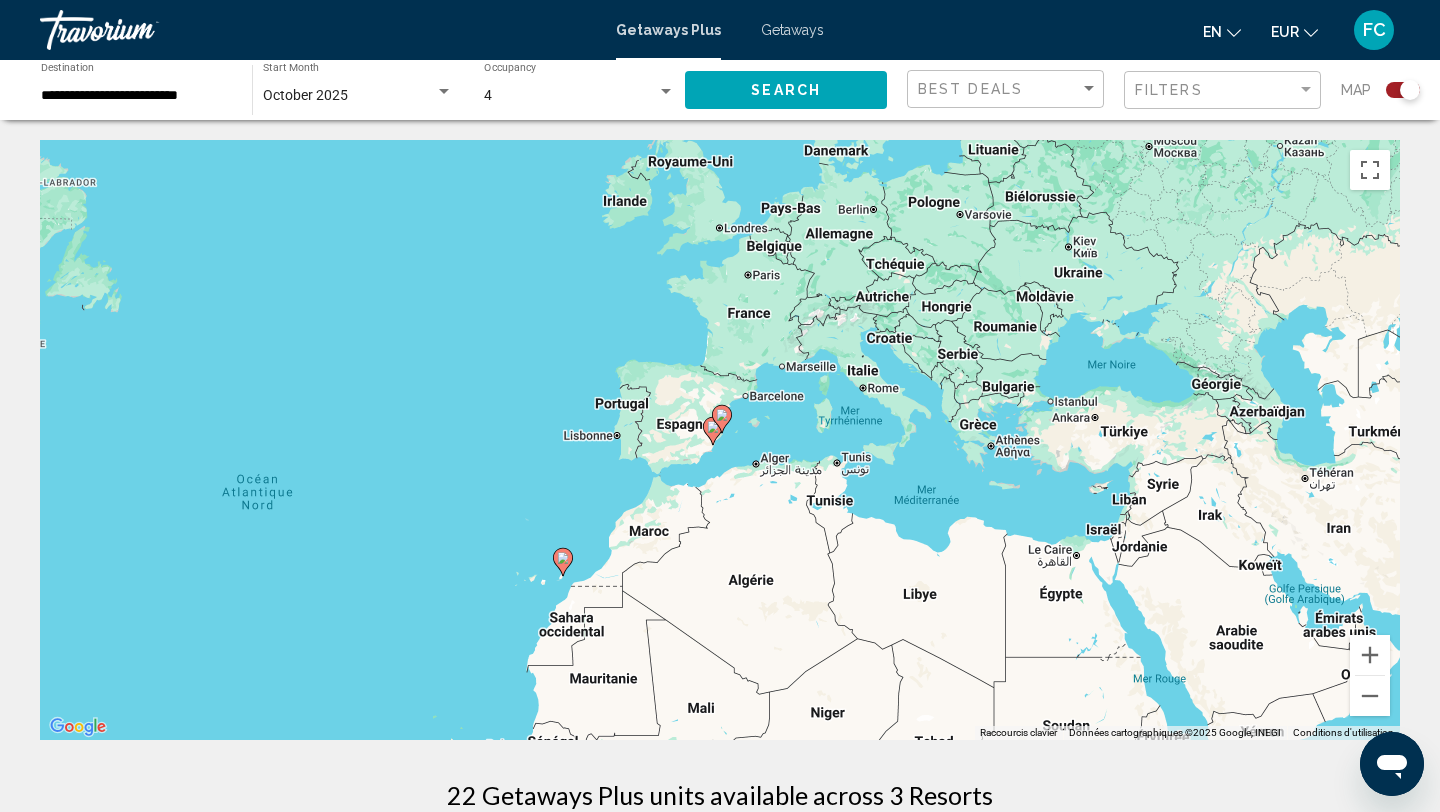 click on "**********" at bounding box center (136, 96) 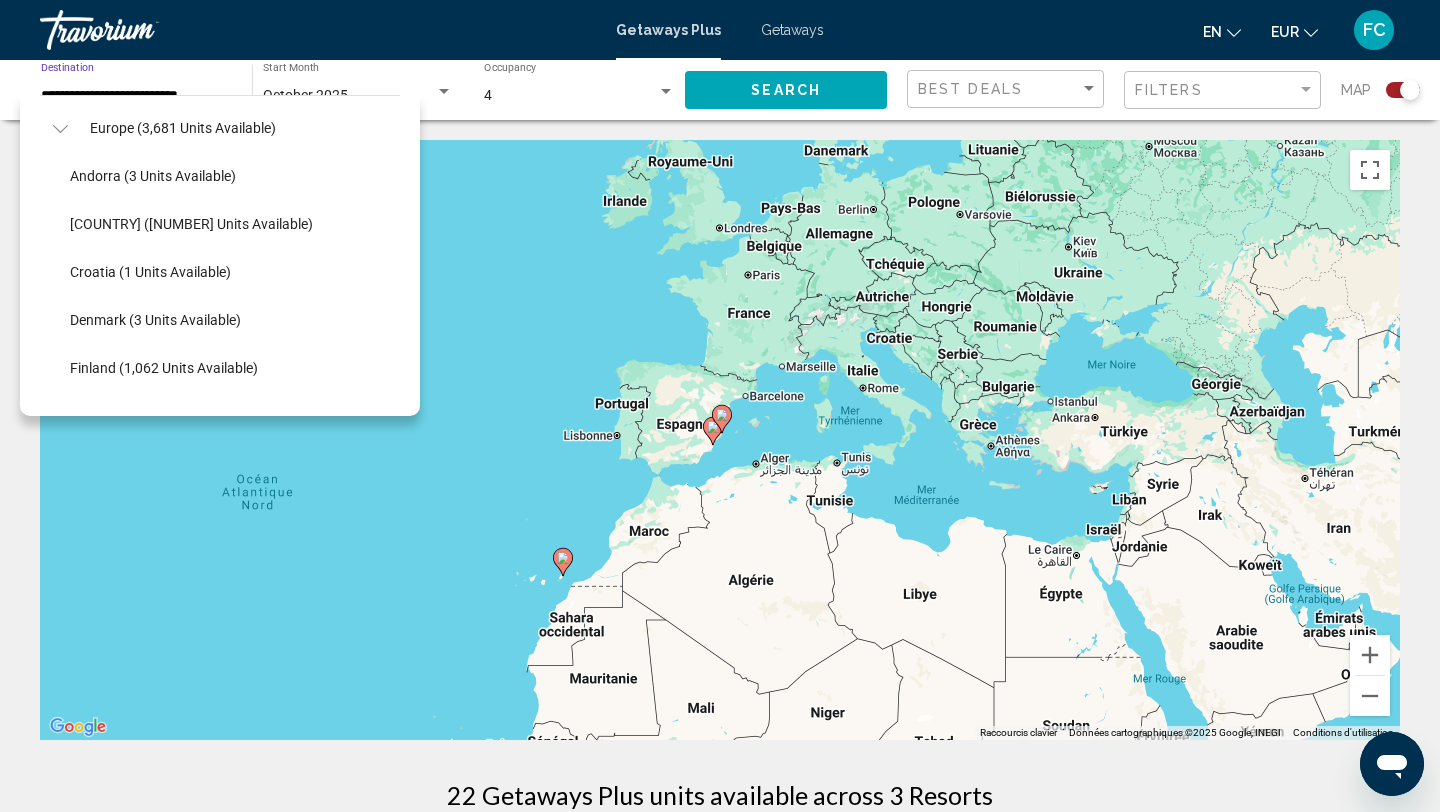 scroll, scrollTop: 190, scrollLeft: 0, axis: vertical 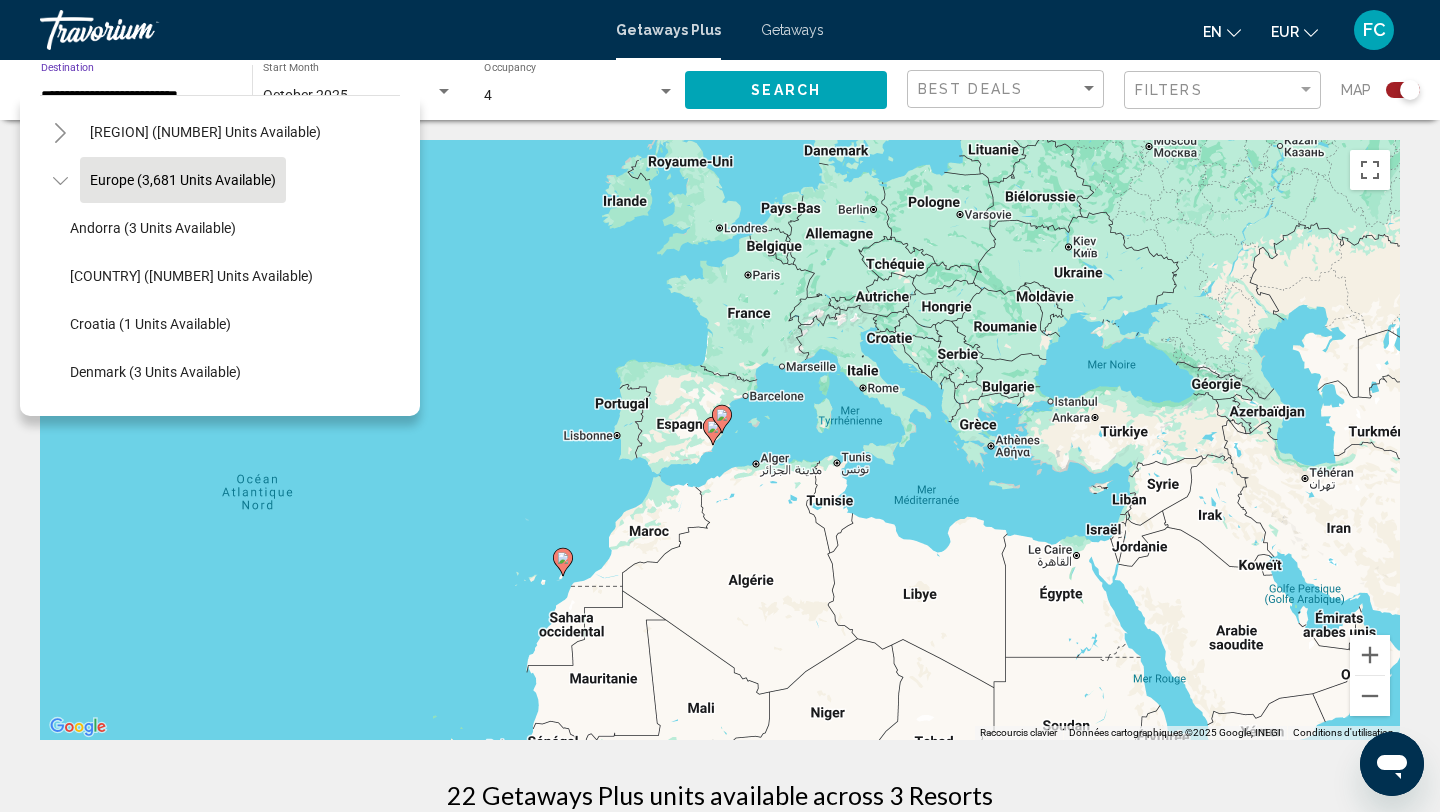click on "Europe (3,681 units available)" at bounding box center [211, 996] 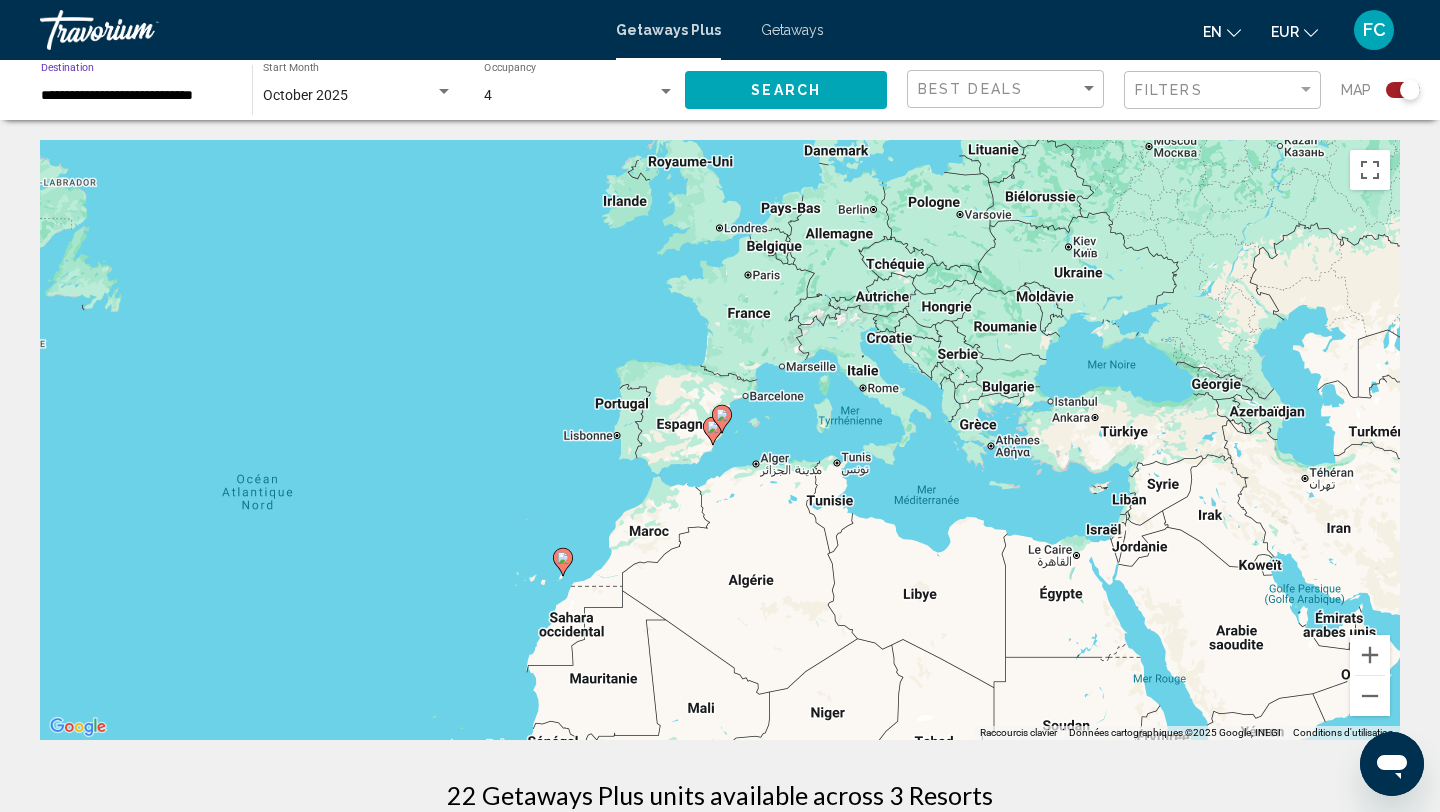 click on "**********" at bounding box center (136, 96) 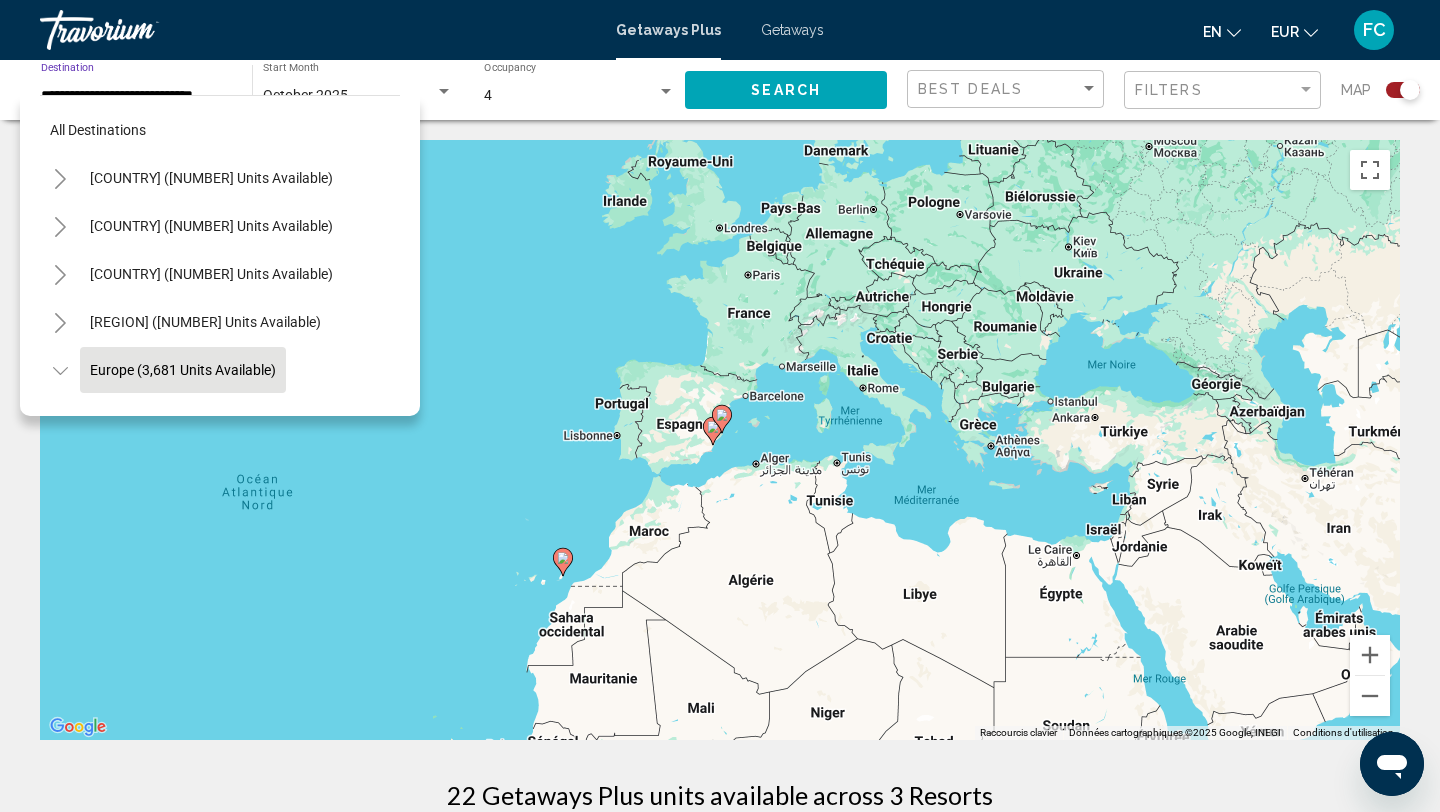 scroll, scrollTop: 119, scrollLeft: 0, axis: vertical 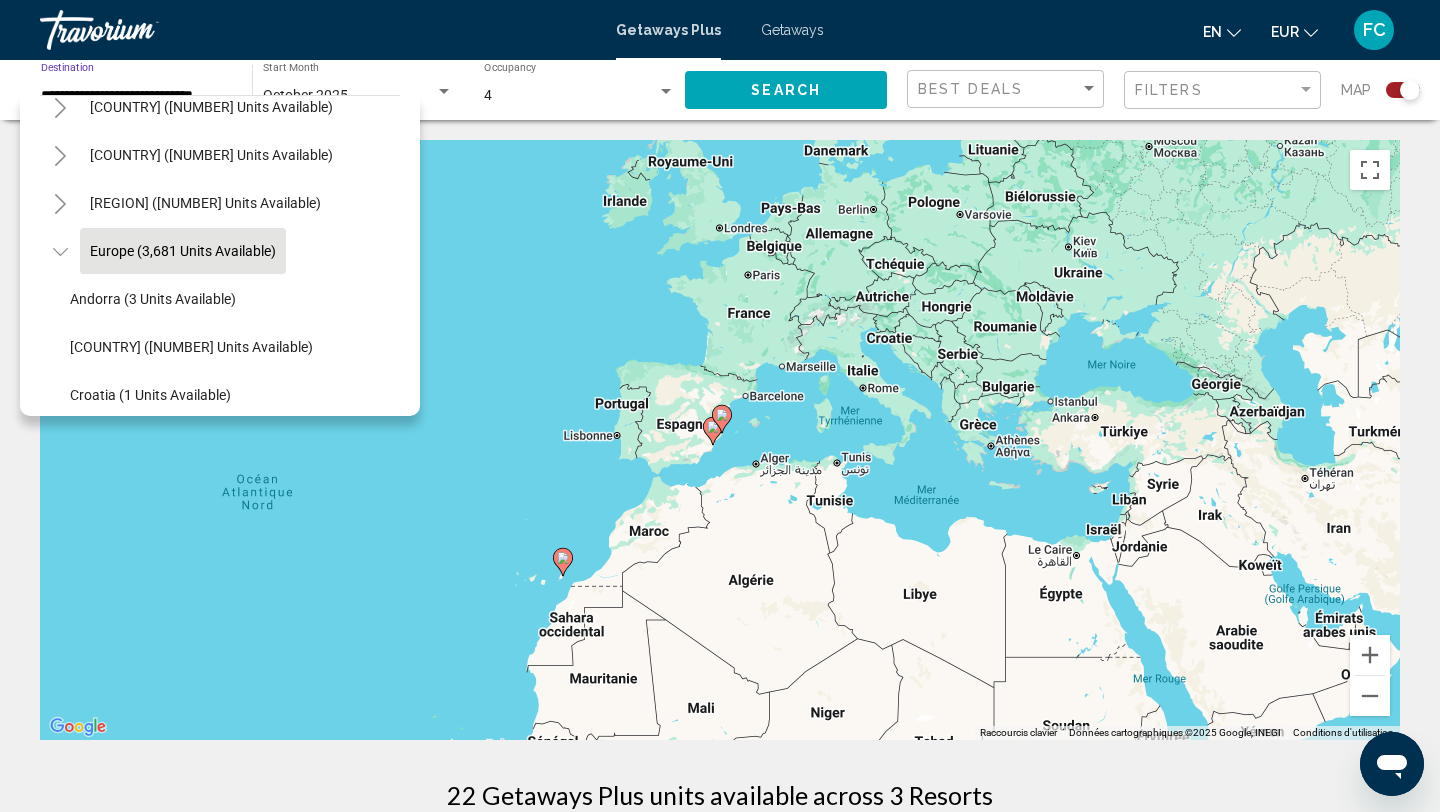 click on "Europe (3,681 units available)" 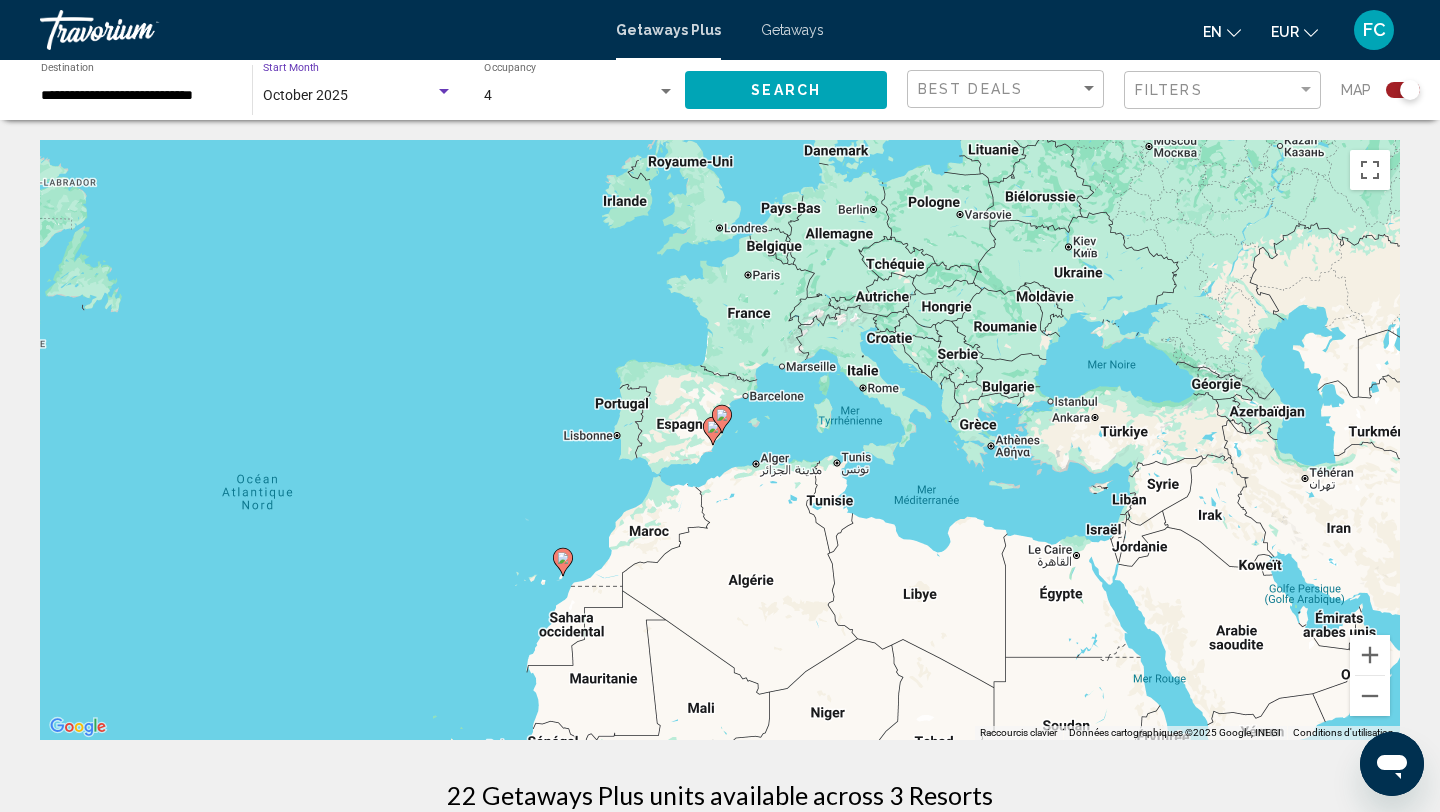 click on "October 2025" at bounding box center (305, 95) 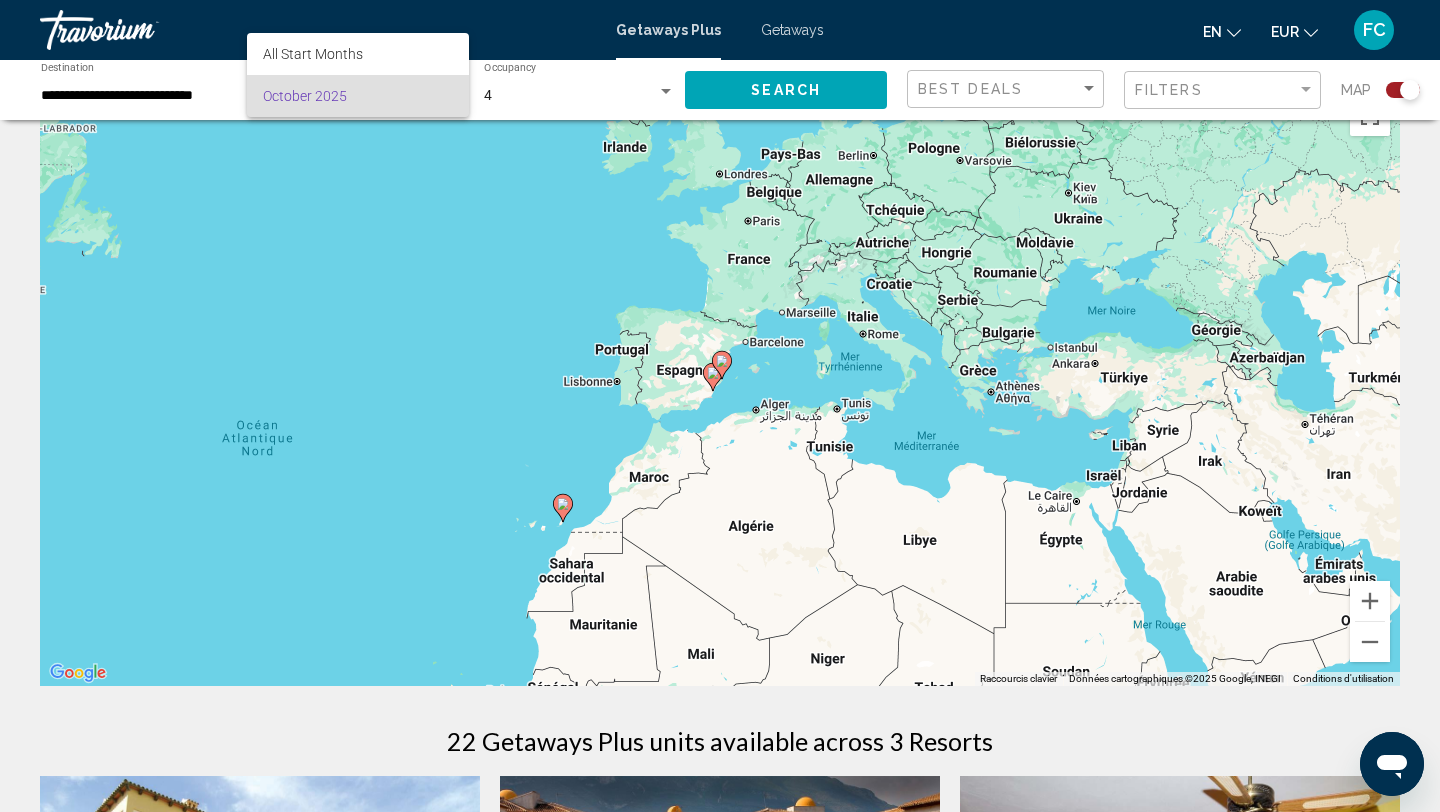 scroll, scrollTop: 52, scrollLeft: 0, axis: vertical 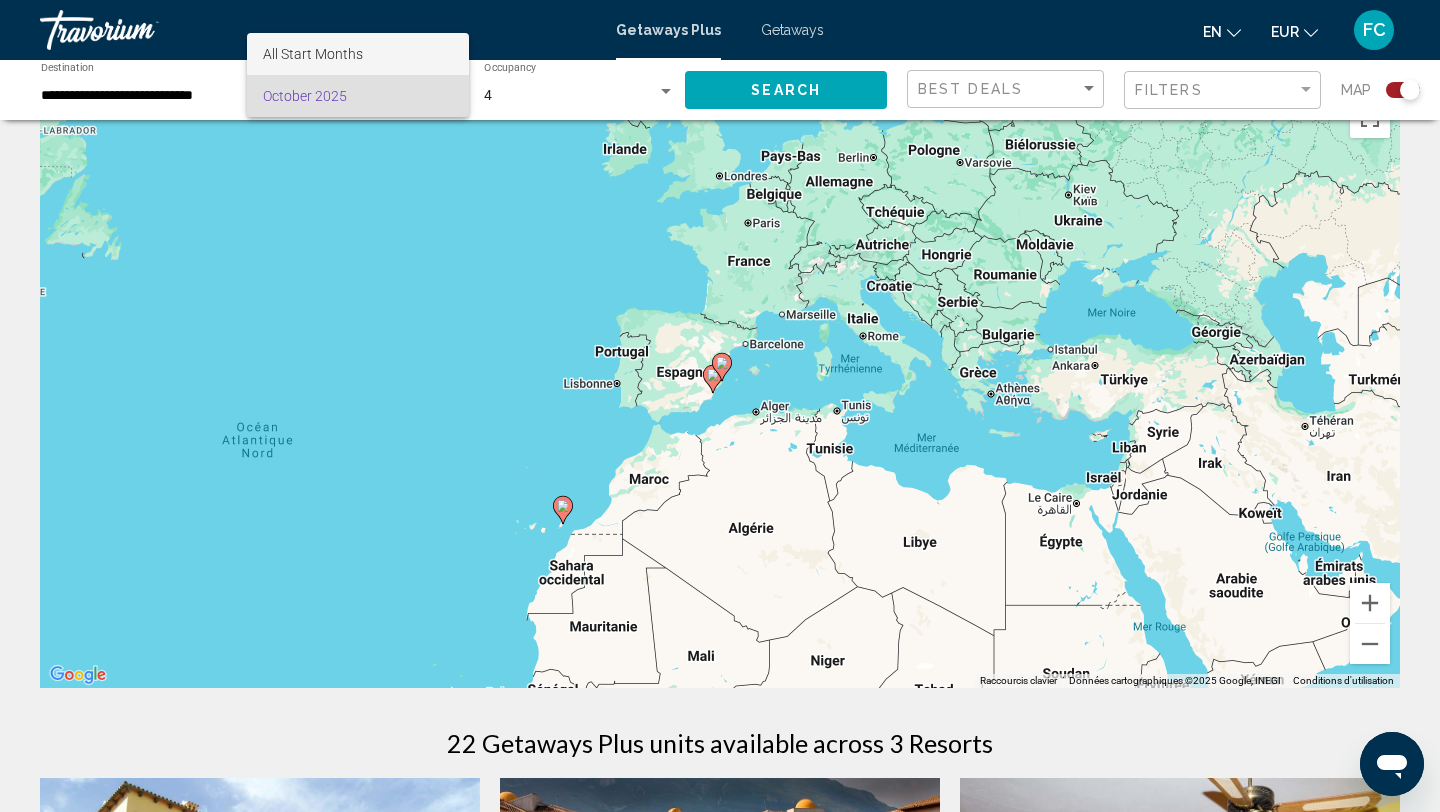click on "All Start Months" at bounding box center (313, 54) 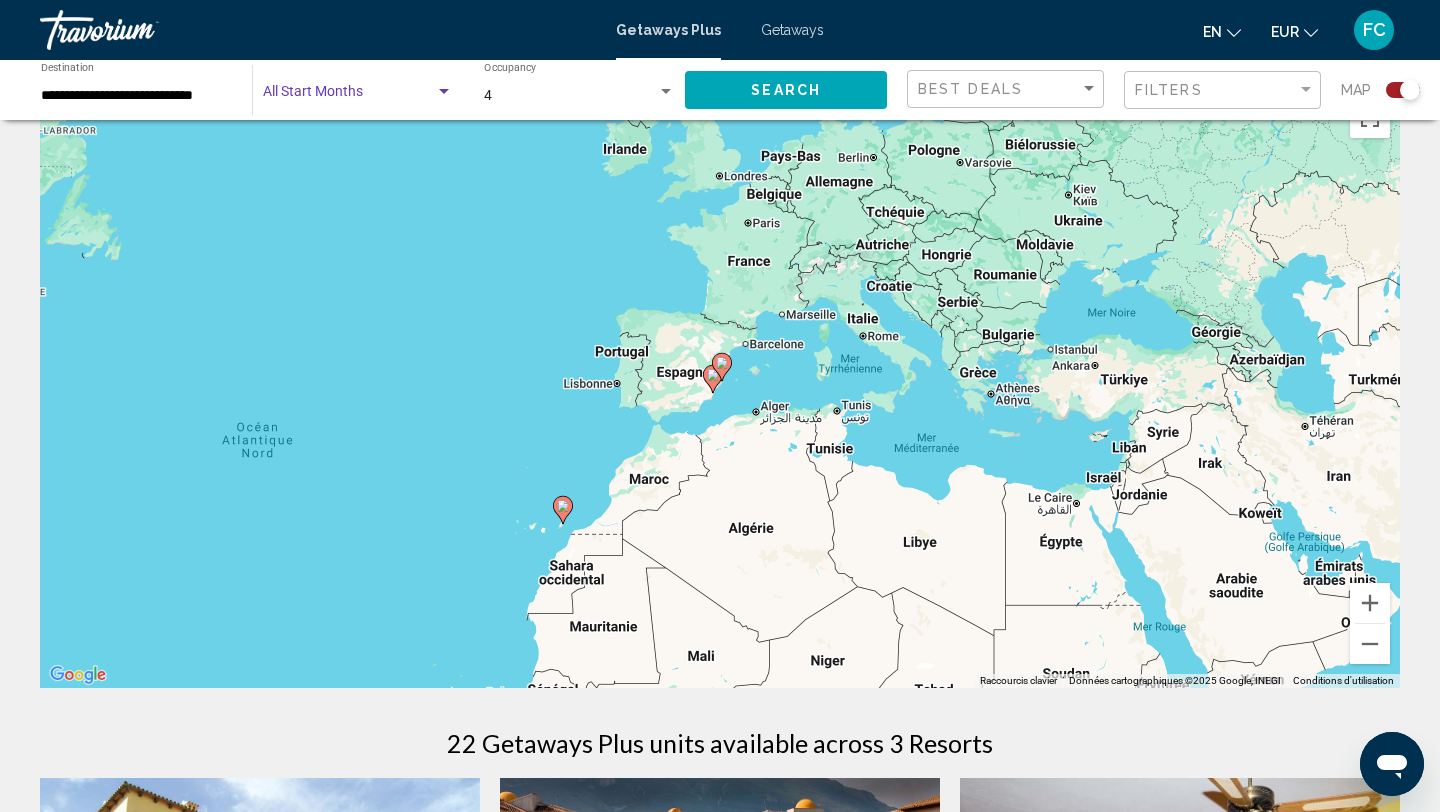 click at bounding box center (358, 96) 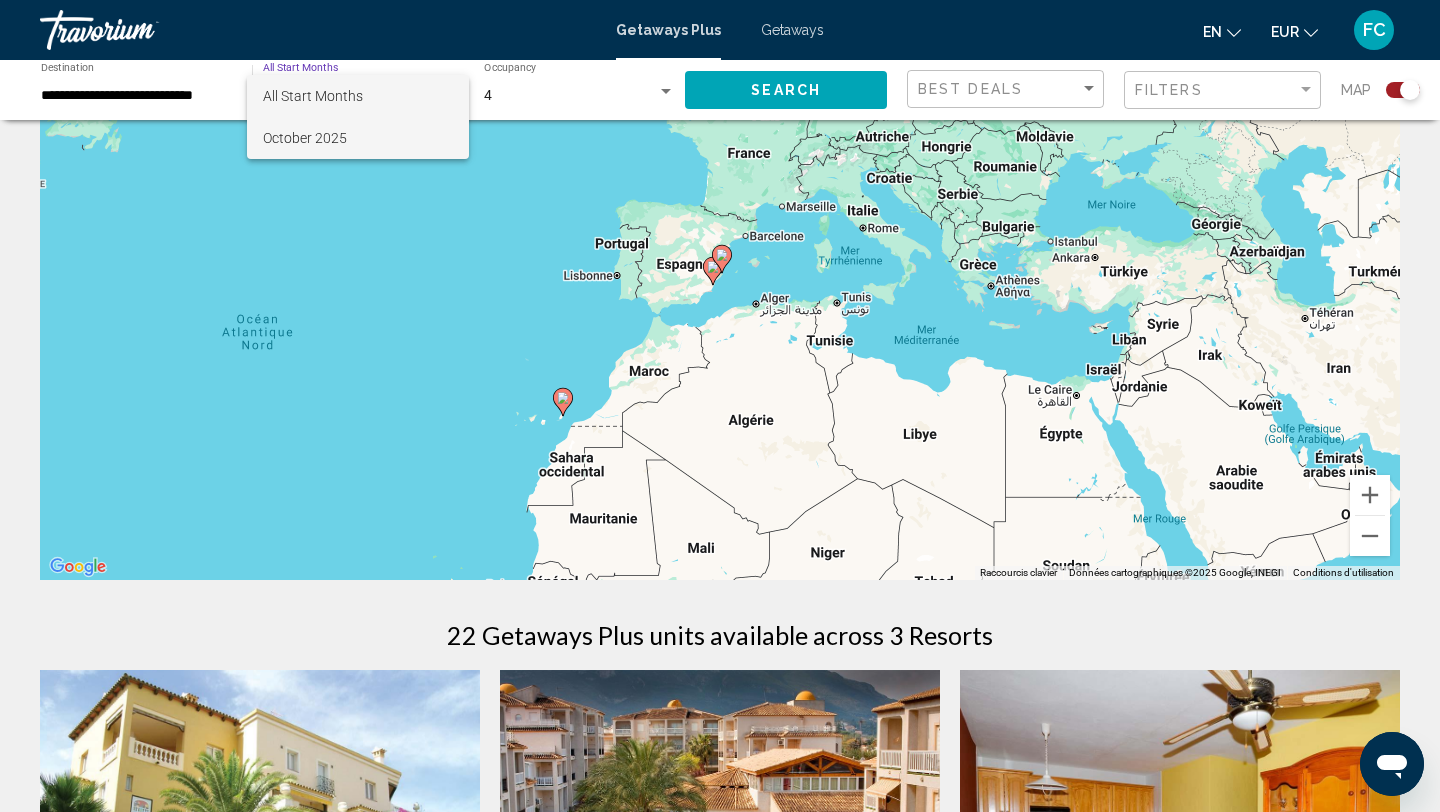 scroll, scrollTop: 155, scrollLeft: 0, axis: vertical 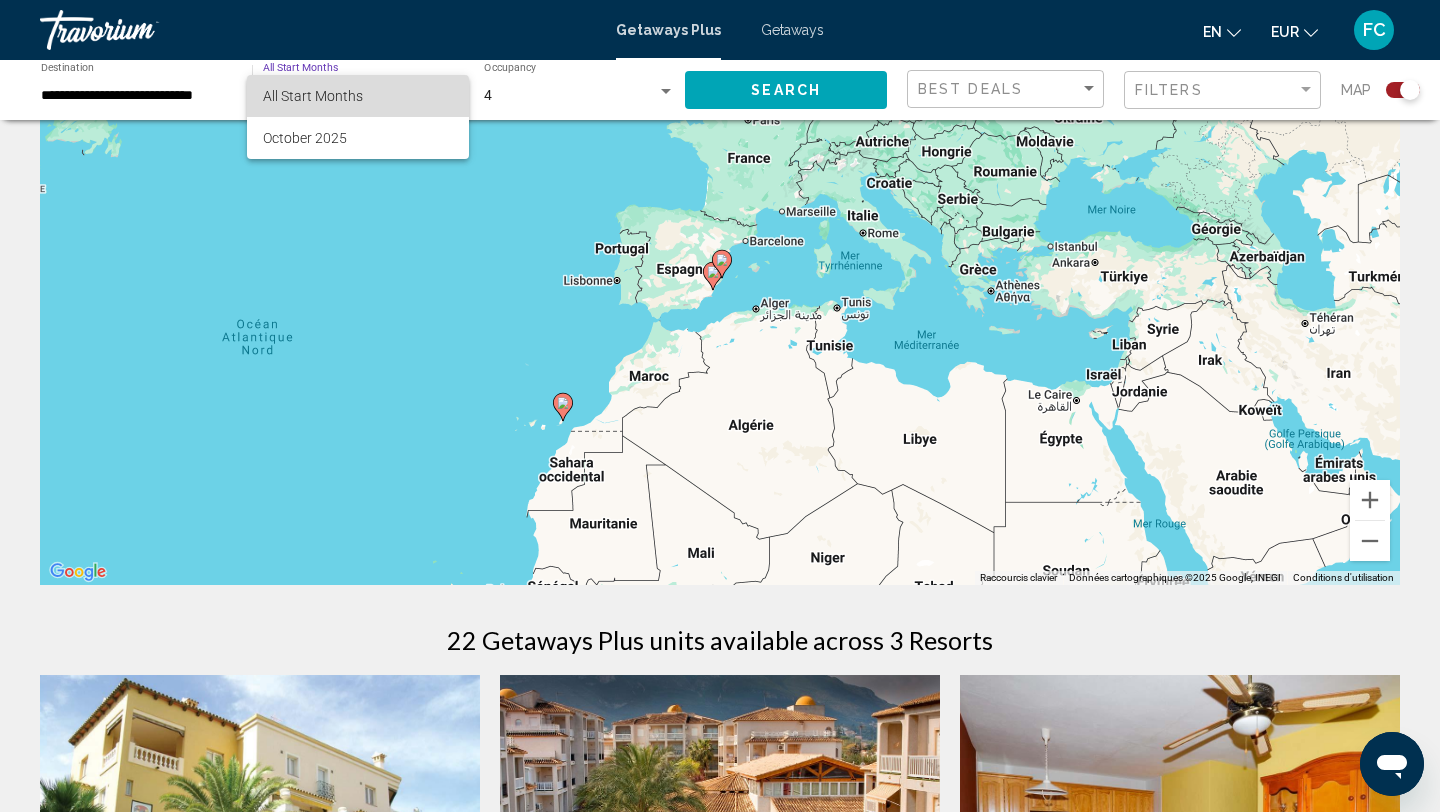 click on "All Start Months" at bounding box center (313, 96) 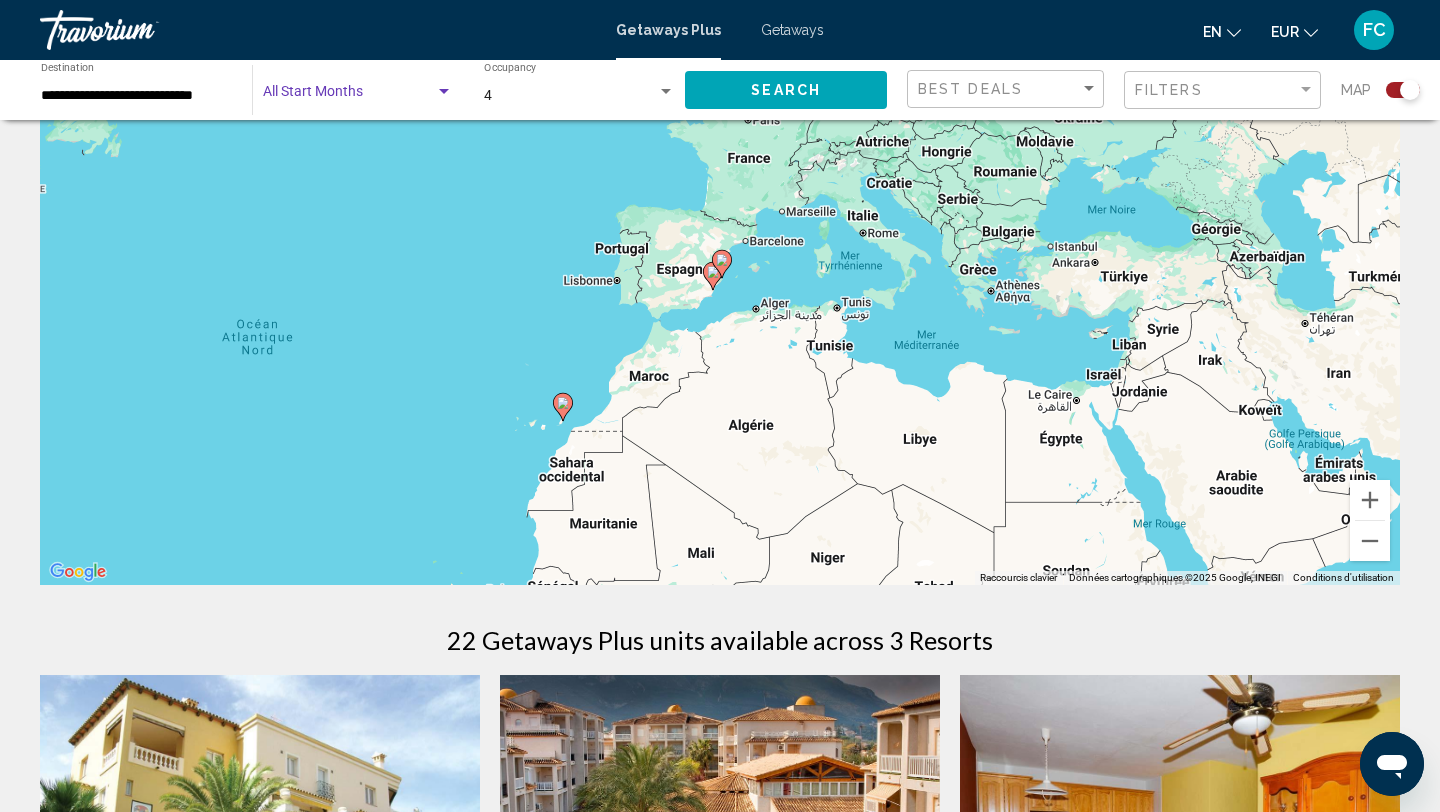 click on "4" at bounding box center (570, 96) 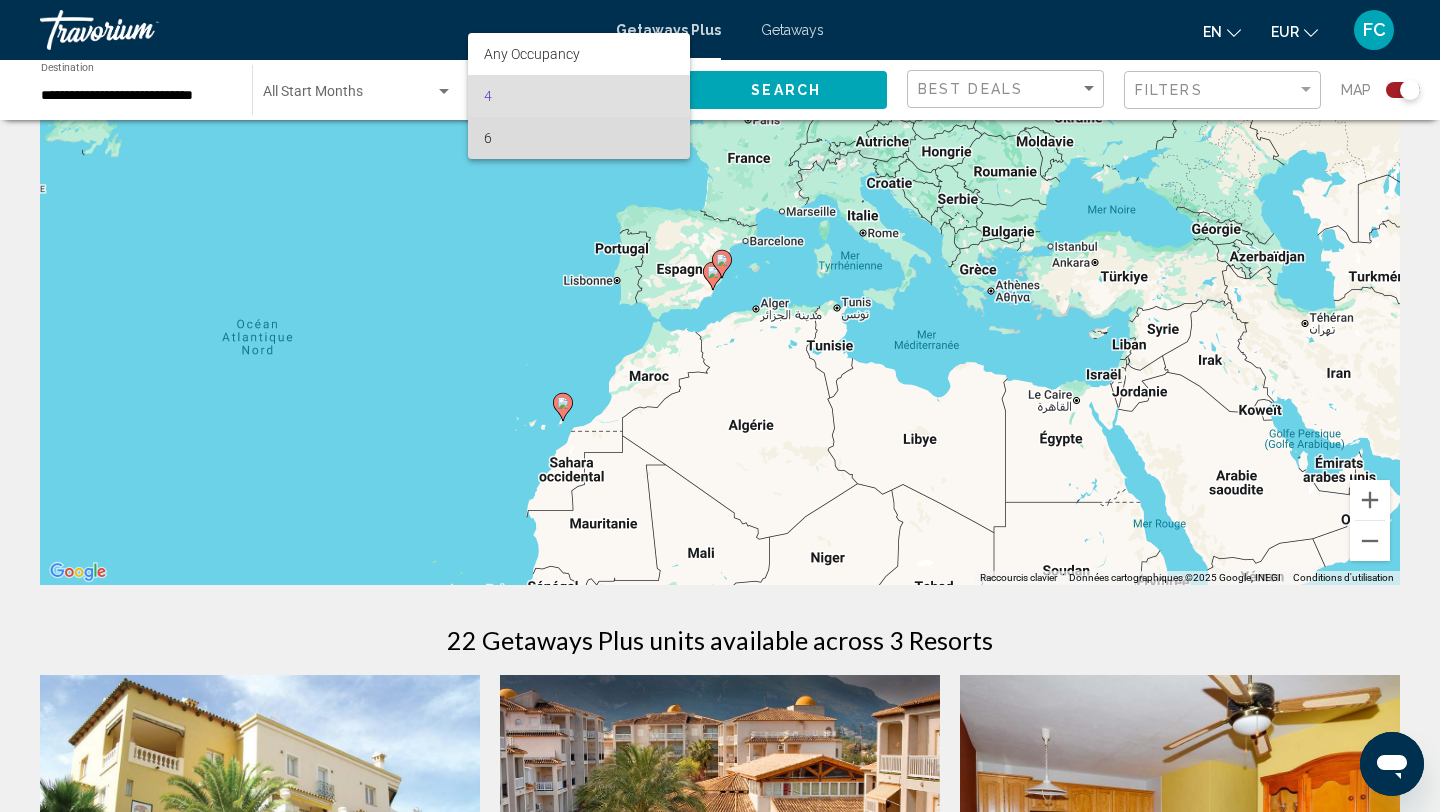 click on "6" at bounding box center (579, 138) 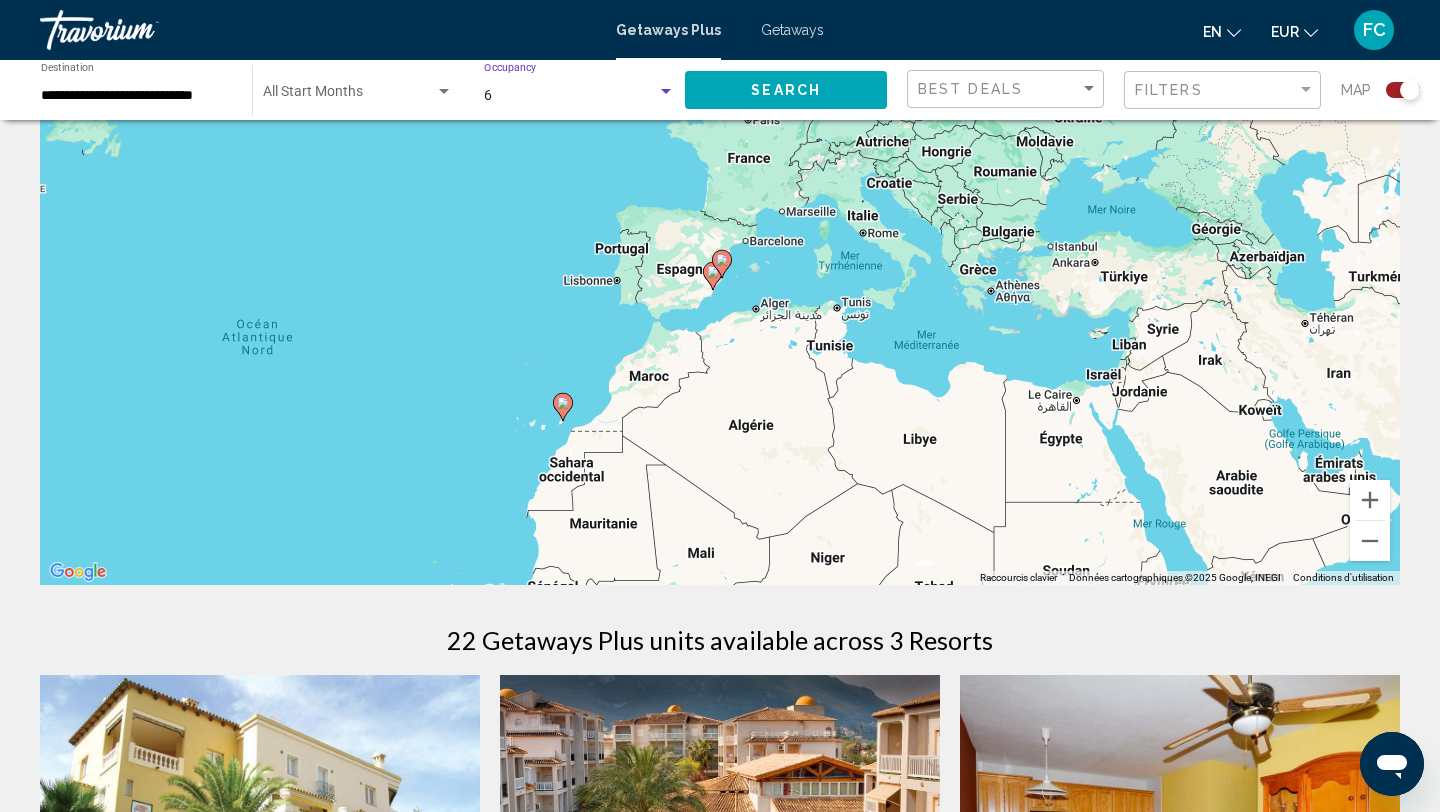 click at bounding box center [666, 91] 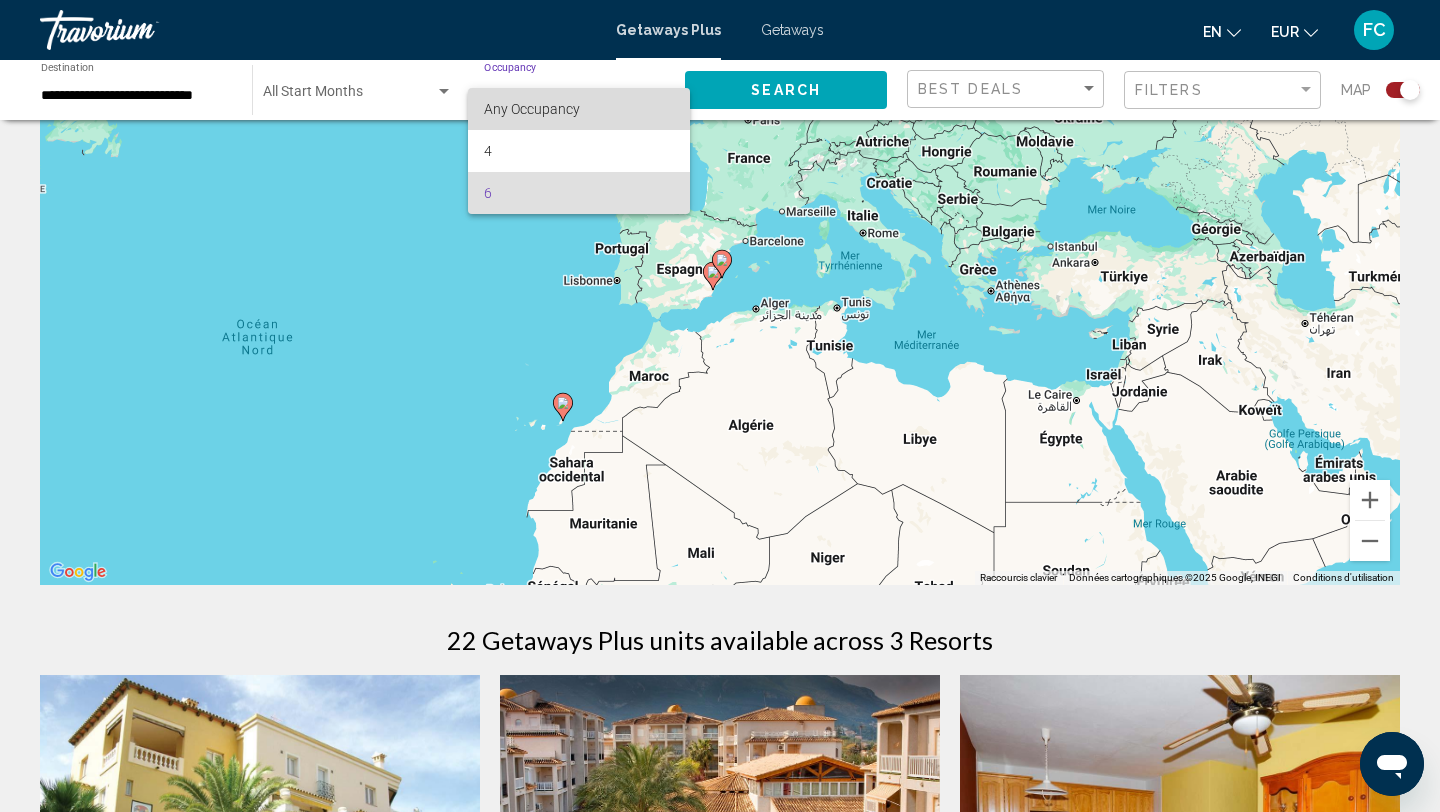 click on "Any Occupancy" at bounding box center (579, 109) 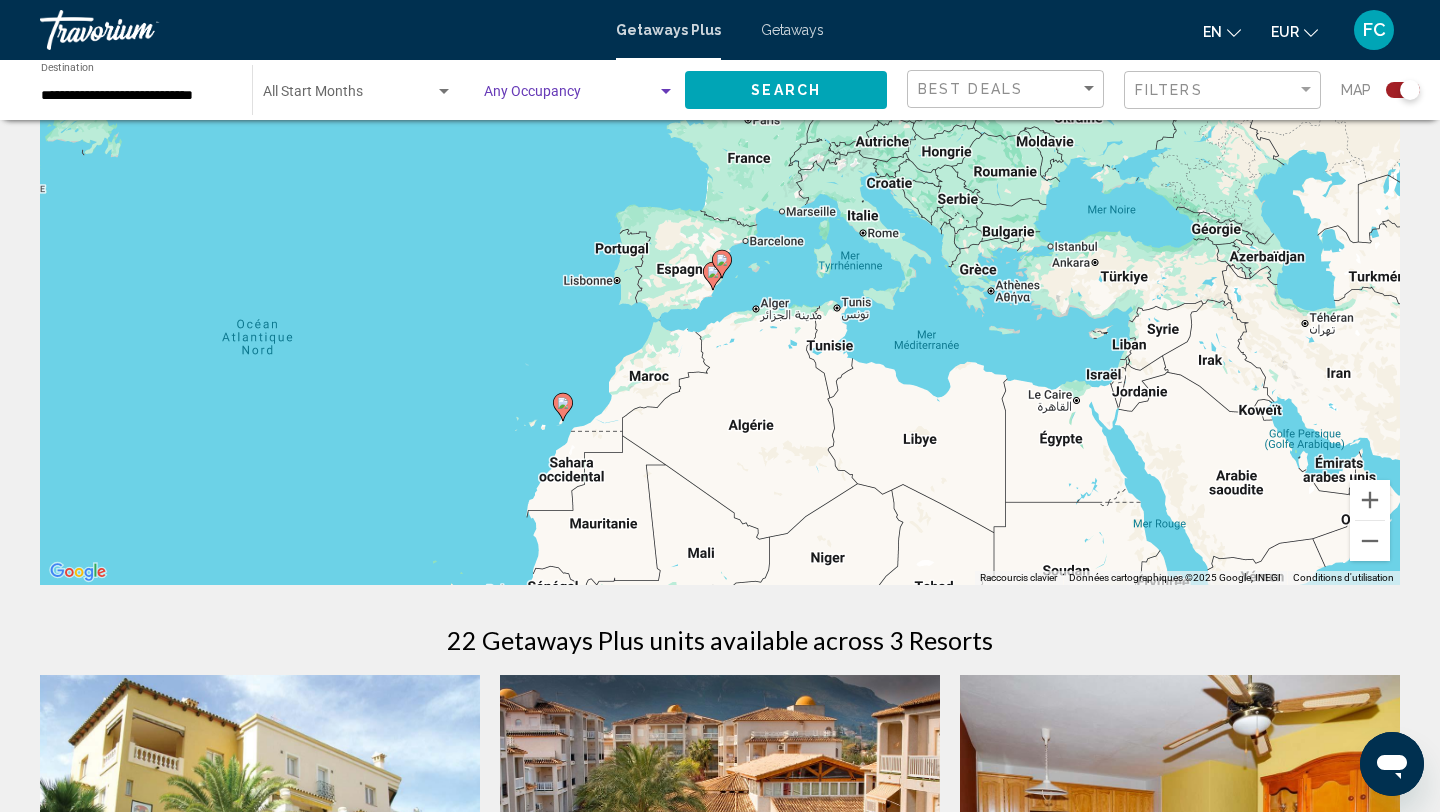 click at bounding box center [570, 96] 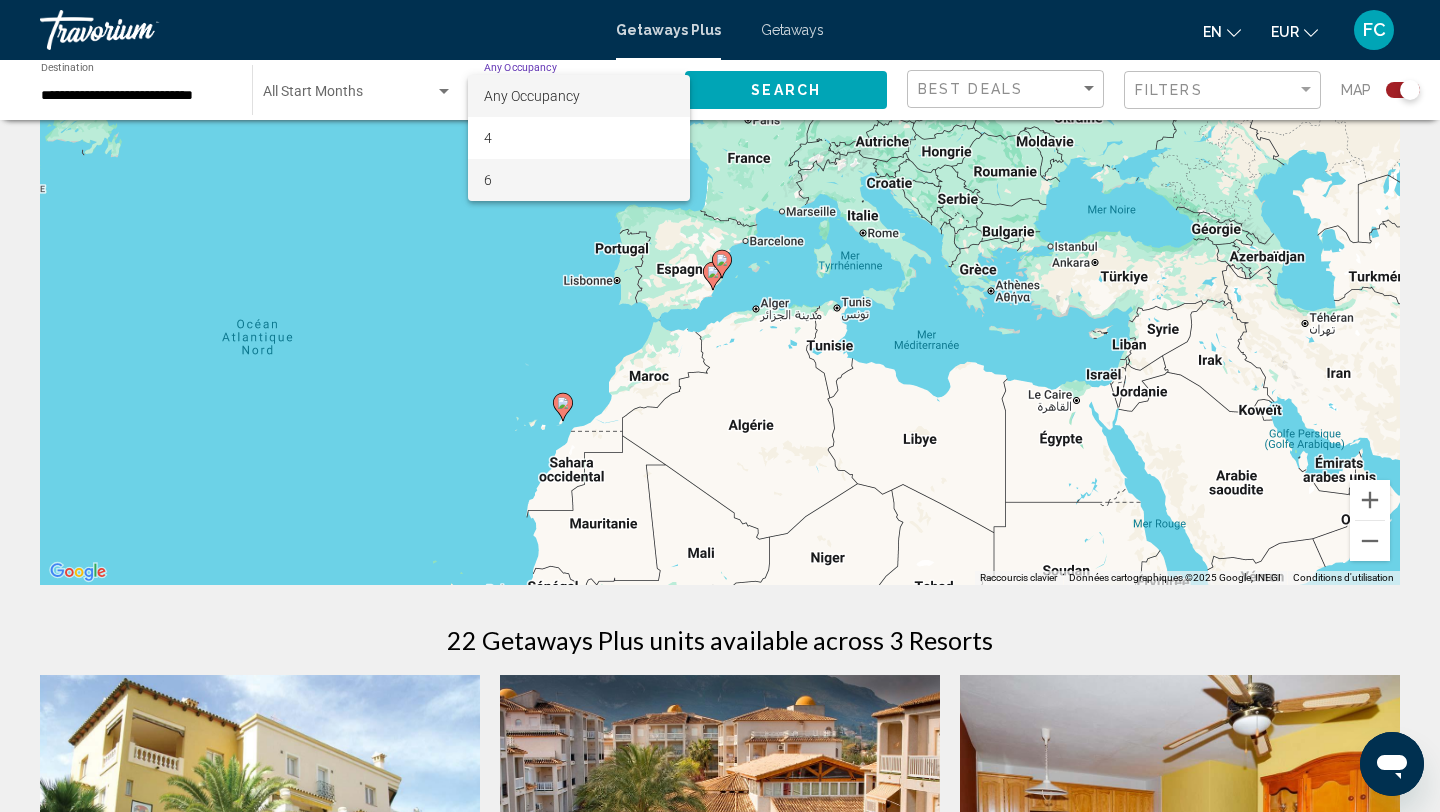 click on "6" at bounding box center [579, 180] 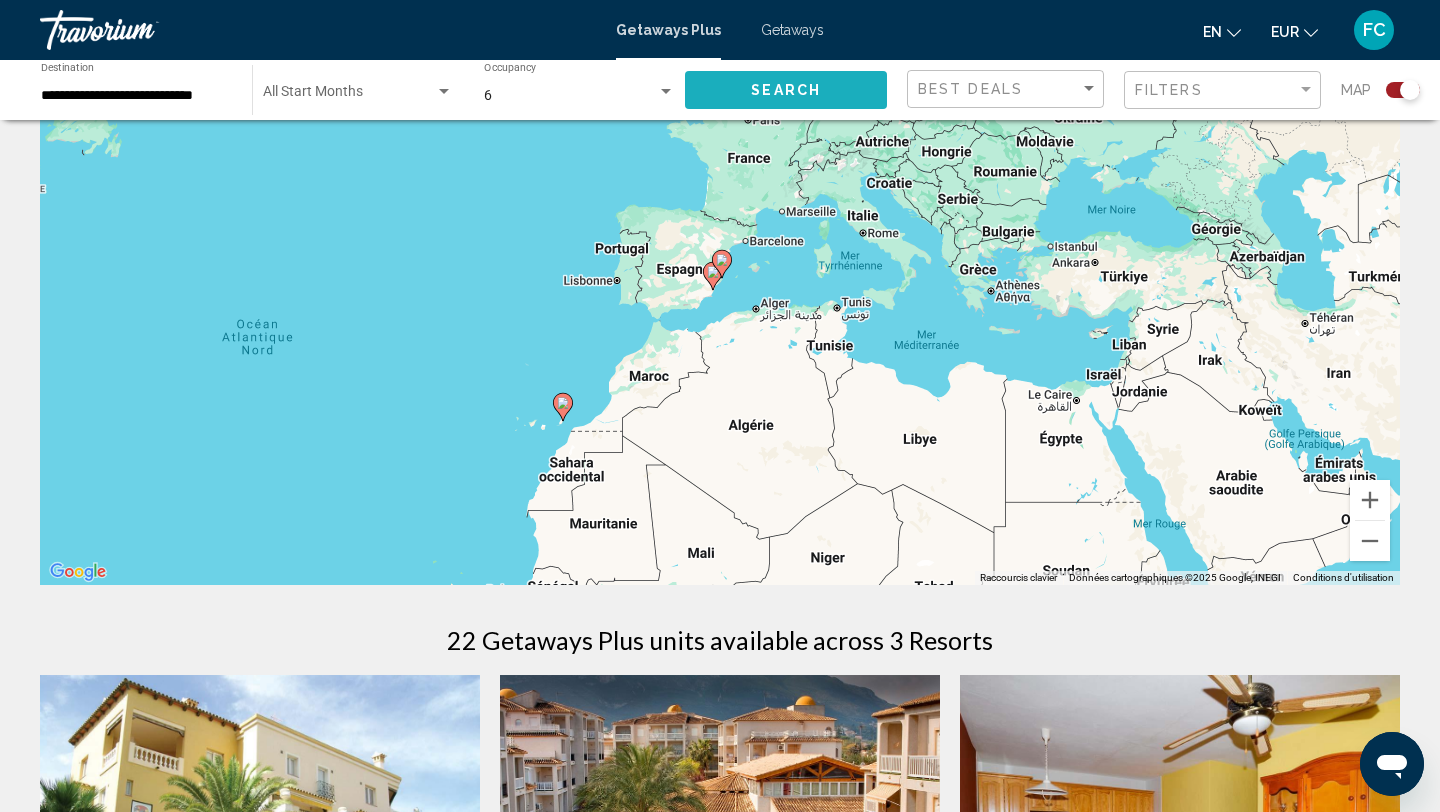 click on "Search" 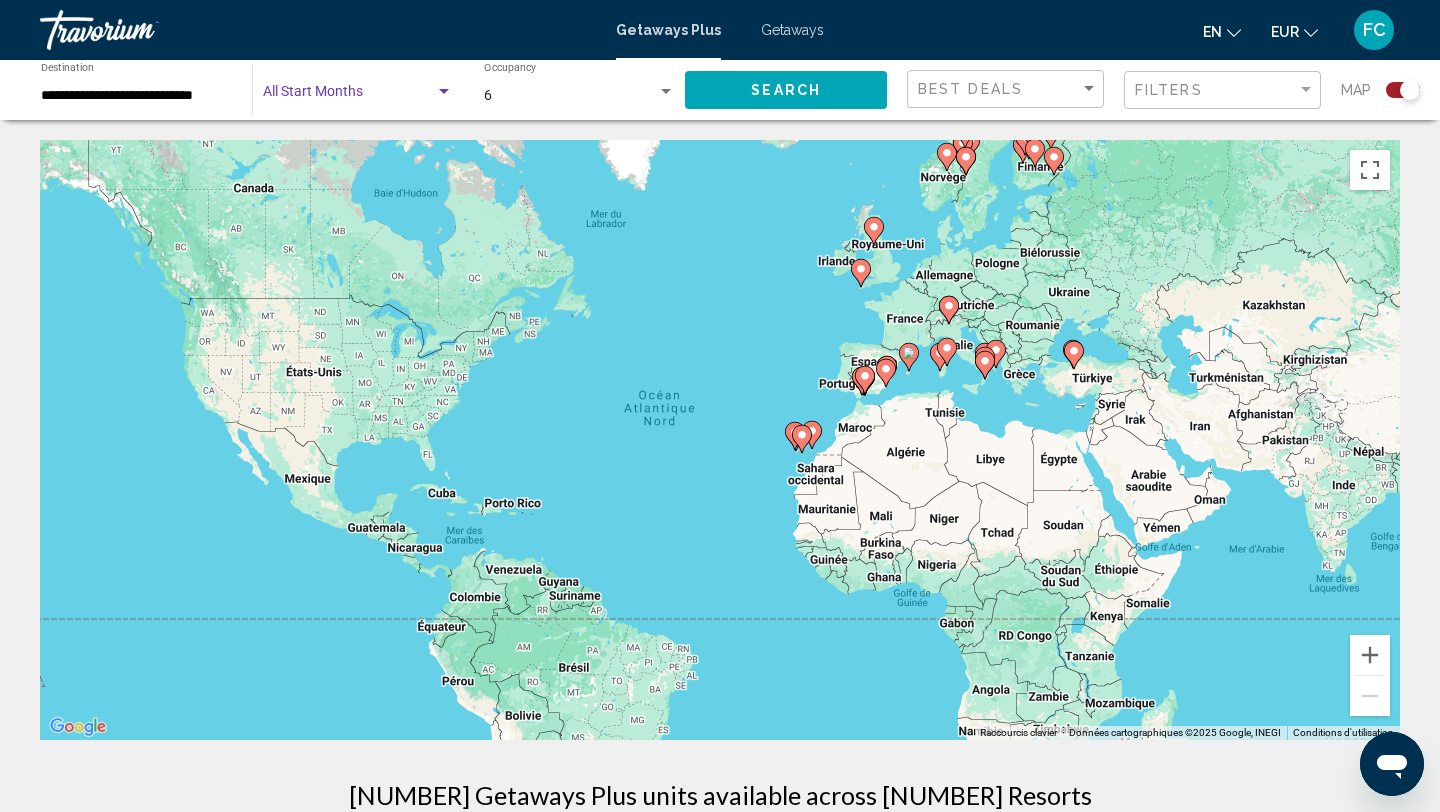 click at bounding box center [444, 91] 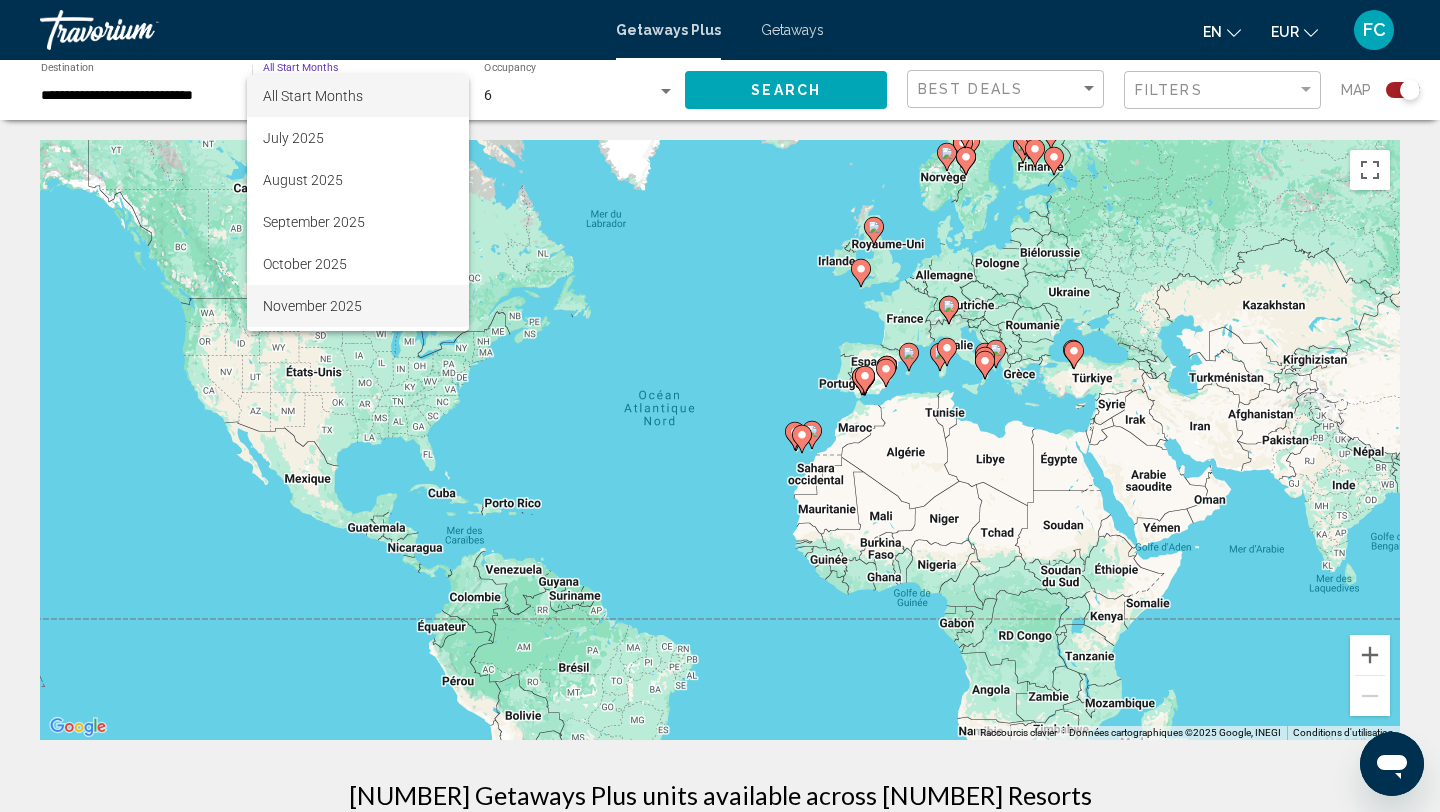 scroll, scrollTop: 53, scrollLeft: 0, axis: vertical 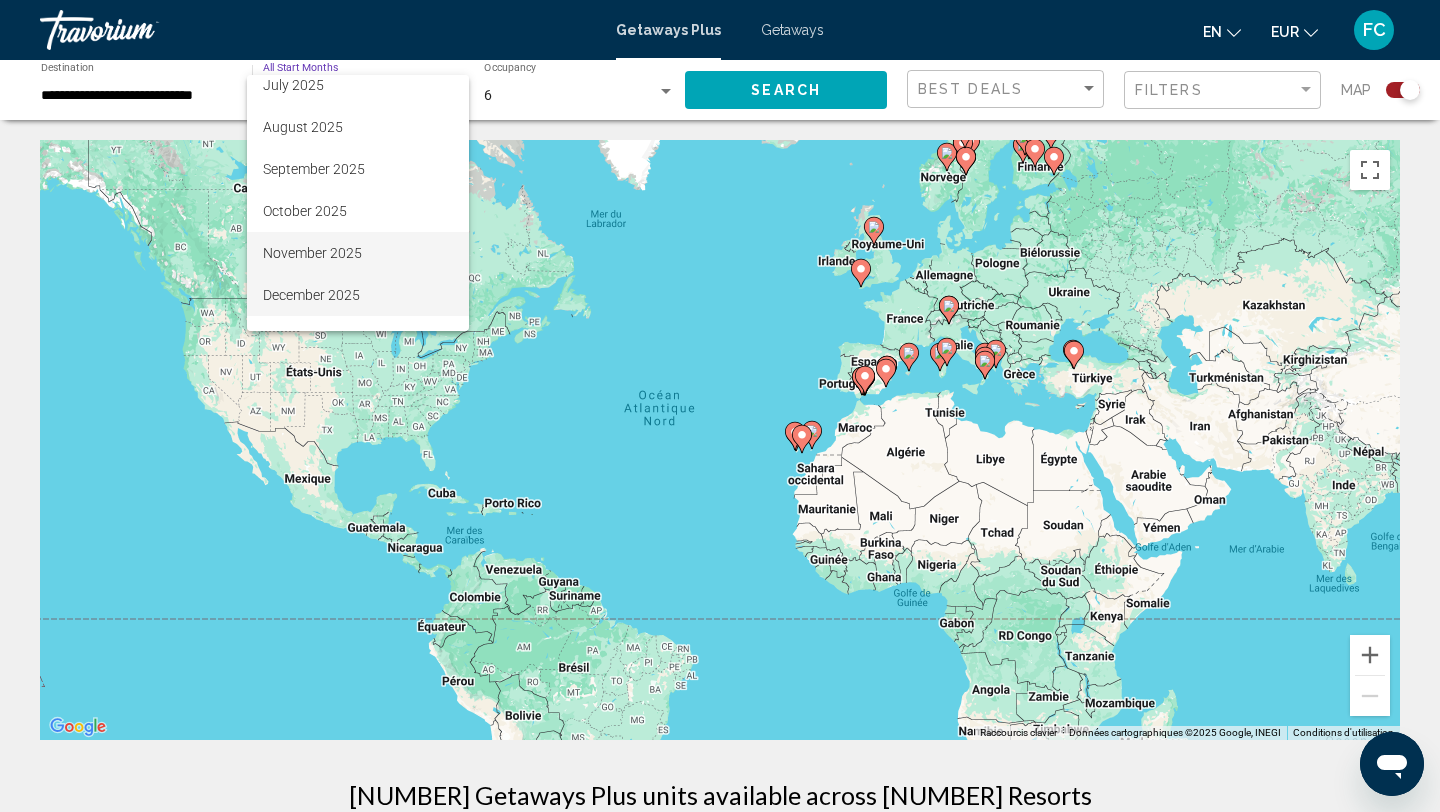 click on "December 2025" at bounding box center (358, 295) 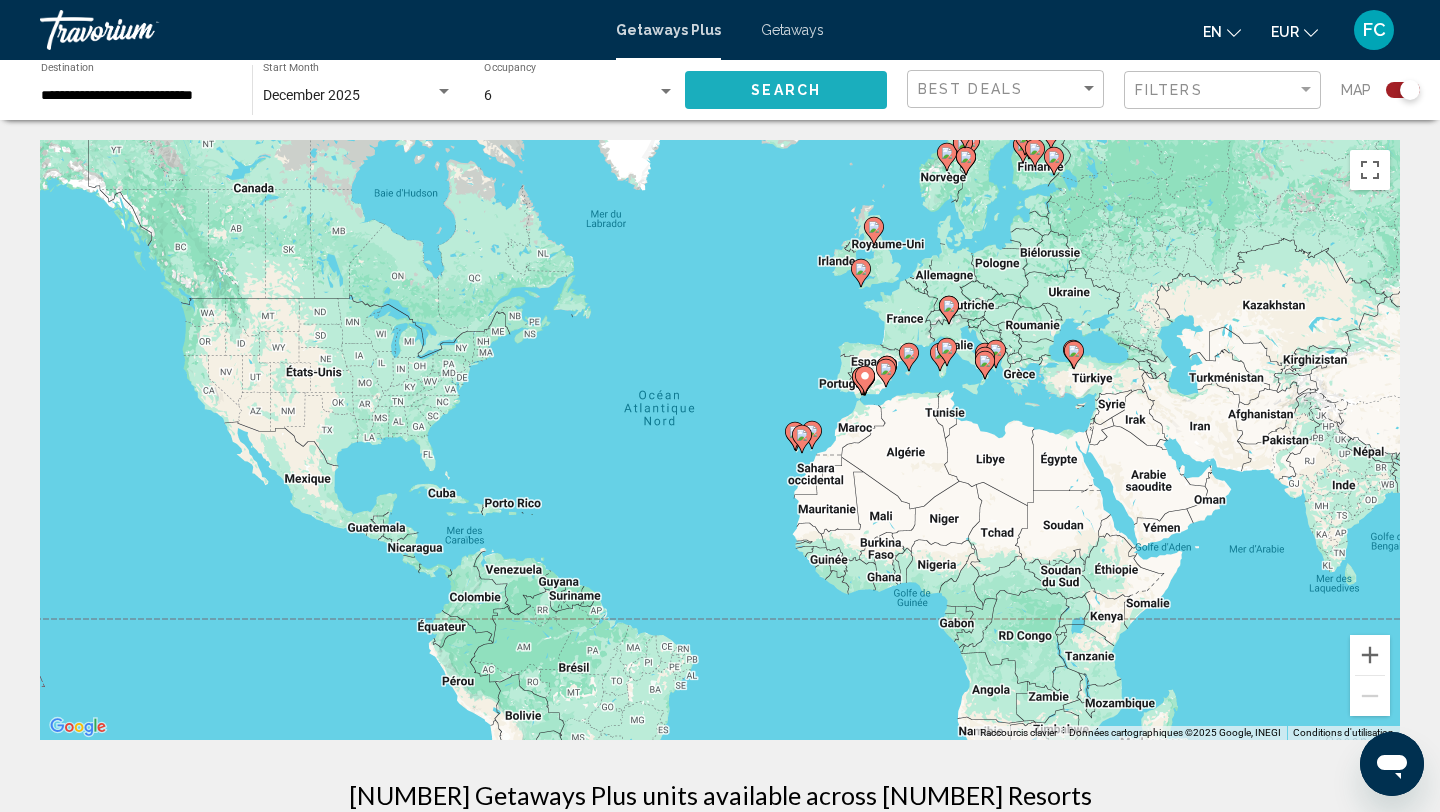 click on "Search" 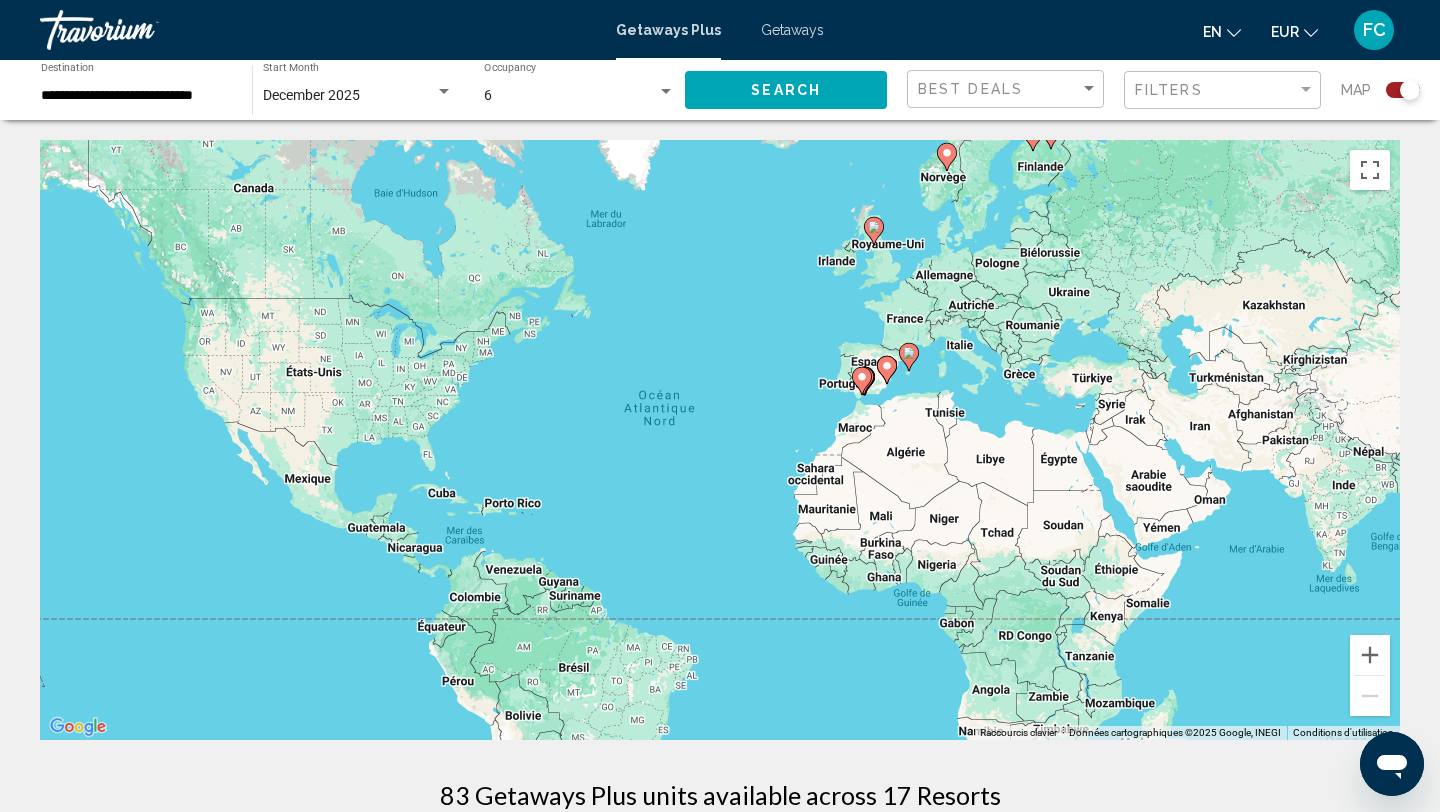 click on "**********" at bounding box center (136, 96) 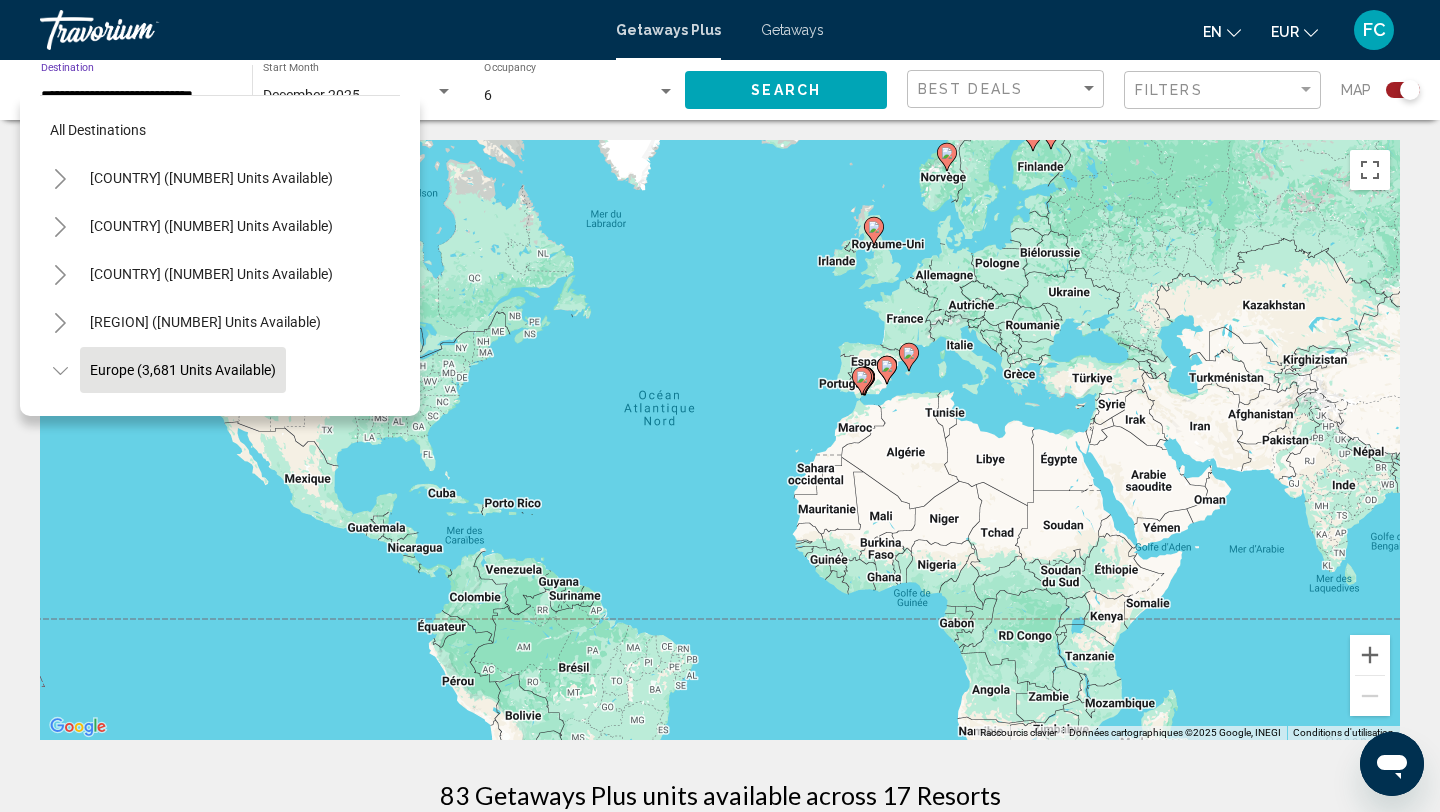 scroll, scrollTop: 119, scrollLeft: 0, axis: vertical 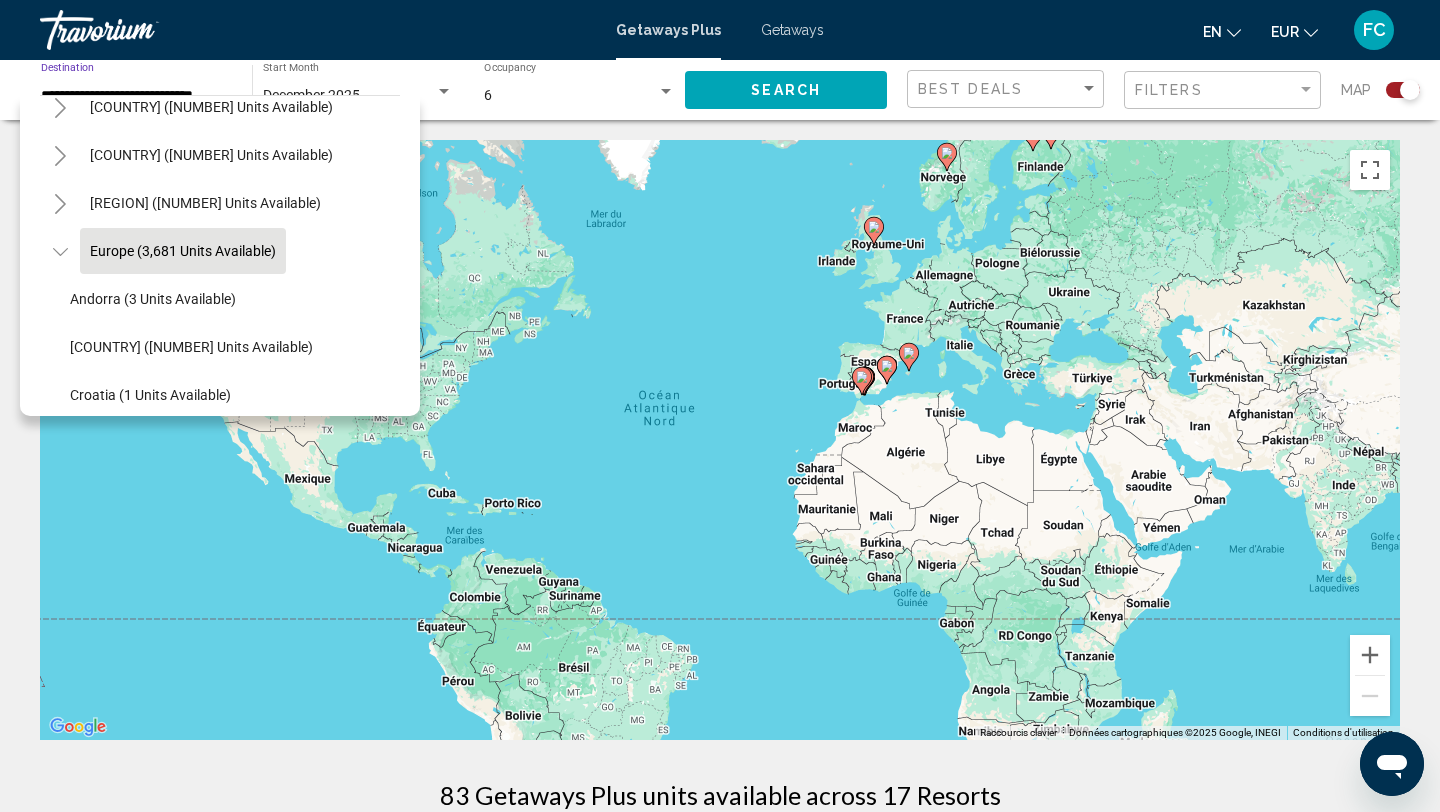 click 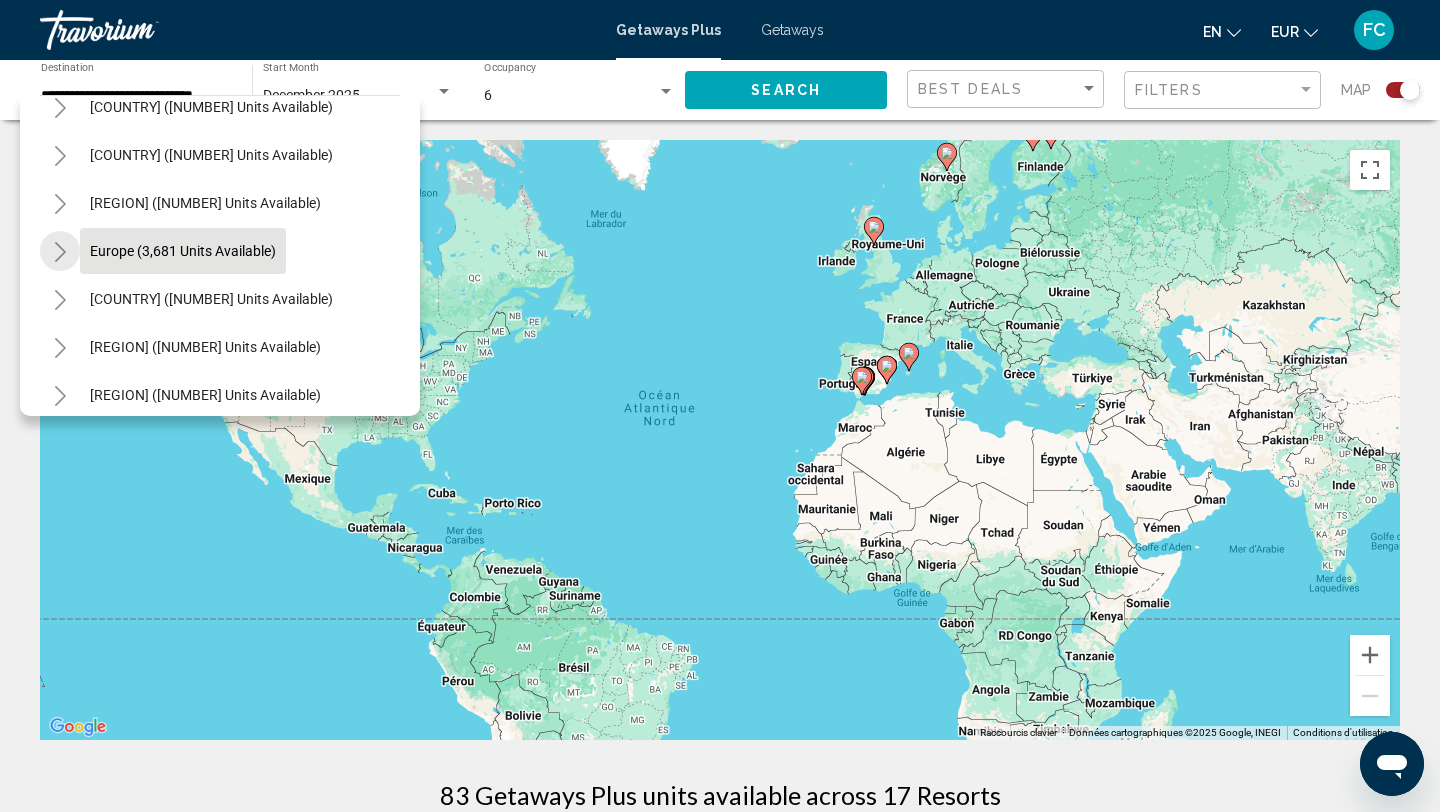 click 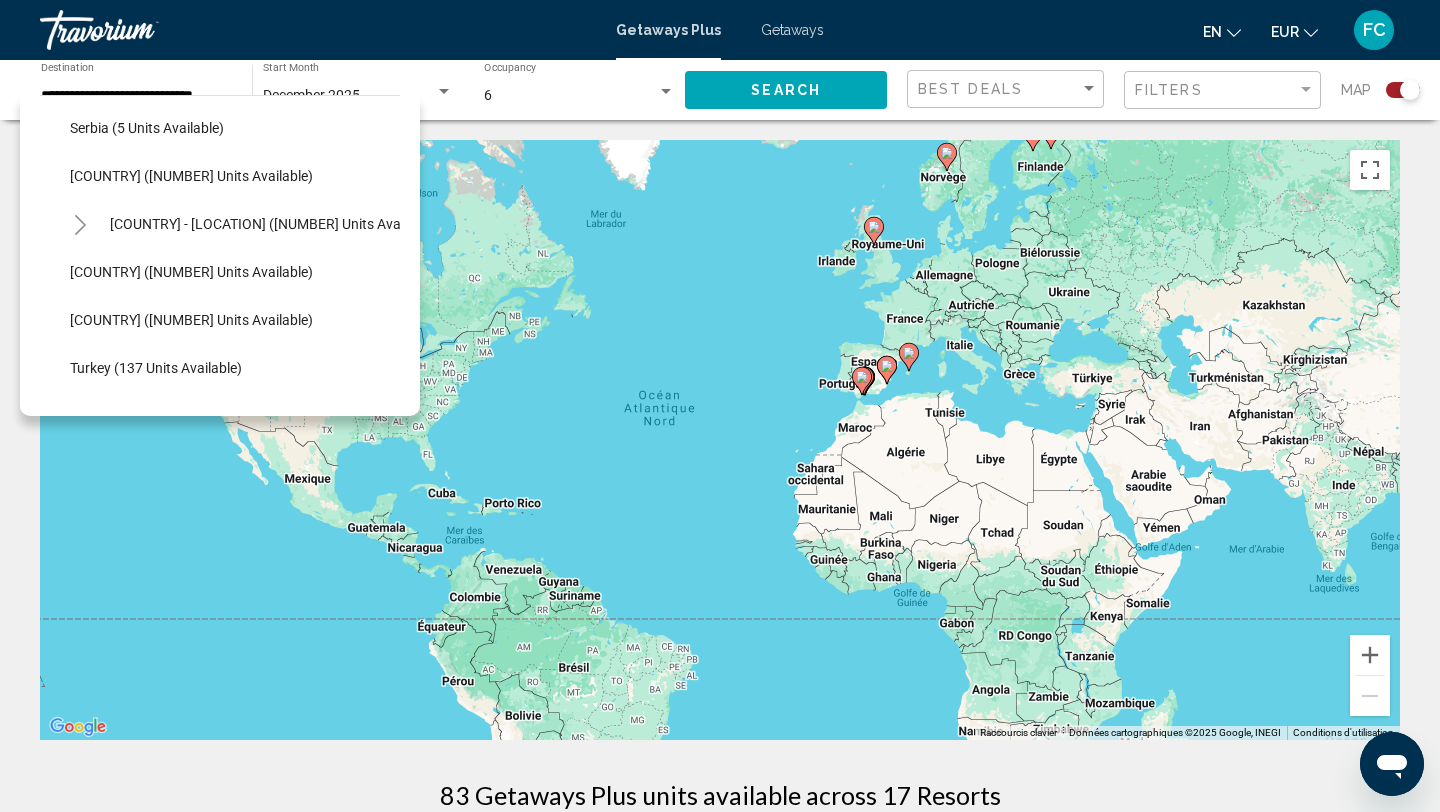 scroll, scrollTop: 726, scrollLeft: 0, axis: vertical 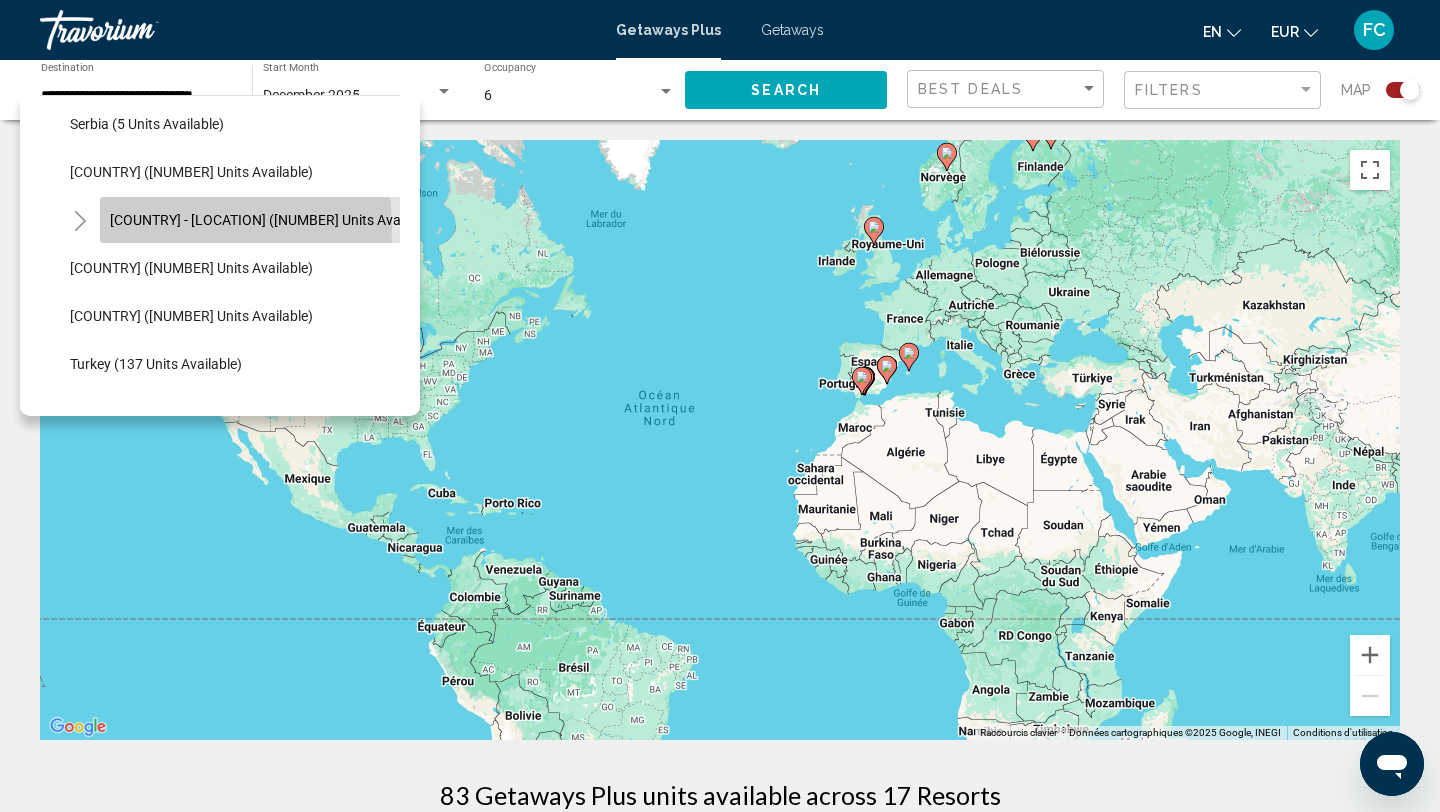click on "Spain - Canary Islands (302 units available)" 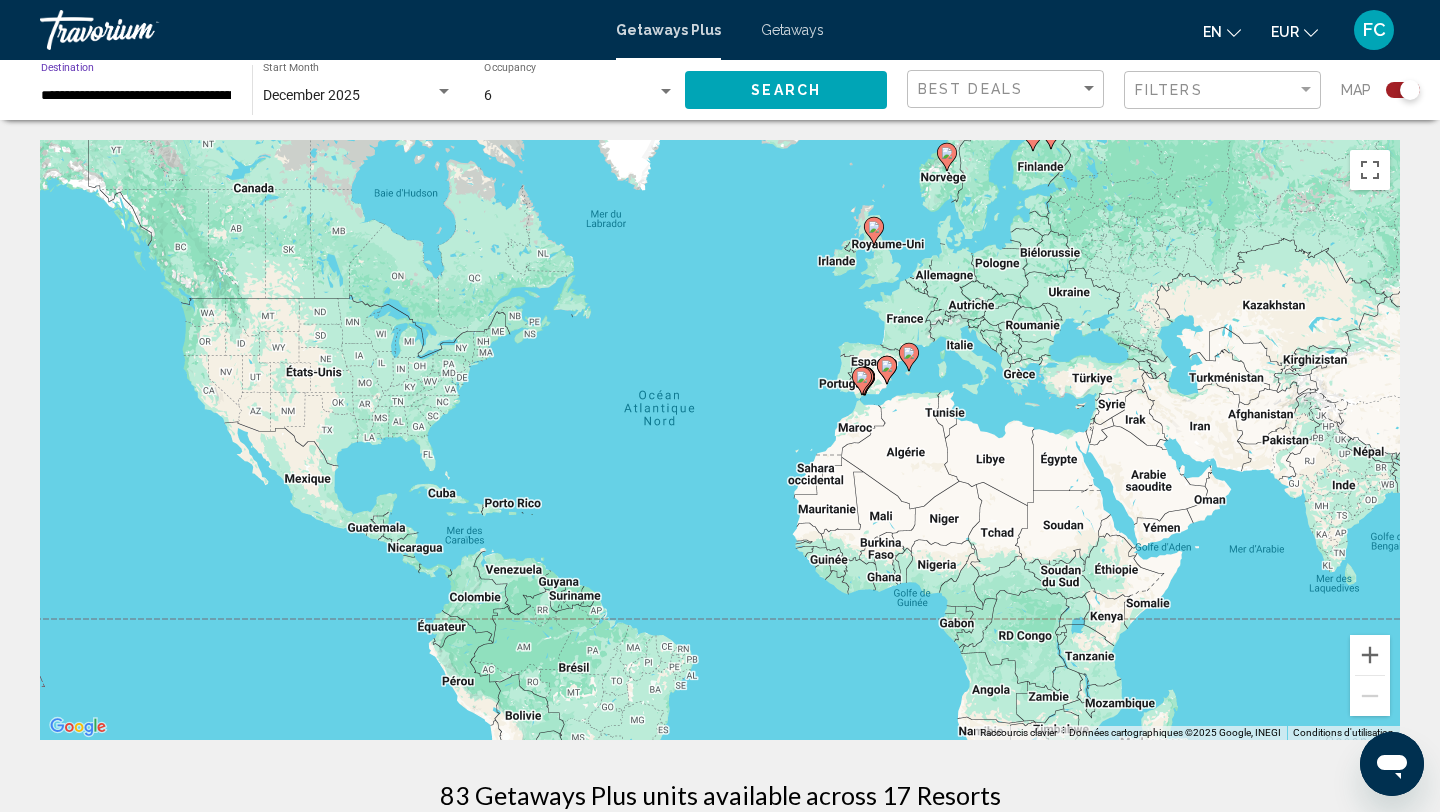click on "Search" 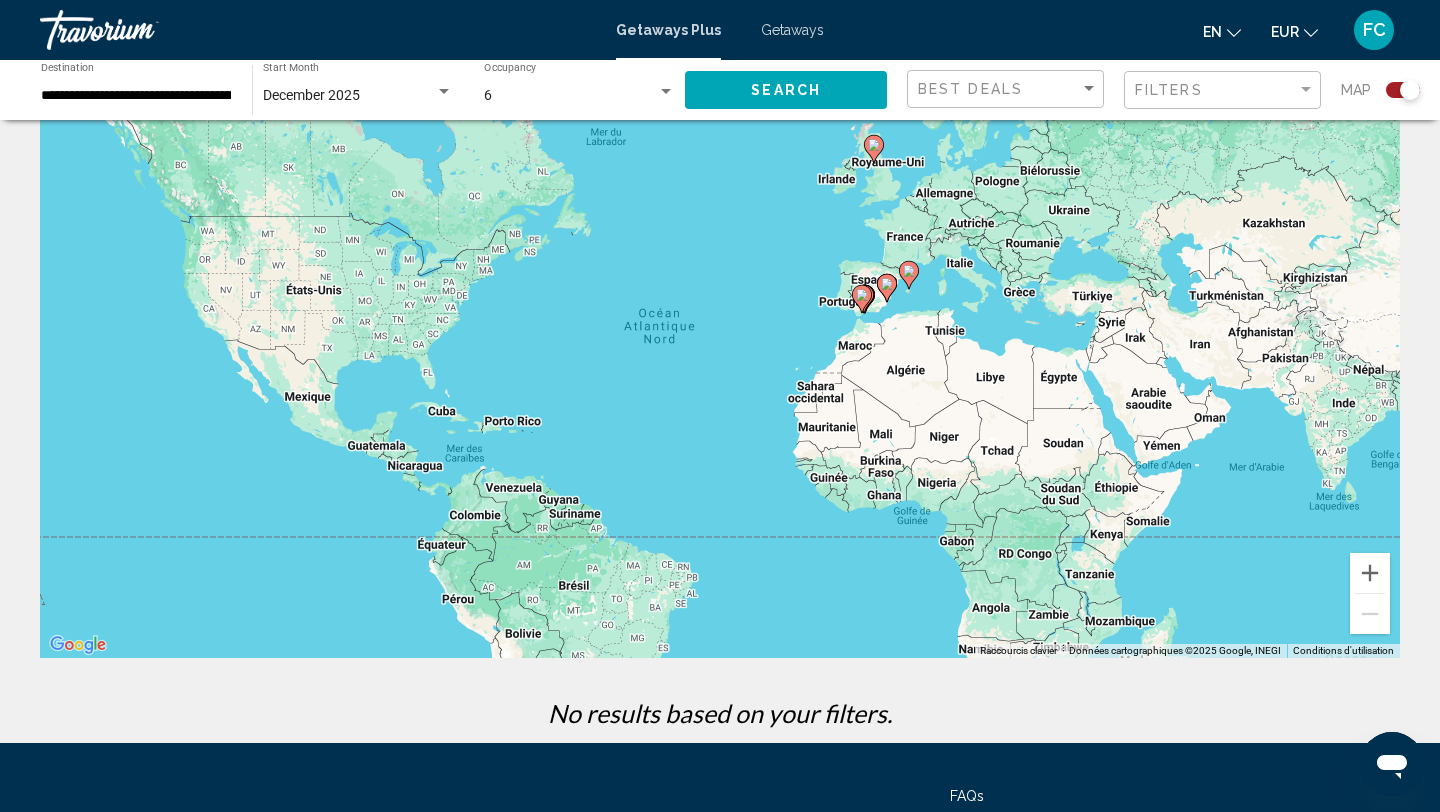 scroll, scrollTop: 63, scrollLeft: 0, axis: vertical 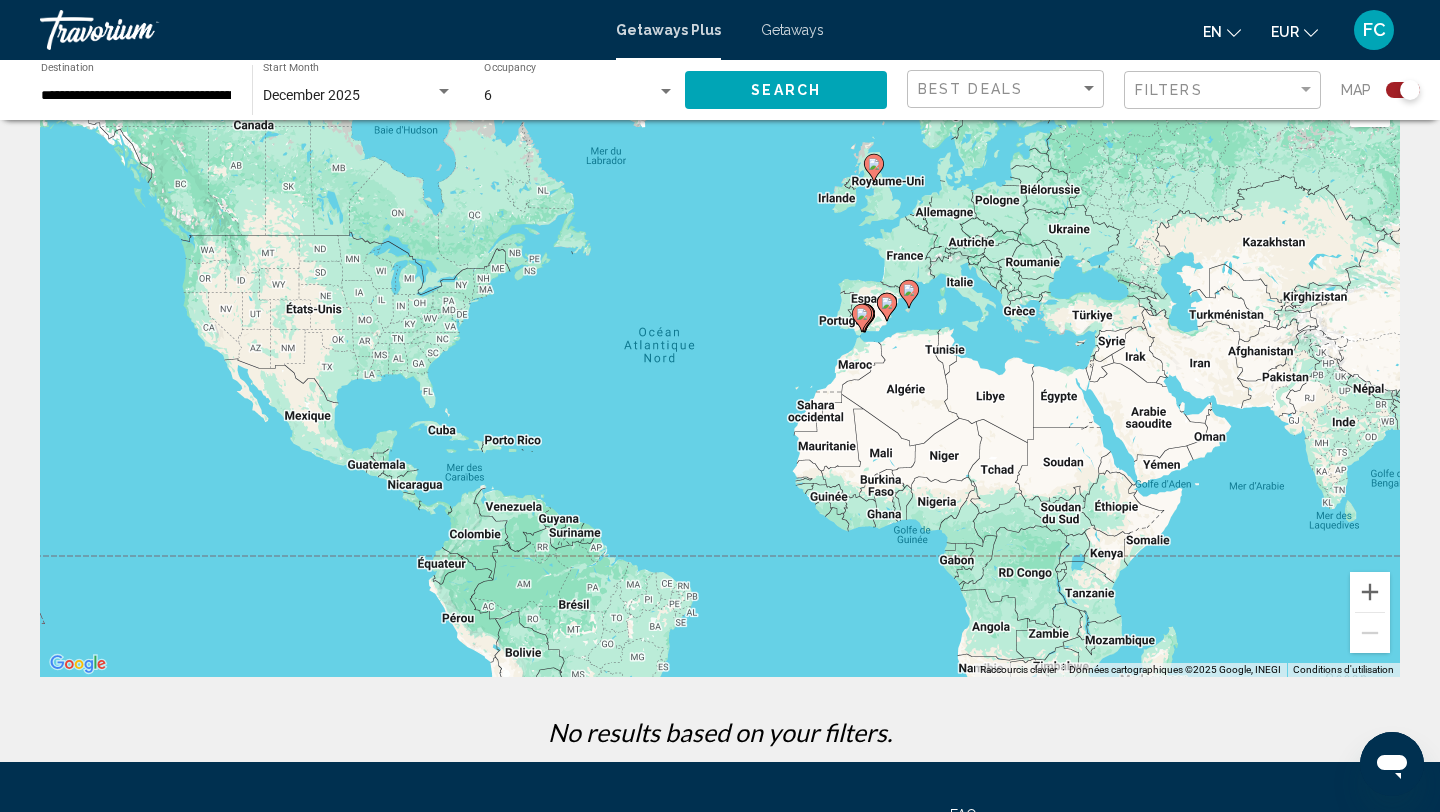 click 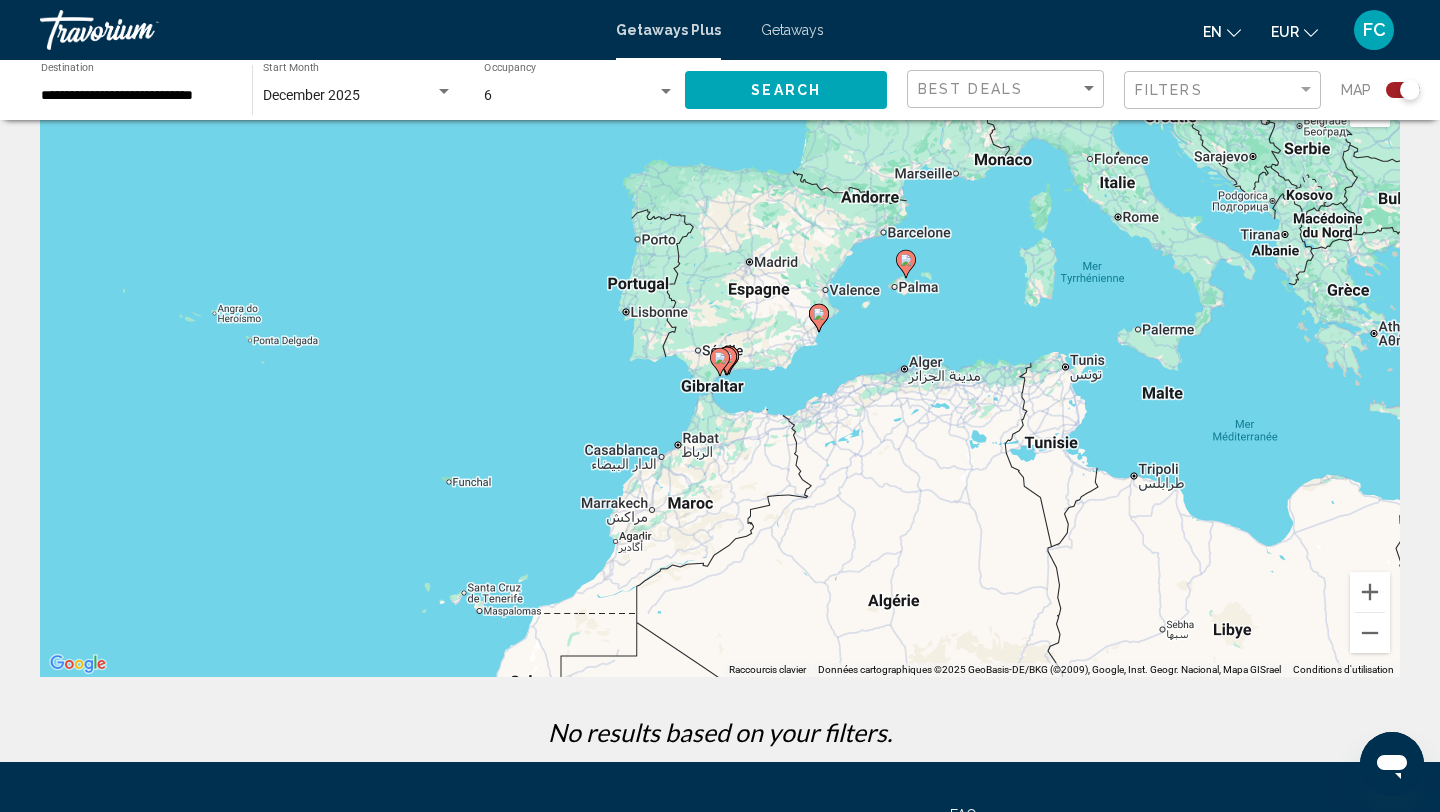 click 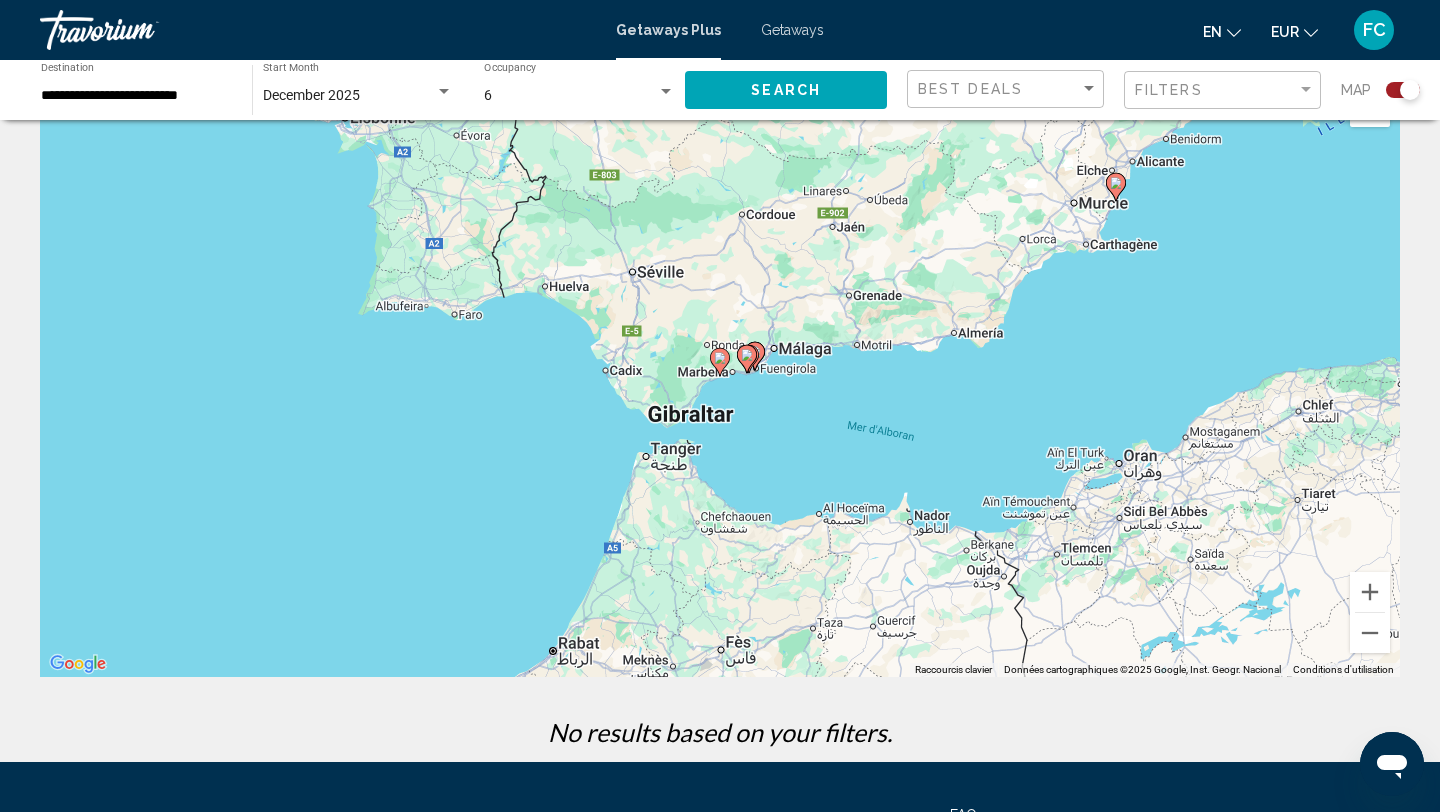 click 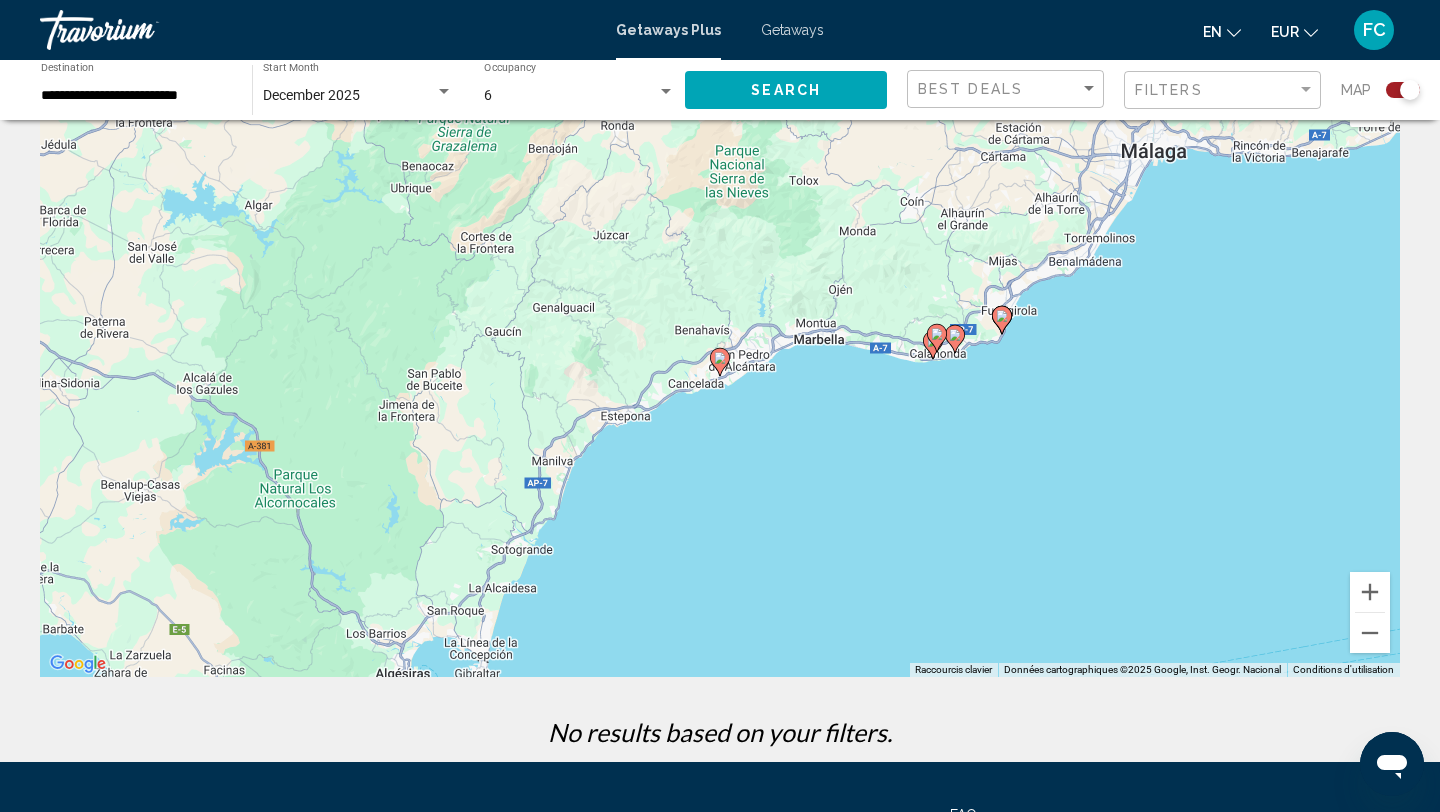 click 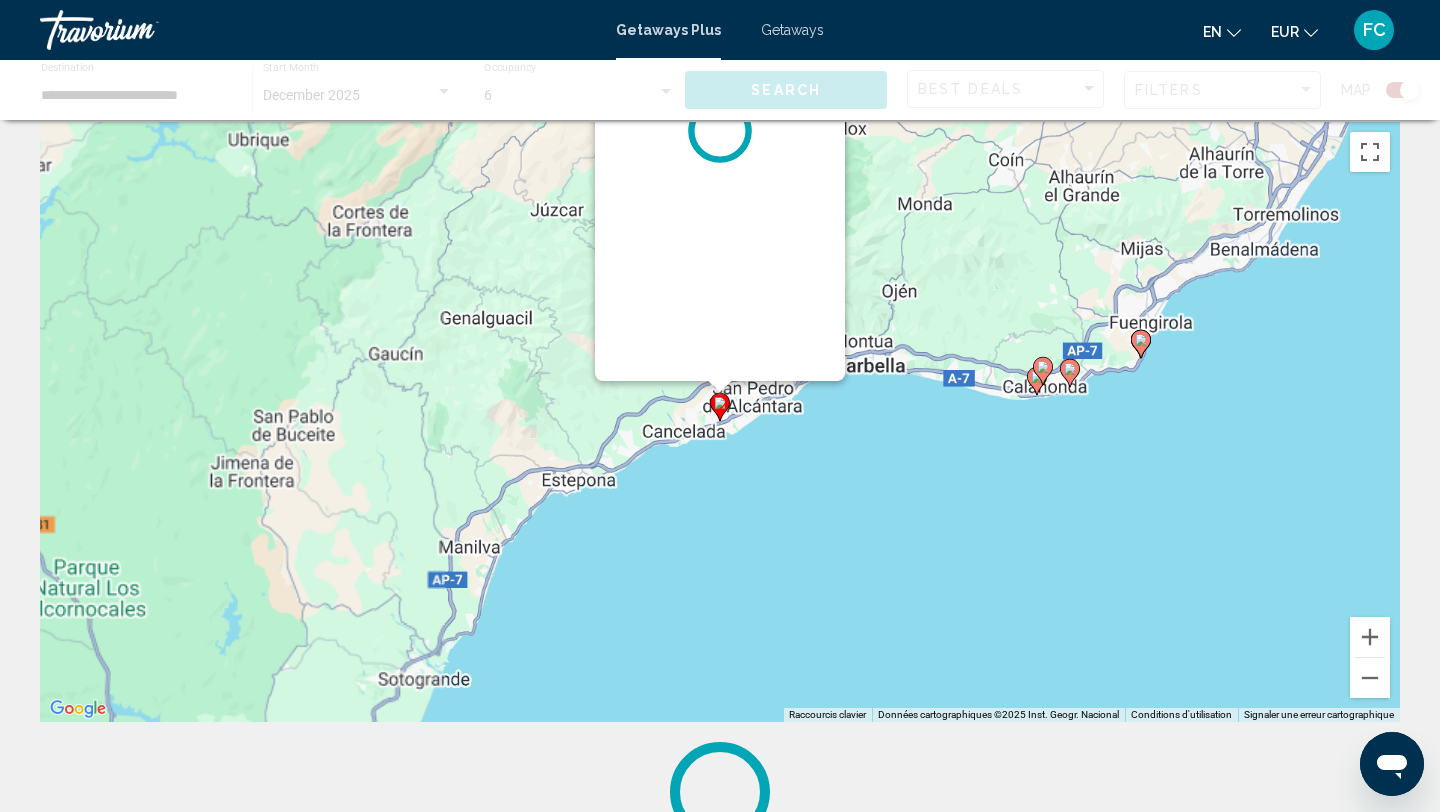 scroll, scrollTop: 0, scrollLeft: 0, axis: both 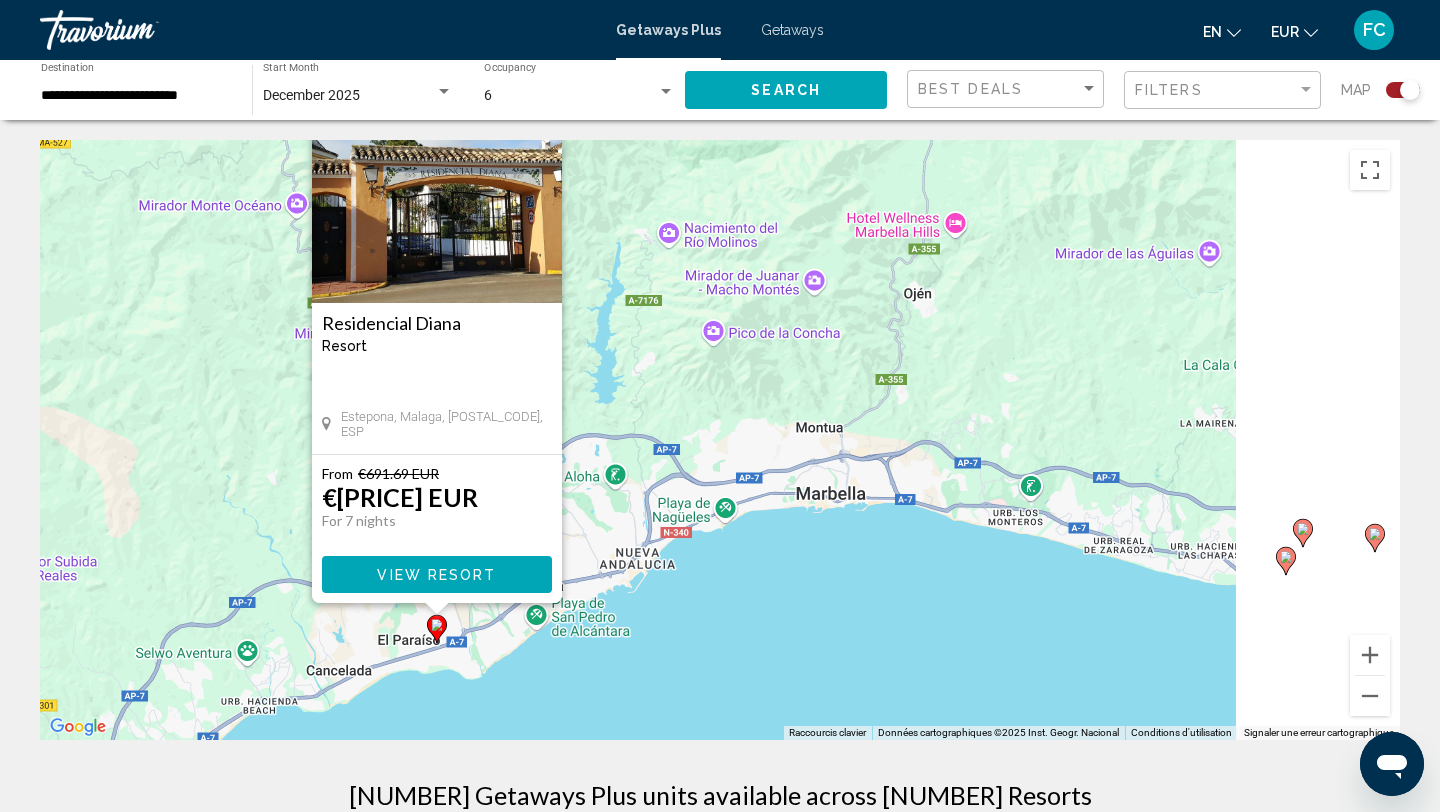 drag, startPoint x: 1076, startPoint y: 683, endPoint x: 666, endPoint y: 621, distance: 414.66132 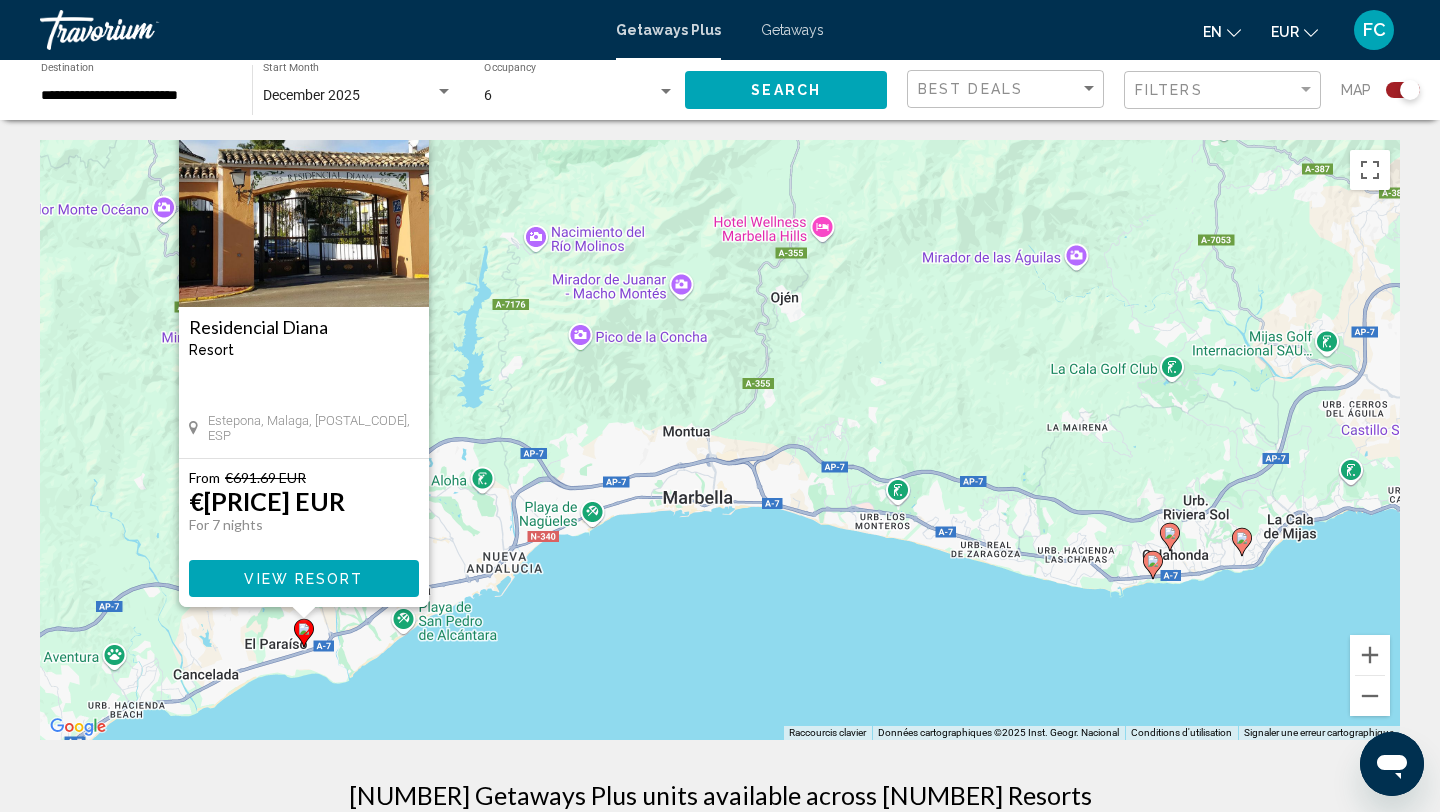 click 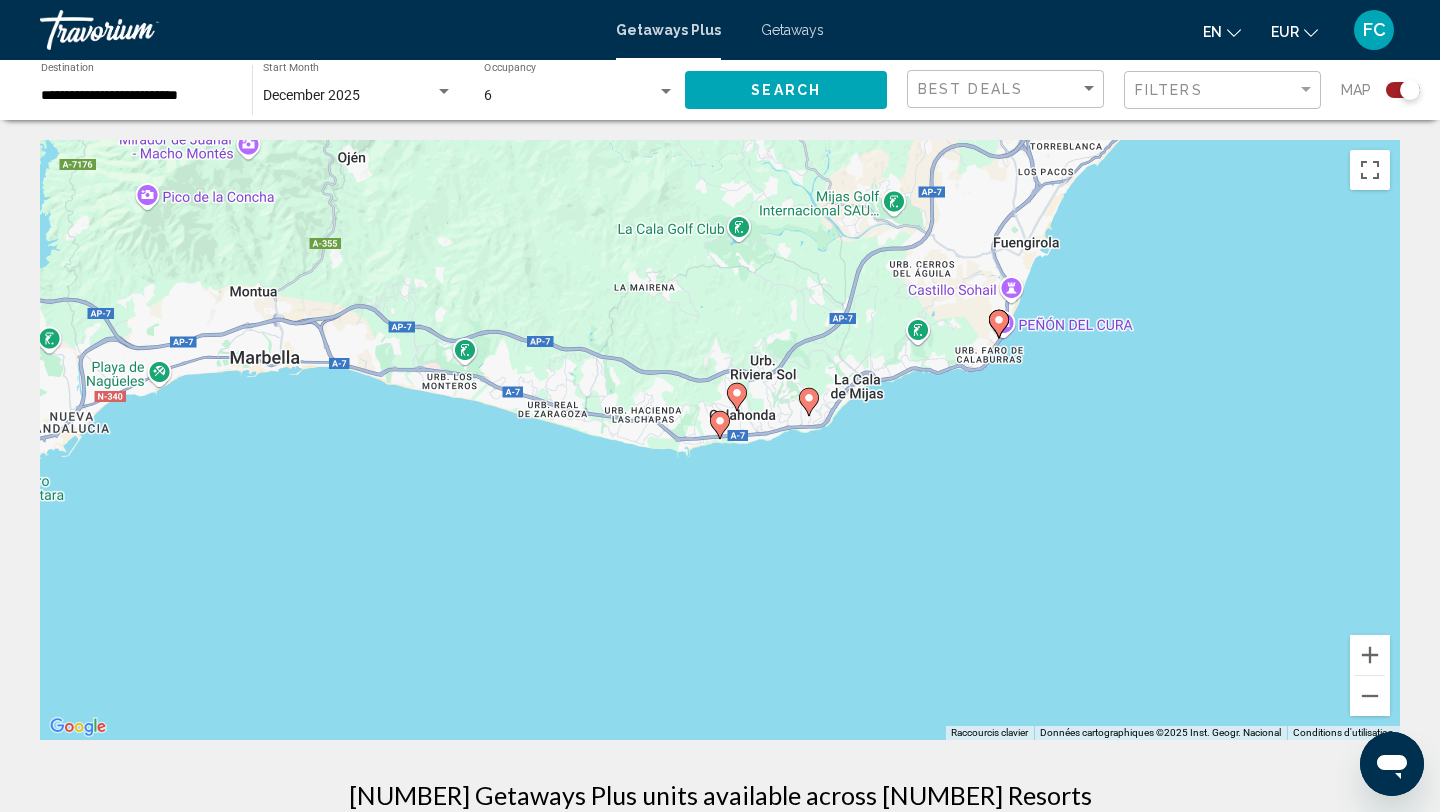 click 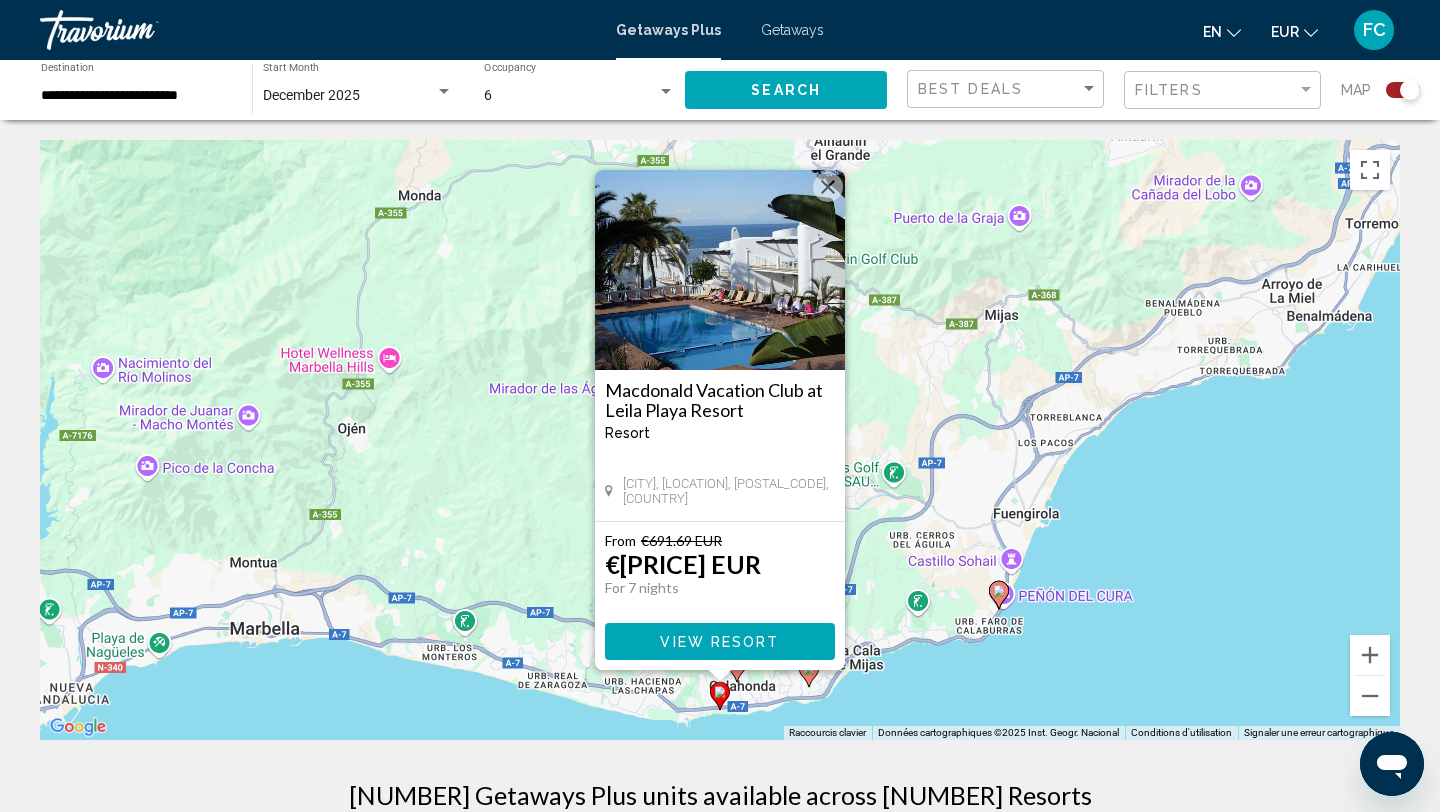 click on "Pour activer le glissement avec le clavier, appuyez sur Alt+Entrée. Une fois ce mode activé, utilisez les touches fléchées pour déplacer le repère. Pour valider le déplacement, appuyez sur Entrée. Pour annuler, appuyez sur Échap.  Macdonald Vacation Club at Leila Playa Resort  Resort  -  This is an adults only resort
Mijas-Costa, Malaga, 29649, ESP From €691.69 EUR €460.84 EUR For 7 nights You save  €230.85 EUR  View Resort" at bounding box center (720, 440) 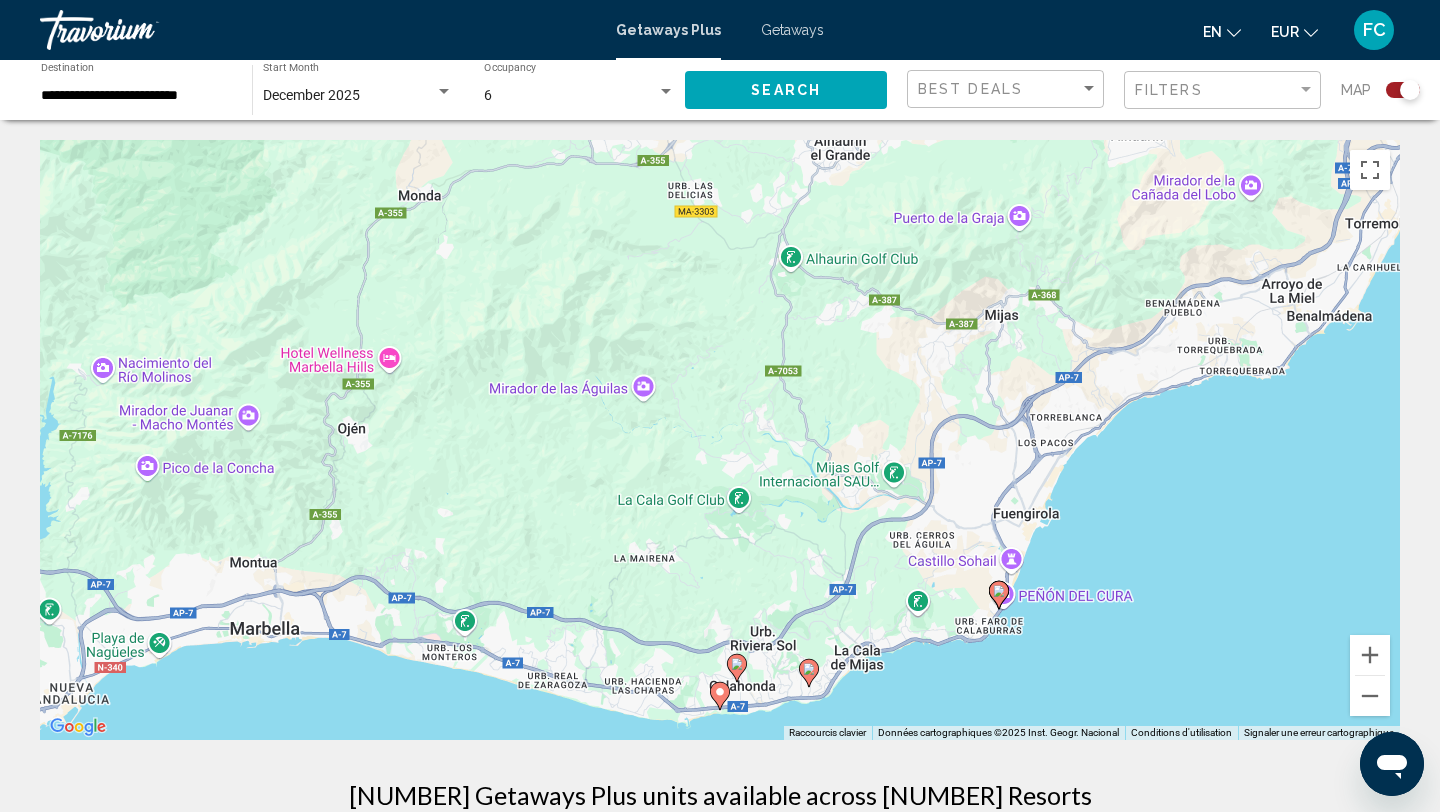 click 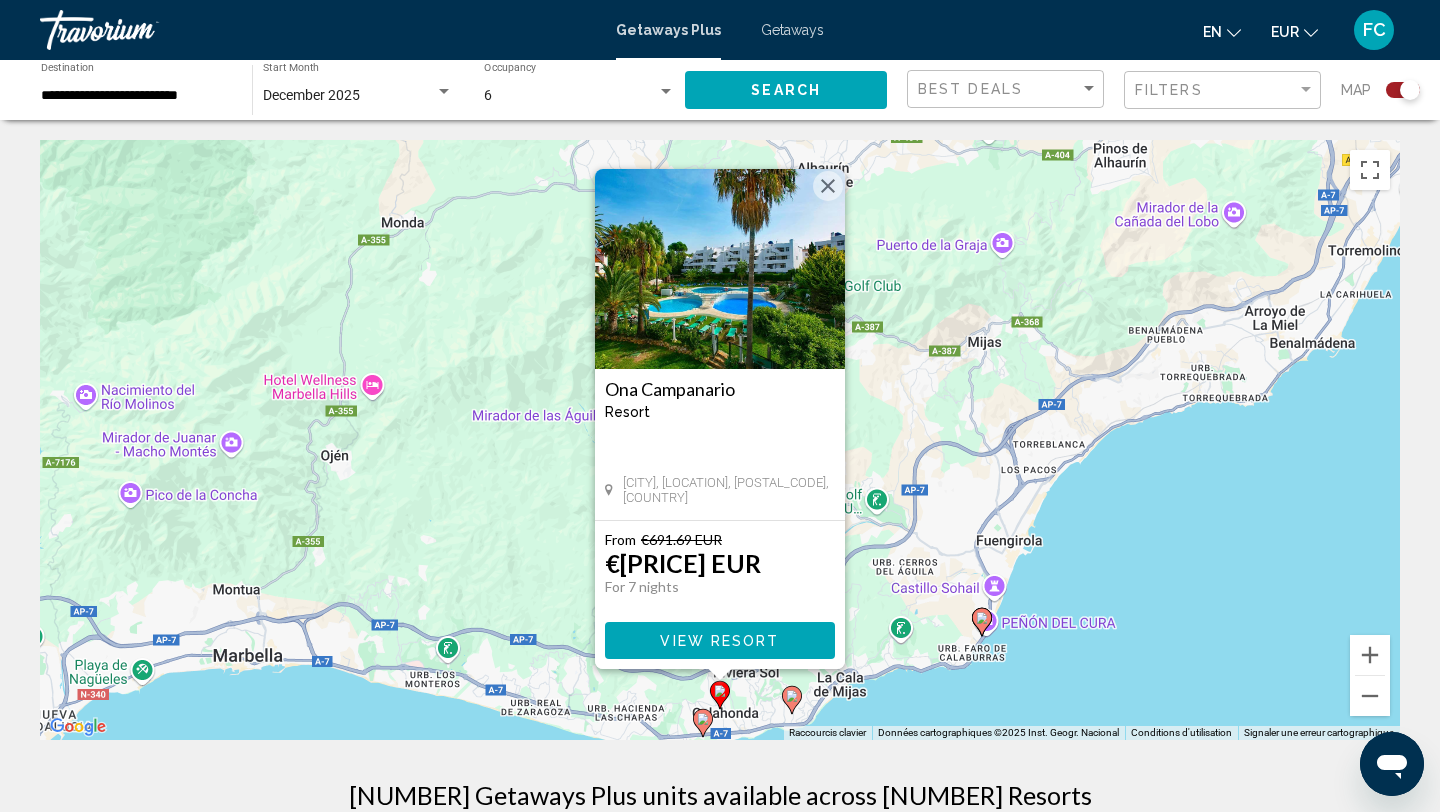 click 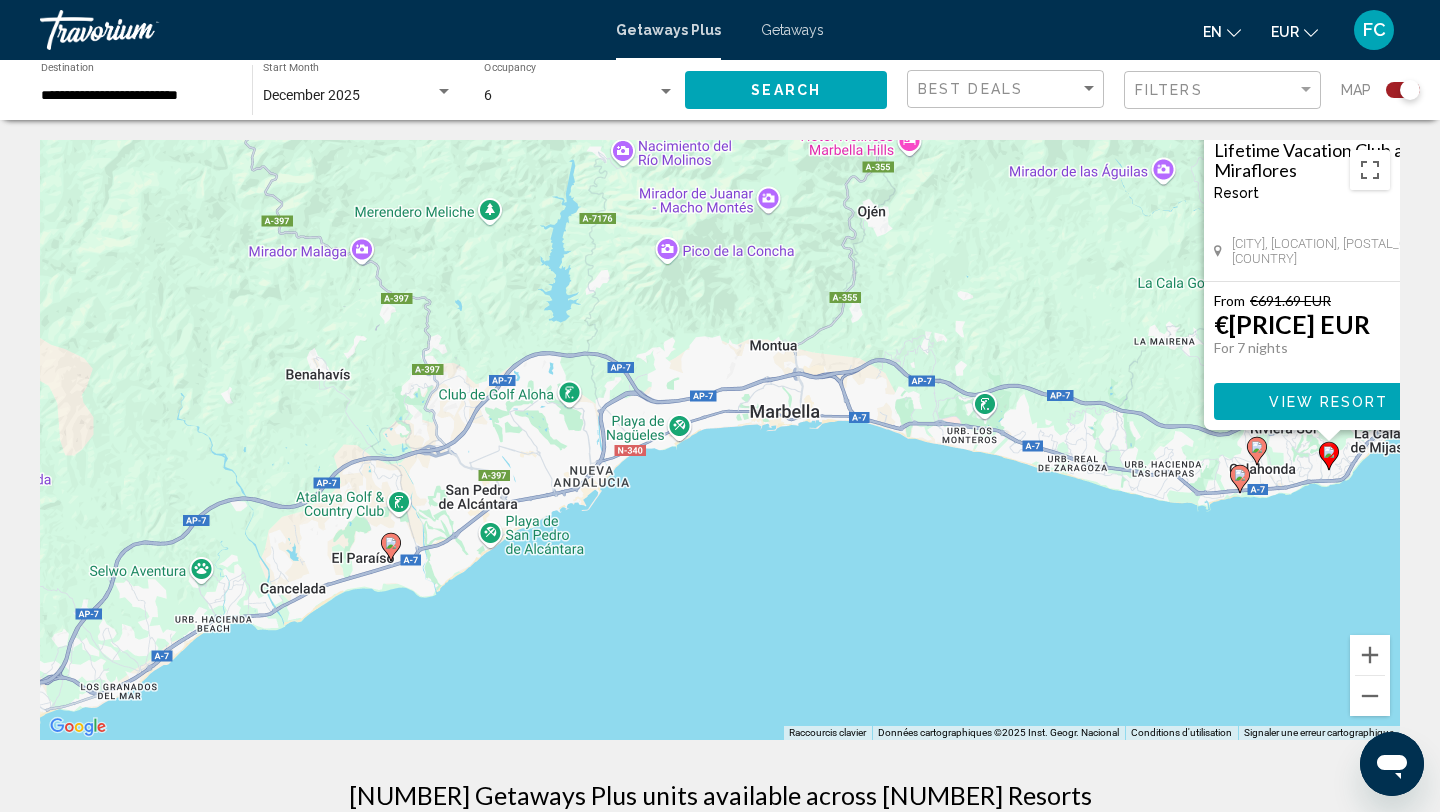 drag, startPoint x: 430, startPoint y: 711, endPoint x: 1199, endPoint y: 405, distance: 827.64545 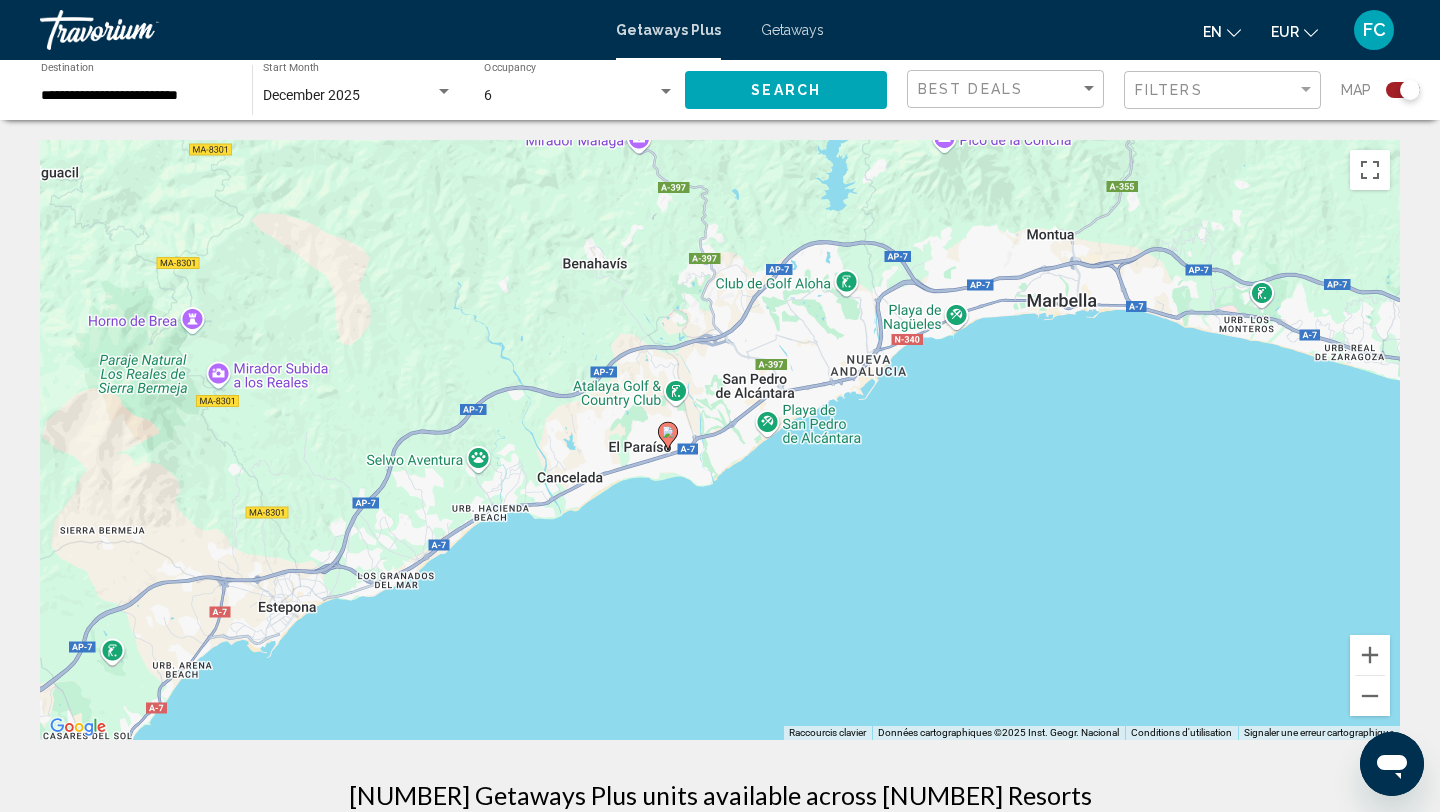 click 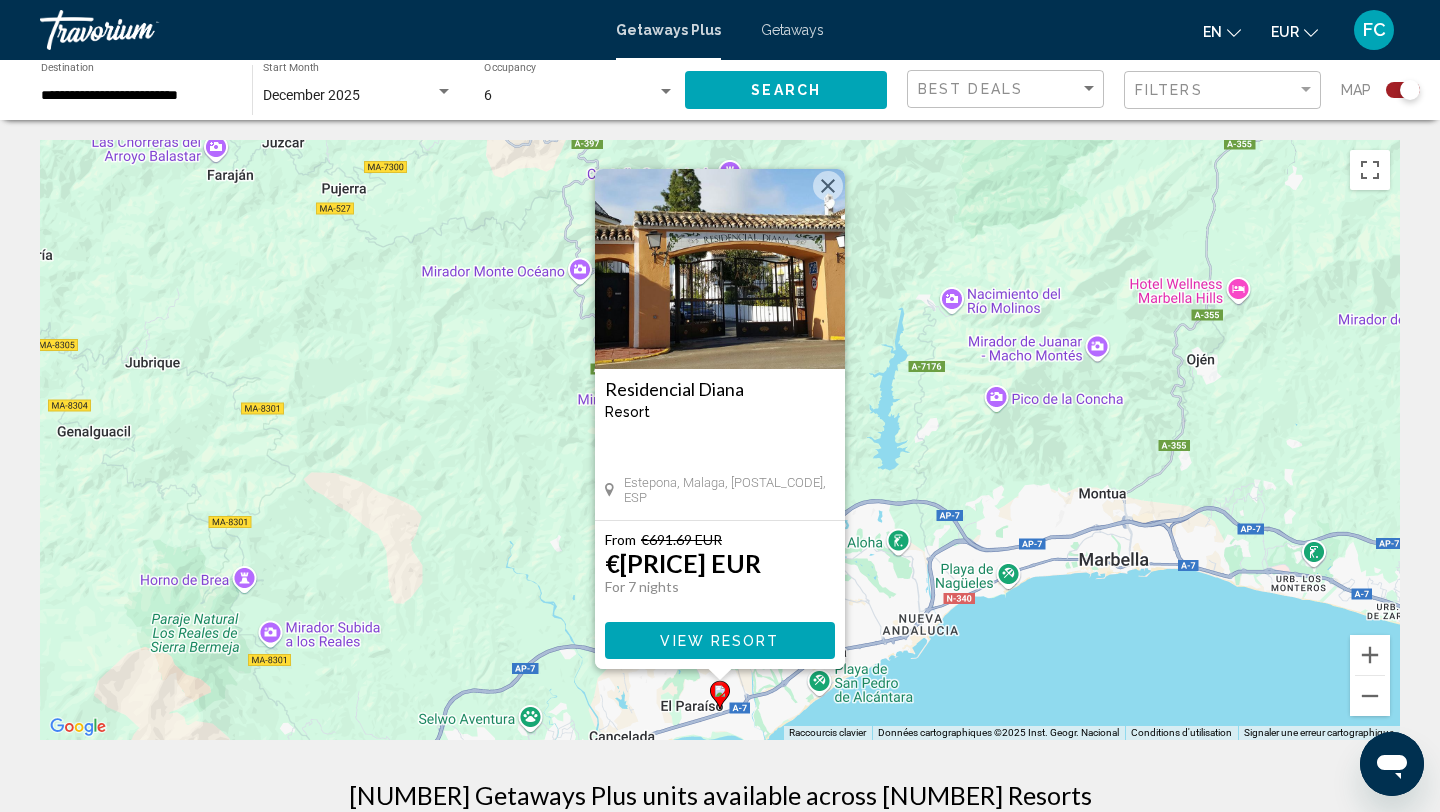 click at bounding box center [720, 269] 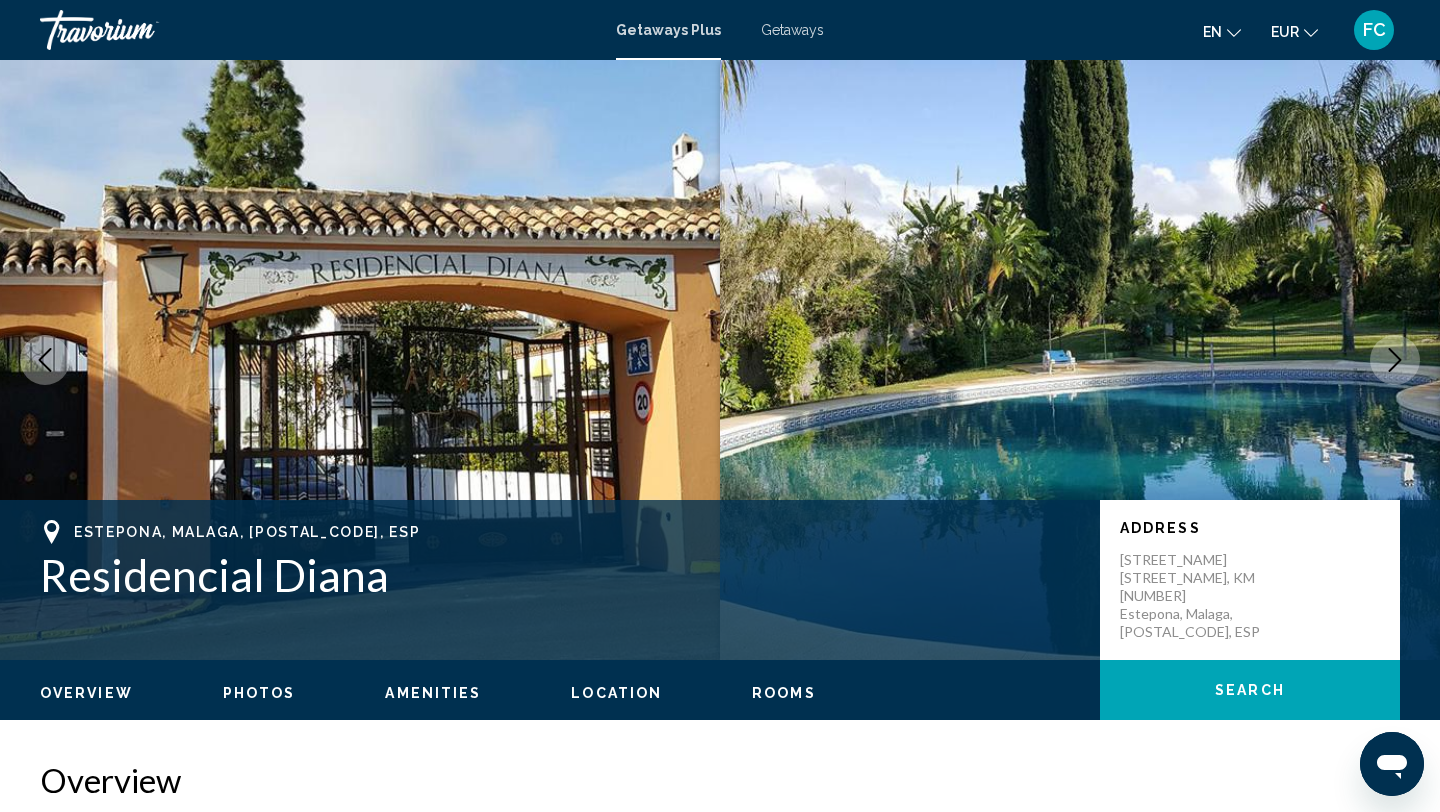 click 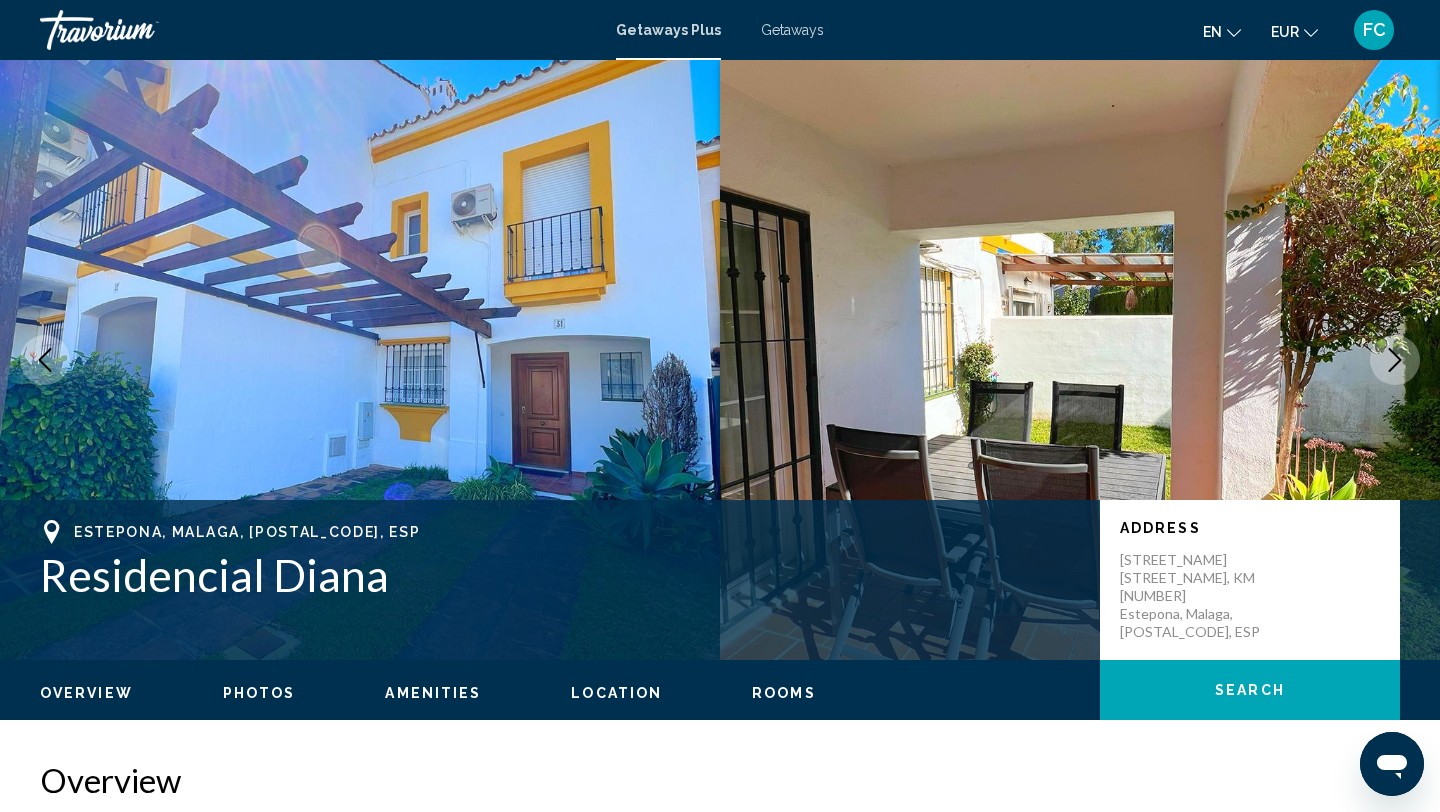 click 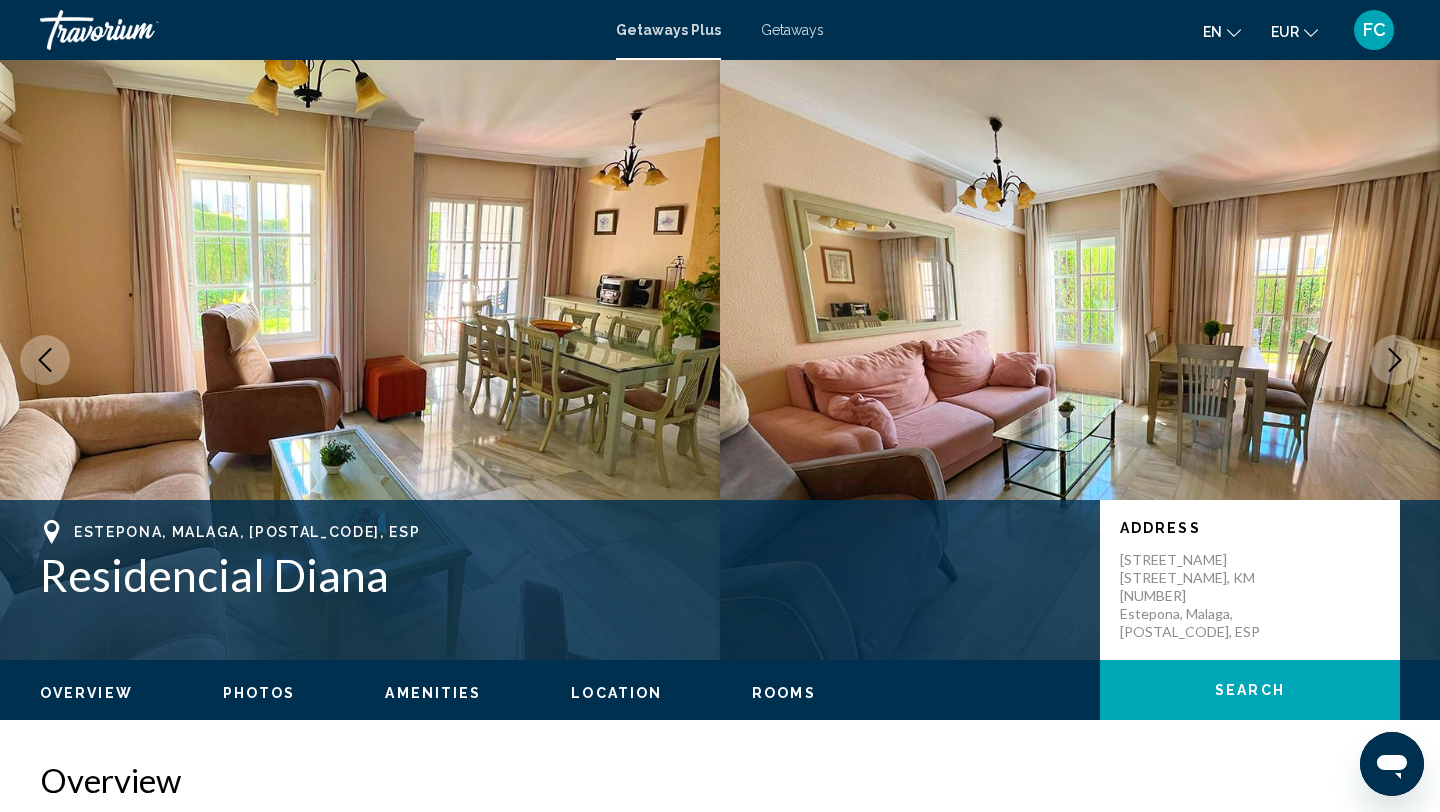click 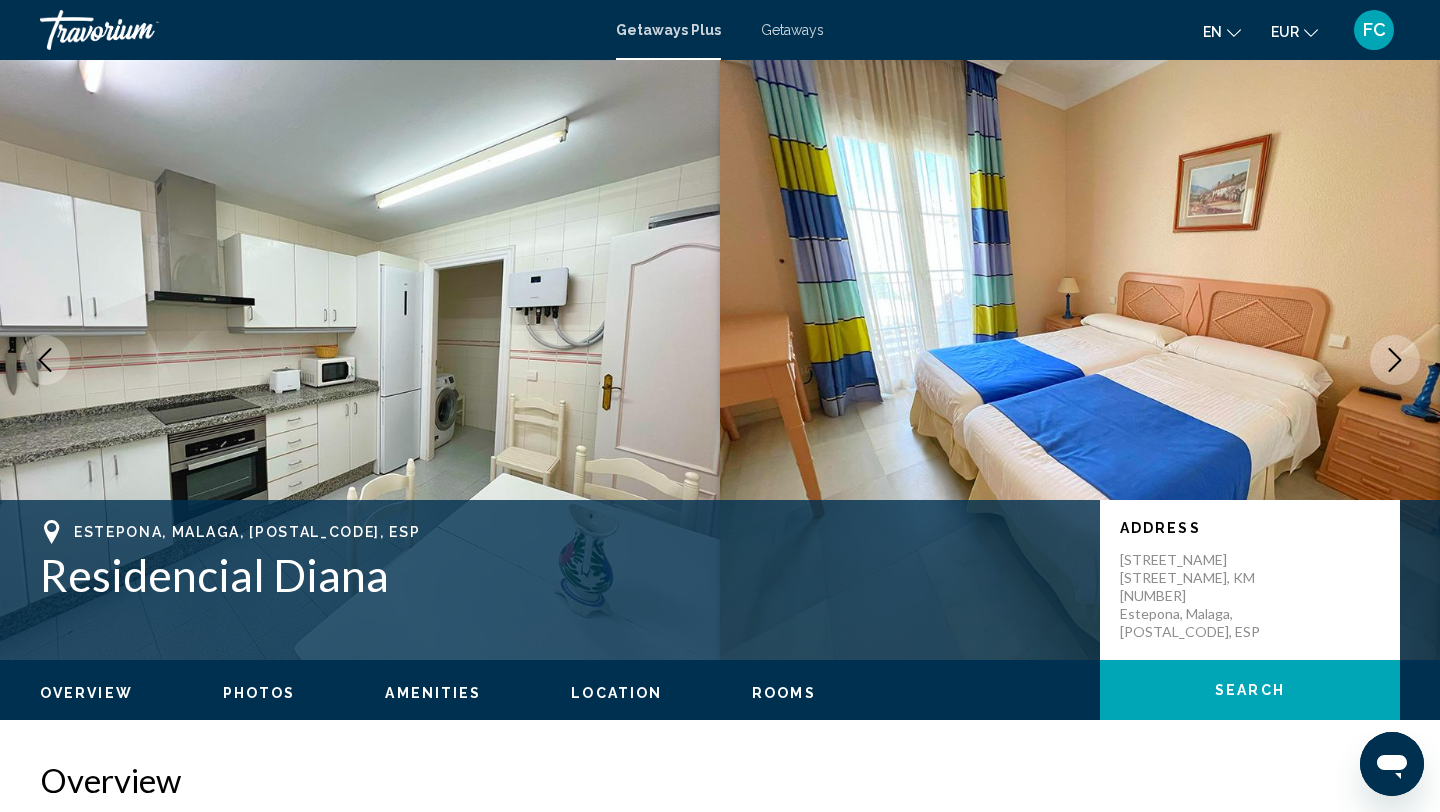 click 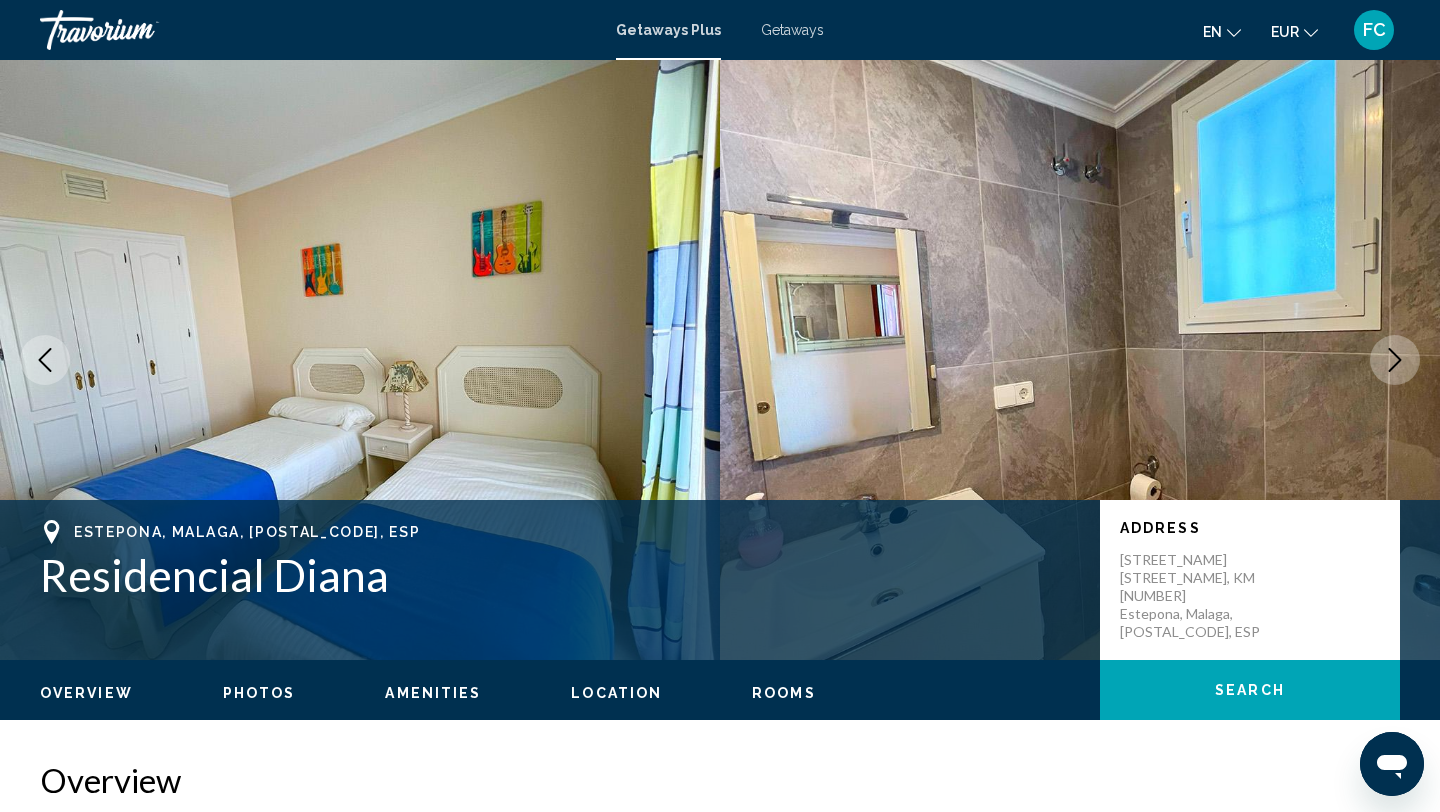 click 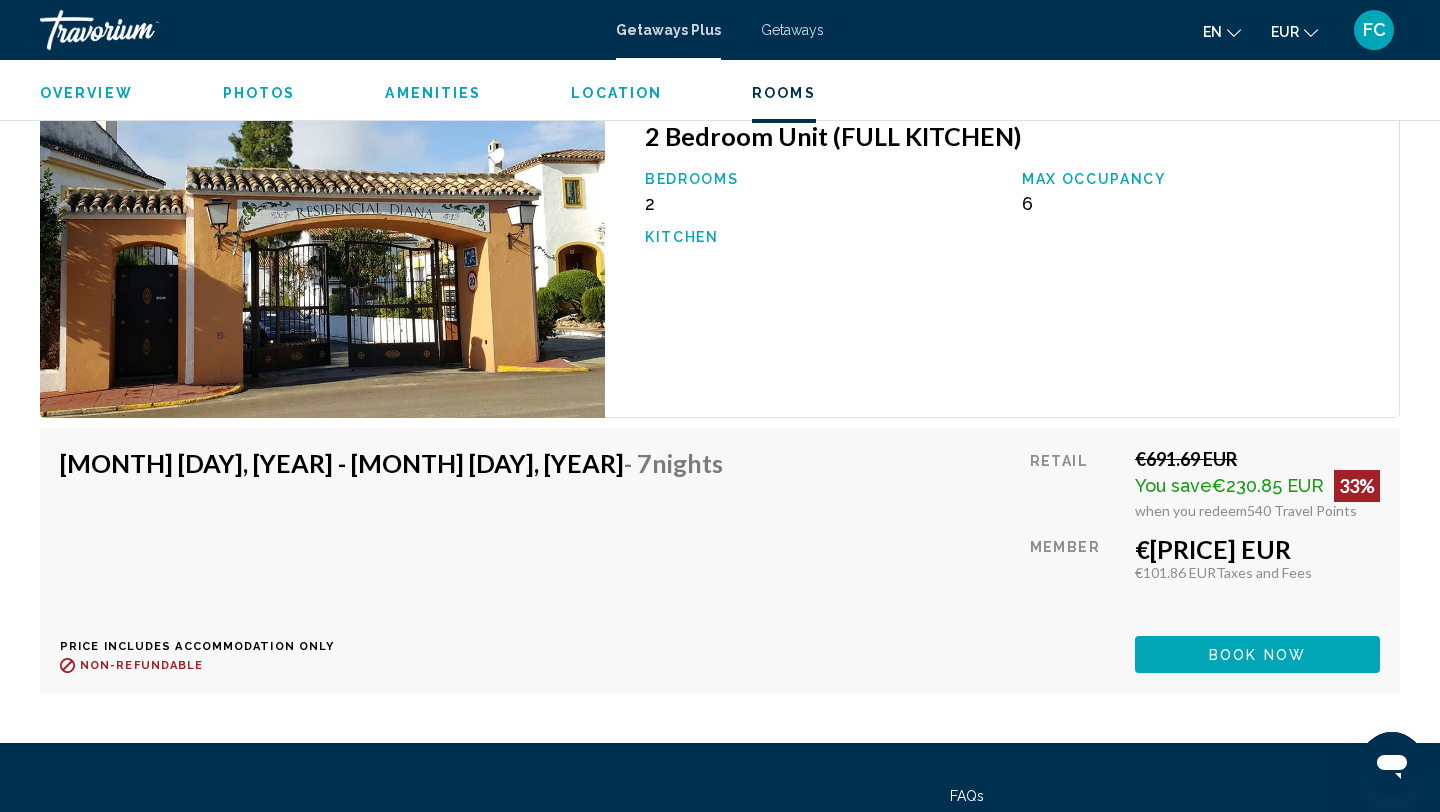 scroll, scrollTop: 2939, scrollLeft: 0, axis: vertical 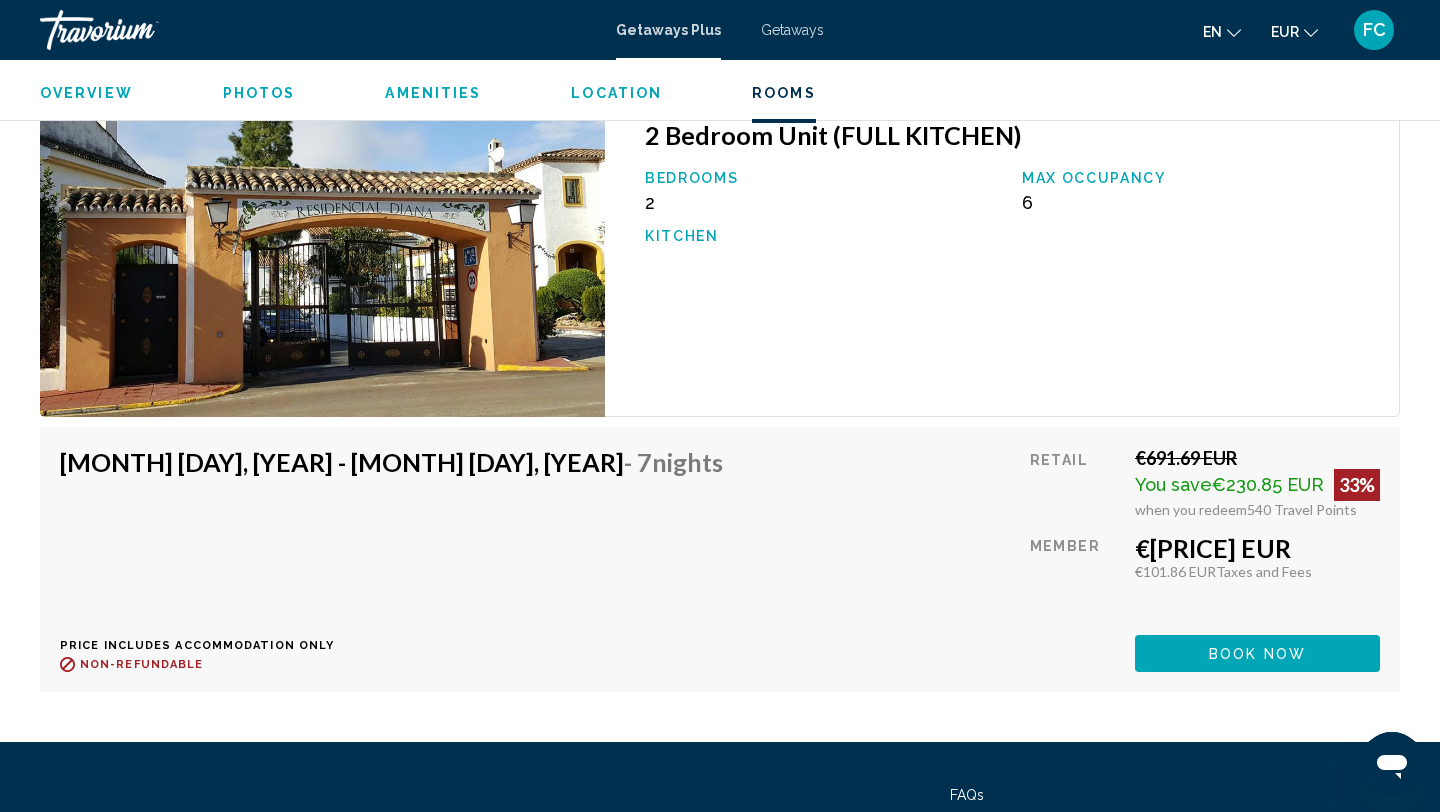 click on "Dec 27, 2025 - Jan 3, 2026  - 7  Nights" at bounding box center [391, 462] 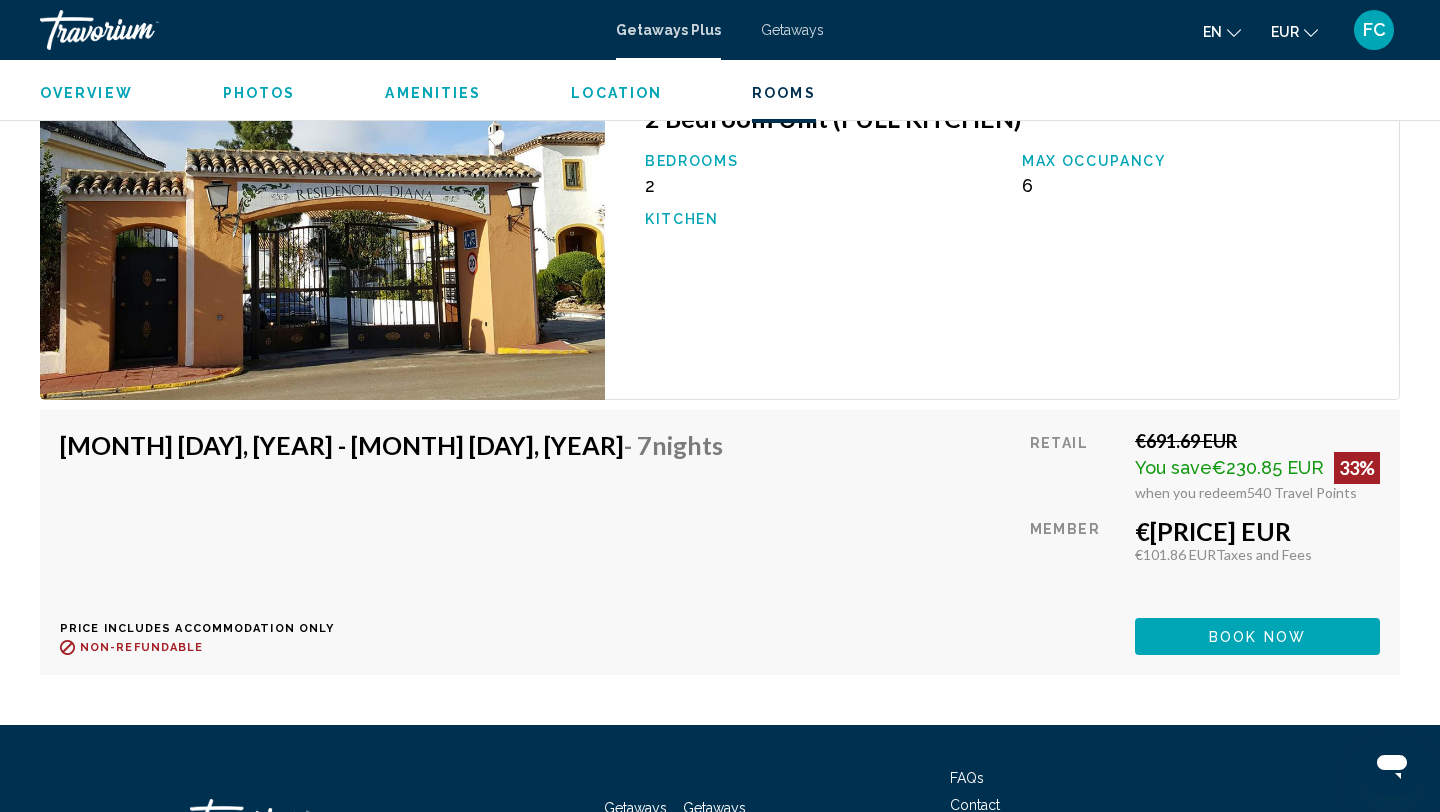 scroll, scrollTop: 2961, scrollLeft: 0, axis: vertical 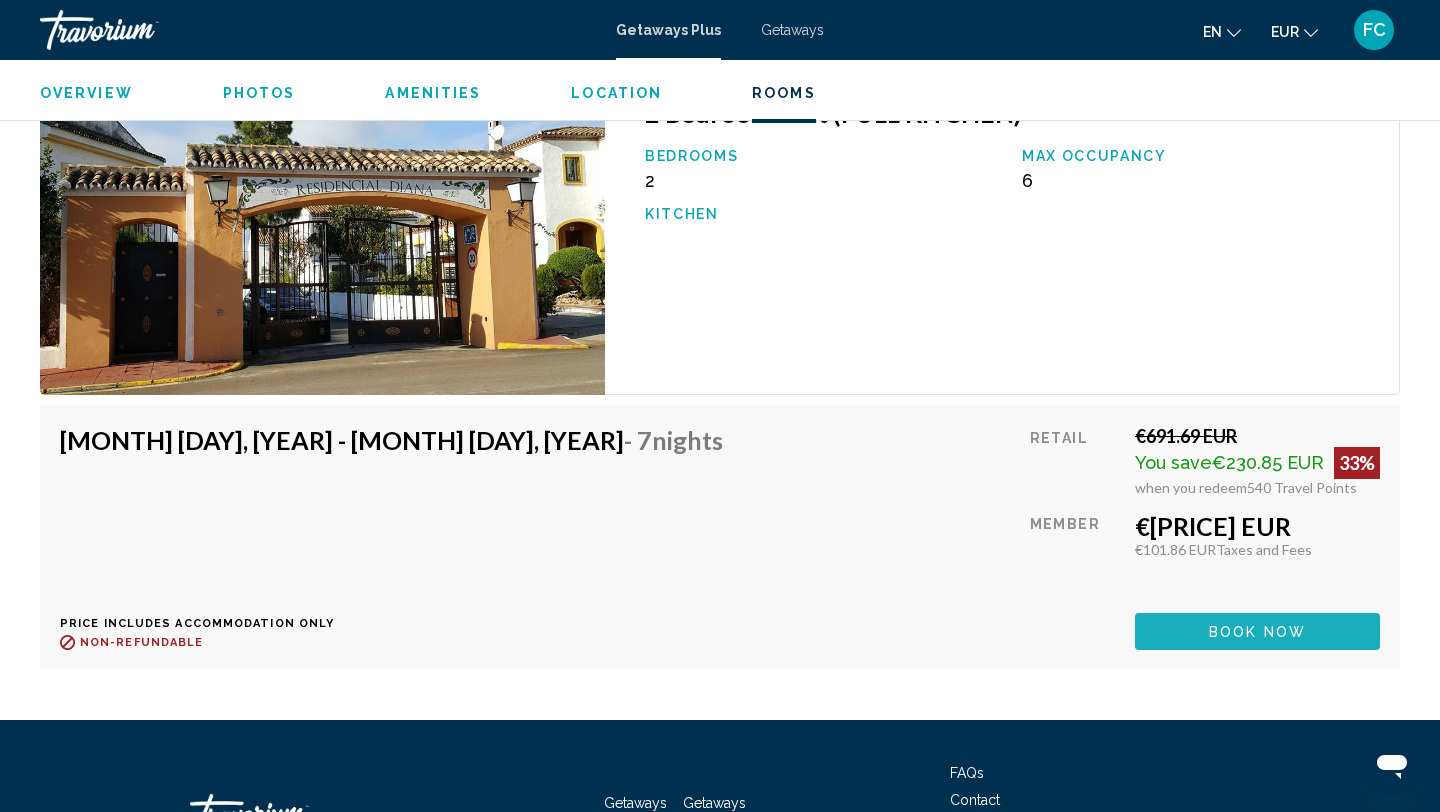 click on "Book now" at bounding box center (1257, 631) 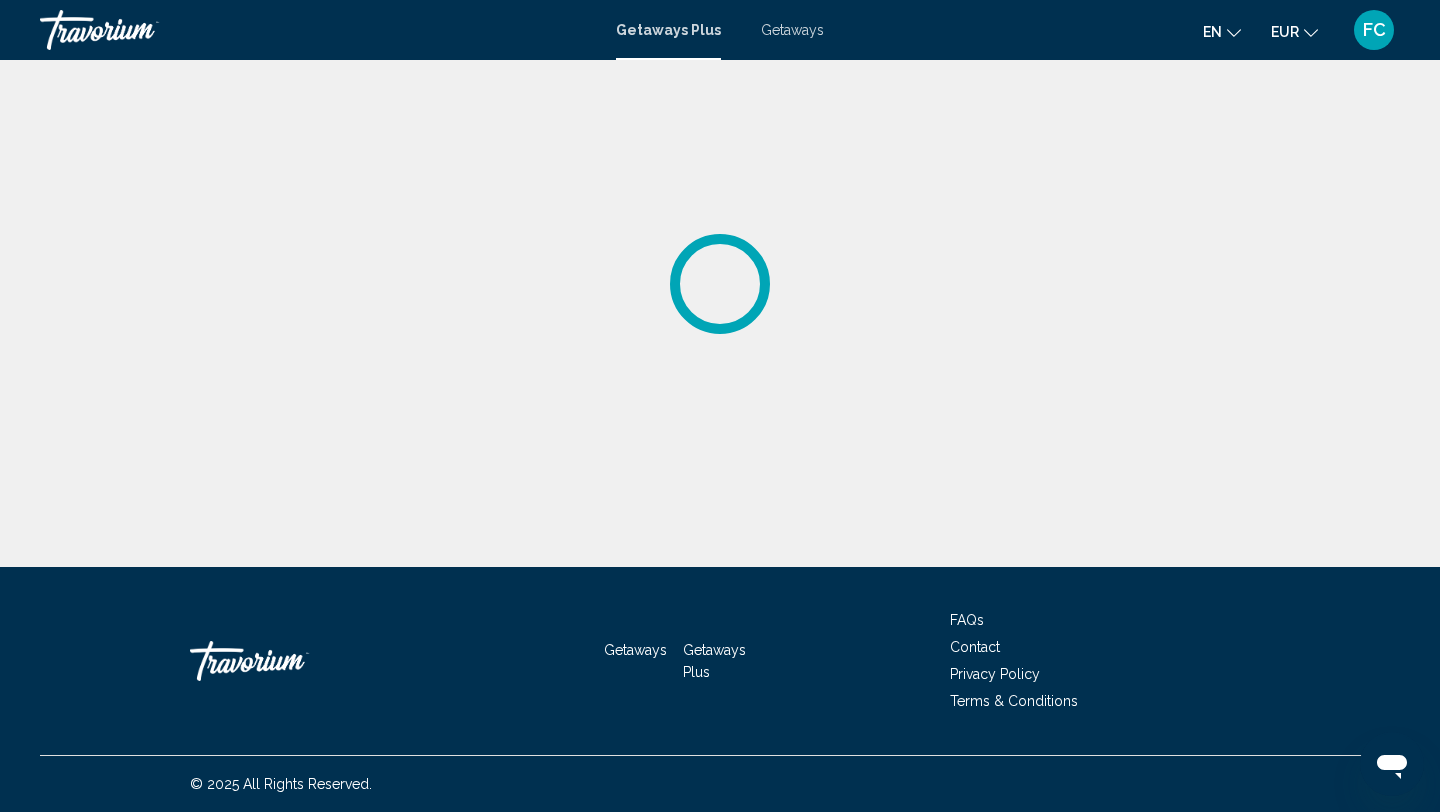 scroll, scrollTop: 0, scrollLeft: 0, axis: both 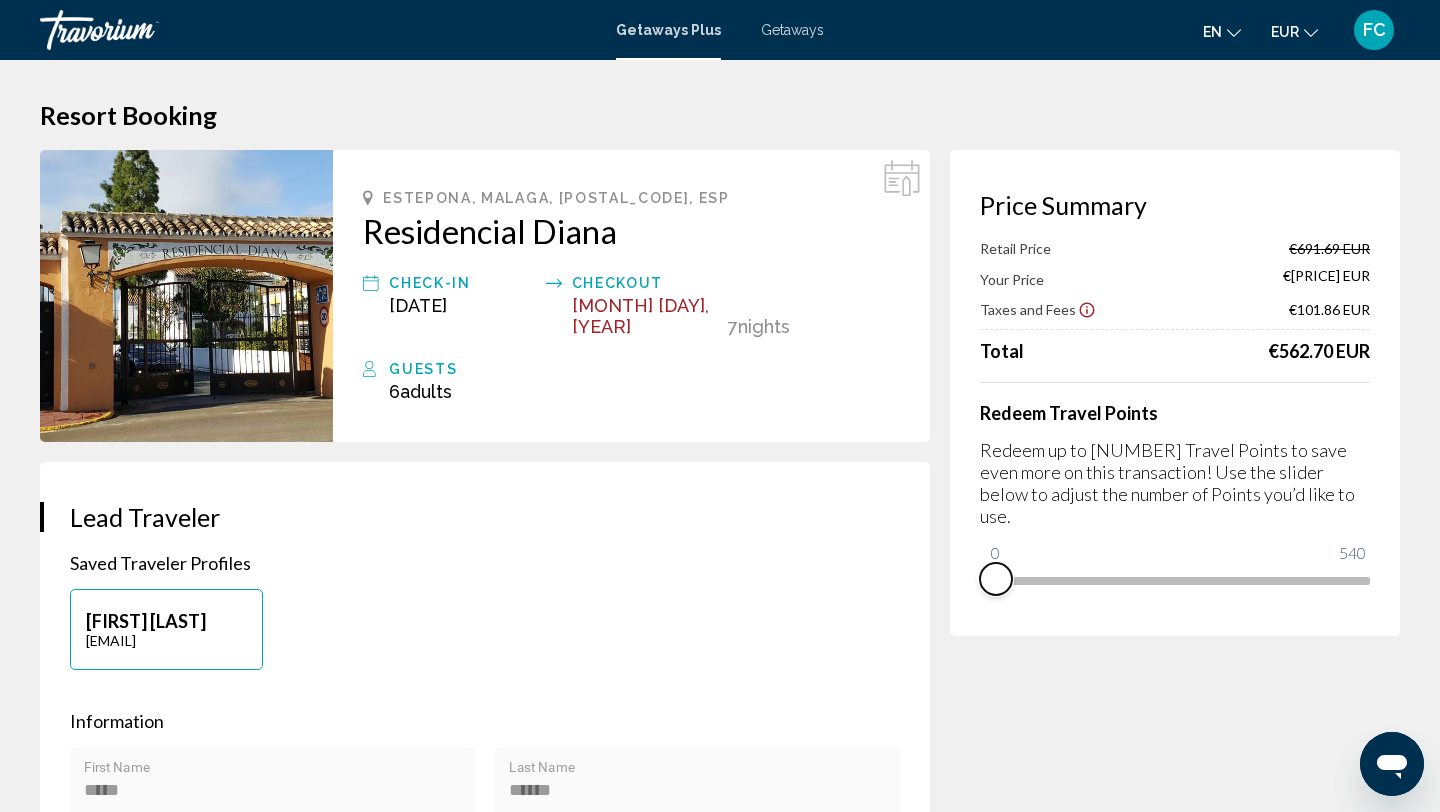 drag, startPoint x: 1347, startPoint y: 584, endPoint x: 936, endPoint y: 586, distance: 411.00485 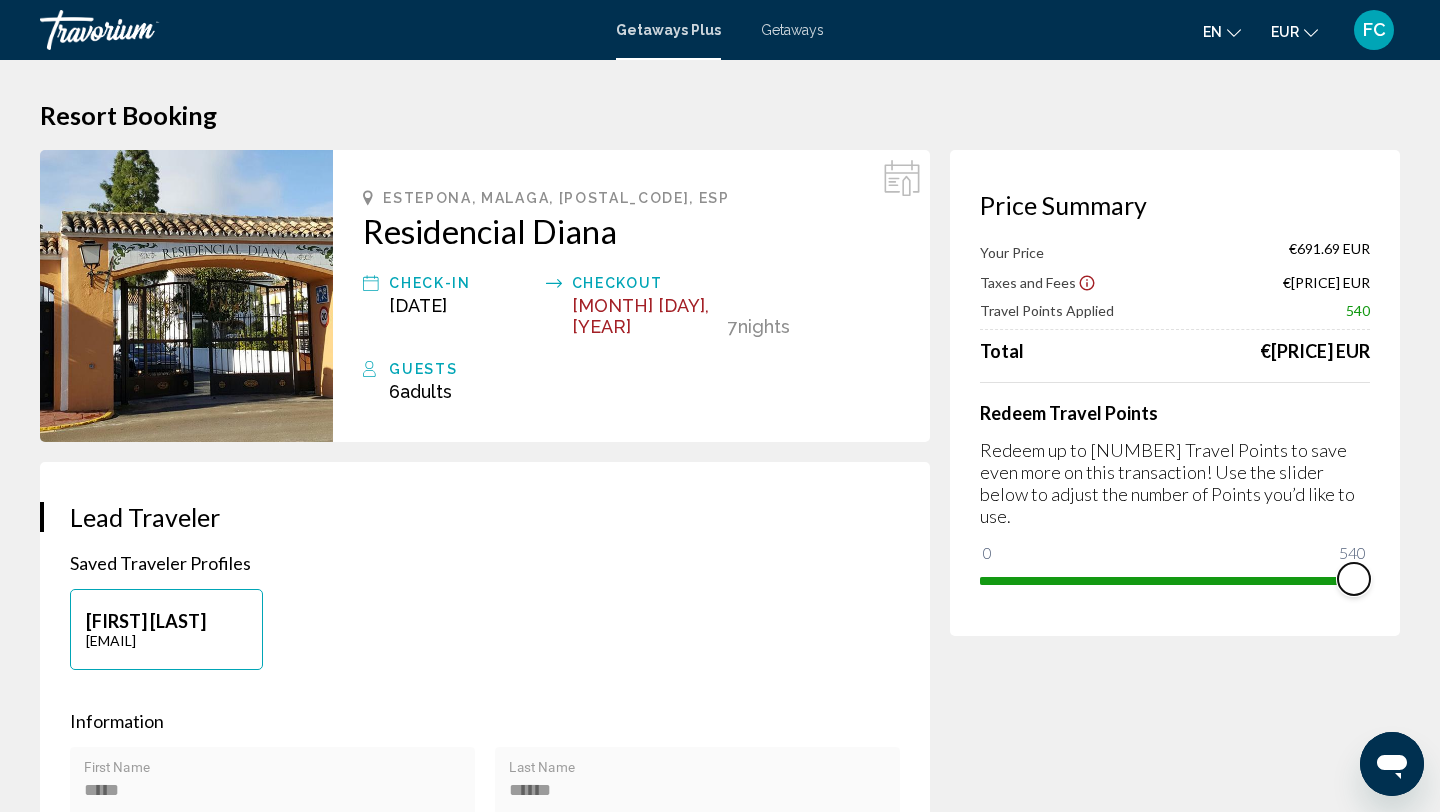 drag, startPoint x: 993, startPoint y: 527, endPoint x: 1438, endPoint y: 551, distance: 445.64673 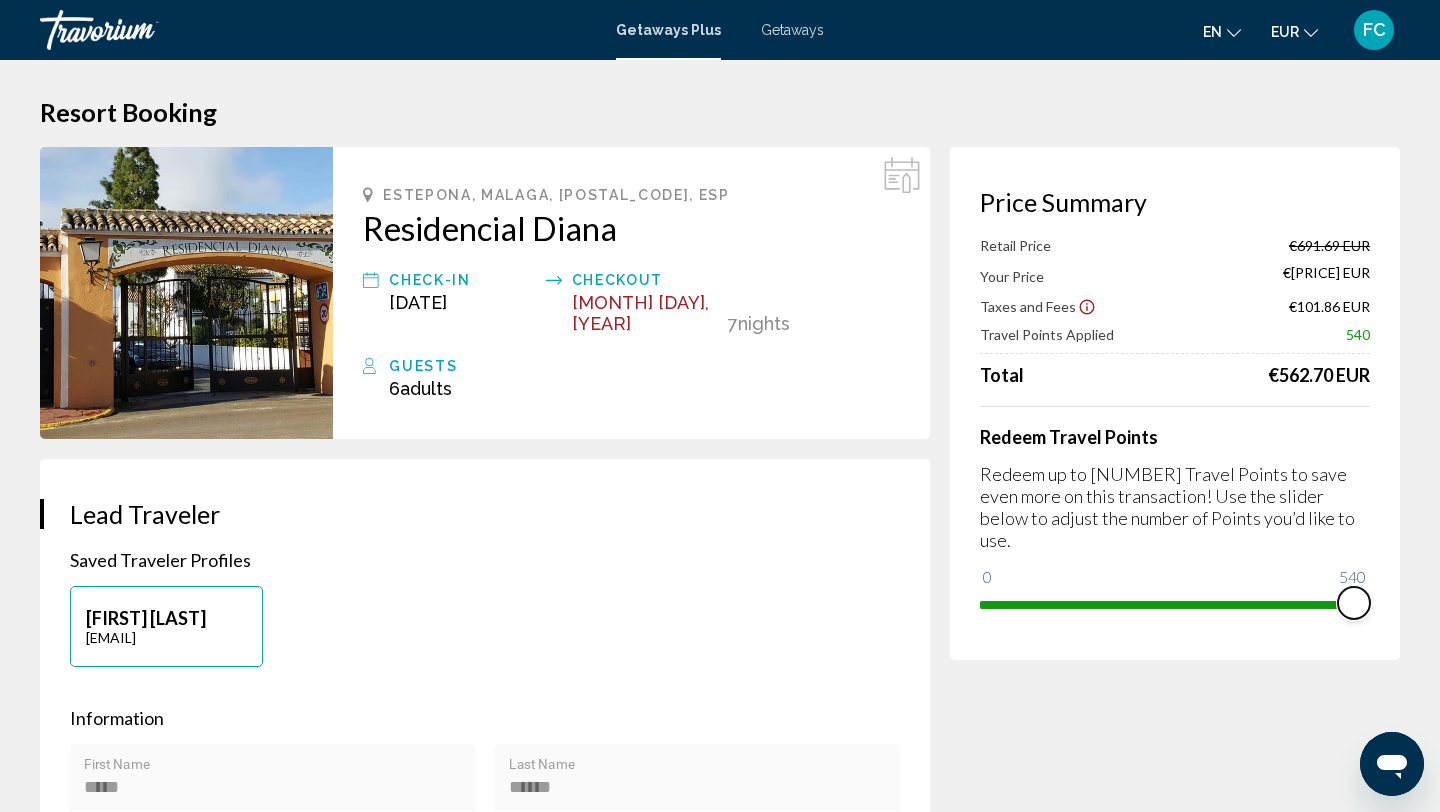 scroll, scrollTop: 0, scrollLeft: 0, axis: both 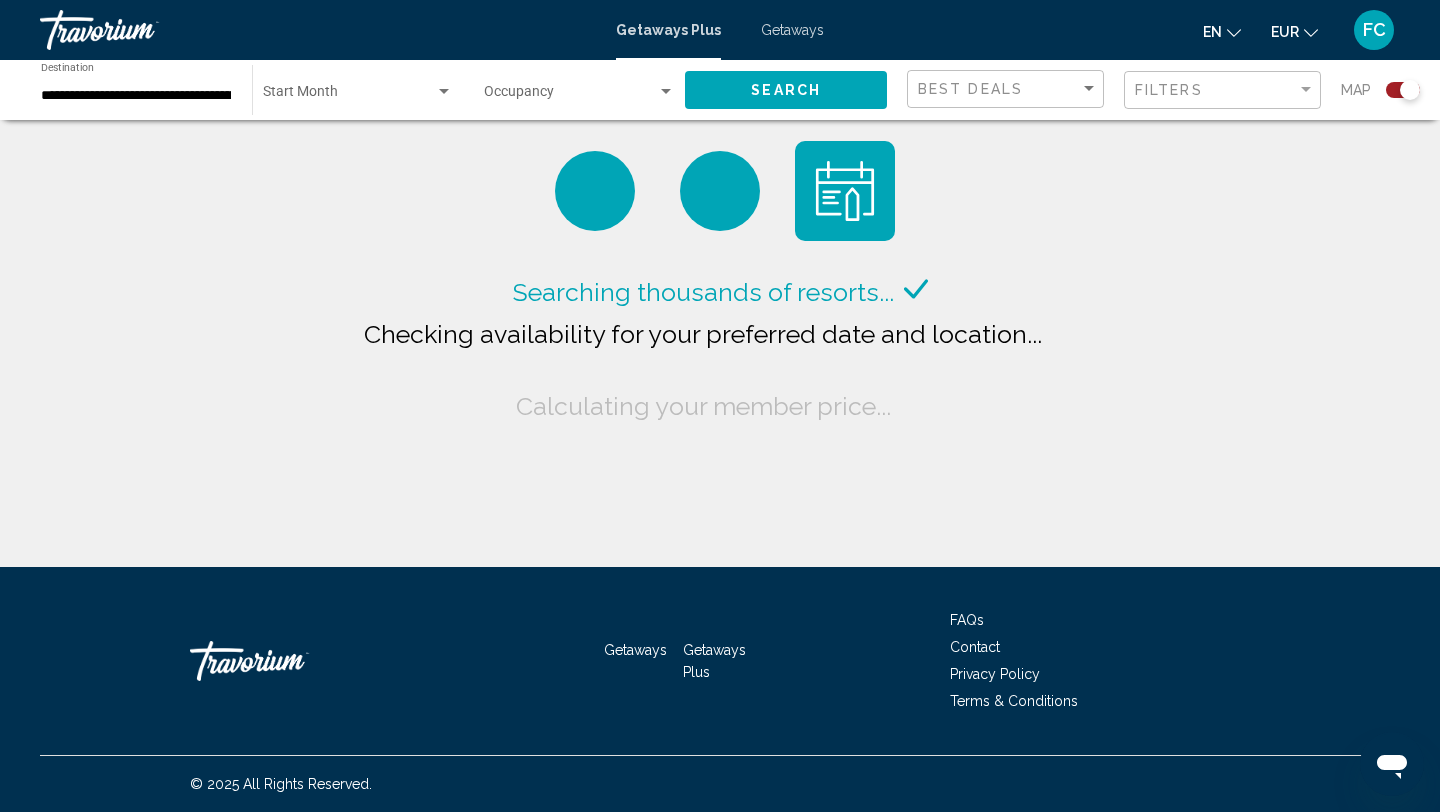 click on "**********" 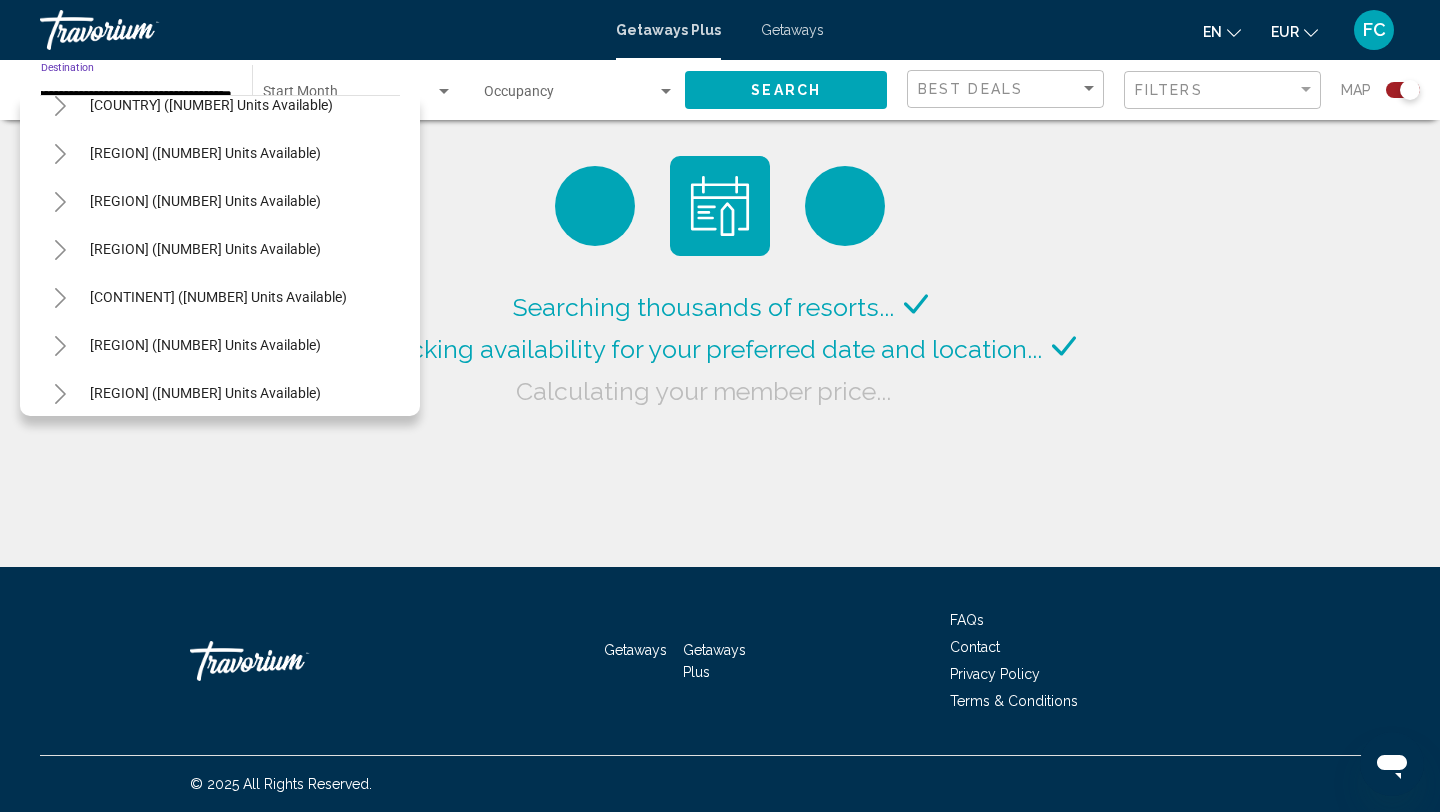 scroll, scrollTop: 1284, scrollLeft: 0, axis: vertical 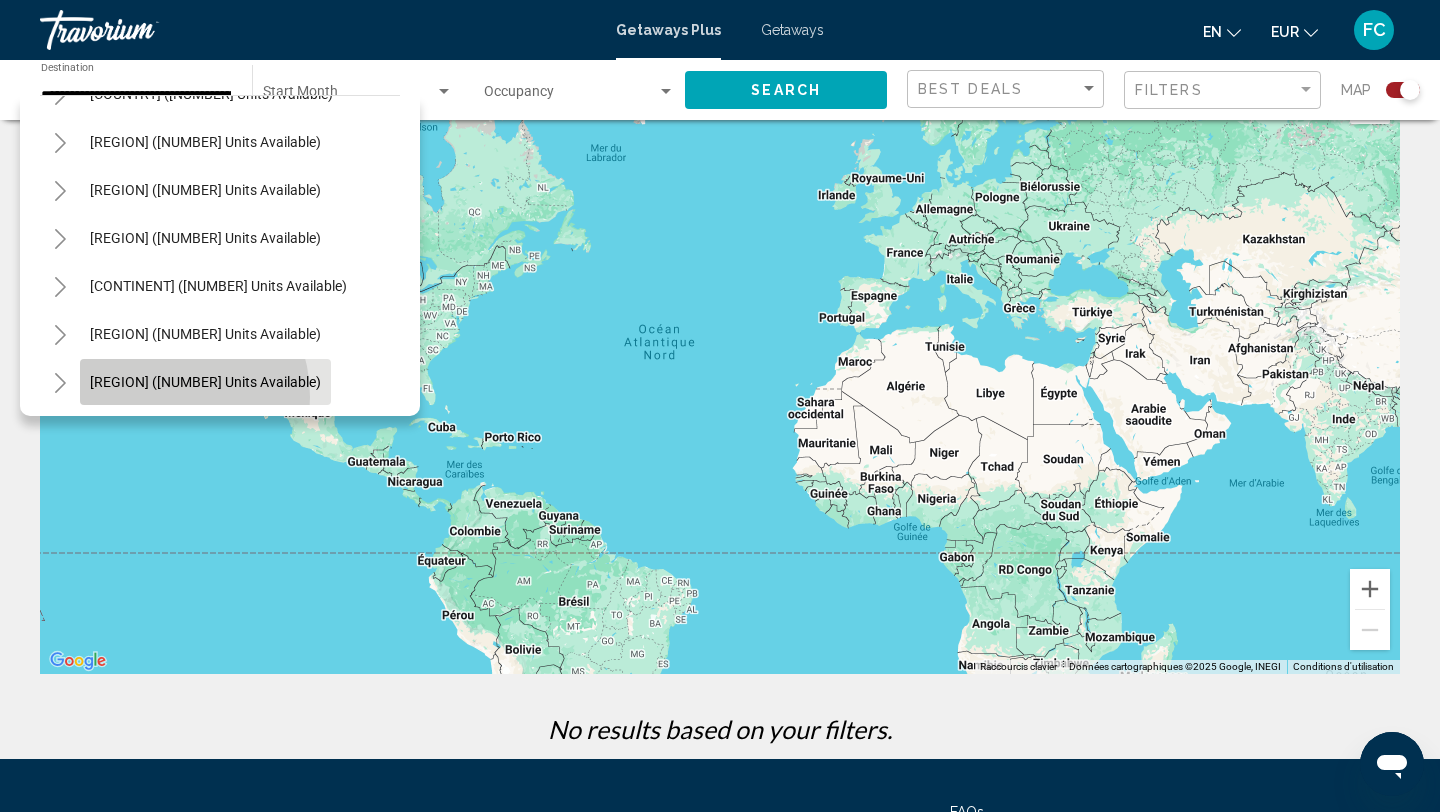 click on "Middle East (308 units available)" 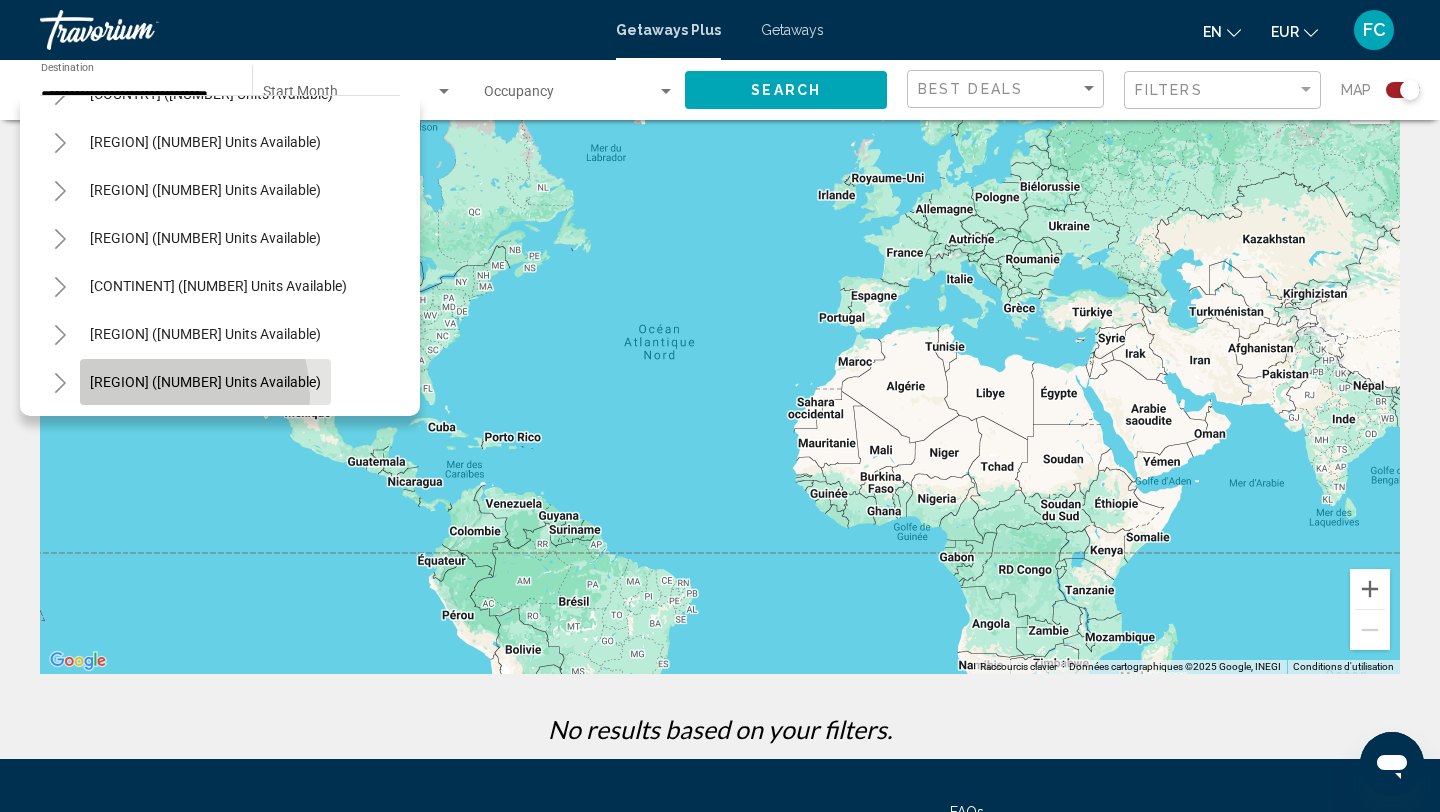 scroll, scrollTop: 0, scrollLeft: 12, axis: horizontal 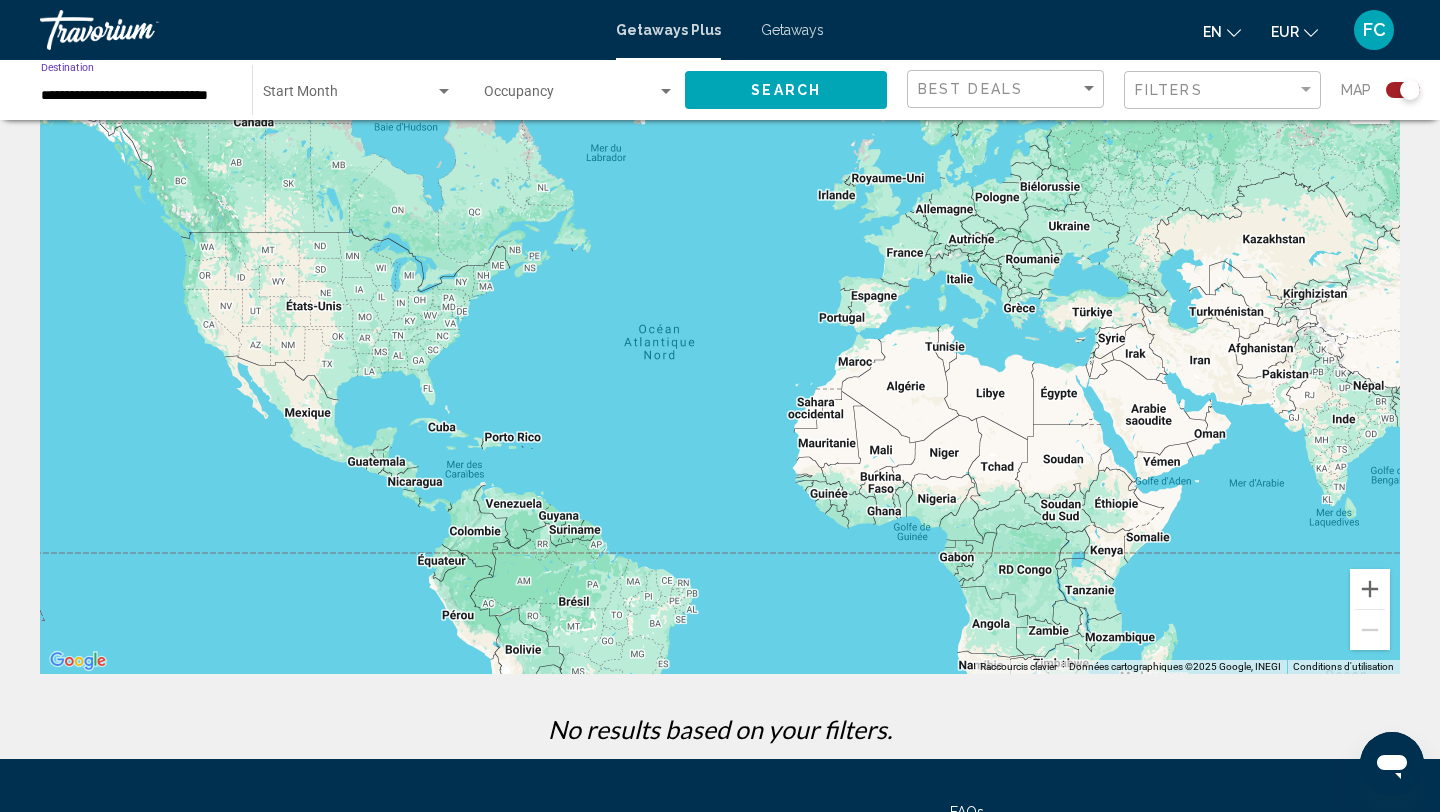 click at bounding box center [349, 96] 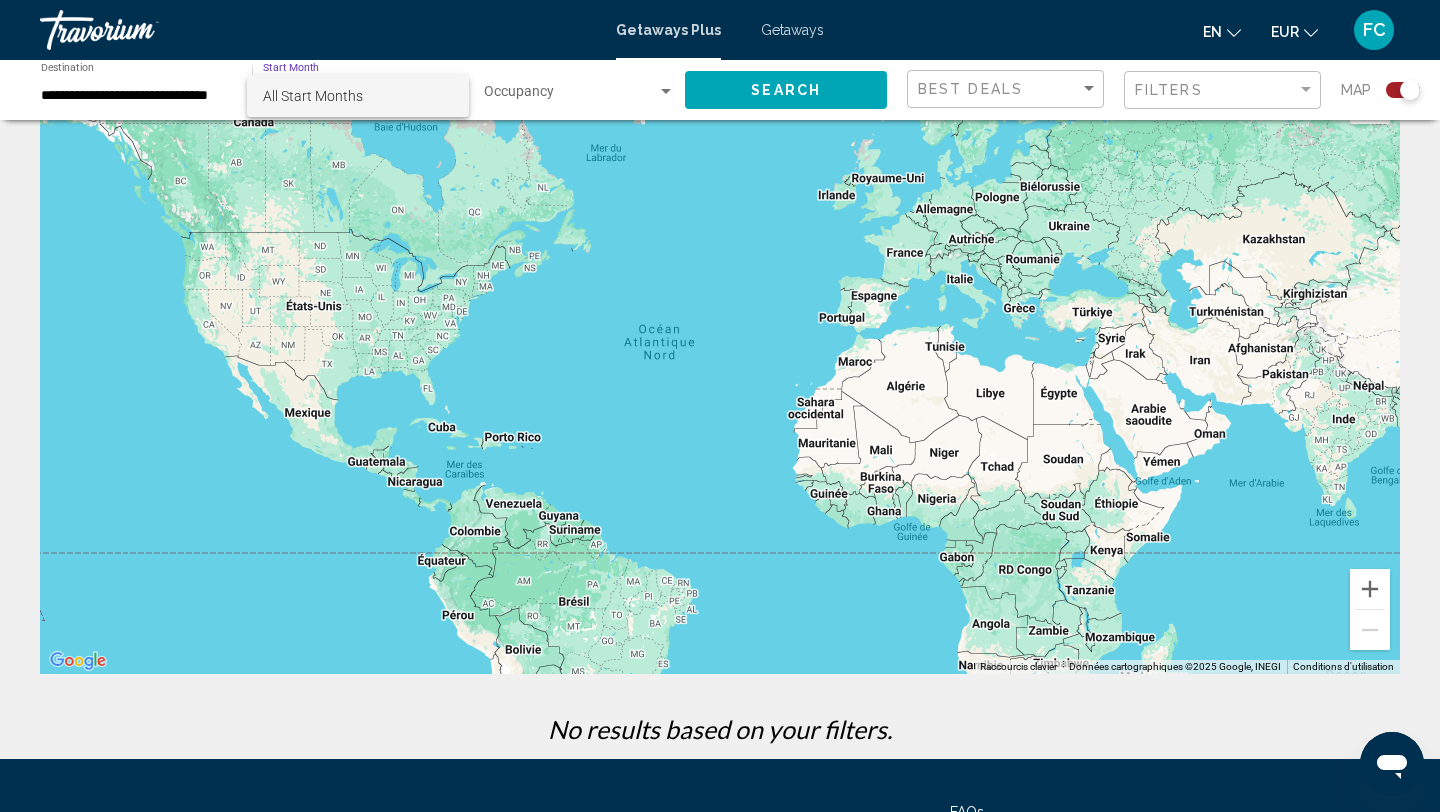 click on "All Start Months" at bounding box center (358, 96) 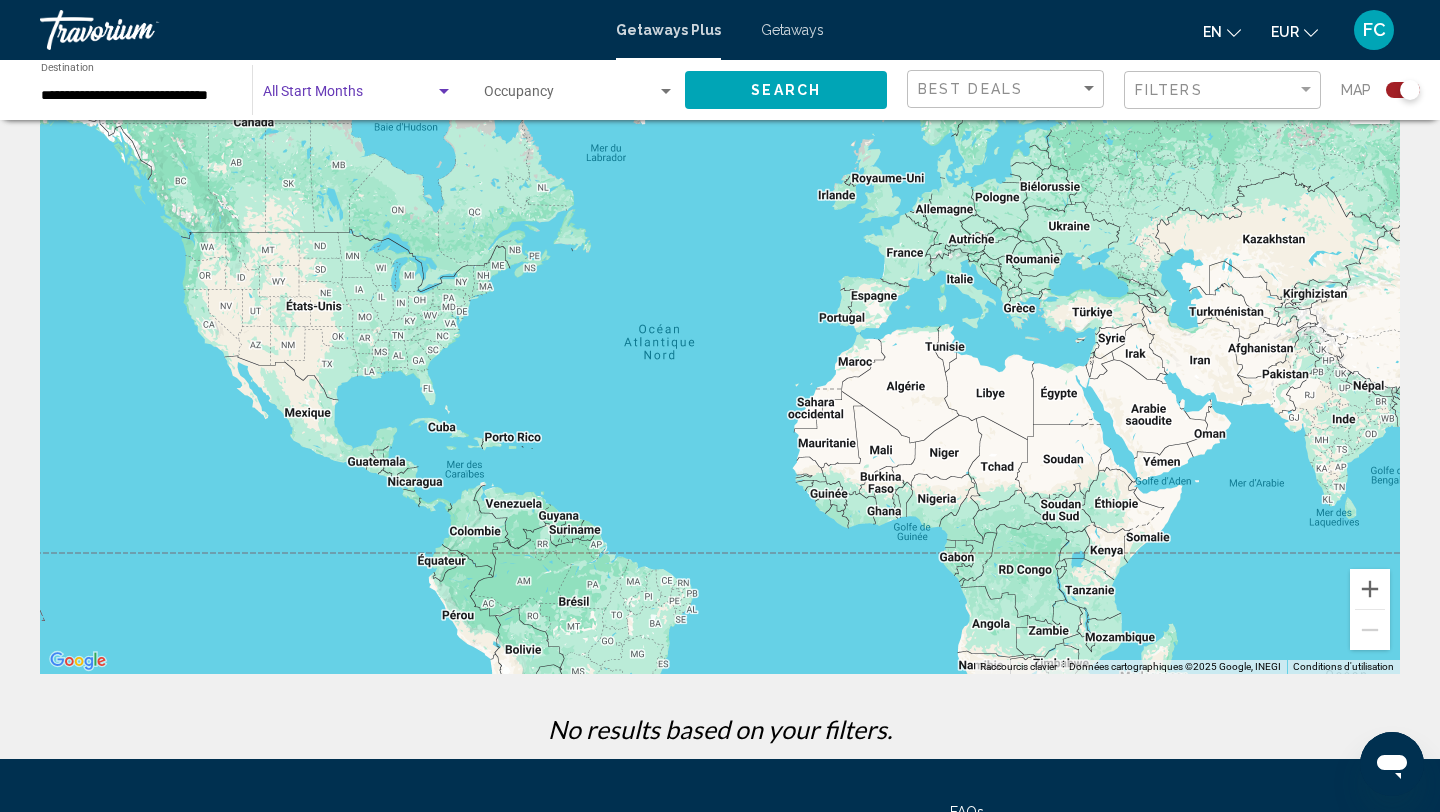 click at bounding box center (444, 92) 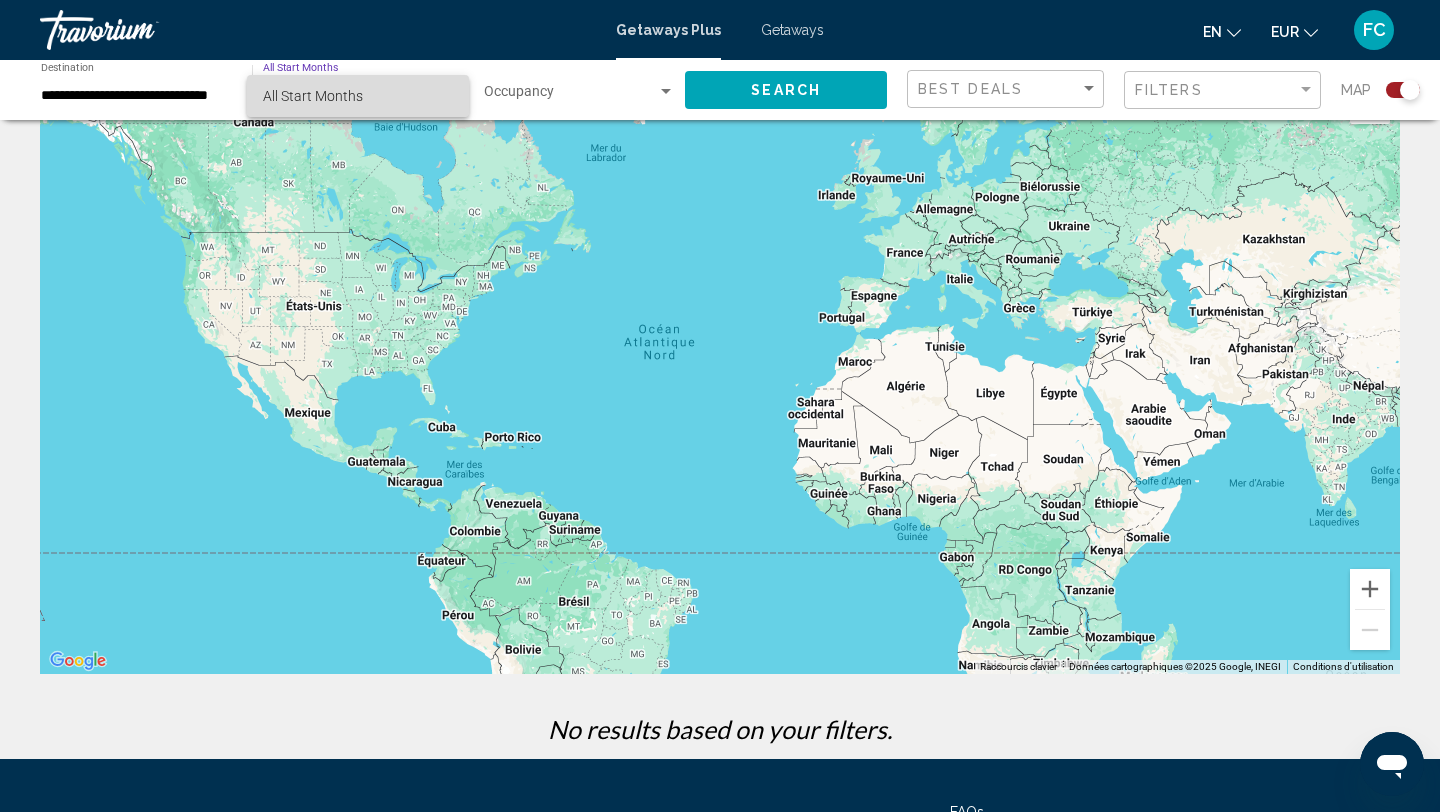 click on "All Start Months" at bounding box center (358, 96) 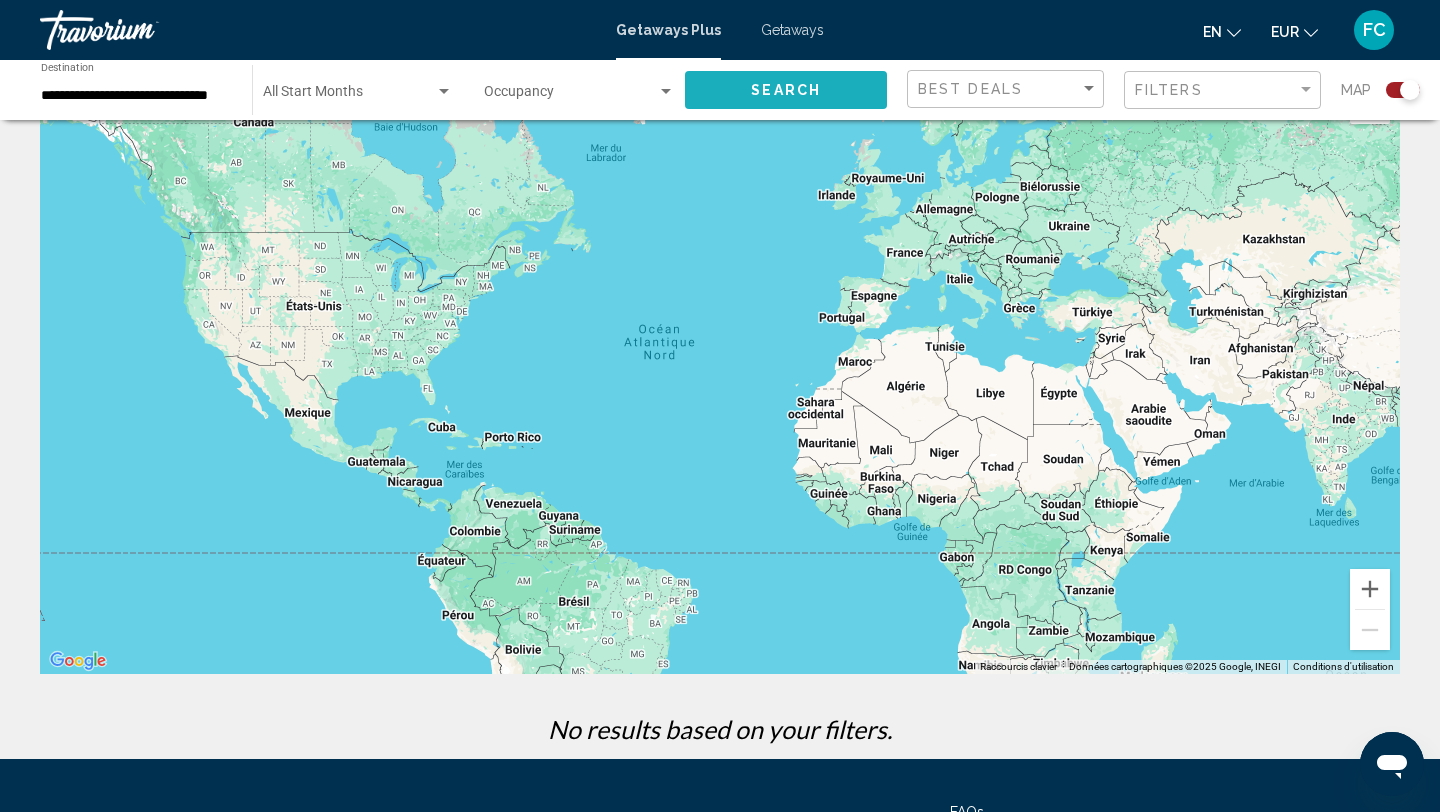 click on "Search" 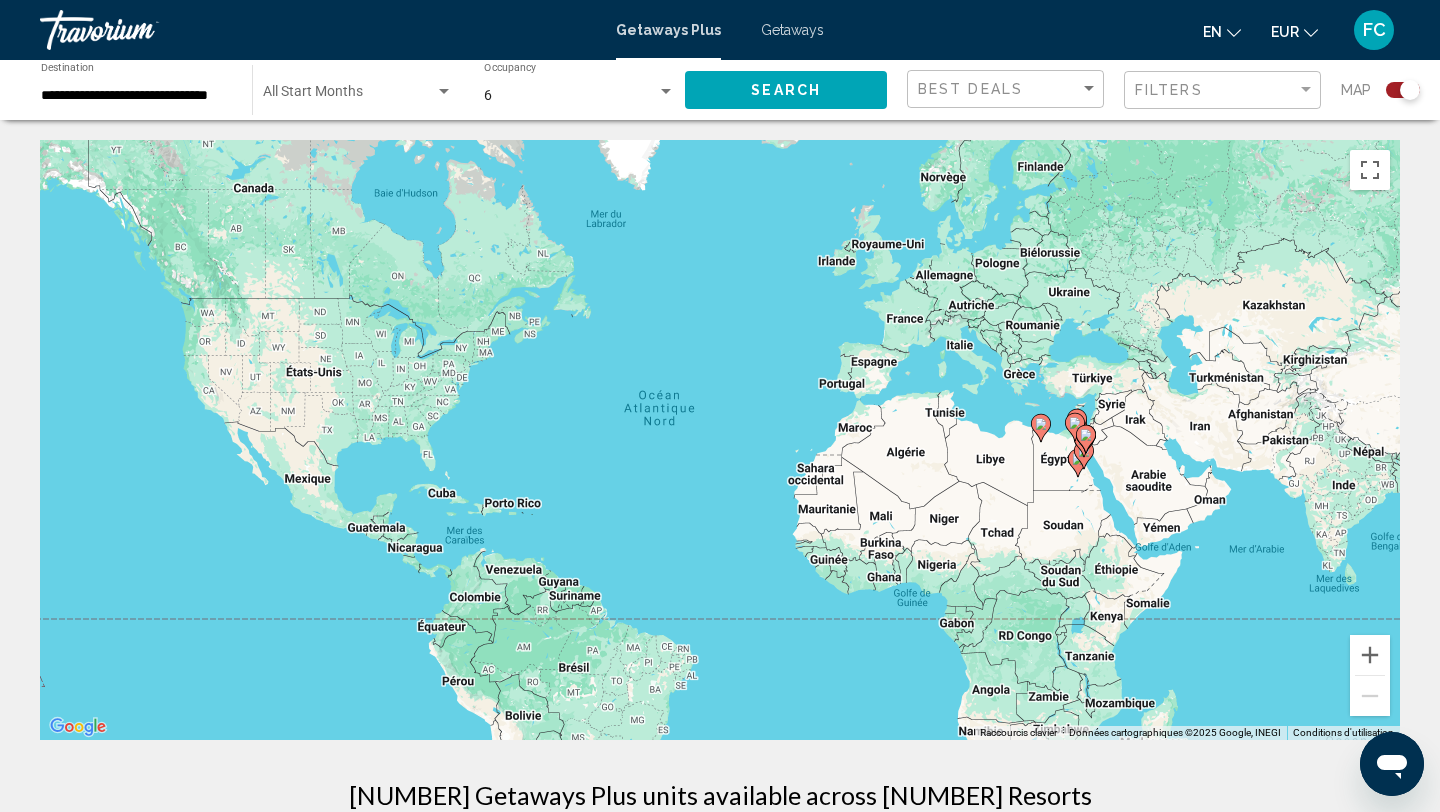 click on "Start Month All Start Months" 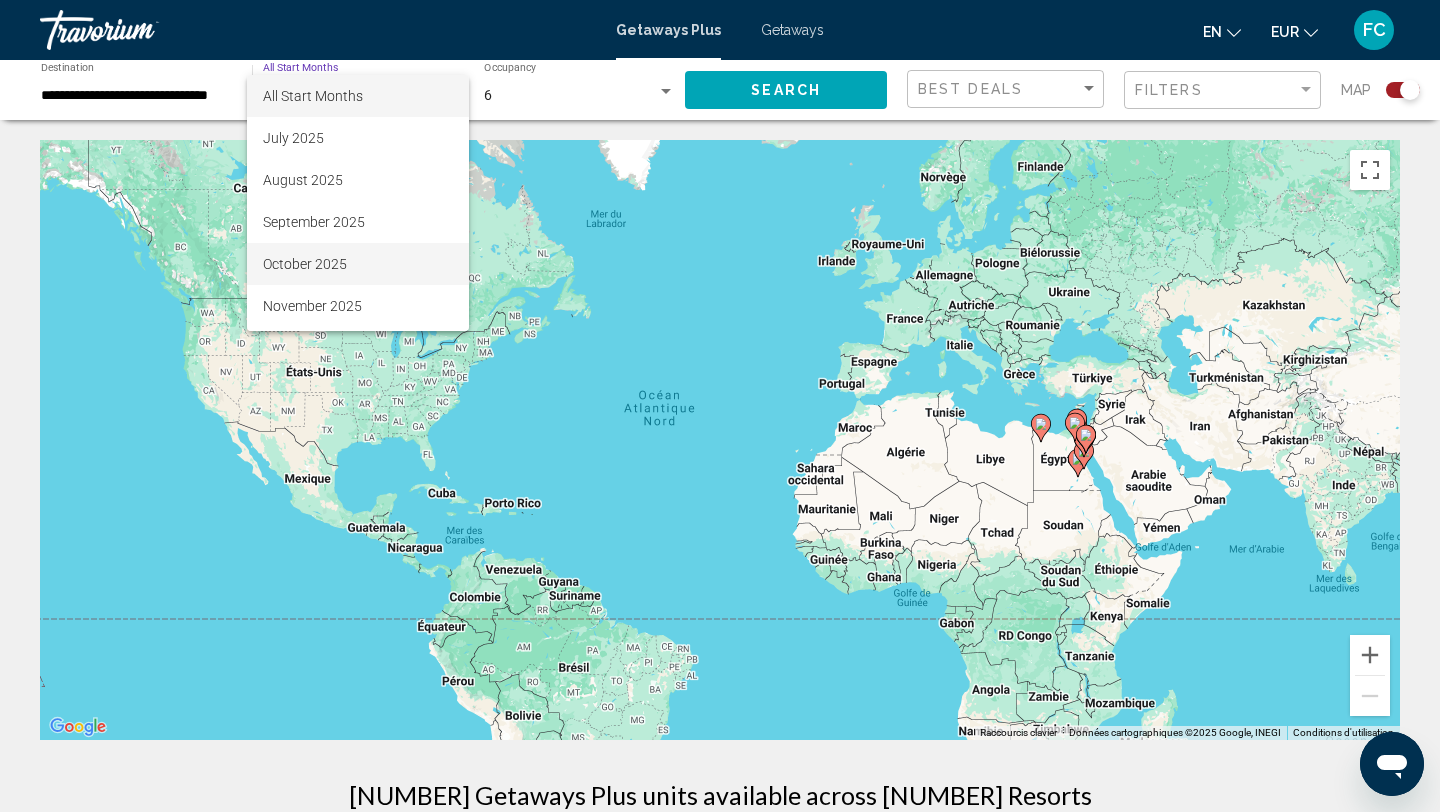 scroll, scrollTop: 38, scrollLeft: 0, axis: vertical 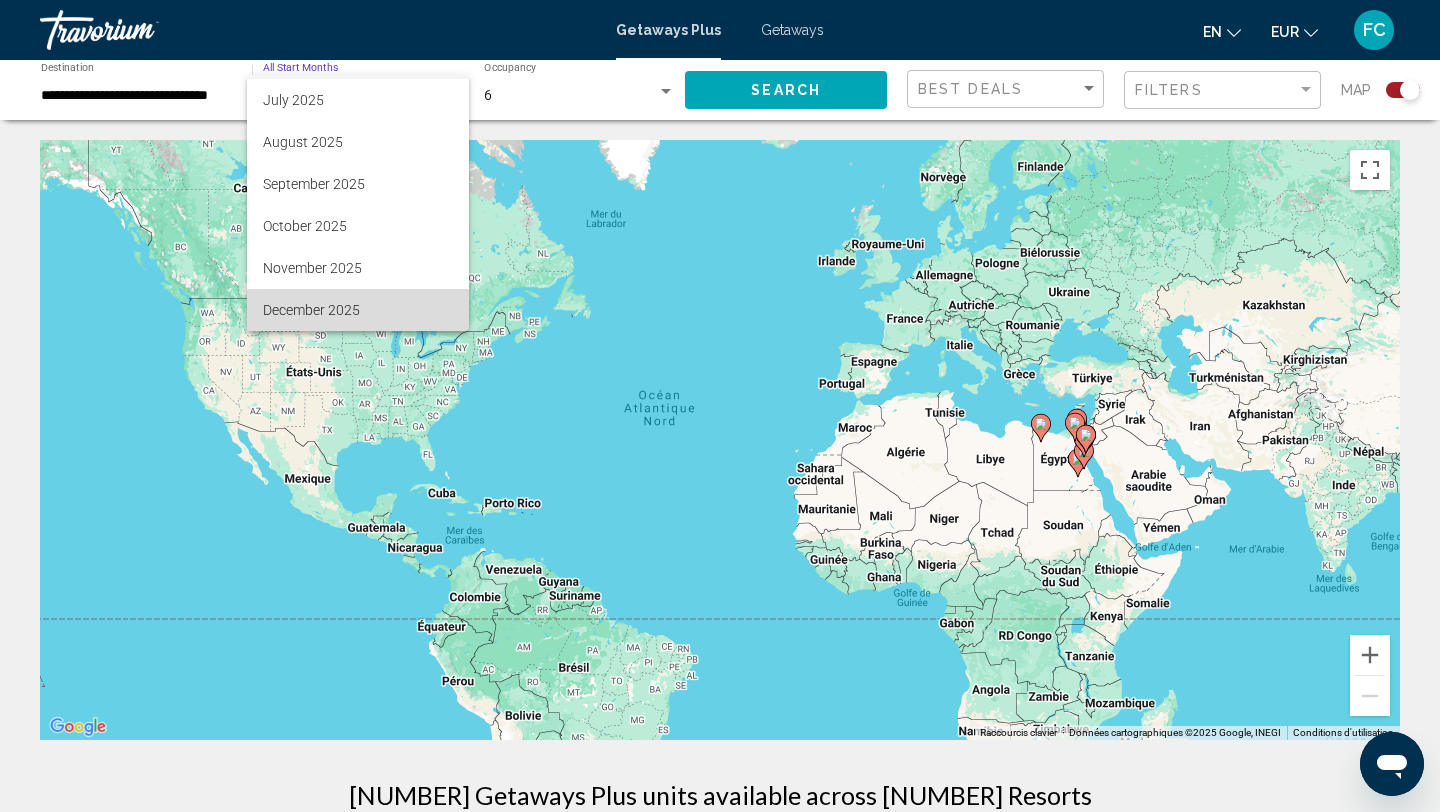 click on "December 2025" at bounding box center (358, 310) 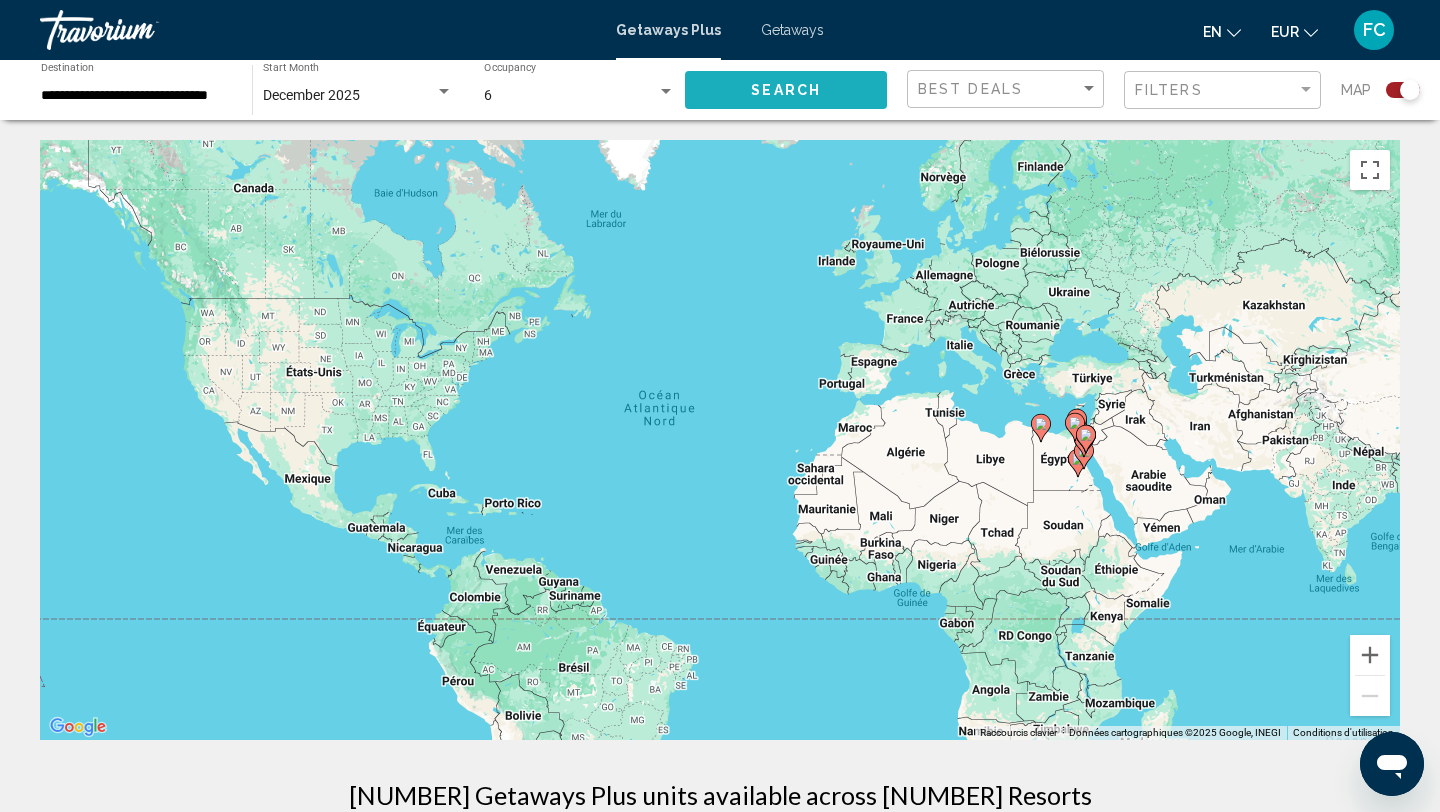 click on "Search" 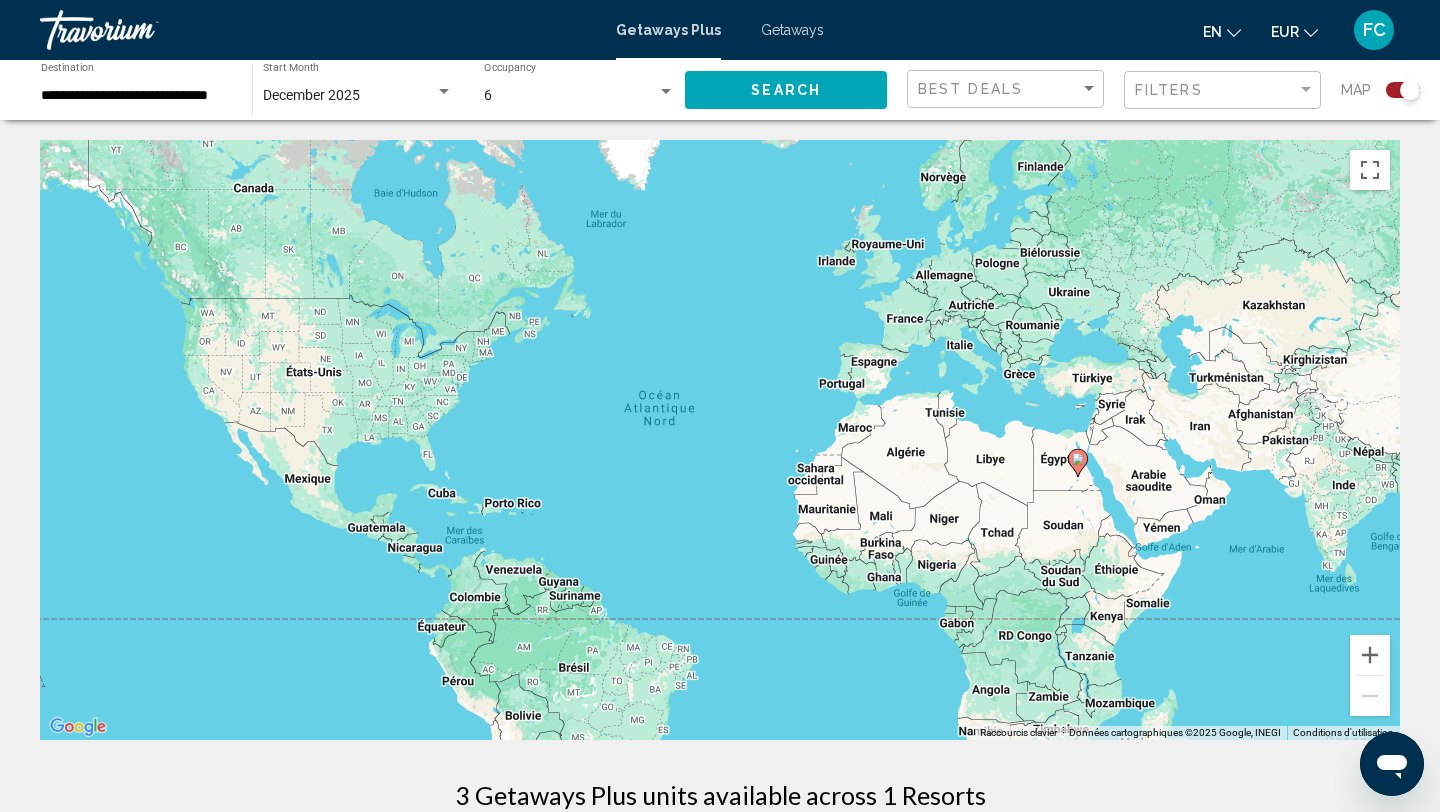 click at bounding box center [1078, 463] 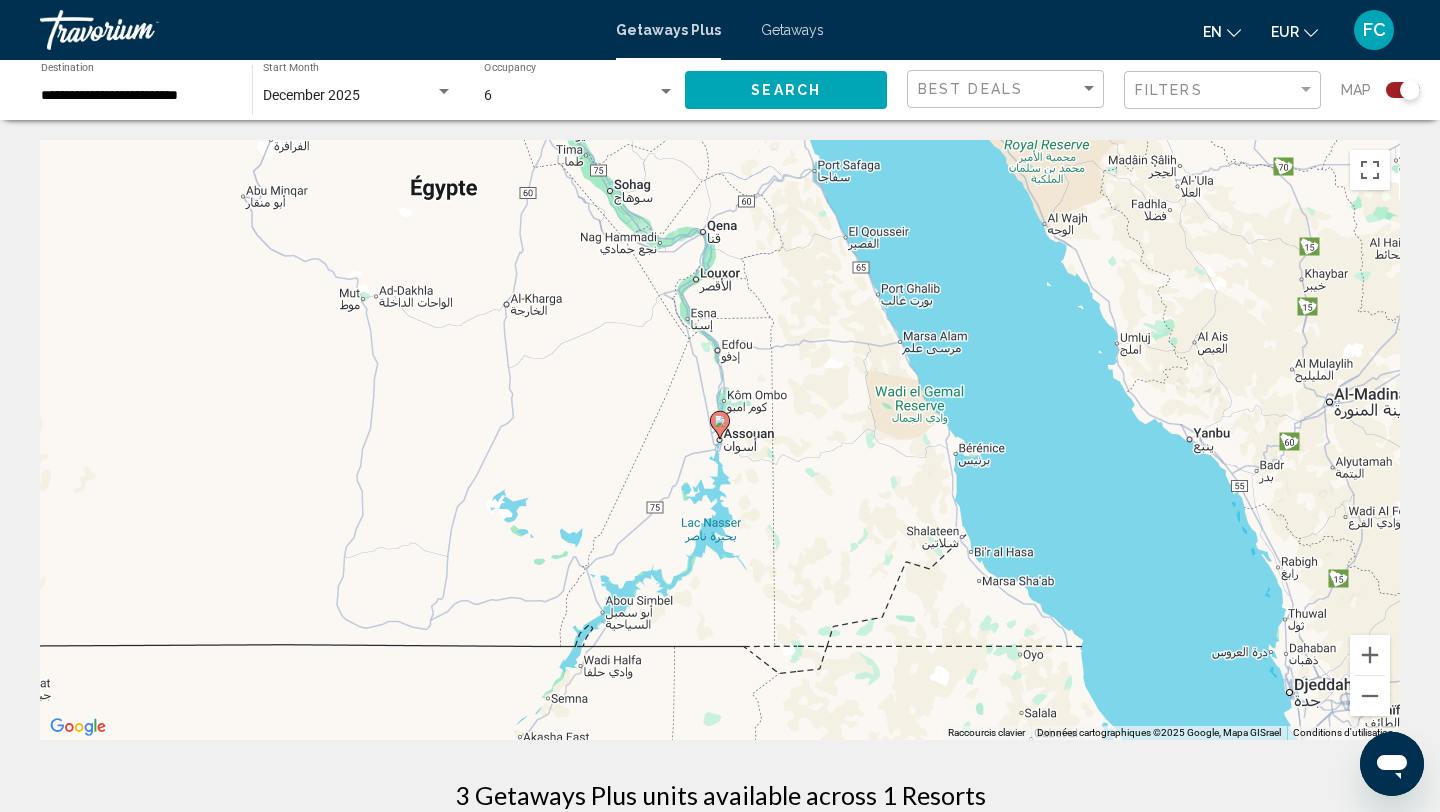click 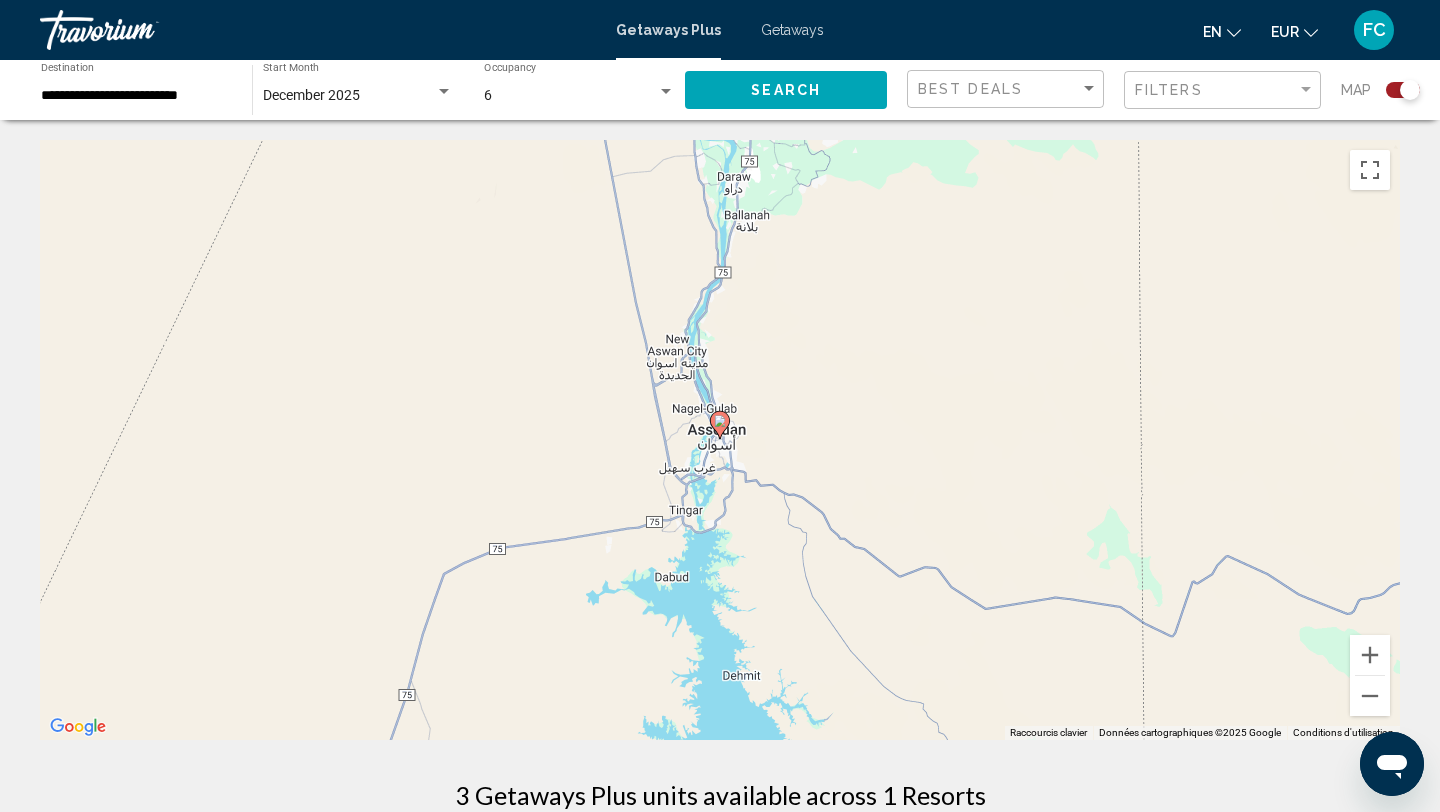 click 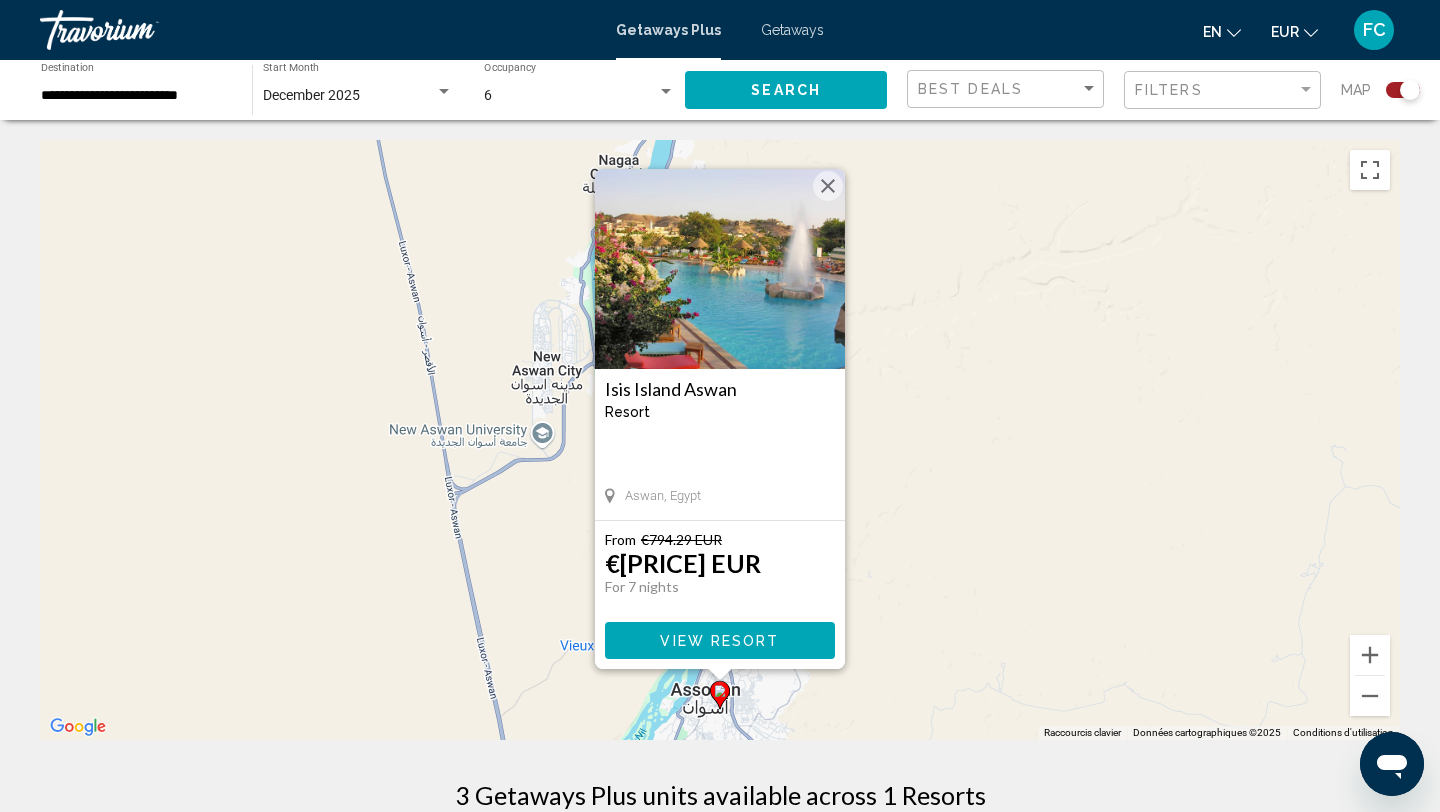 click at bounding box center (720, 269) 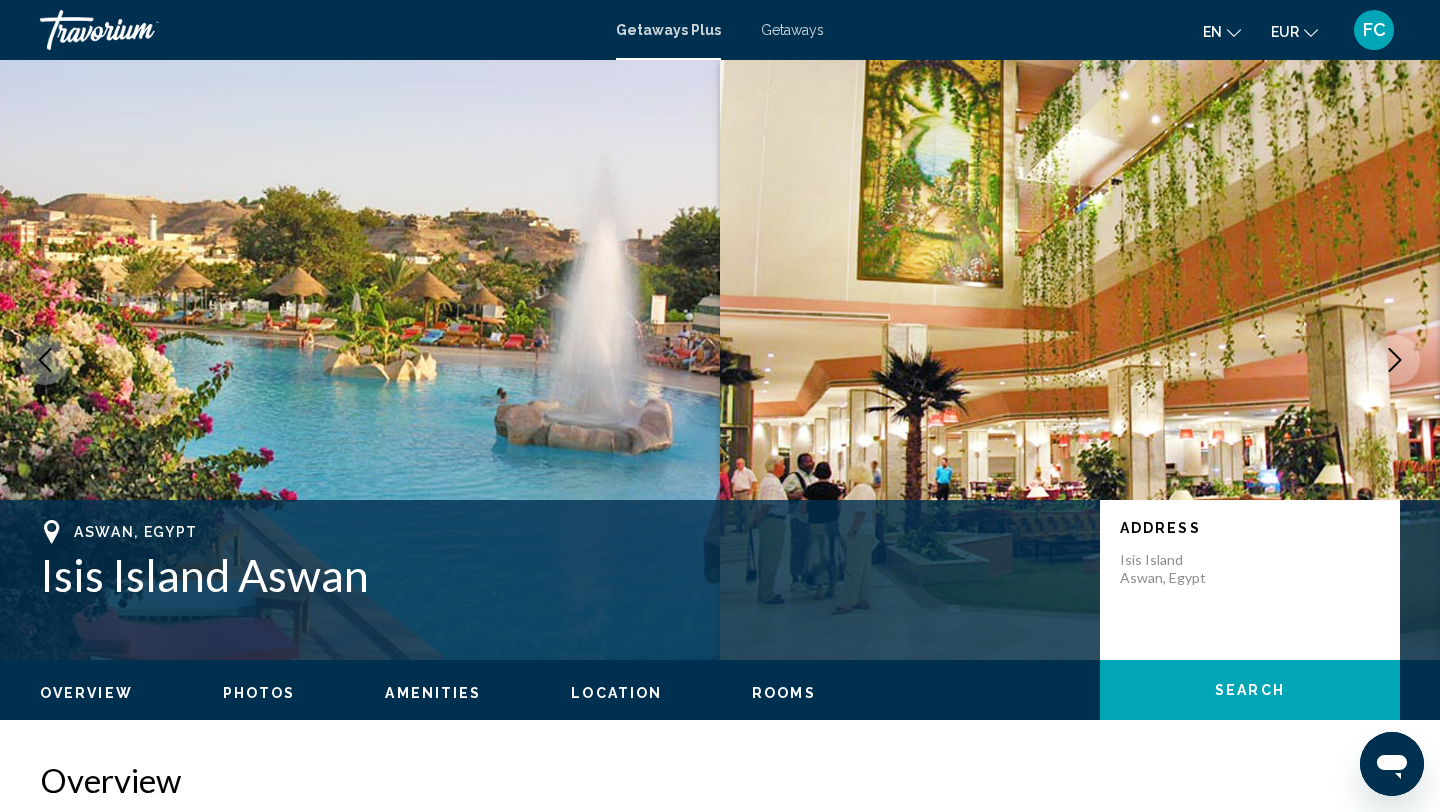 click at bounding box center (1395, 360) 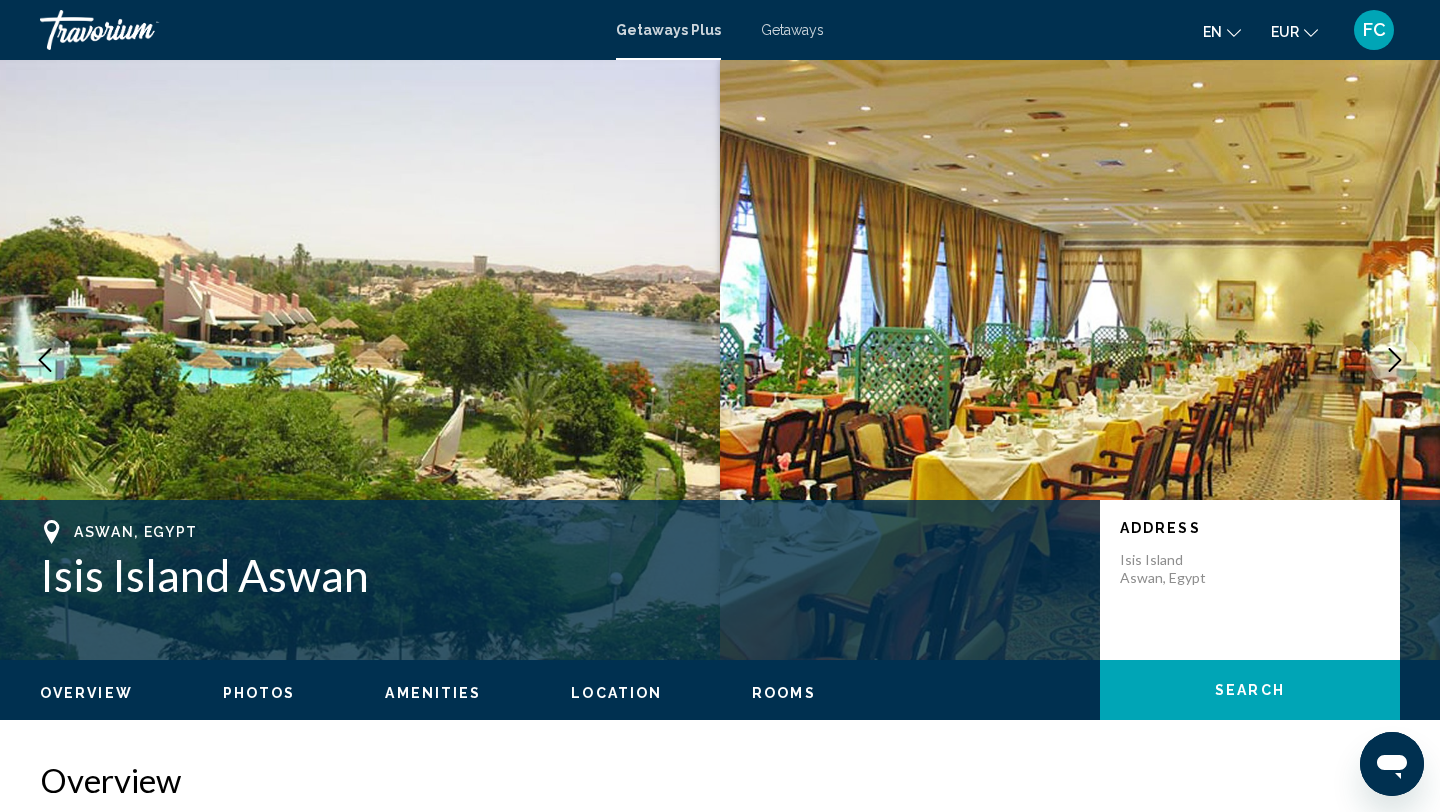 click at bounding box center [1395, 360] 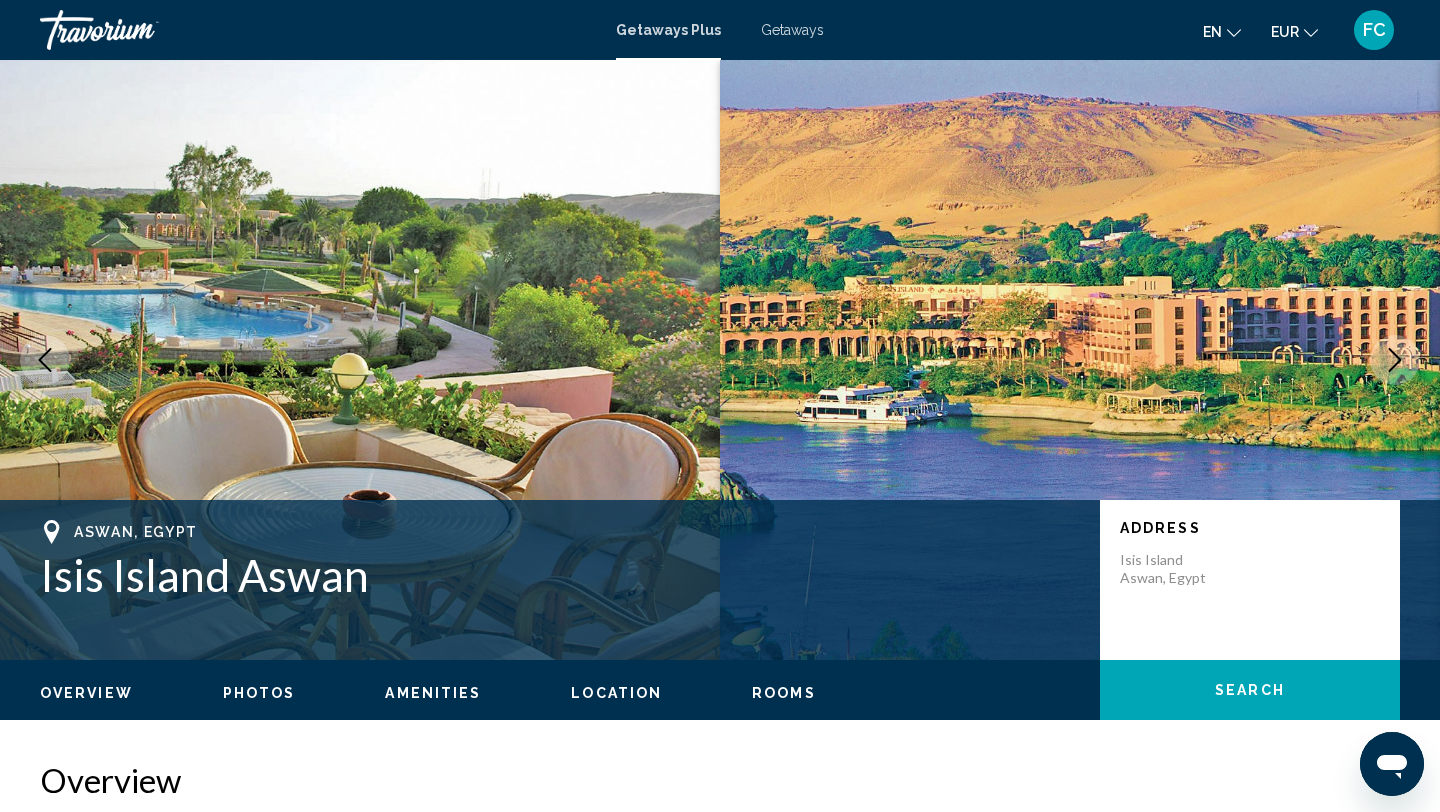 click at bounding box center [1395, 360] 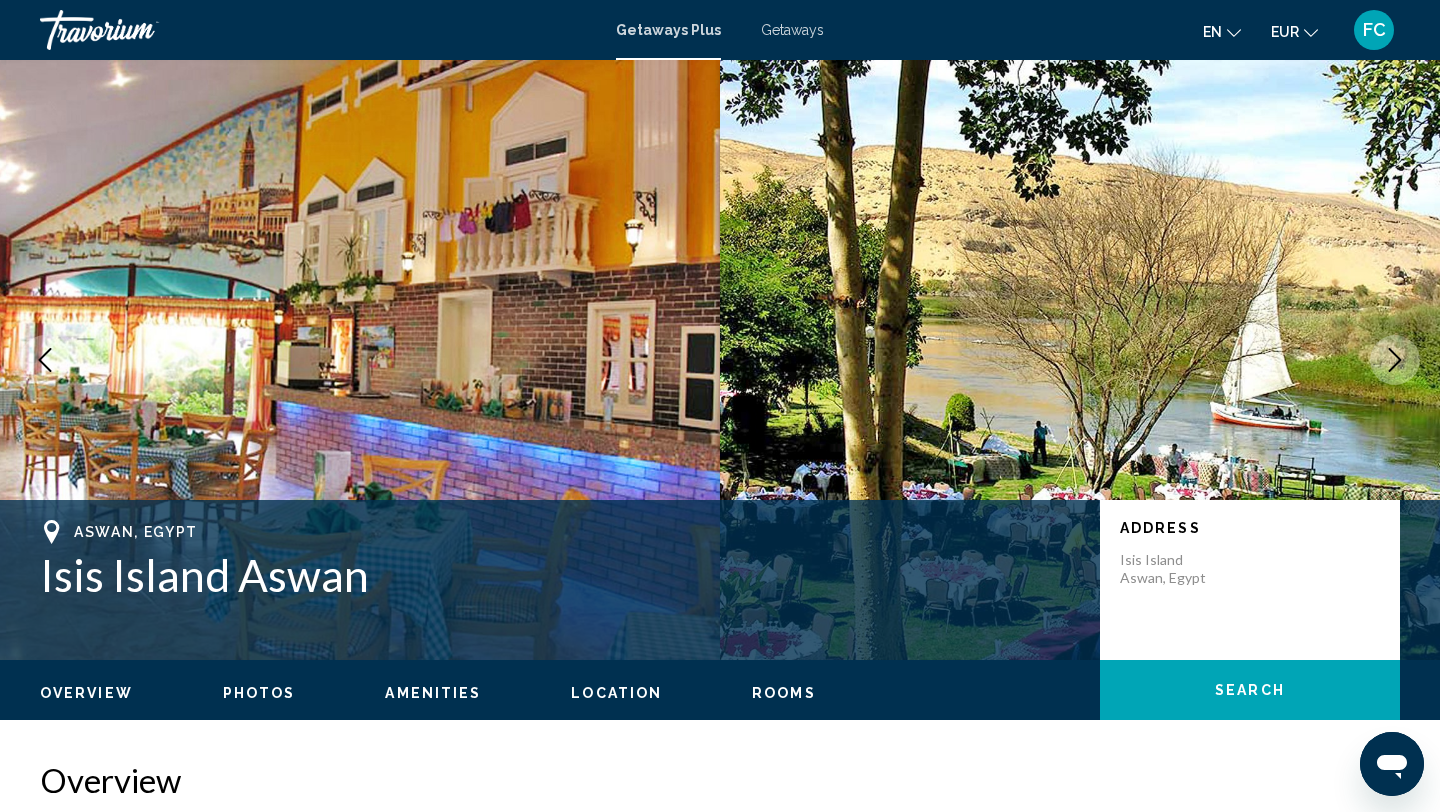 click at bounding box center (1395, 360) 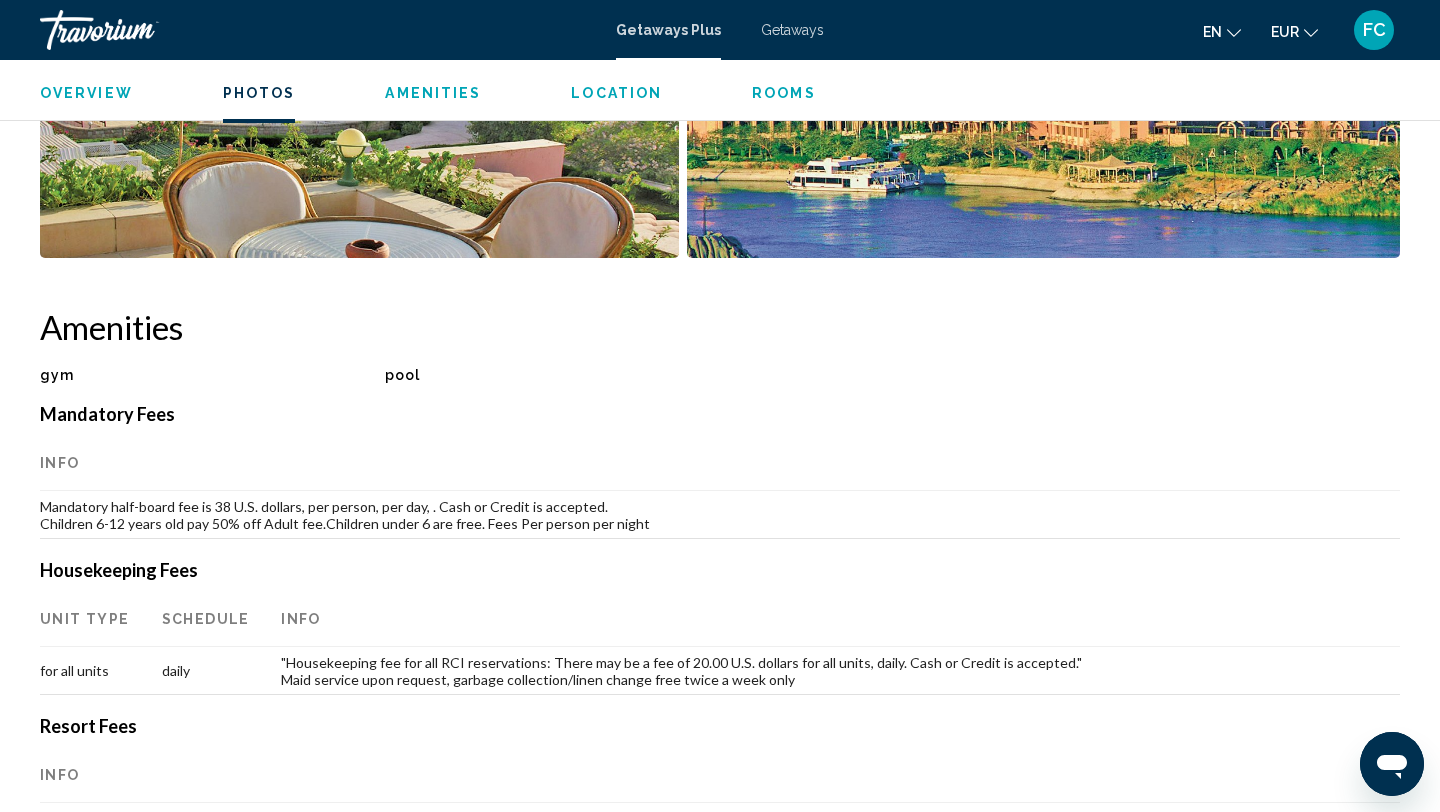 scroll, scrollTop: 1297, scrollLeft: 0, axis: vertical 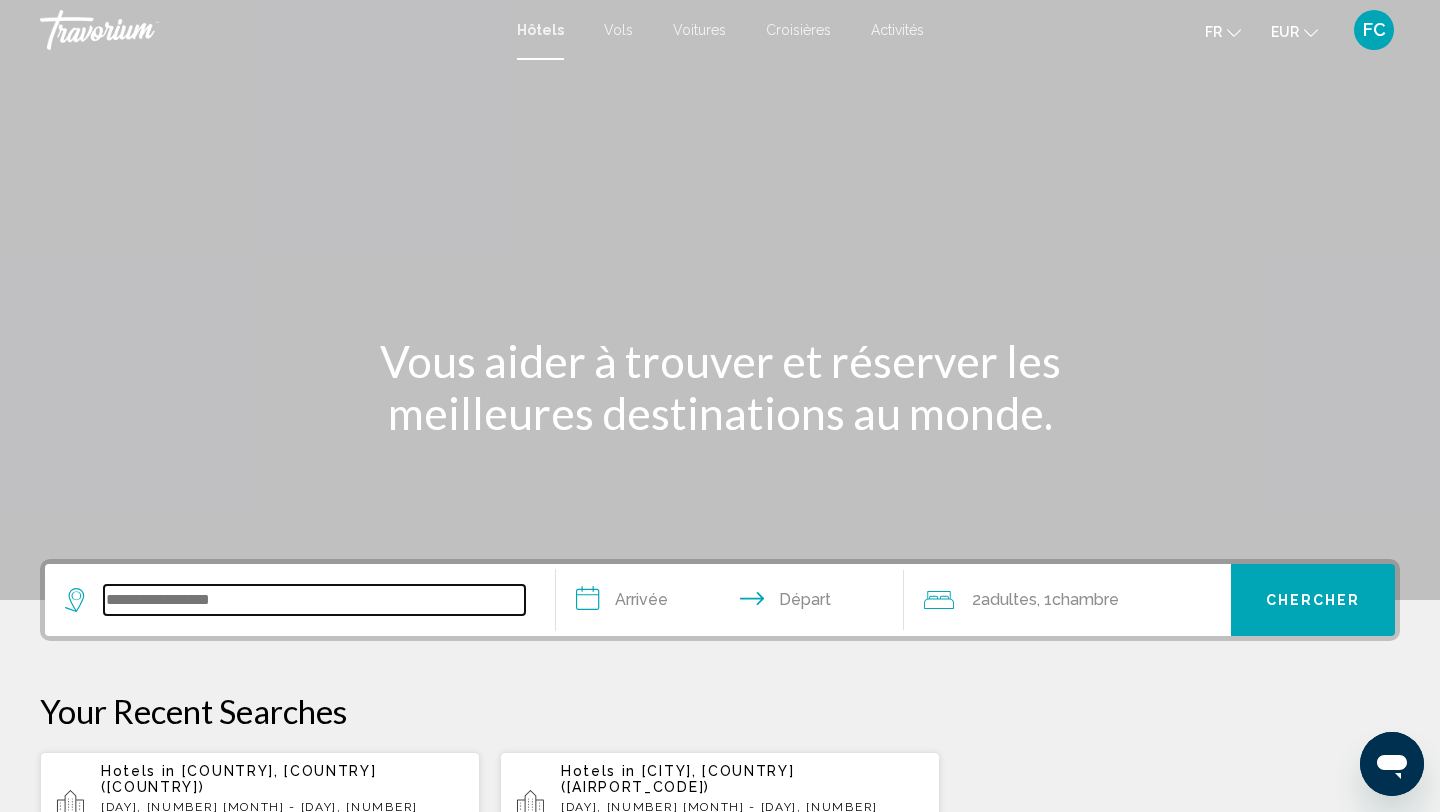 click at bounding box center [314, 600] 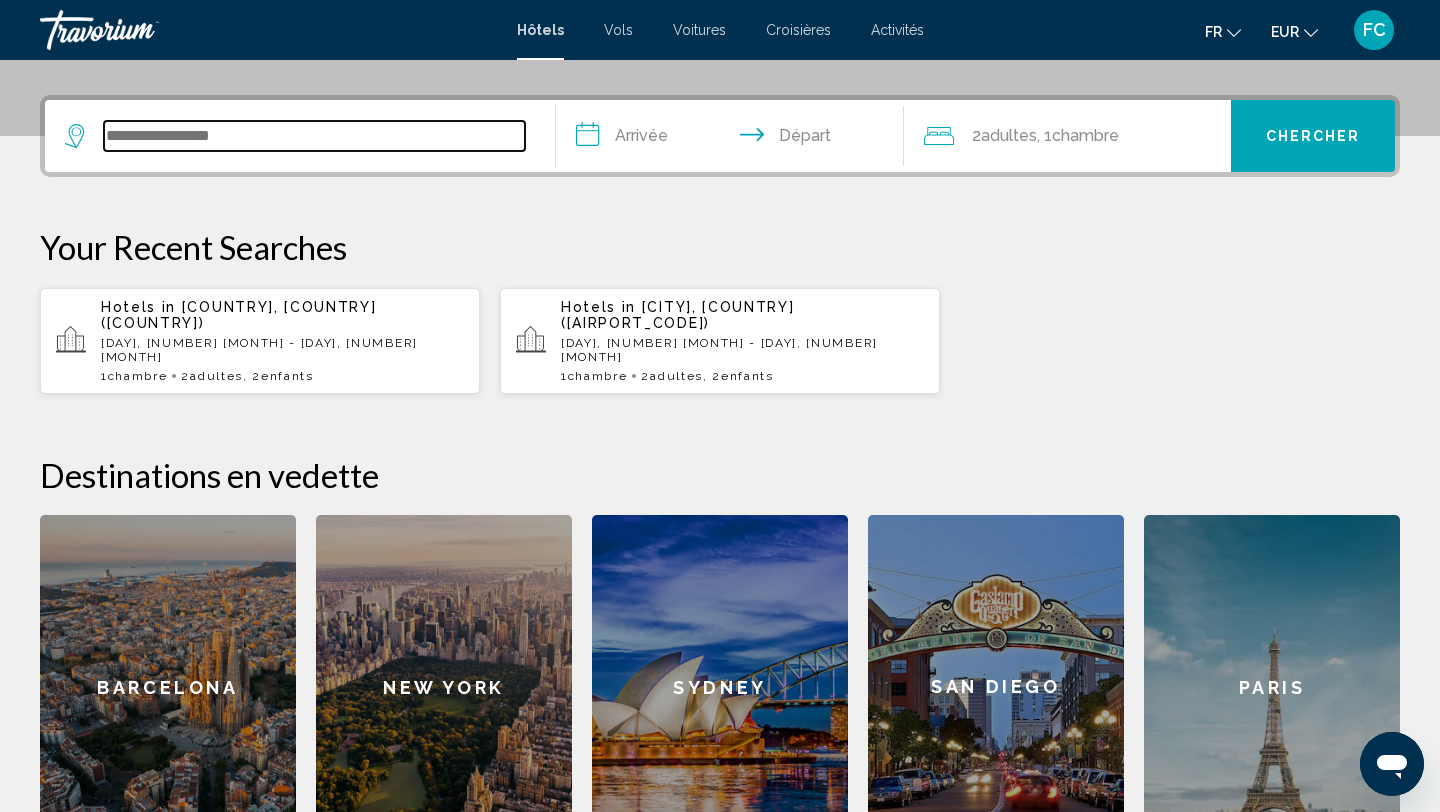 scroll, scrollTop: 494, scrollLeft: 0, axis: vertical 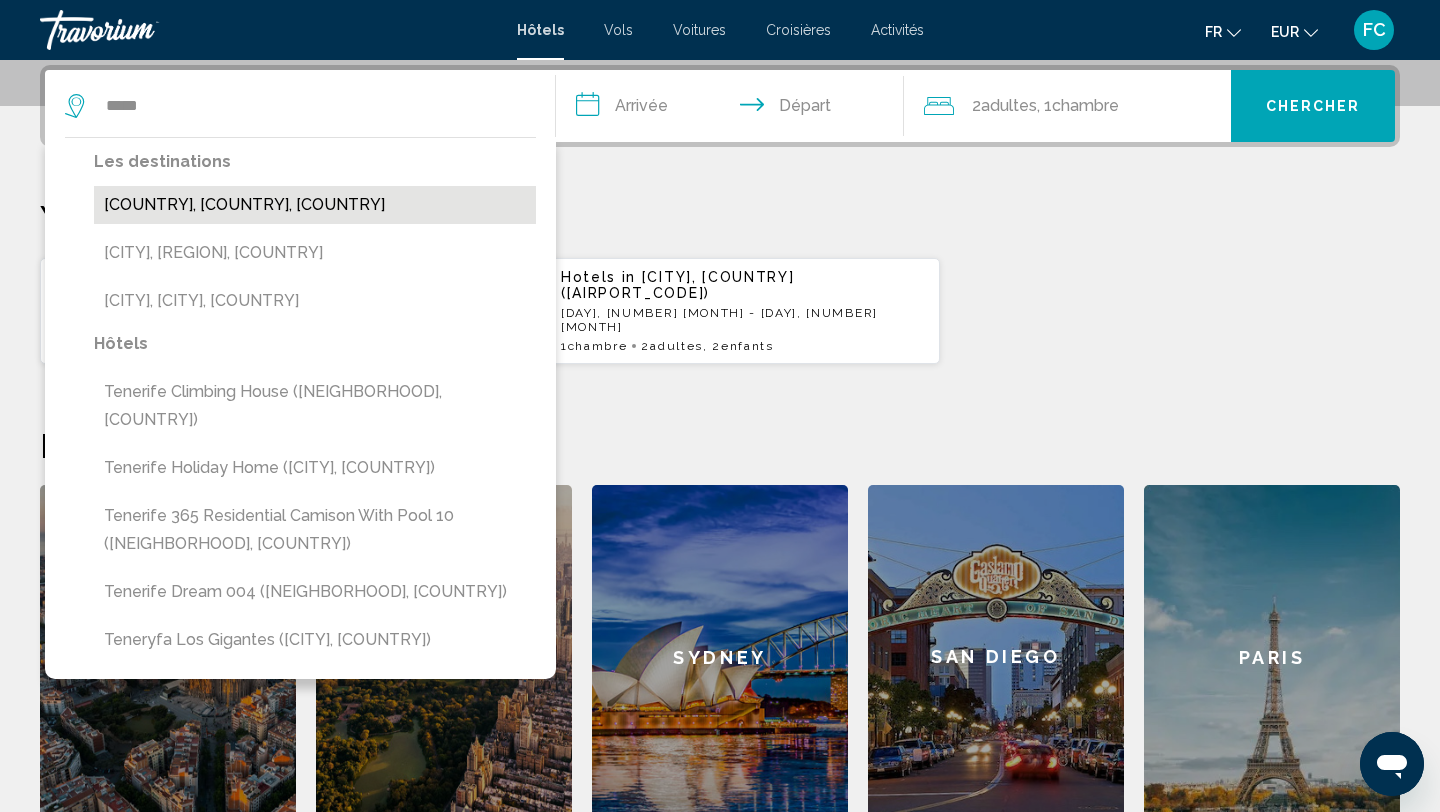 click on "Tenerife, Canary Islands, Spain (TCI)" at bounding box center (315, 205) 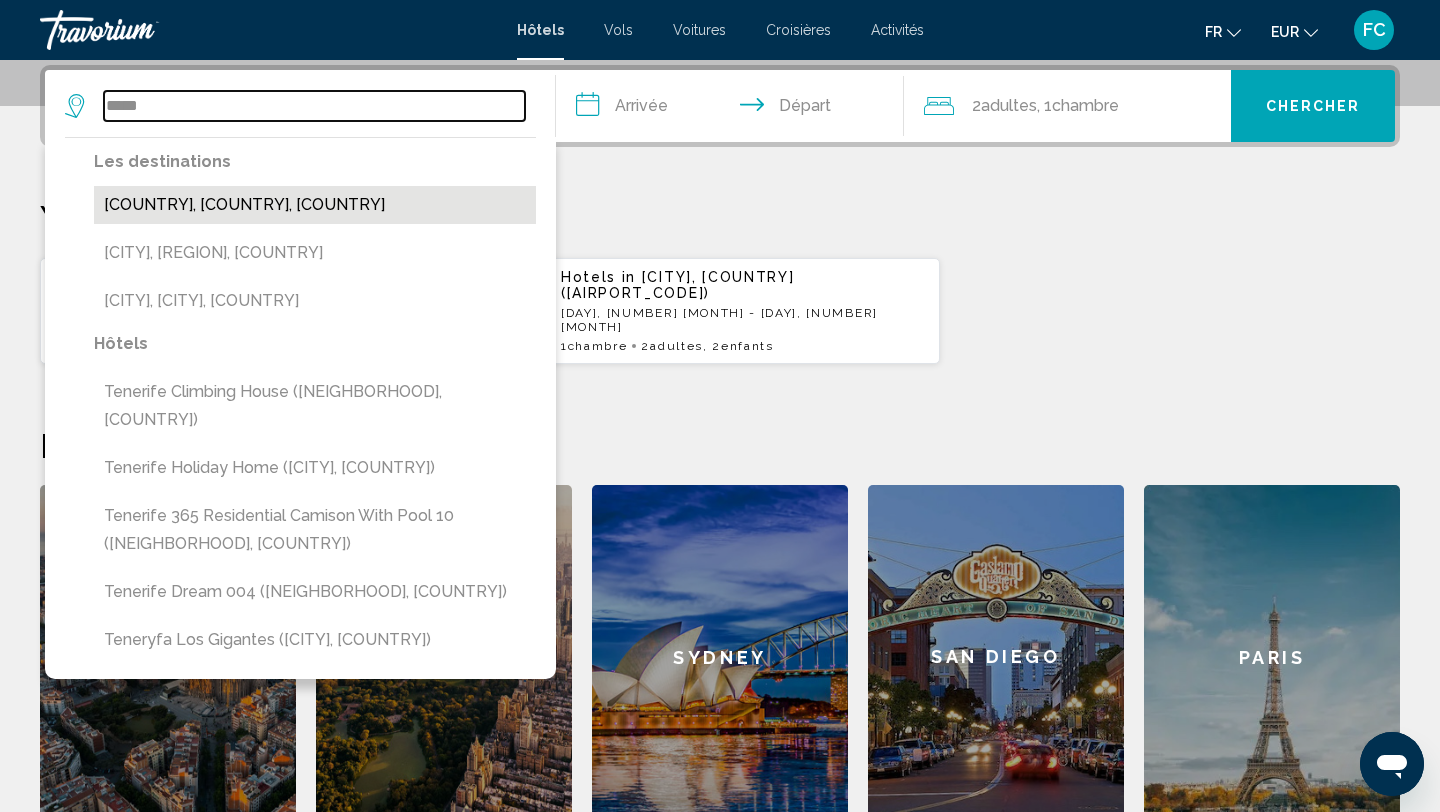 type on "**********" 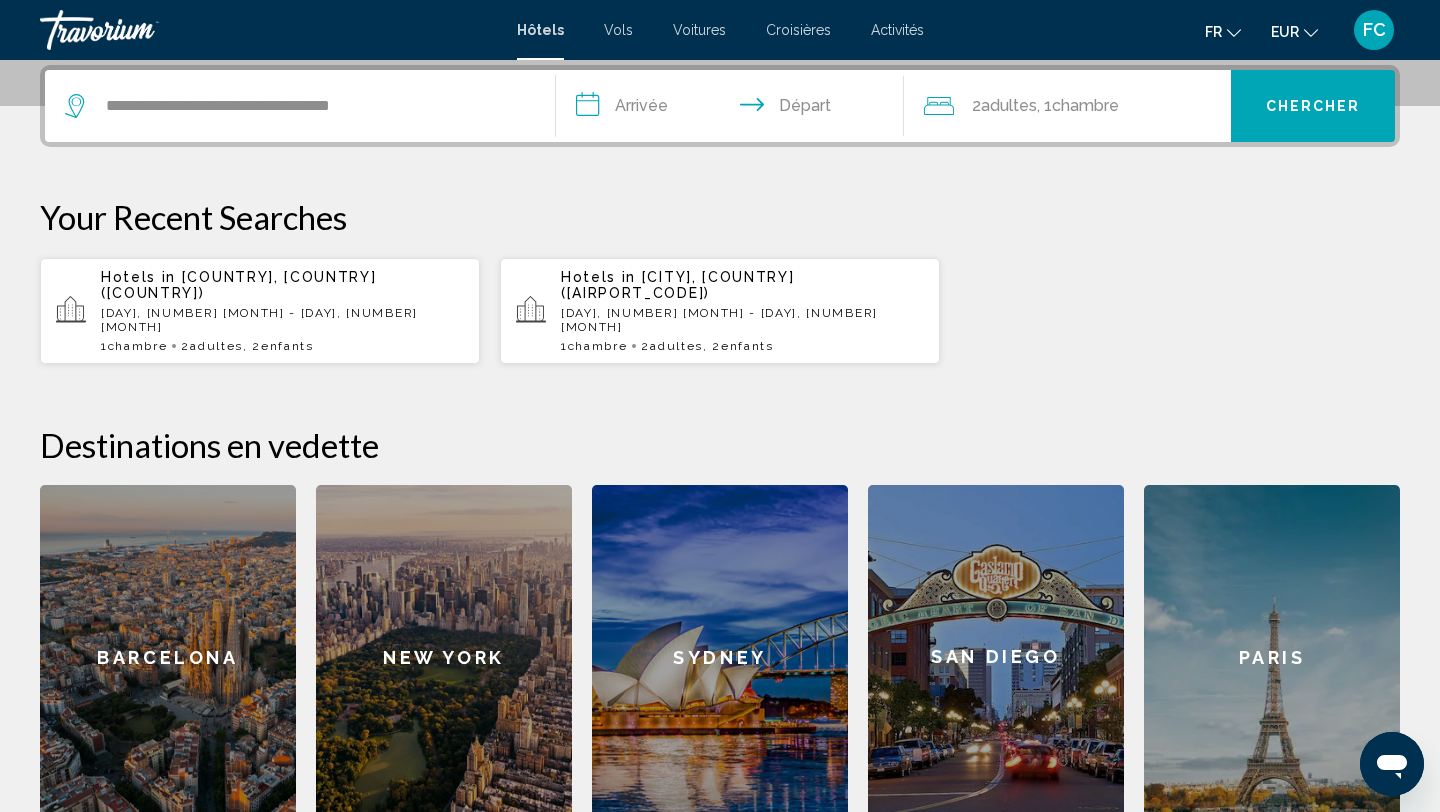 click on "**********" at bounding box center (734, 109) 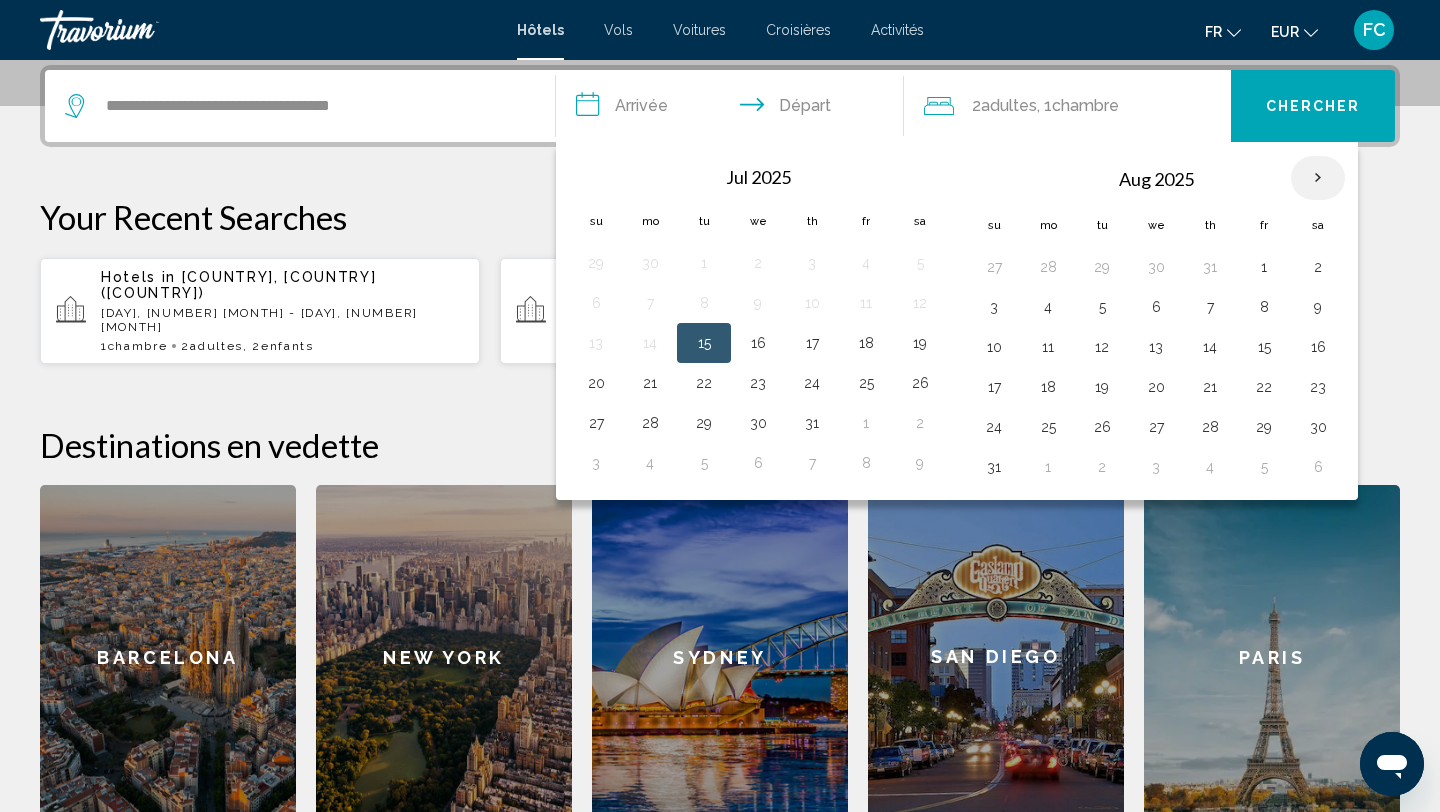 click at bounding box center (1318, 178) 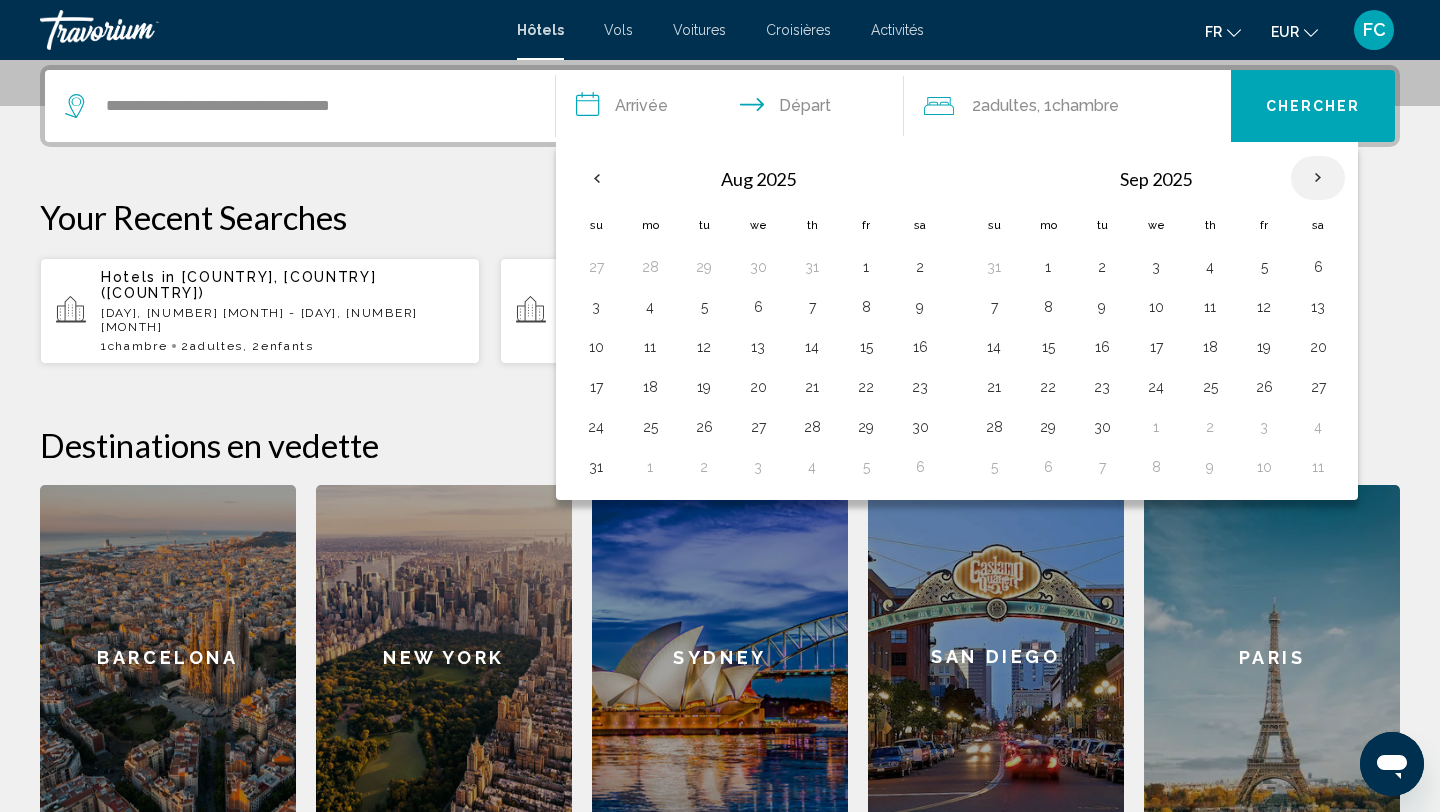 click at bounding box center (1318, 178) 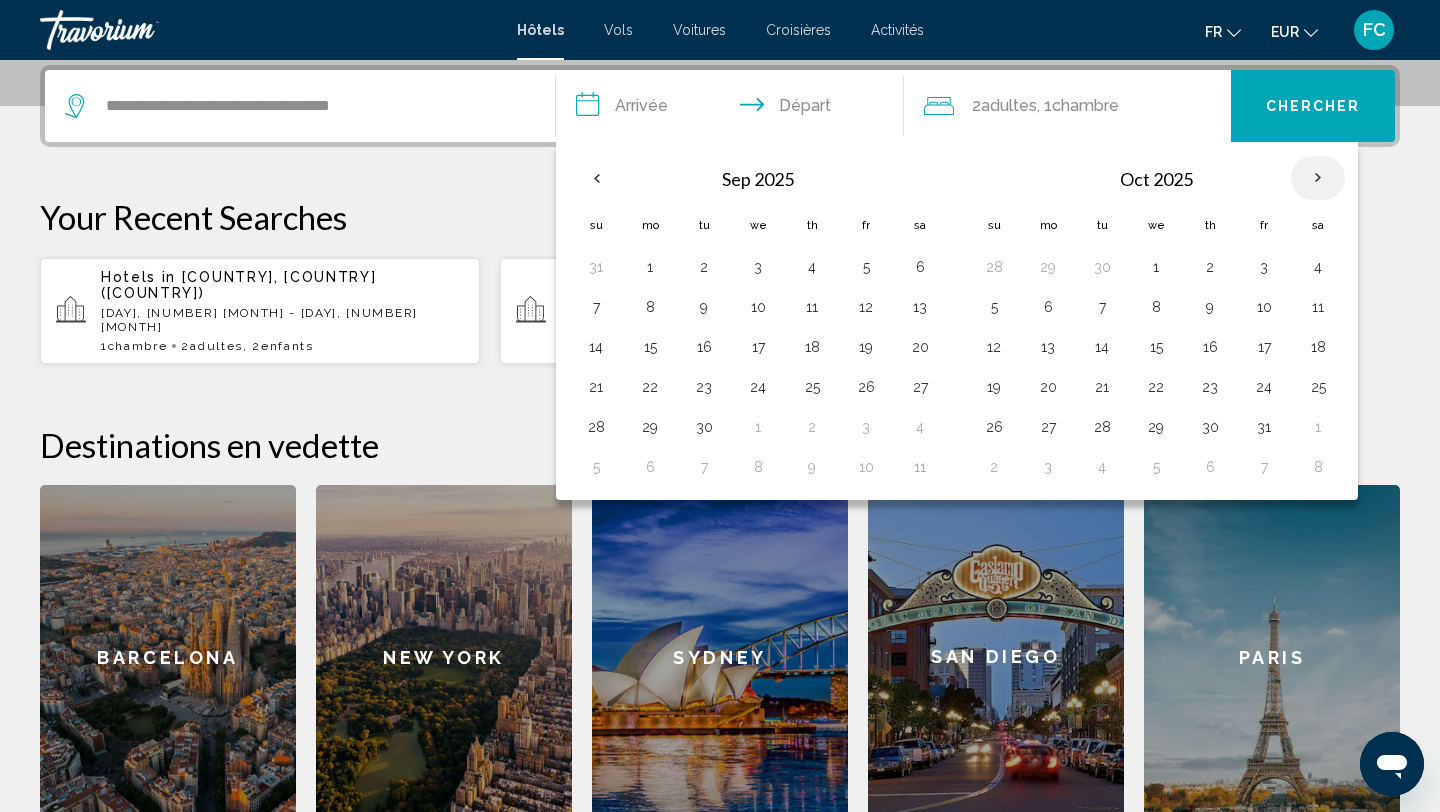 click at bounding box center (1318, 178) 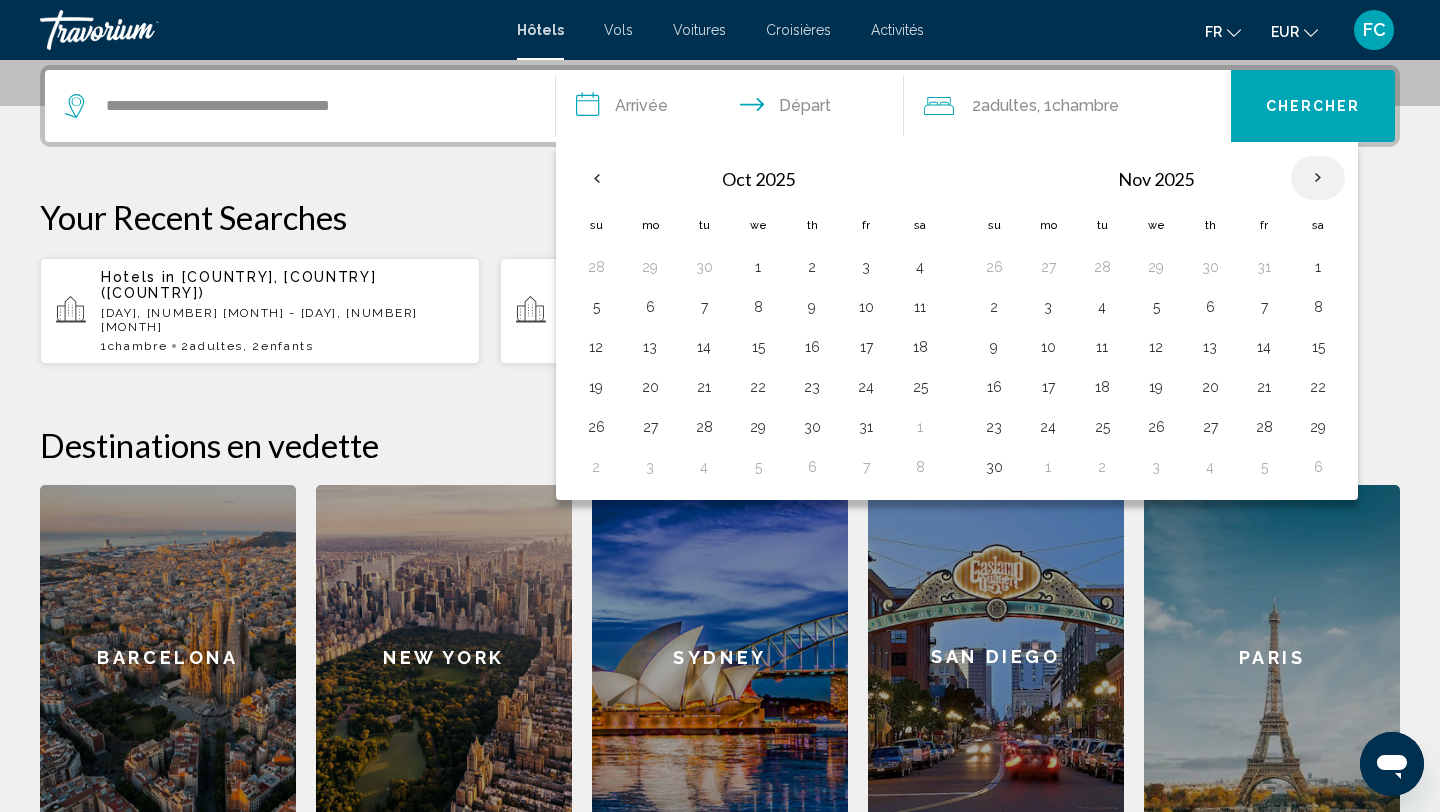 click at bounding box center [1318, 178] 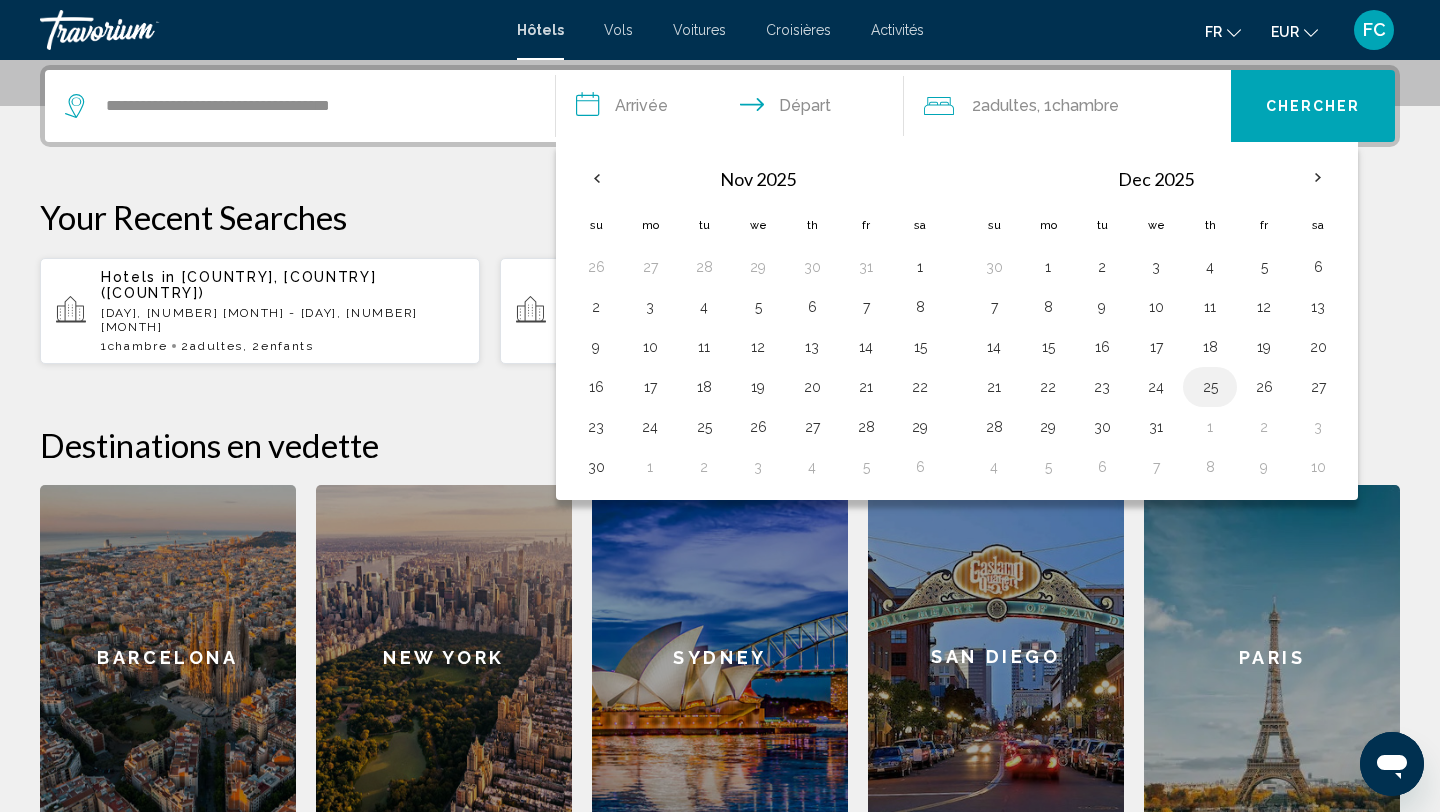click on "25" at bounding box center (1210, 387) 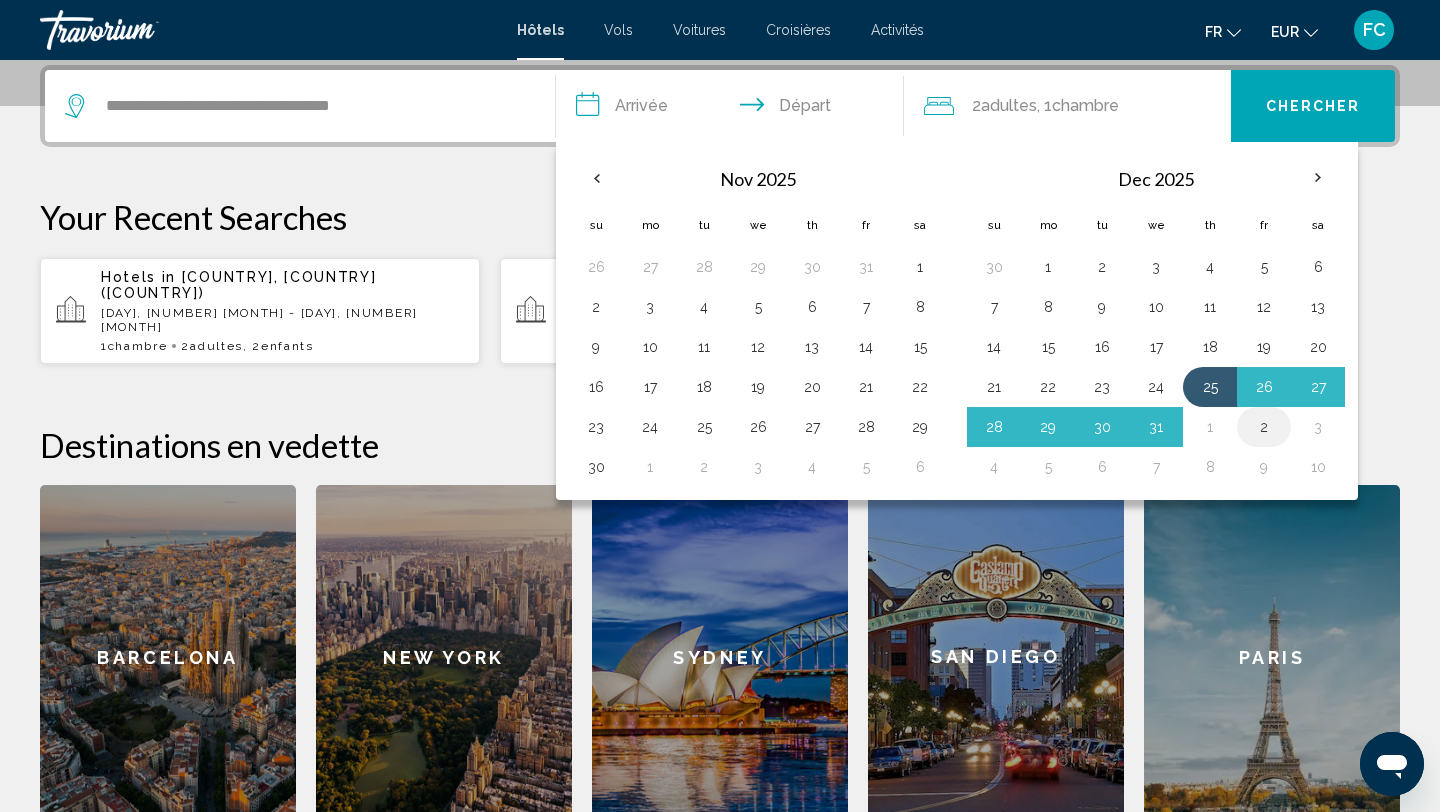 click on "2" at bounding box center (1264, 427) 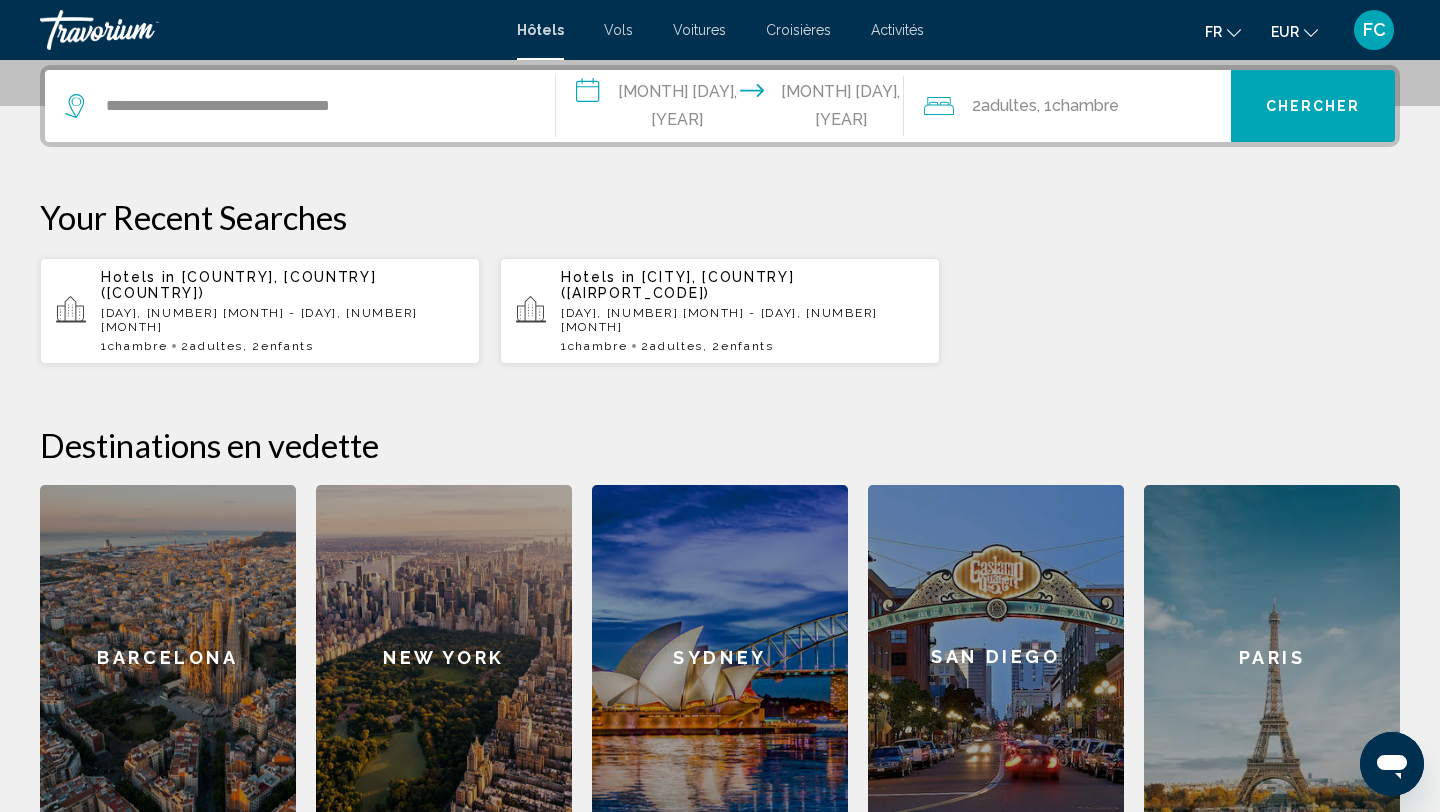 click on "2  Adulte Adultes , 1  Chambre pièces" 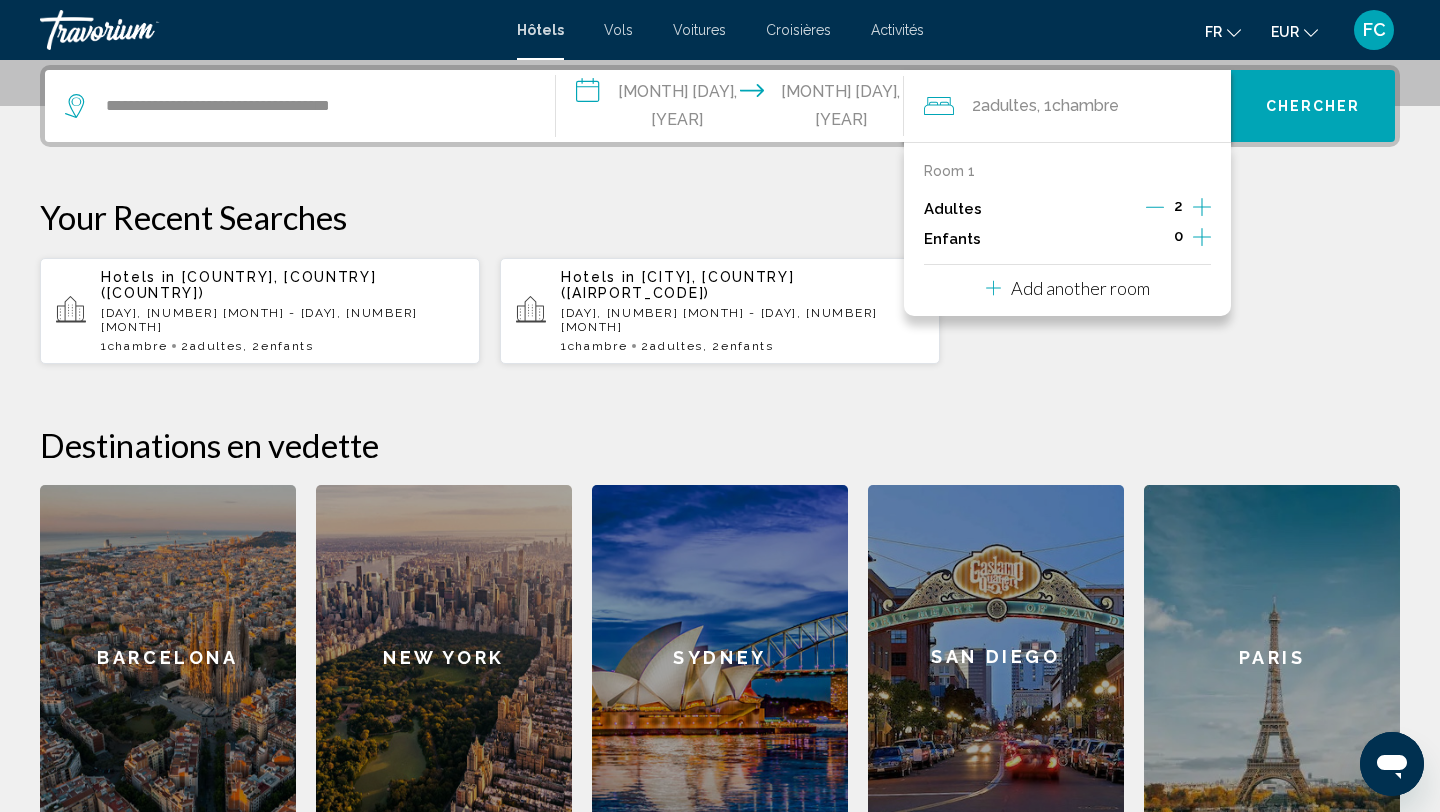 click 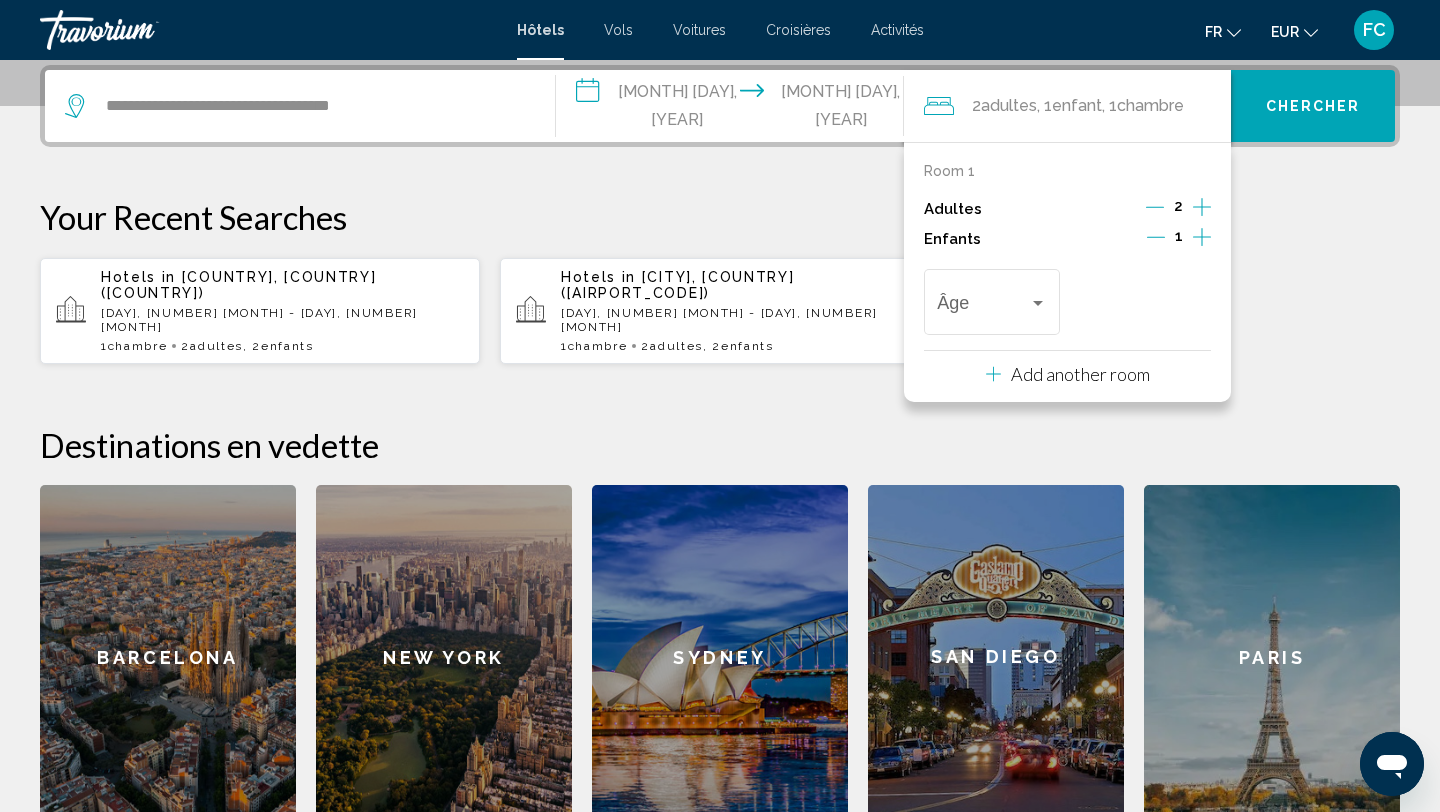 click 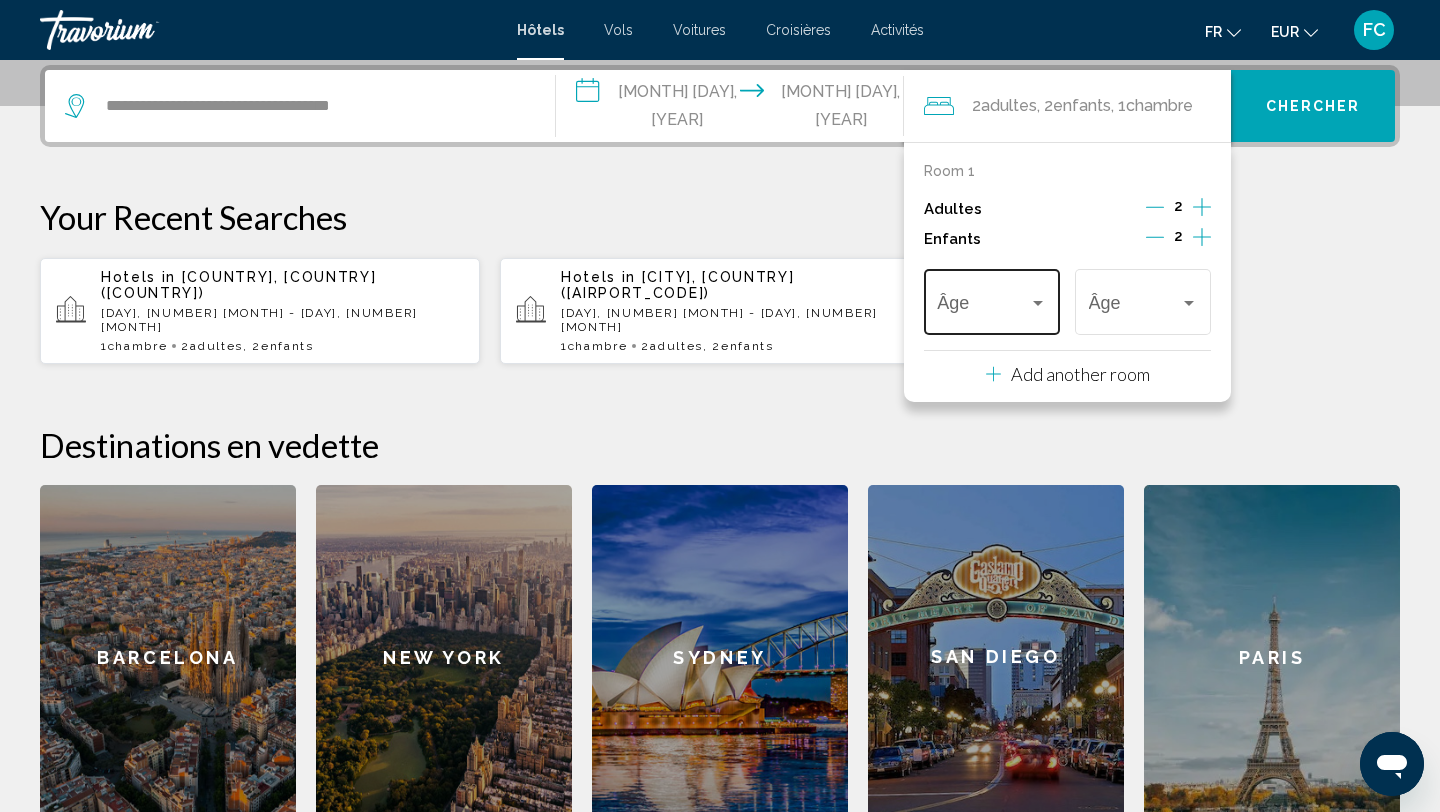 click at bounding box center (1038, 303) 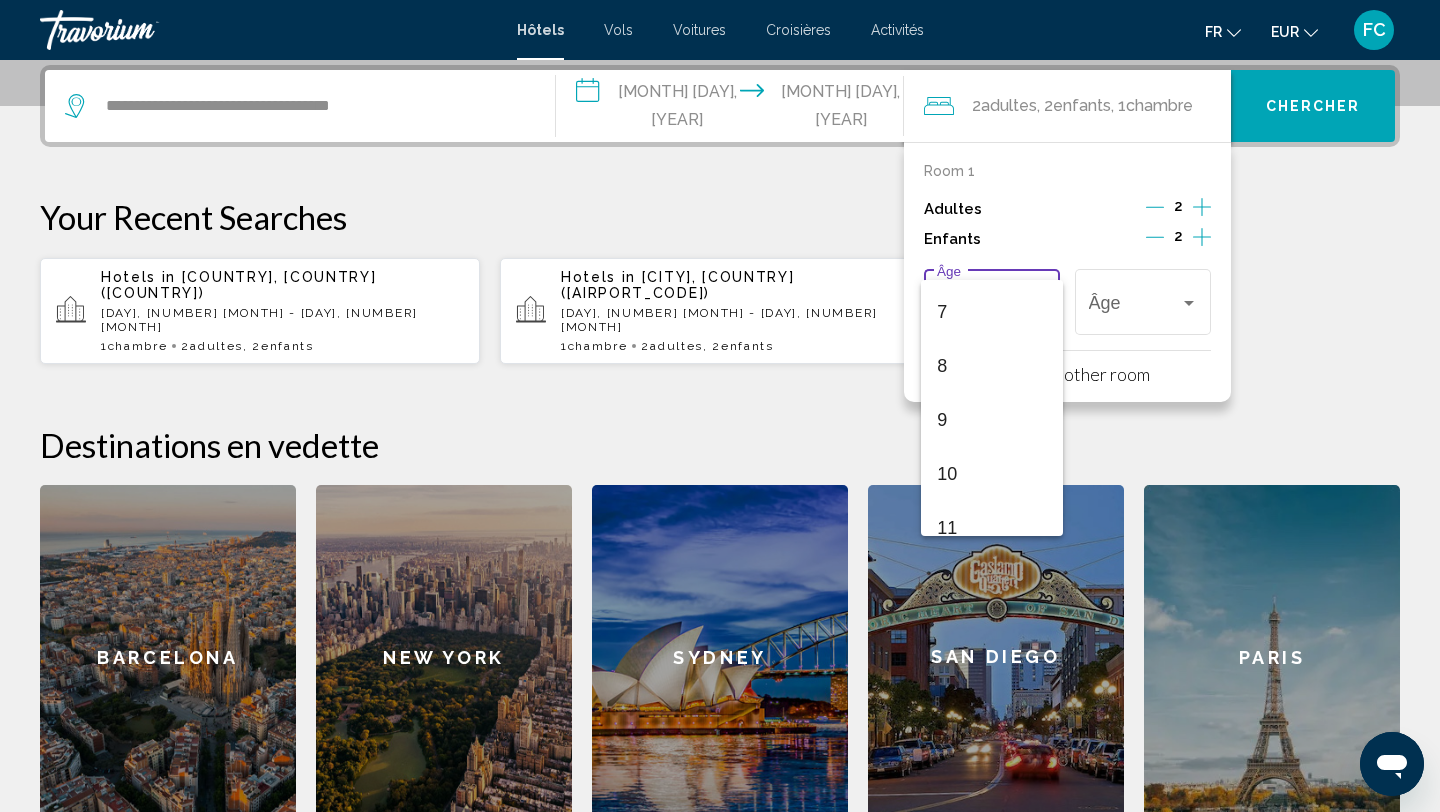 scroll, scrollTop: 716, scrollLeft: 0, axis: vertical 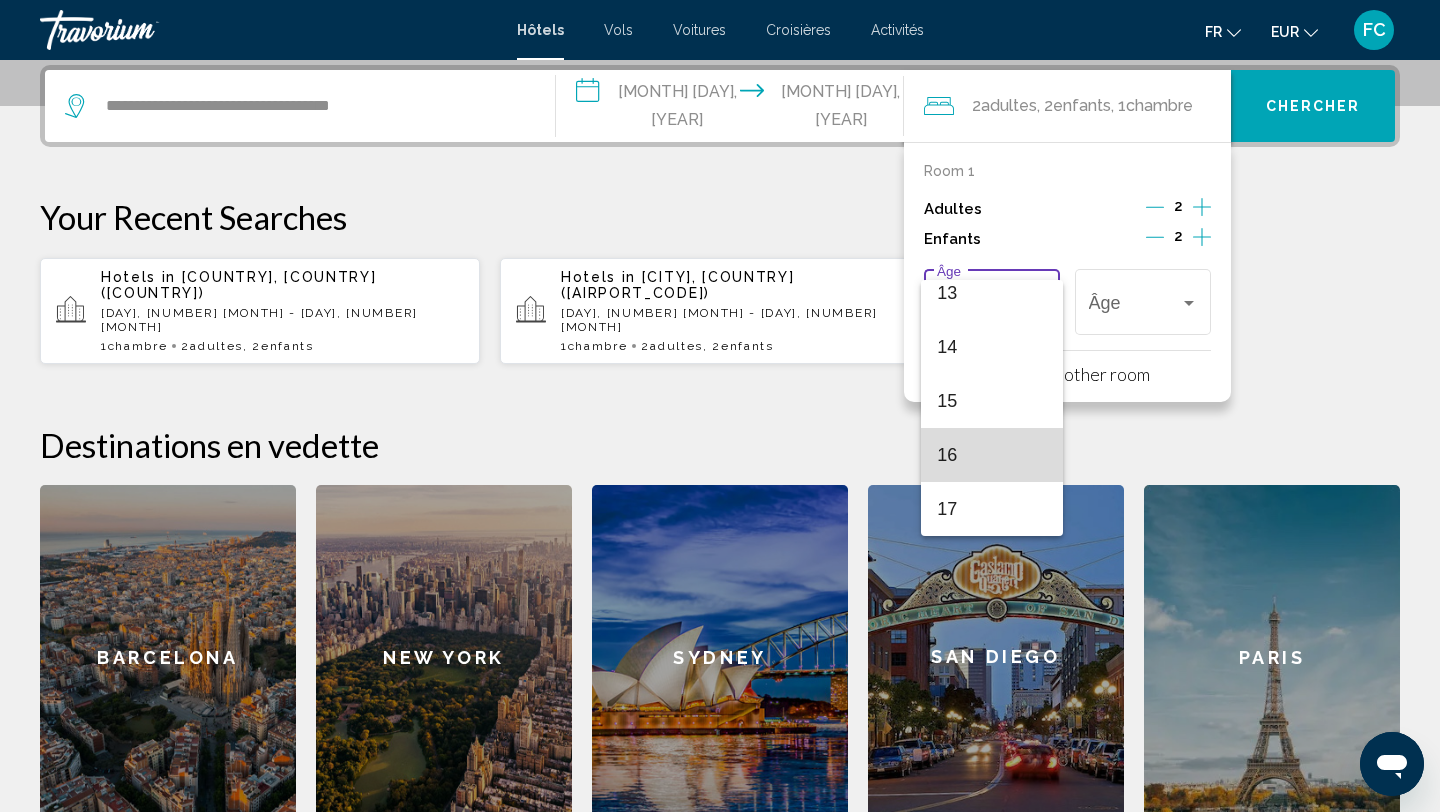 click on "16" at bounding box center [991, 455] 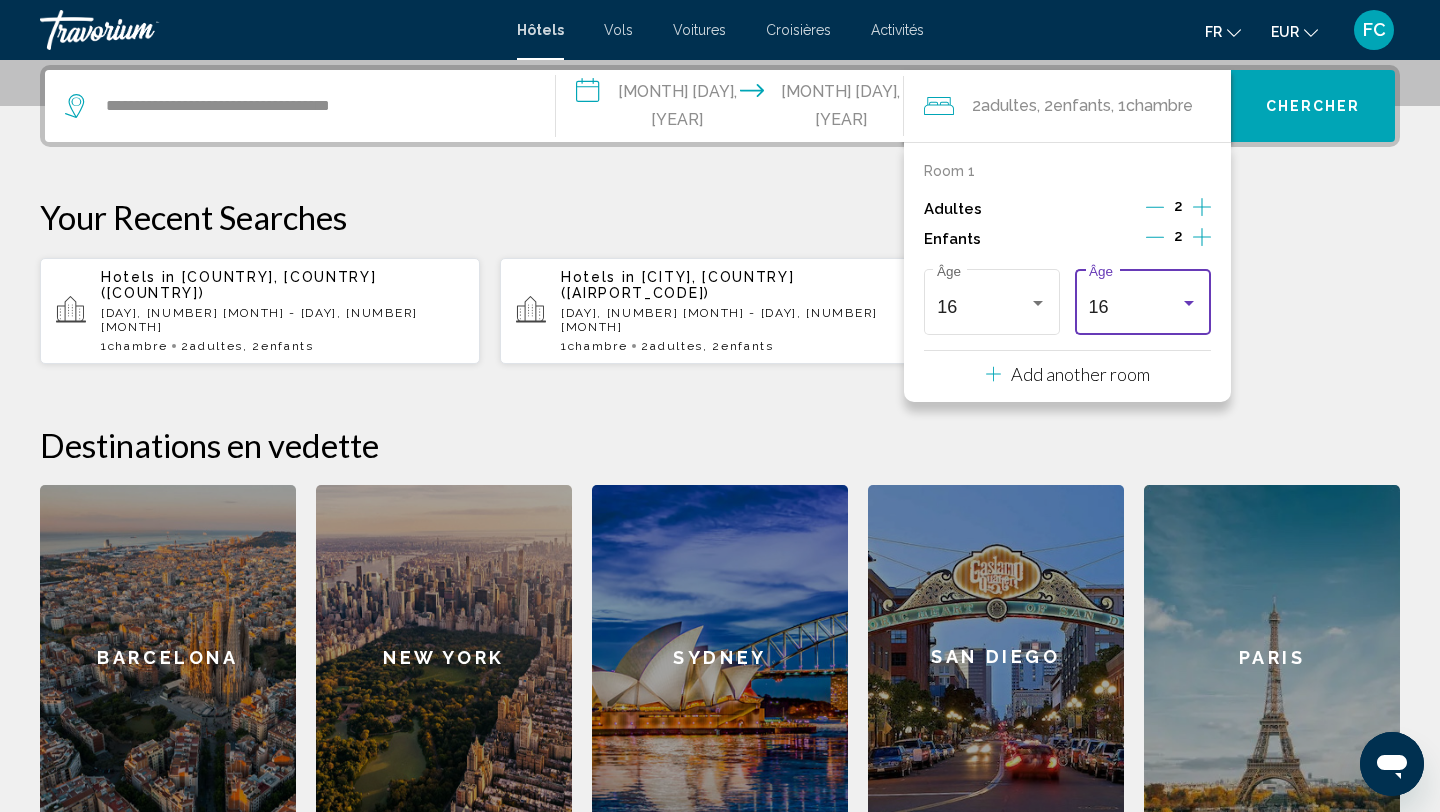 click on "16" at bounding box center (1099, 307) 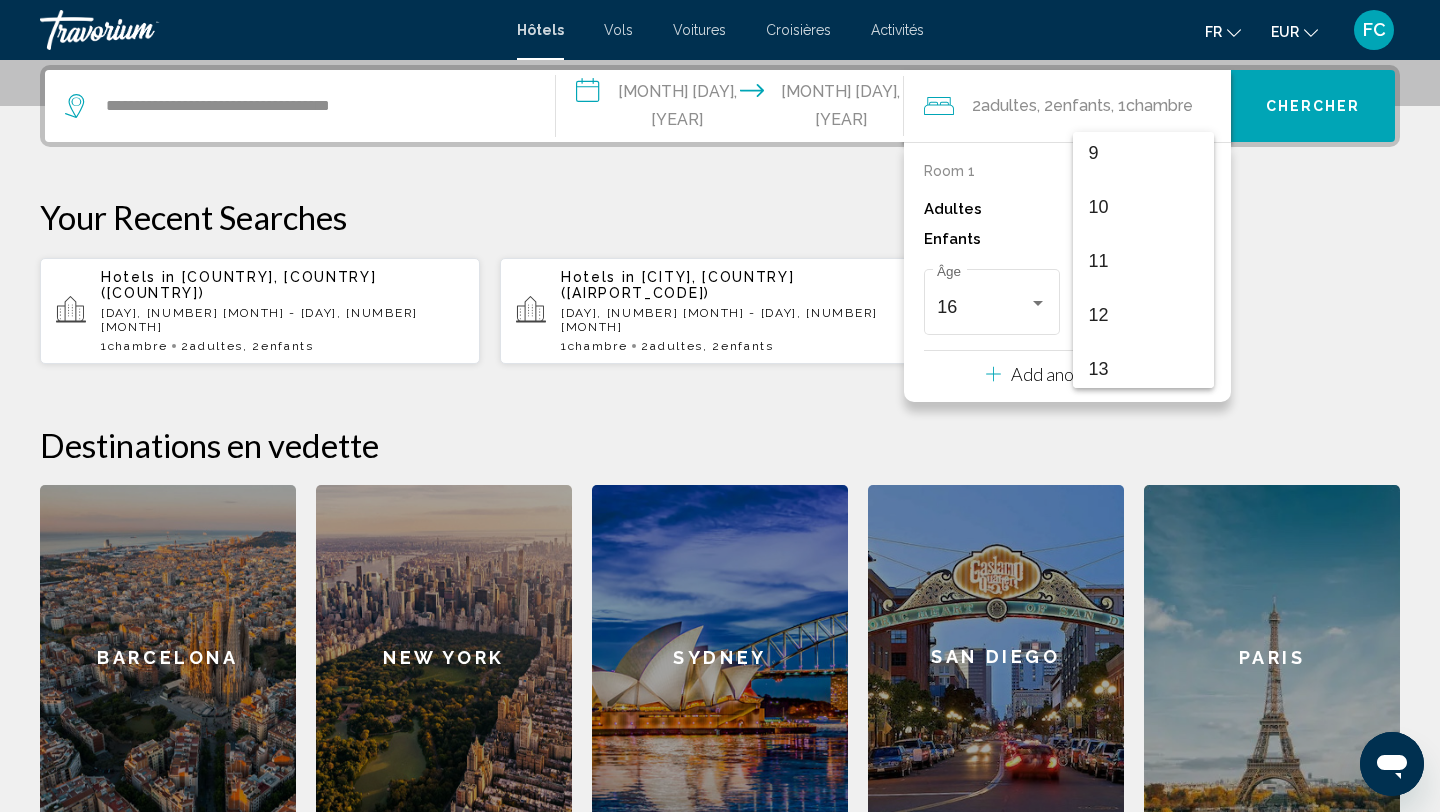 scroll, scrollTop: 485, scrollLeft: 0, axis: vertical 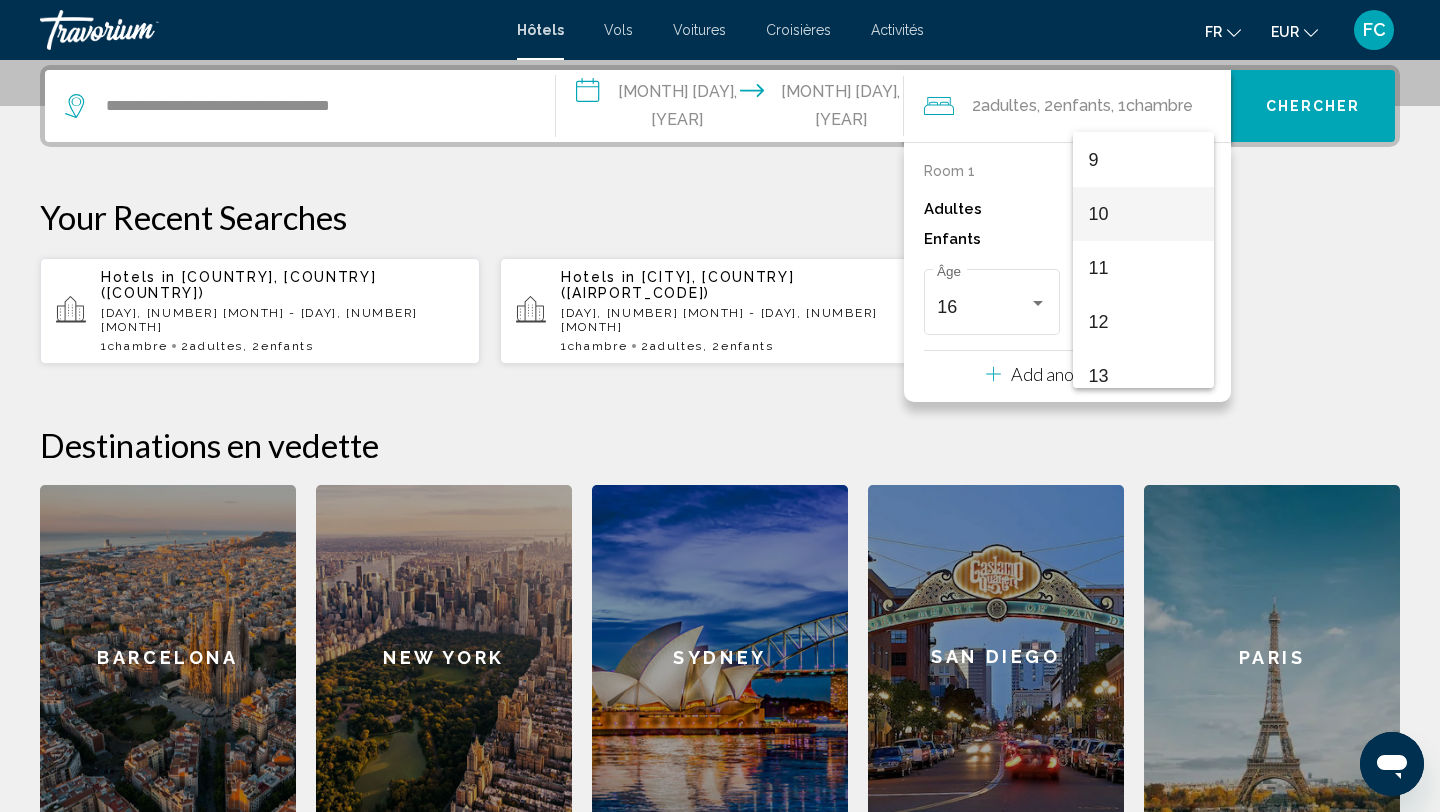 click on "10" at bounding box center (1143, 214) 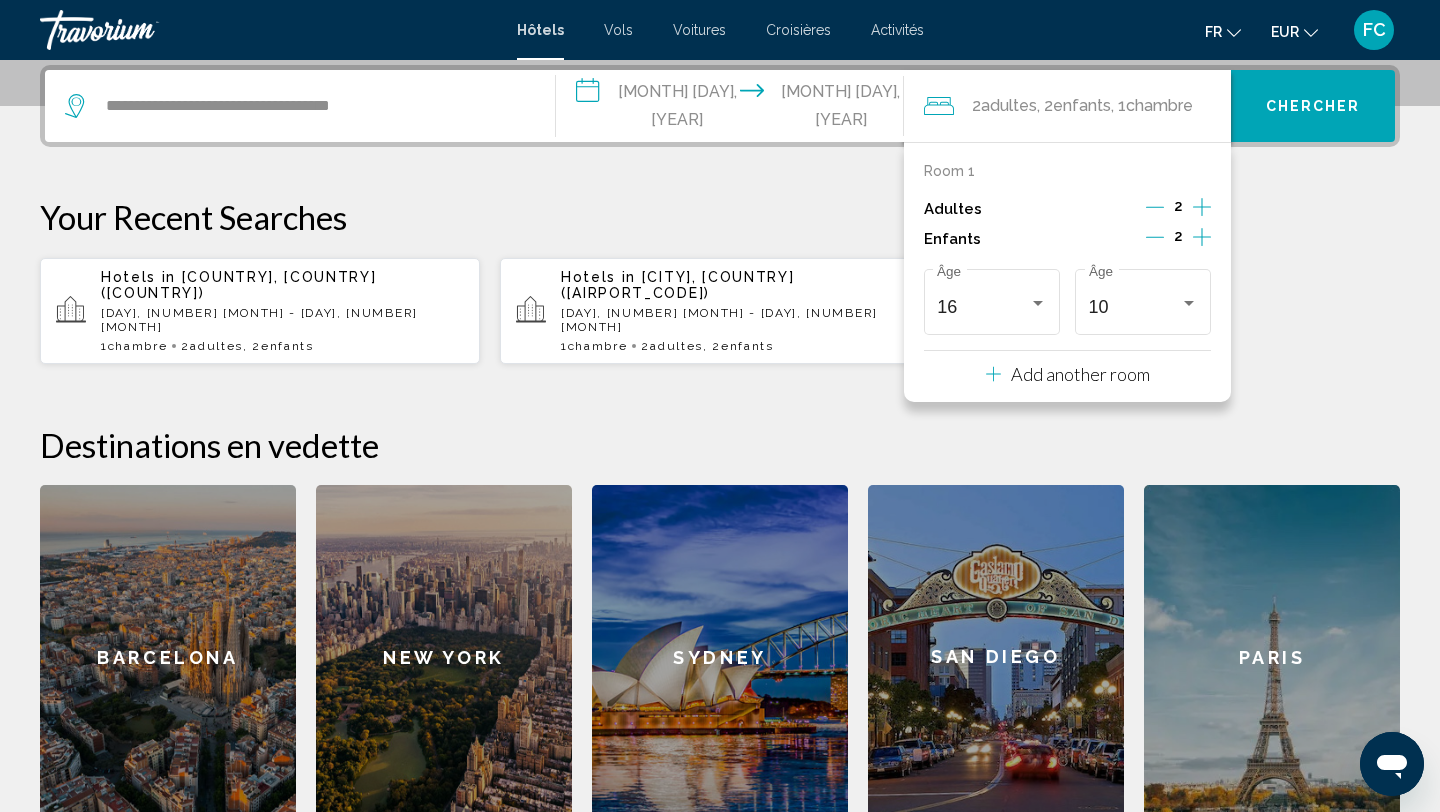 click on "Add another room" at bounding box center (1080, 374) 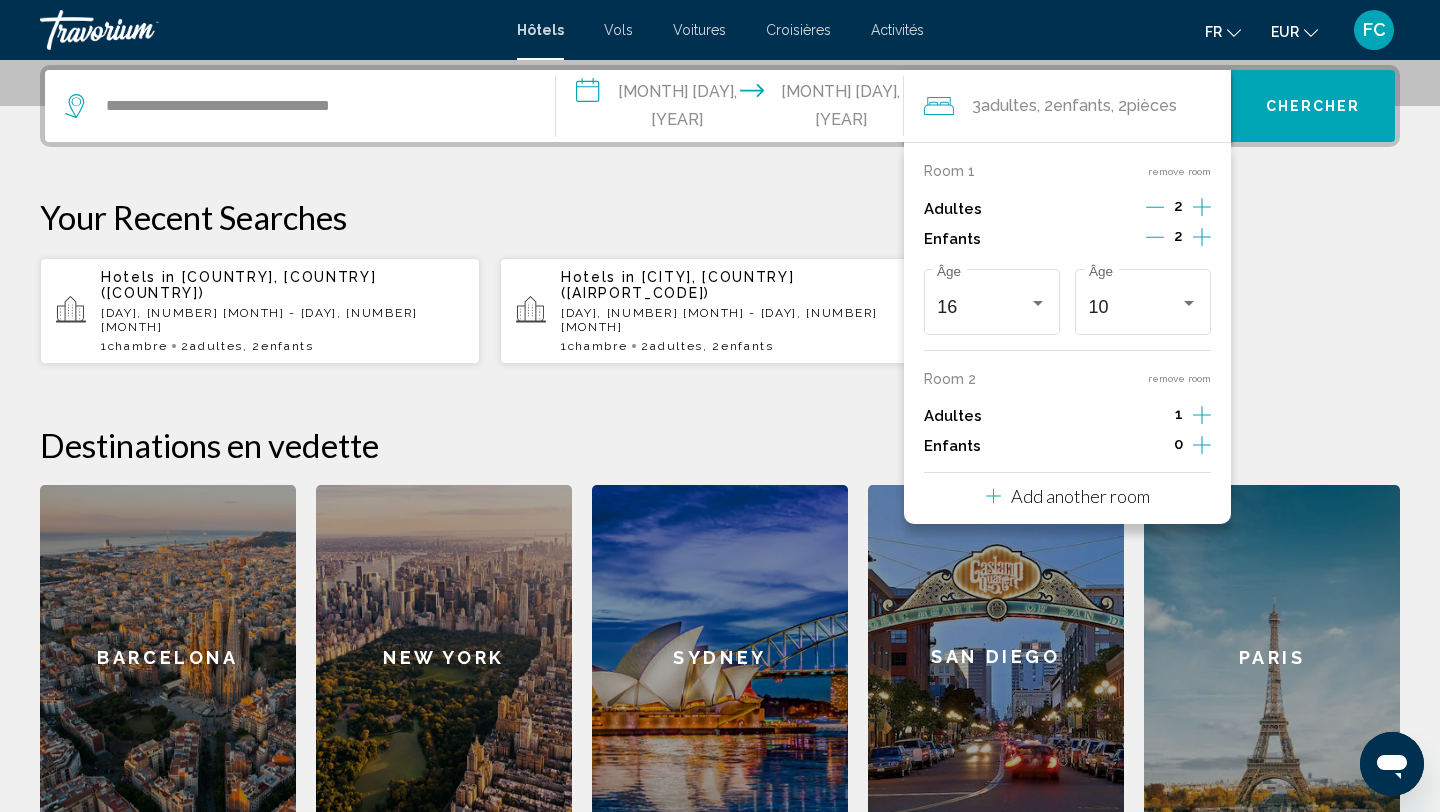 click 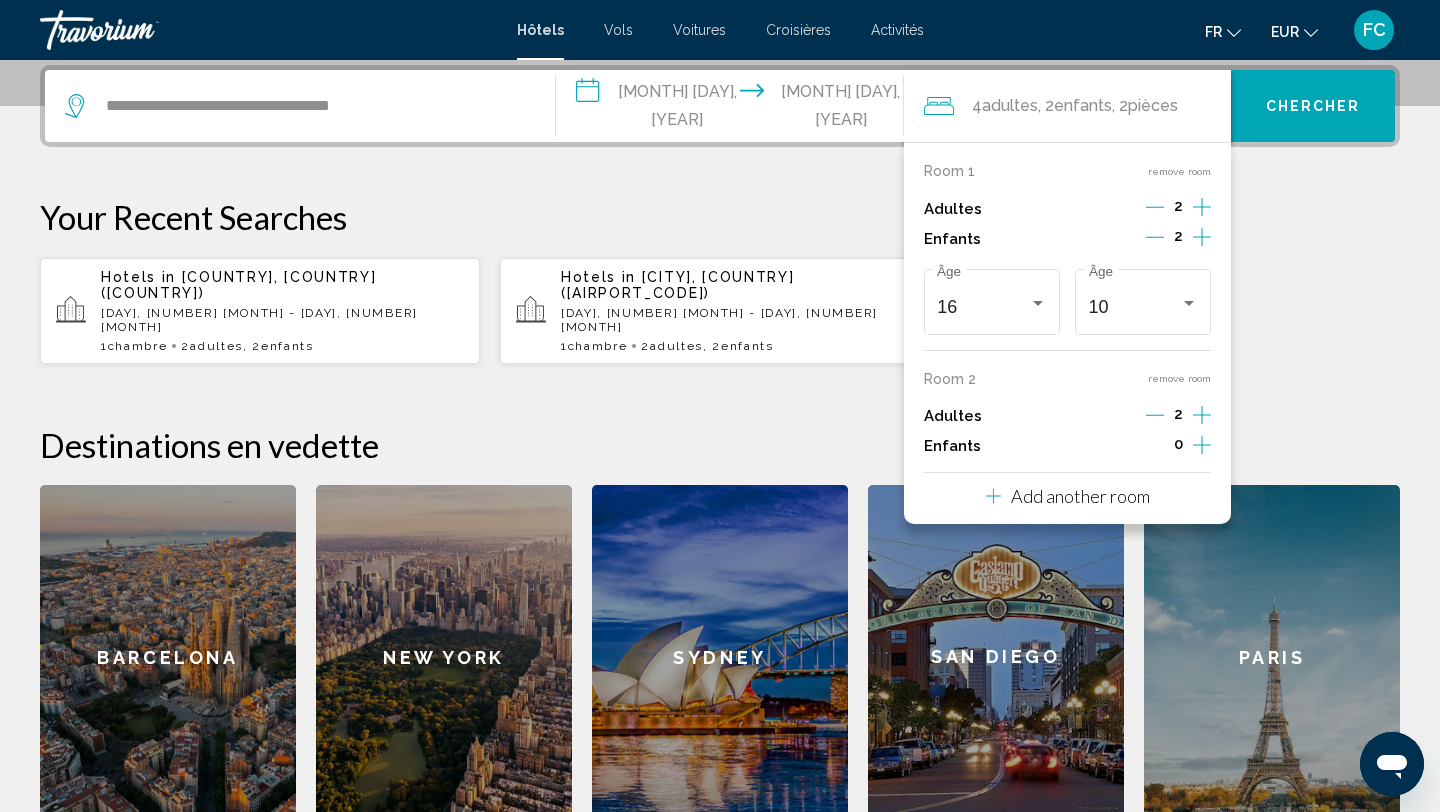 click on "**********" at bounding box center (720, 447) 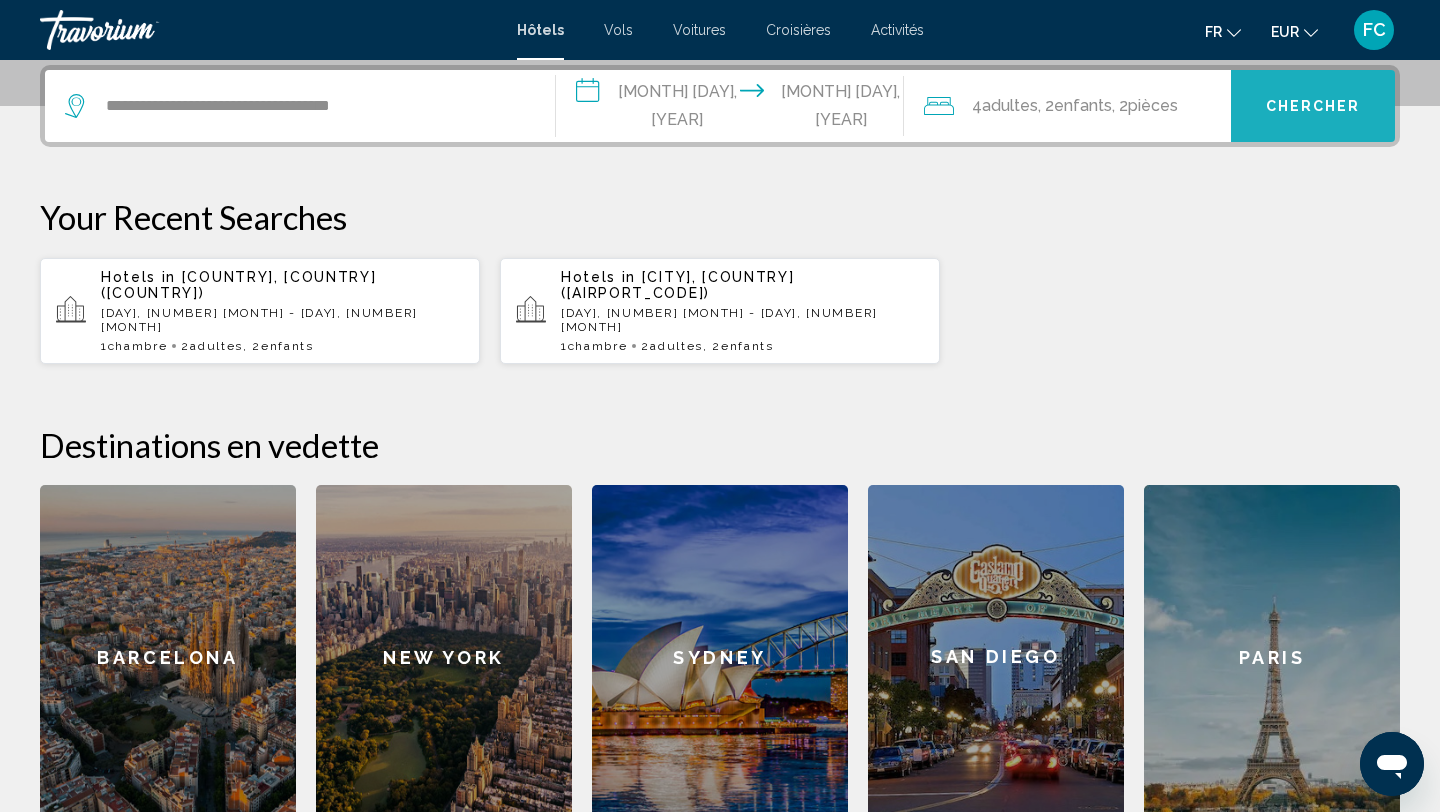 click on "Chercher" at bounding box center (1313, 107) 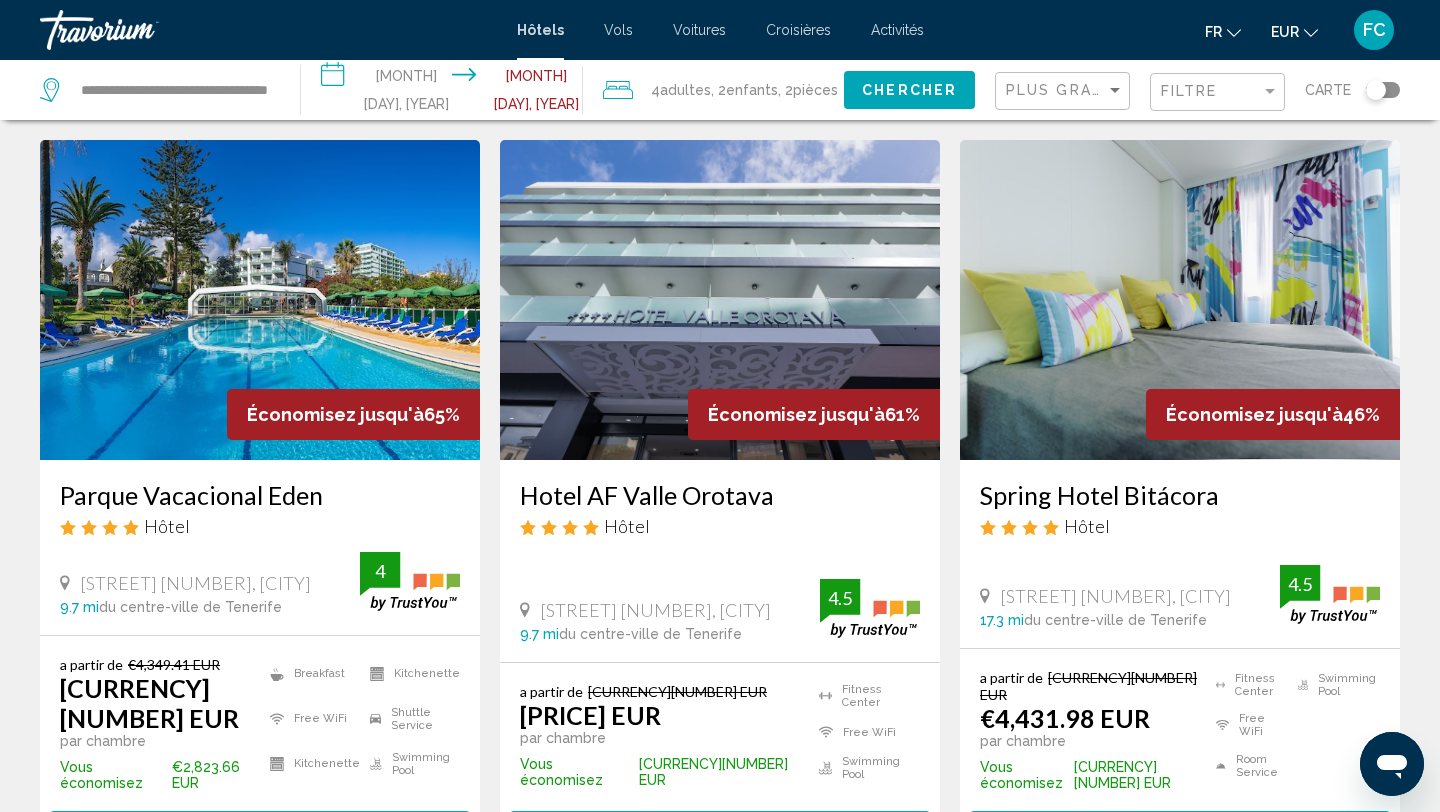 scroll, scrollTop: 53, scrollLeft: 0, axis: vertical 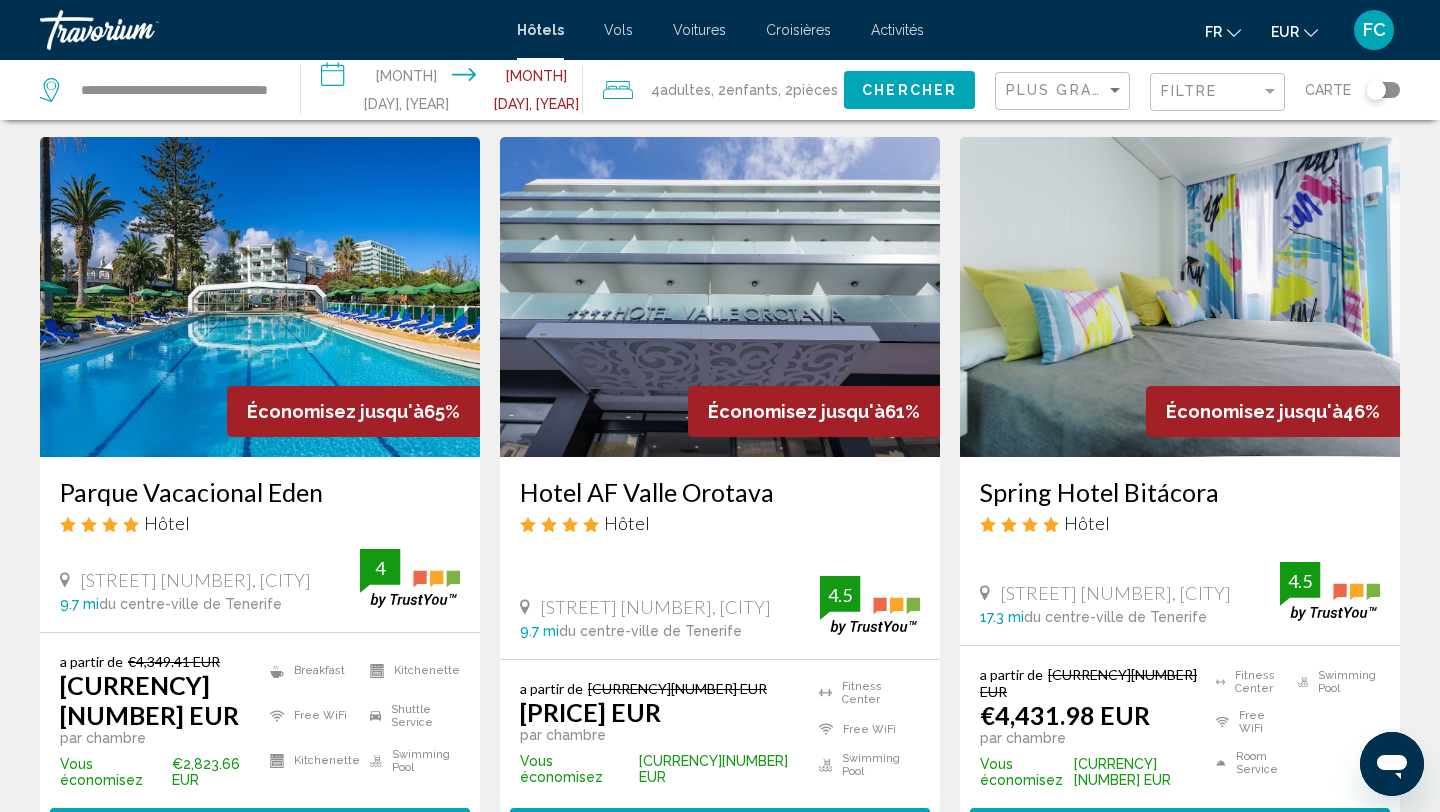 click on "Parque Vacacional Eden" at bounding box center (260, 492) 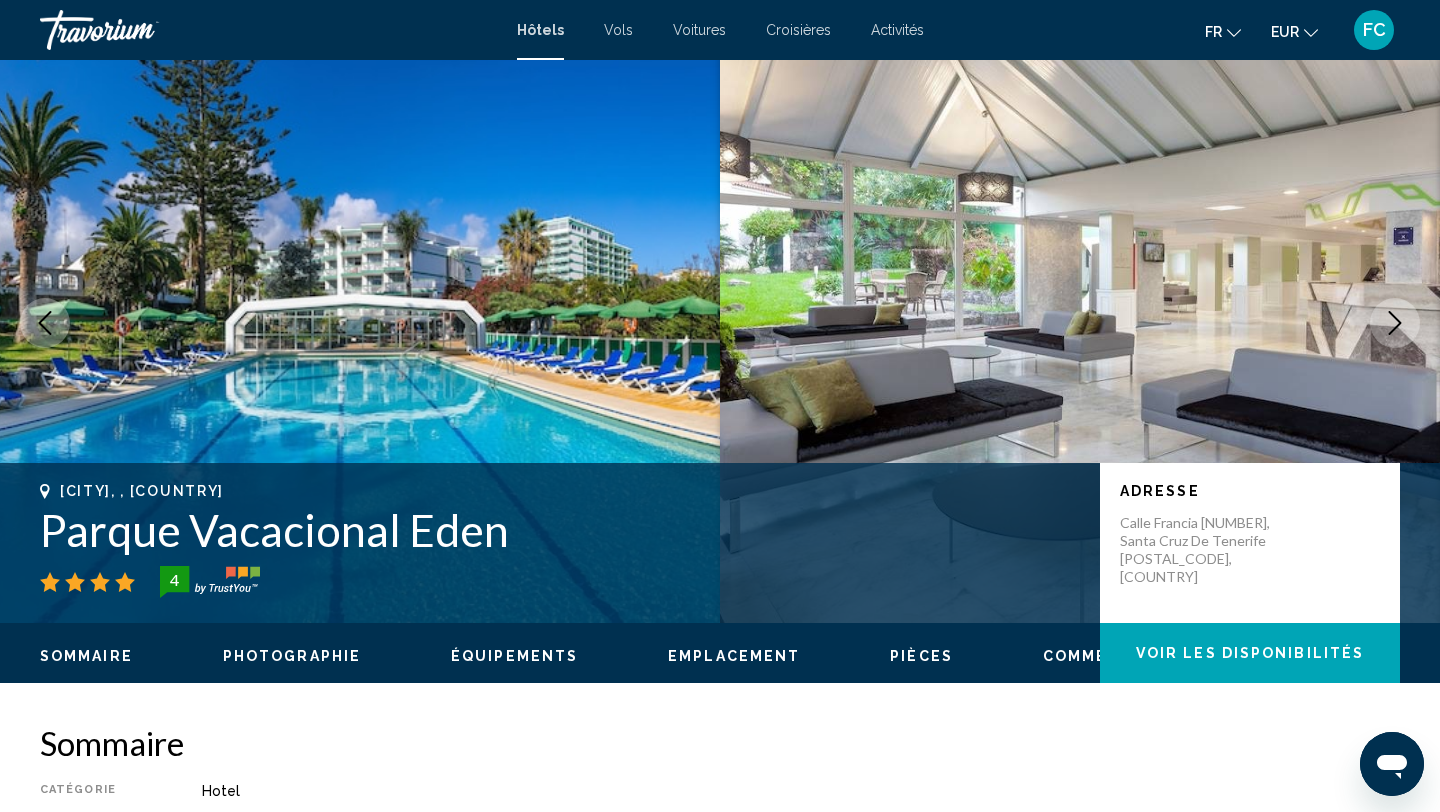 scroll, scrollTop: 38, scrollLeft: 0, axis: vertical 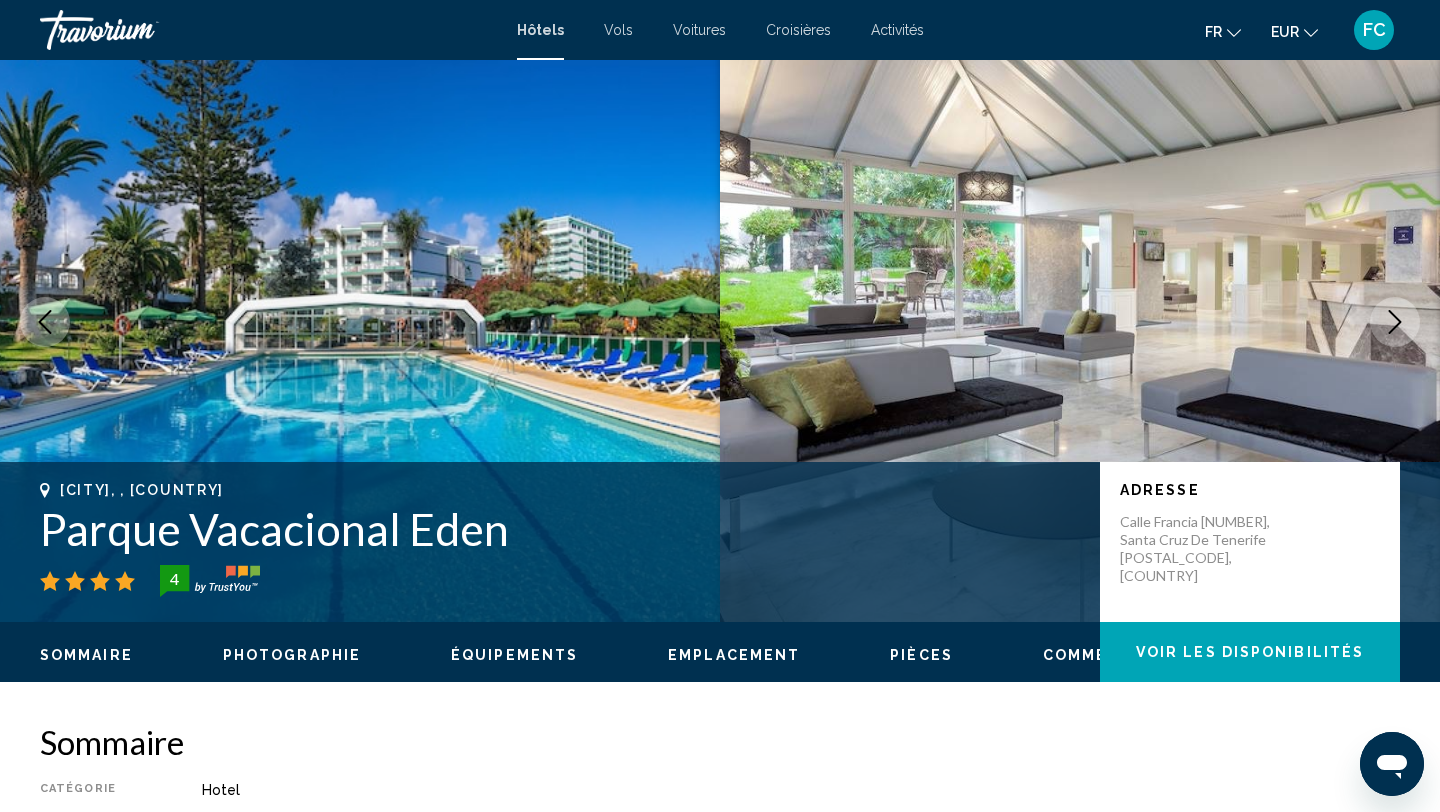 click 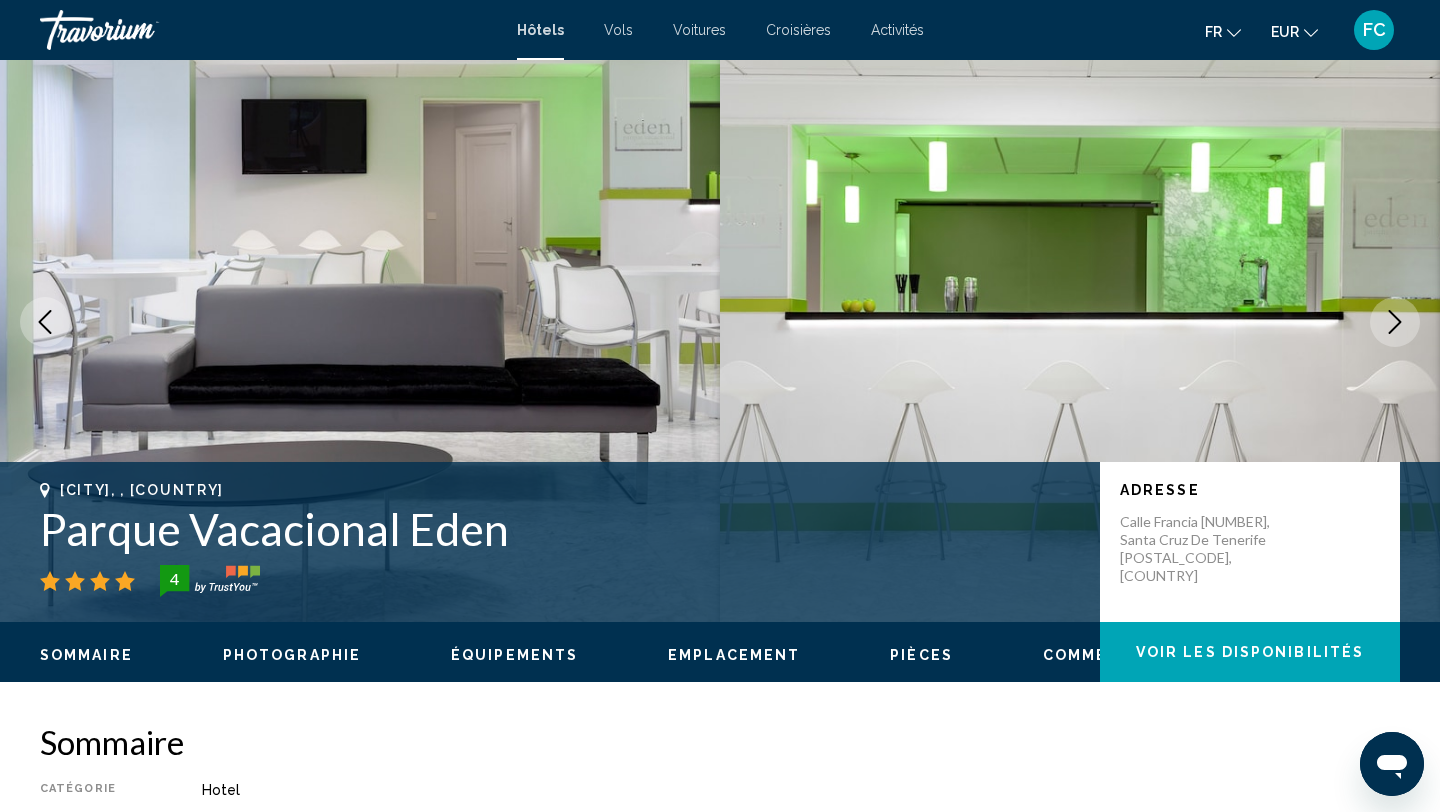 click 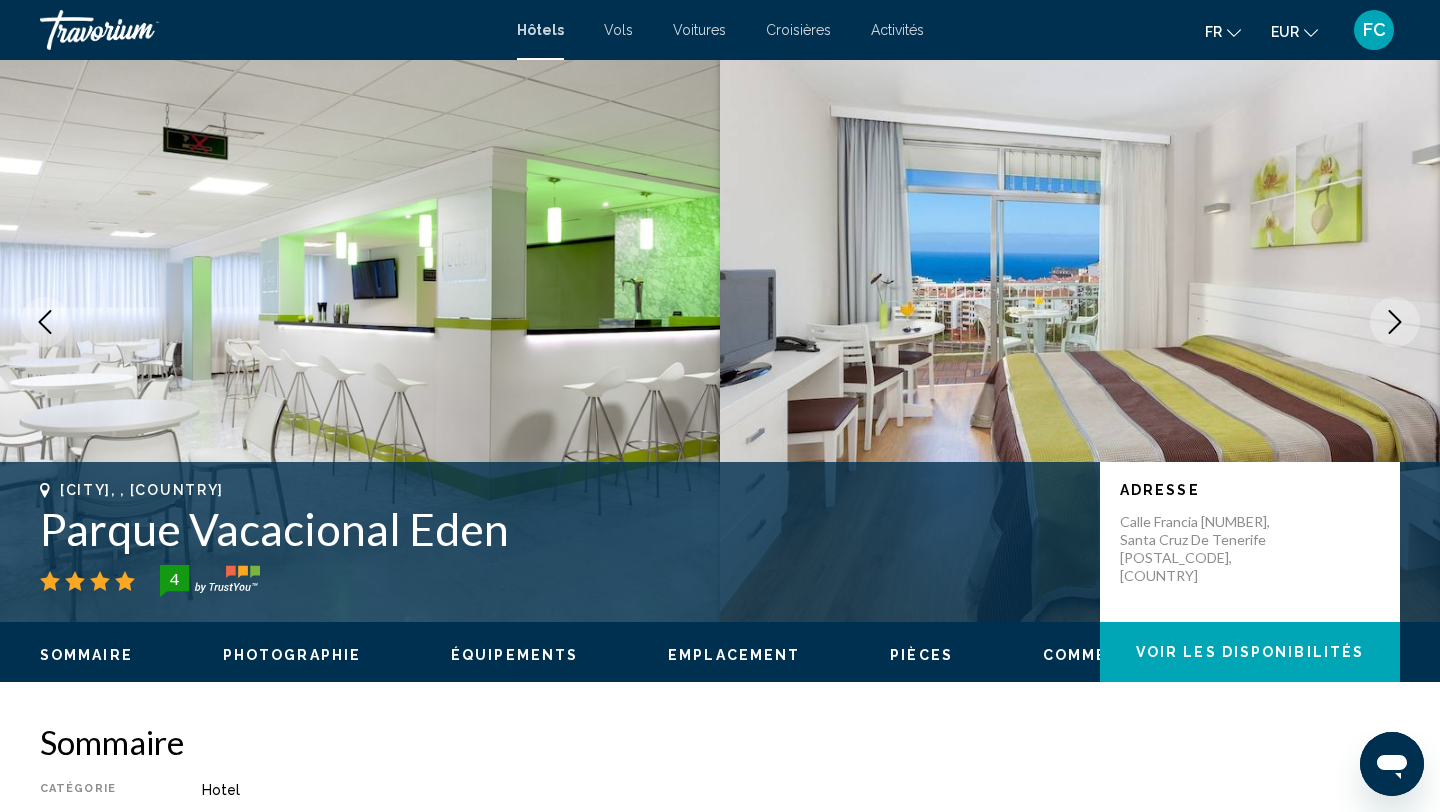 click 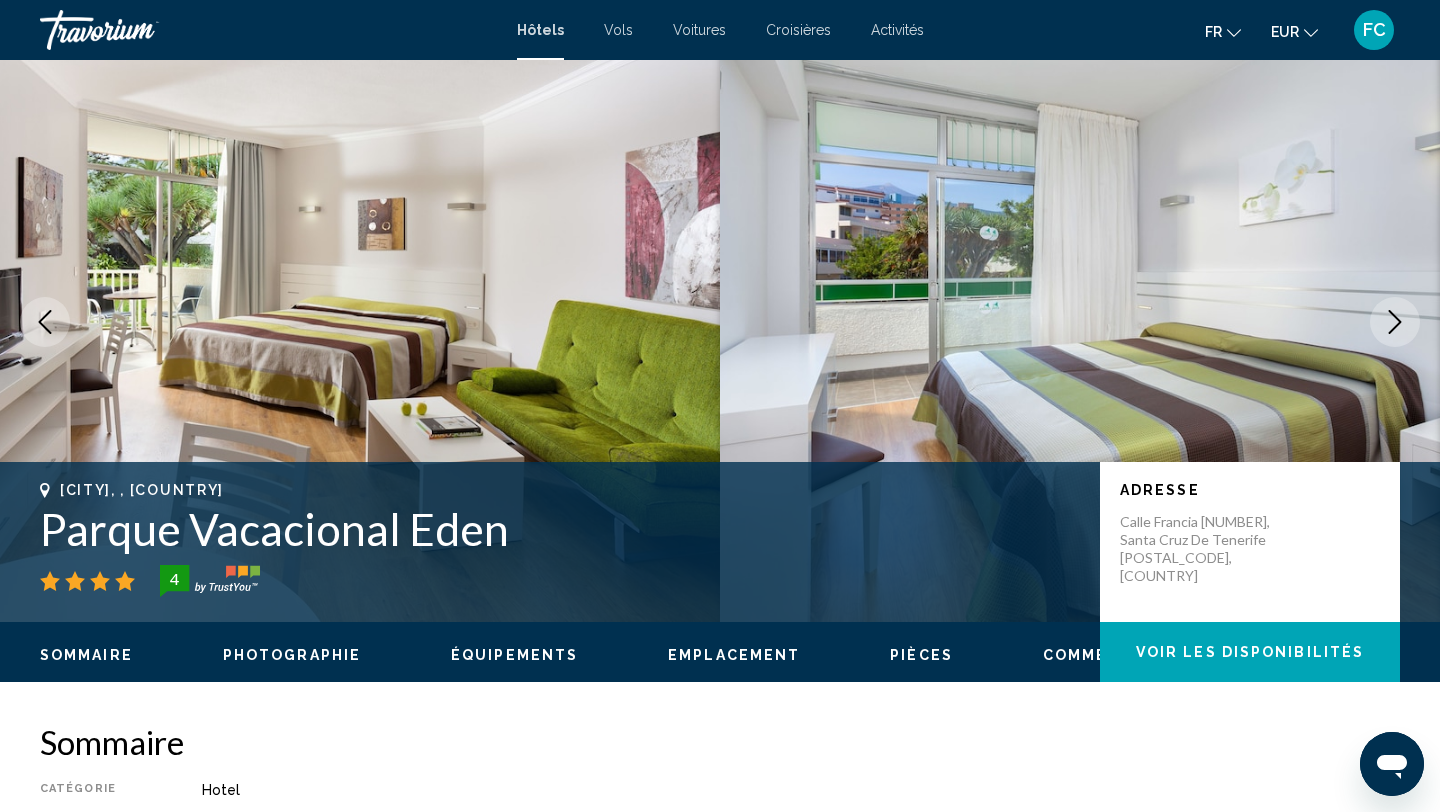 click 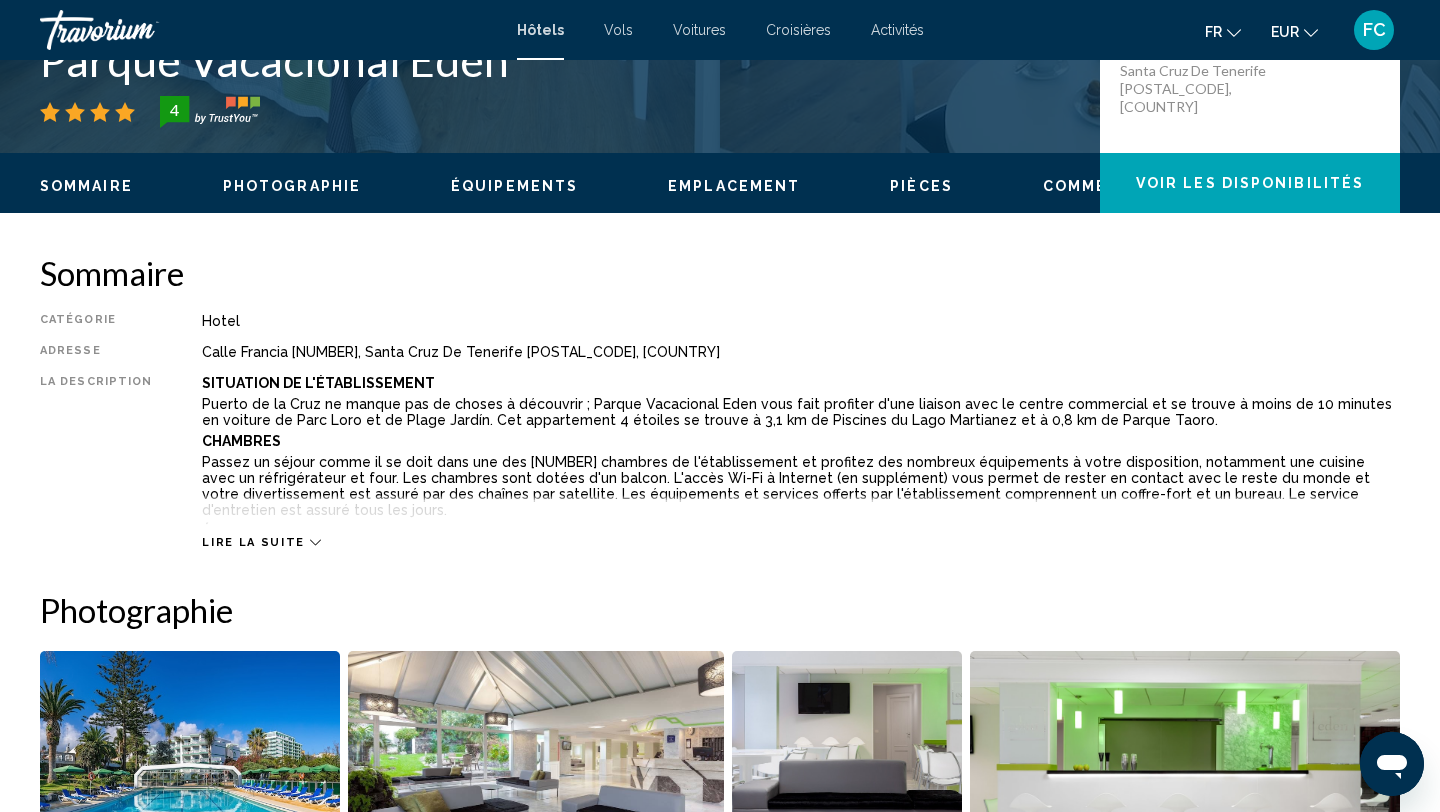 scroll, scrollTop: 86, scrollLeft: 0, axis: vertical 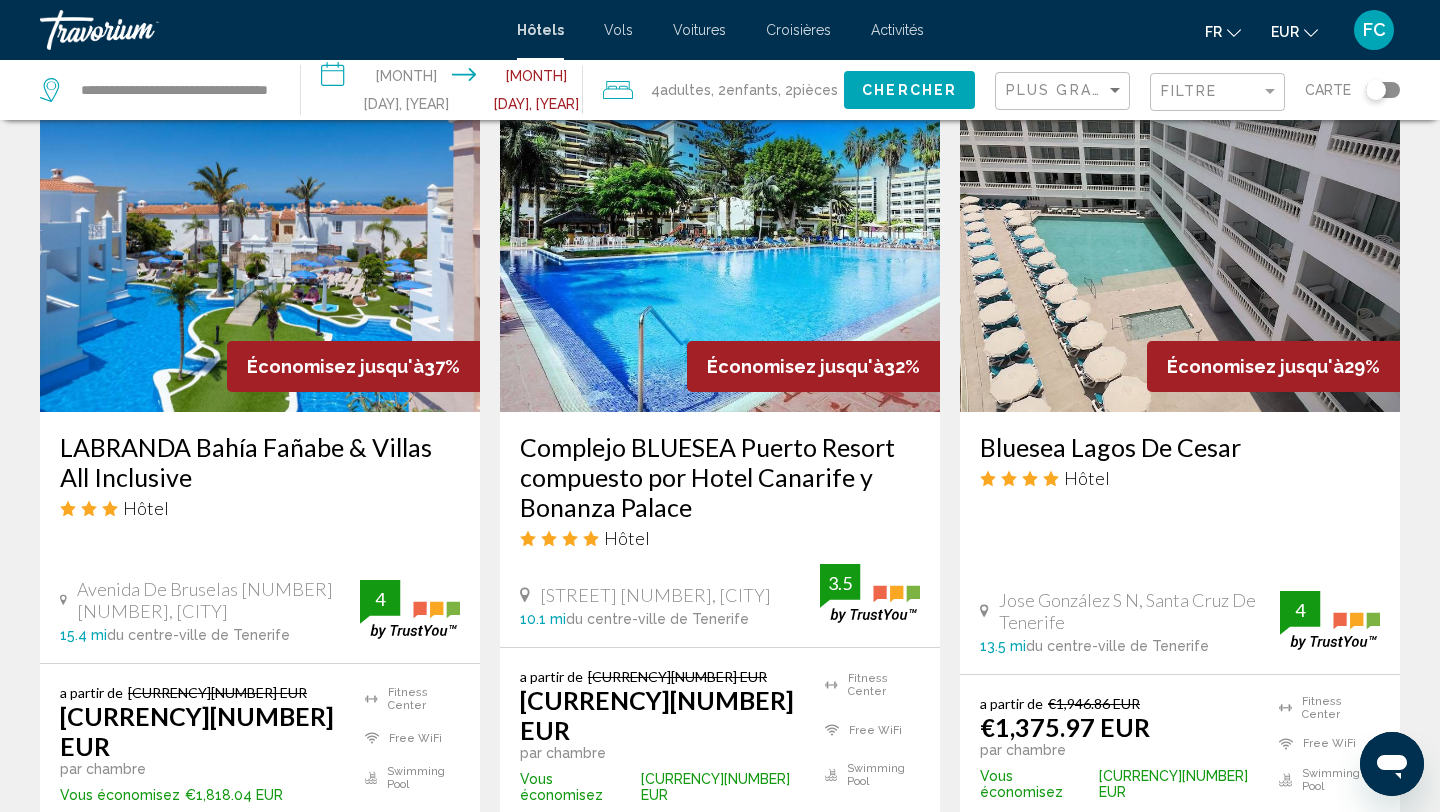click on "Complejo BLUESEA Puerto Resort compuesto por Hotel Canarife y Bonanza Palace" at bounding box center [720, 477] 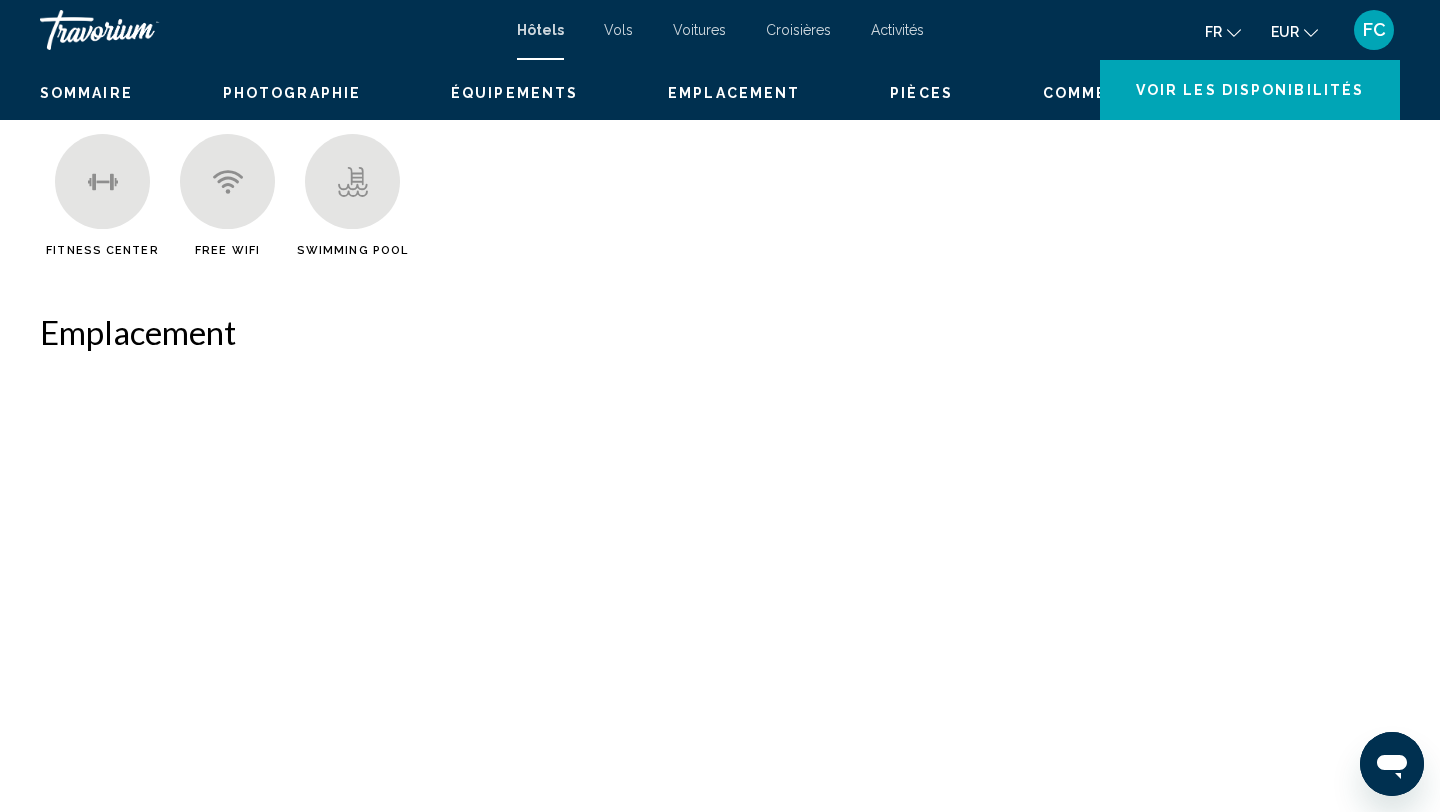 scroll, scrollTop: 0, scrollLeft: 0, axis: both 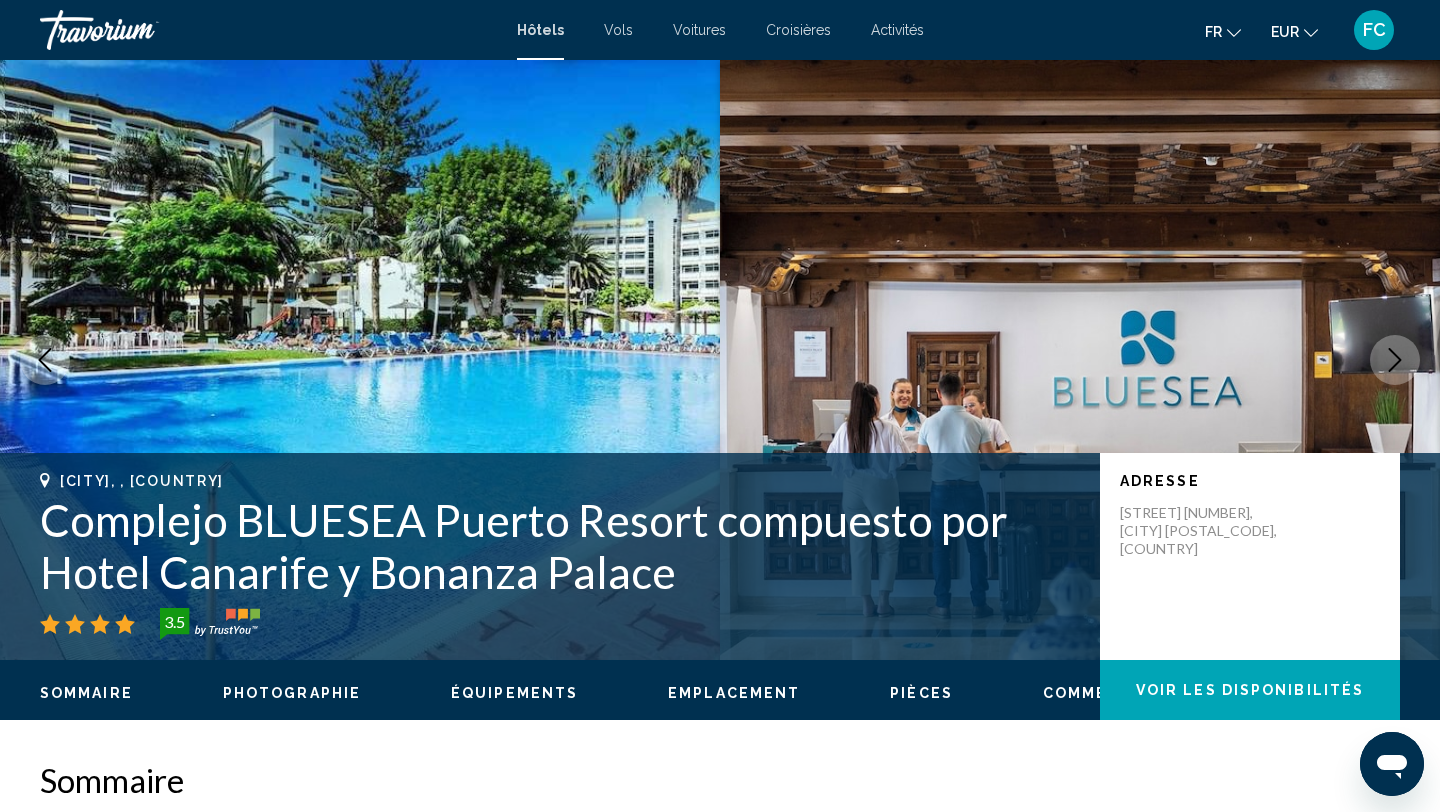 click 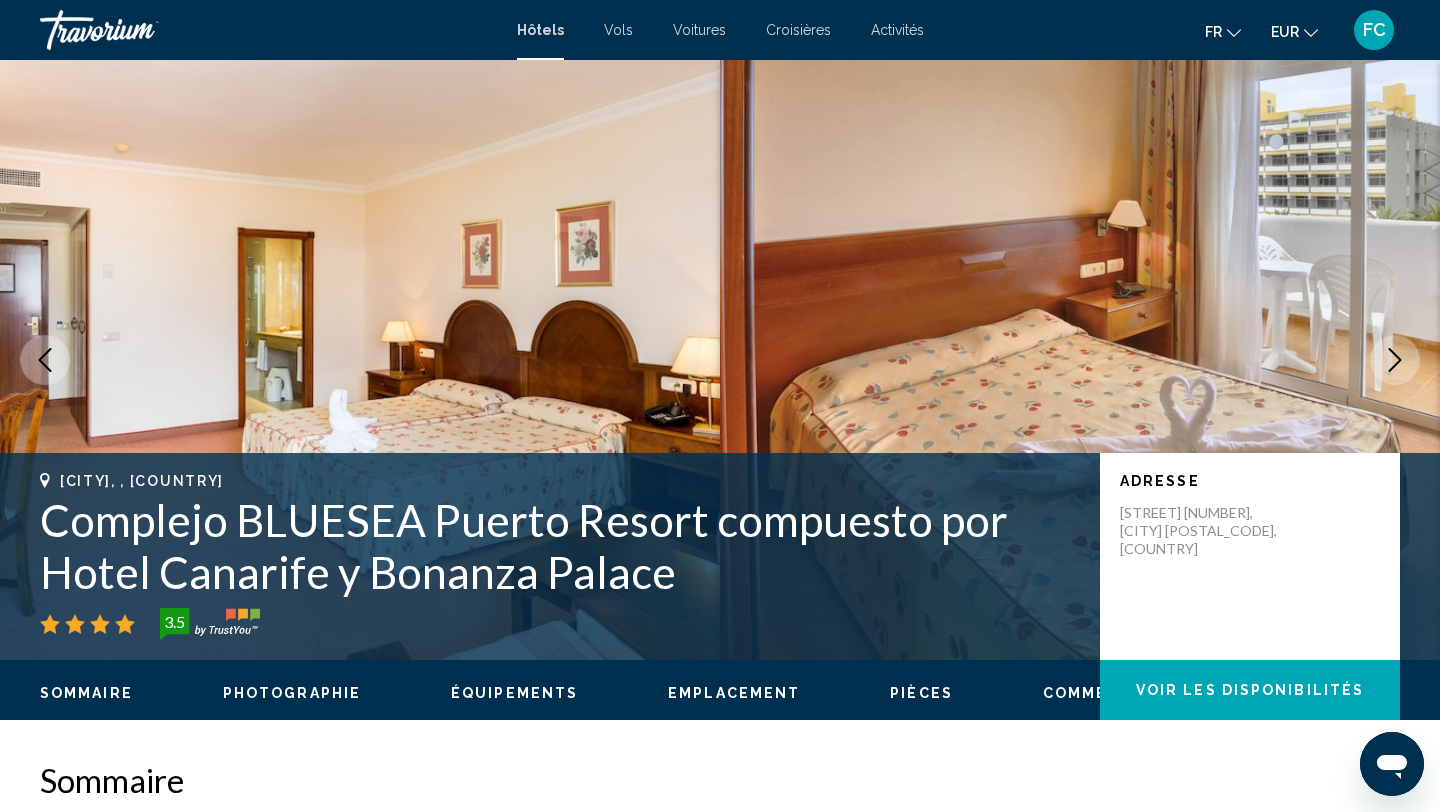click 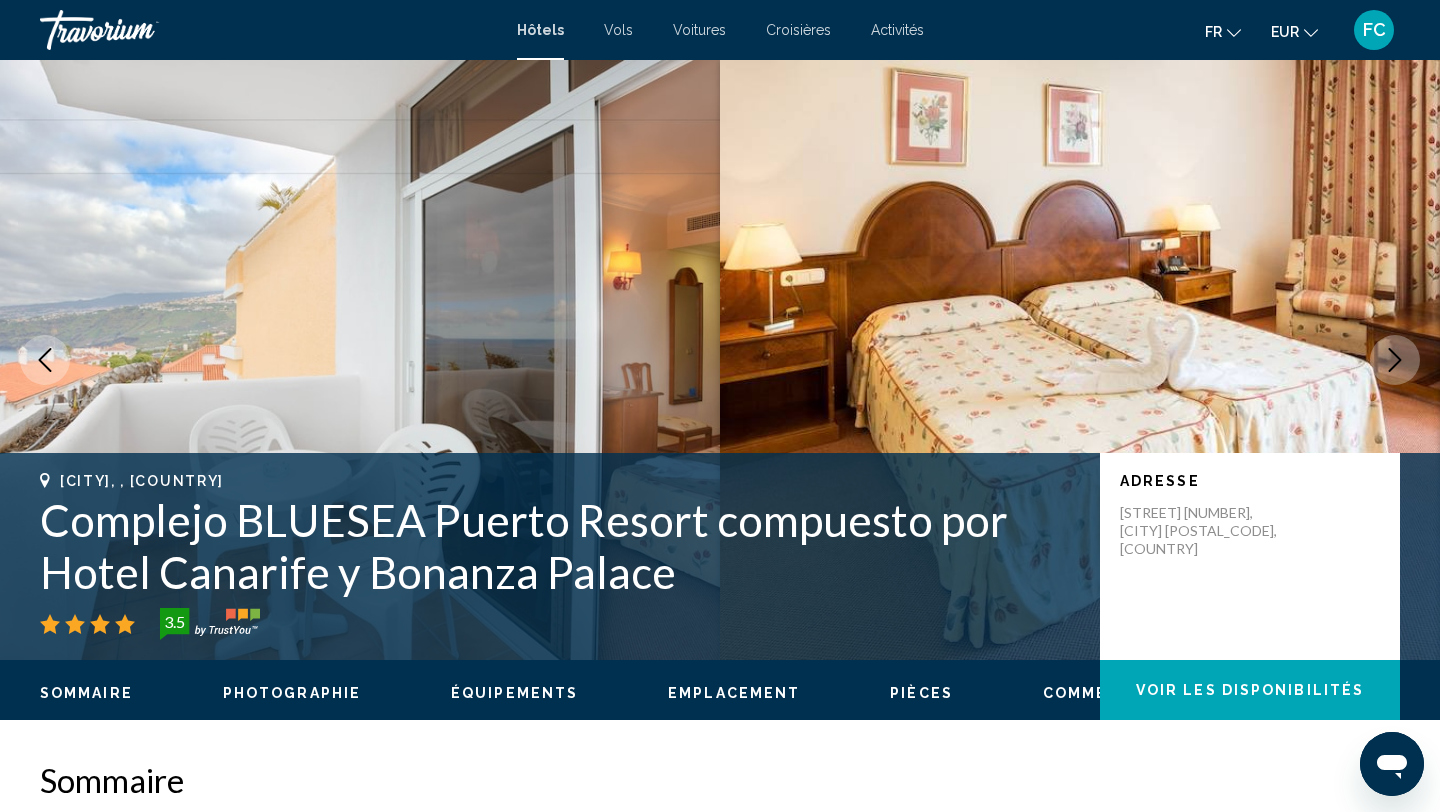 click 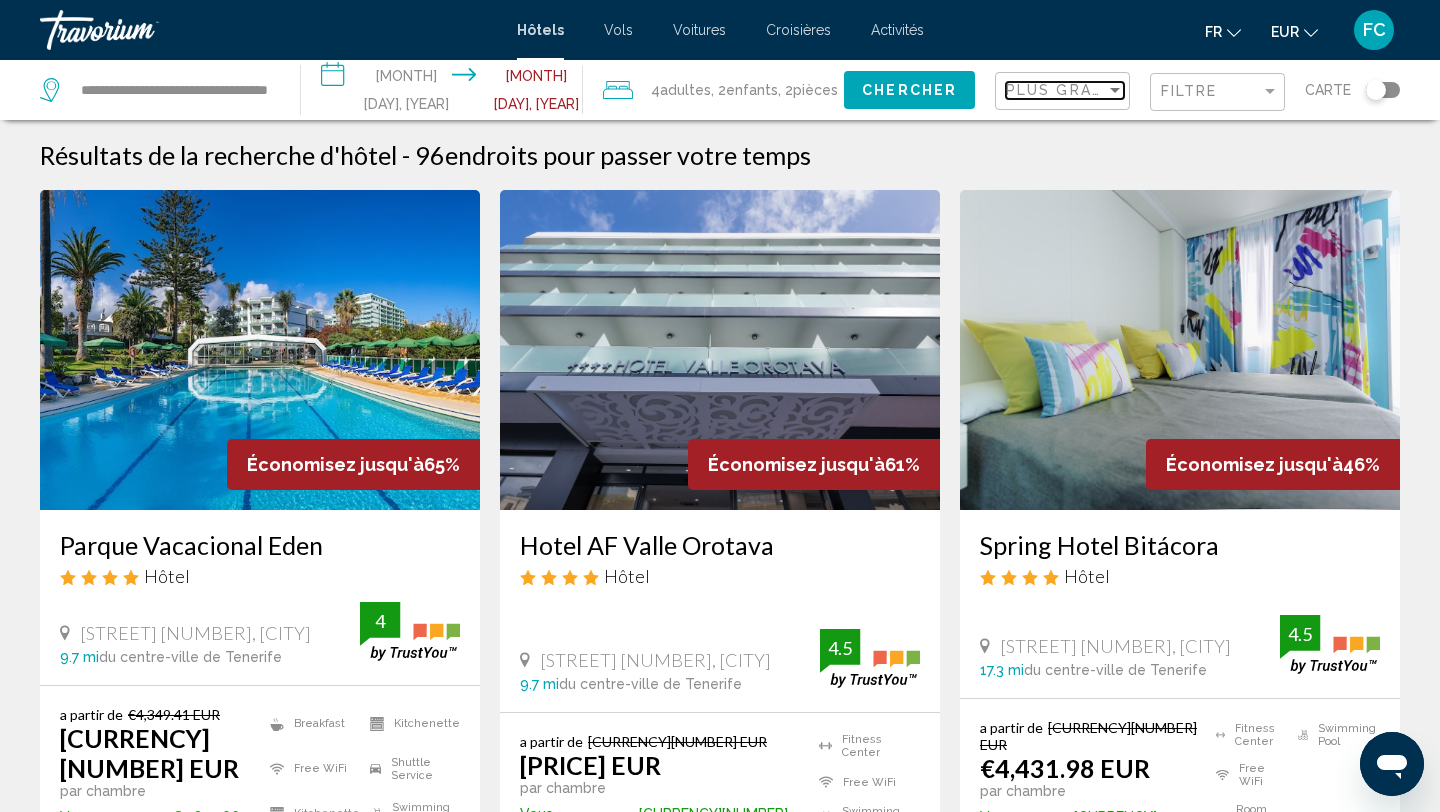 click on "Plus grandes économies" at bounding box center [1125, 90] 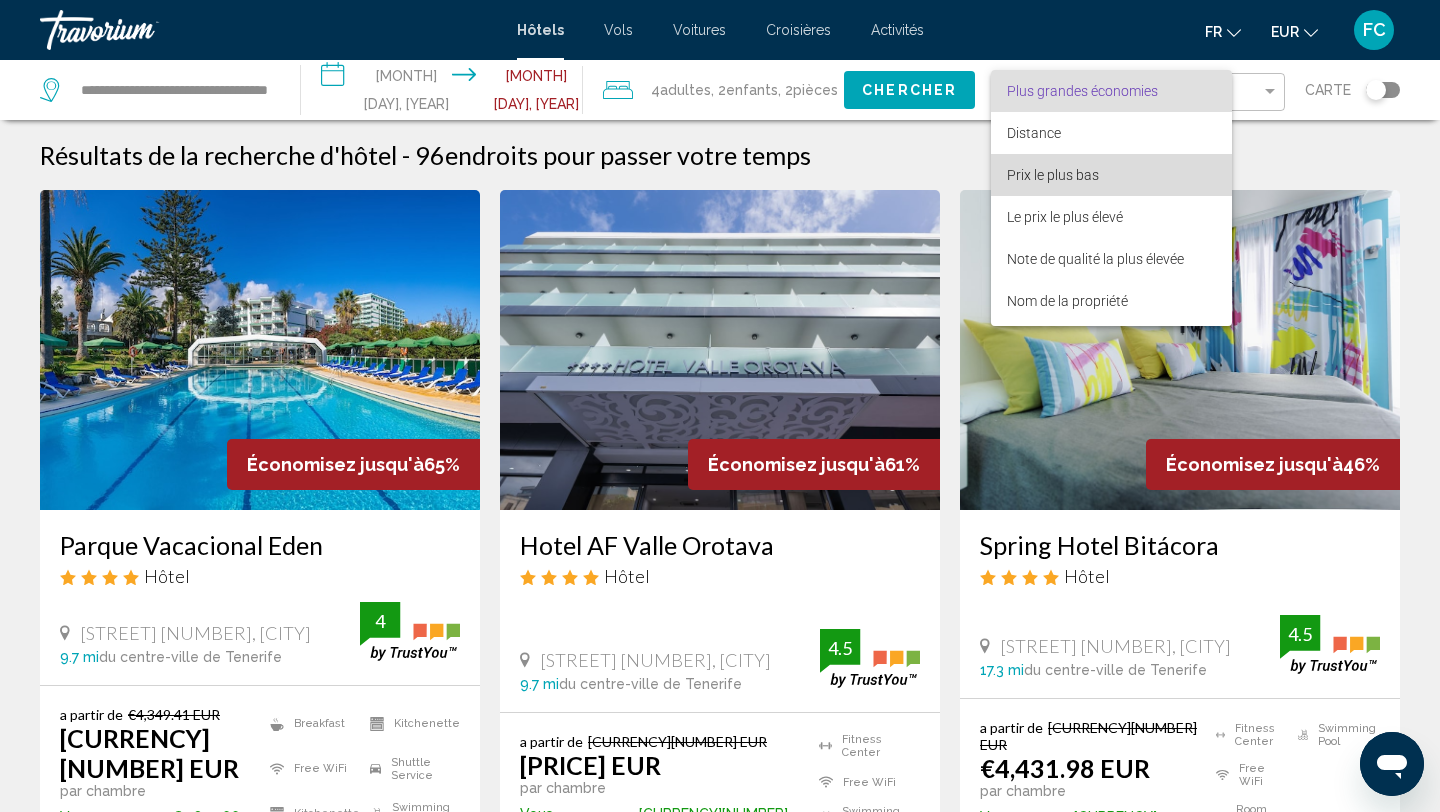 click on "Prix le plus bas" at bounding box center (1111, 175) 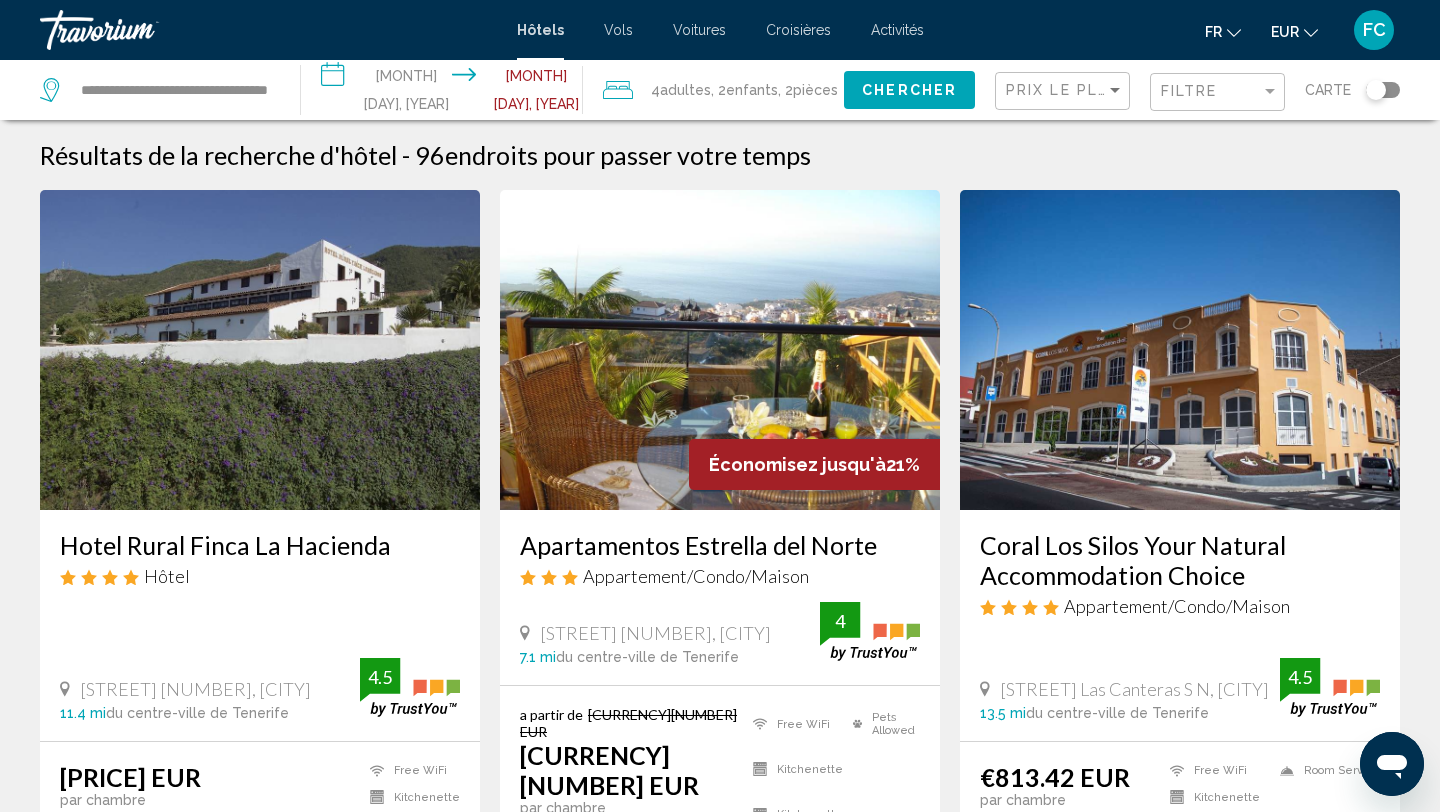 click on "Apartamentos Estrella del Norte" at bounding box center [720, 545] 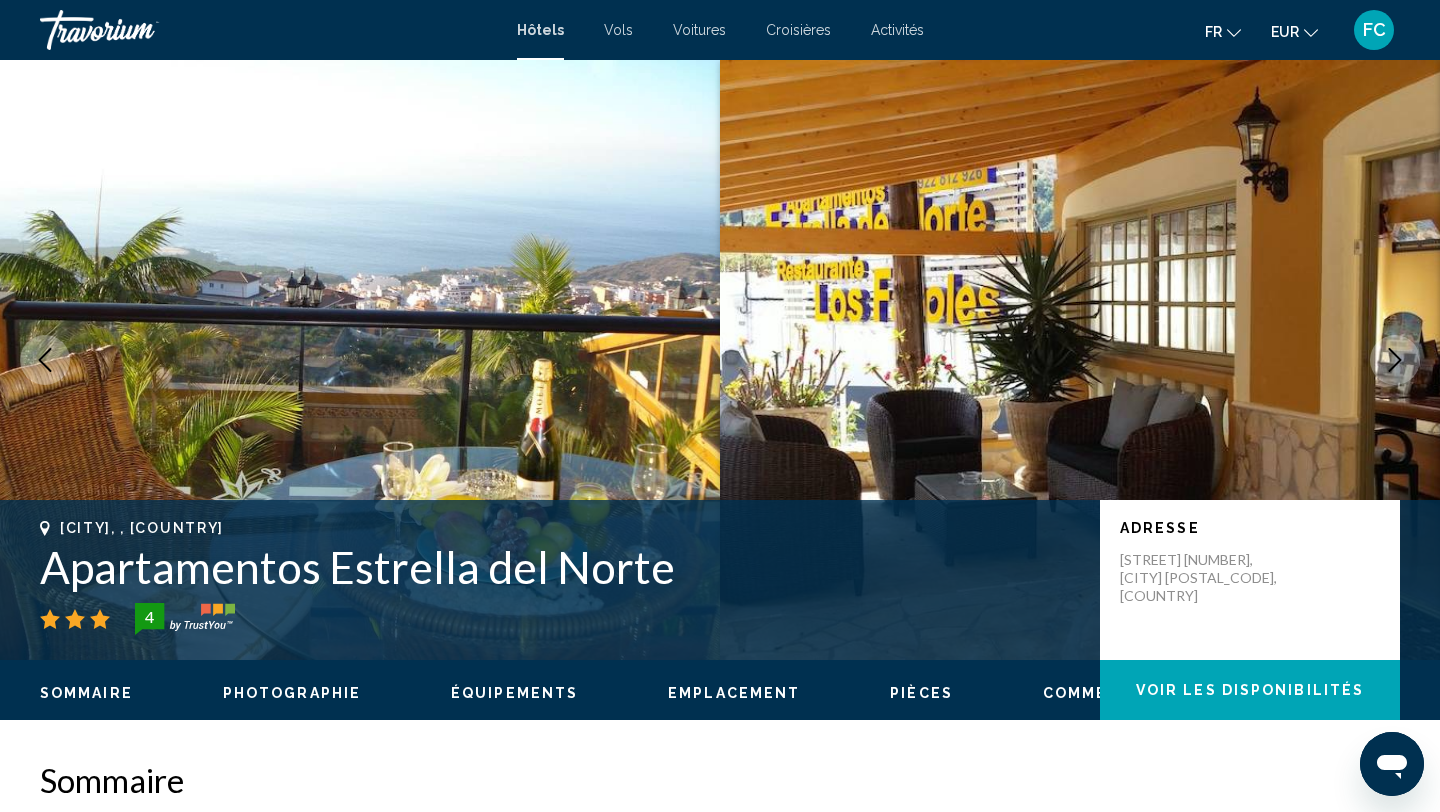 click 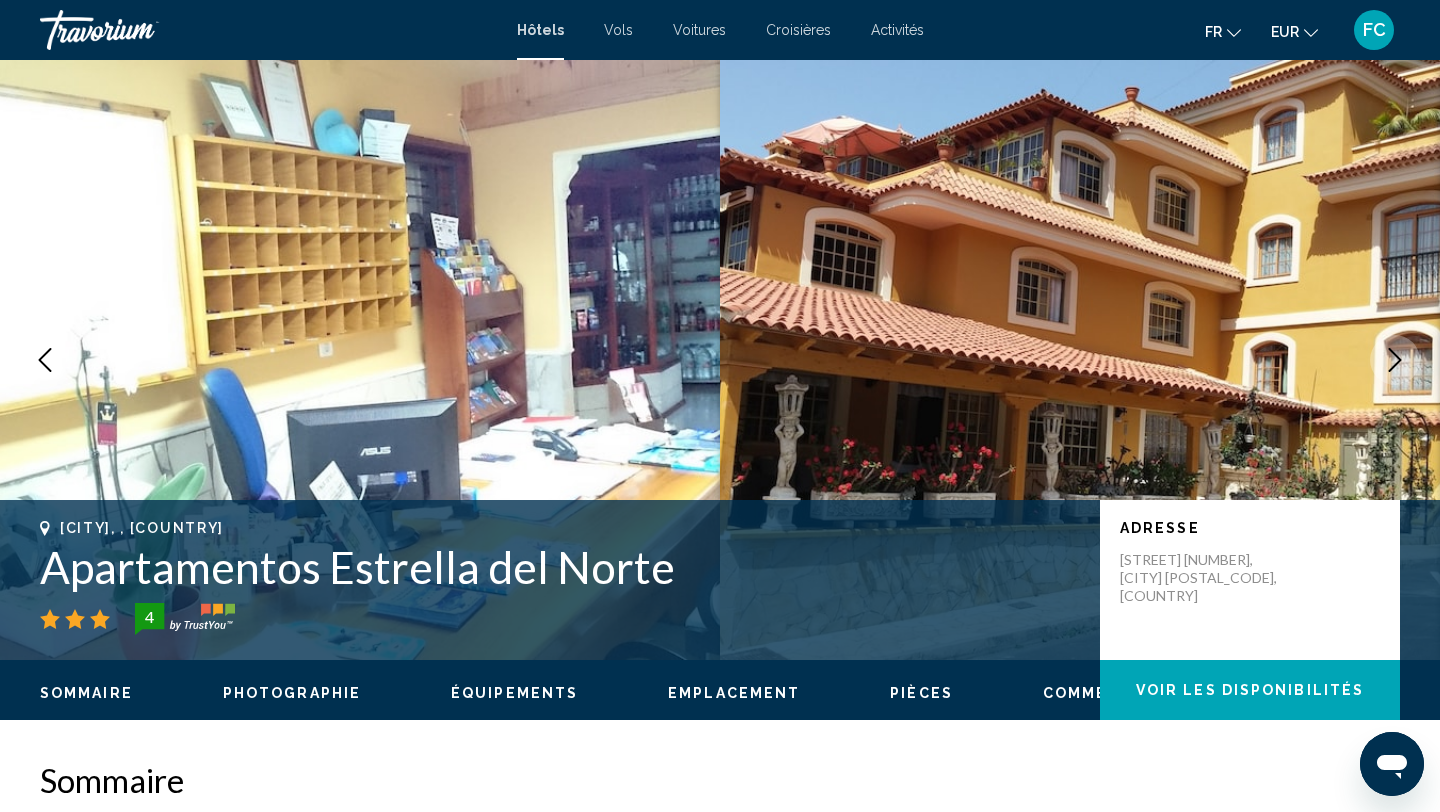 click 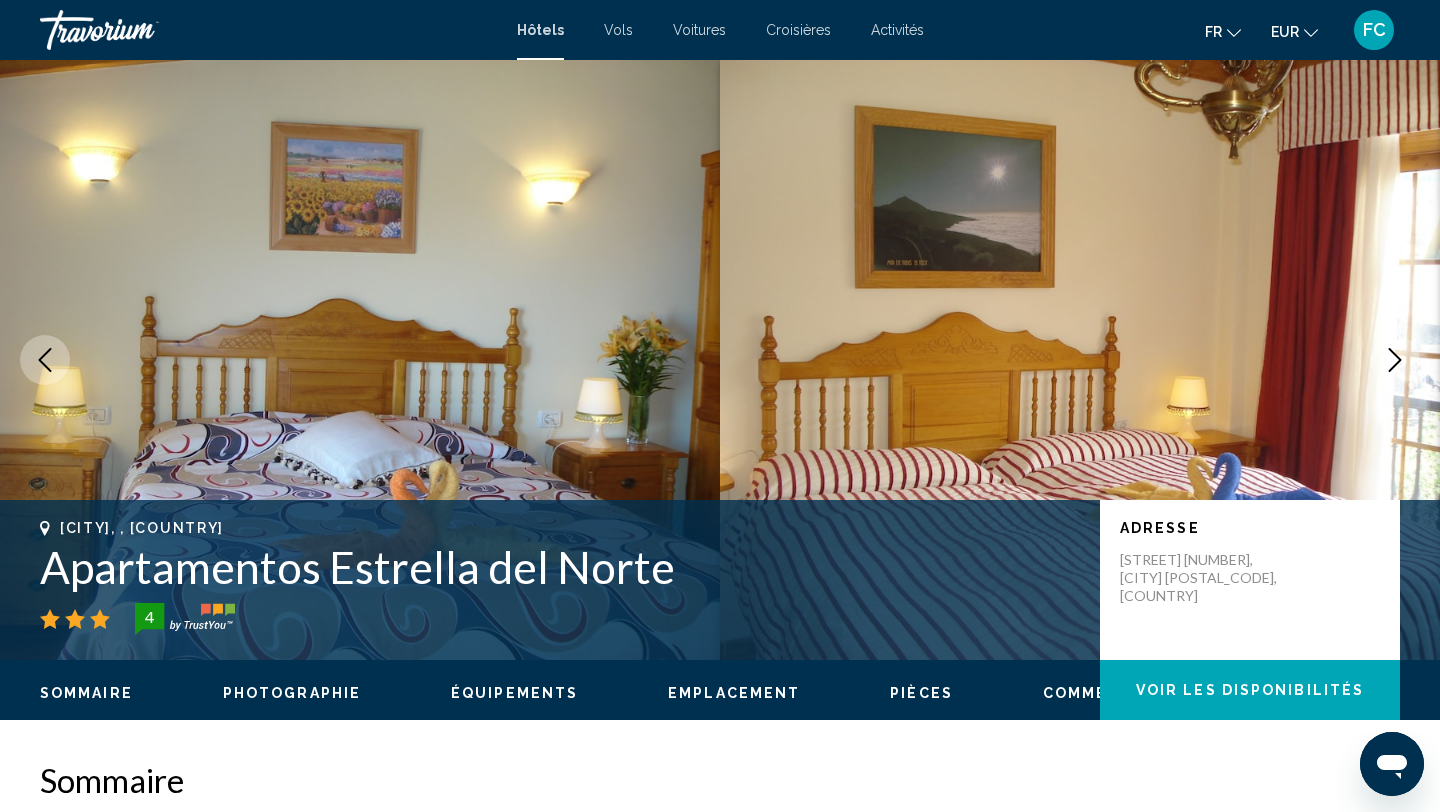 click 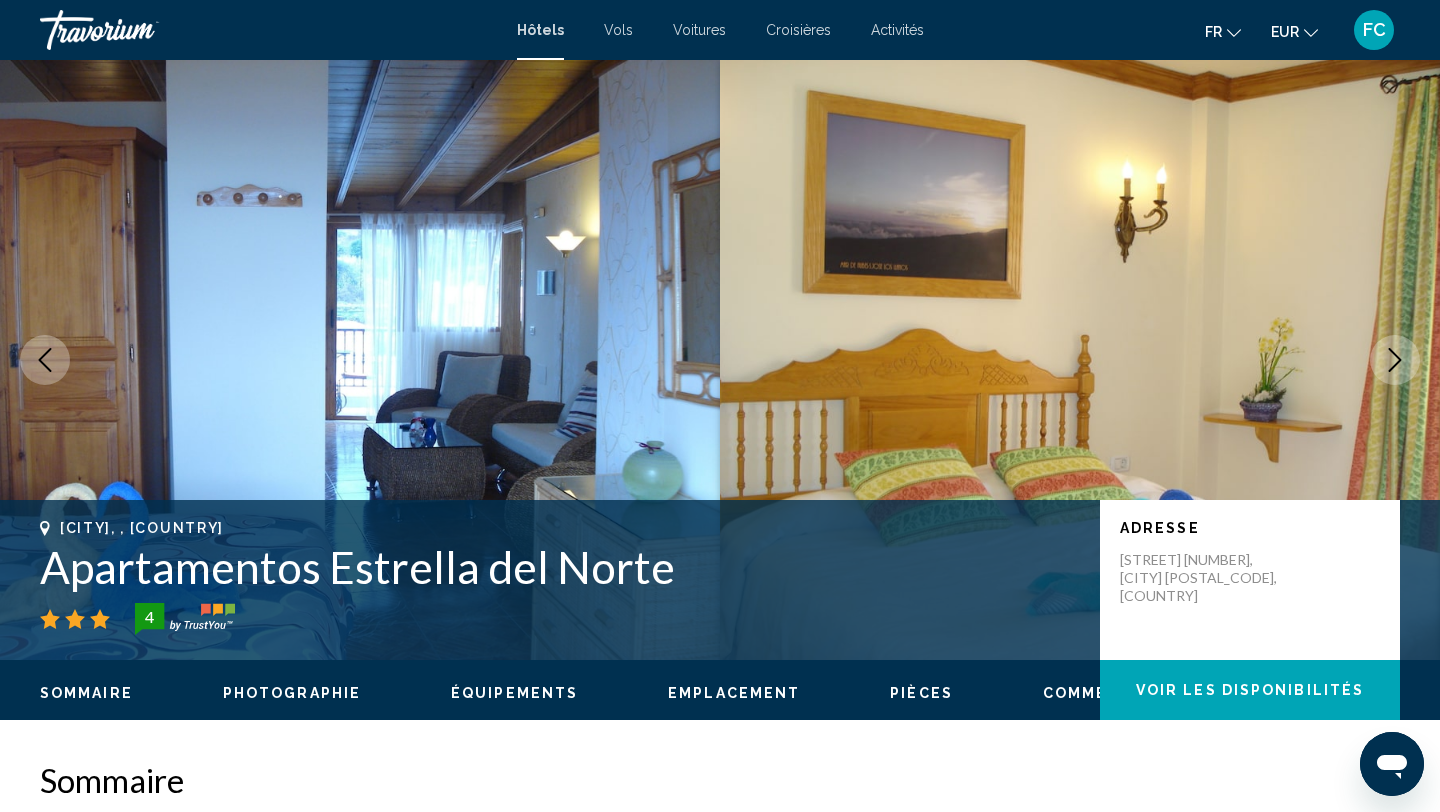 click 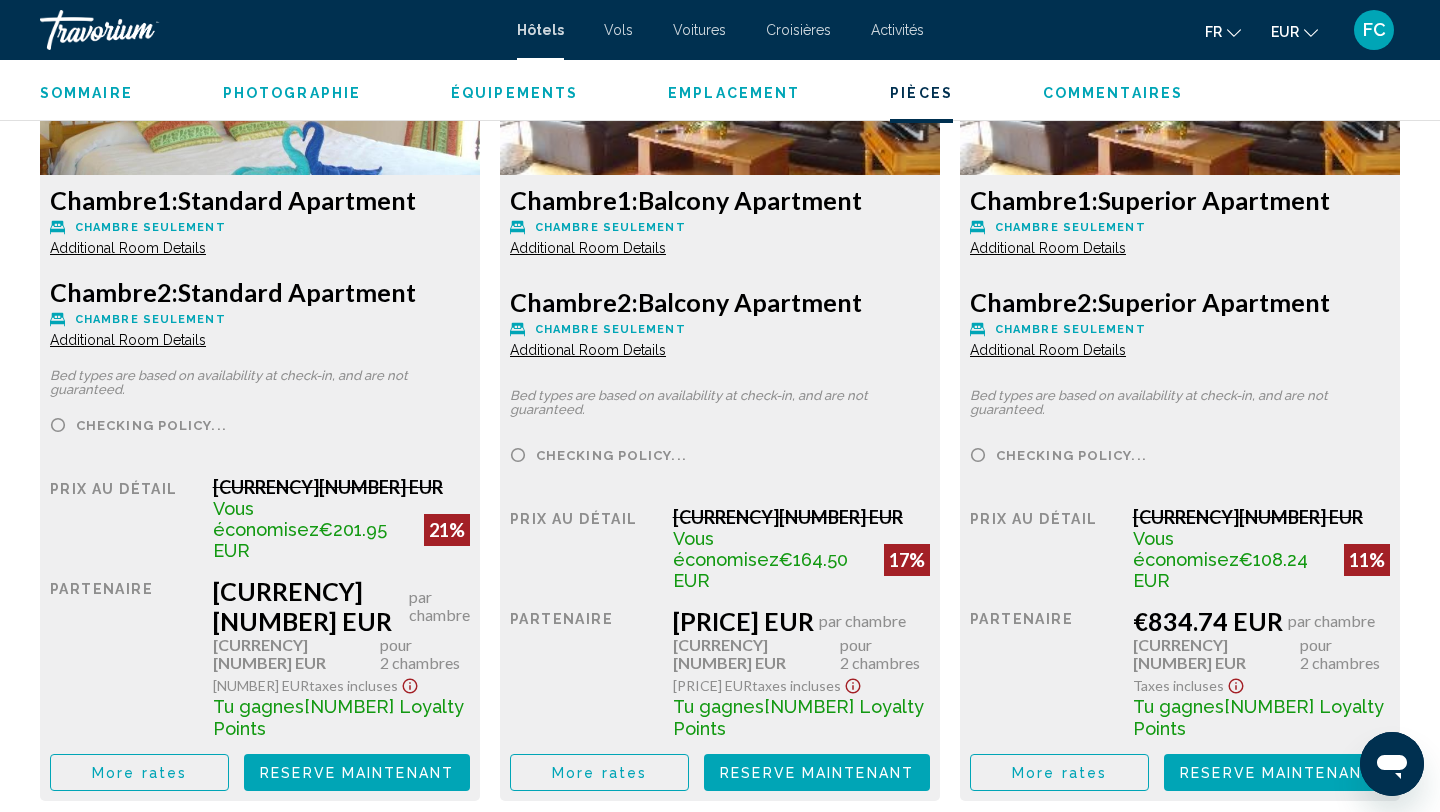 scroll, scrollTop: 2877, scrollLeft: 0, axis: vertical 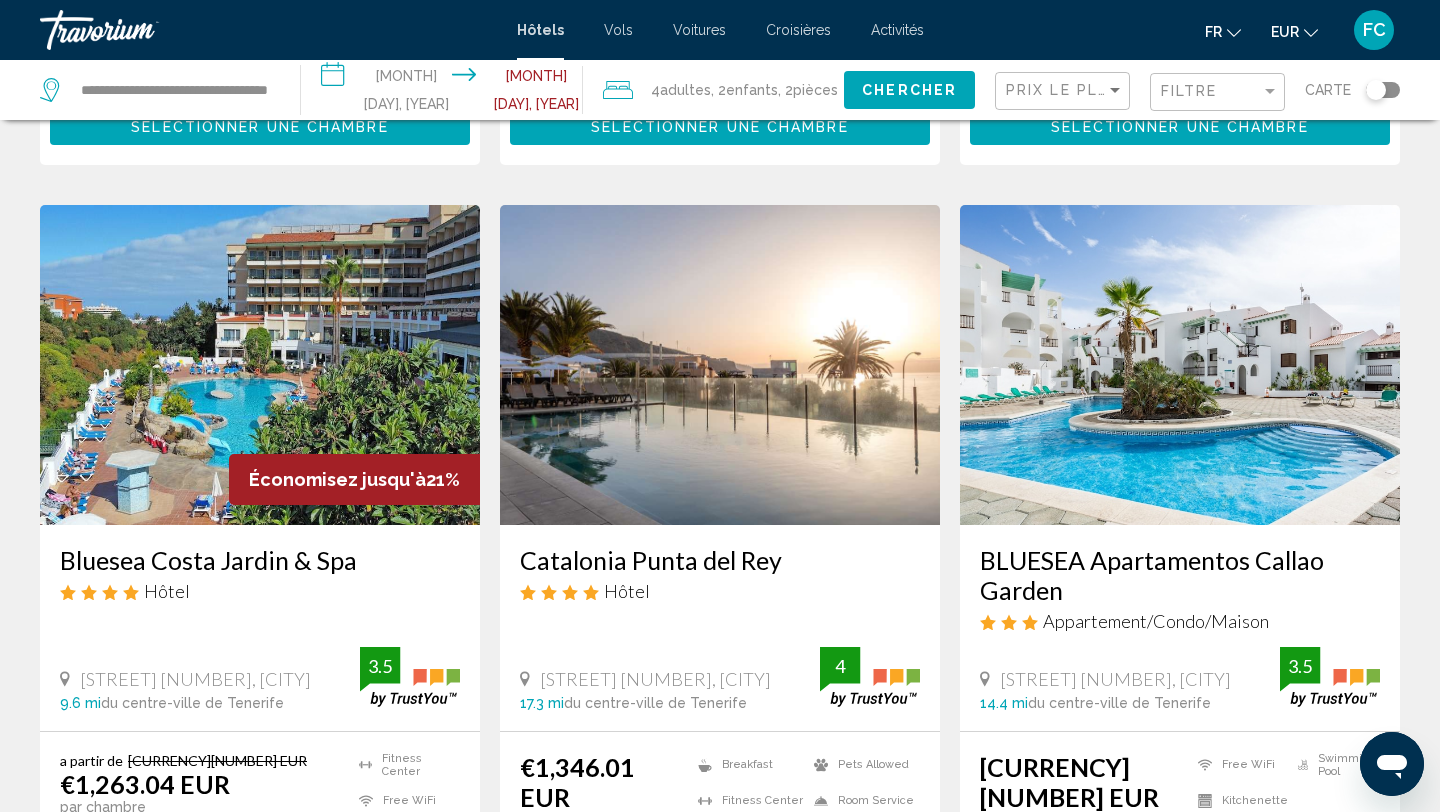 click on "Catalonia Punta del Rey" at bounding box center (720, 560) 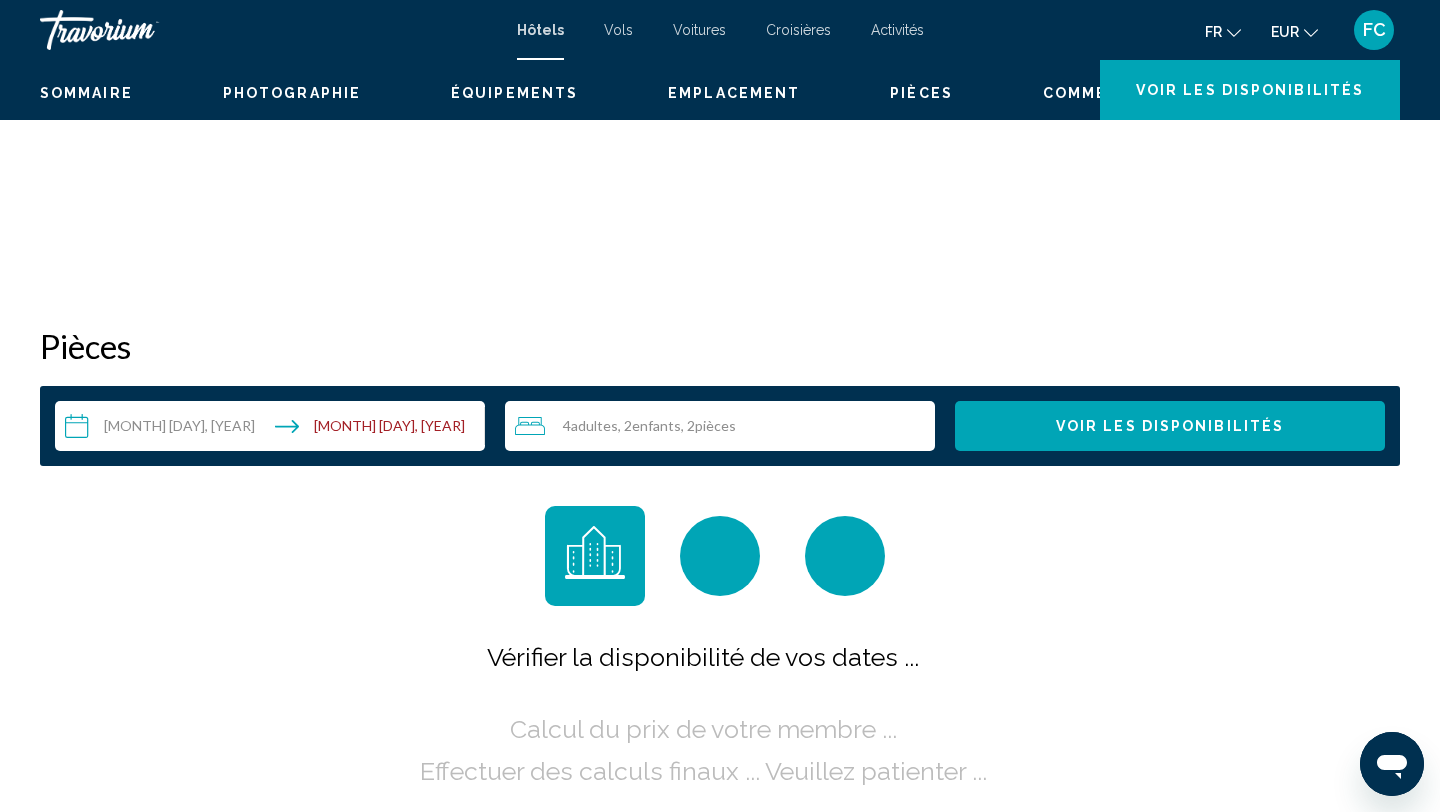 scroll, scrollTop: 0, scrollLeft: 0, axis: both 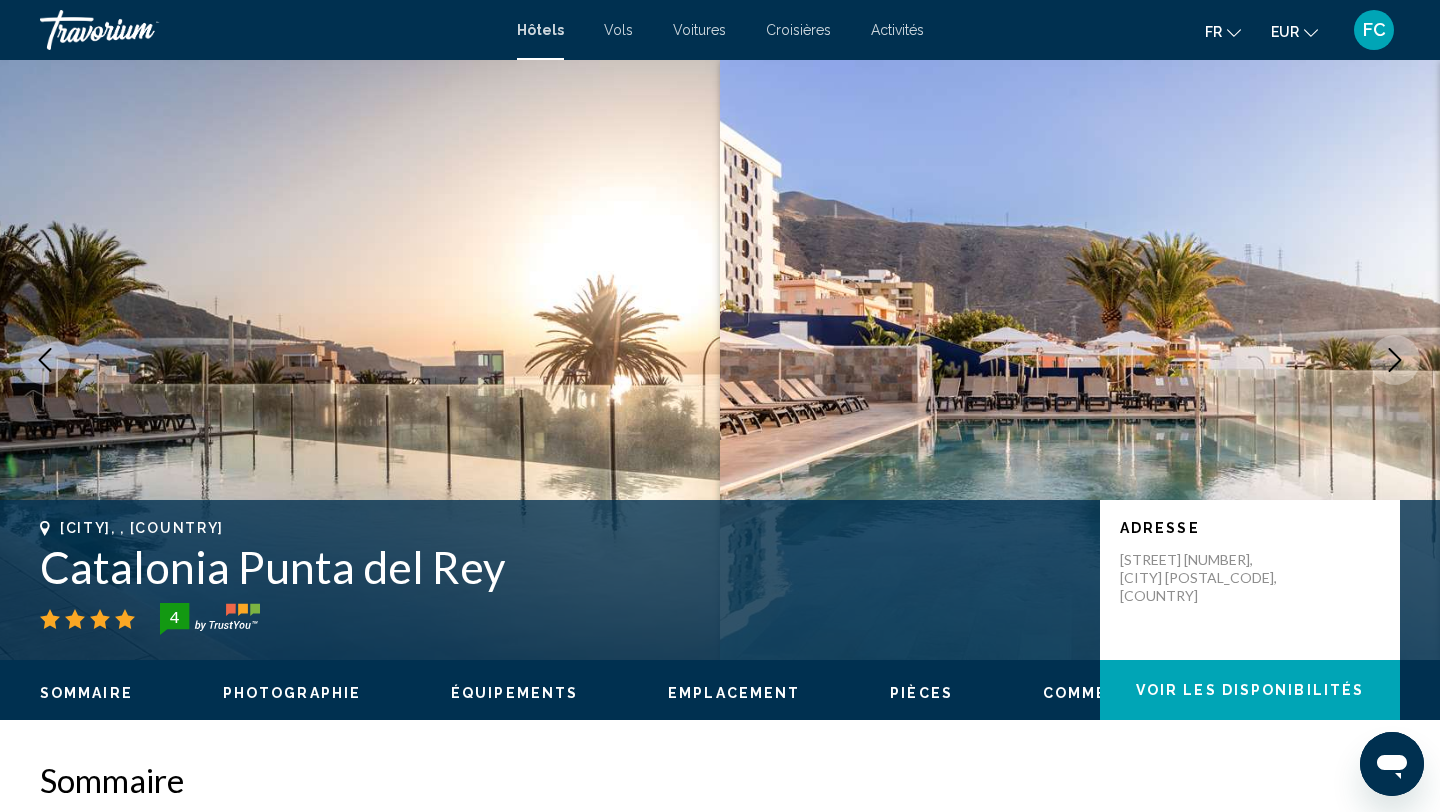 click 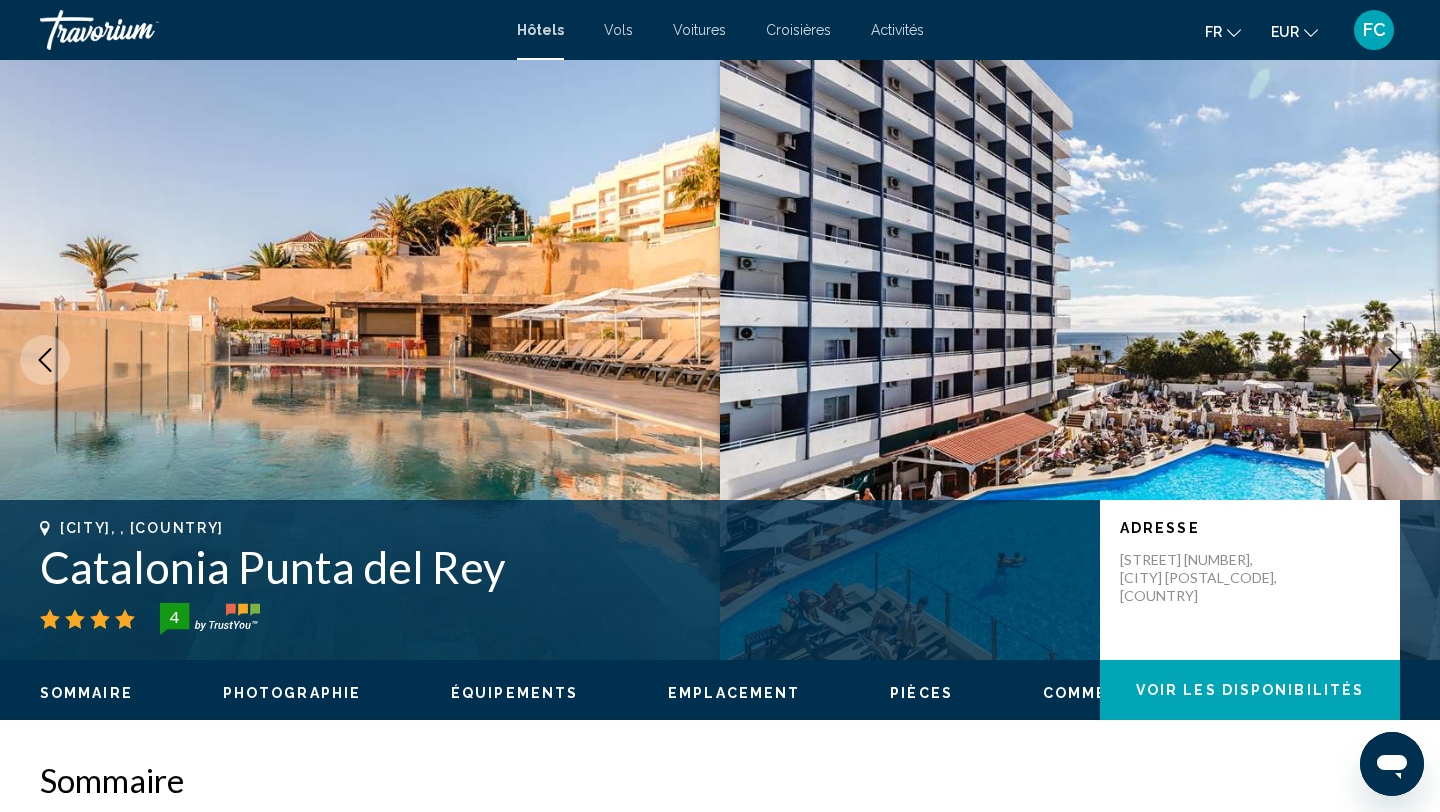 click 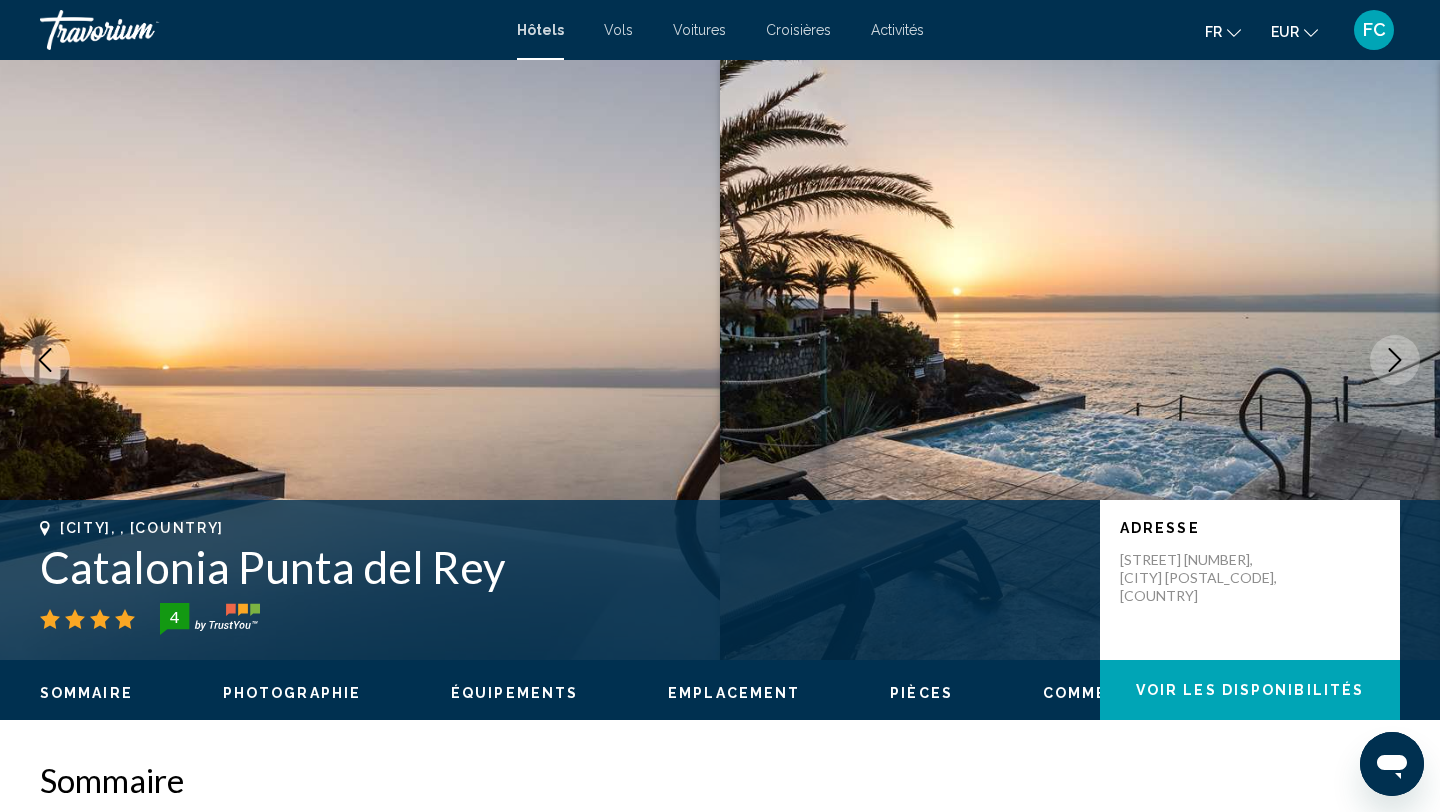 click 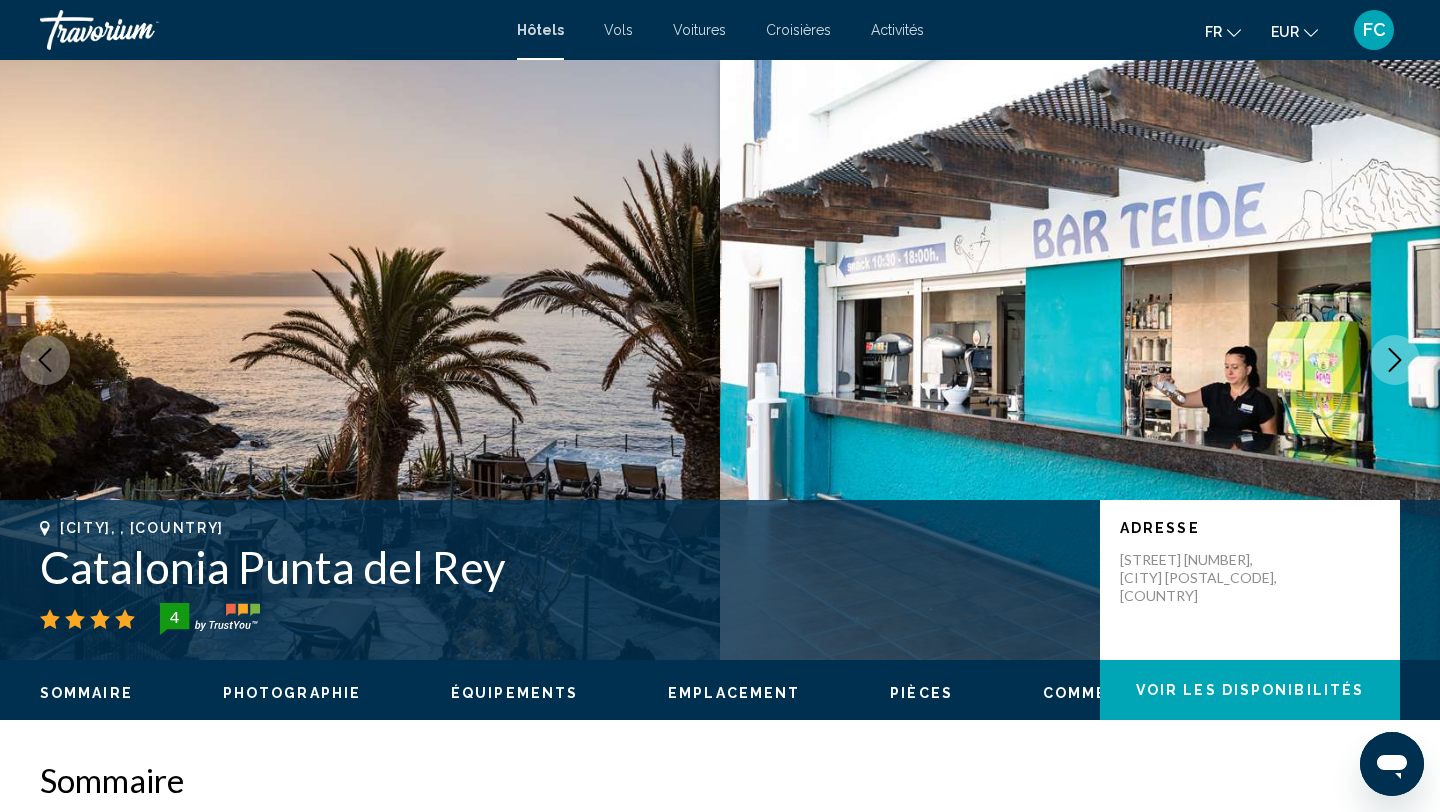 click 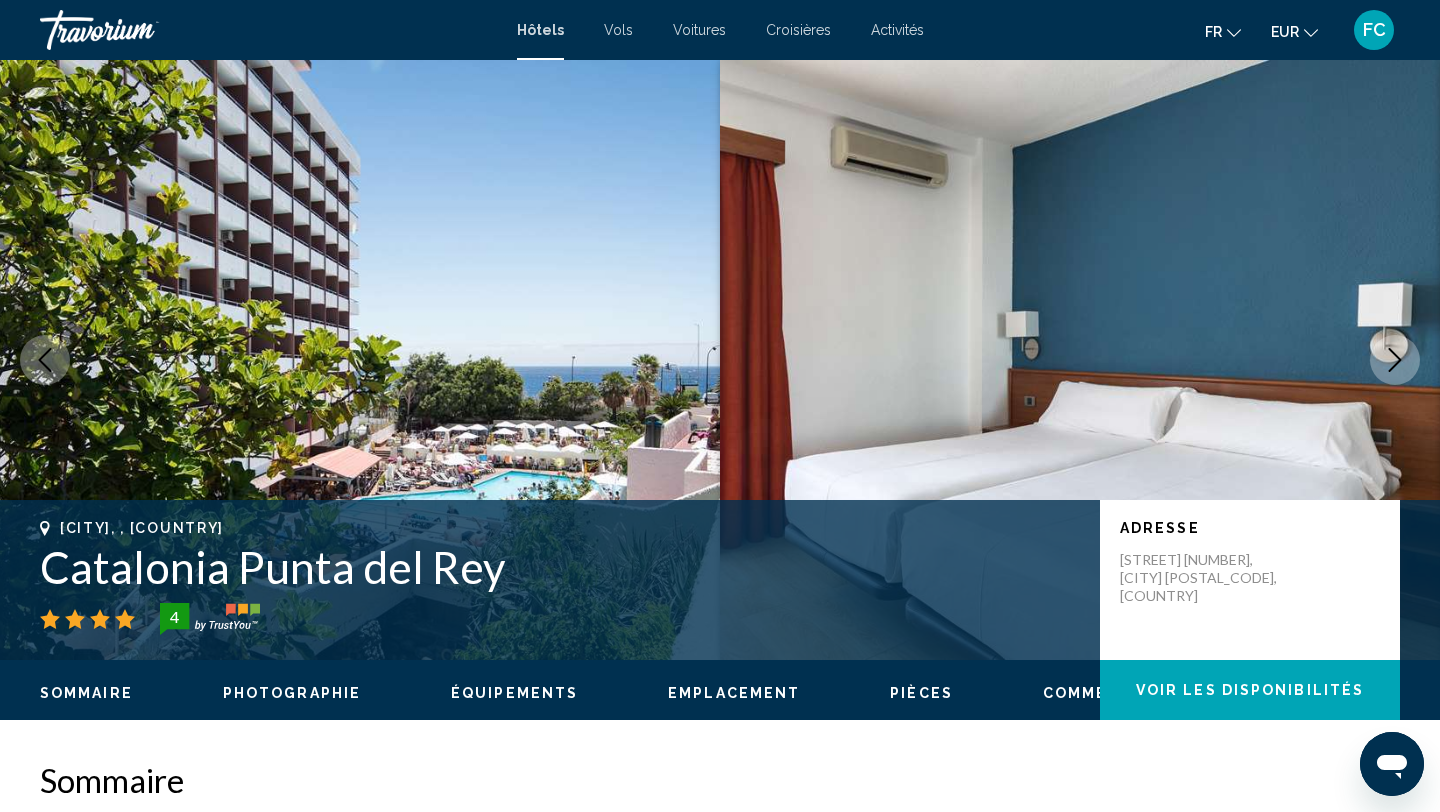 click 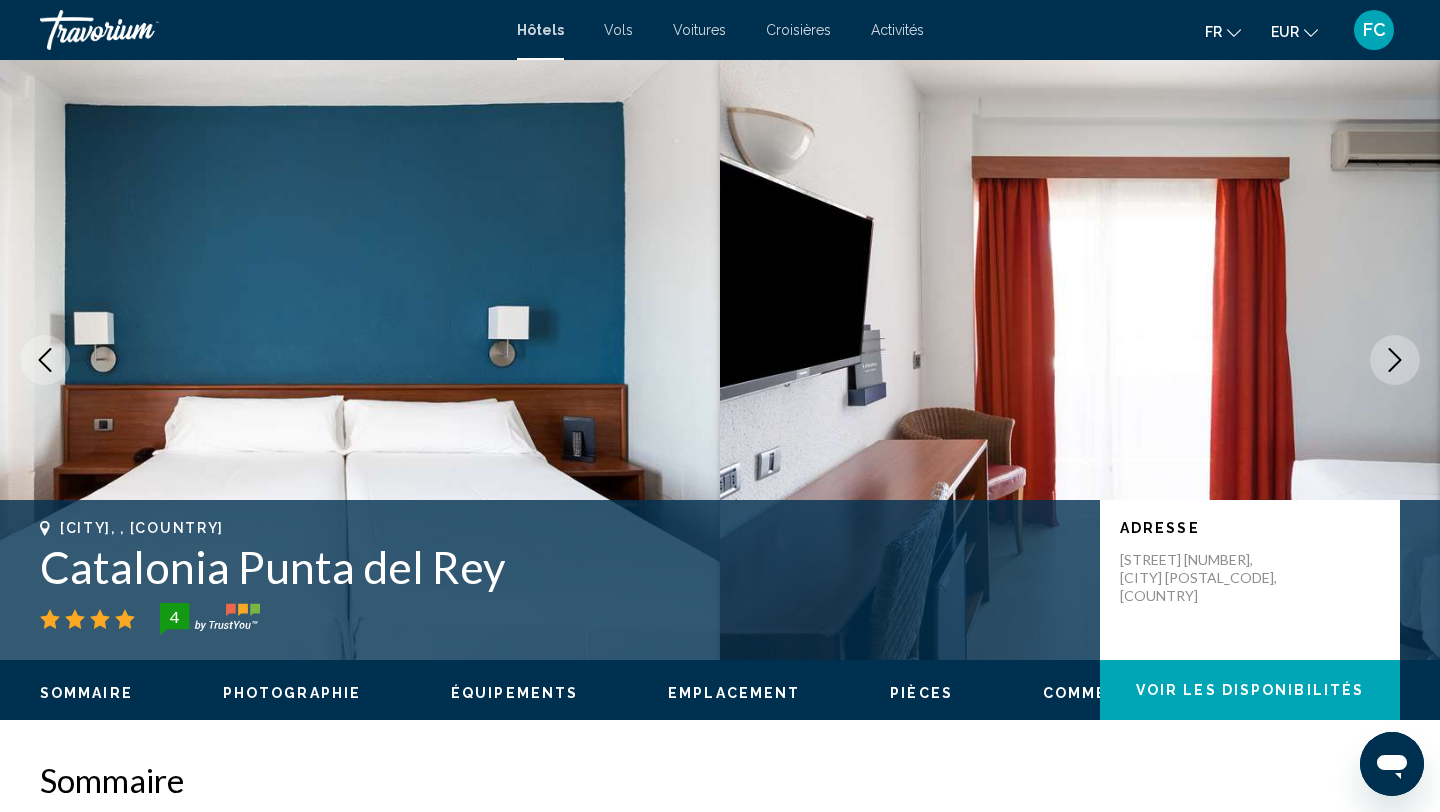 click 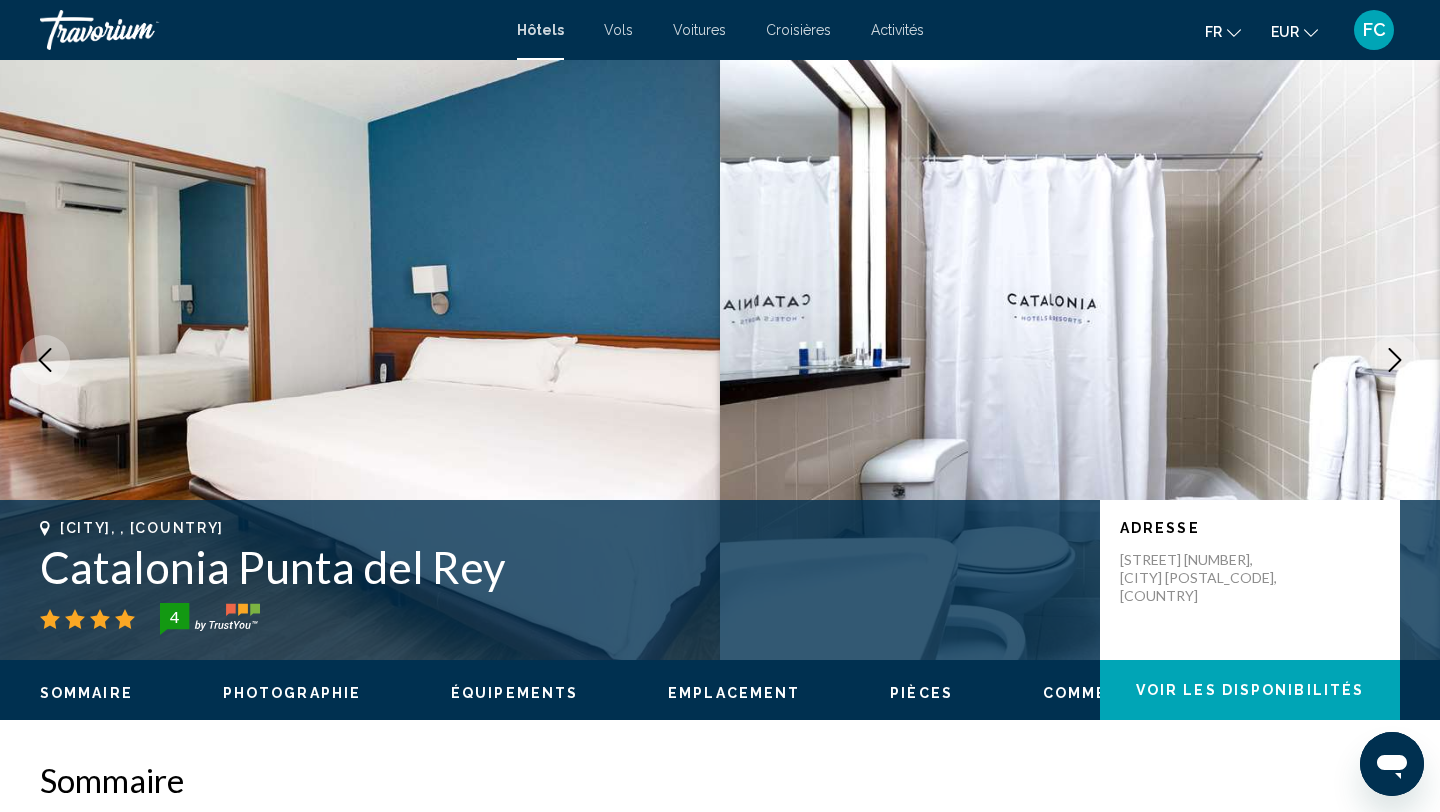 click 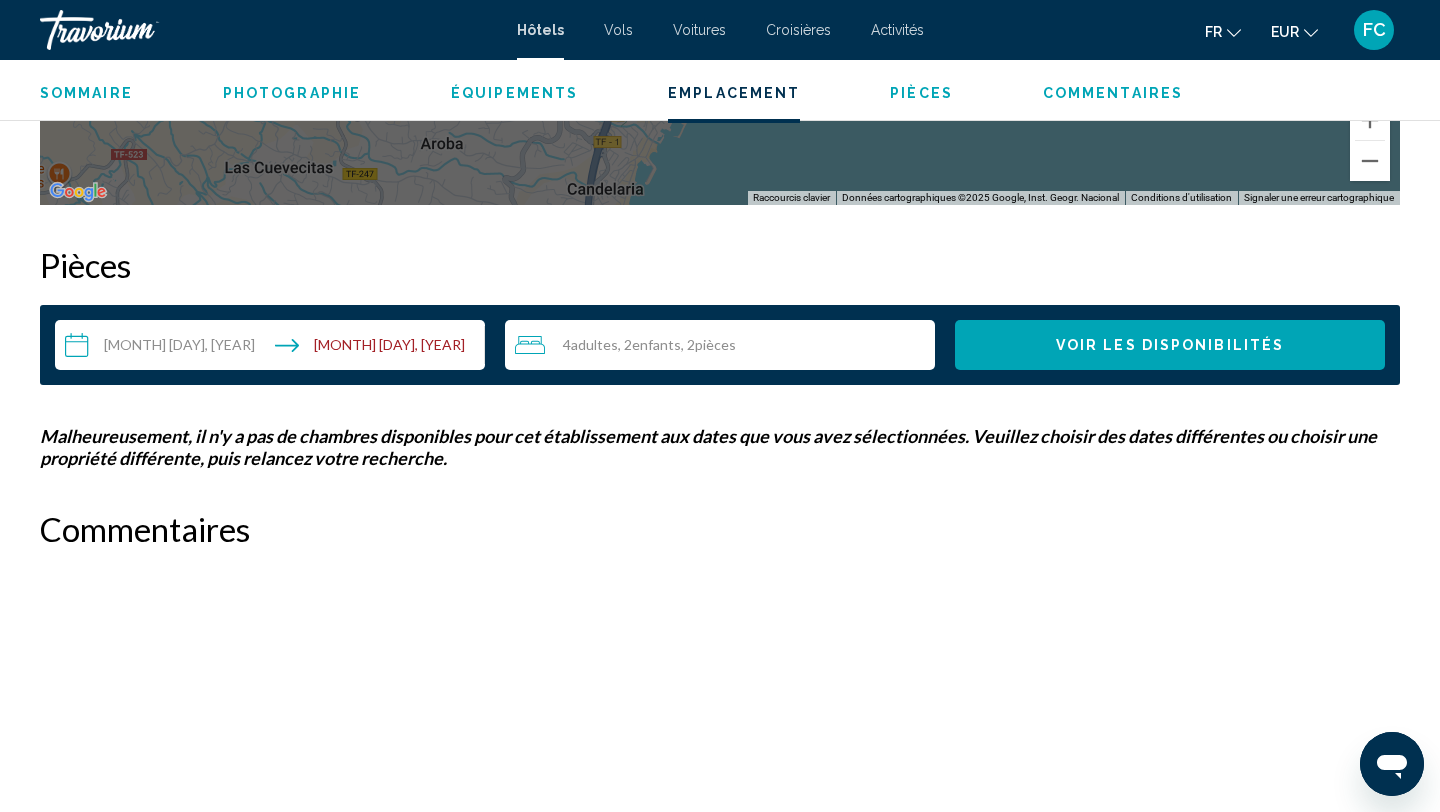 scroll, scrollTop: 2443, scrollLeft: 0, axis: vertical 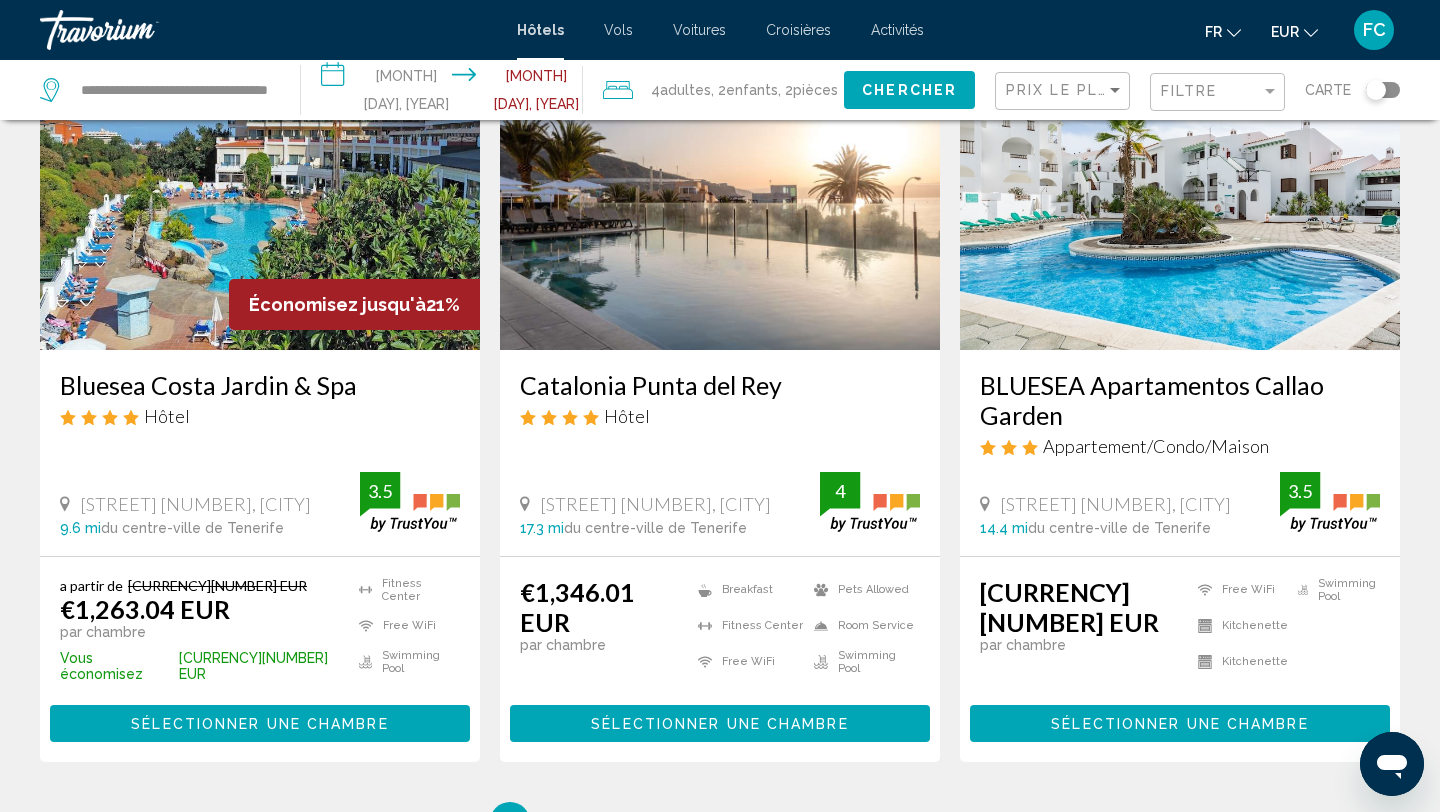 click on "BLUESEA Apartamentos Callao Garden" at bounding box center (1180, 400) 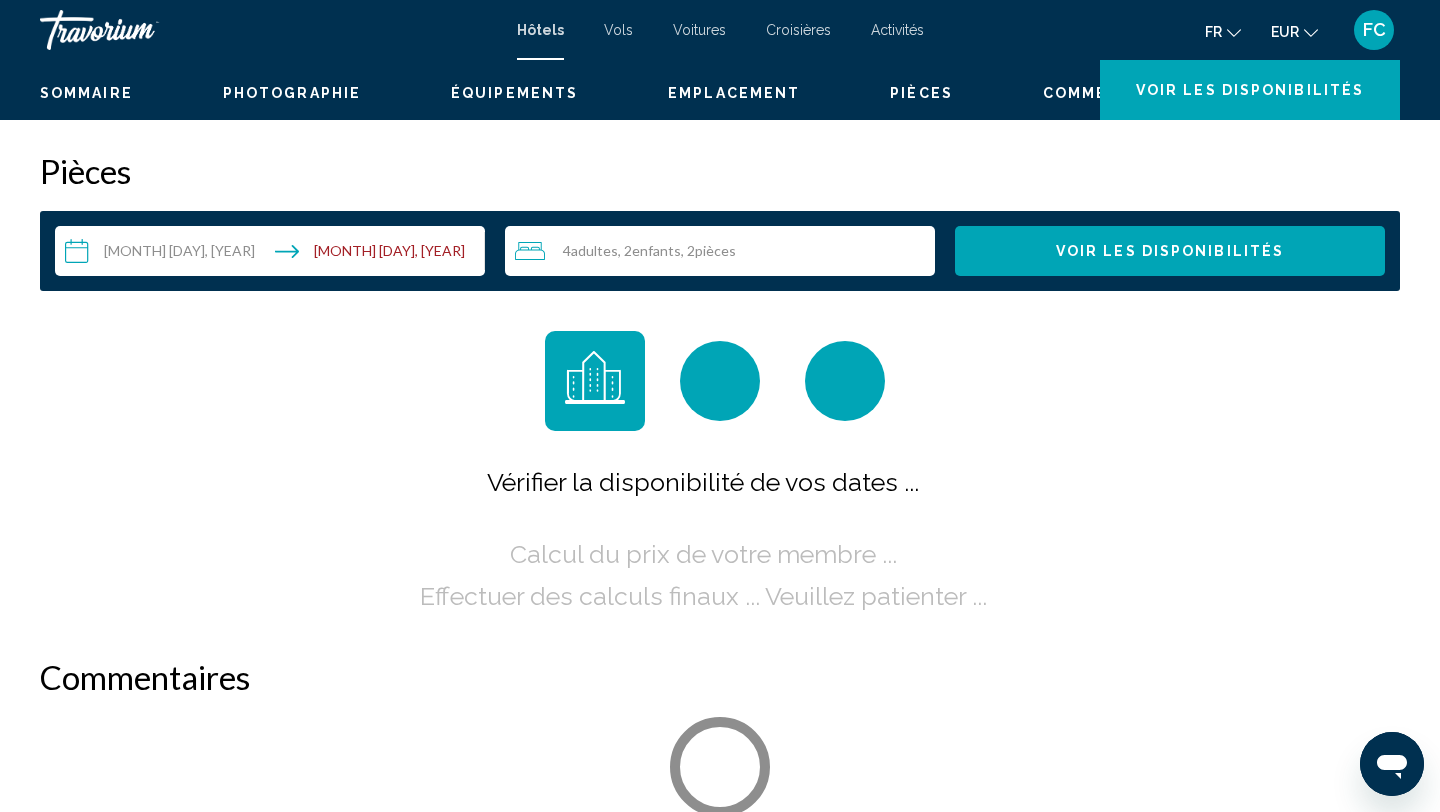 scroll, scrollTop: 0, scrollLeft: 0, axis: both 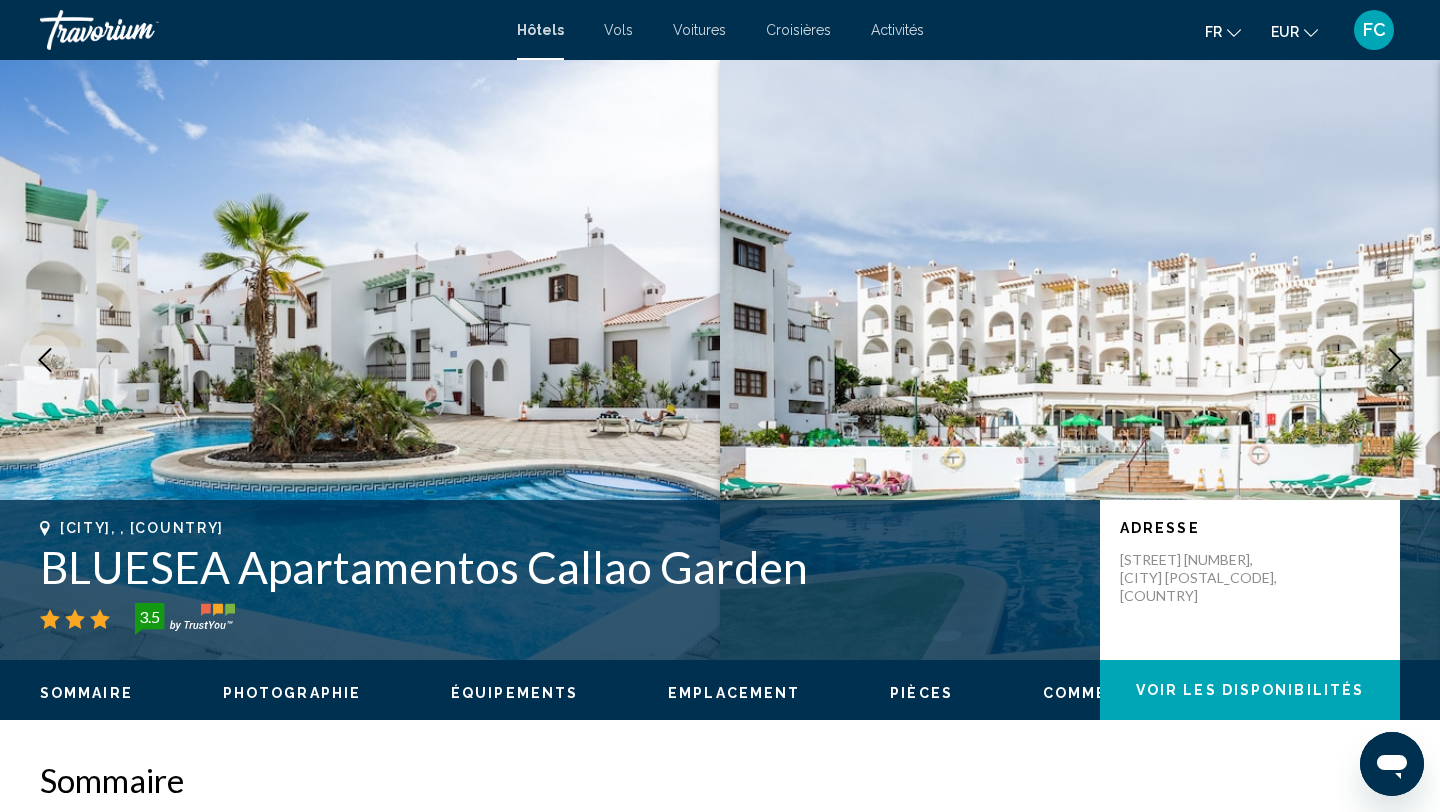 click 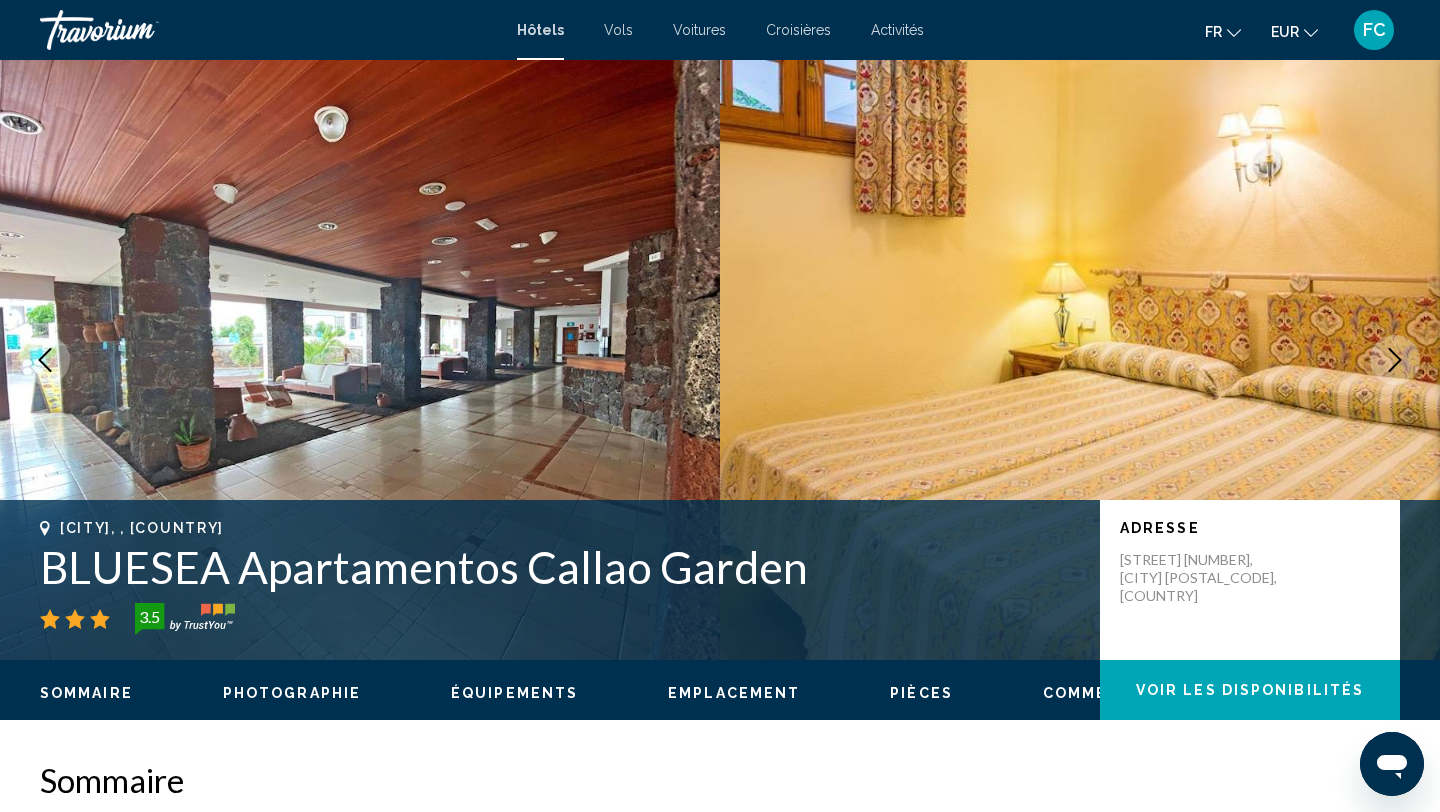 click 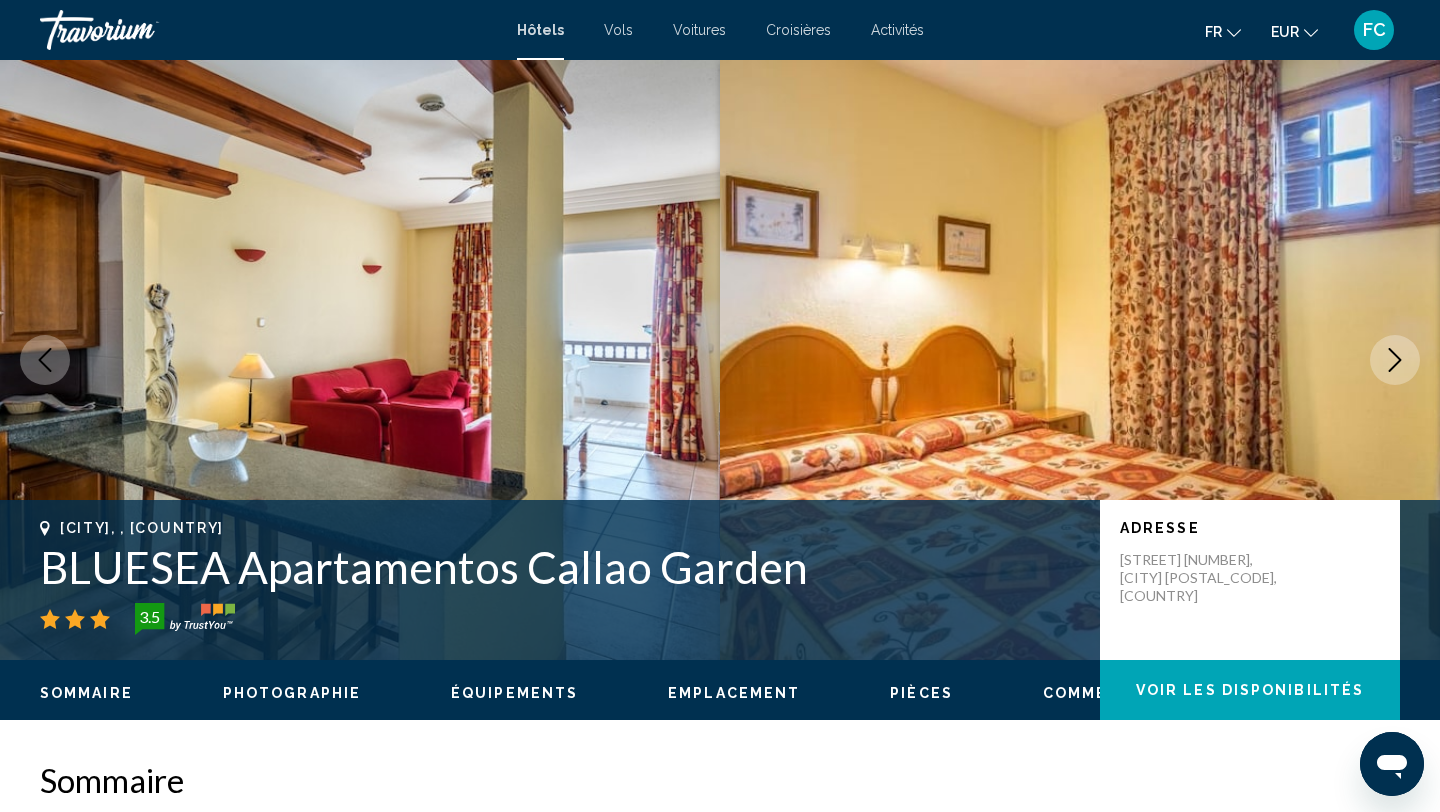 click 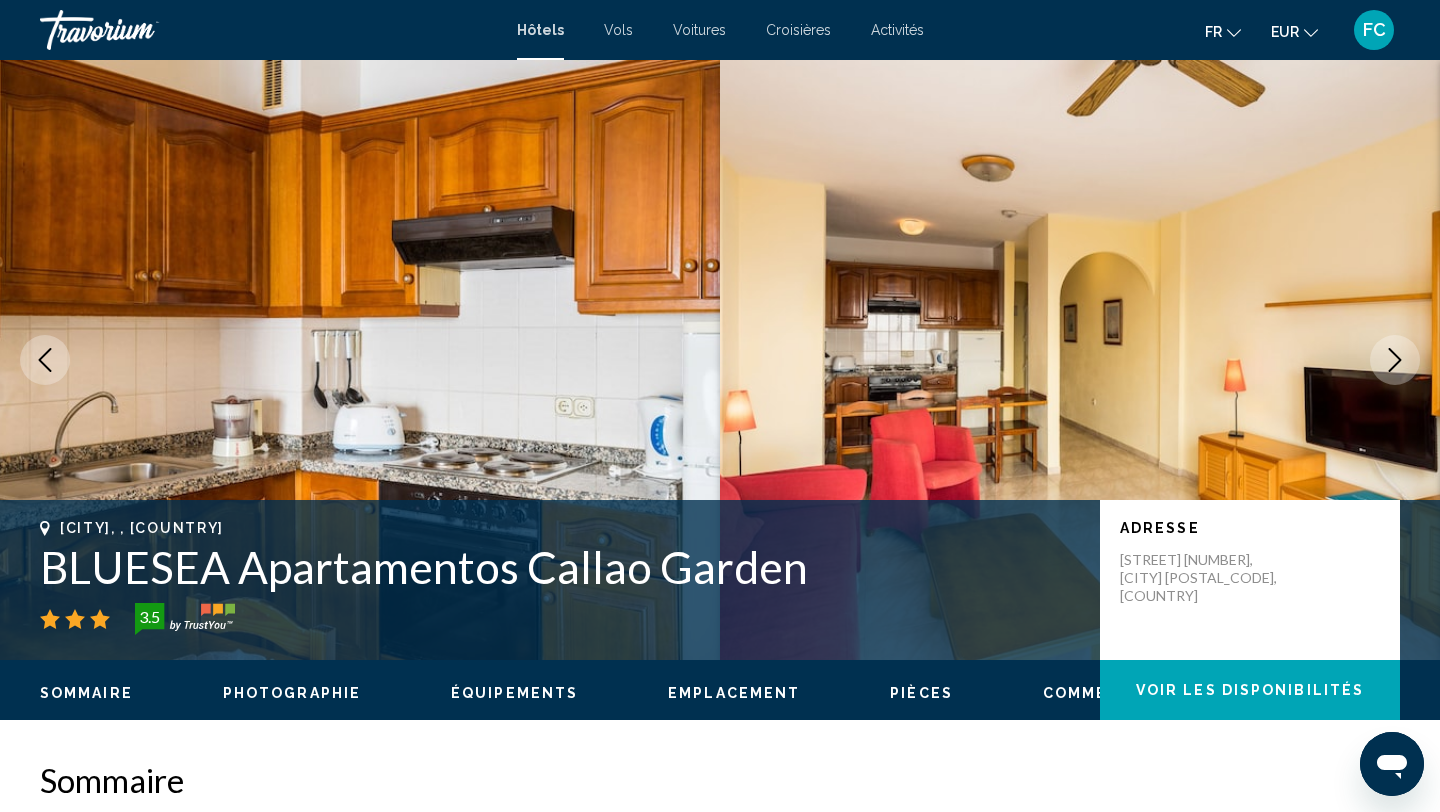 click 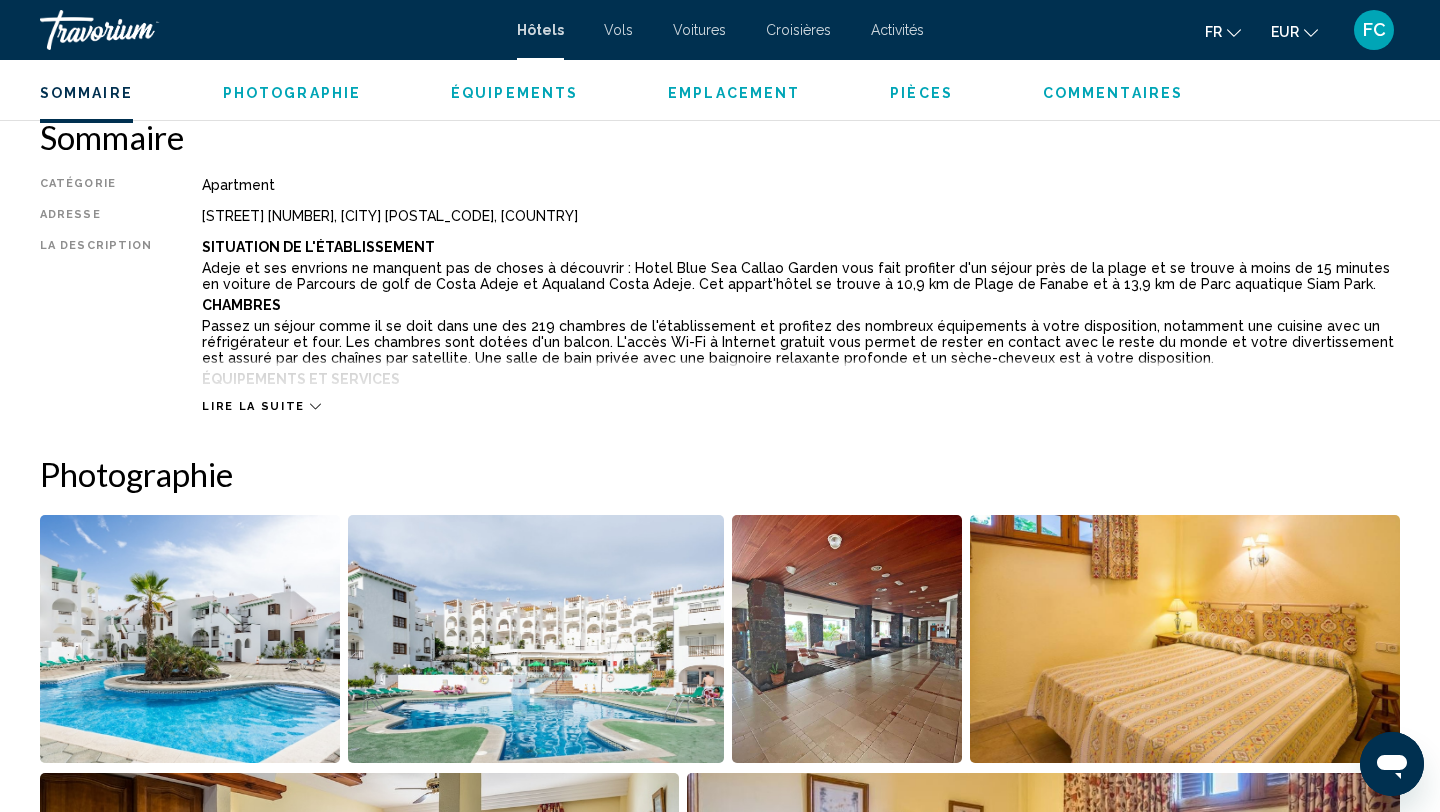 scroll, scrollTop: 0, scrollLeft: 0, axis: both 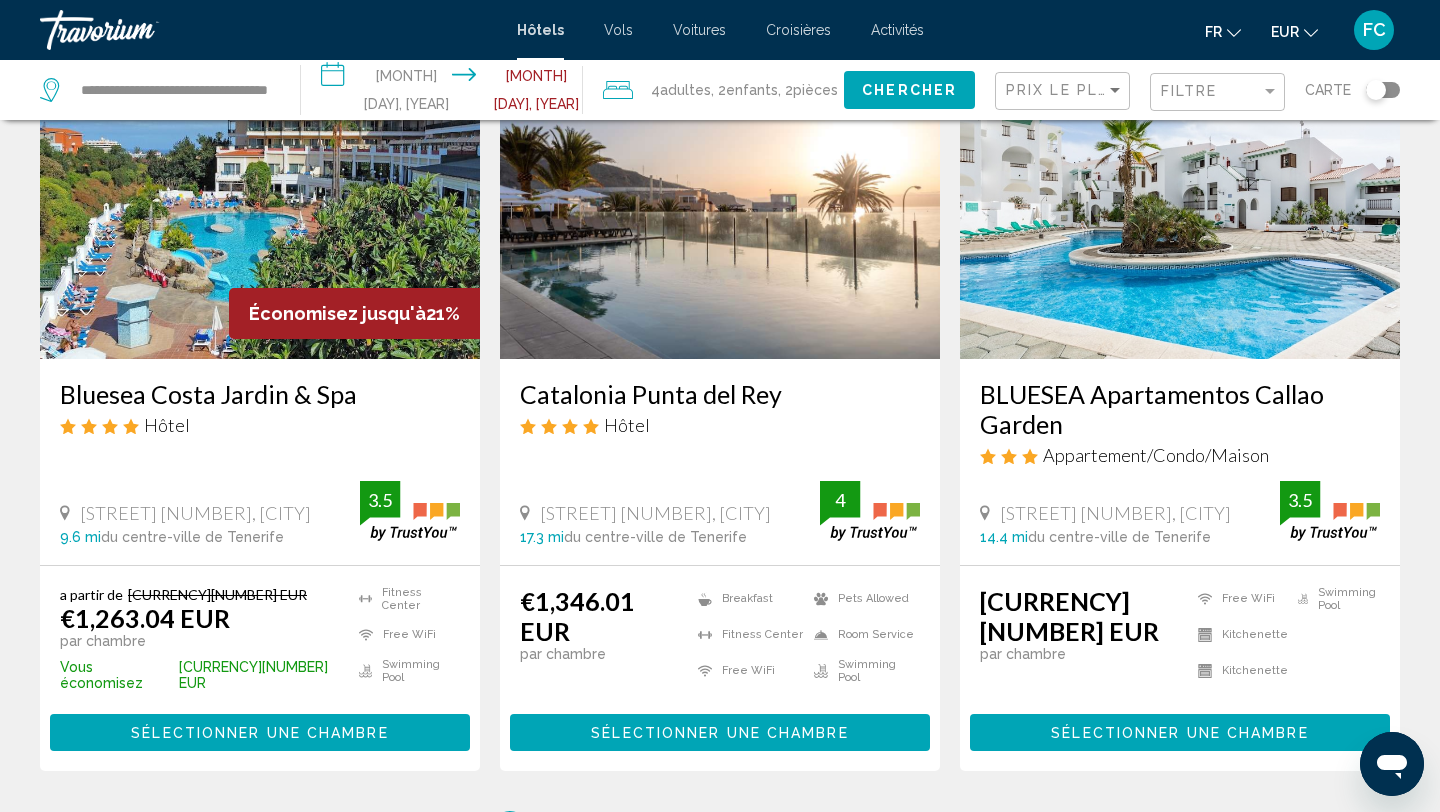 click on "page  2" at bounding box center [580, 831] 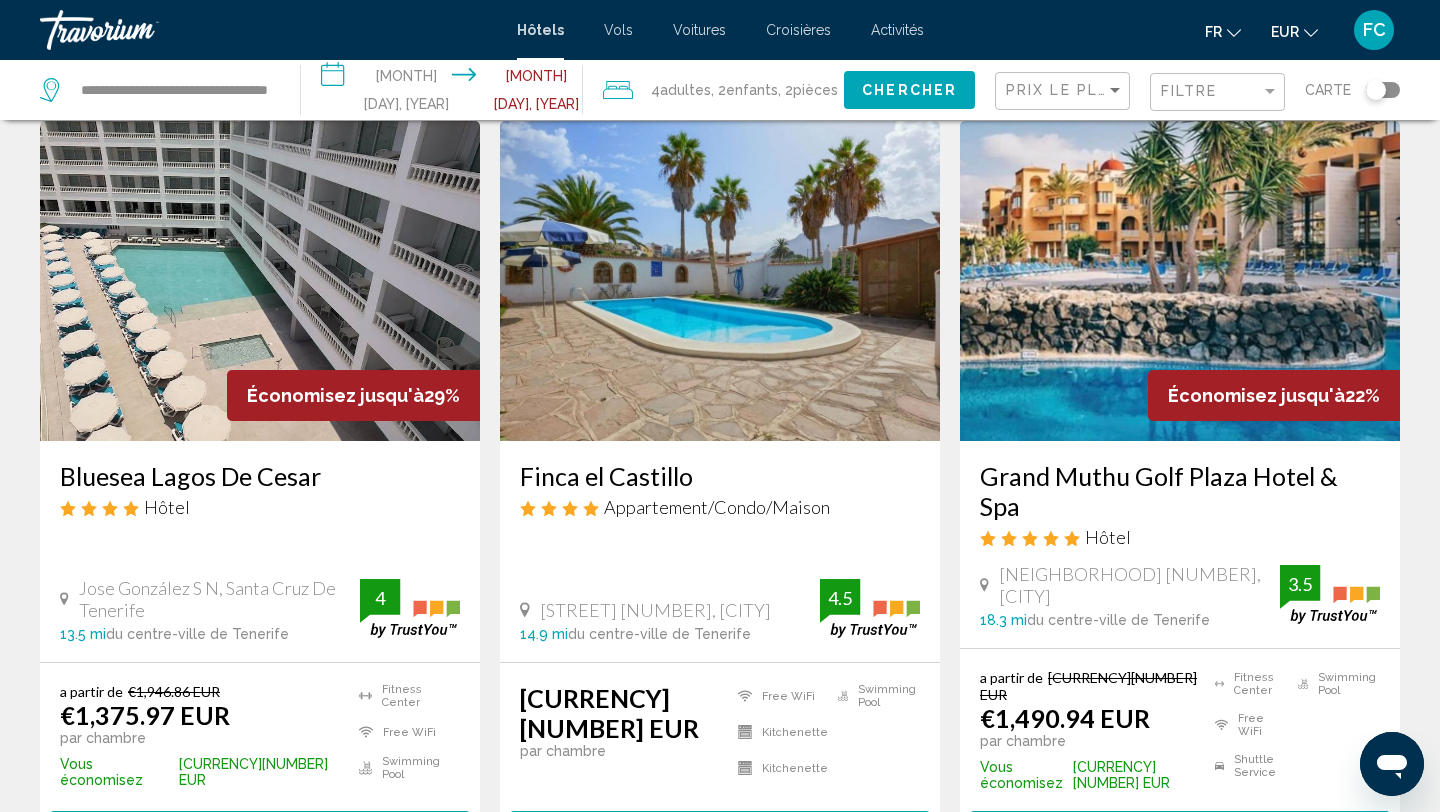 scroll, scrollTop: 73, scrollLeft: 0, axis: vertical 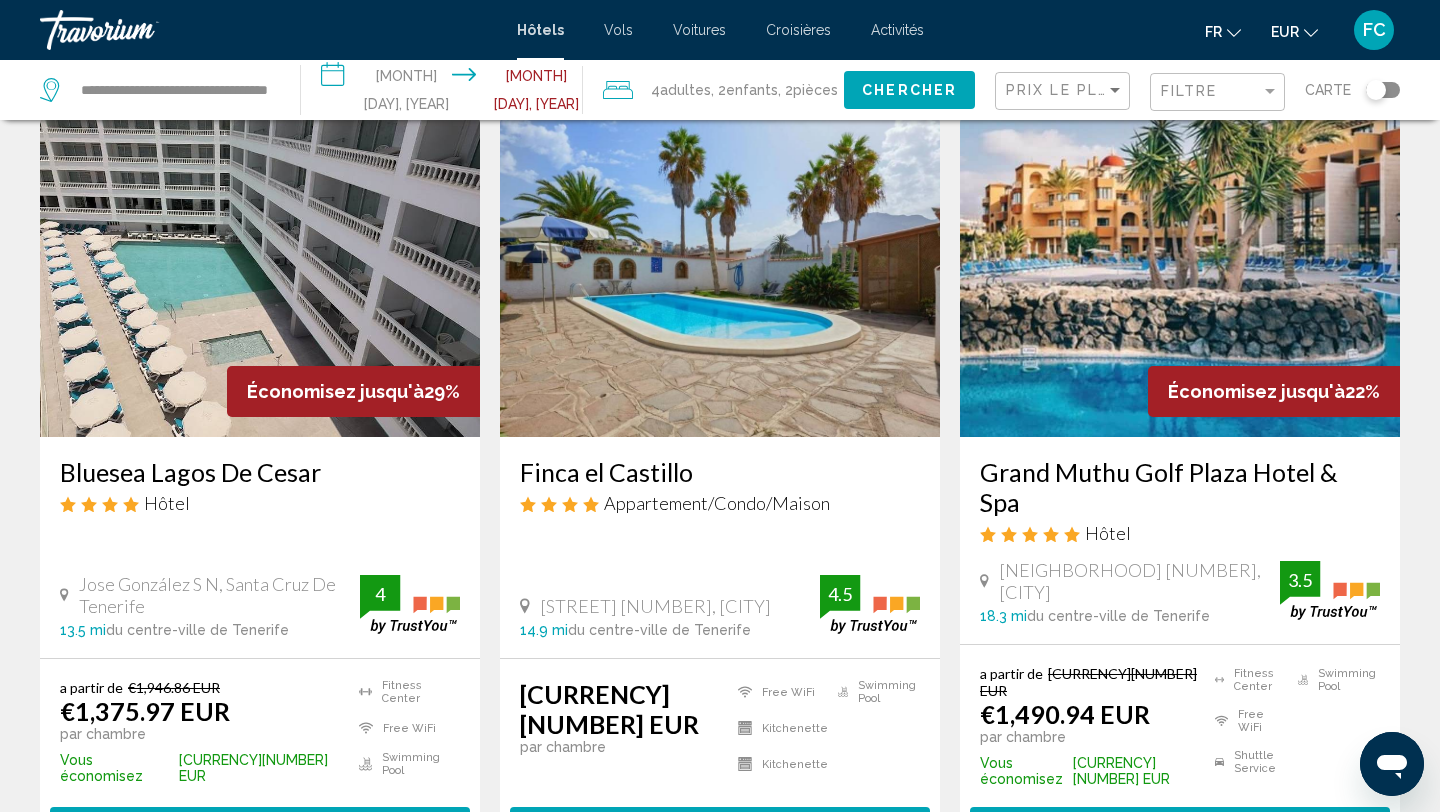 click on "Grand Muthu Golf Plaza Hotel & Spa" at bounding box center [1180, 487] 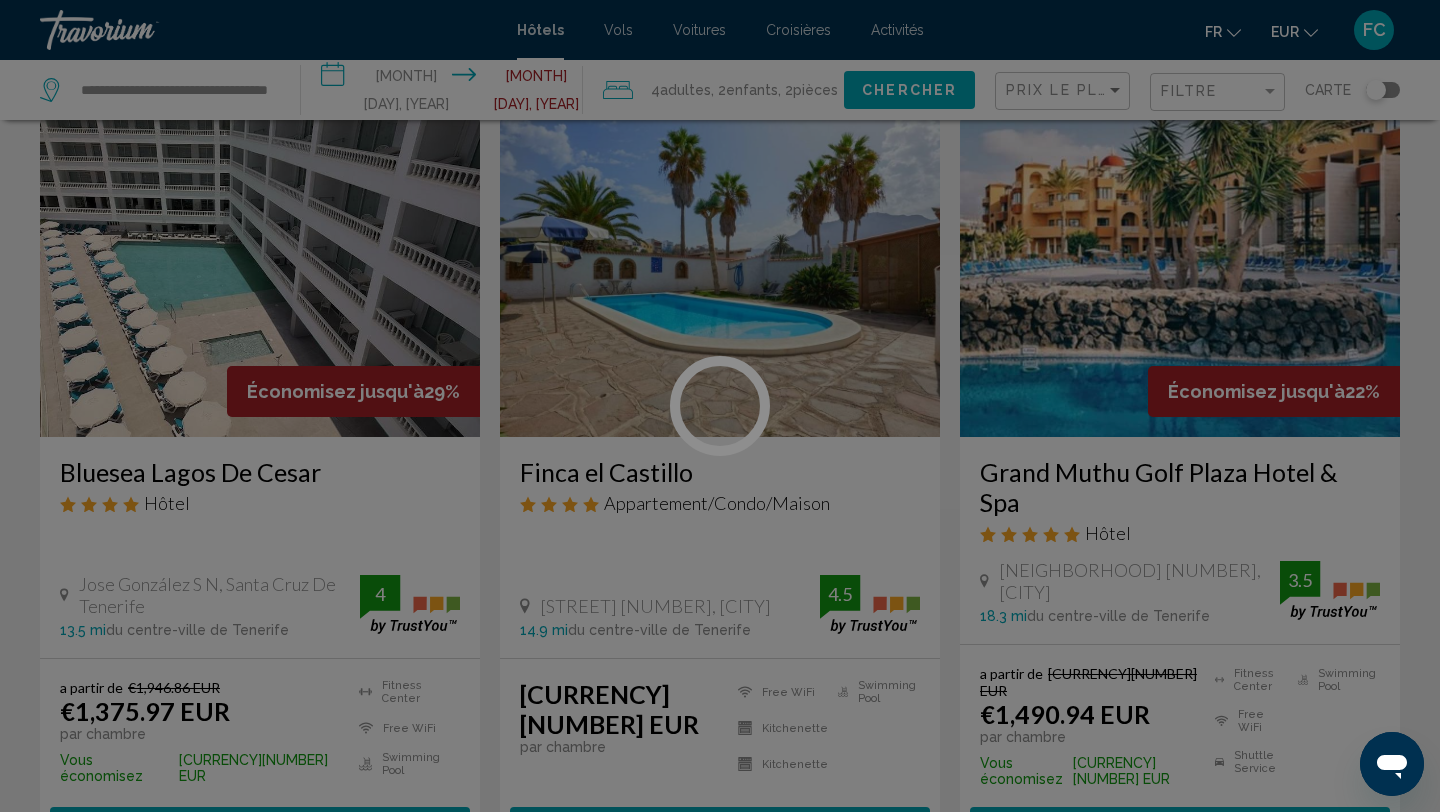 scroll, scrollTop: 0, scrollLeft: 0, axis: both 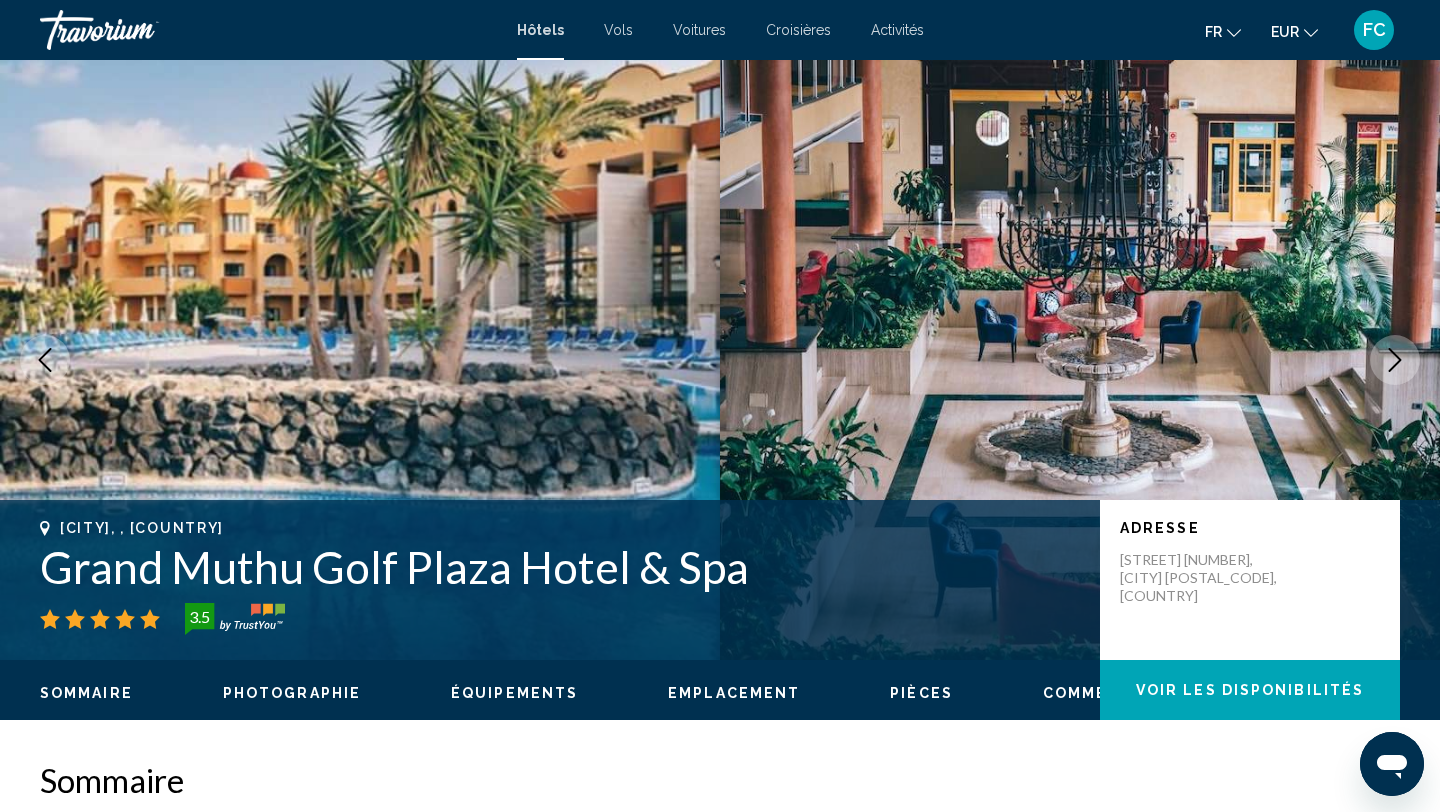 click 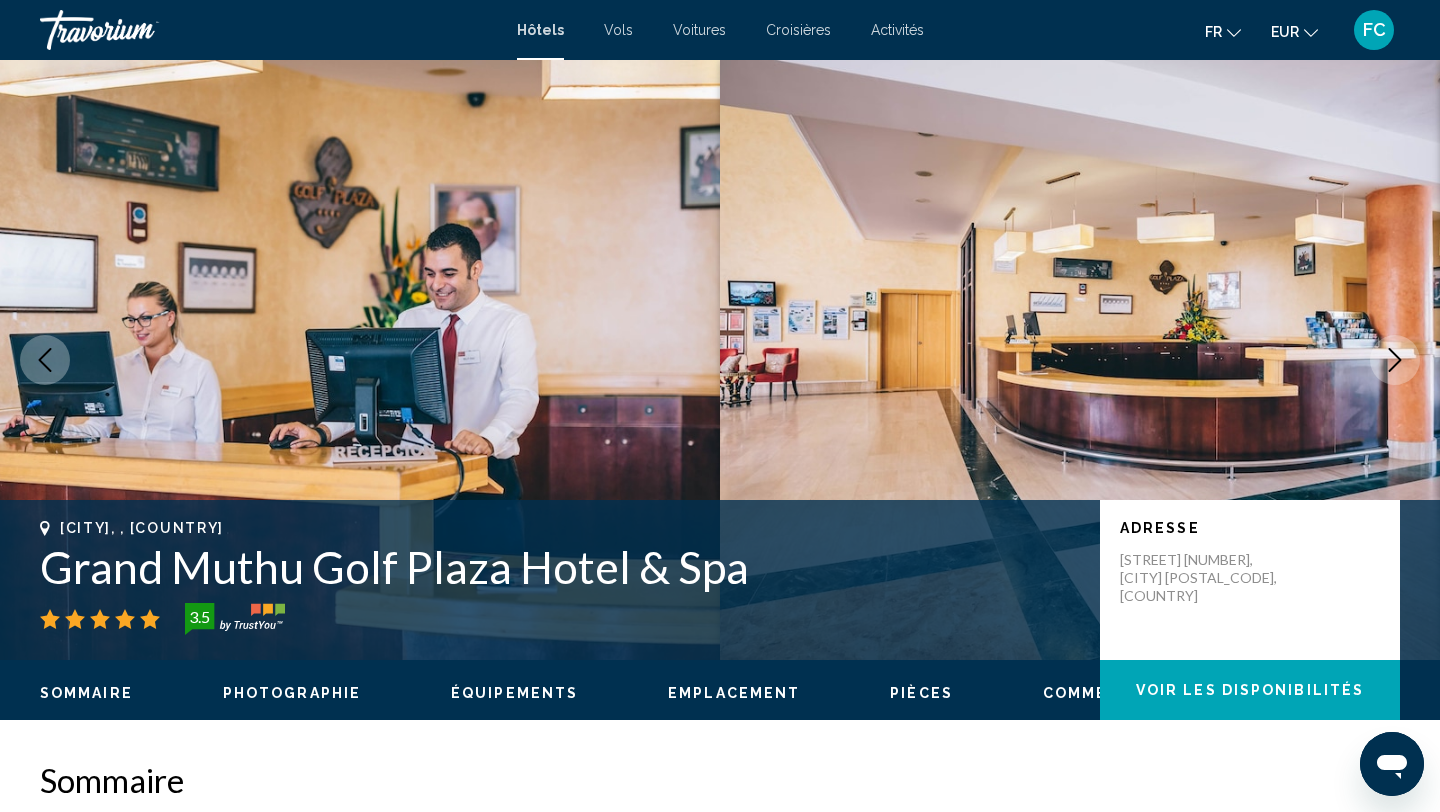 click 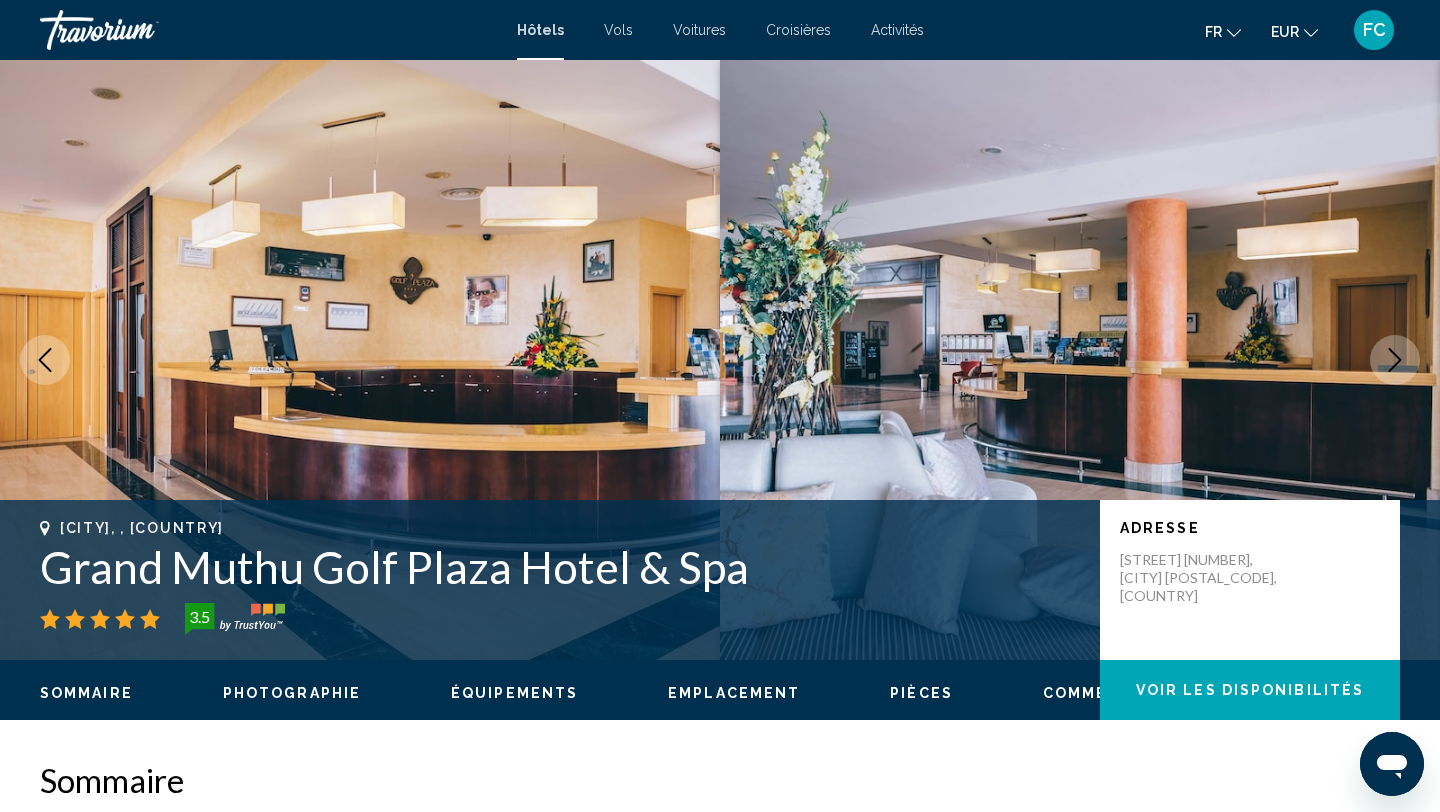 click 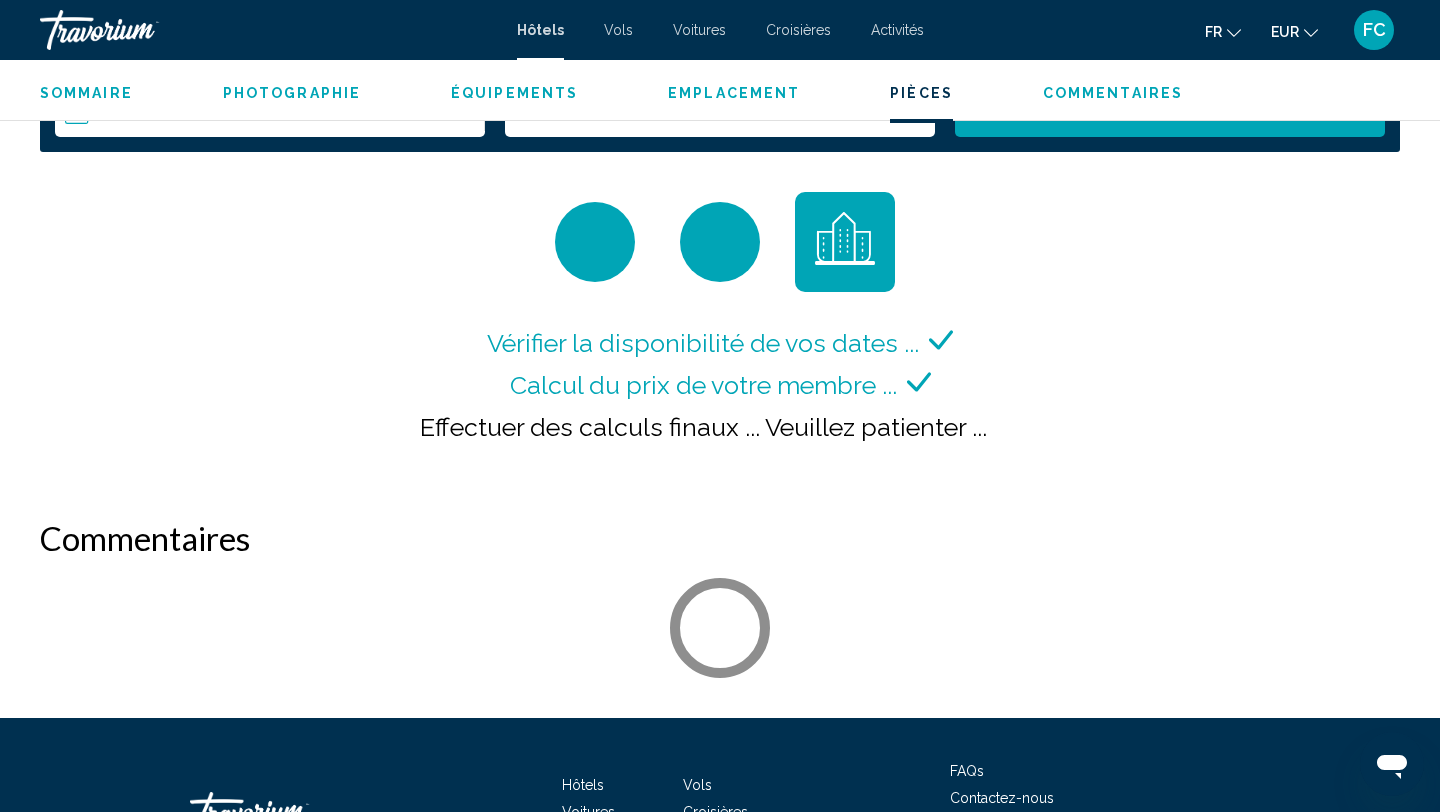 scroll, scrollTop: 2646, scrollLeft: 0, axis: vertical 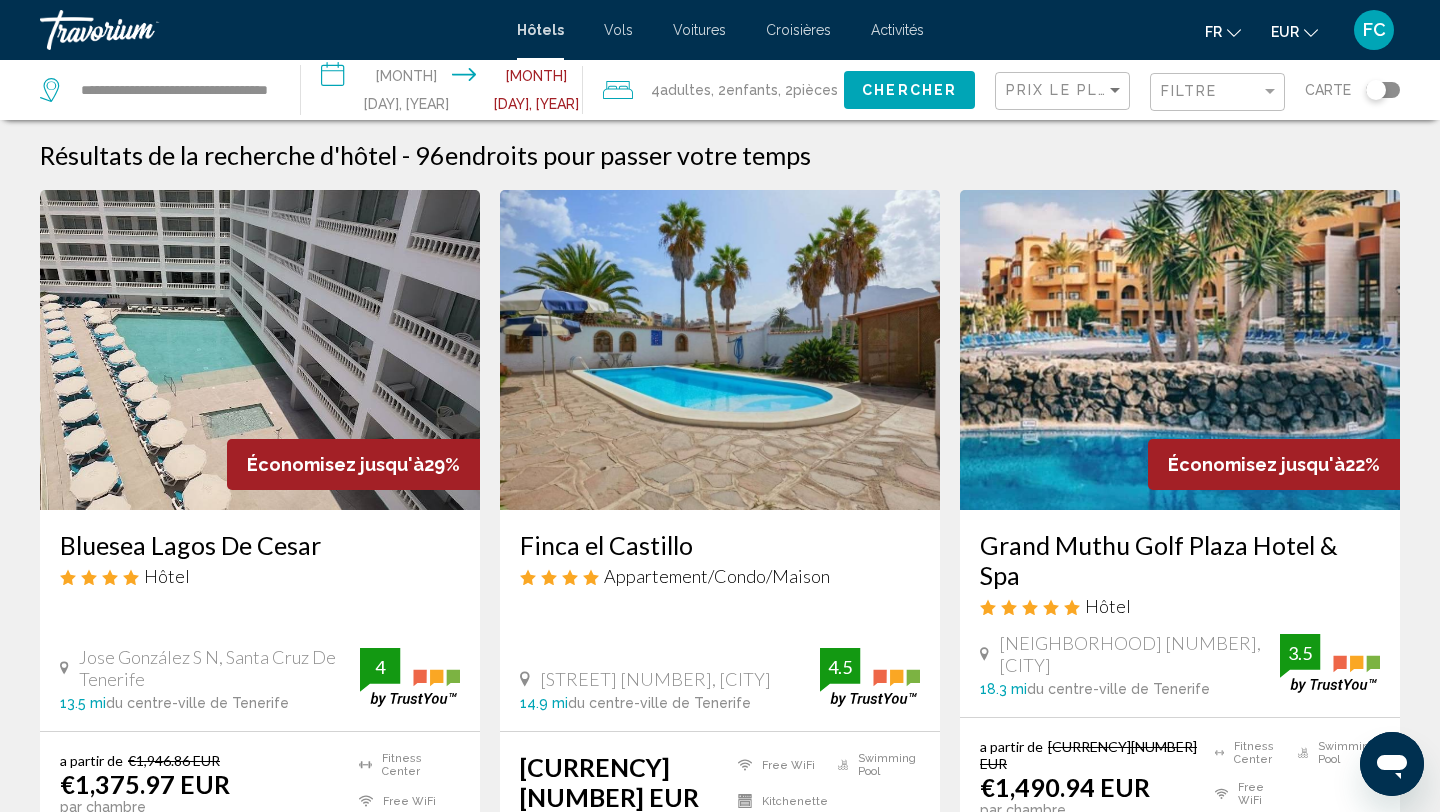 click on "Finca el Castillo" at bounding box center (720, 545) 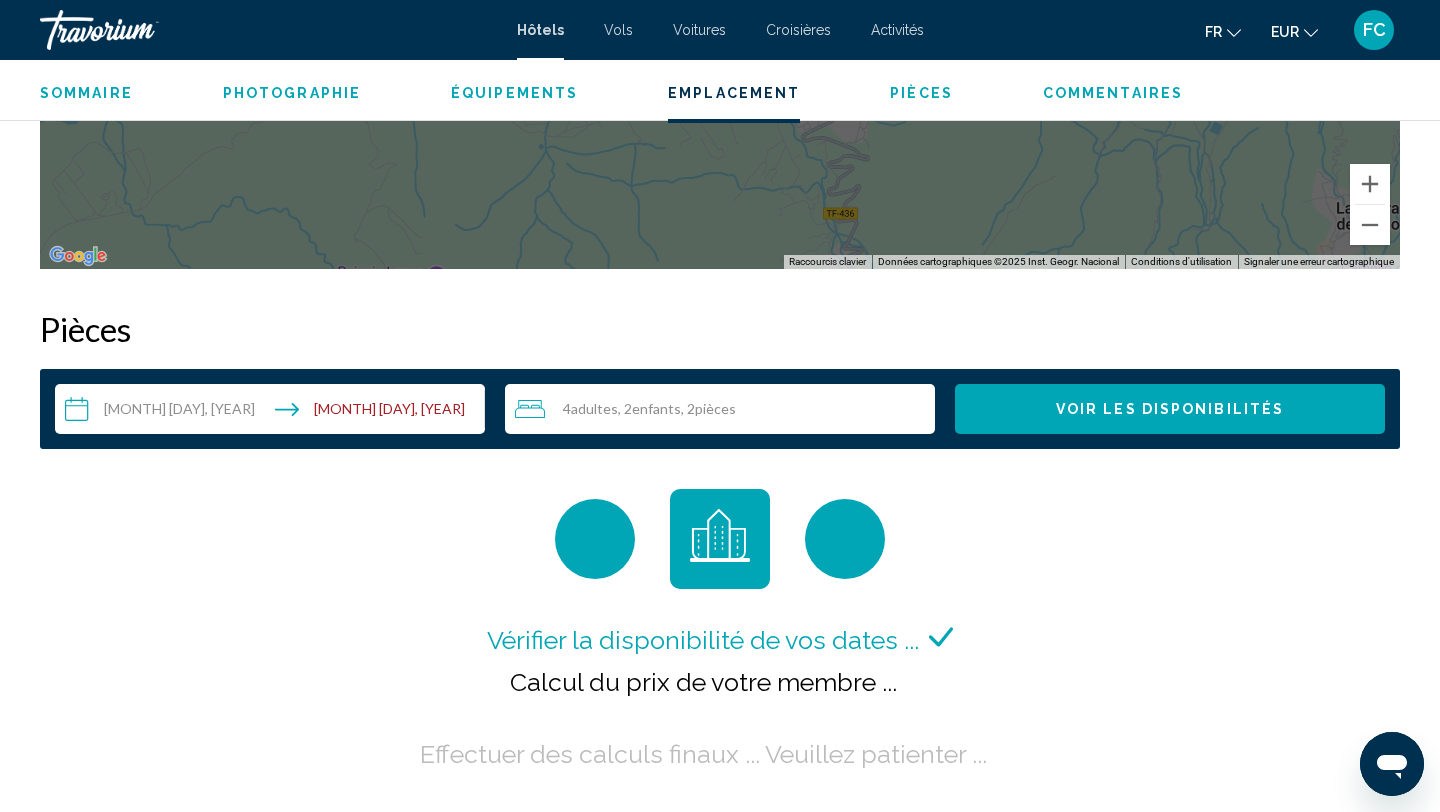 scroll, scrollTop: 2353, scrollLeft: 0, axis: vertical 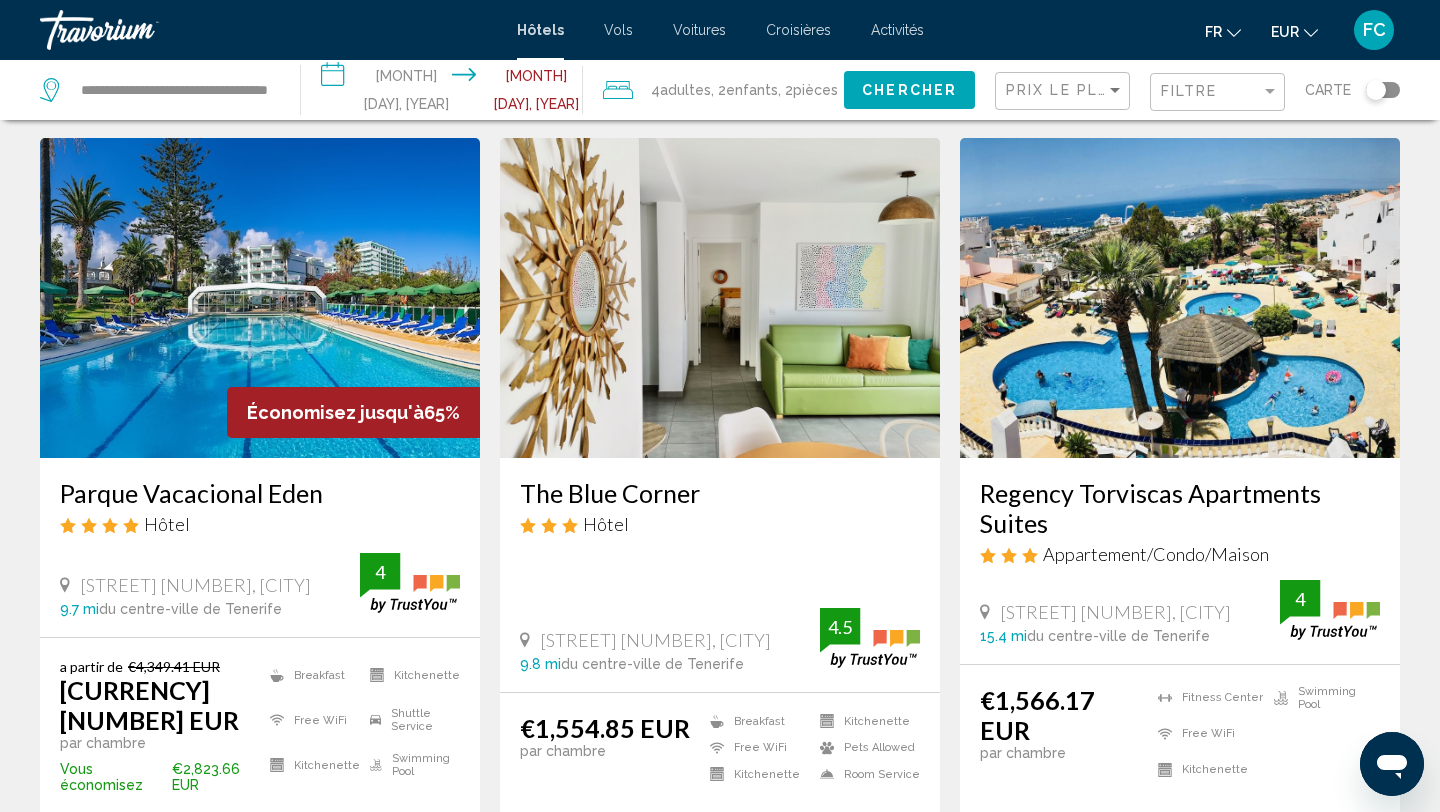 click on "Regency Torviscas Apartments Suites" at bounding box center (1180, 508) 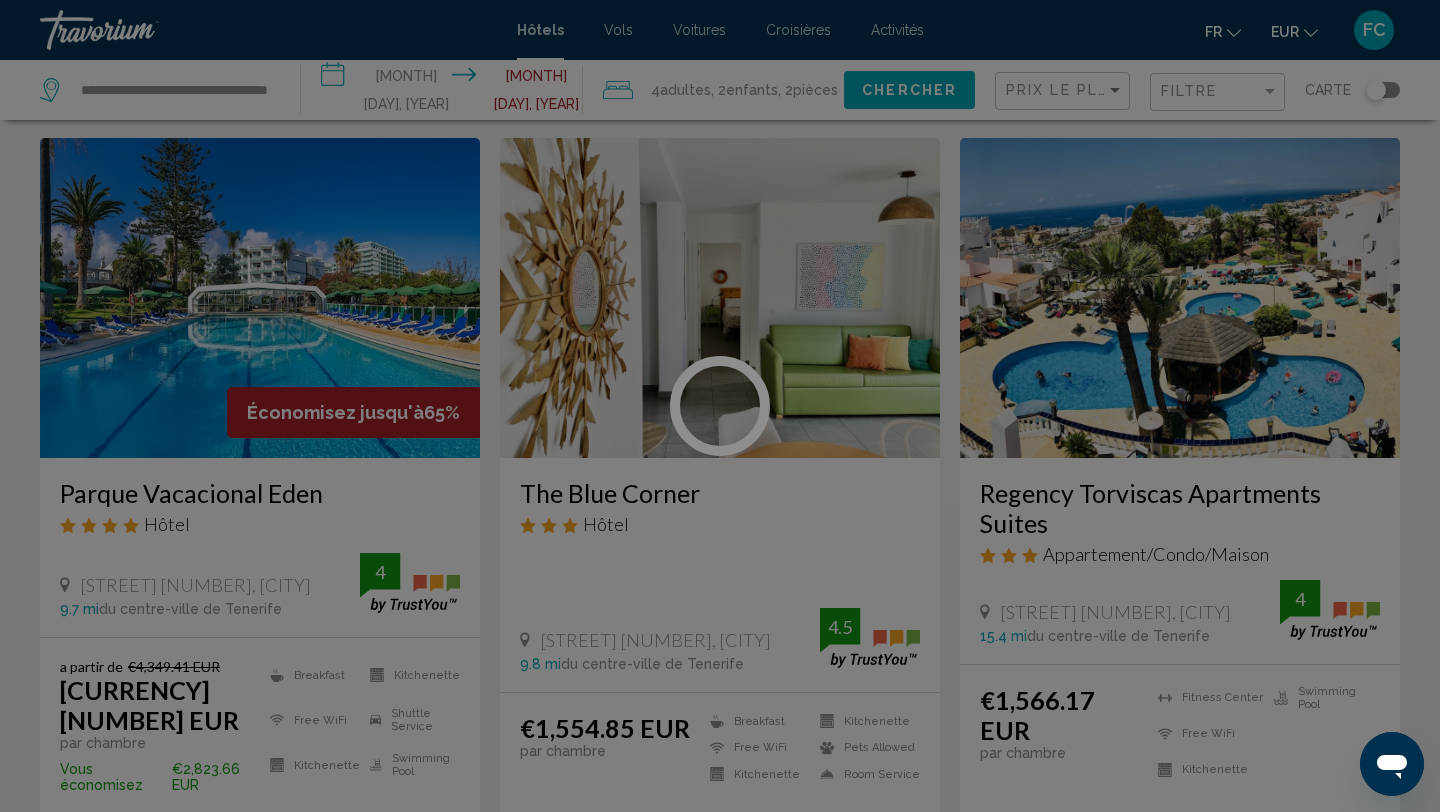 scroll, scrollTop: 0, scrollLeft: 0, axis: both 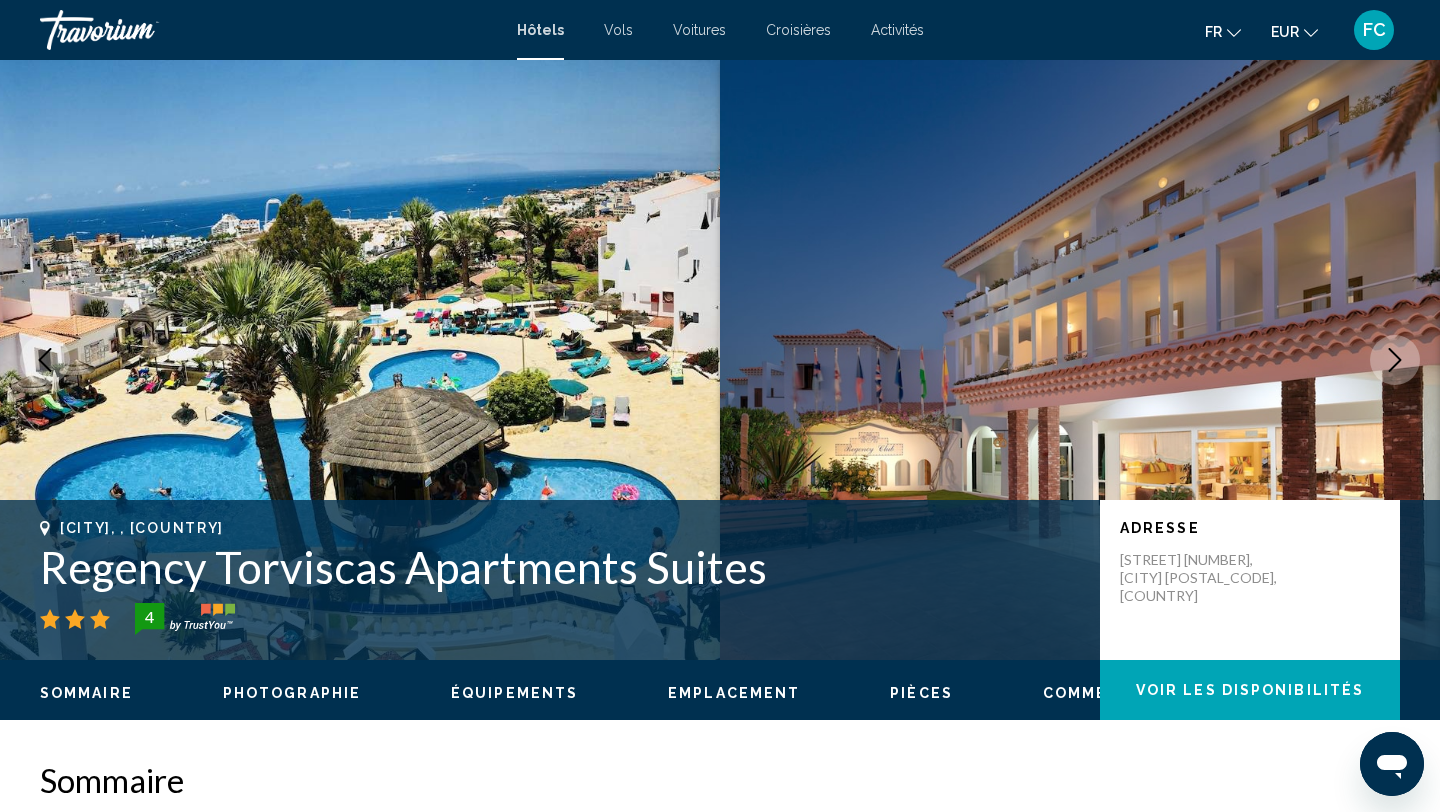 click 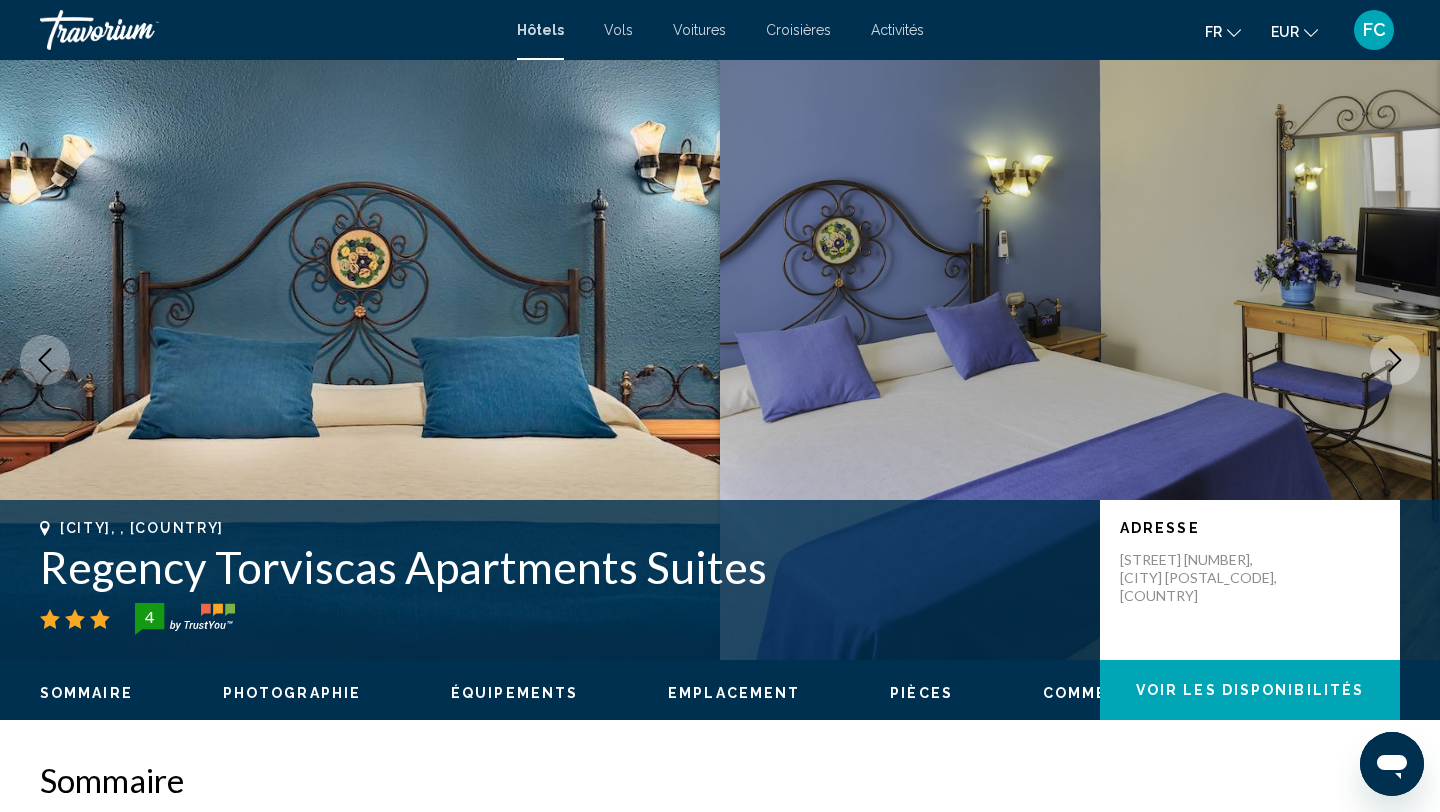click 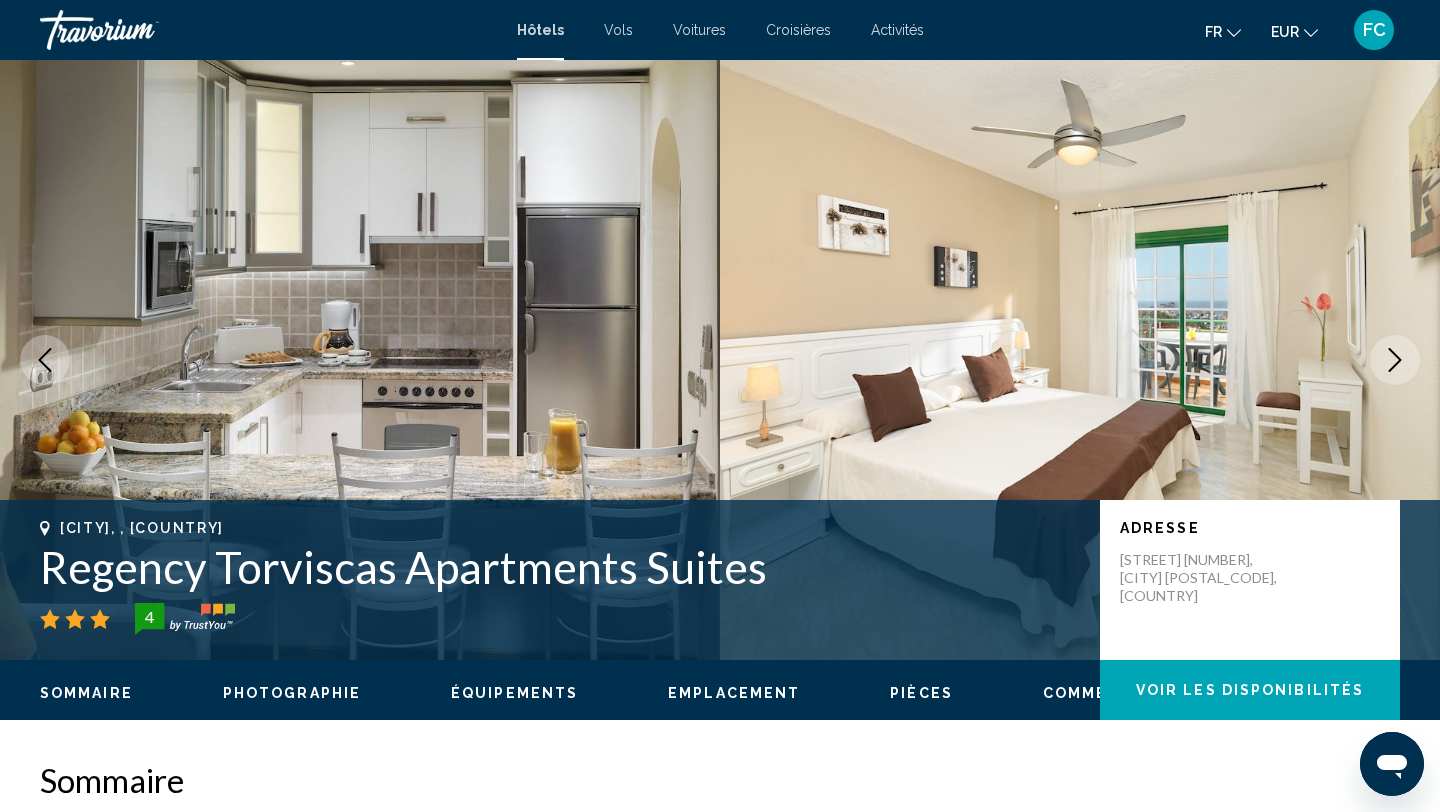 click 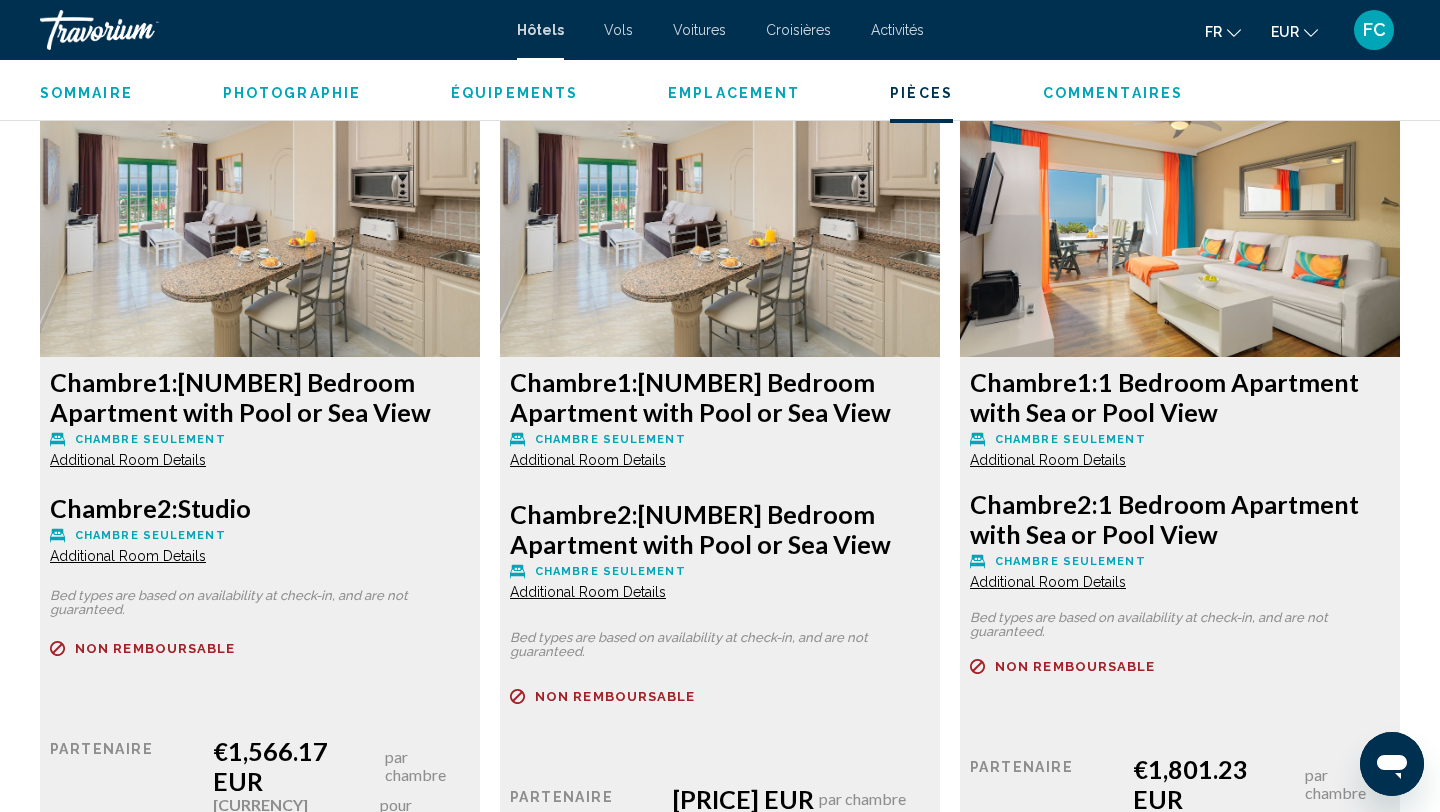 scroll, scrollTop: 2625, scrollLeft: 0, axis: vertical 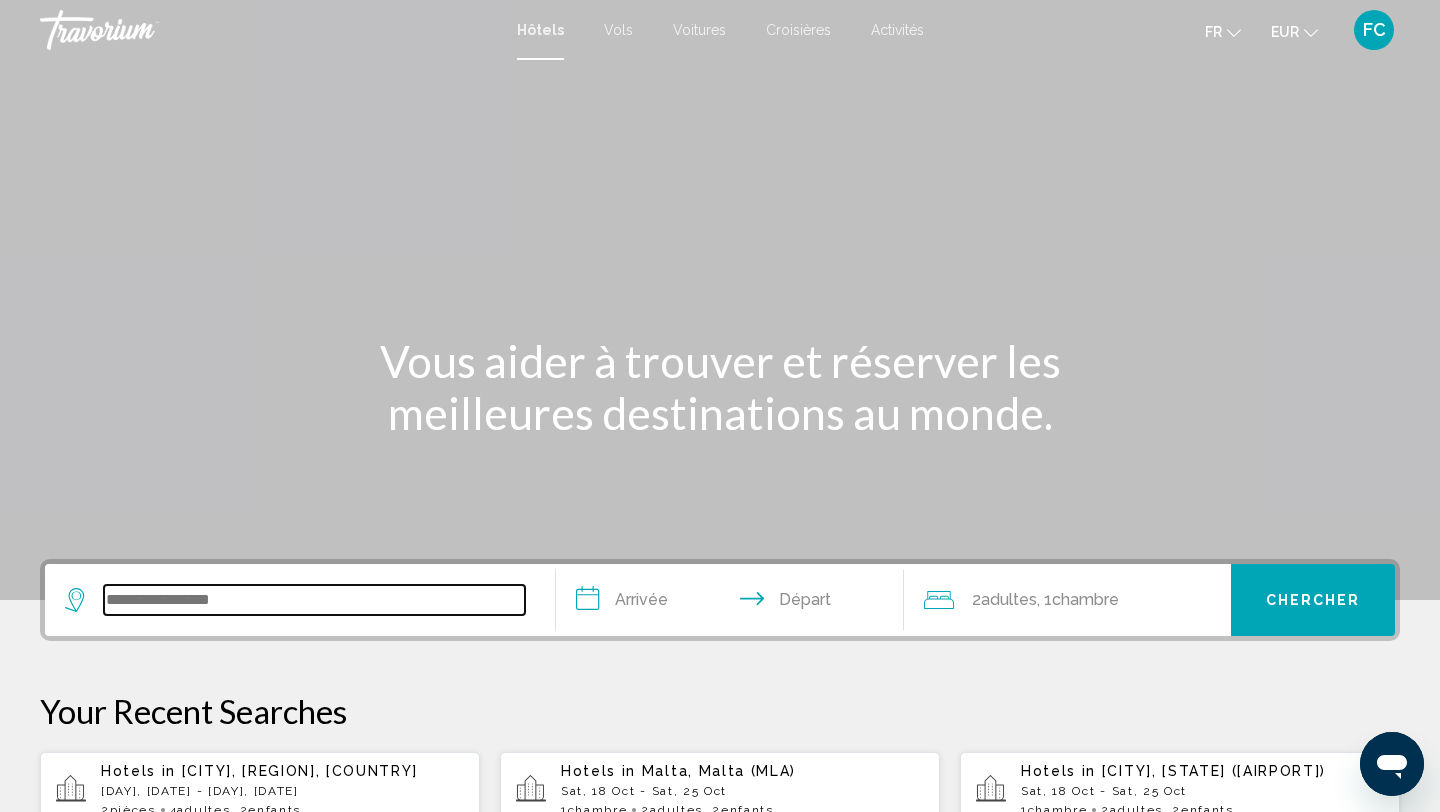 click at bounding box center (314, 600) 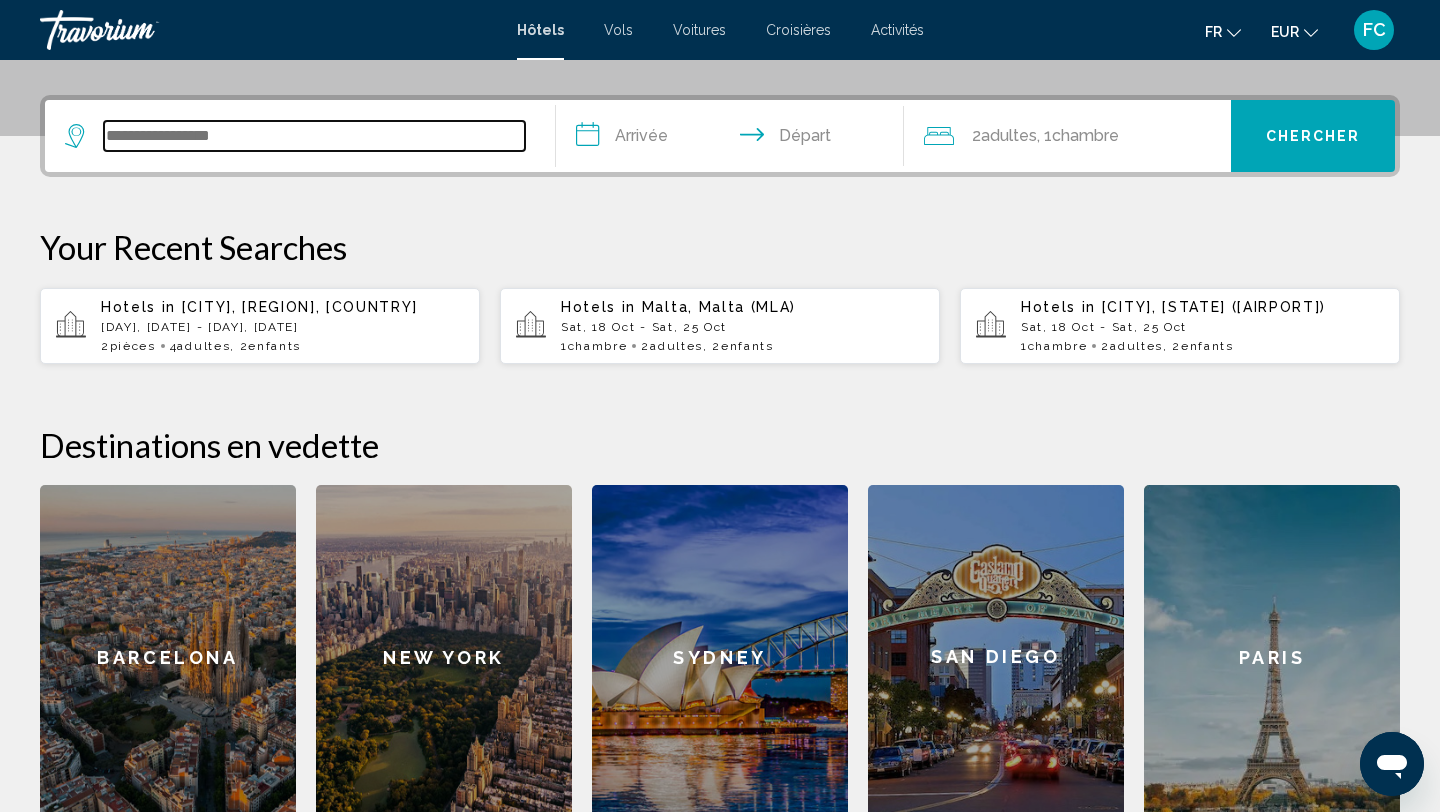 scroll, scrollTop: 494, scrollLeft: 0, axis: vertical 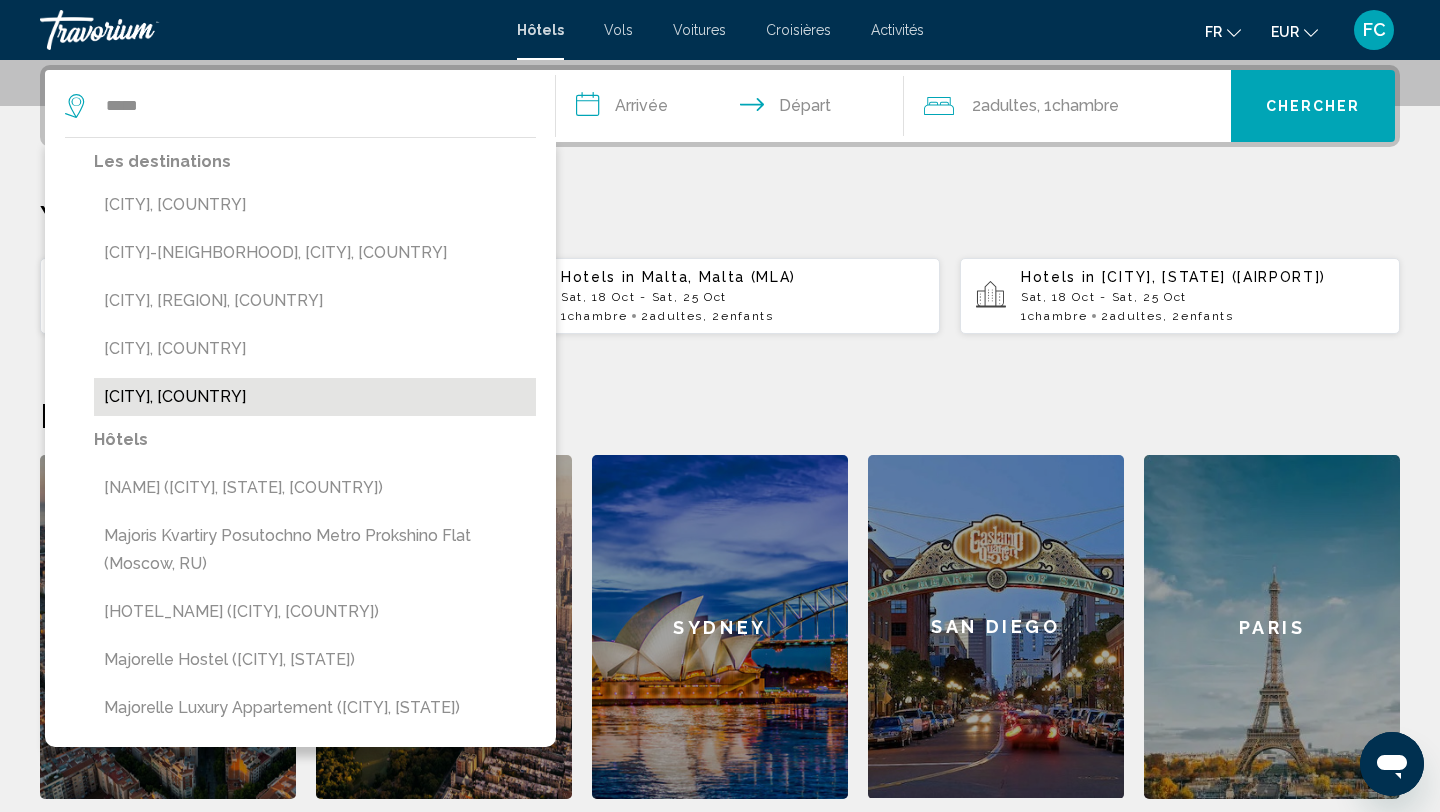 click on "[CITY], [COUNTRY]" at bounding box center [315, 397] 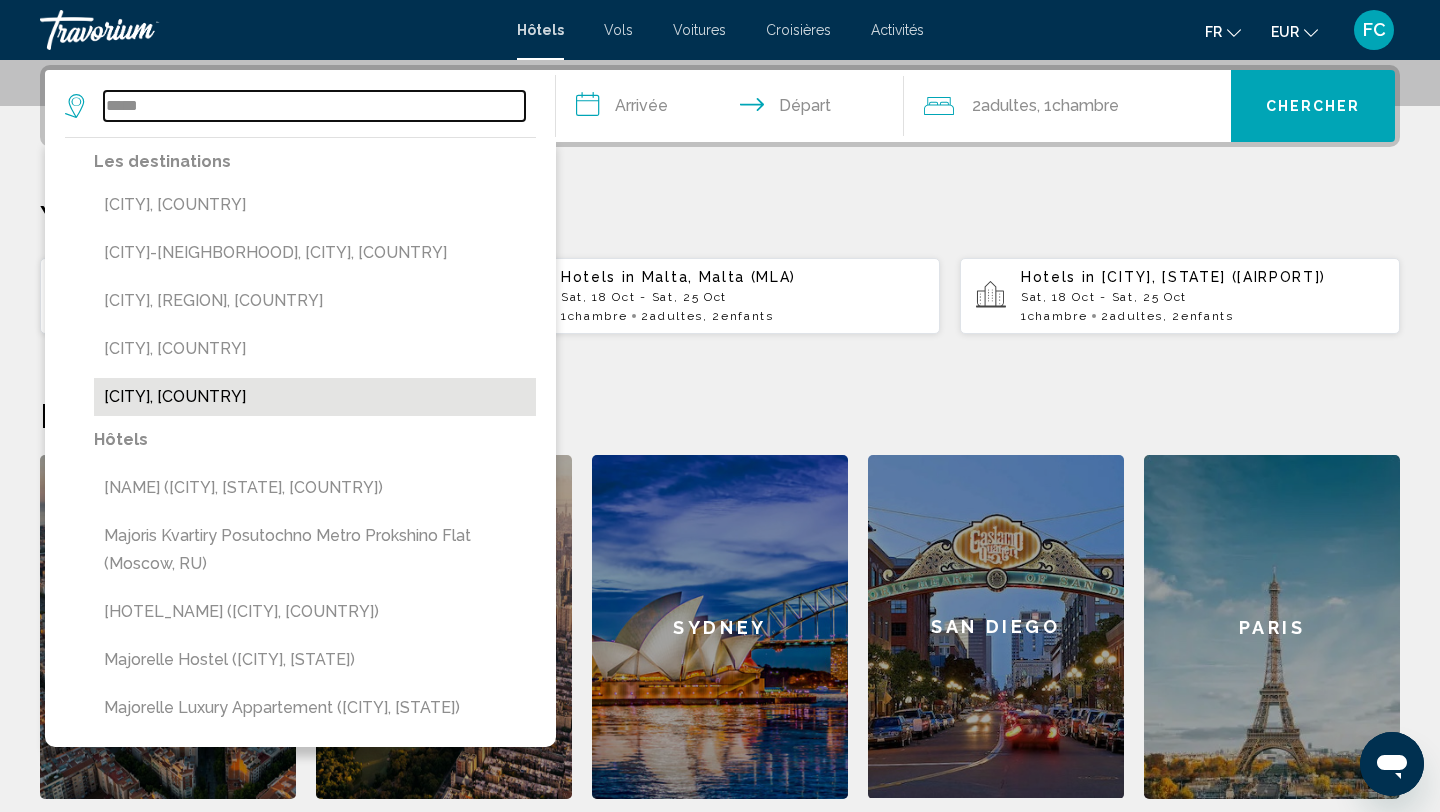 type on "**********" 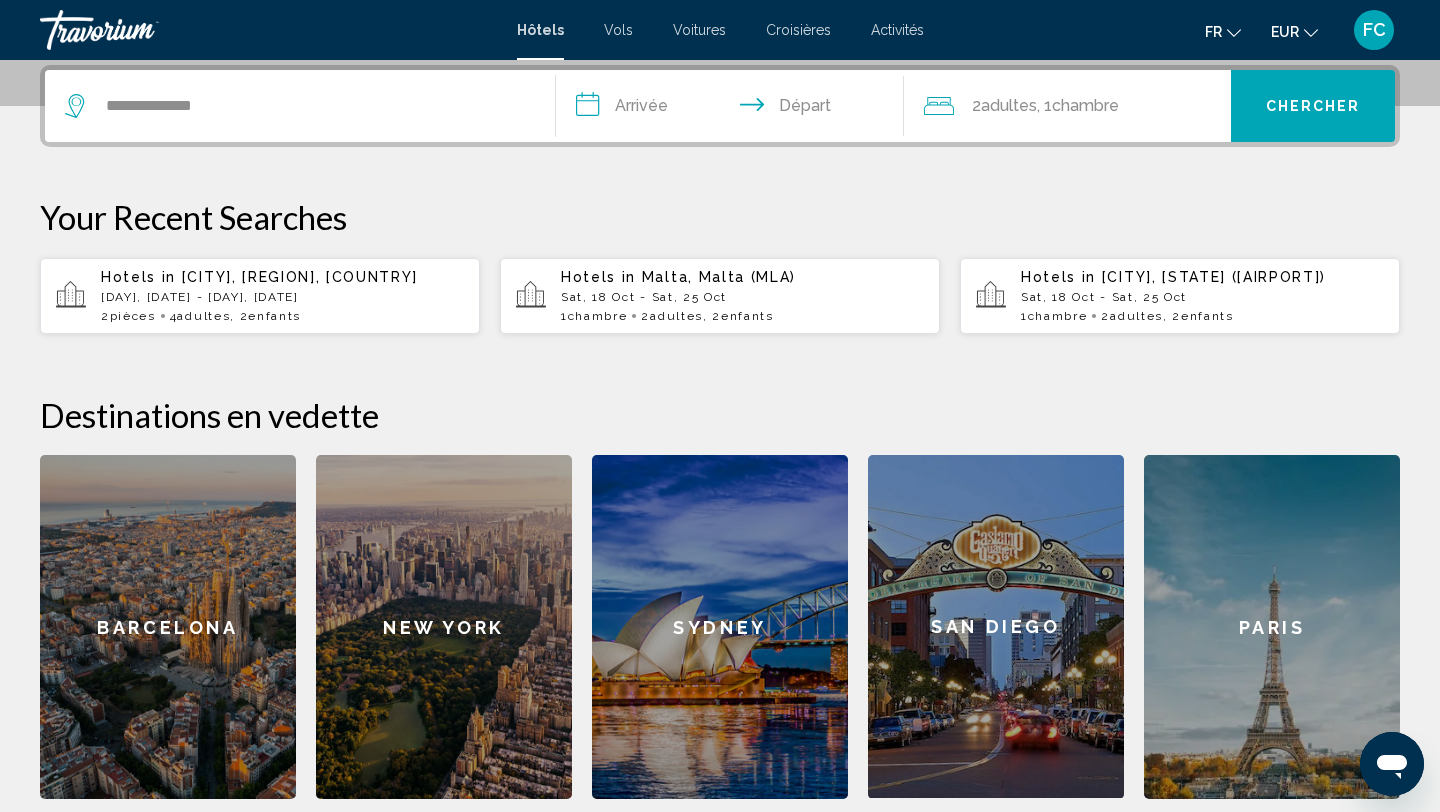 click on "**********" at bounding box center [734, 109] 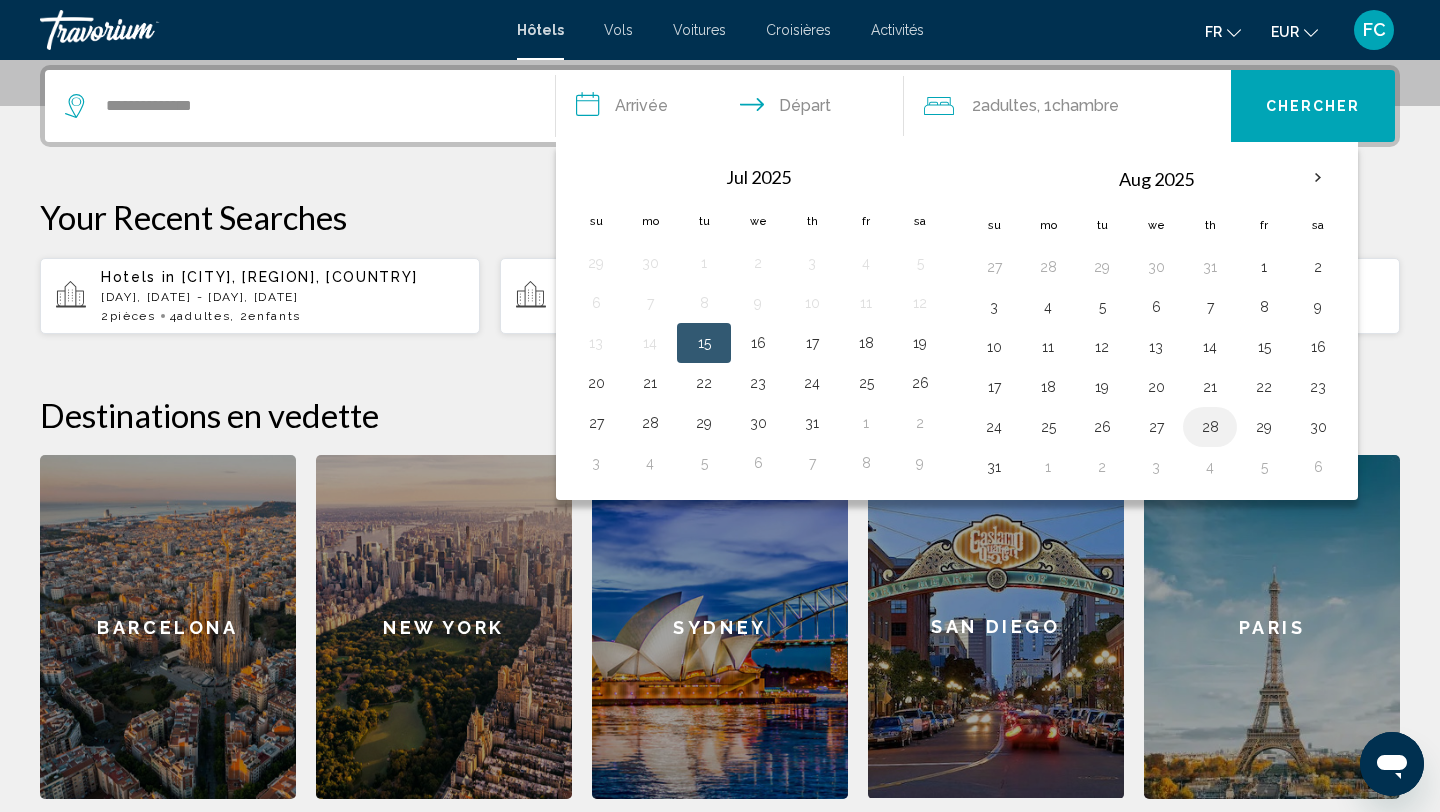 click on "28" at bounding box center (1210, 427) 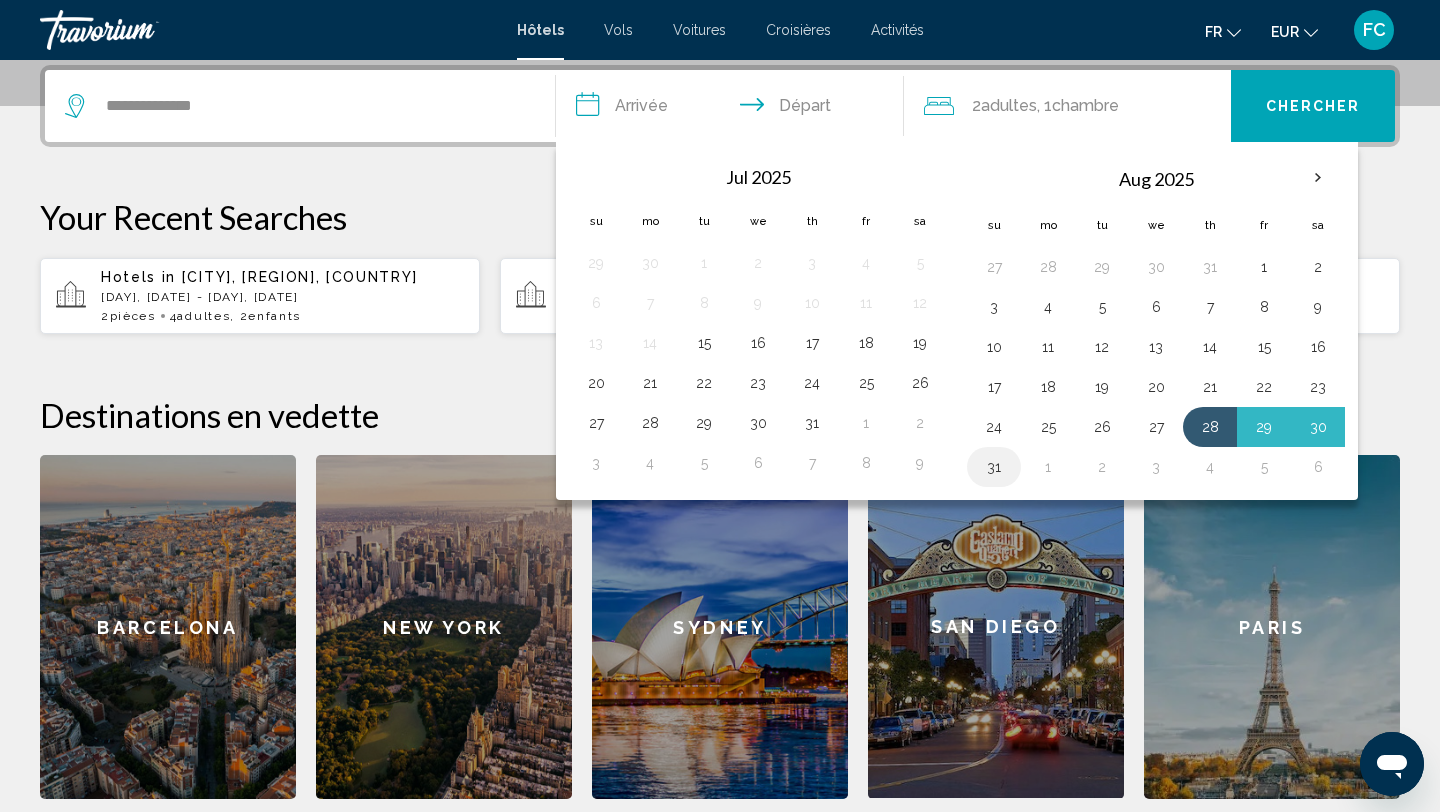 click on "31" at bounding box center (994, 467) 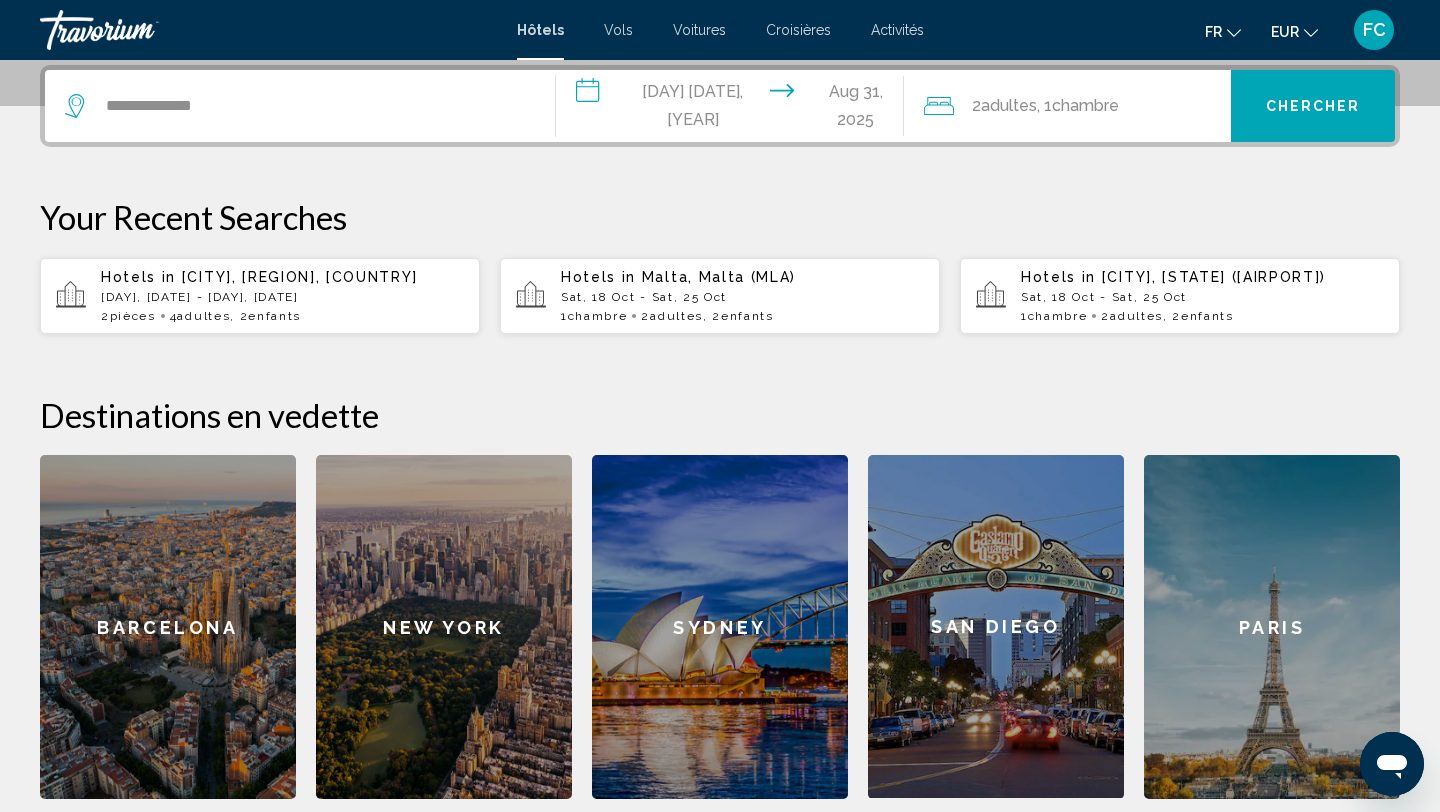 click on ", 1  Chambre pièces" 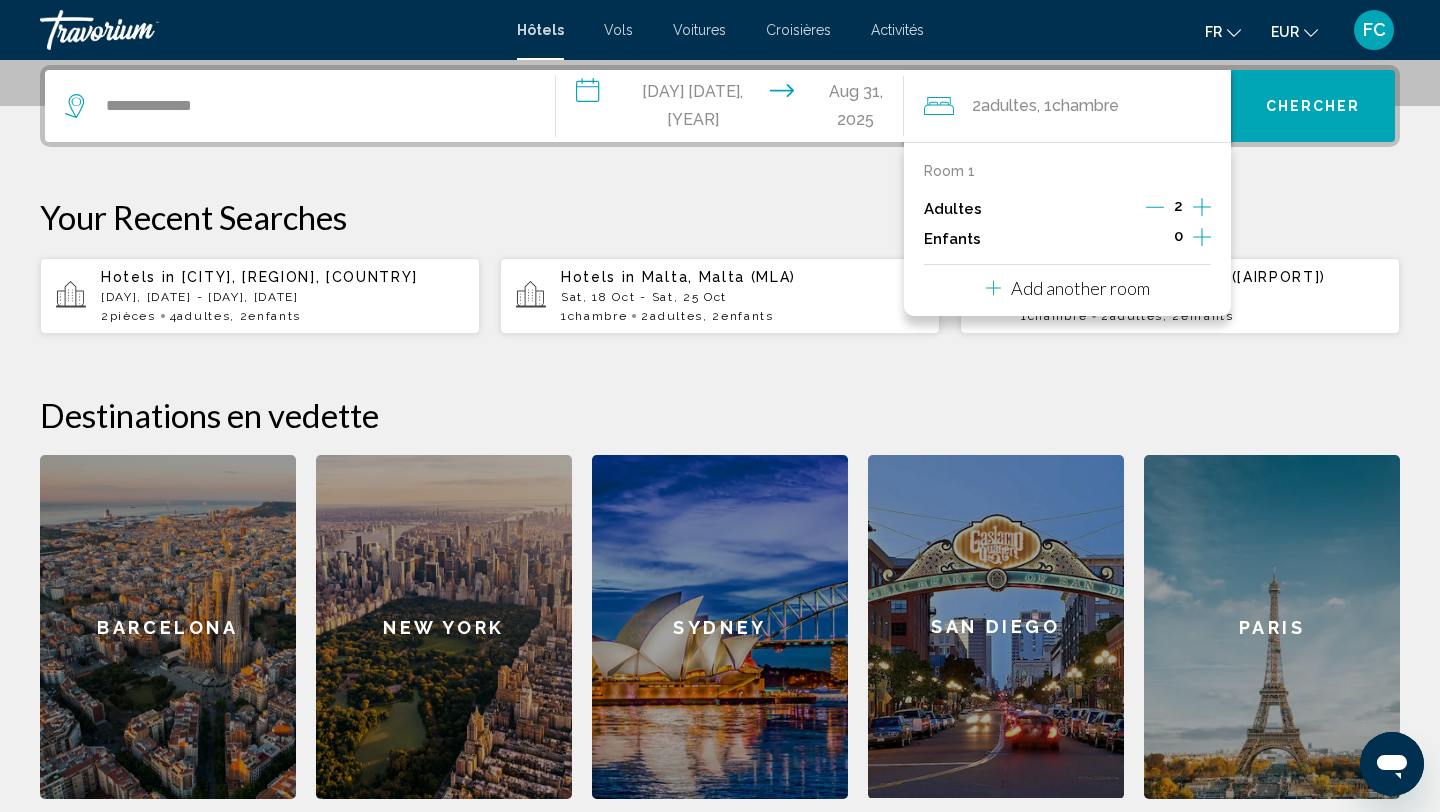 click 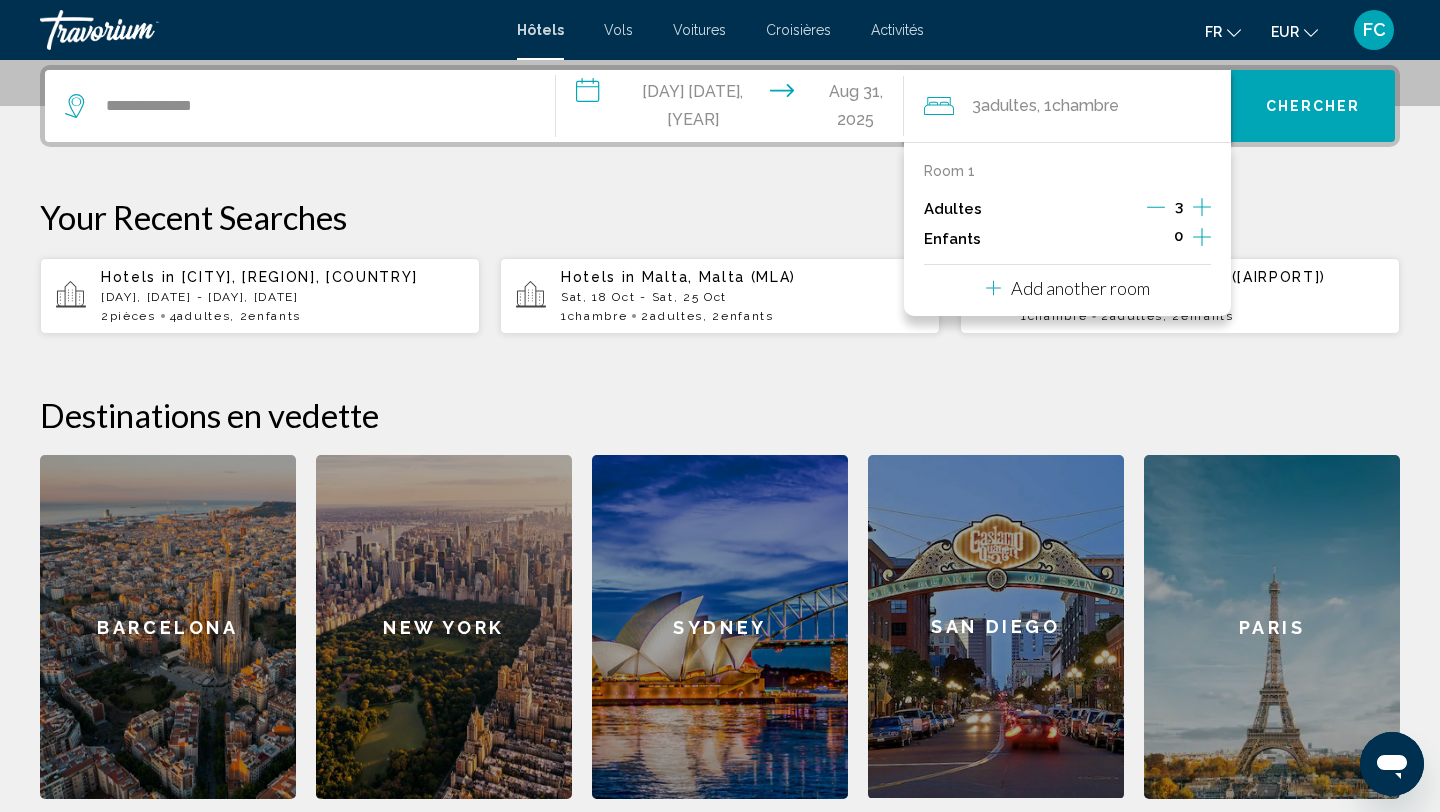 click on "Your Recent Searches" at bounding box center [720, 217] 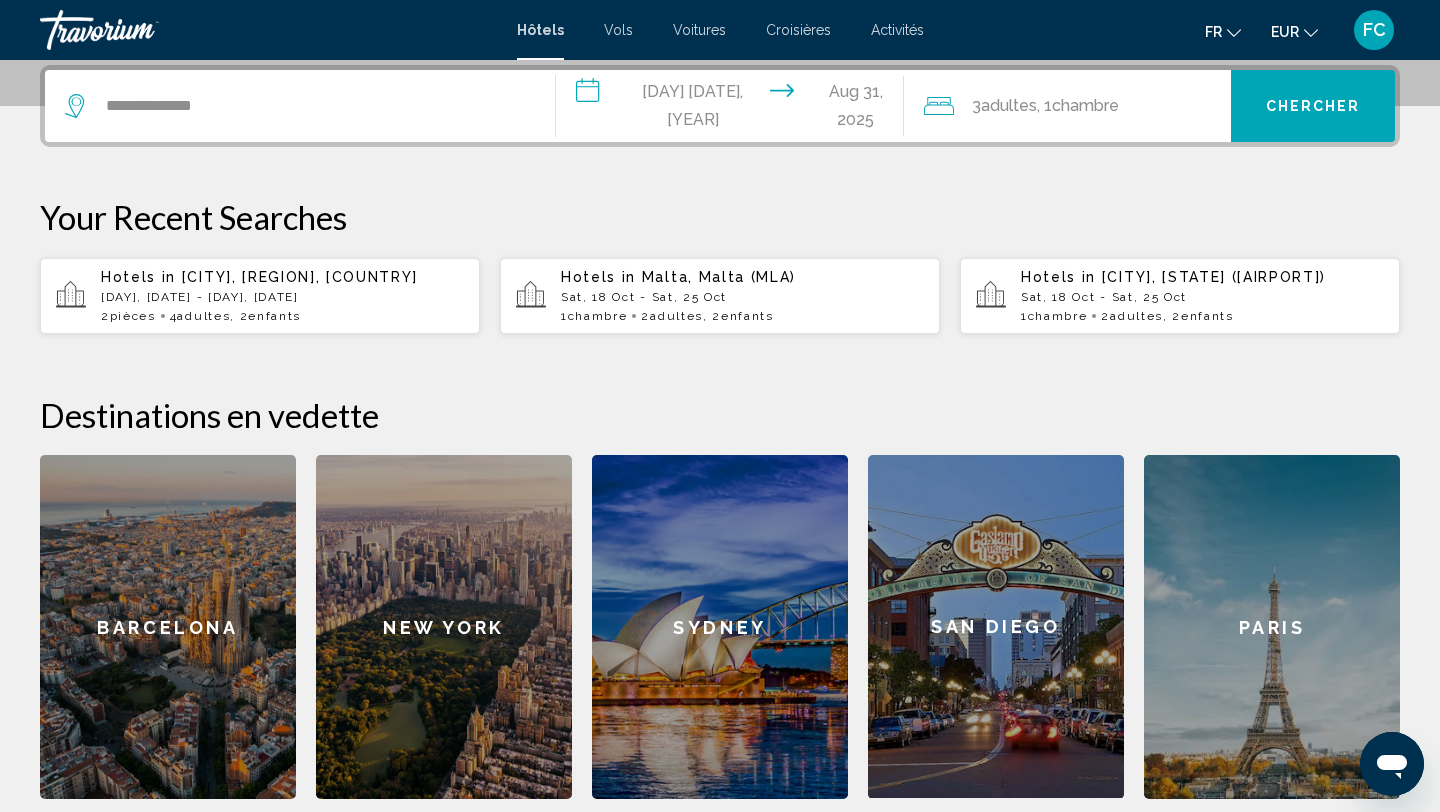 click on "Chercher" at bounding box center [1313, 106] 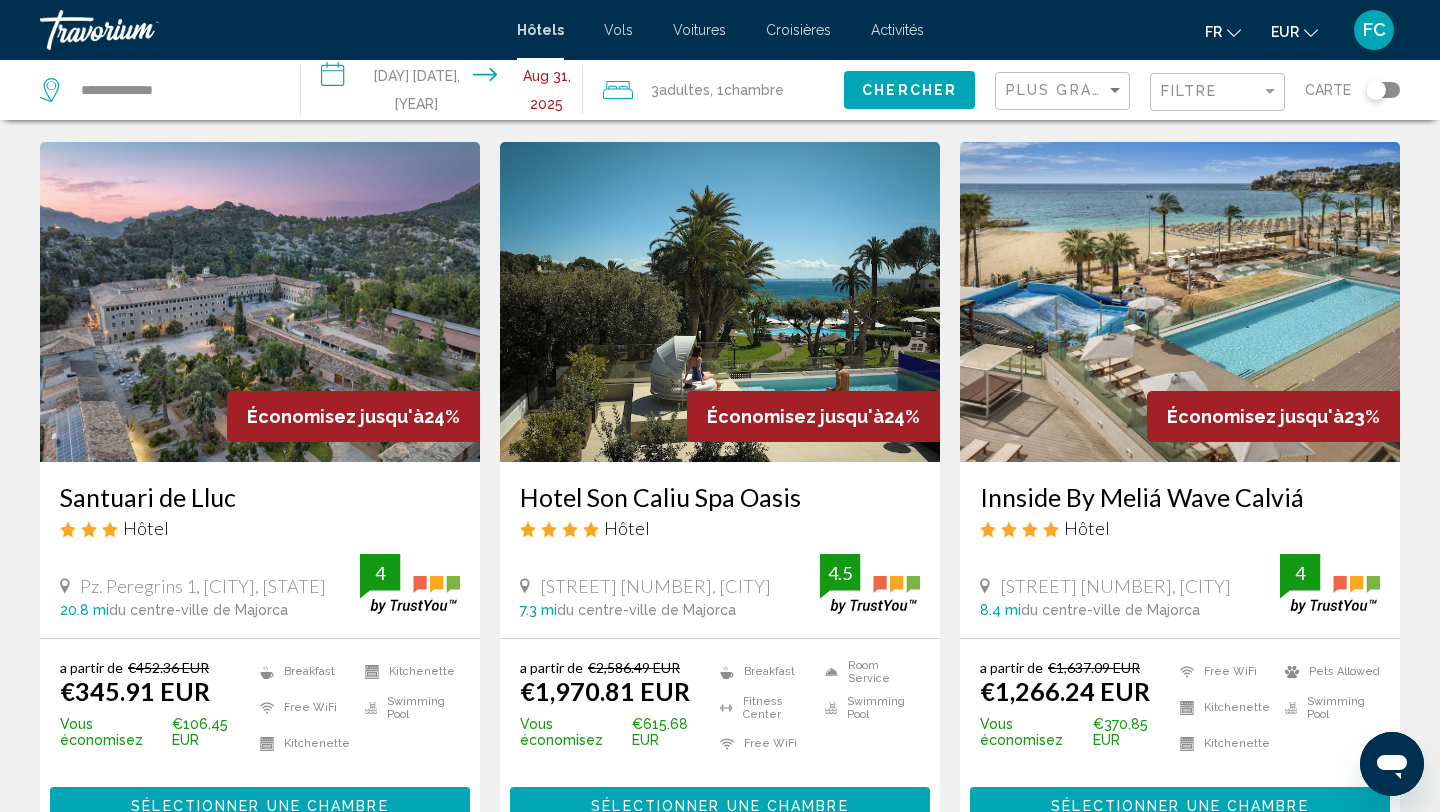 scroll, scrollTop: 1531, scrollLeft: 0, axis: vertical 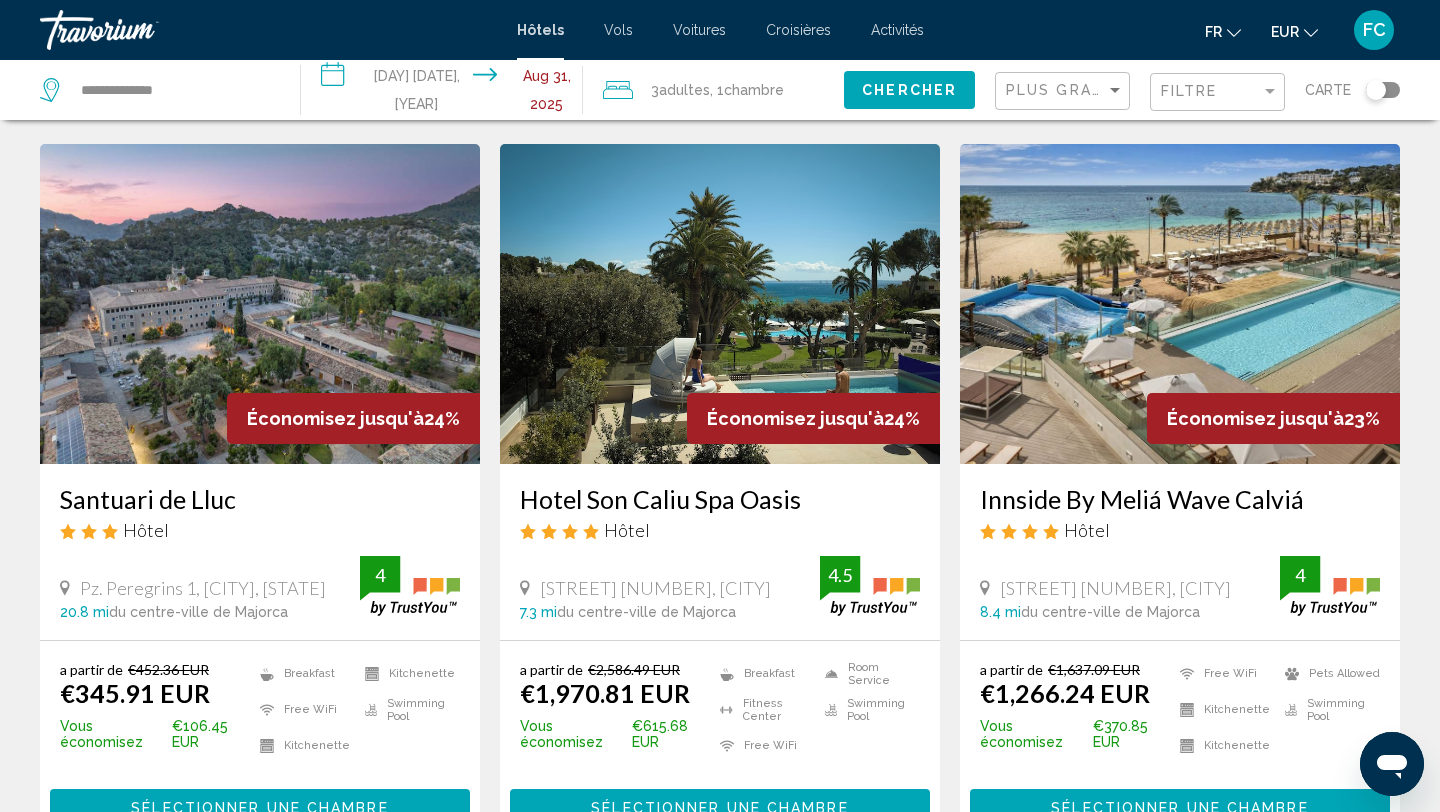 click on "Plus grandes économies" 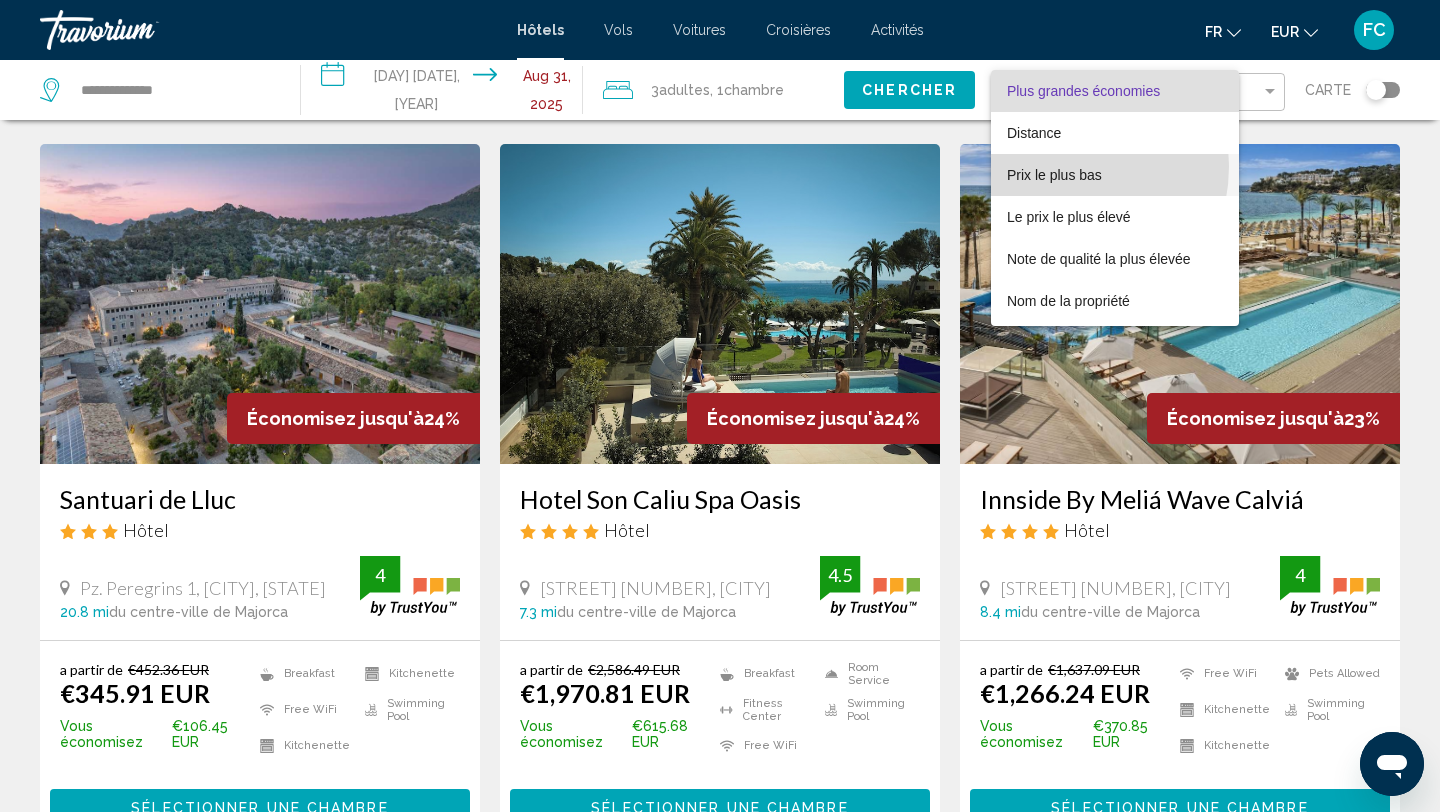 click on "Prix le plus bas" at bounding box center (1054, 175) 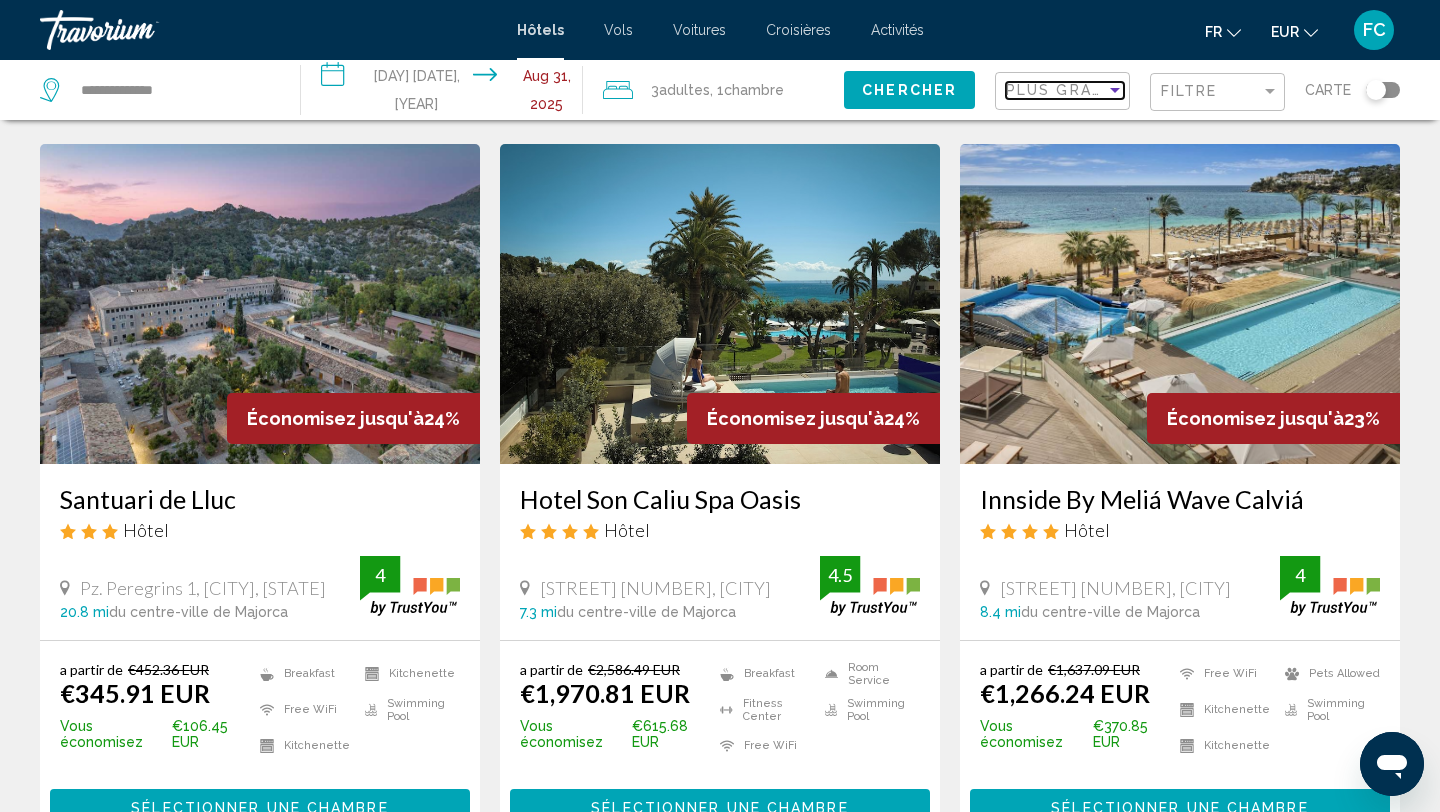 scroll, scrollTop: 2257, scrollLeft: 0, axis: vertical 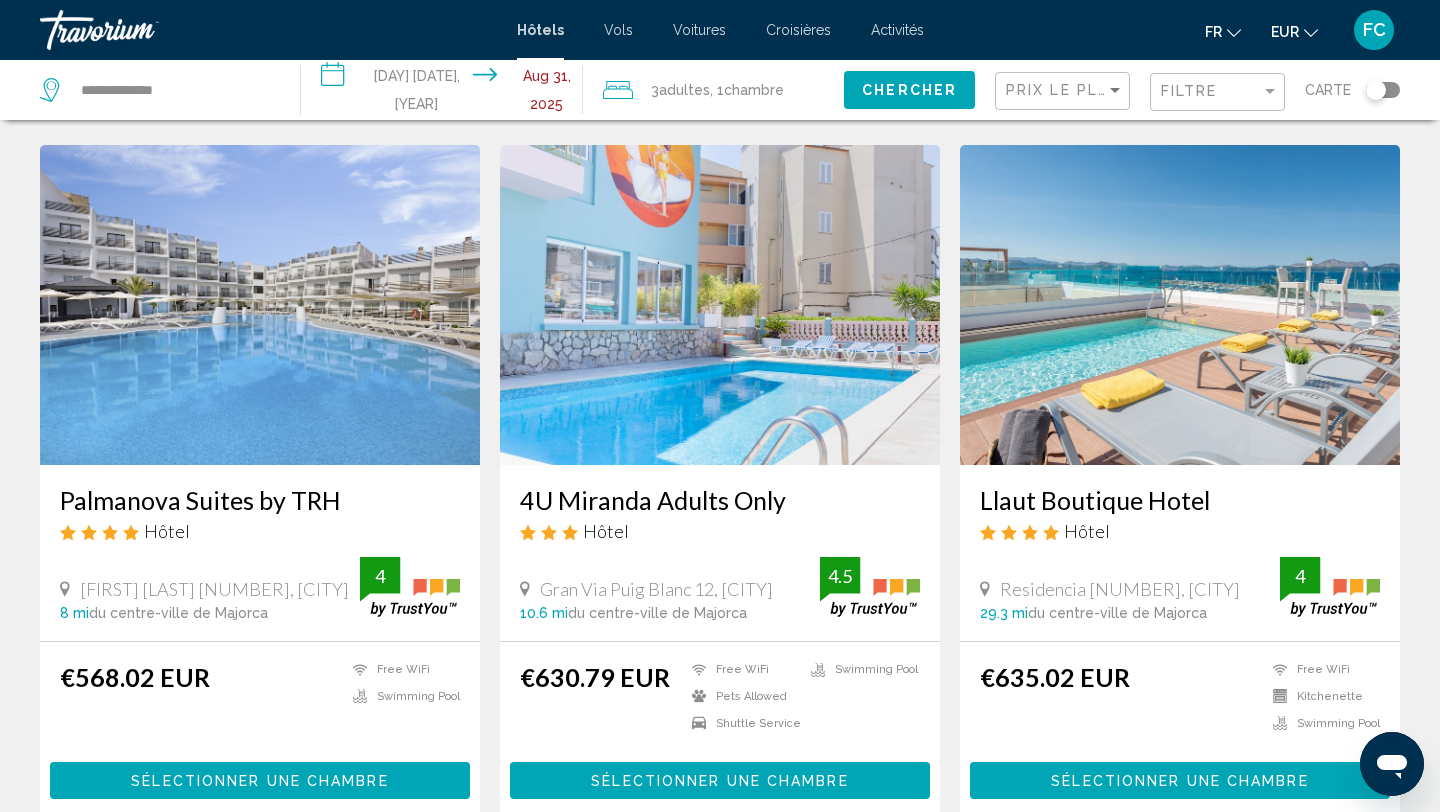 click 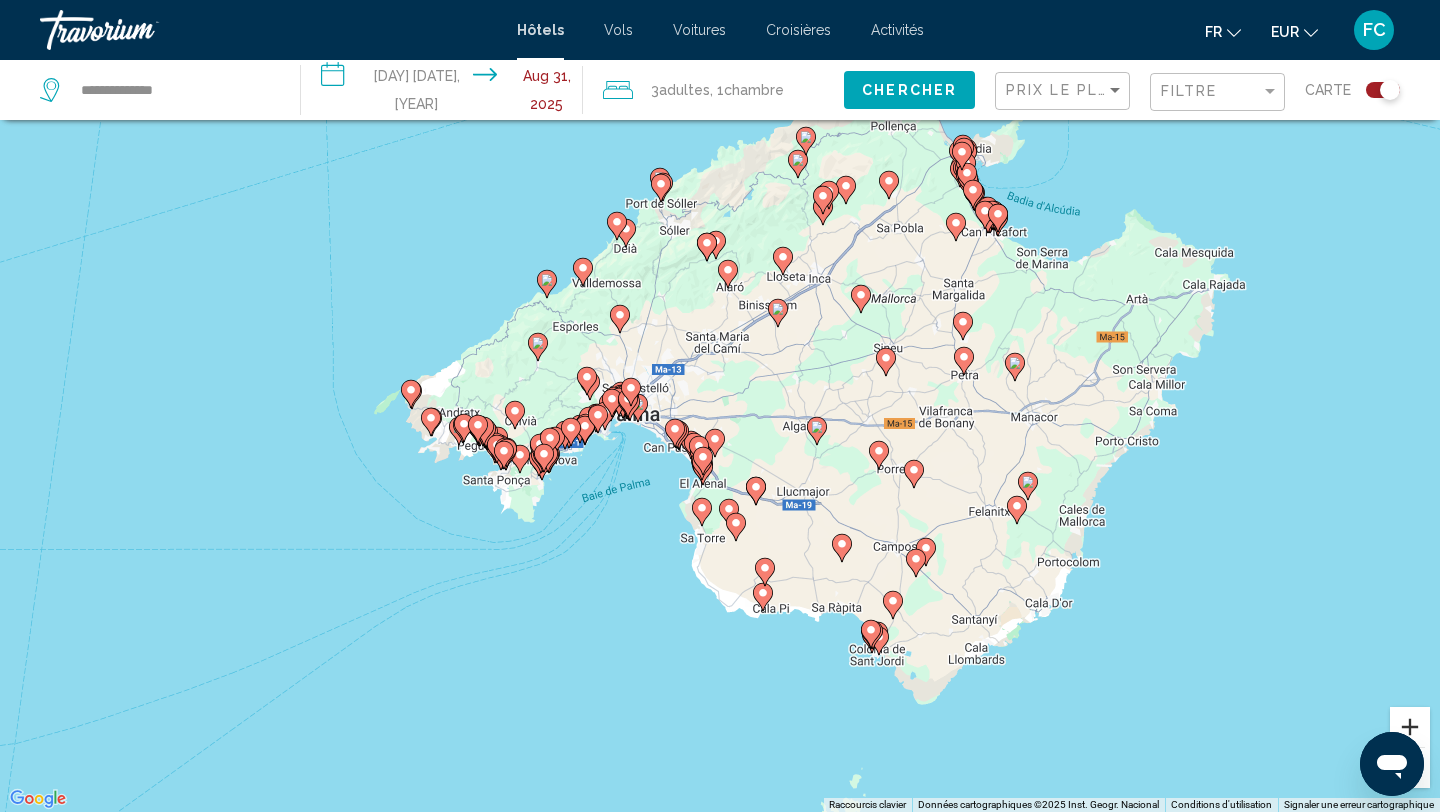 click at bounding box center (1410, 727) 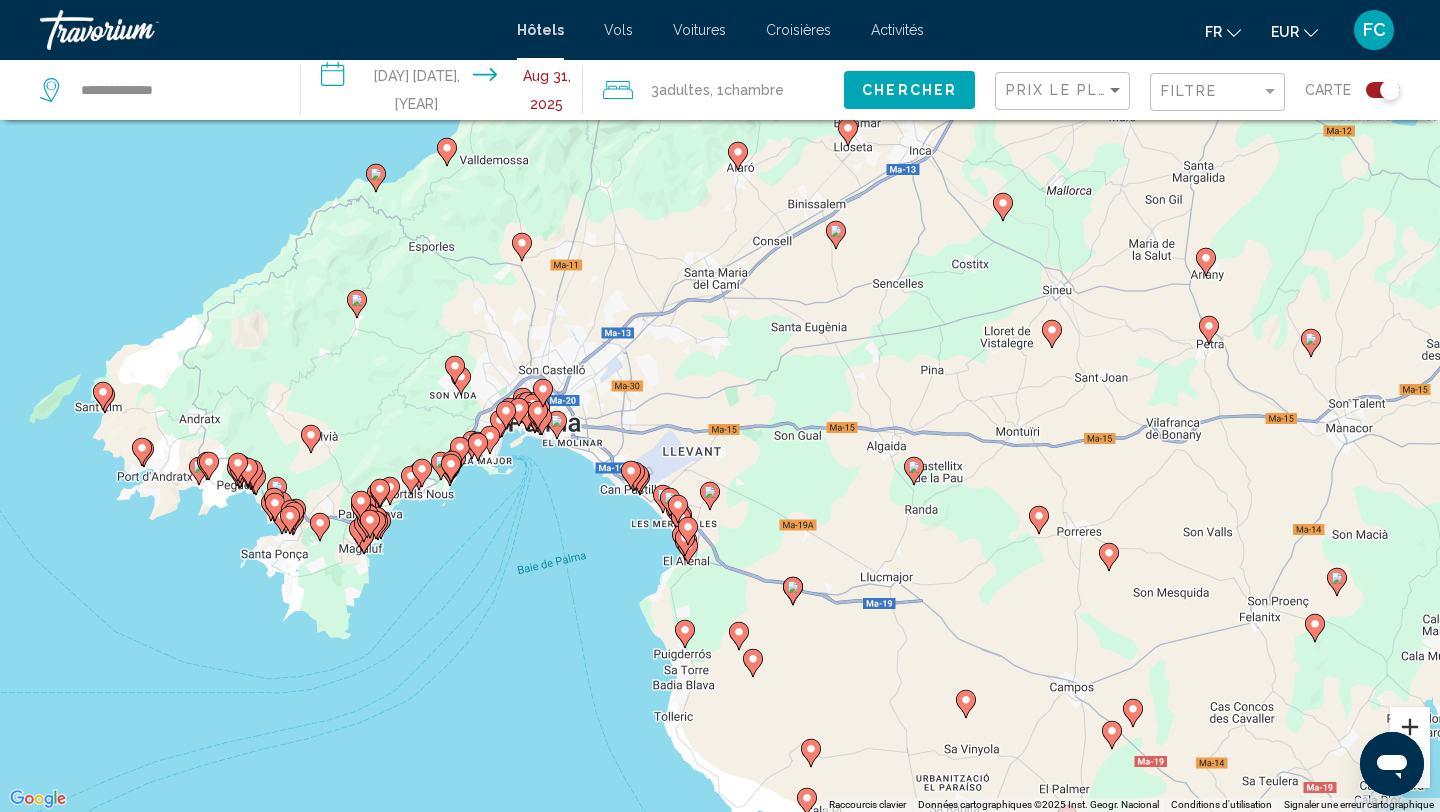 click at bounding box center [1410, 727] 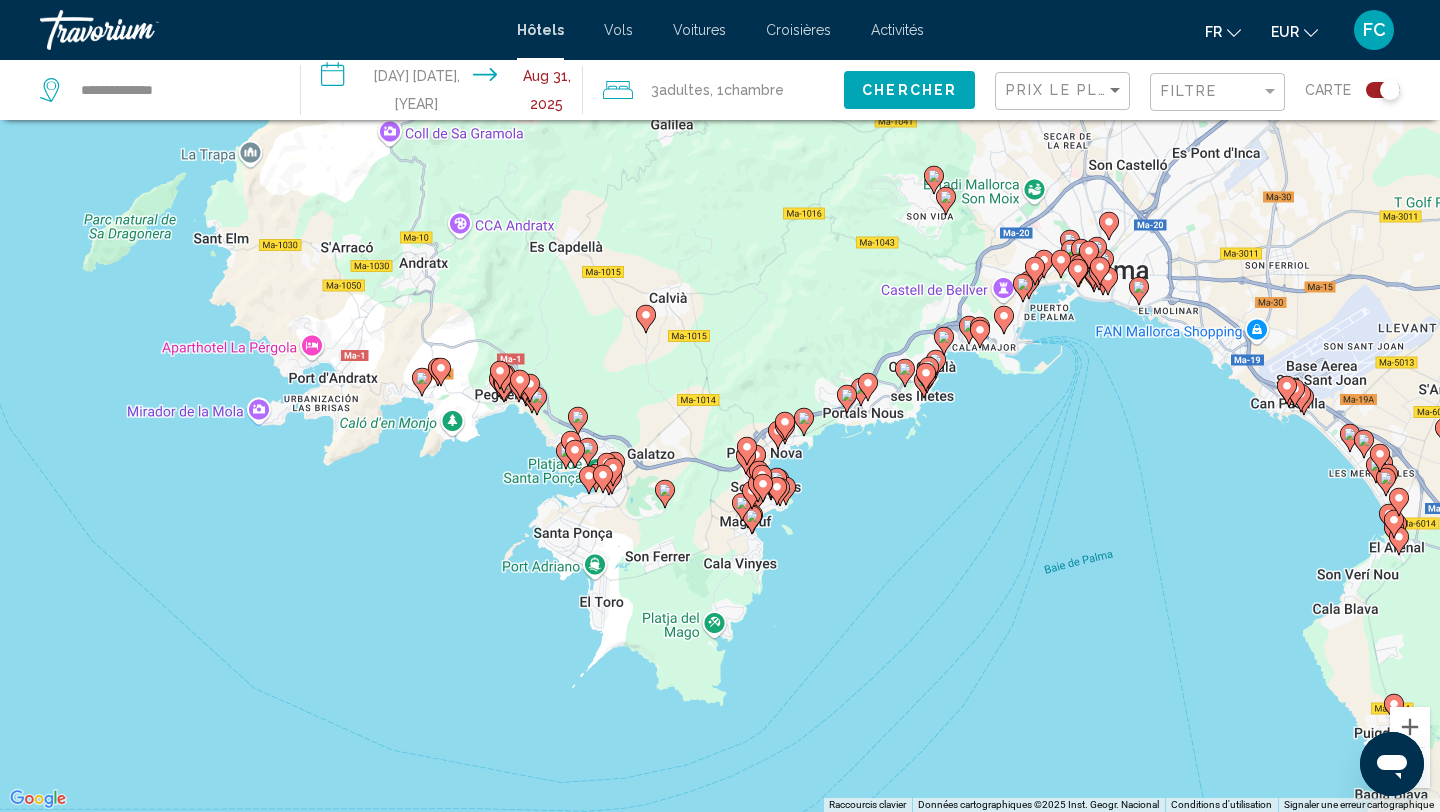 drag, startPoint x: 569, startPoint y: 720, endPoint x: 1321, endPoint y: 547, distance: 771.64307 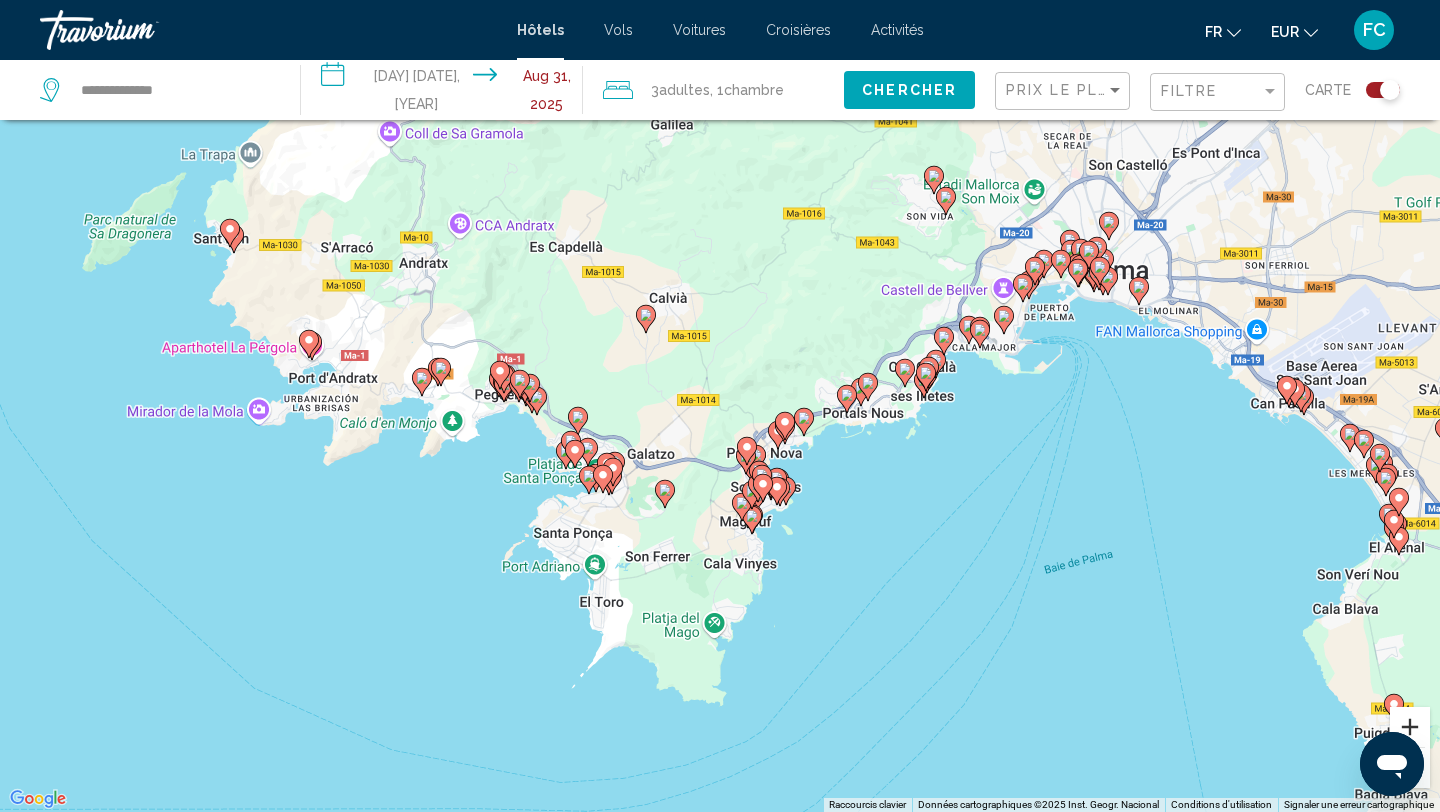 click at bounding box center [1410, 727] 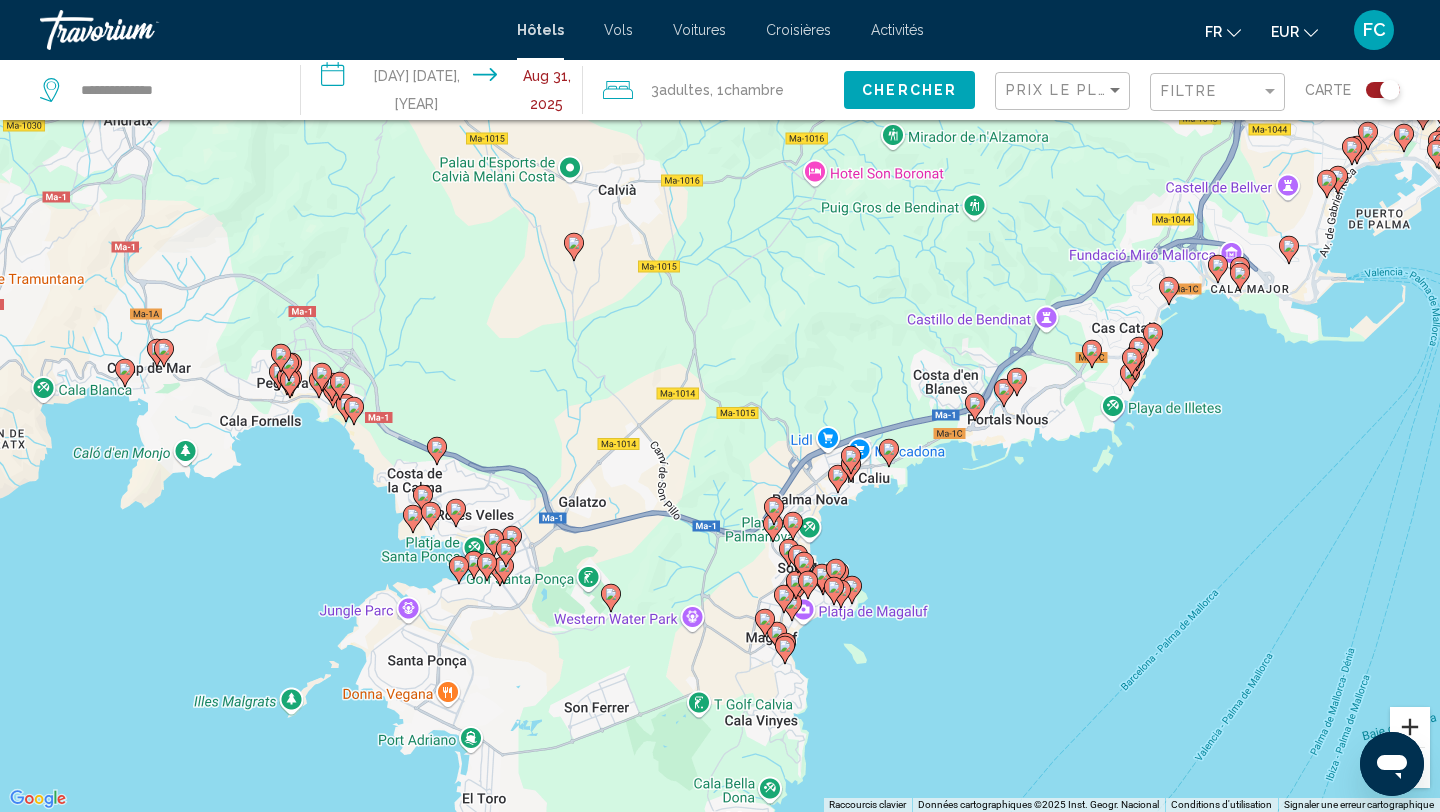 click at bounding box center [1410, 727] 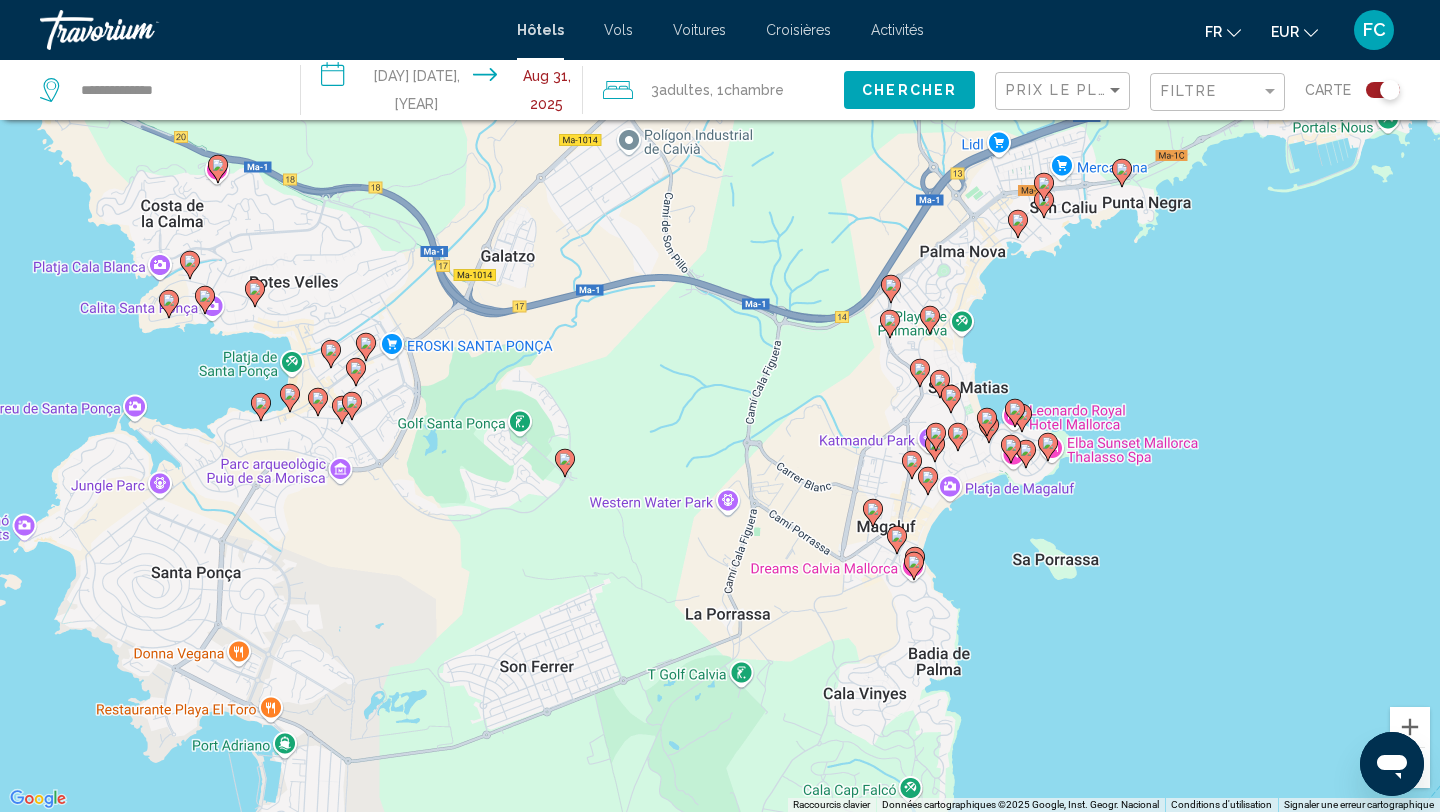 drag, startPoint x: 1200, startPoint y: 686, endPoint x: 1264, endPoint y: 340, distance: 351.8693 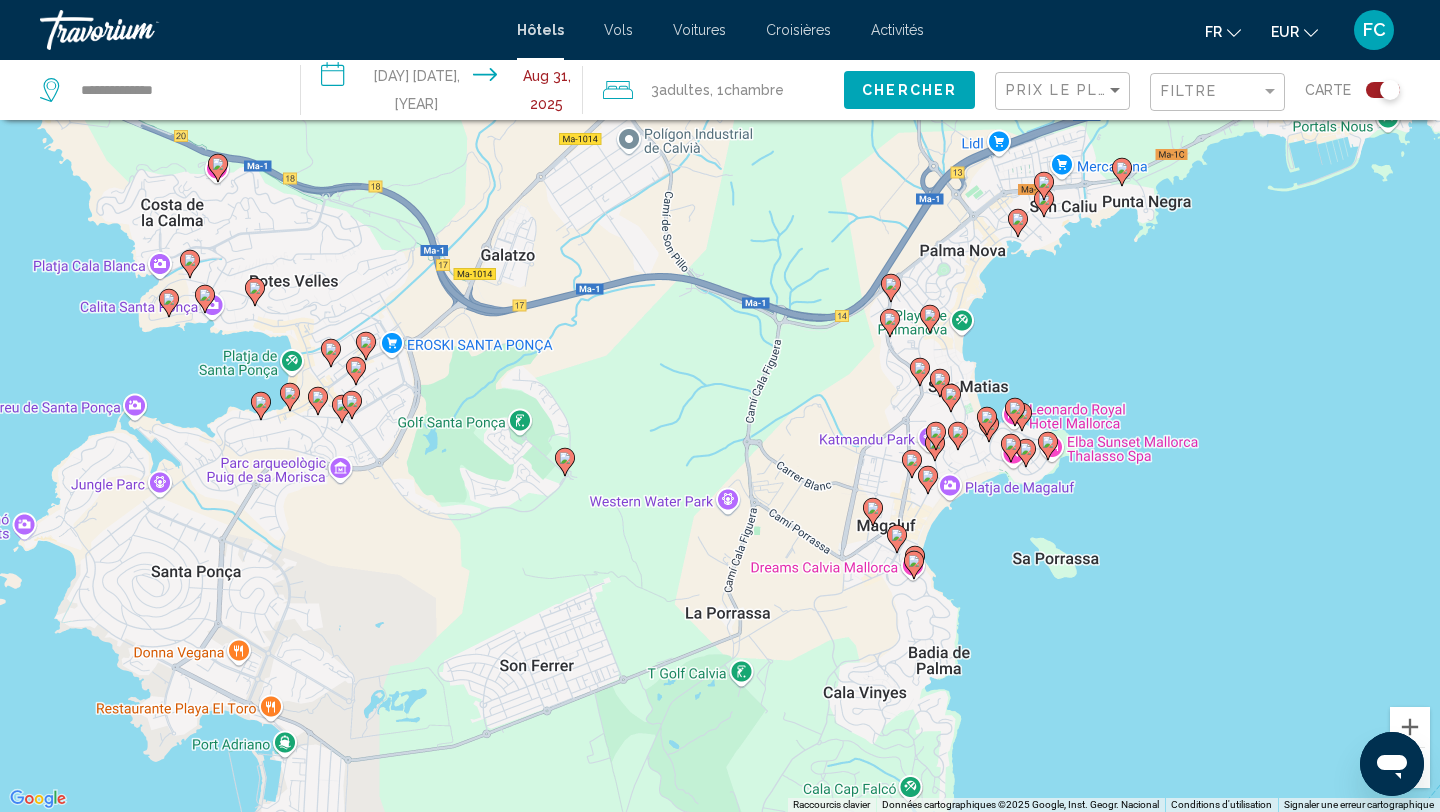 click 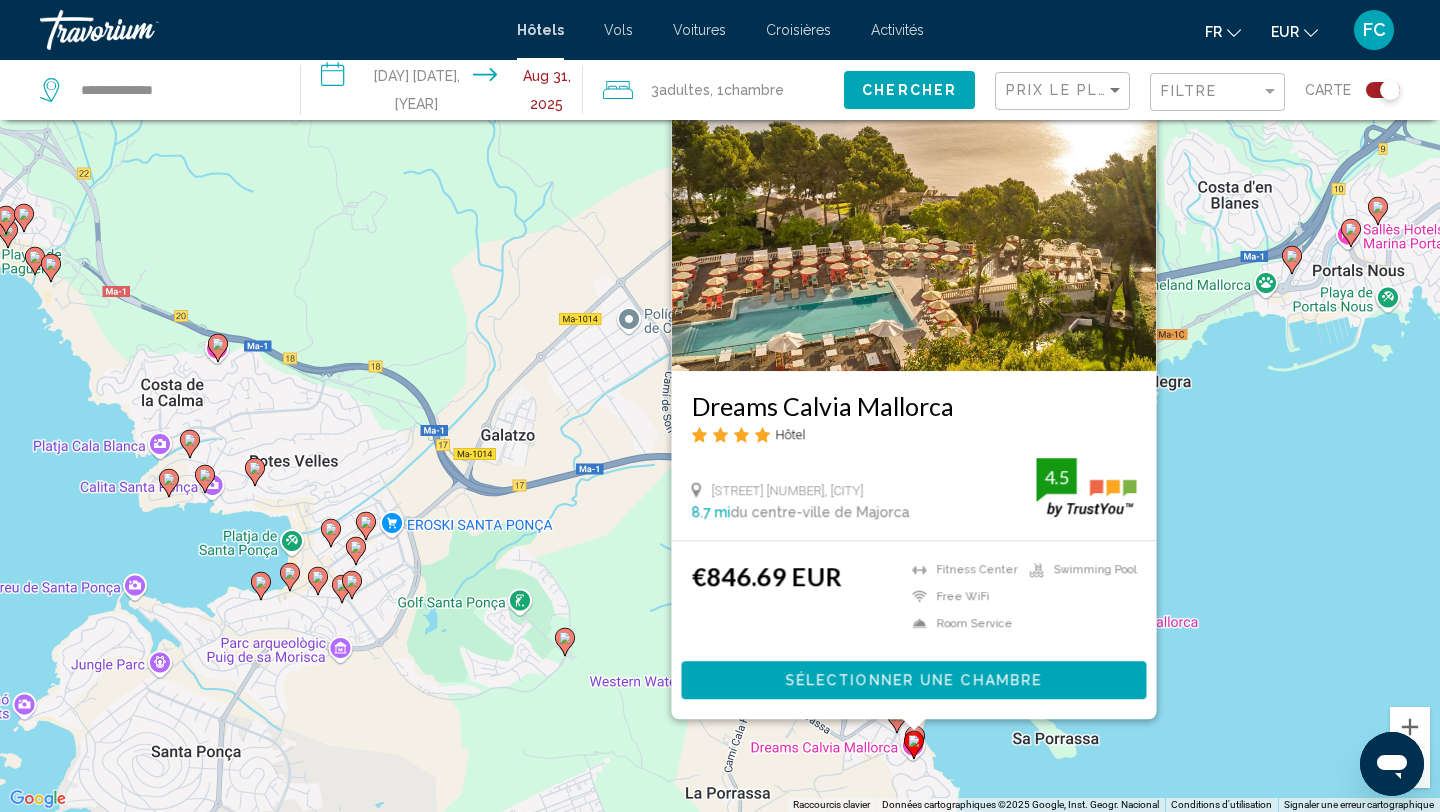 click on "Pour activer le glissement avec le clavier, appuyez sur Alt+Entrée. Une fois ce mode activé, utilisez les touches fléchées pour déplacer le repère. Pour valider le déplacement, appuyez sur Entrée. Pour annuler, appuyez sur Échap.  [HOTEL_NAME]
Hôtel
[STREET] [NUMBER] [NUMBER], [CITY] [DISTANCE] mi  du centre-ville de Majorca de l'hôtel 4.5 [PRICE] EUR
Fitness Center
Free WiFi
Room Service
Swimming Pool  4.5 Sélectionner une chambre" at bounding box center [720, 406] 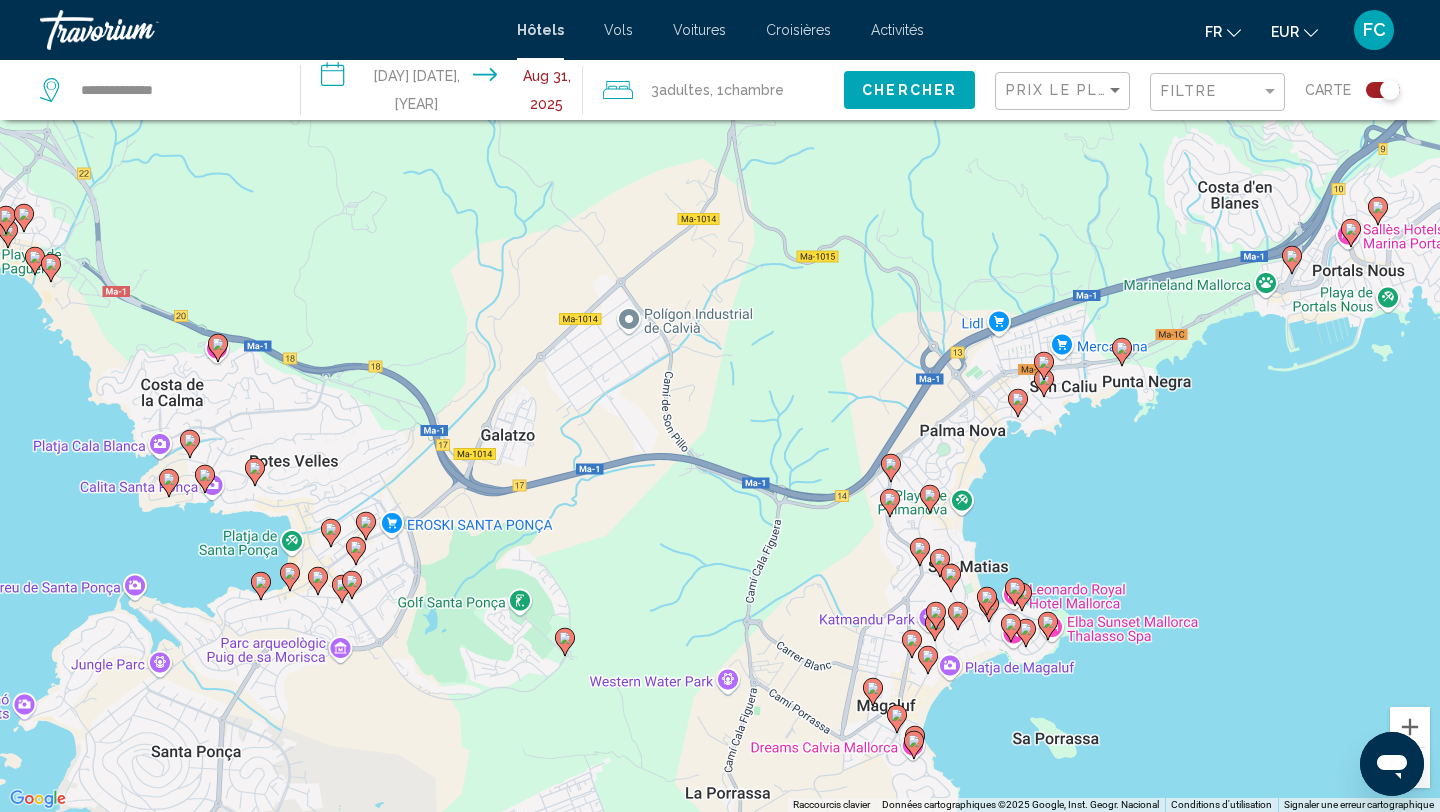 click 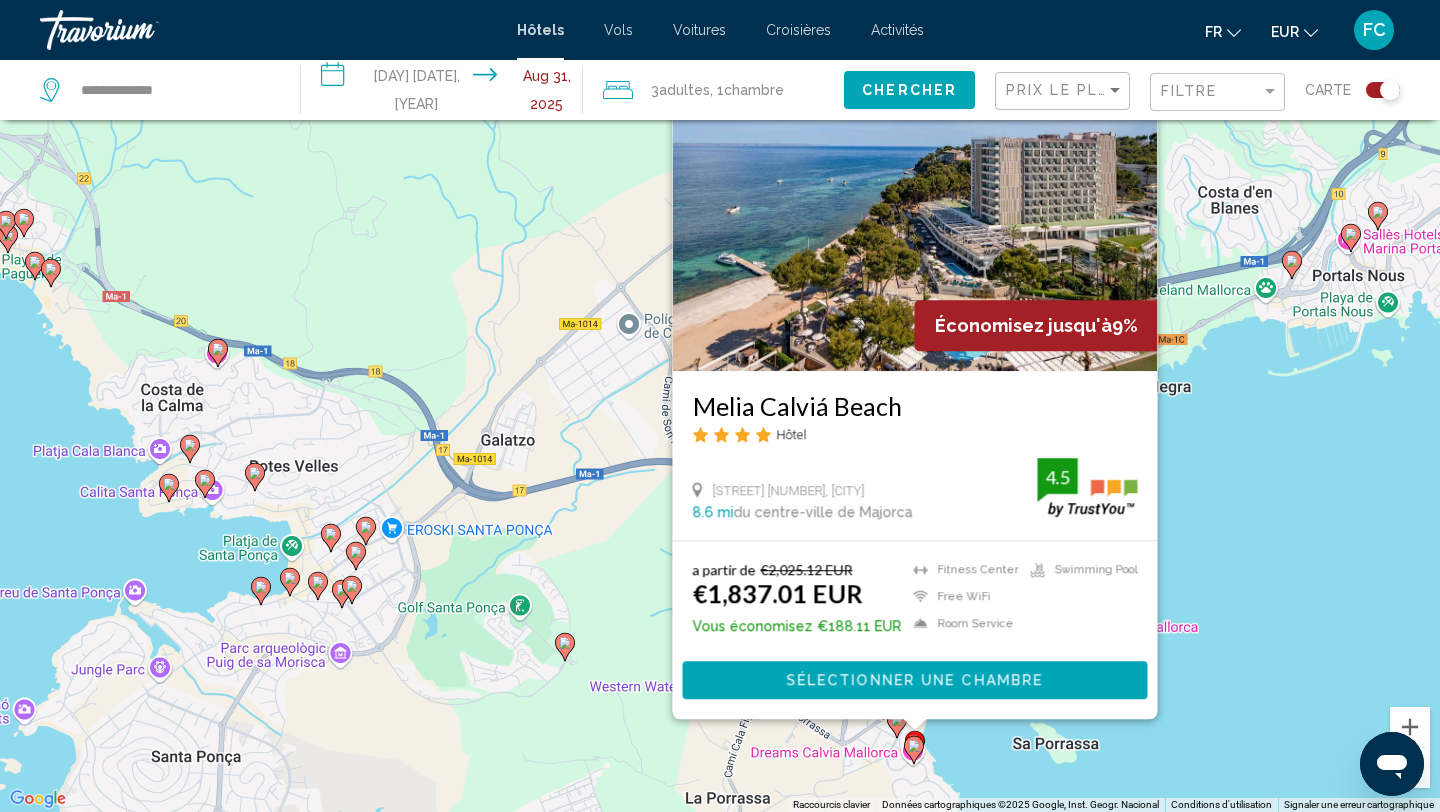 click on "Pour activer le glissement avec le clavier, appuyez sur Alt+Entrée. Une fois ce mode activé, utilisez les touches fléchées pour déplacer le repère. Pour valider le déplacement, appuyez sur Entrée. Pour annuler, appuyez sur Échap. Économisez jusqu'à  9%   [HOTEL_NAME]
Hôtel
[STREET] [NUMBER], [CITY] [DISTANCE] mi  du centre-ville de Majorca de l'hôtel 4.5 a partir de [PRICE] EUR [PRICE] EUR  Vous économisez  [PRICE] EUR
Fitness Center
Free WiFi
Room Service
Swimming Pool  4.5 Sélectionner une chambre" at bounding box center [720, 406] 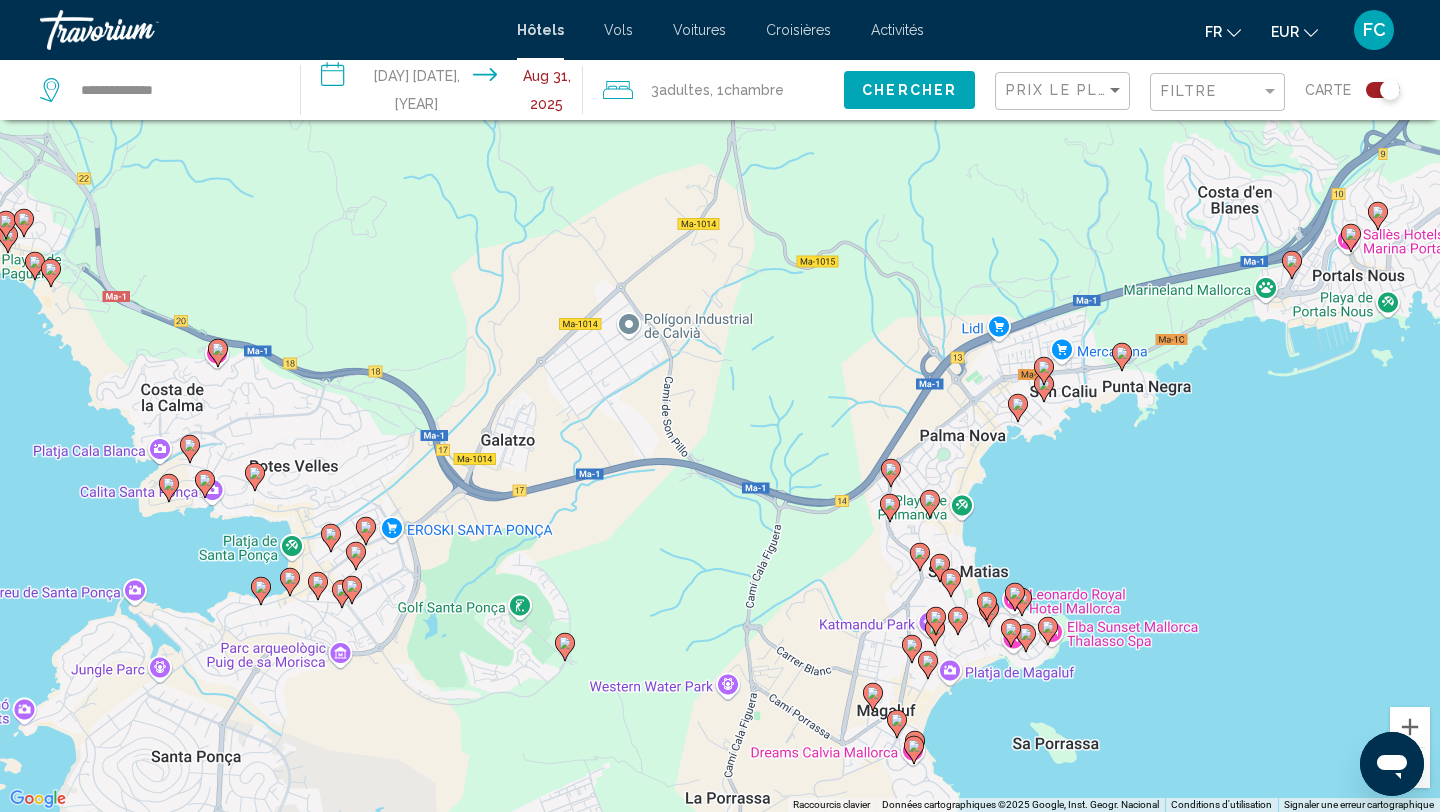 click 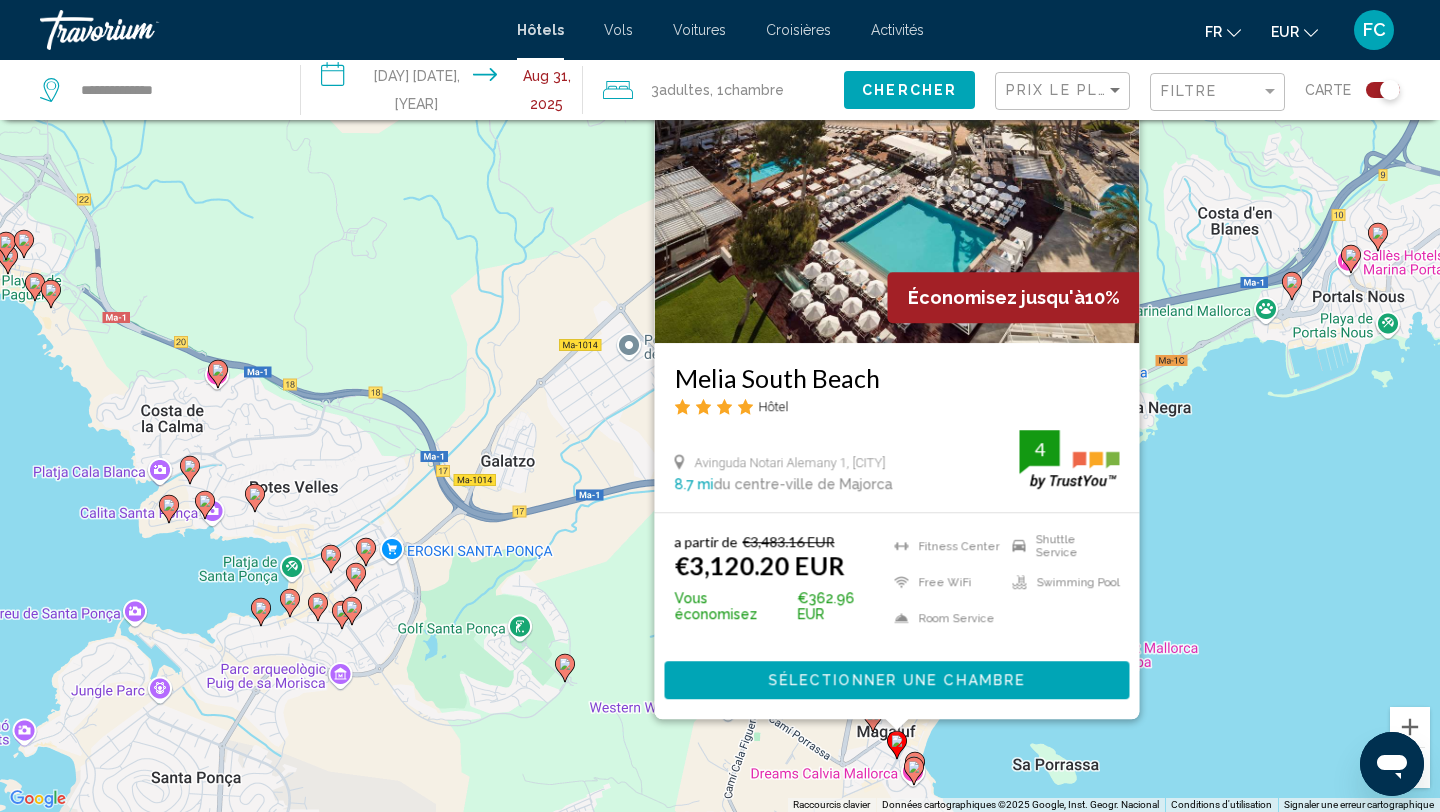 click 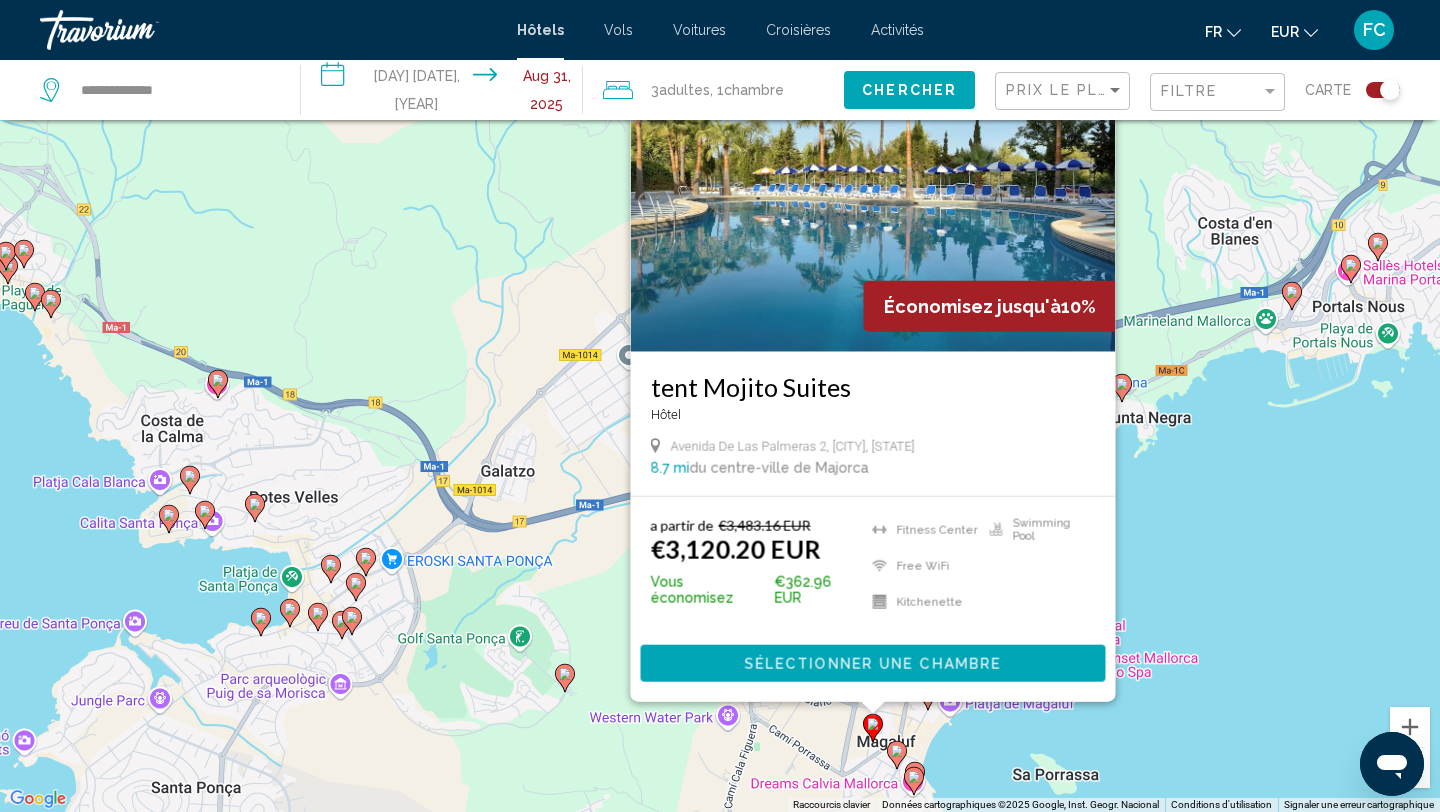 click on "Pour activer le glissement avec le clavier, appuyez sur Alt+Entrée. Une fois ce mode activé, utilisez les touches fléchées pour déplacer le repère. Pour valider le déplacement, appuyez sur Entrée. Pour annuler, appuyez sur Échap. Économisez jusqu'à  10%   tent Mojito Suites  Hôtel
Avenida De Las Palmeras 2, [CITY], [STATE] 8.7 mi  du centre-ville de [CITY] de l'hôtel a partir de €3,483.16 EUR €3,120.20 EUR  Vous économisez  €362.96 EUR
Fitness Center
Free WiFi
Kitchenette
Swimming Pool  Sélectionner une chambre" at bounding box center [720, 406] 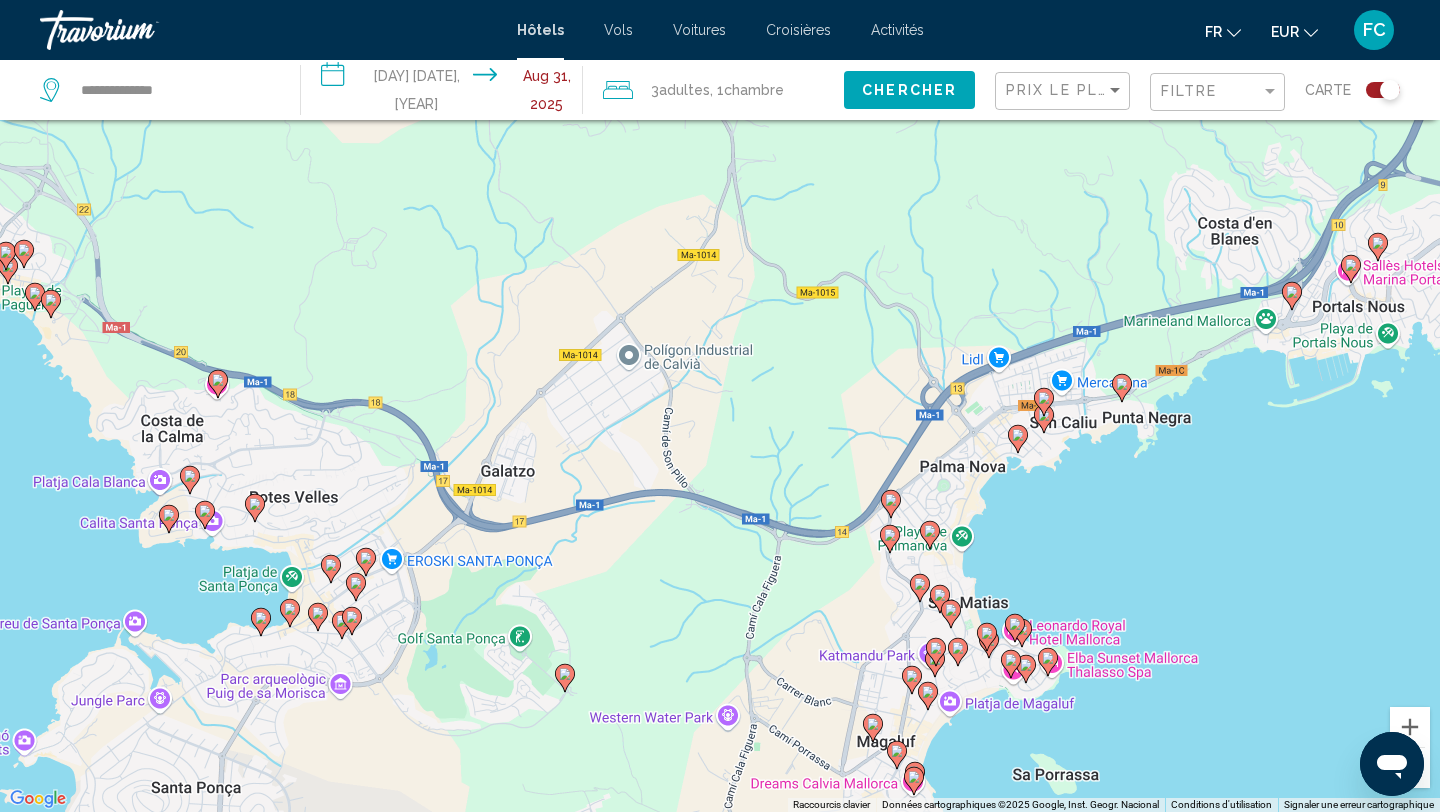 click 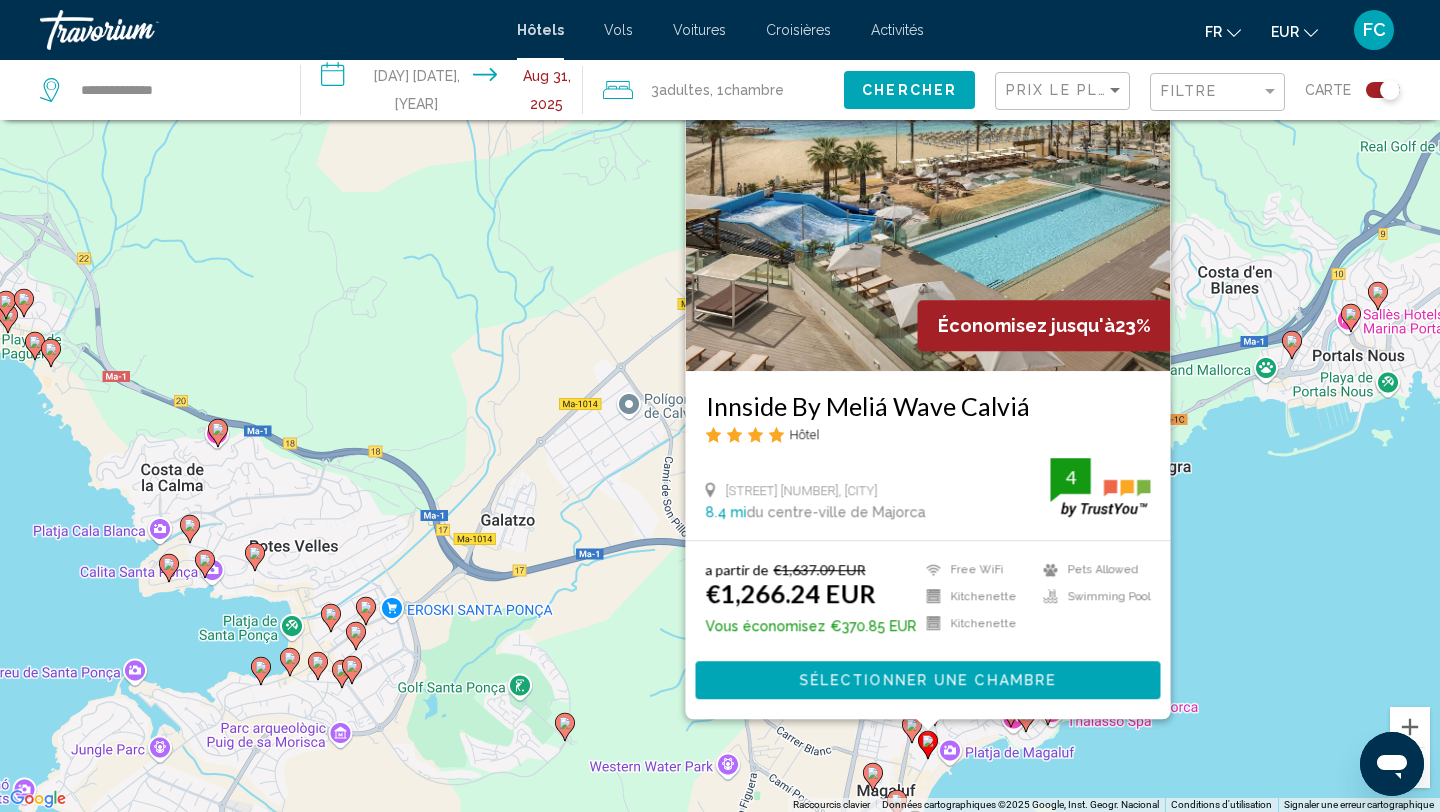 click 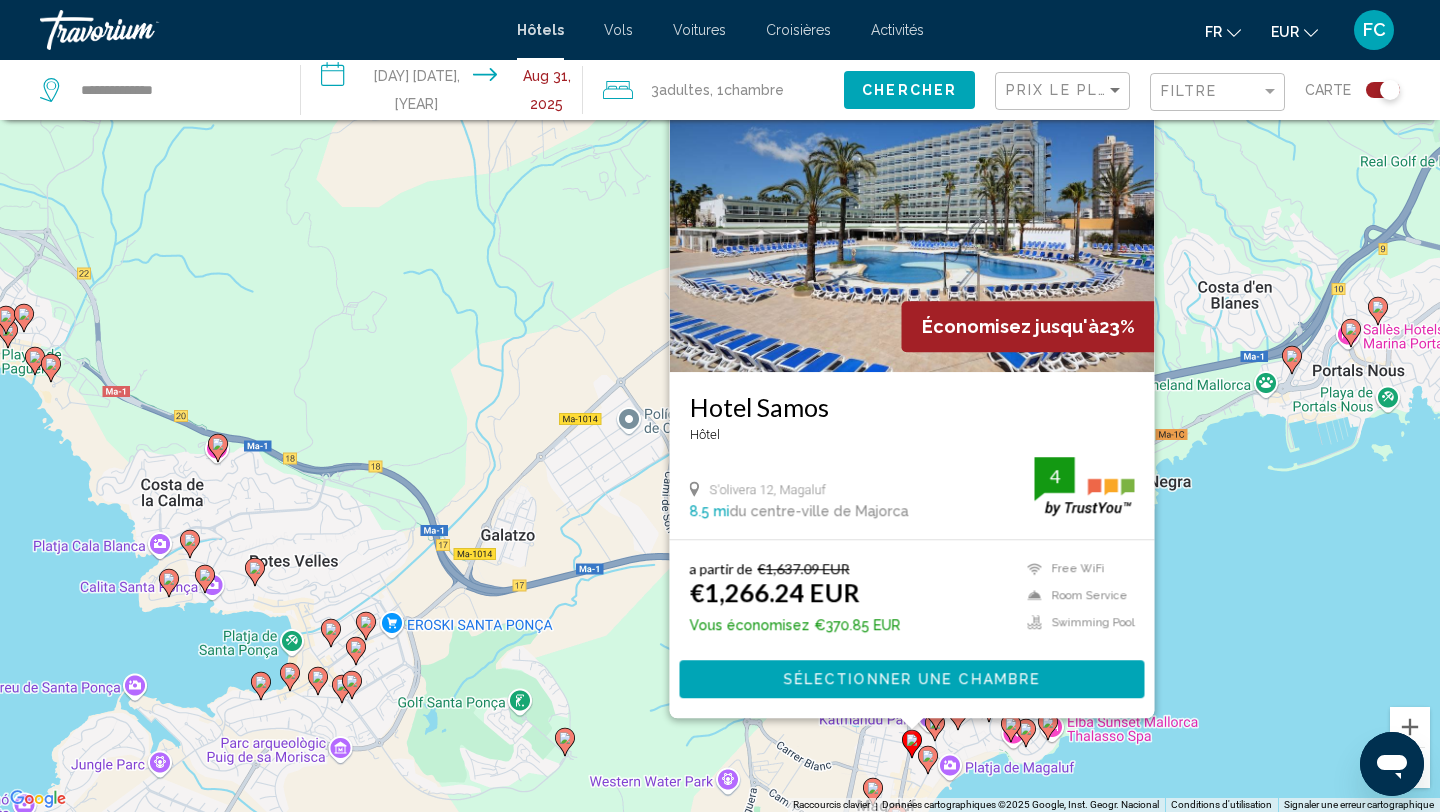 click on "Pour activer le glissement avec le clavier, appuyez sur Alt+Entrée. Une fois ce mode activé, utilisez les touches fléchées pour déplacer le repère. Pour valider le déplacement, appuyez sur Entrée. Pour annuler, appuyez sur Échap. Économisez jusqu'à  23%   Hotel Samos  Hôtel
S'olivera 12, [CITY], [STATE] 8.5 mi  du centre-ville de [CITY] de l'hôtel 4 a partir de €1,637.09 EUR €1,266.24 EUR  Vous économisez  €370.85 EUR
Free WiFi
Room Service
Swimming Pool  4 Sélectionner une chambre" at bounding box center (720, 406) 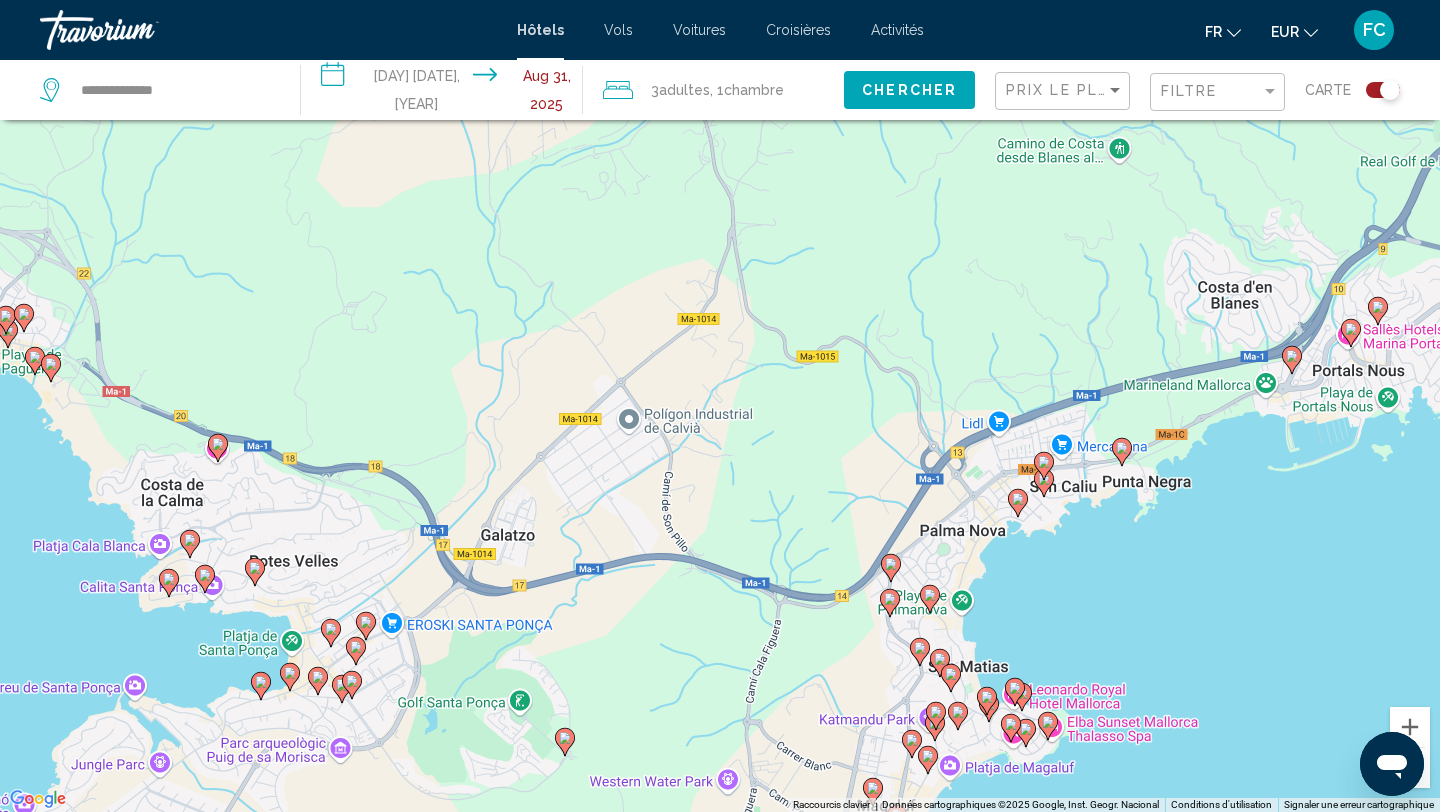 click 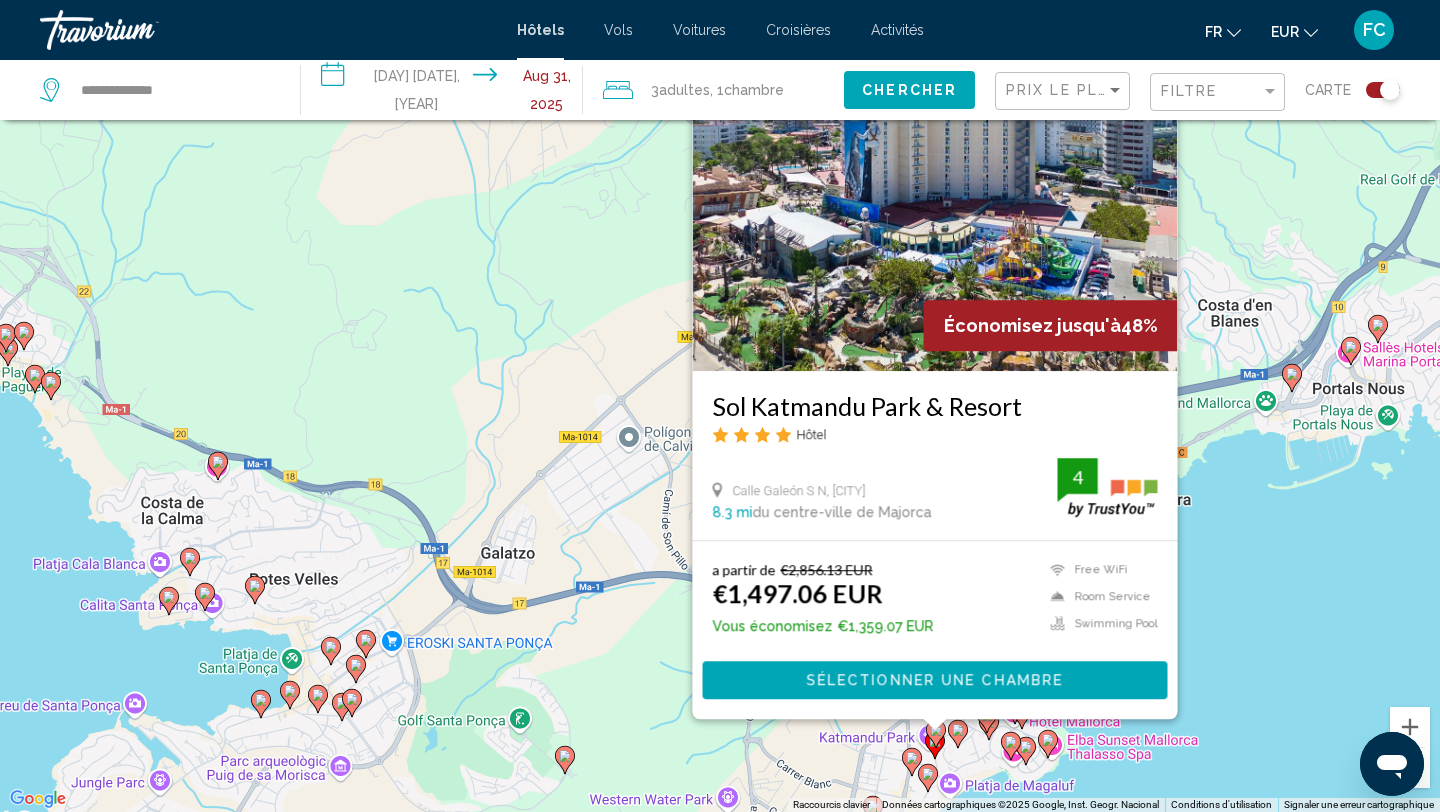 click at bounding box center (935, 725) 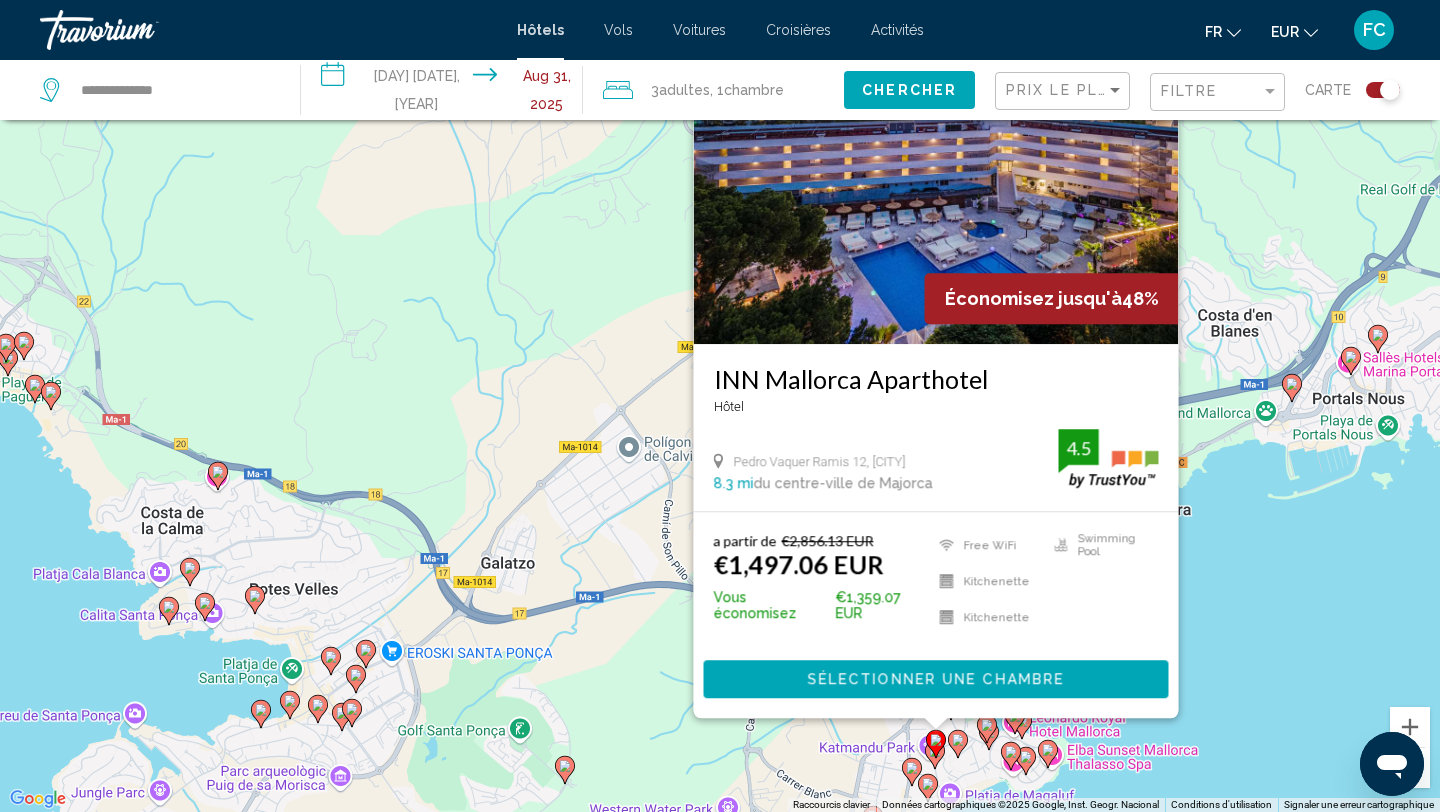 click 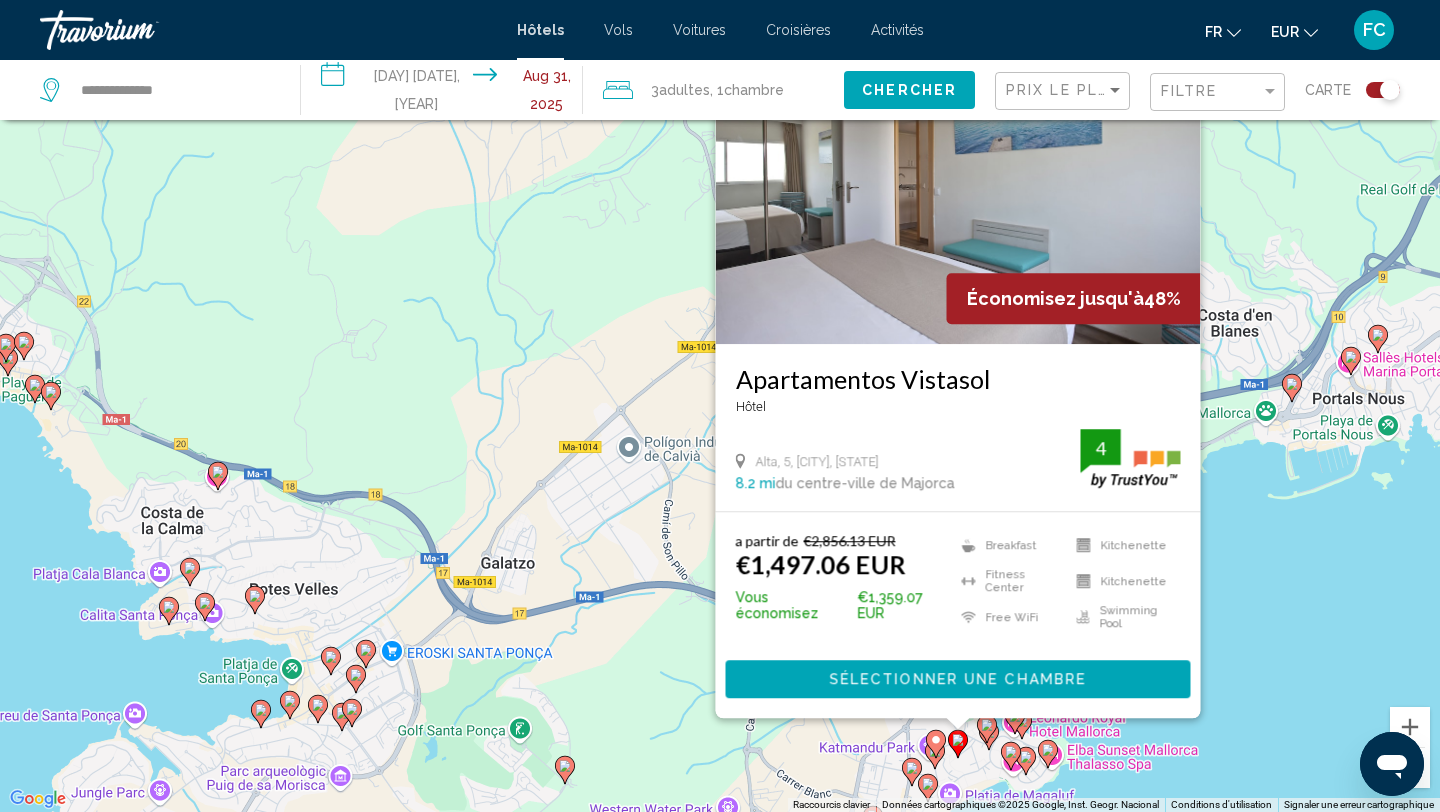 click 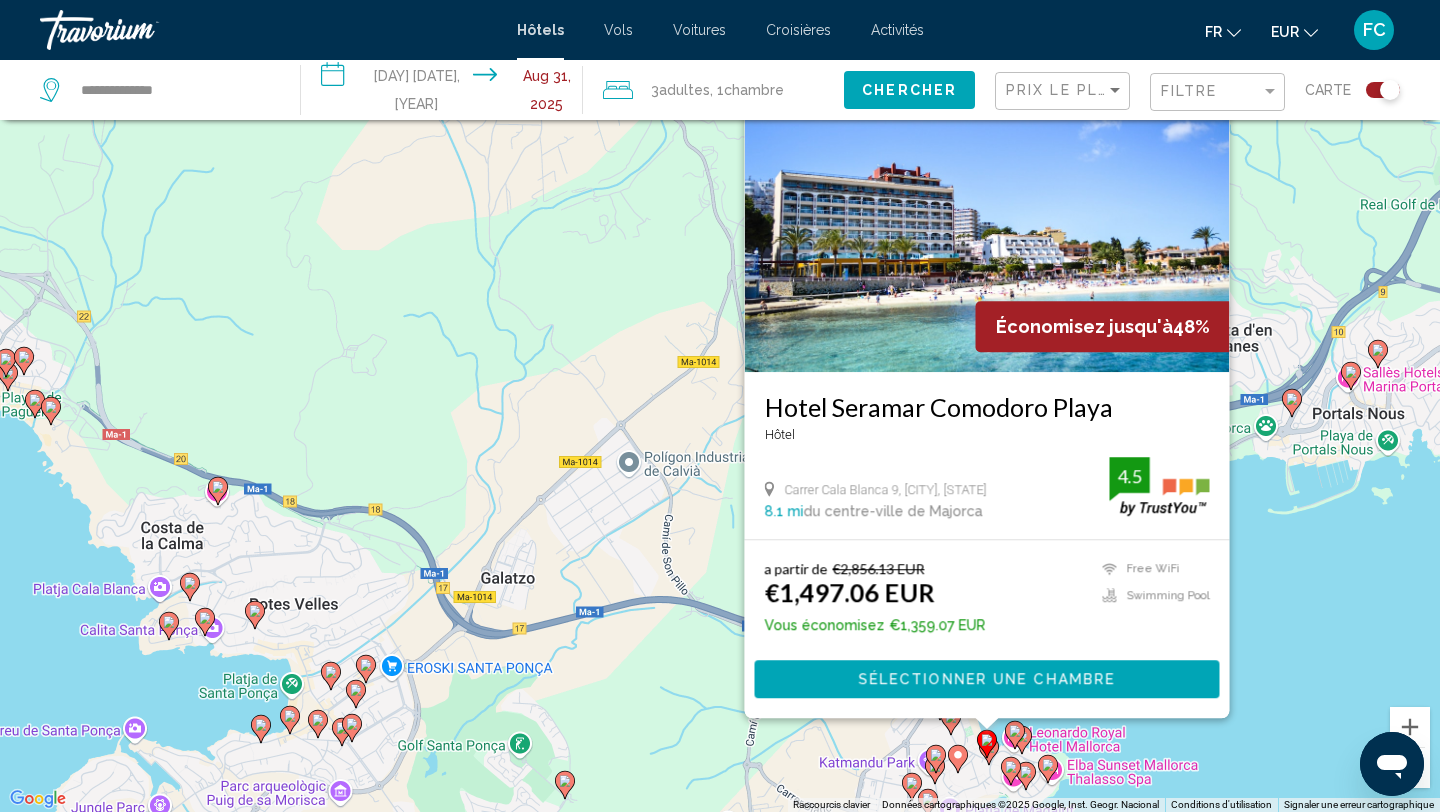 click at bounding box center (987, 744) 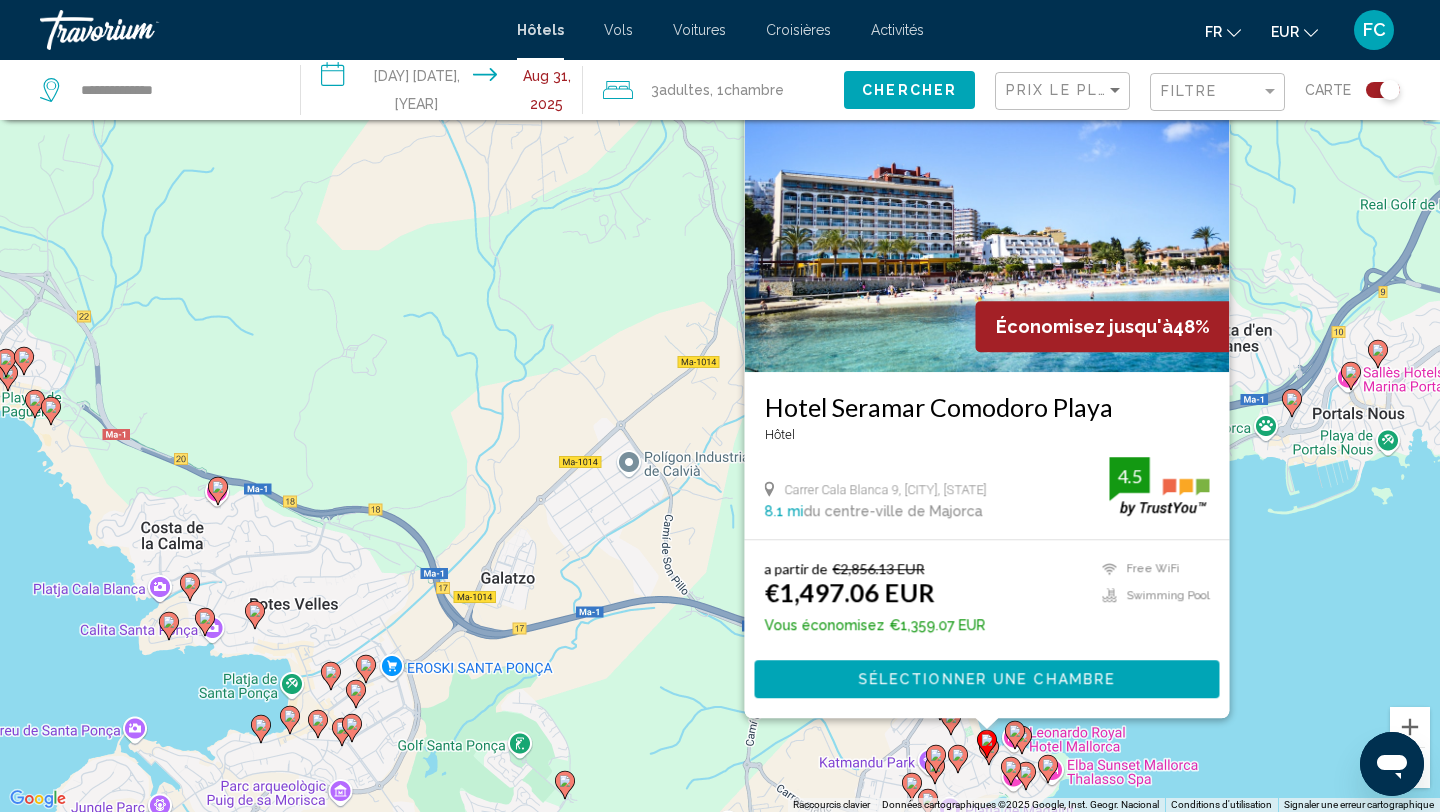 click at bounding box center [987, 744] 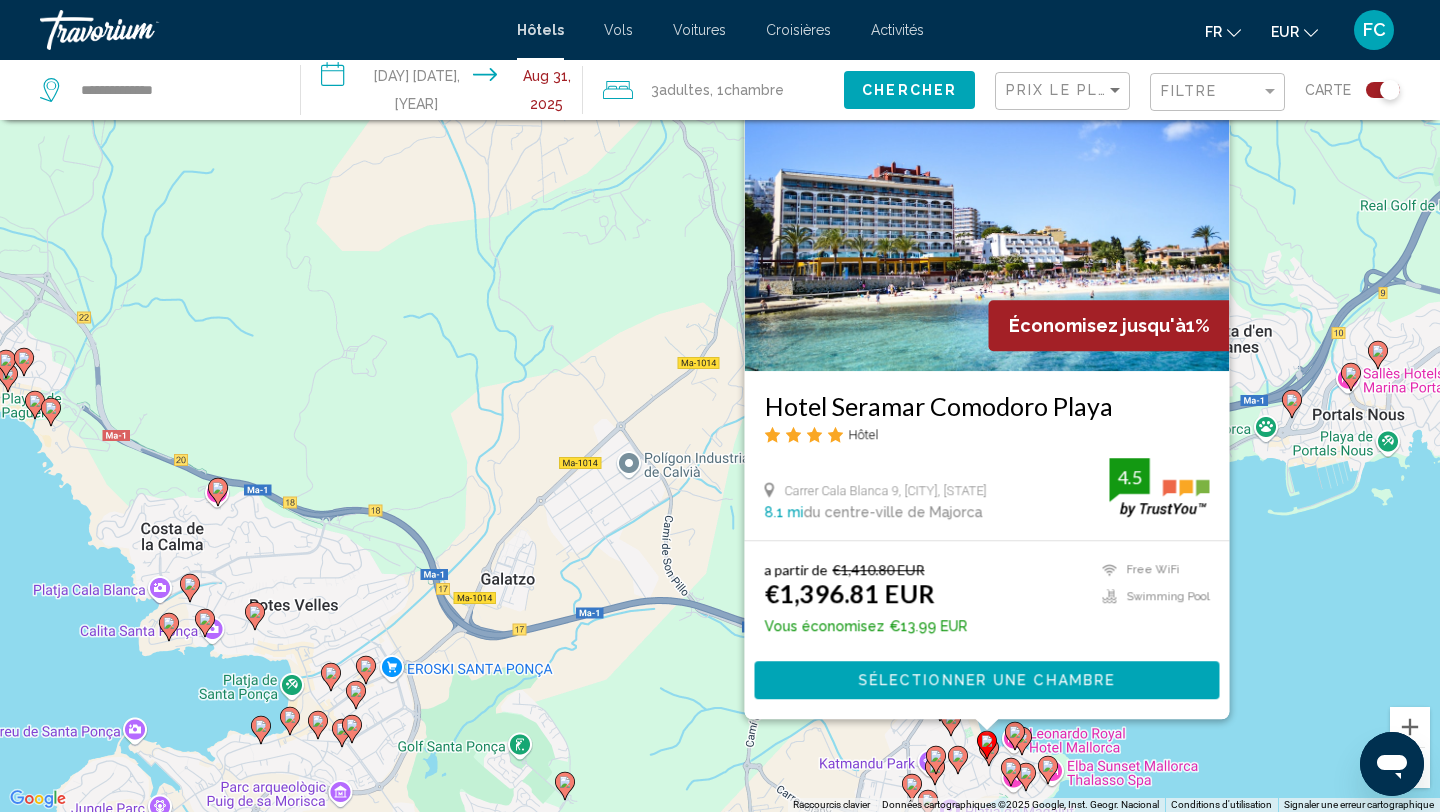 click 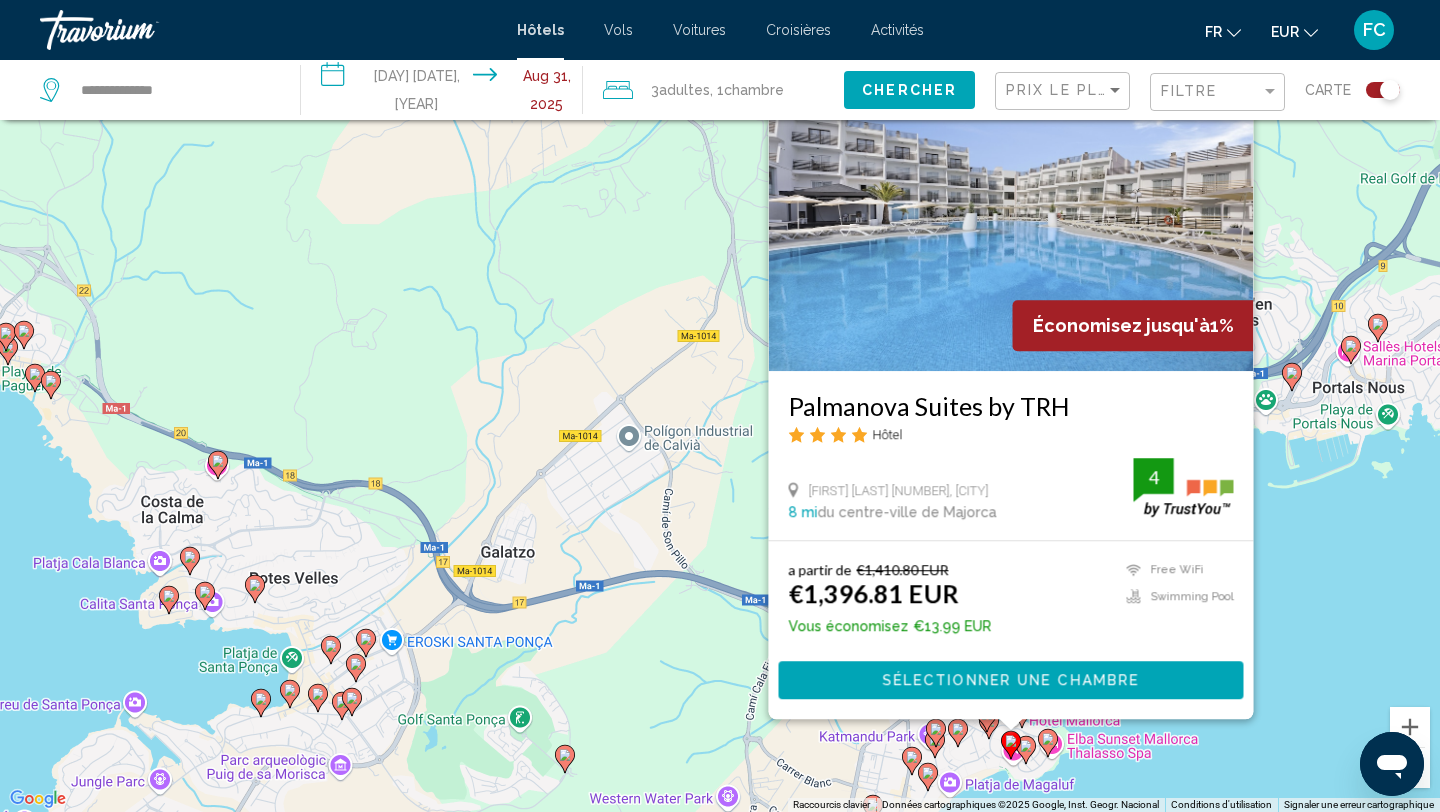 click 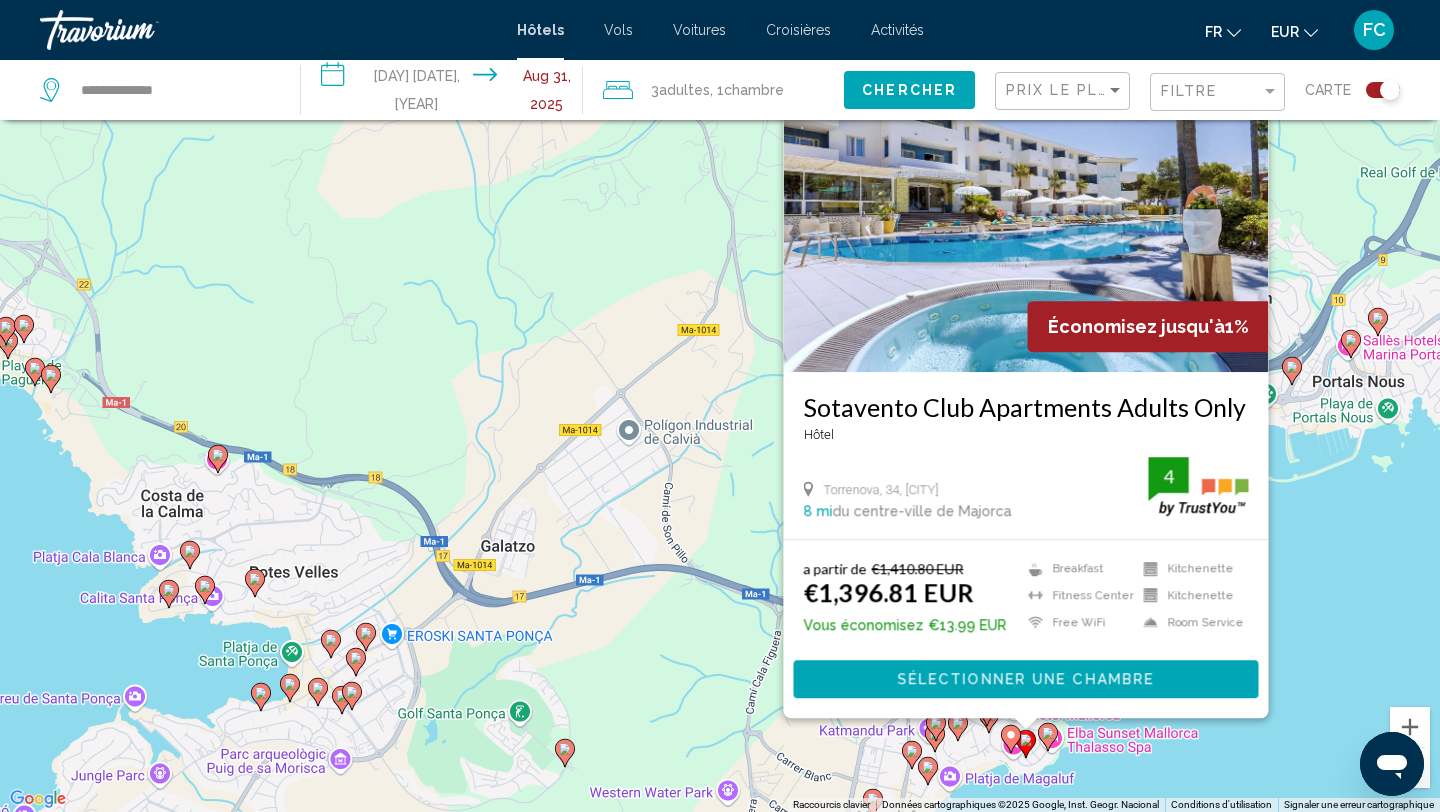 click 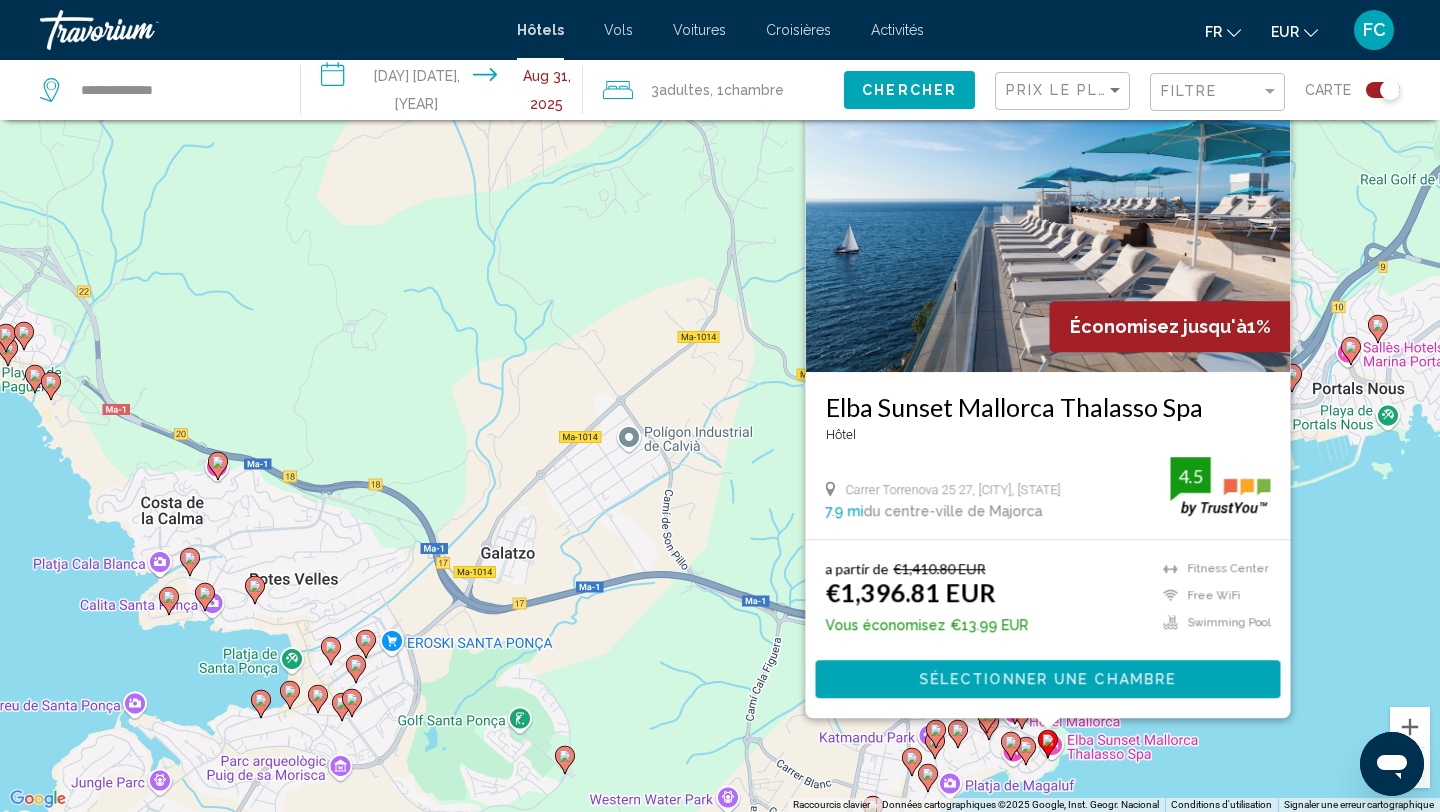 click on "Pour activer le glissement avec le clavier, appuyez sur Alt+Entrée. Une fois ce mode activé, utilisez les touches fléchées pour déplacer le repère. Pour valider le déplacement, appuyez sur Entrée. Pour annuler, appuyez sur Échap. Économisez jusqu'à  1%   [HOTEL_NAME] Hôtel
[STREET] [NUMBER] [NUMBER], [CITY] [DISTANCE] mi  du centre-ville de Majorca de l'hôtel 4.5 a partir de [PRICE] EUR [PRICE] EUR  Vous économisez  [PRICE] EUR
Fitness Center
Free WiFi
Swimming Pool  4.5 Sélectionner une chambre" at bounding box center [720, 406] 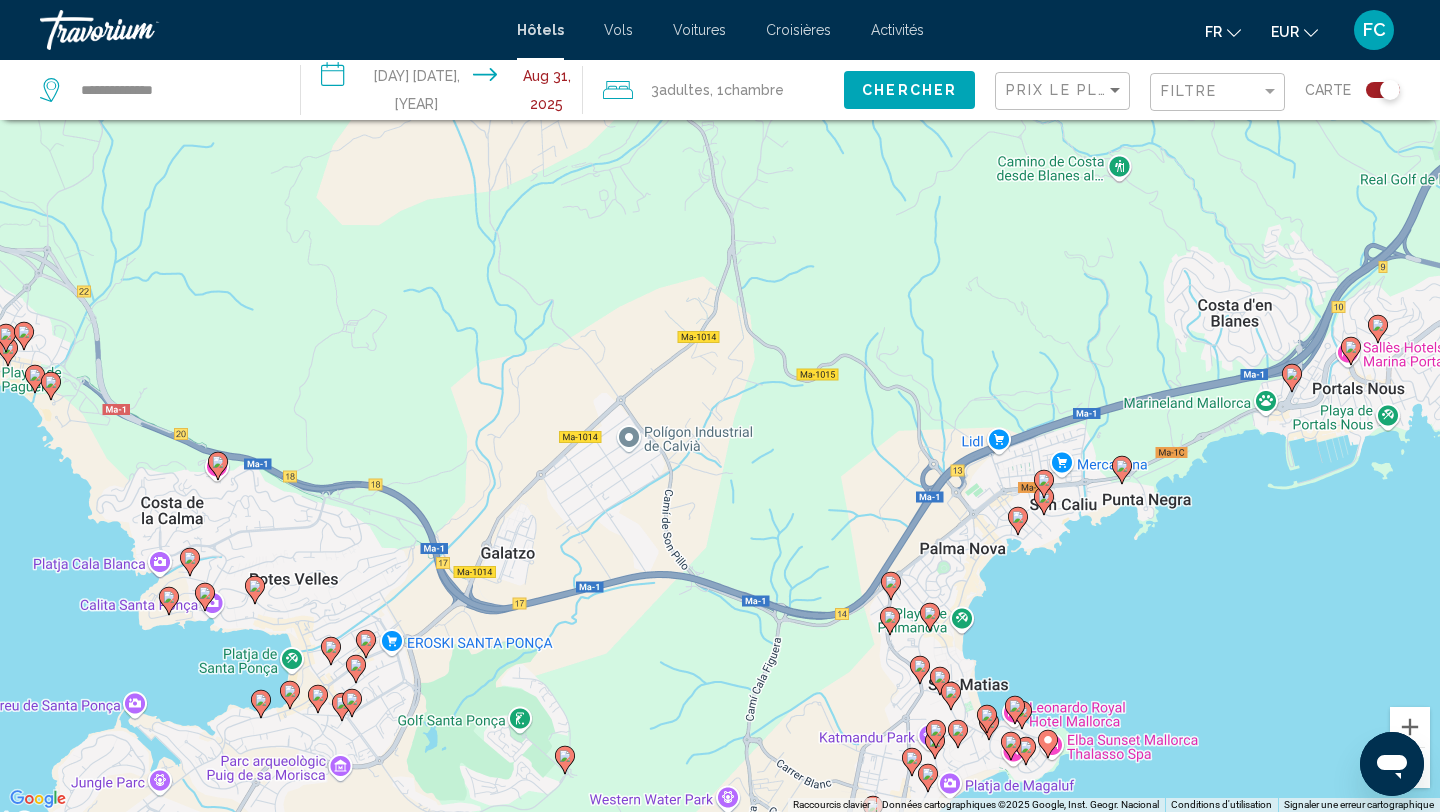 click 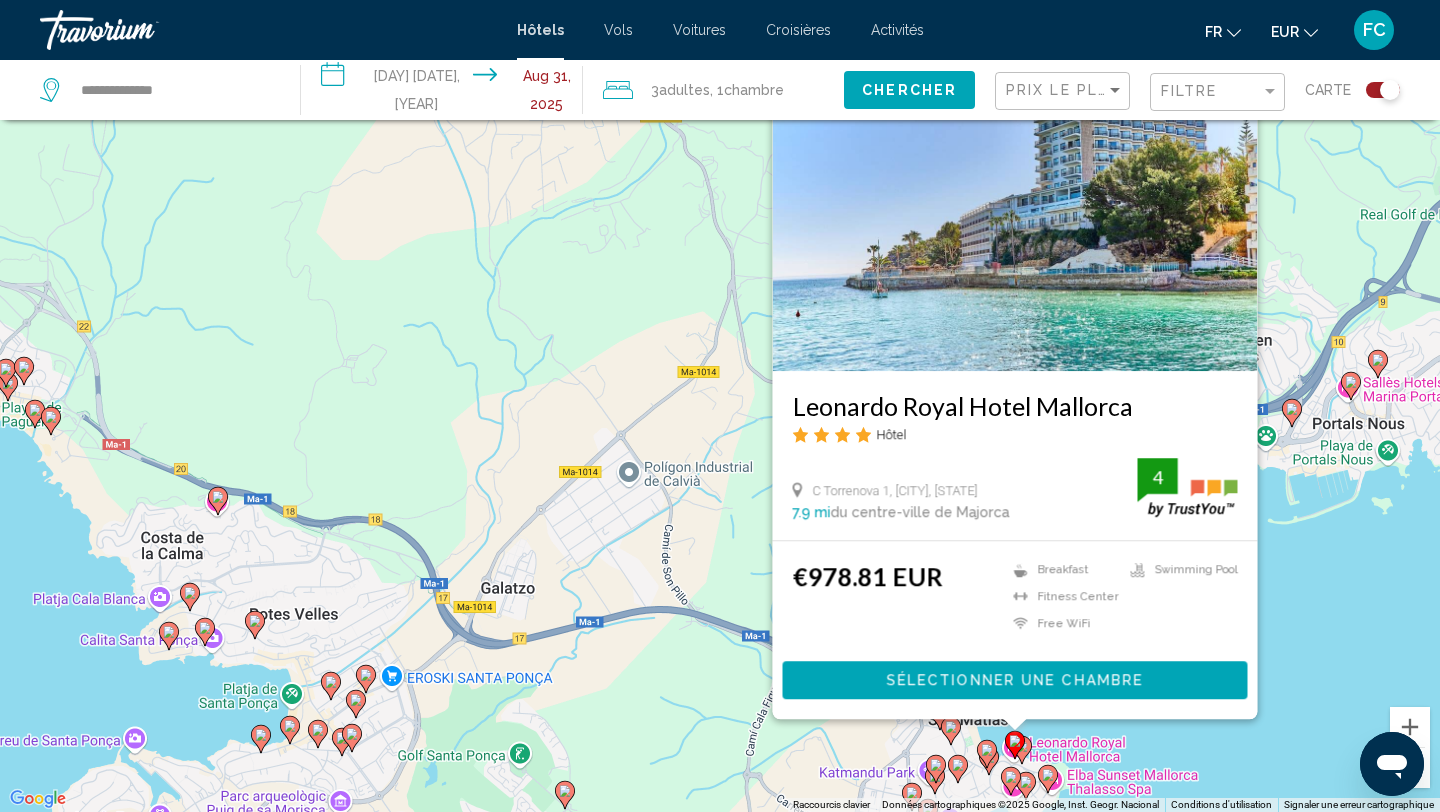 click 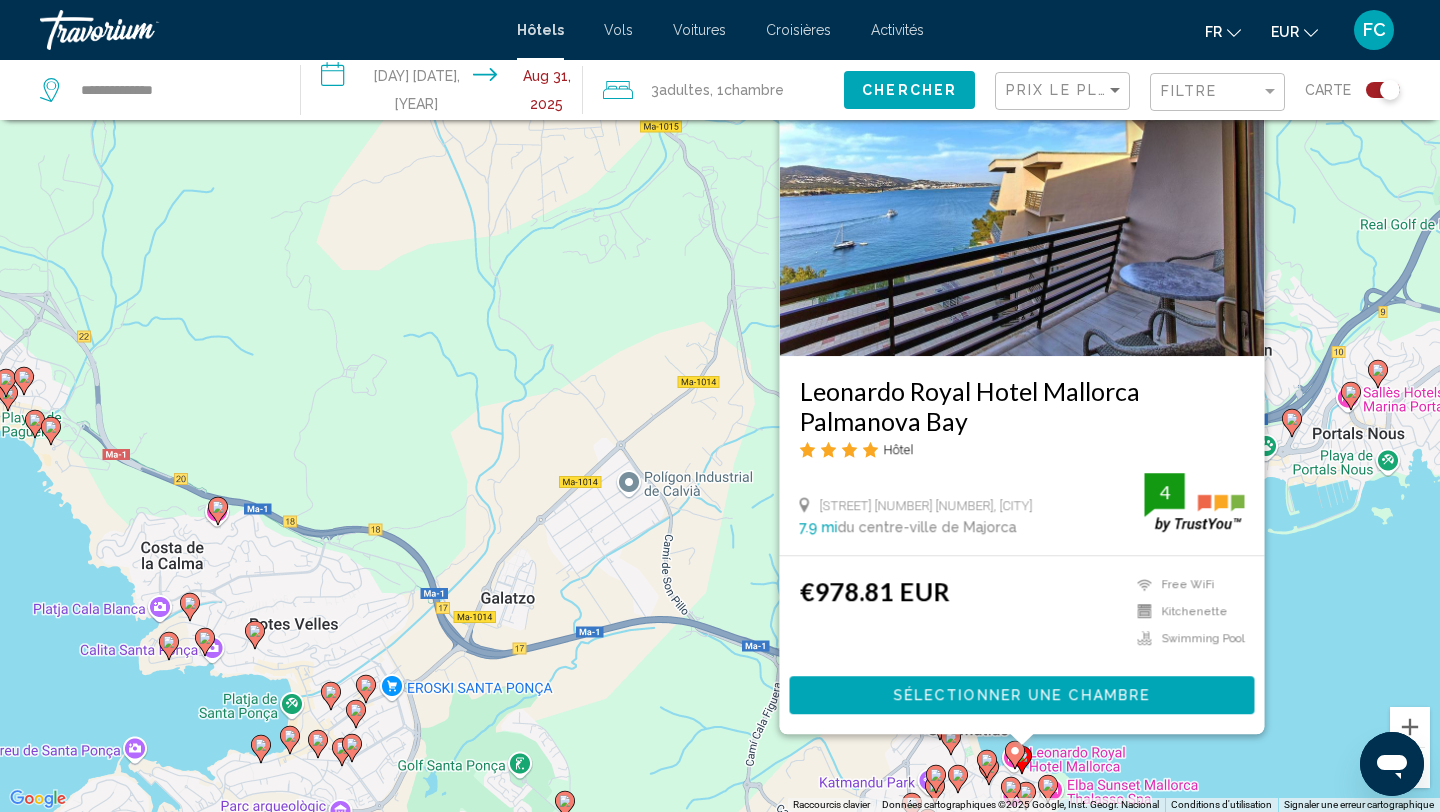 click 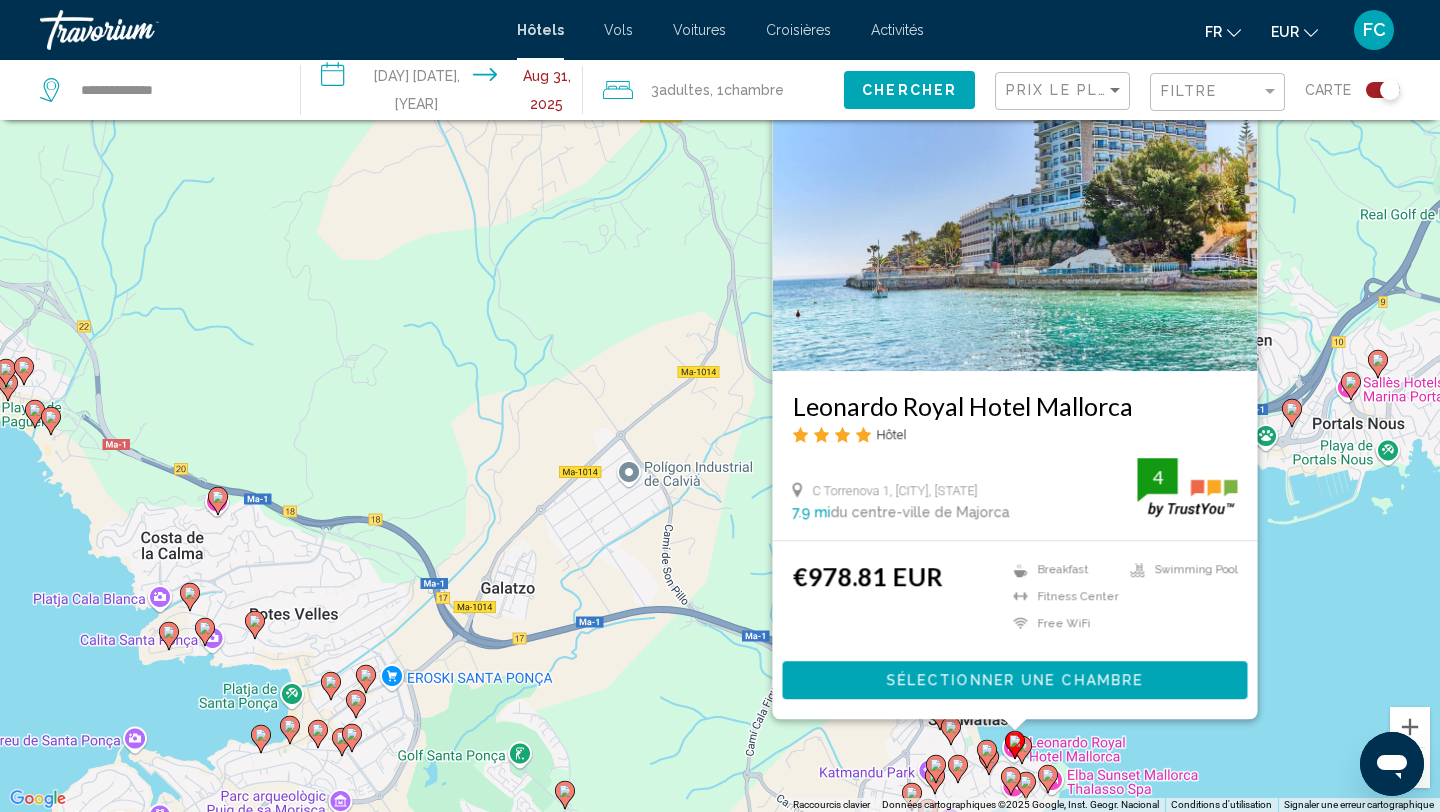 click 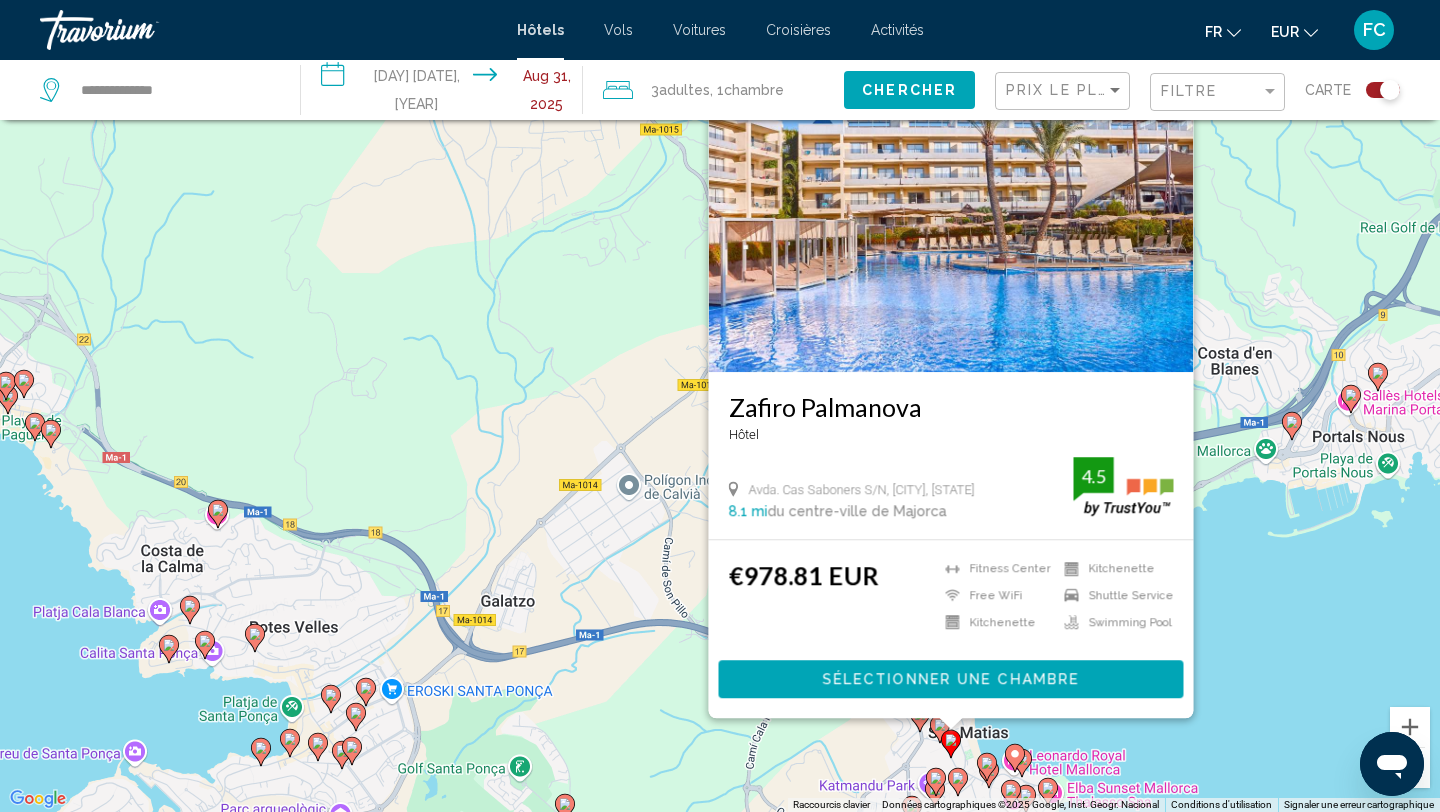 click on "Pour activer le glissement avec le clavier, appuyez sur Alt+Entrée. Une fois ce mode activé, utilisez les touches fléchées pour déplacer le repère. Pour valider le déplacement, appuyez sur Entrée. Pour annuler, appuyez sur Échap.  Zafiro Palmanova  Hôtel
Avda. Cas Saboners S/N, [CITY] [DISTANCE]  du centre-ville de Majorca de l'hôtel 4.5 €978.81 EUR
Fitness Center
Kitchenette
Kitchenette
Shuttle Service
Swimming Pool  4.5 Sélectionner une chambre" at bounding box center [720, 406] 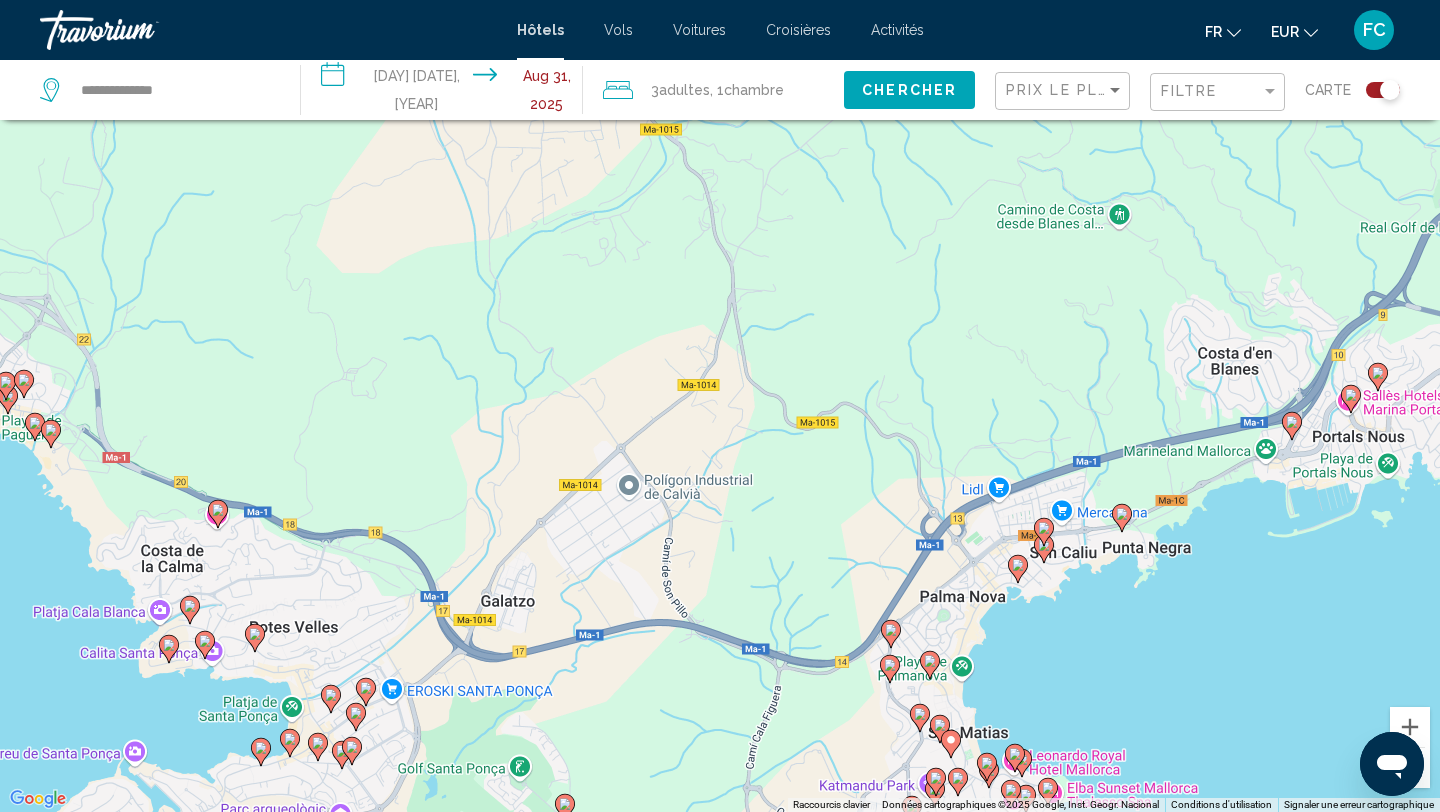 click 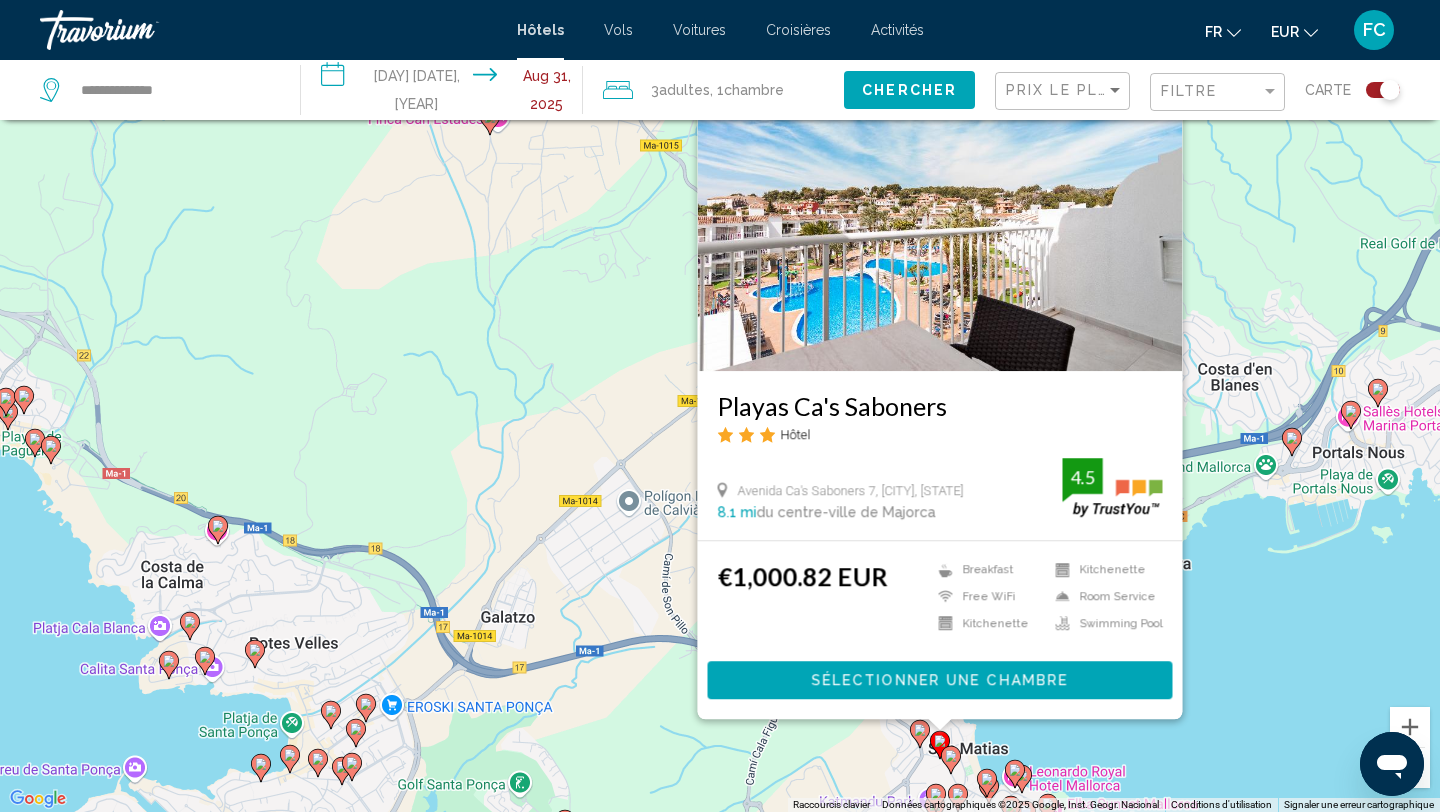click 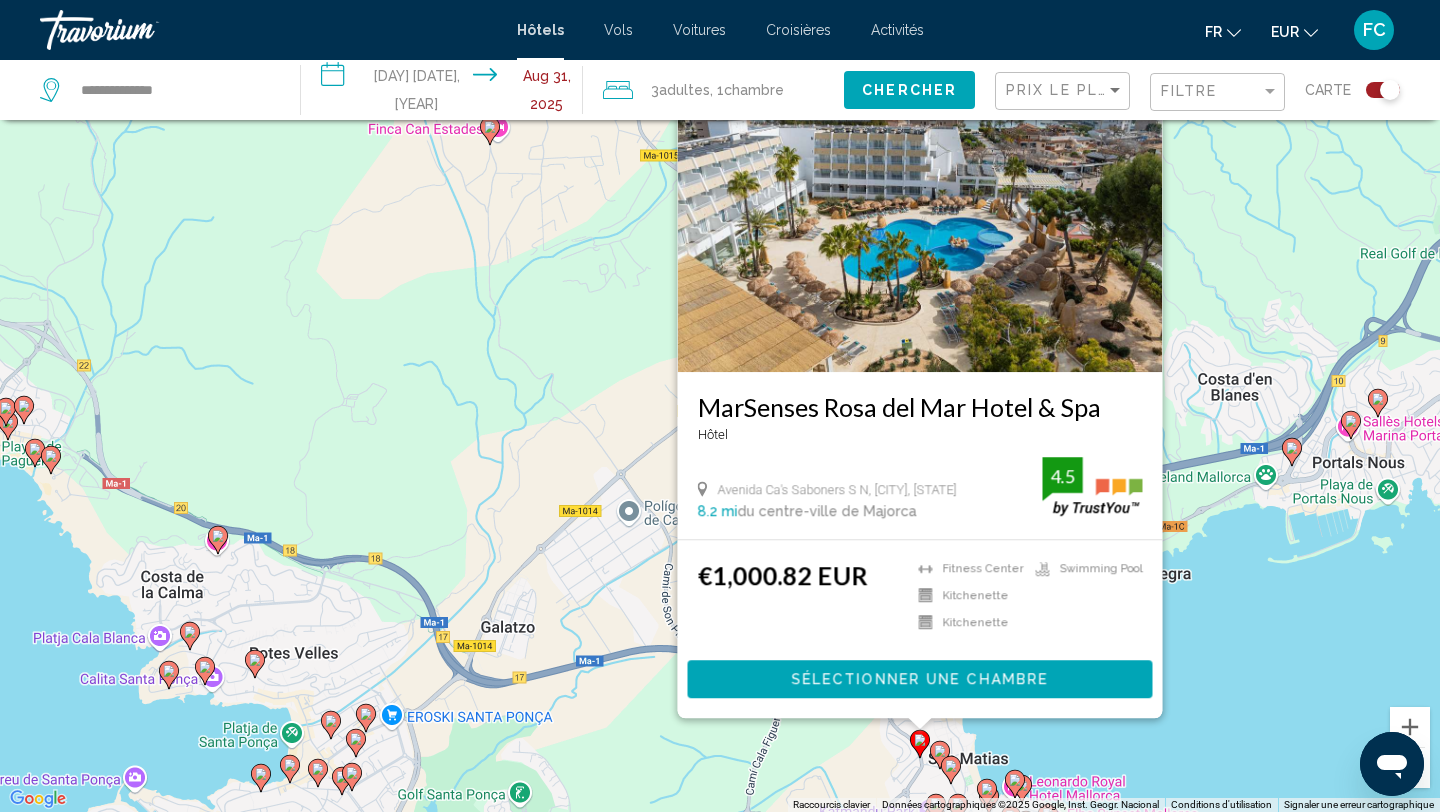 click on "Pour activer le glissement avec le clavier, appuyez sur Alt+Entrée. Une fois ce mode activé, utilisez les touches fléchées pour déplacer le repère. Pour valider le déplacement, appuyez sur Entrée. Pour annuler, appuyez sur Échap.  [HOTEL_NAME] Hôtel
[STREET] [NUMBER] [NUMBER], [CITY] [DISTANCE] mi  du centre-ville de Majorca de l'hôtel 4.5 [PRICE] EUR
Fitness Center
Kitchenette
Kitchenette
Swimming Pool  4.5 Sélectionner une chambre" at bounding box center (720, 406) 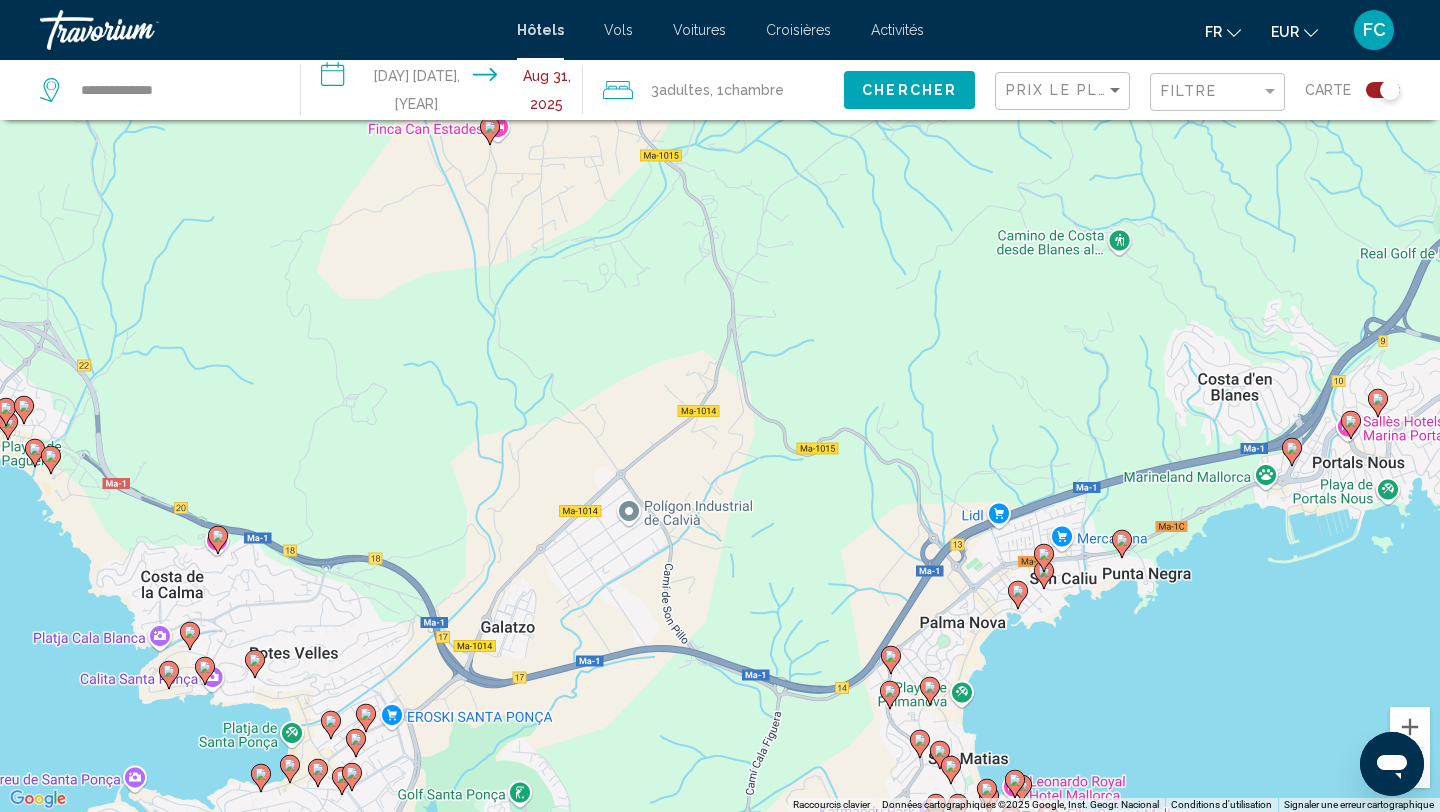 click 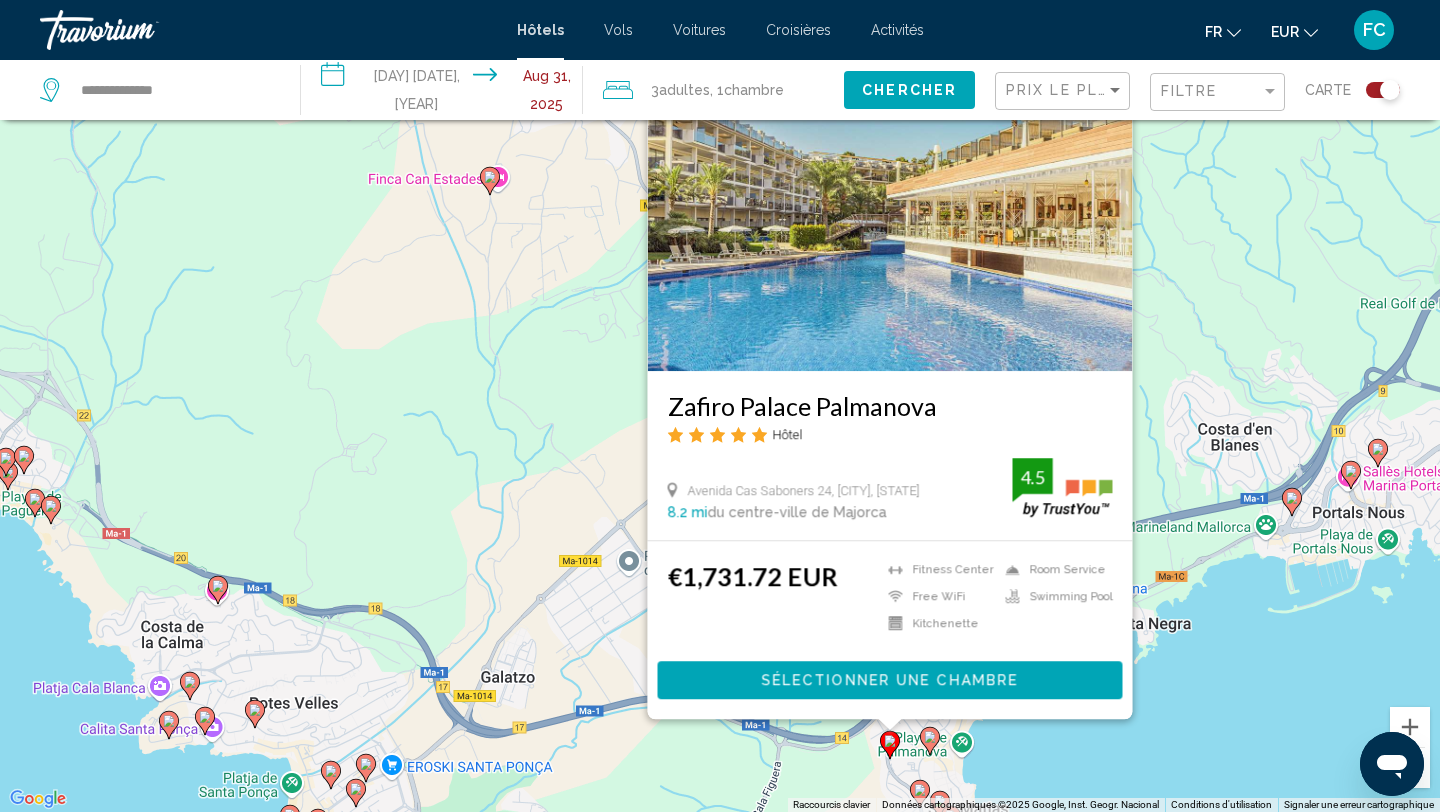 click 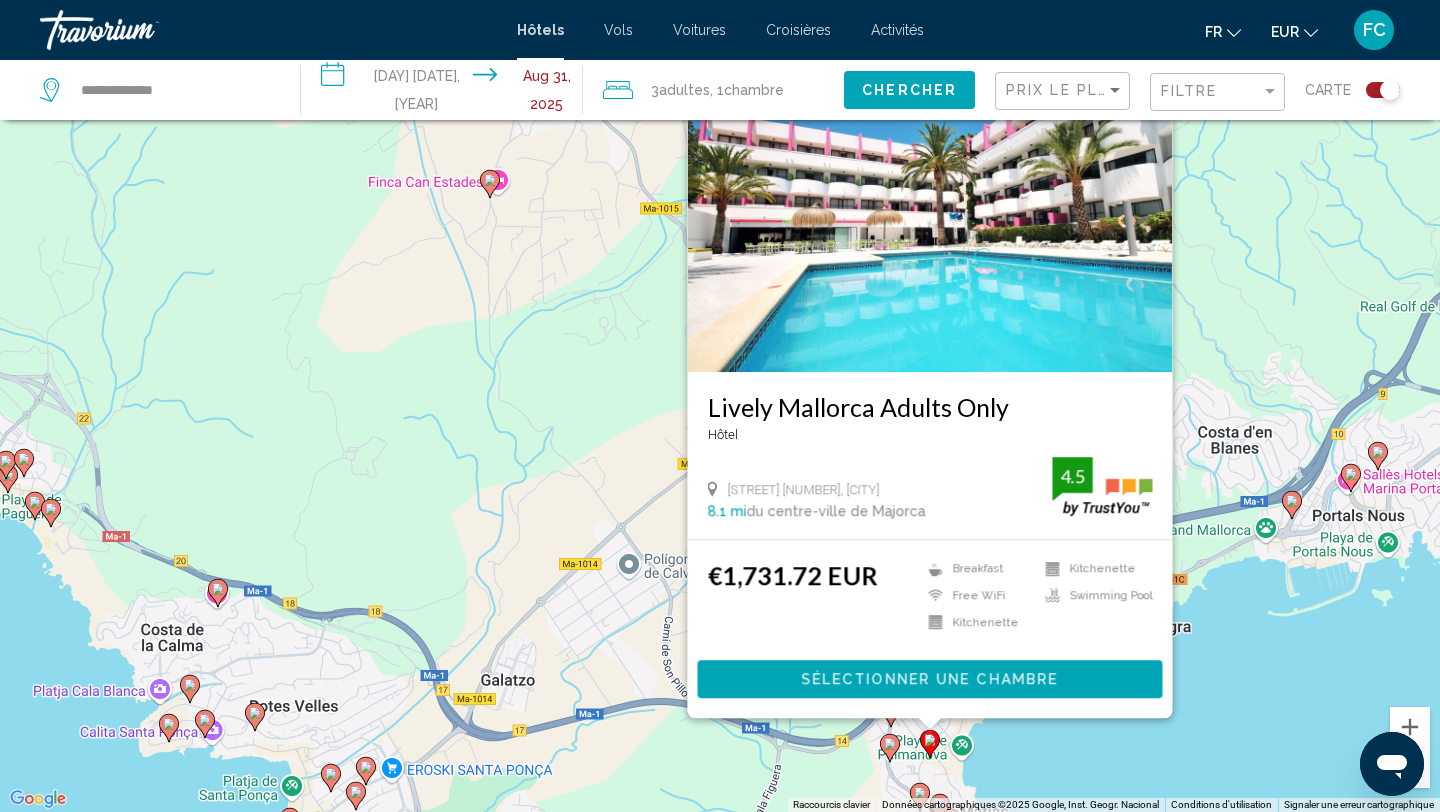 click on "Pour activer le glissement avec le clavier, appuyez sur Alt+Entrée. Une fois ce mode activé, utilisez les touches fléchées pour déplacer le repère. Pour valider le déplacement, appuyez sur Entrée. Pour annuler, appuyez sur Échap.  Lively Mallorca Adults Only  Hôtel
Carrer París 2, [CITY] [DISTANCE]  du centre-ville de Majorca de l'hôtel 4.5 €1,731.72 EUR
Breakfast
Free WiFi
Kitchenette
Kitchenette
Swimming Pool  4.5 Sélectionner une chambre" at bounding box center [720, 406] 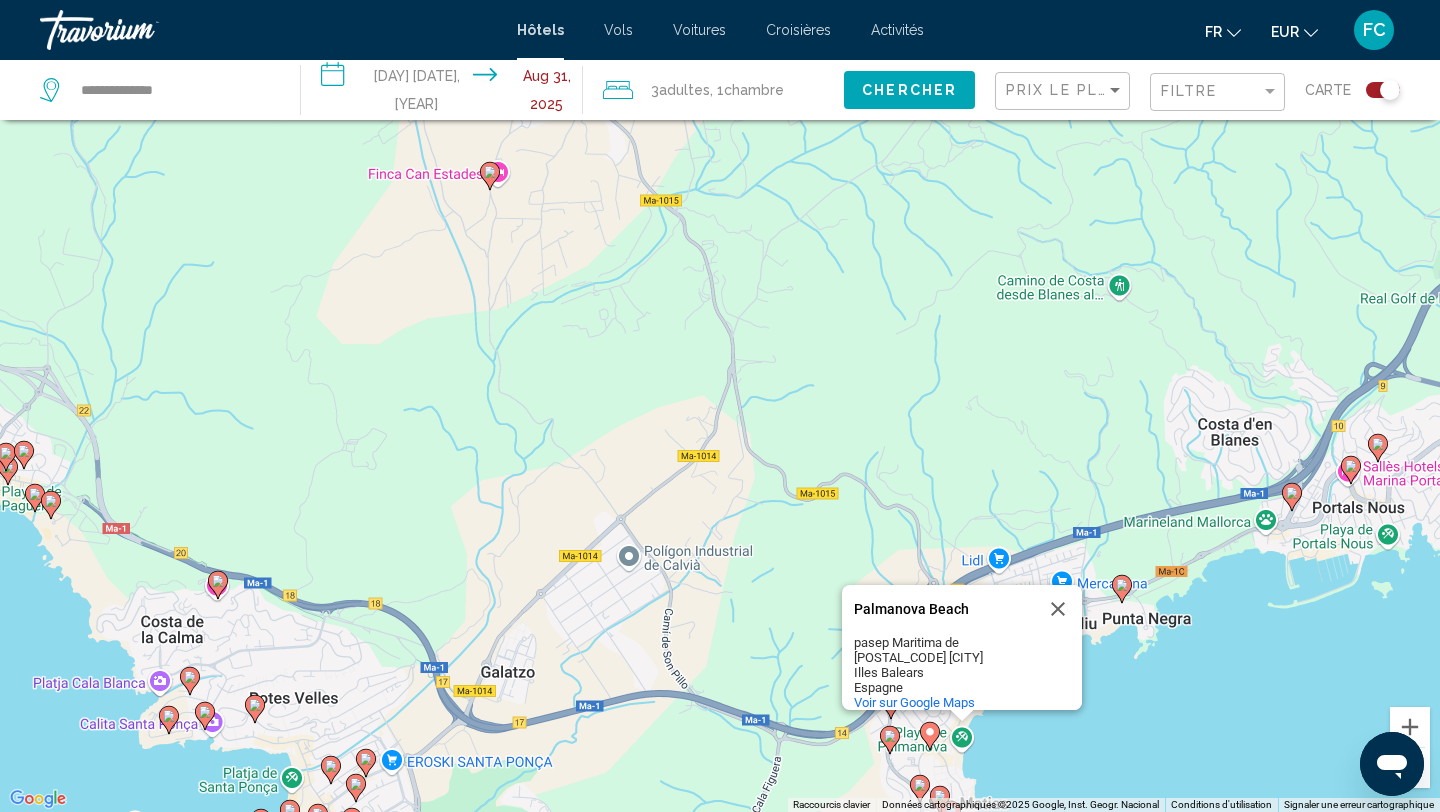 click 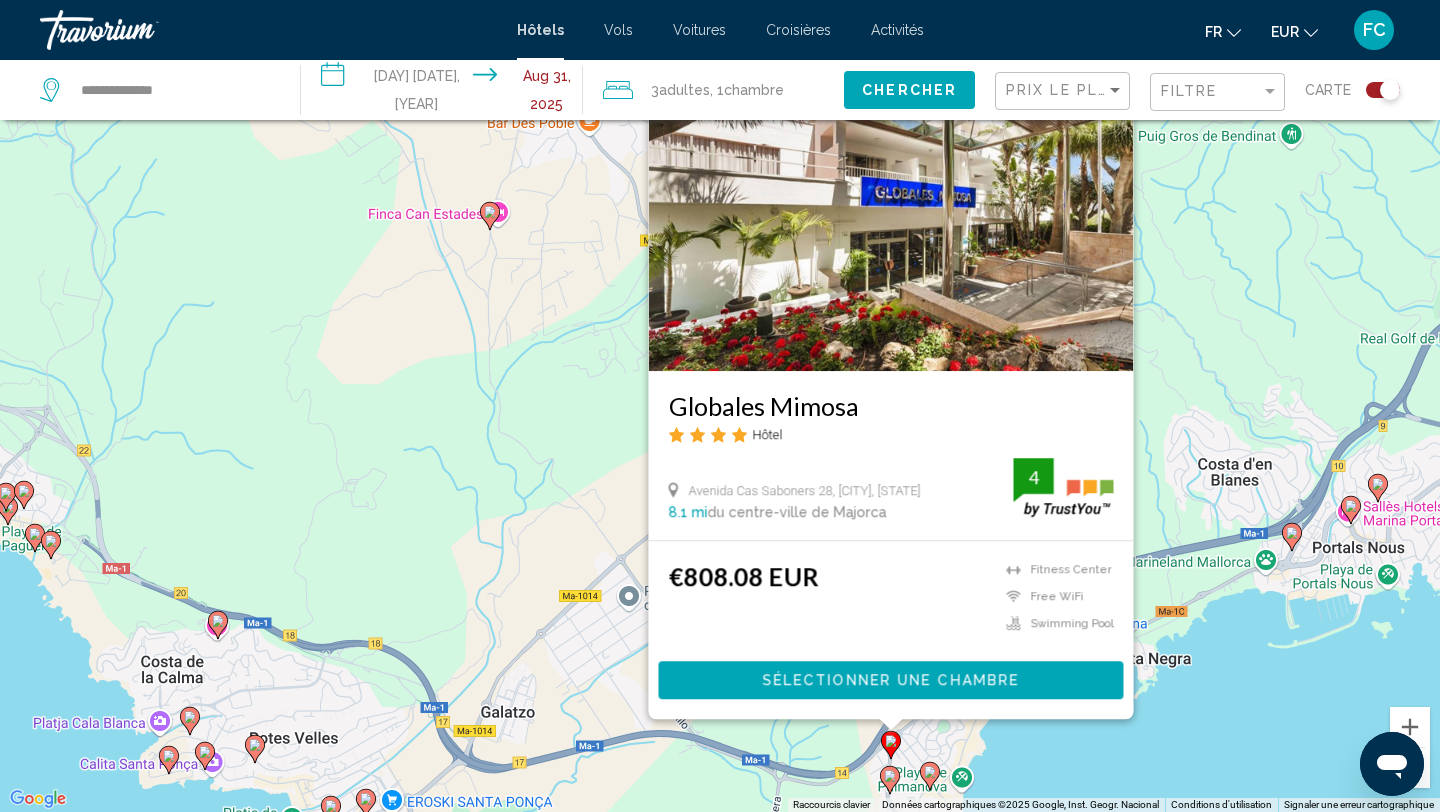 click on "Pour activer le glissement avec le clavier, appuyez sur Alt+Entrée. Une fois ce mode activé, utilisez les touches fléchées pour déplacer le repère. Pour valider le déplacement, appuyez sur Entrée. Pour annuler, appuyez sur Échap.  Globales Mimosa
Hôtel
Avenida Cas Saboners 28, [CITY] [DISTANCE]  du centre-ville de Majorca de l'hôtel 4 €808.08 EUR
Fitness Center
Free WiFi
Swimming Pool  4 Sélectionner une chambre" at bounding box center [720, 406] 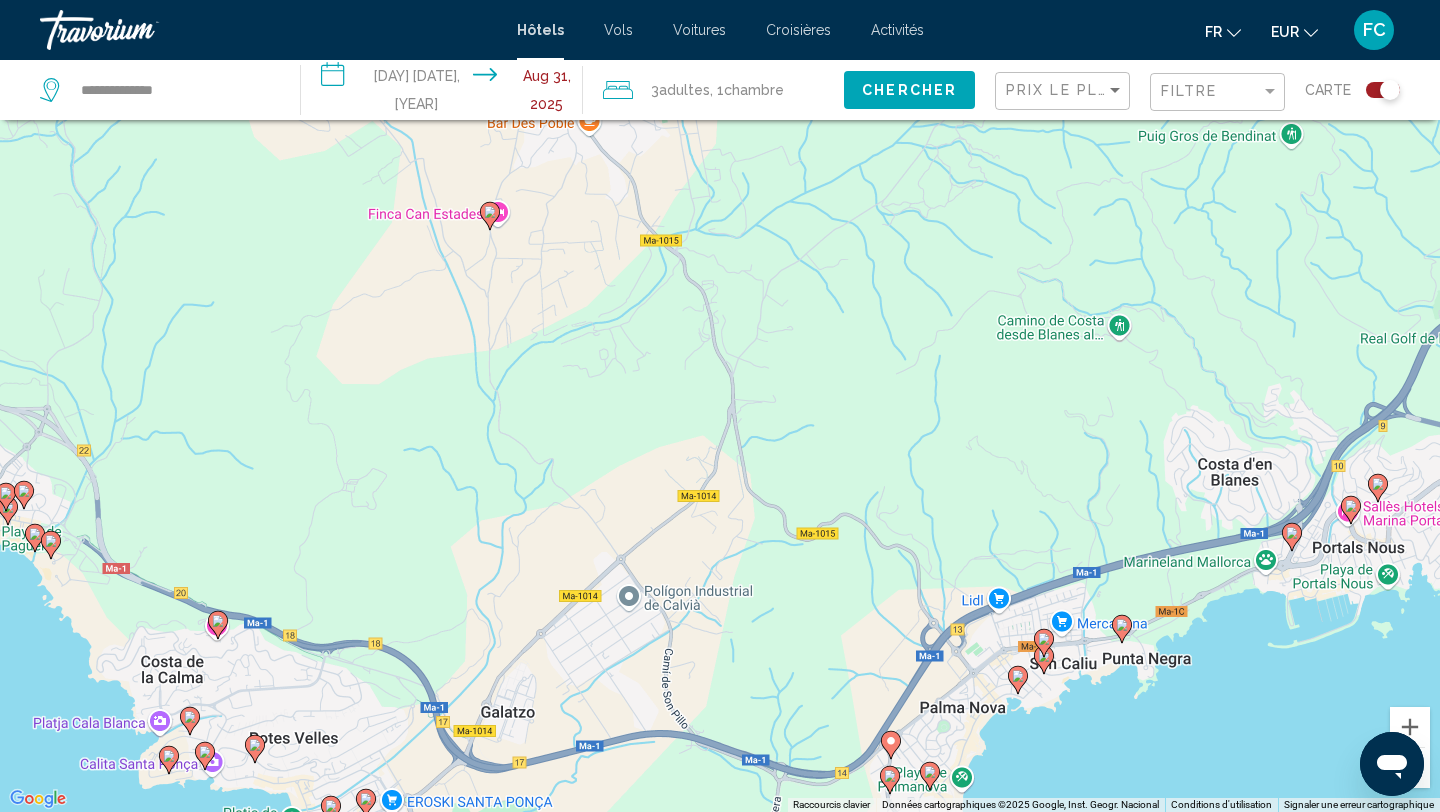 click at bounding box center [1018, 680] 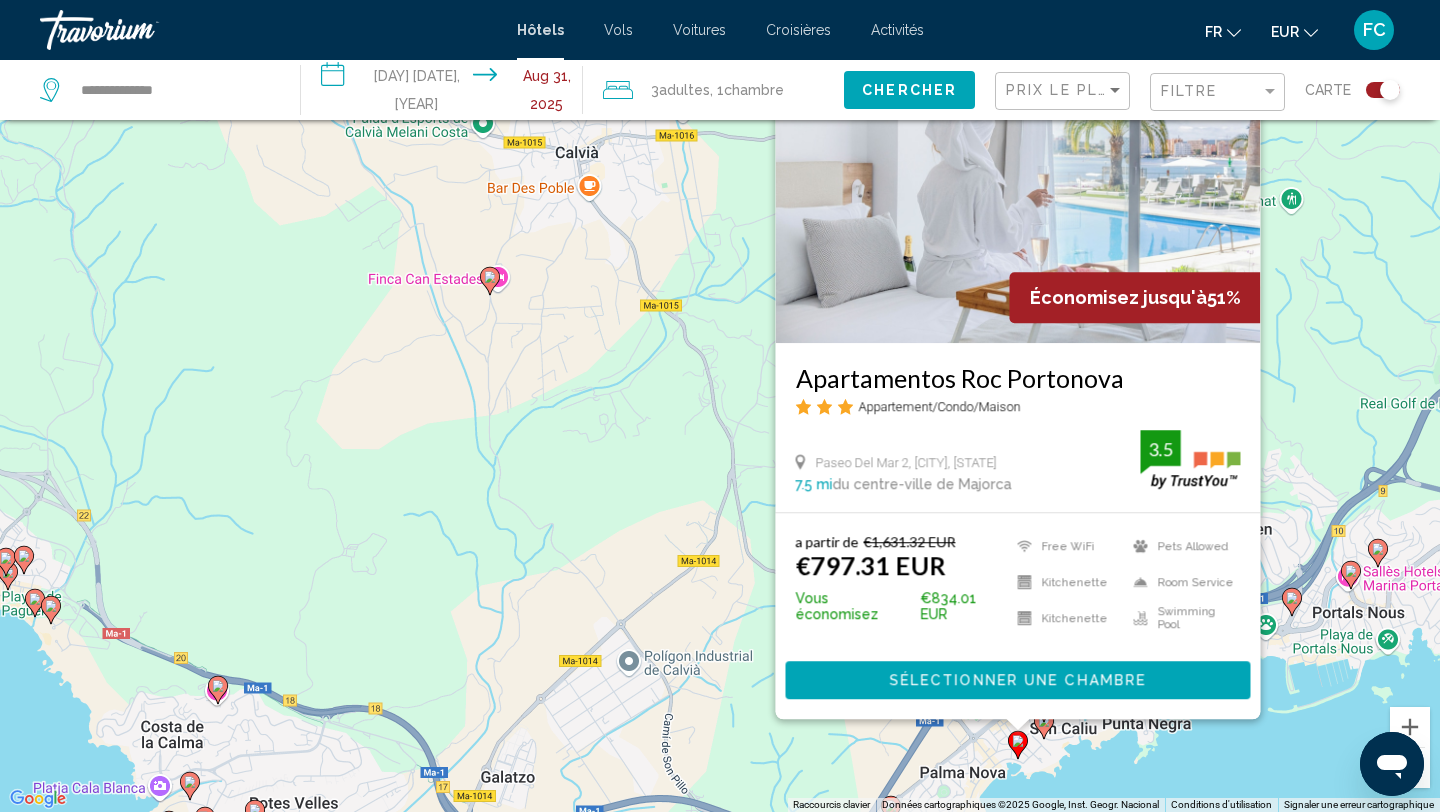click on "Pour activer le glissement avec le clavier, appuyez sur Alt+Entrée. Une fois ce mode activé, utilisez les touches fléchées pour déplacer le repère. Pour valider le déplacement, appuyez sur Entrée. Pour annuler, appuyez sur Échap. Économisez jusqu'à  51%   [APARTMENT_NAME]
Appartement/Condo/Maison
[STREET] [NUMBER], [CITY] [DISTANCE] mi  du centre-ville de Majorca de l'hôtel 3.5 a partir de [PRICE] EUR [PRICE] EUR  Vous économisez  [PRICE] EUR
Free WiFi
Kitchenette
Kitchenette
Pets Allowed
Room Service
3.5" at bounding box center [720, 406] 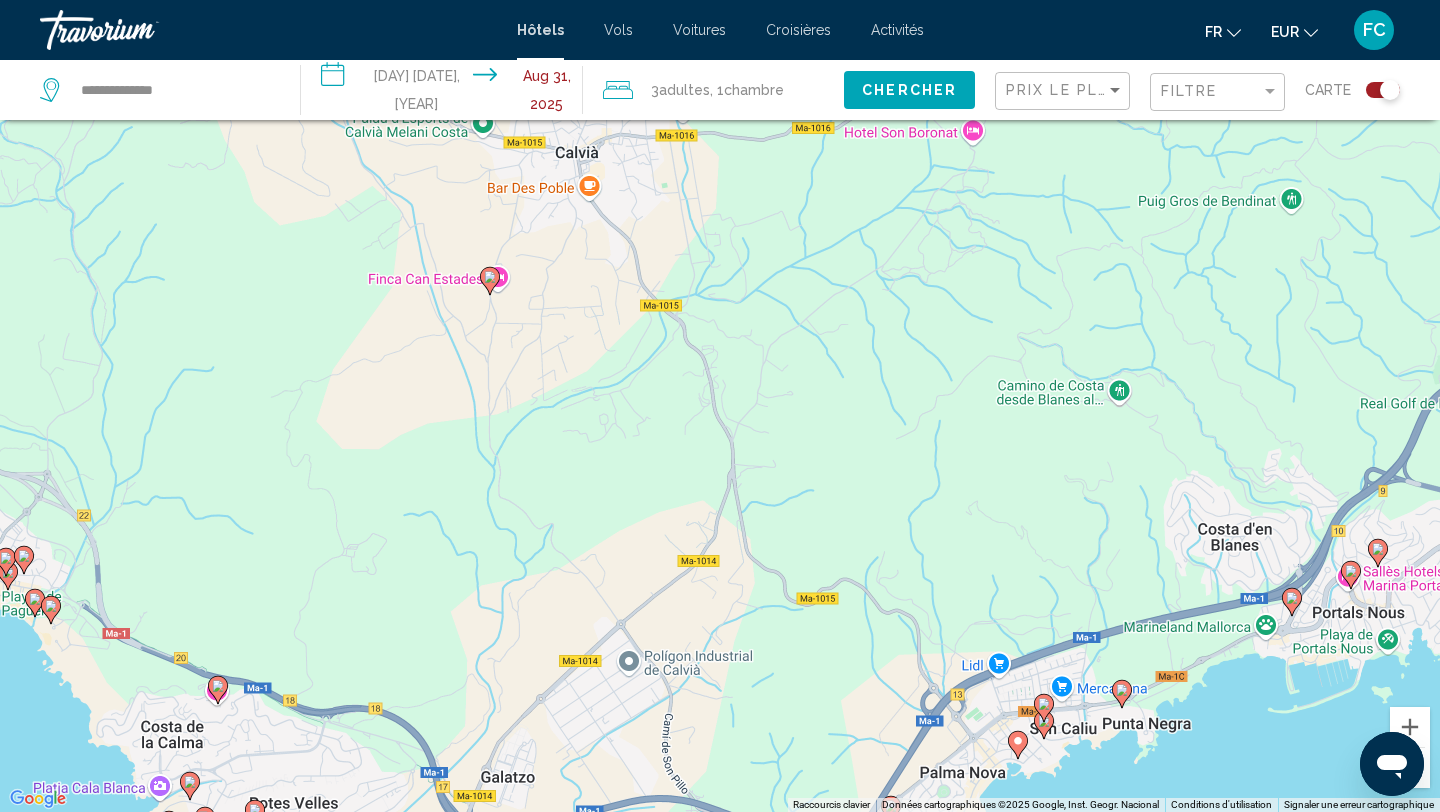 click at bounding box center (1044, 725) 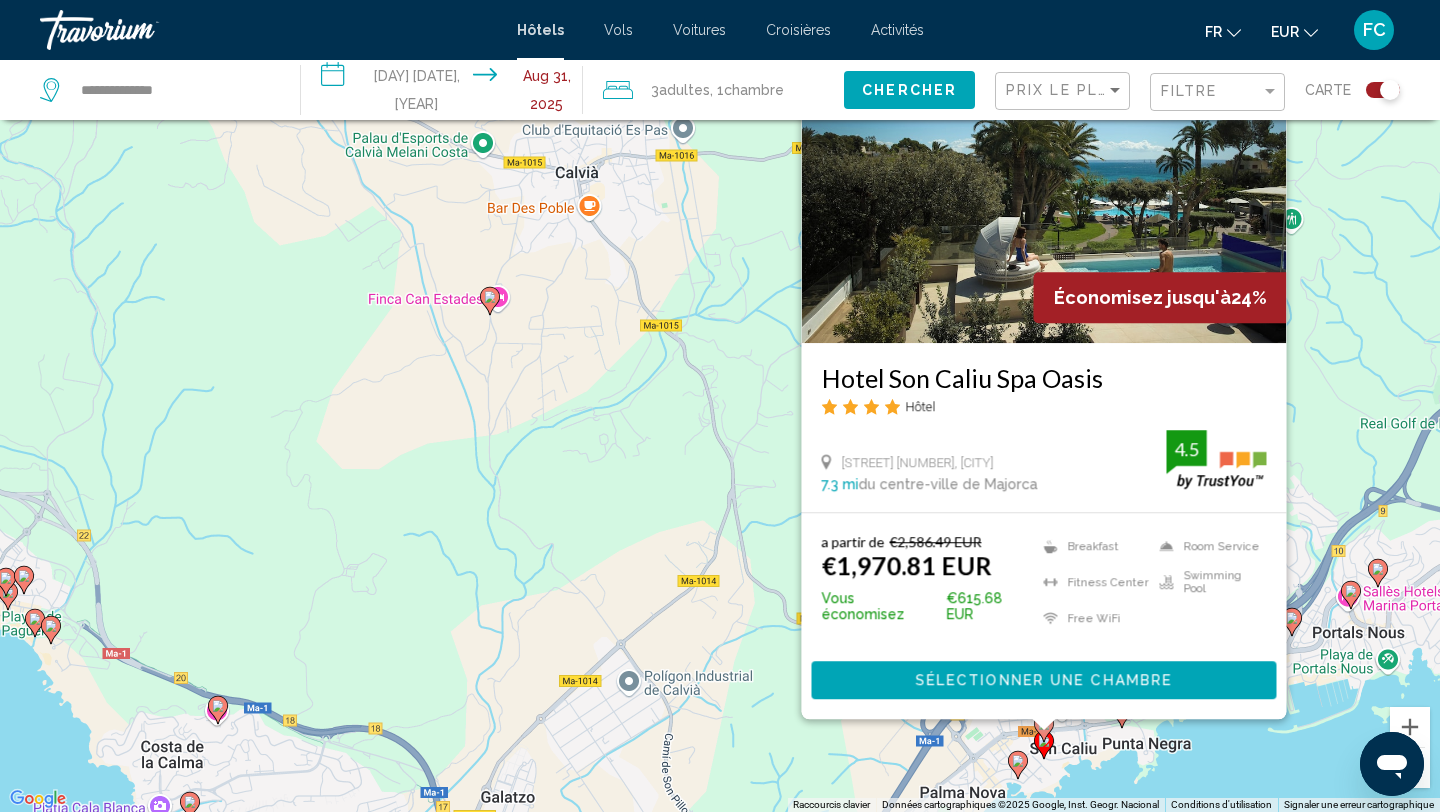 click on "Pour activer le glissement avec le clavier, appuyez sur Alt+Entrée. Une fois ce mode activé, utilisez les touches fléchées pour déplacer le repère. Pour valider le déplacement, appuyez sur Entrée. Pour annuler, appuyez sur Échap. Économisez jusqu'à  24%   Hotel Son Caliu Spa Oasis
Hôtel
Avenida Son Caliu 8, [CITY], [STATE] 7.3 mi  du centre-ville de [CITY] de l'hôtel 4.5 a partir de €2,586.49 EUR €1,970.81 EUR  Vous économisez  €615.68 EUR
Breakfast
Fitness Center
Free WiFi
Room Service
Swimming Pool  4.5 Sélectionner une chambre" at bounding box center (720, 406) 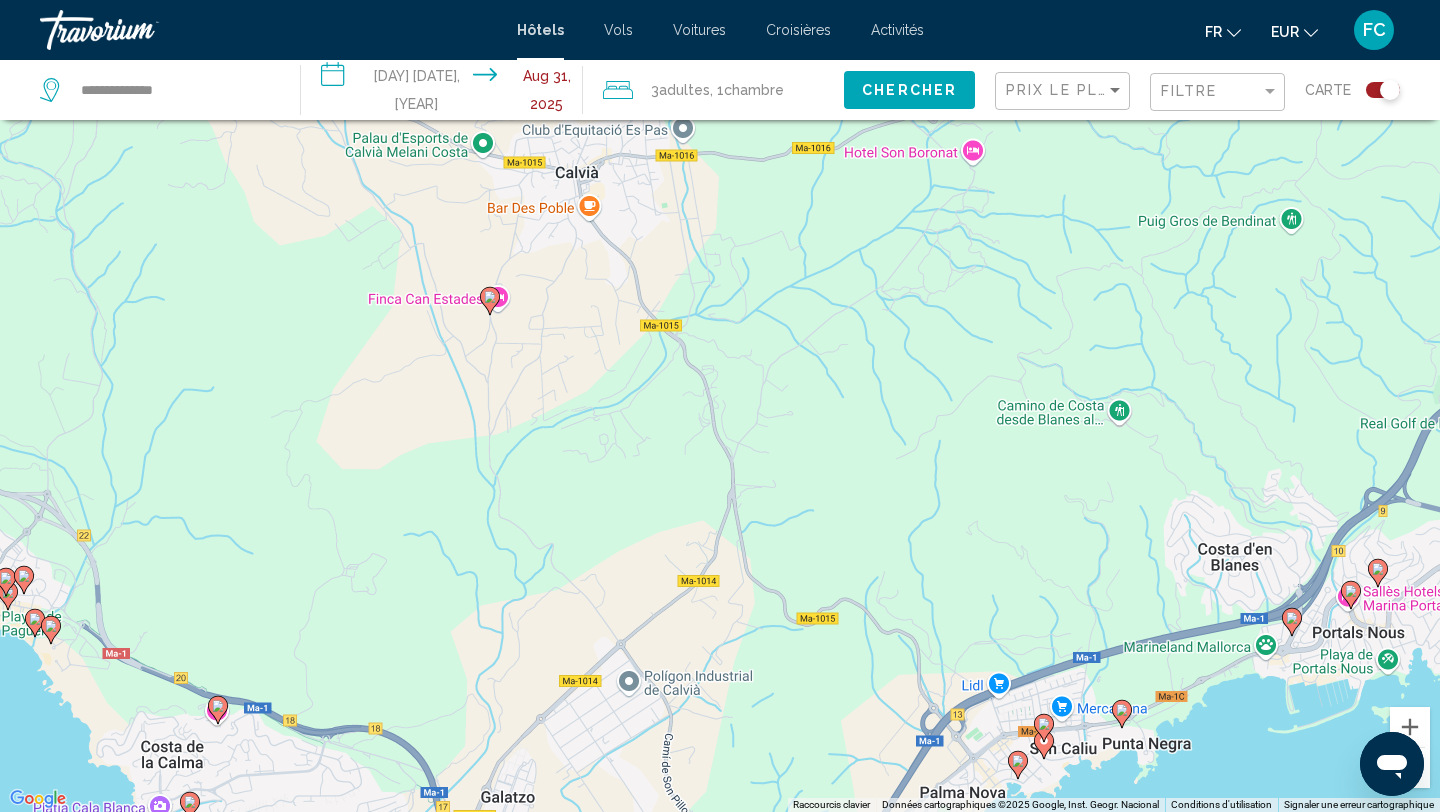 click 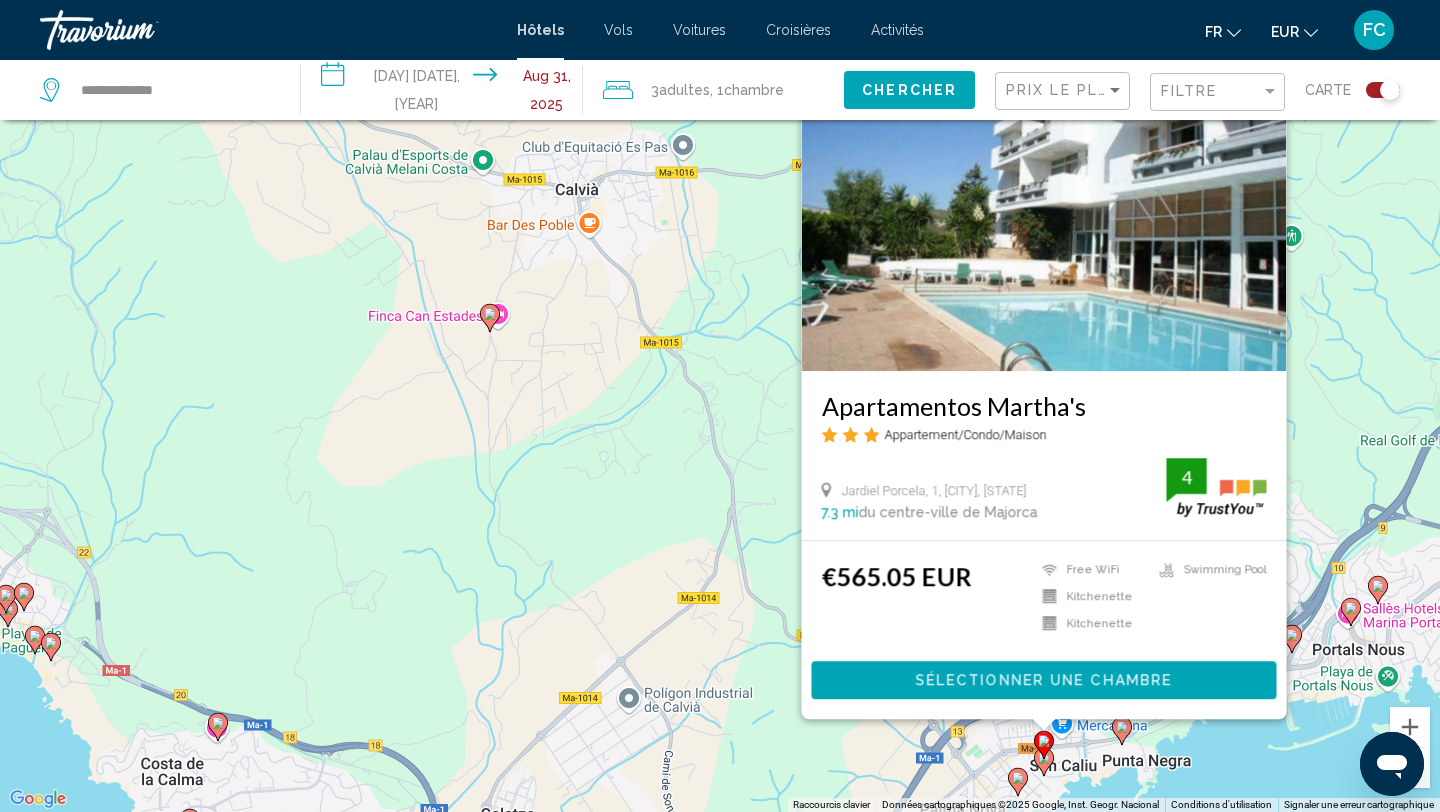 click on "Pour activer le glissement avec le clavier, appuyez sur Alt+Entrée. Une fois ce mode activé, utilisez les touches fléchées pour déplacer le repère. Pour valider le déplacement, appuyez sur Entrée. Pour annuler, appuyez sur Échap.  Apartamentos Martha's
Appartement/Condo/Maison
Jardiel Porcela, 1, [CITY], [STATE] 7.3 mi  du centre-ville de [CITY] de l'hôtel 4 €565.05 EUR
Free WiFi
Kitchenette
Kitchenette
Swimming Pool  4 Sélectionner une chambre" at bounding box center (720, 406) 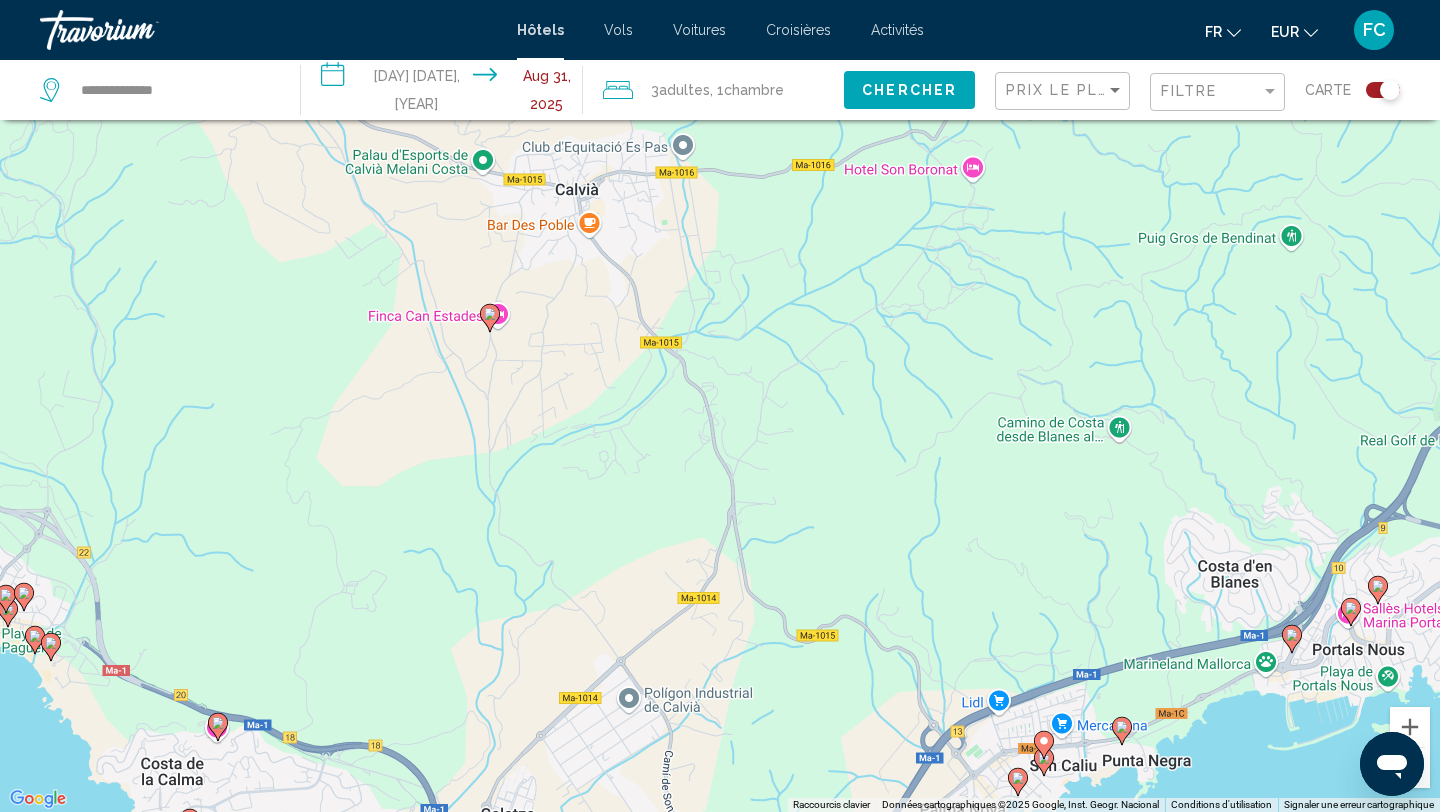 click 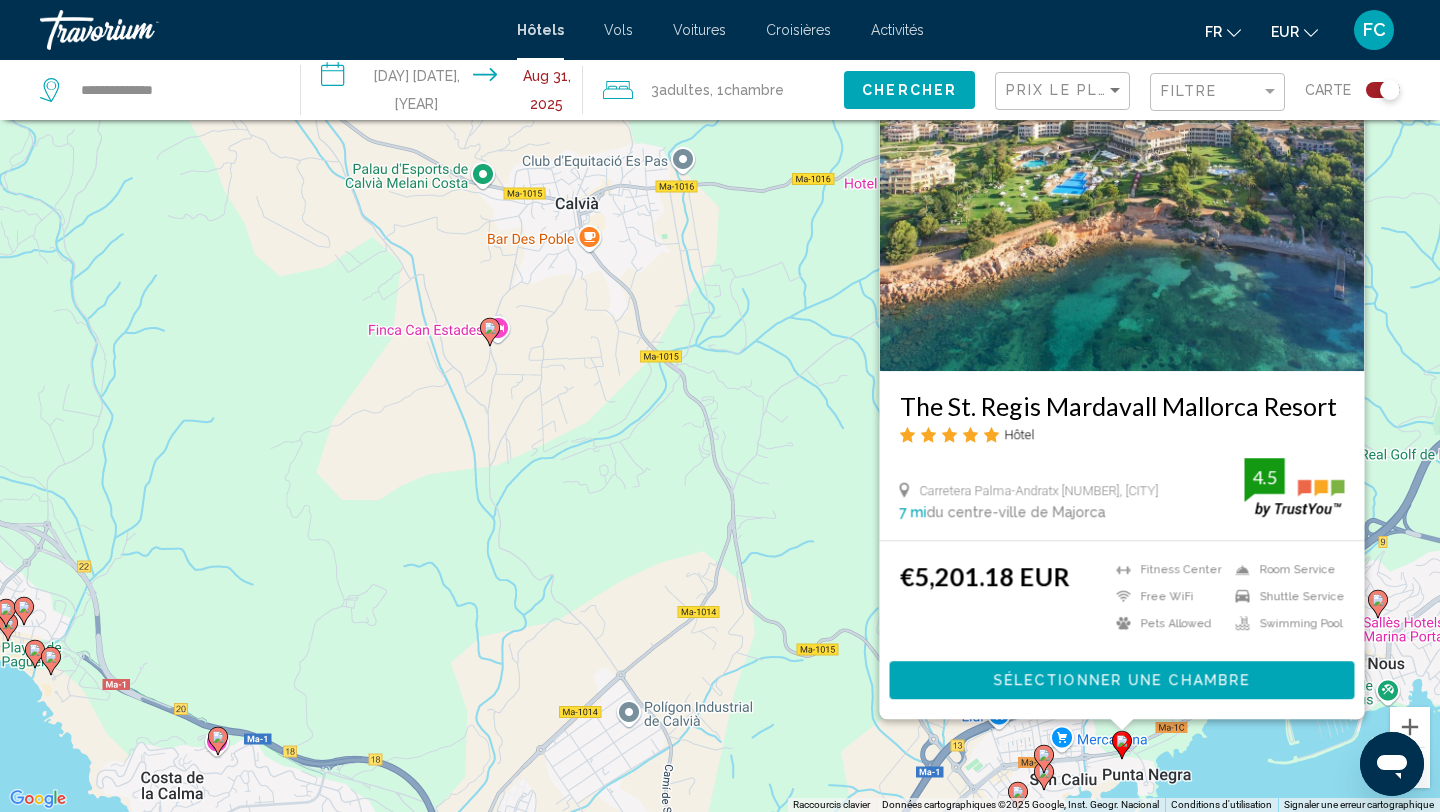 click 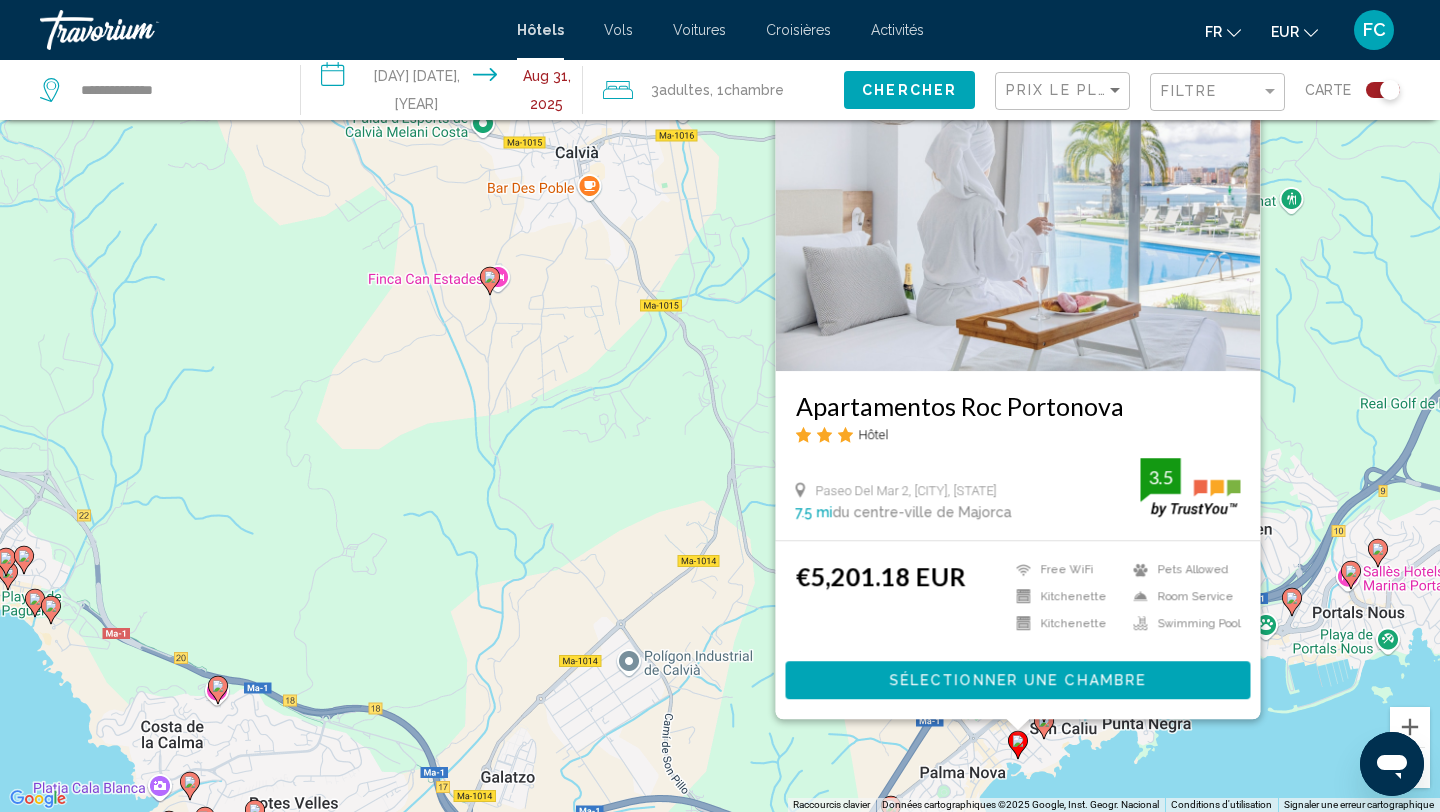 click at bounding box center [1044, 725] 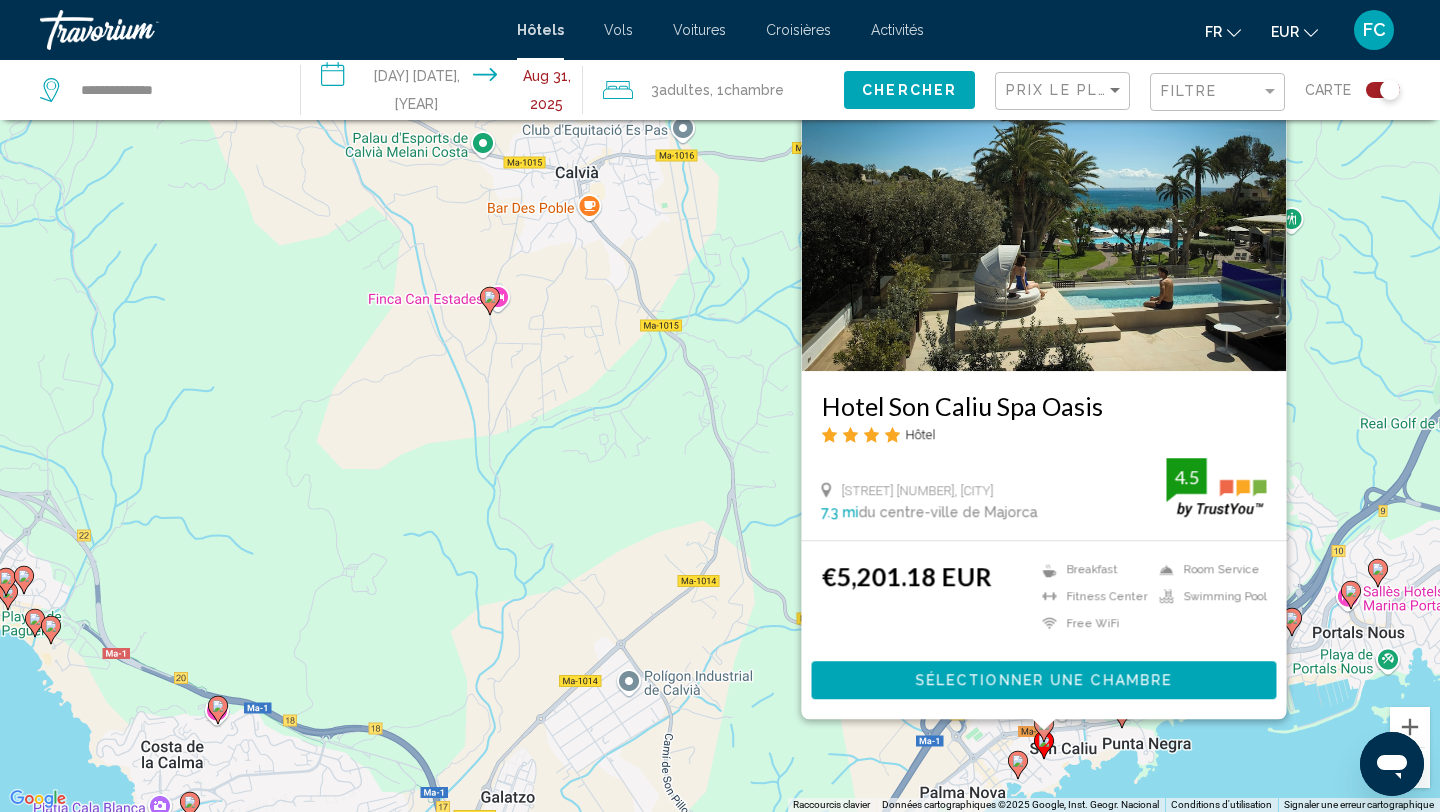 click 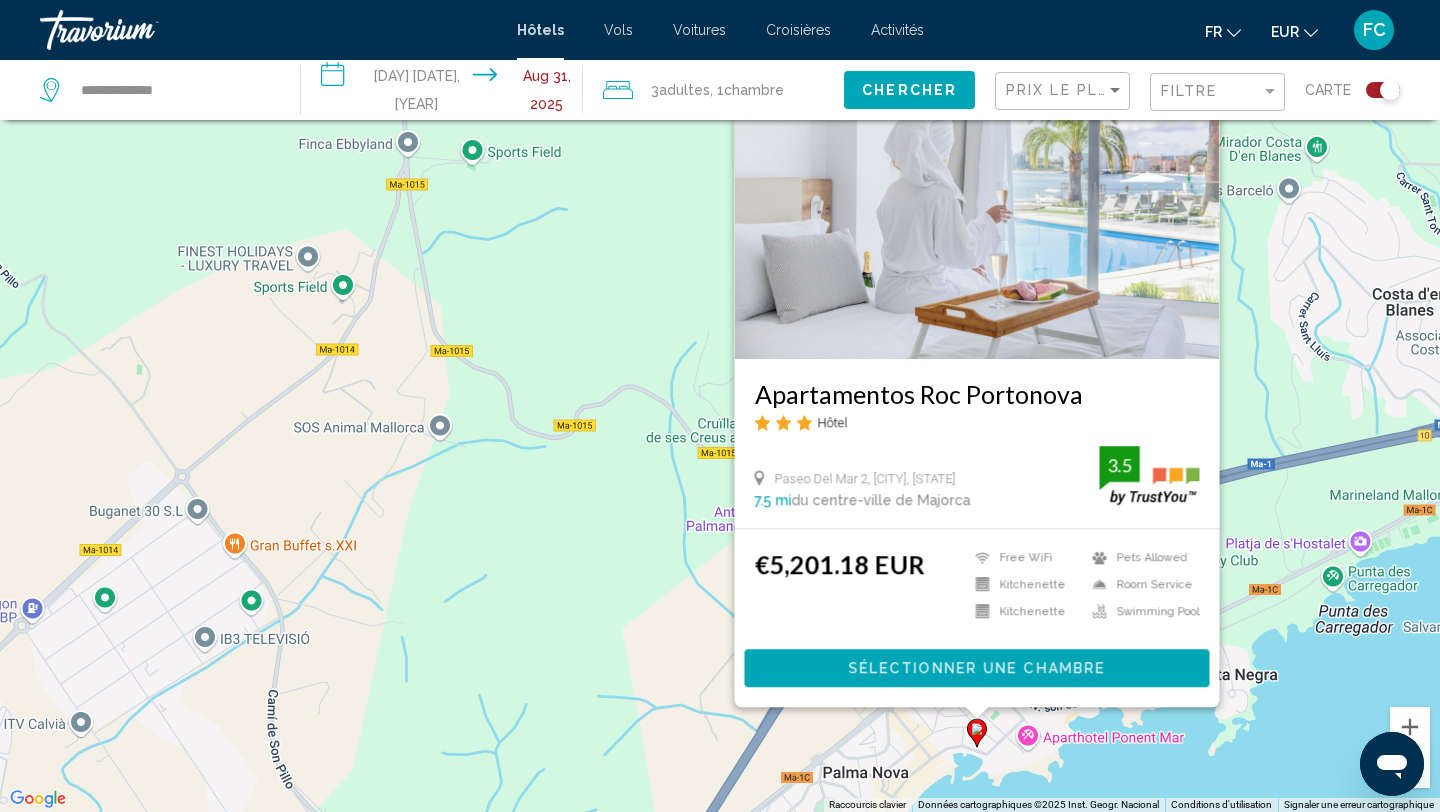 click on "Pour activer le glissement avec le clavier, appuyez sur Alt+Entrée. Une fois ce mode activé, utilisez les touches fléchées pour déplacer le repère. Pour valider le déplacement, appuyez sur Entrée. Pour annuler, appuyez sur Échap.  [APARTMENT_NAME]
Hôtel
[STREET] [NUMBER], [CITY] [DISTANCE] mi  du centre-ville de Majorca de l'hôtel 3.5 [PRICE] EUR
Free WiFi
Kitchenette
Kitchenette
Pets Allowed
Room Service
Swimming Pool  3.5 Sélectionner une chambre" at bounding box center [720, 406] 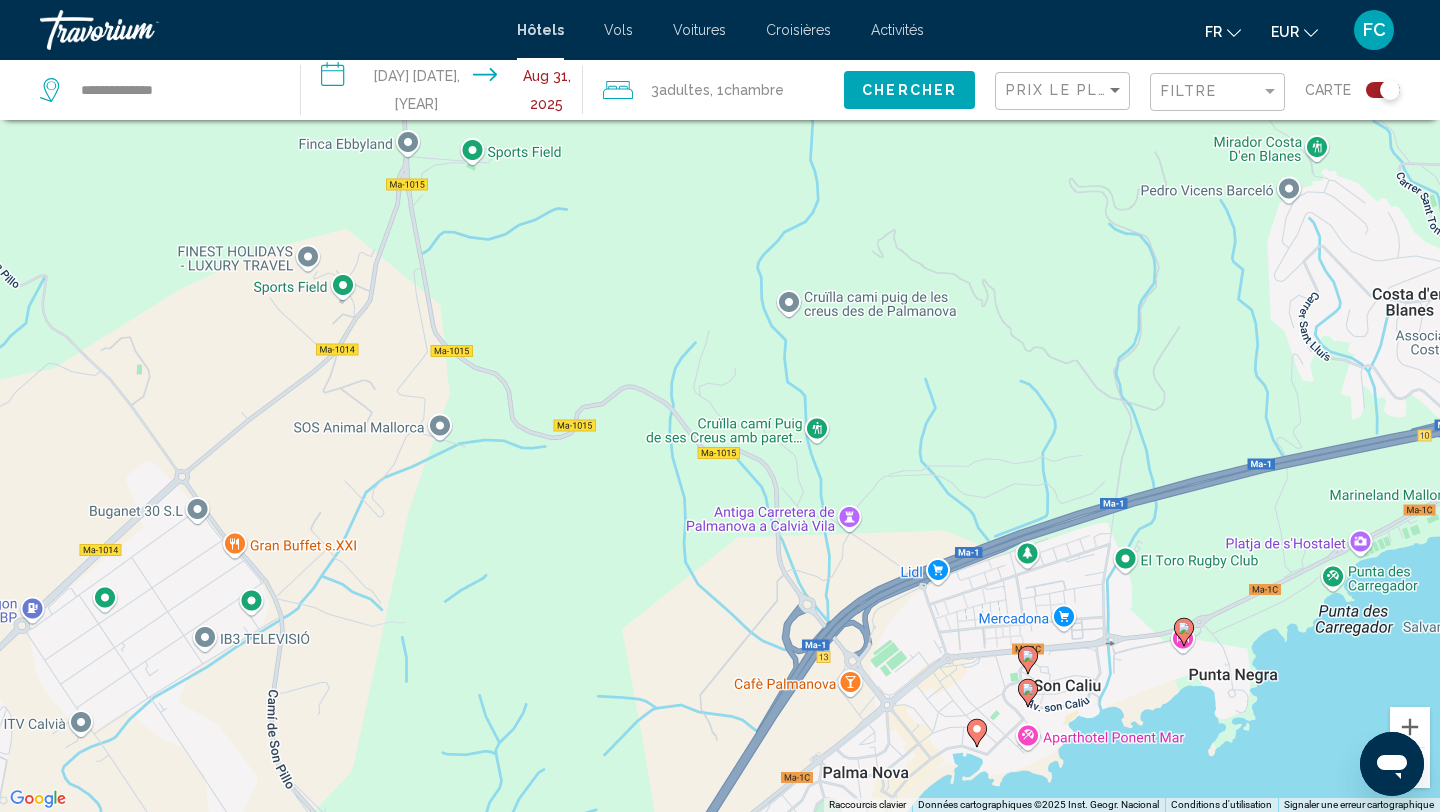 click 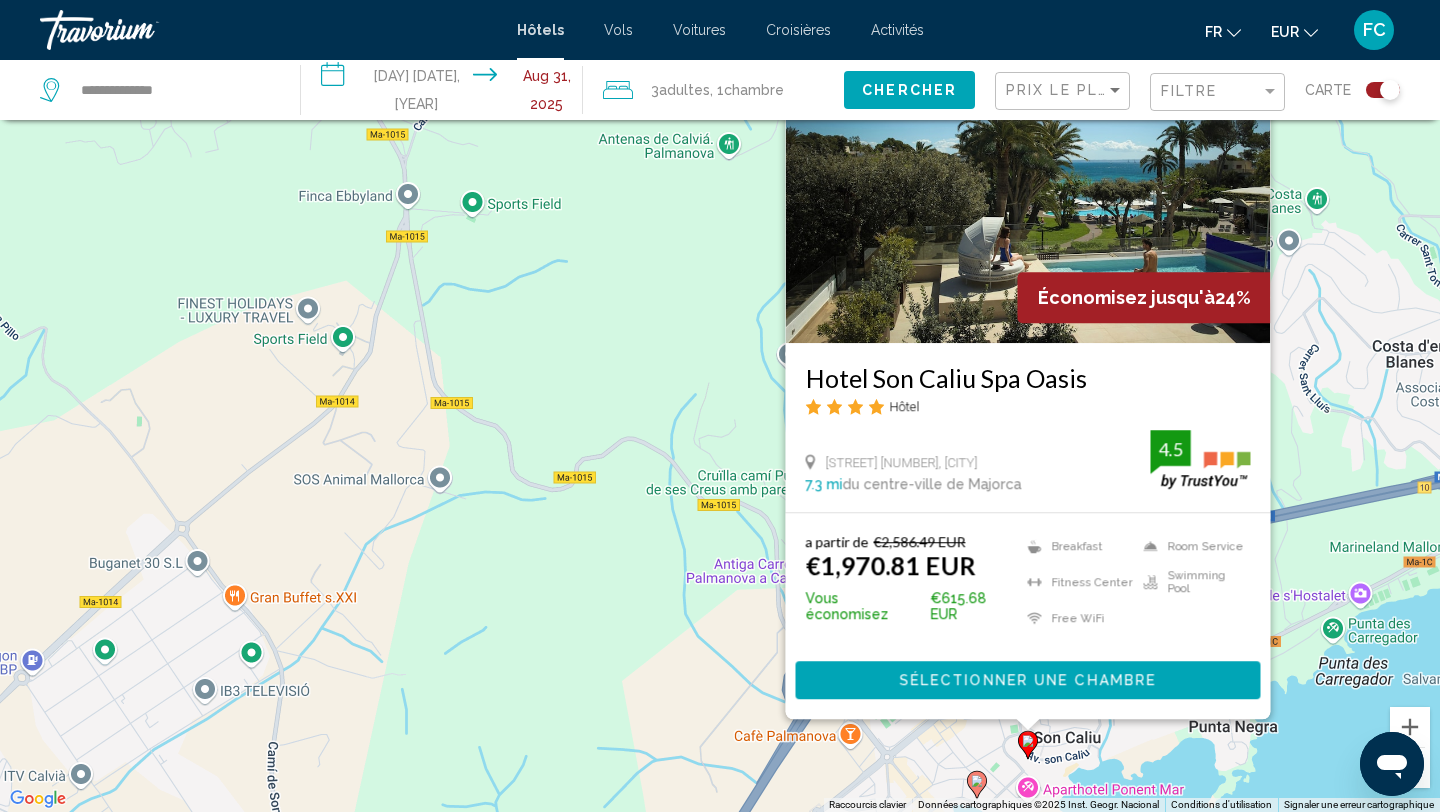 click on "Pour activer le glissement avec le clavier, appuyez sur Alt+Entrée. Une fois ce mode activé, utilisez les touches fléchées pour déplacer le repère. Pour valider le déplacement, appuyez sur Entrée. Pour annuler, appuyez sur Échap. Économisez jusqu'à  24%   Hotel Son Caliu Spa Oasis
Hôtel
Avenida Son Caliu 8, [CITY], [STATE] 7.3 mi  du centre-ville de [CITY] de l'hôtel 4.5 a partir de €2,586.49 EUR €1,970.81 EUR  Vous économisez  €615.68 EUR
Breakfast
Fitness Center
Free WiFi
Room Service
Swimming Pool  4.5 Sélectionner une chambre" at bounding box center [720, 406] 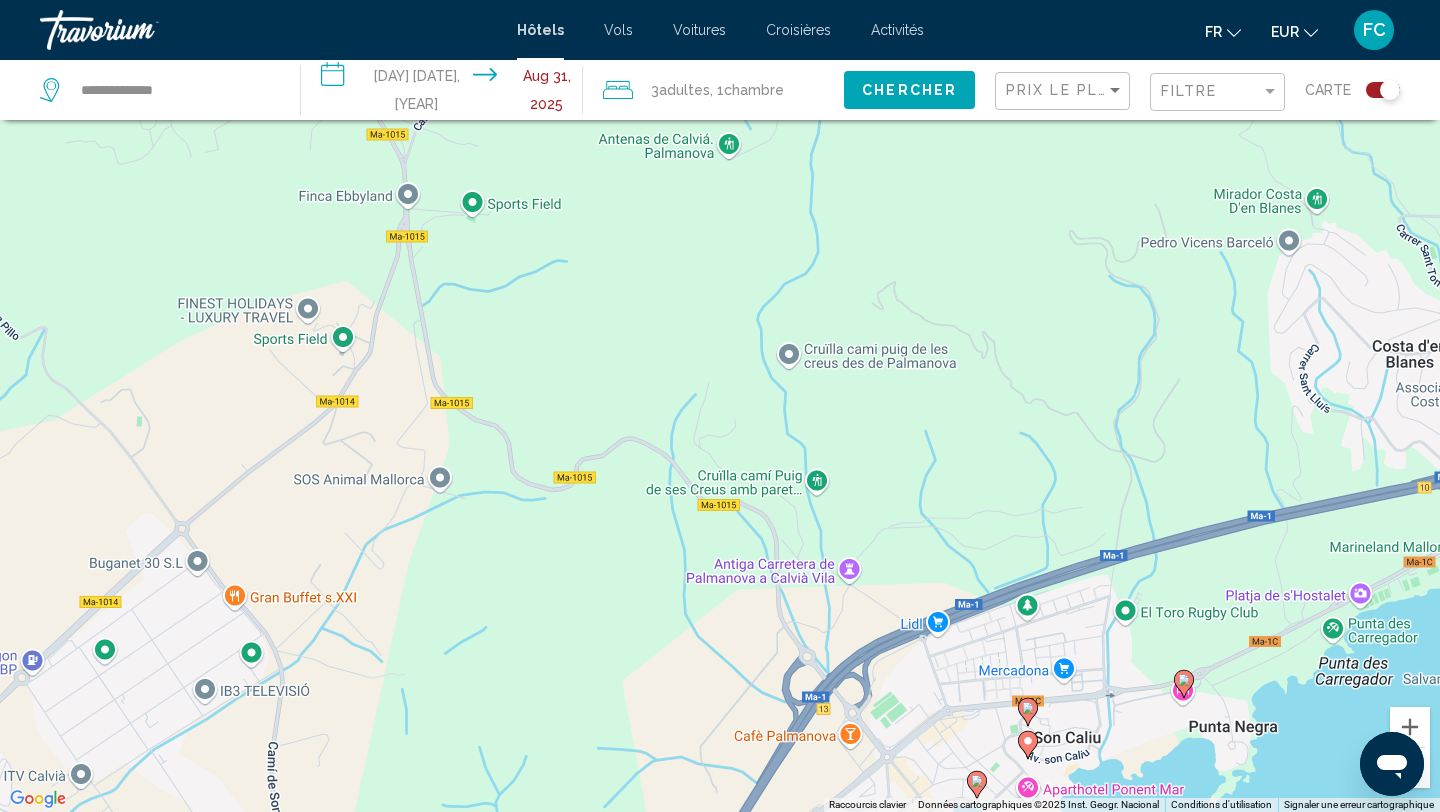 click at bounding box center [1028, 712] 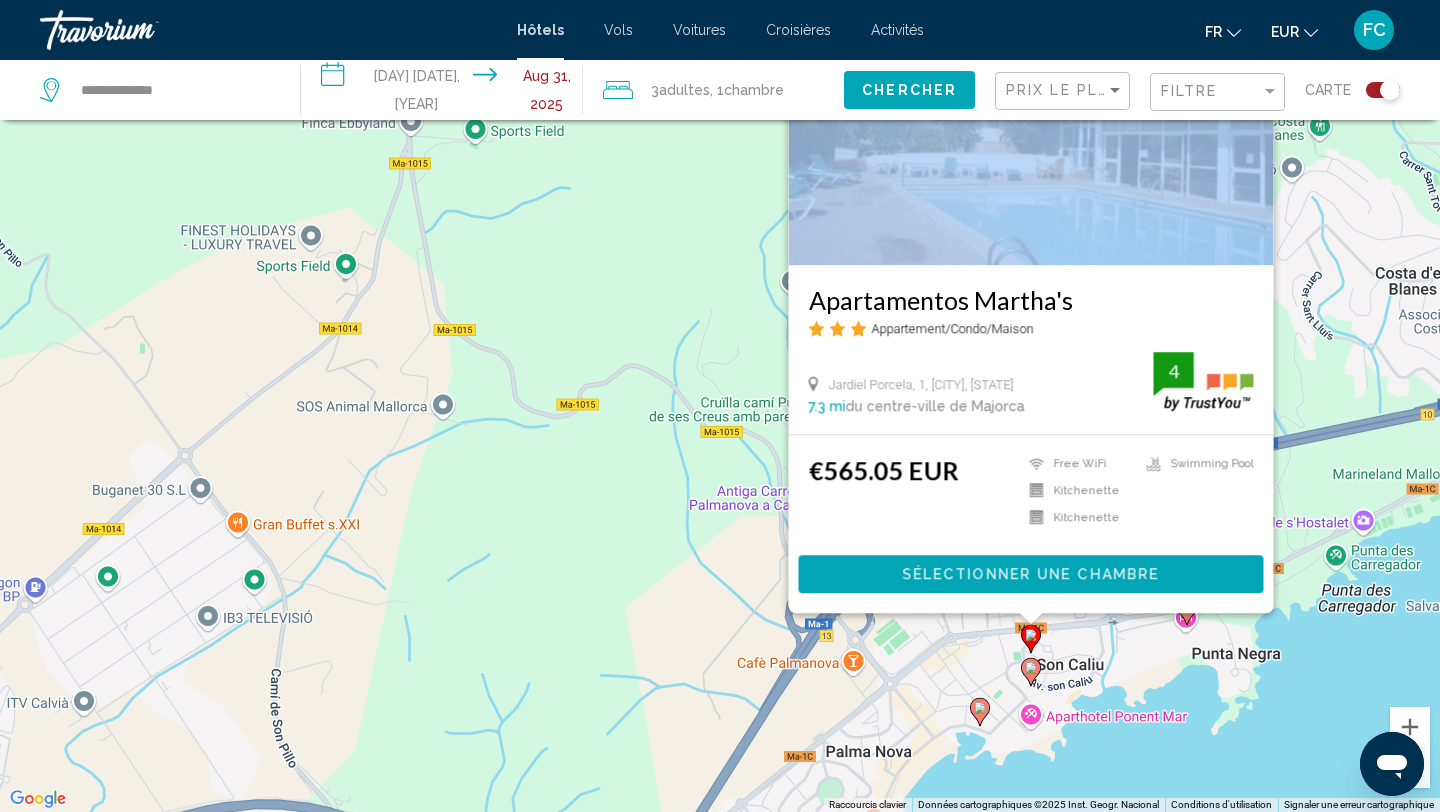 drag, startPoint x: 980, startPoint y: 789, endPoint x: 983, endPoint y: 680, distance: 109.041275 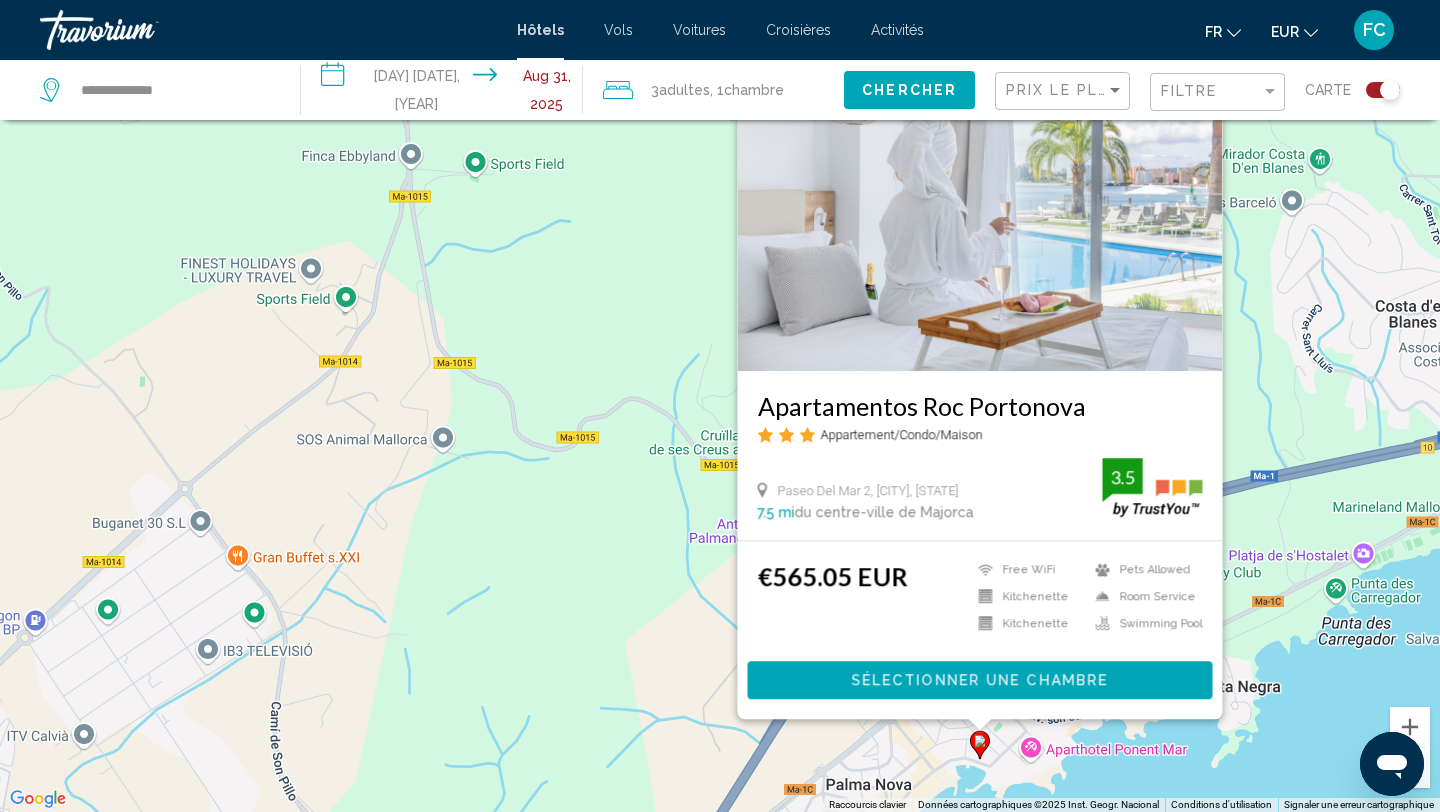 click on "Apartamentos Roc Portonova" at bounding box center [980, 406] 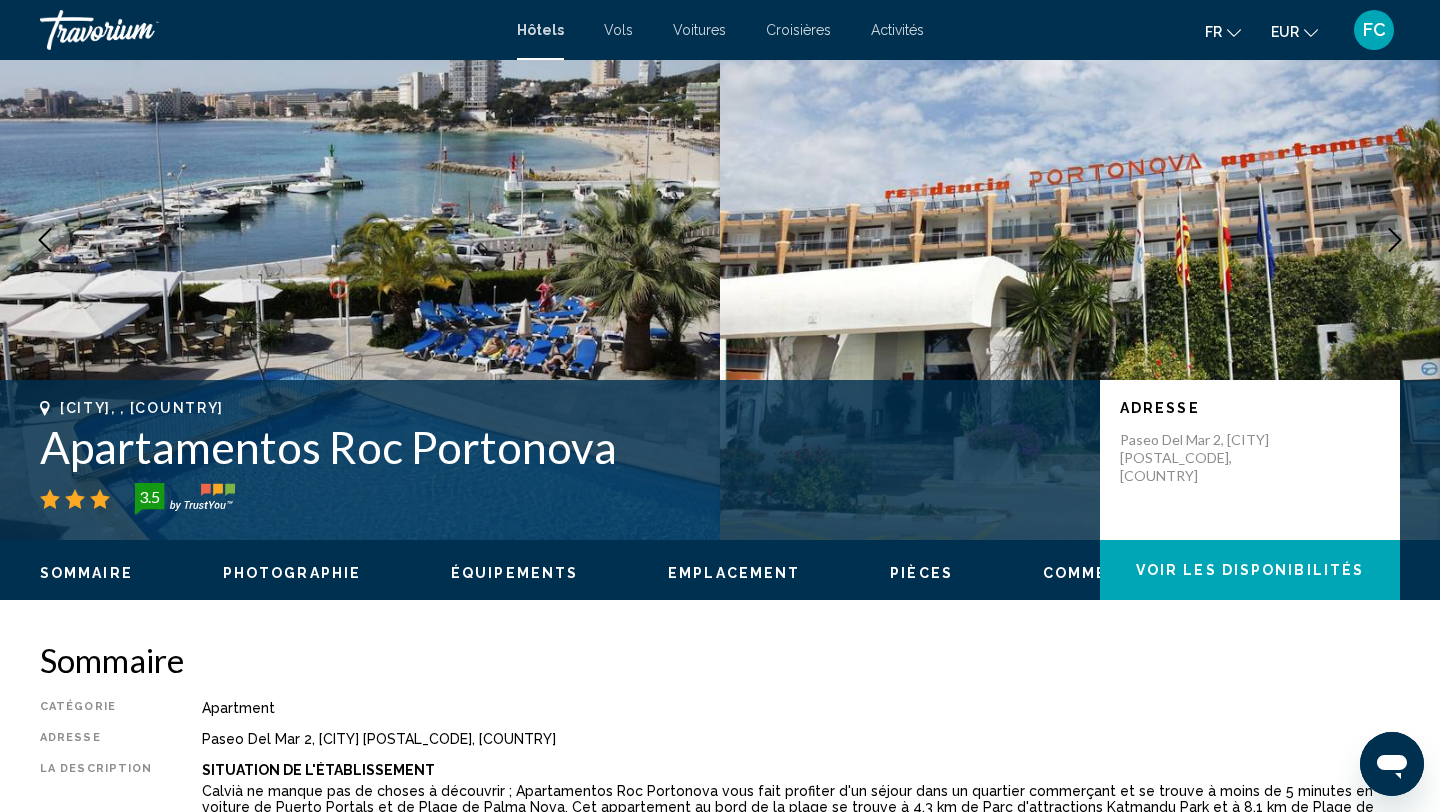 scroll, scrollTop: 0, scrollLeft: 0, axis: both 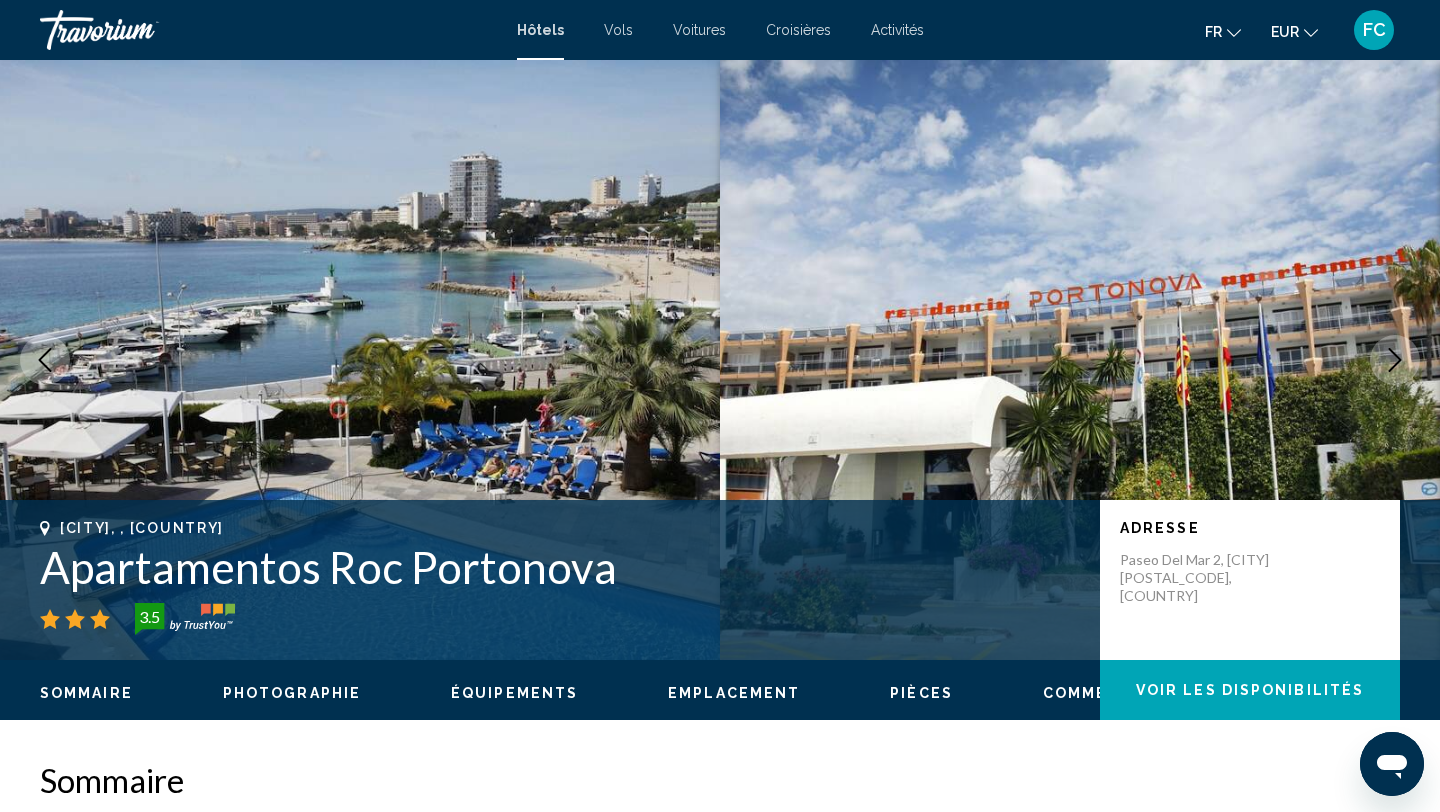 click 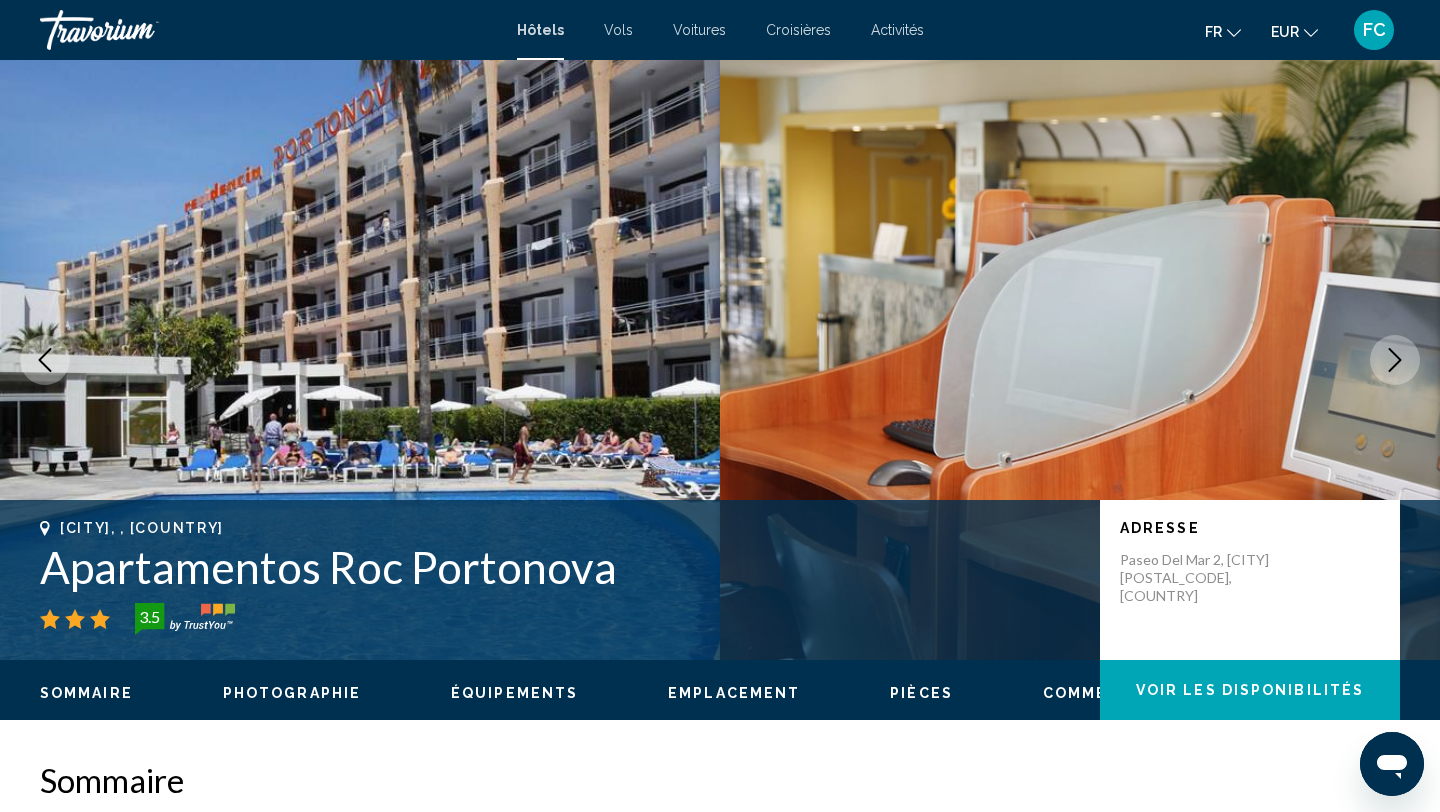 click 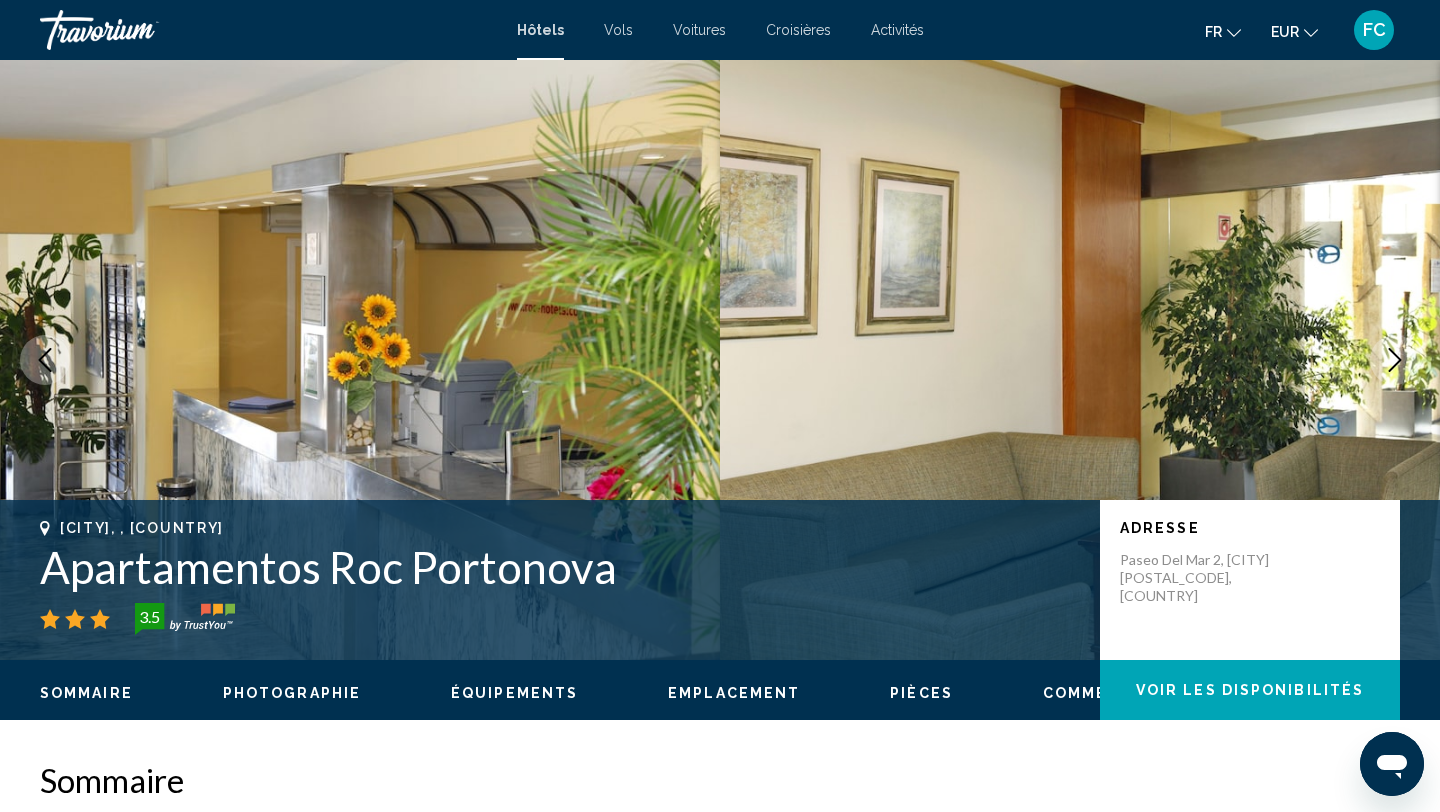 click 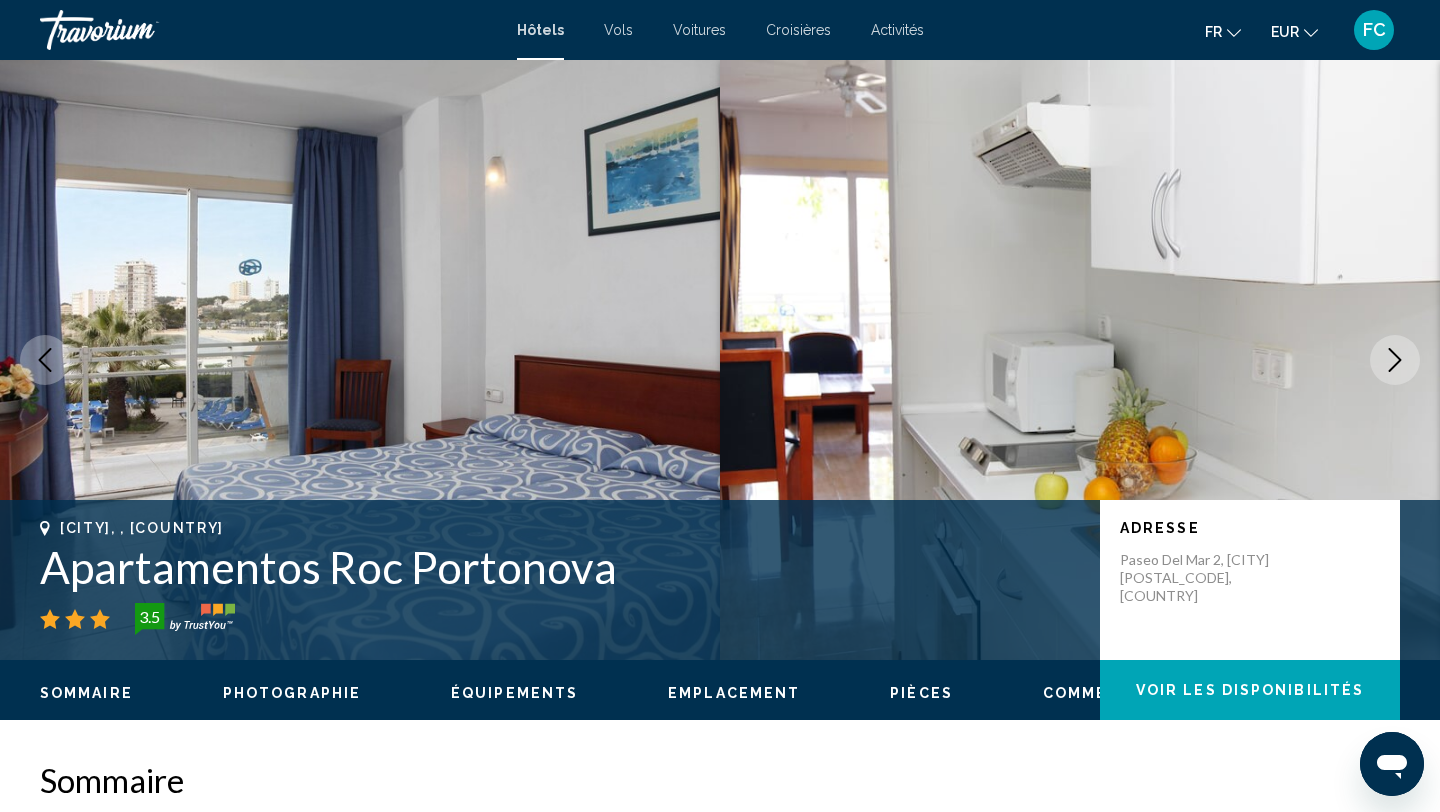 click 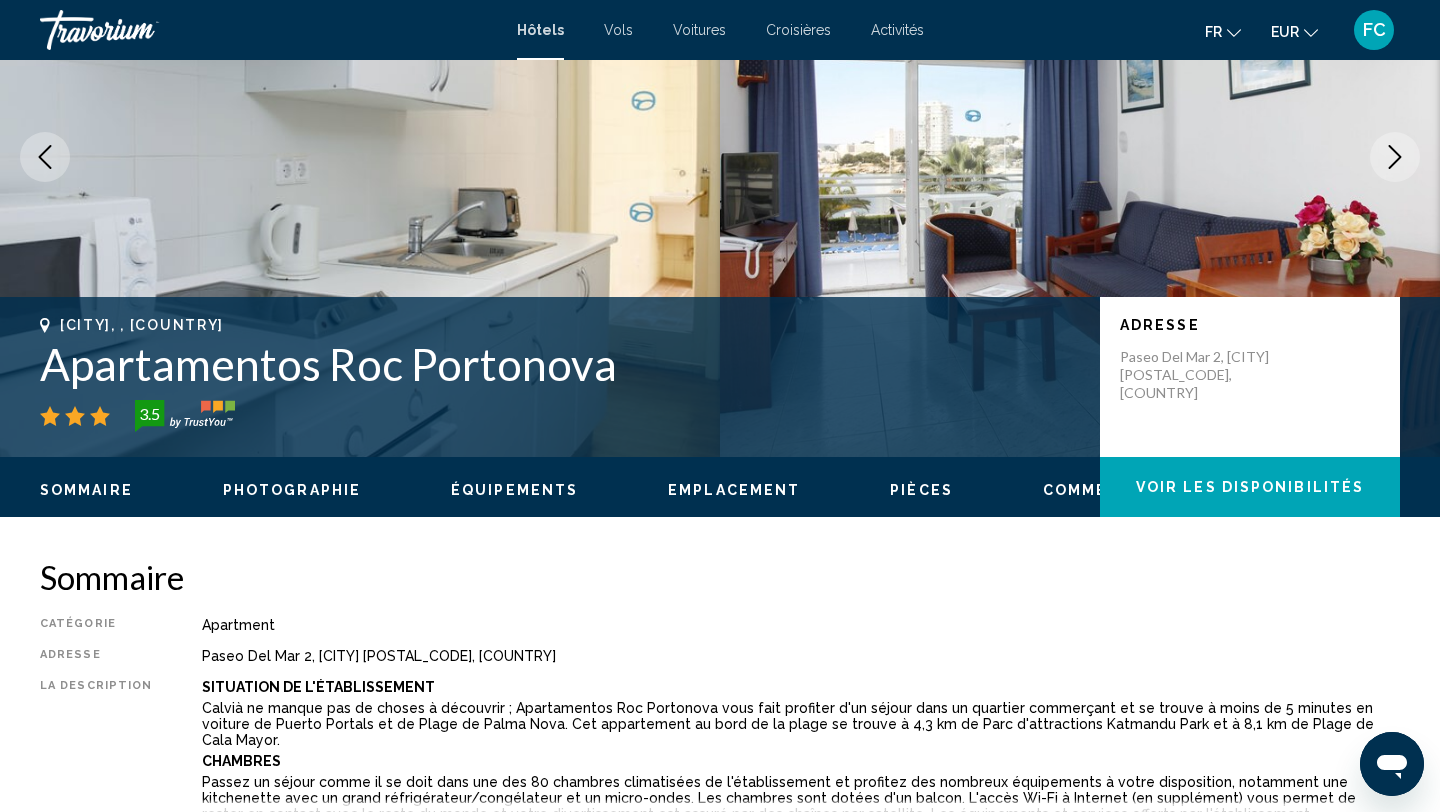 scroll, scrollTop: 0, scrollLeft: 0, axis: both 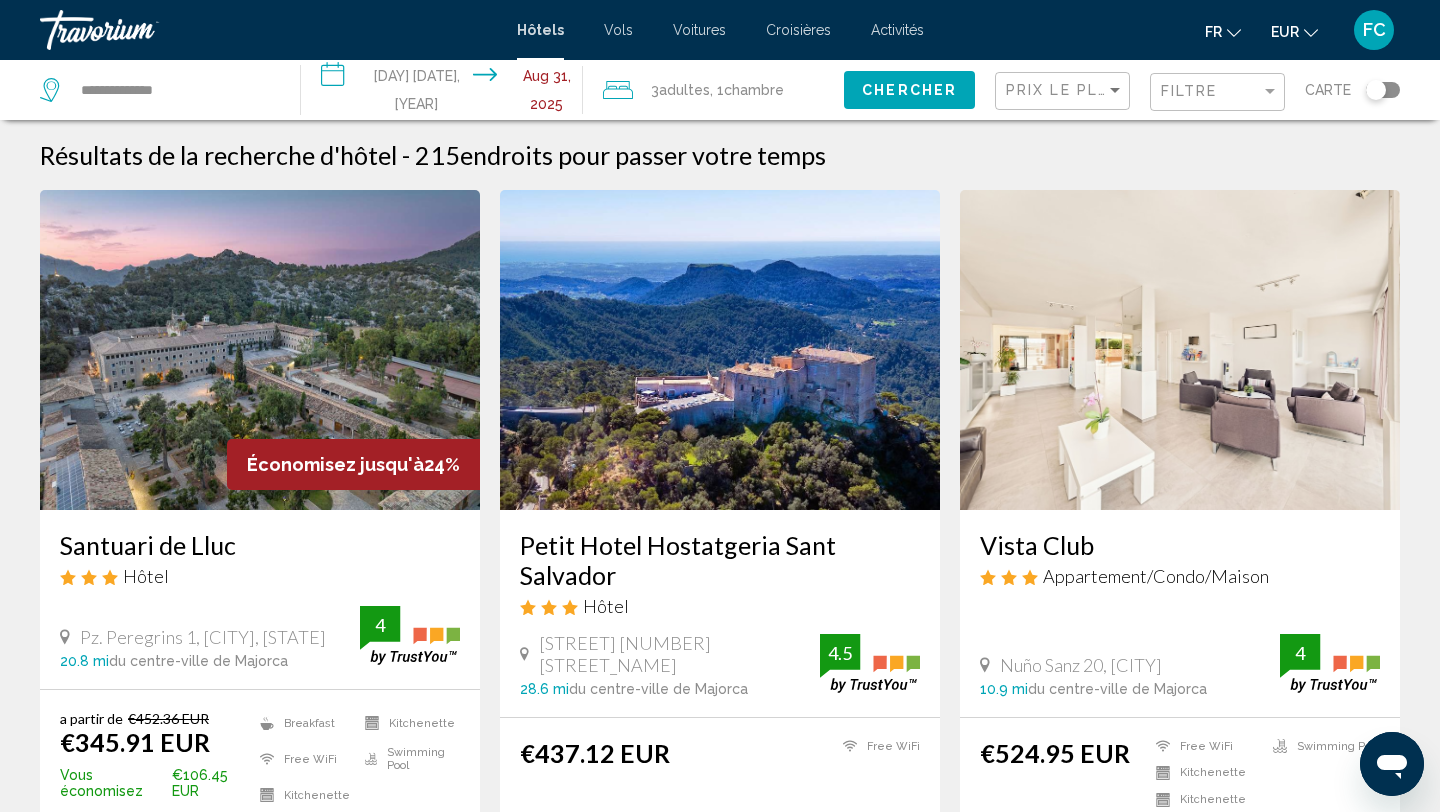 click on "Santuari de Lluc" at bounding box center (260, 545) 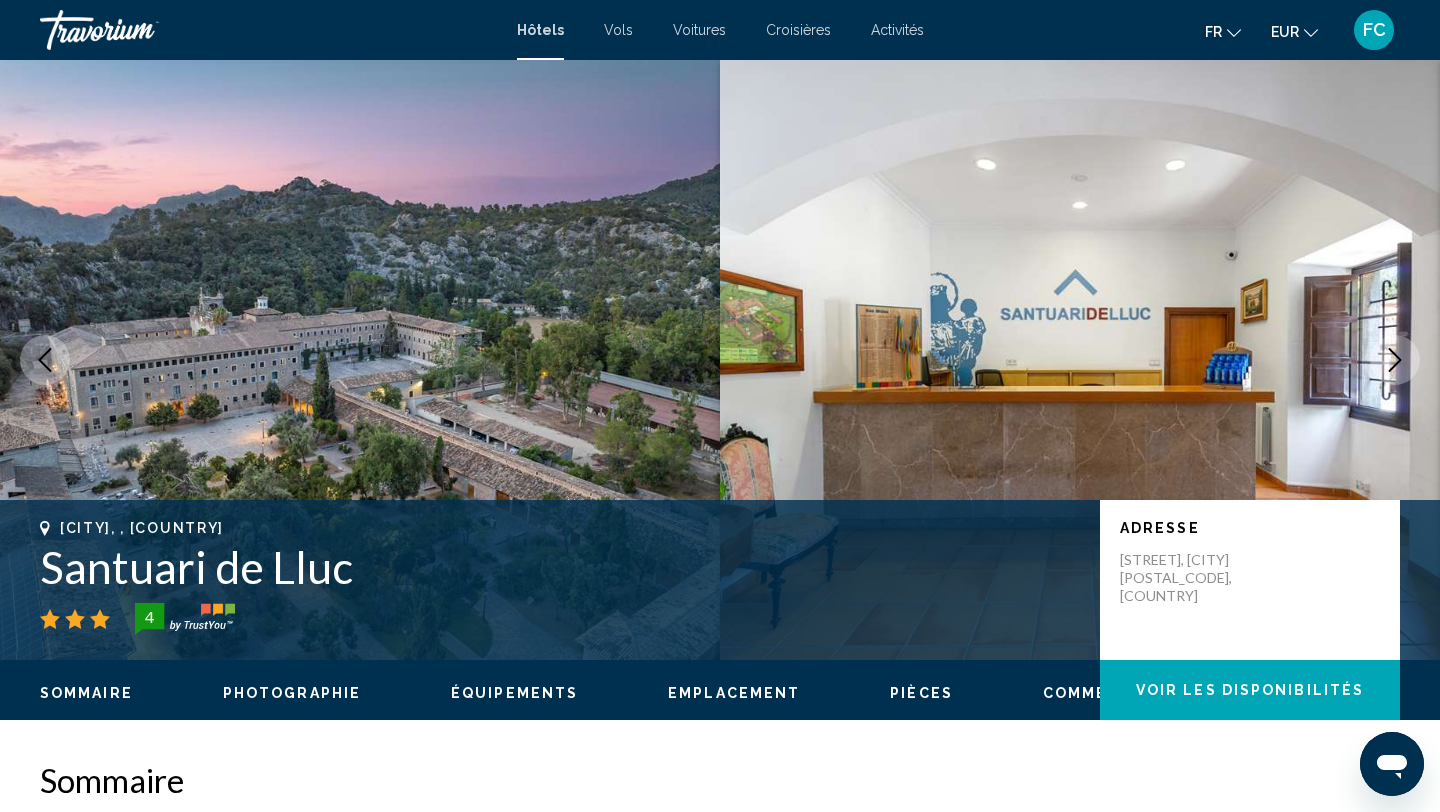 click 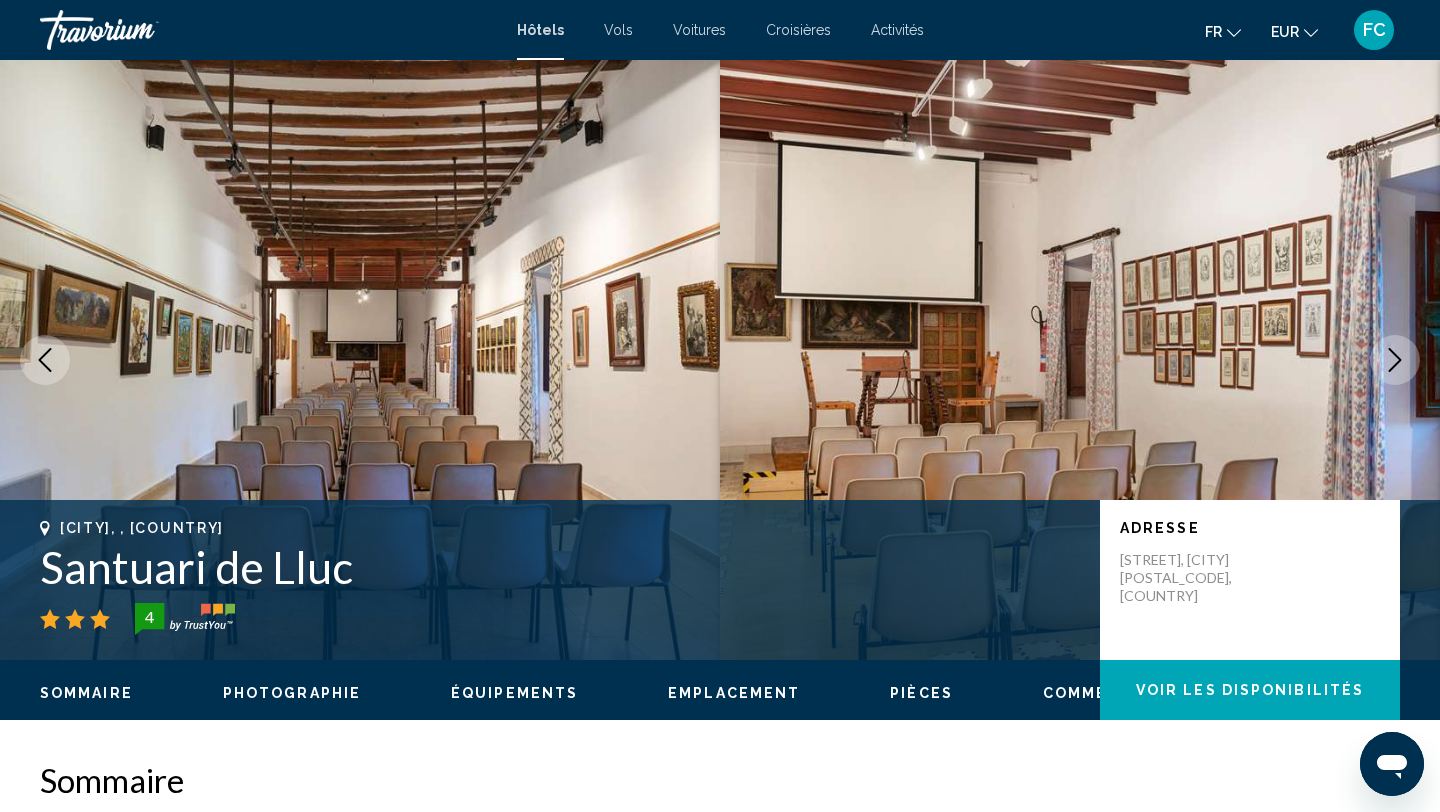click 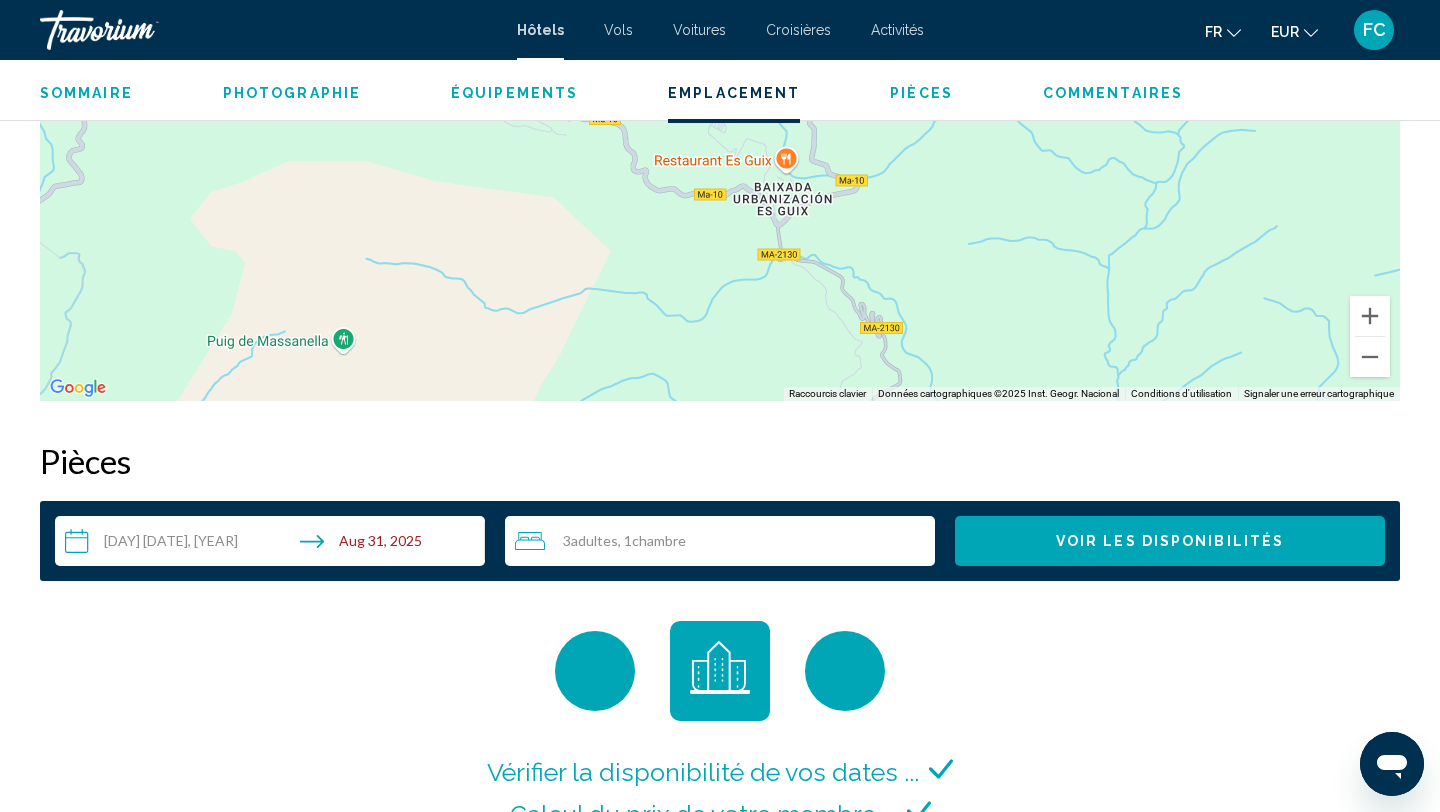 scroll, scrollTop: 2214, scrollLeft: 0, axis: vertical 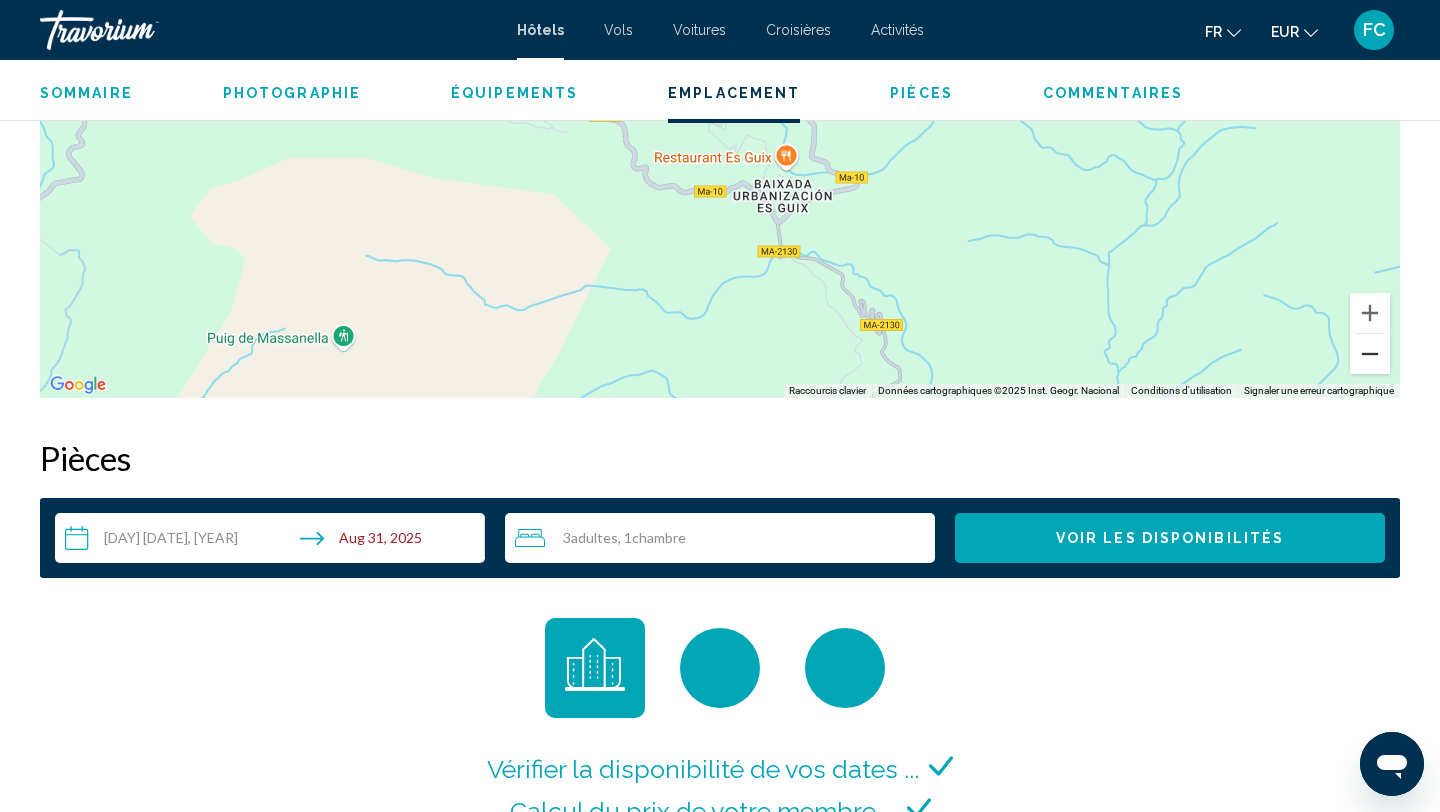 click at bounding box center (1370, 354) 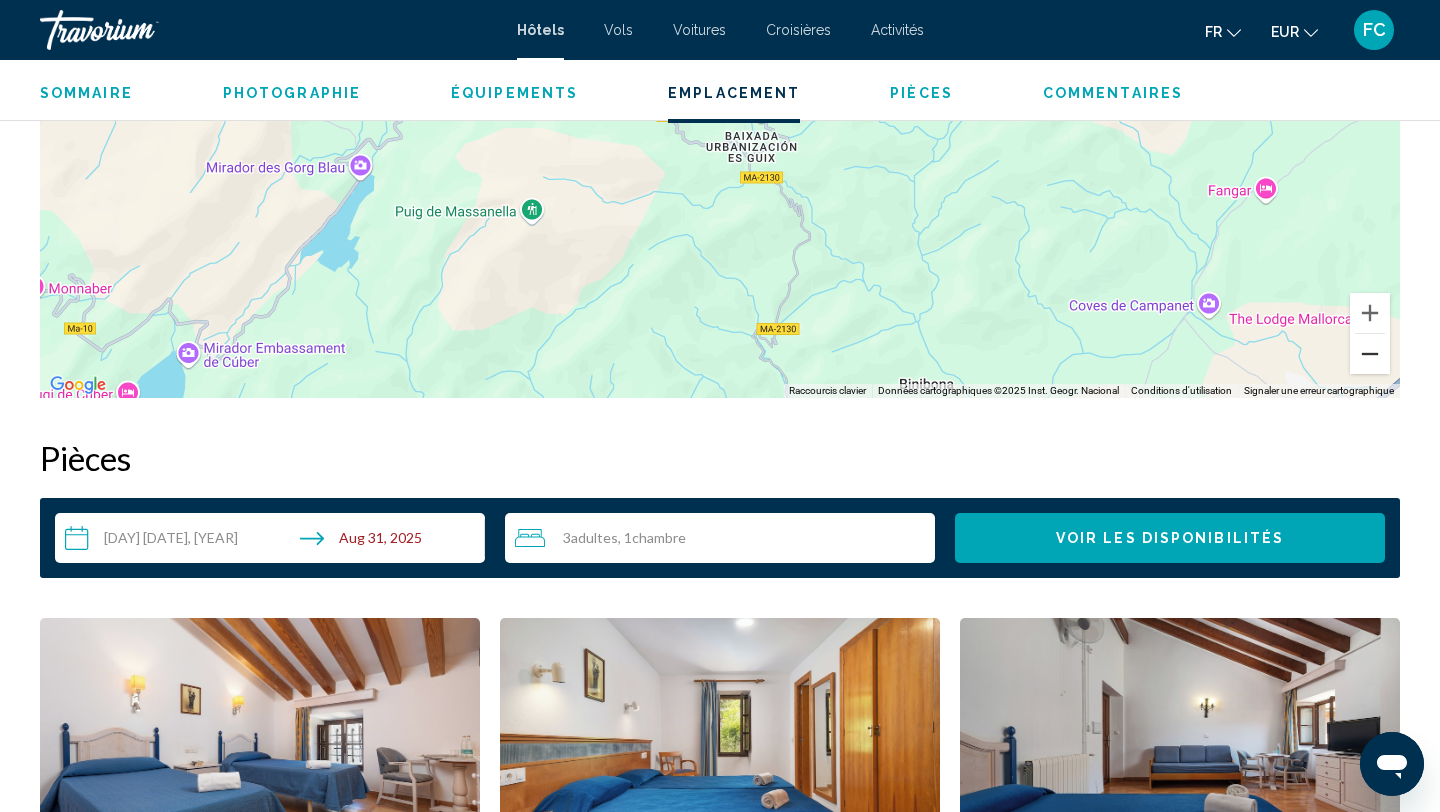 click at bounding box center [1370, 354] 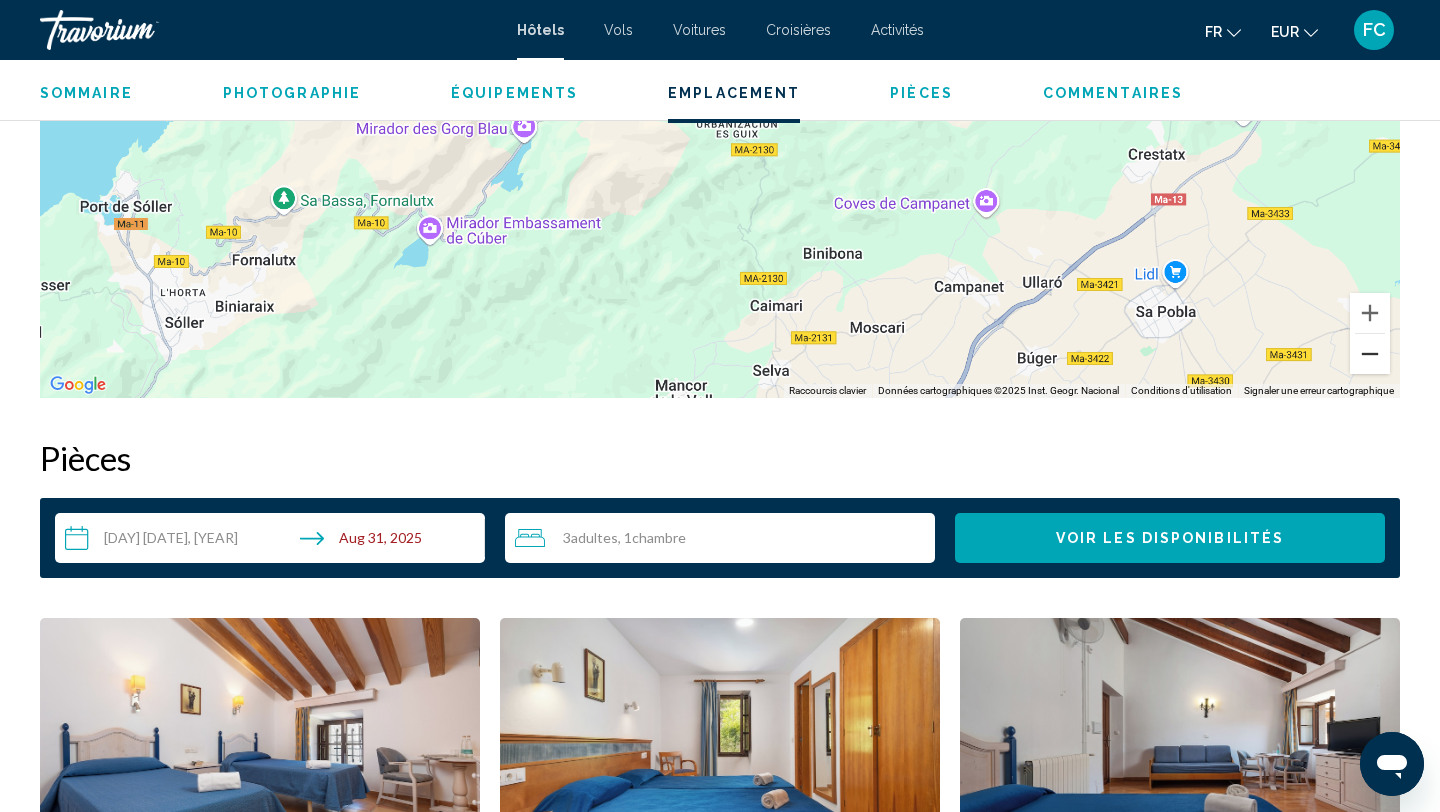 click at bounding box center [1370, 354] 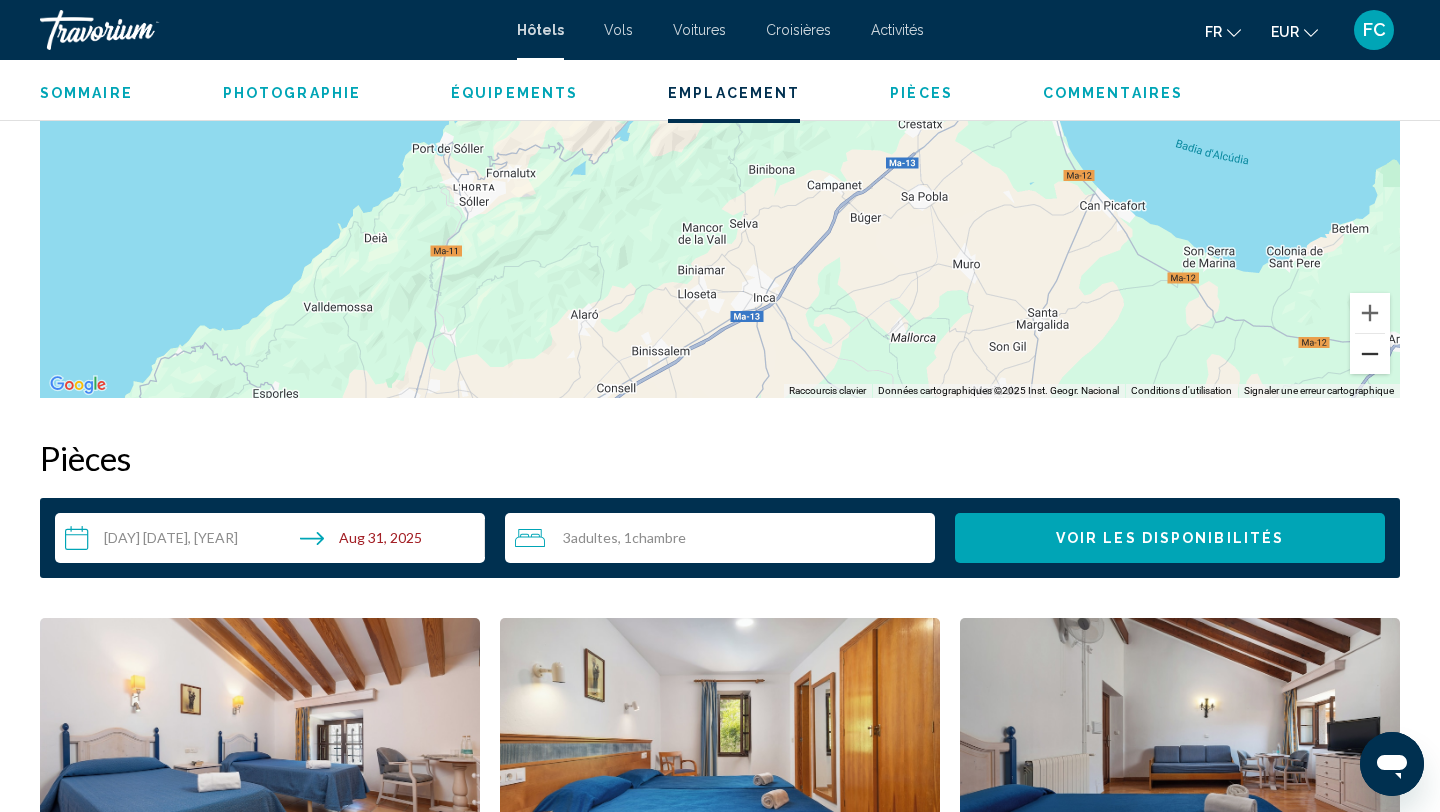 click at bounding box center (1370, 354) 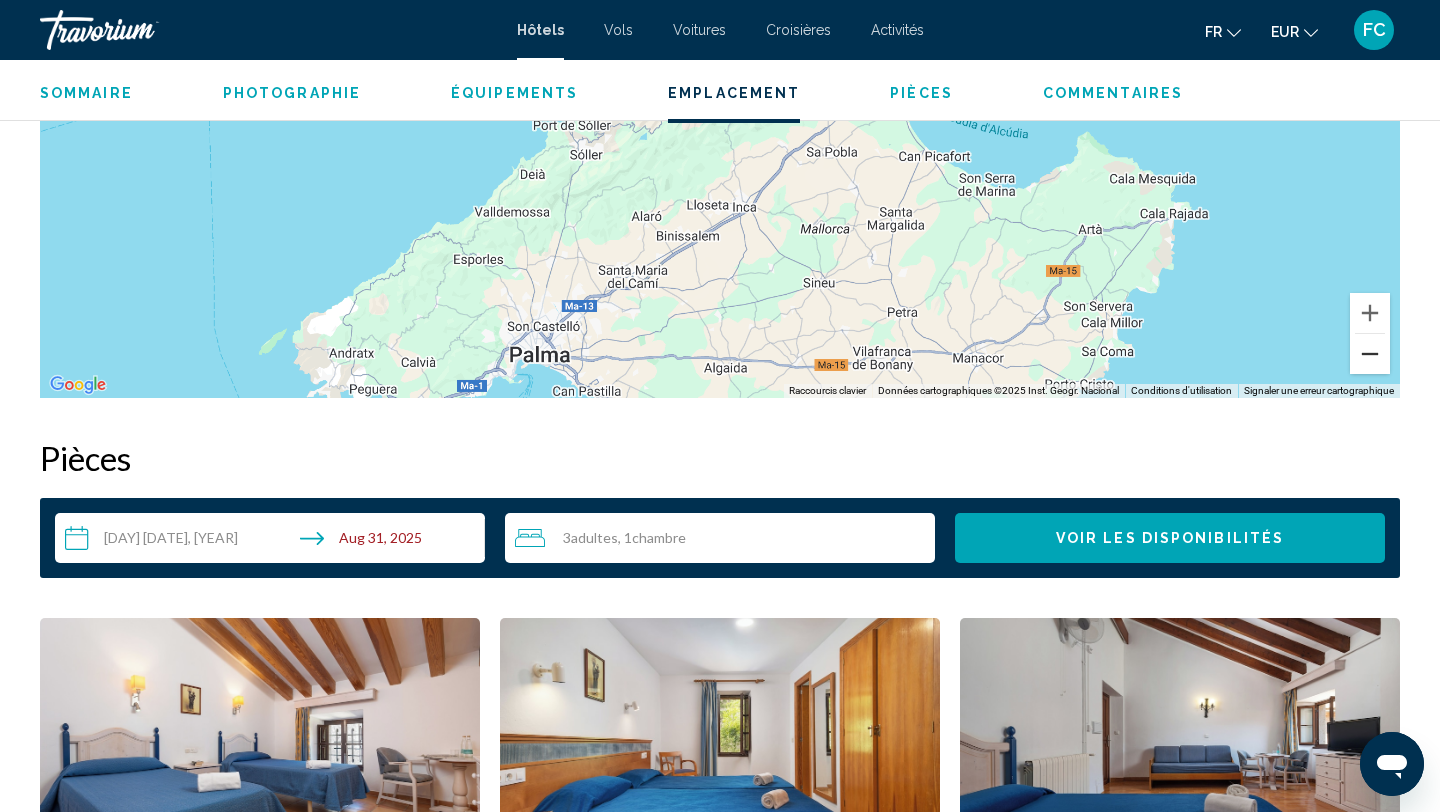 click at bounding box center [1370, 354] 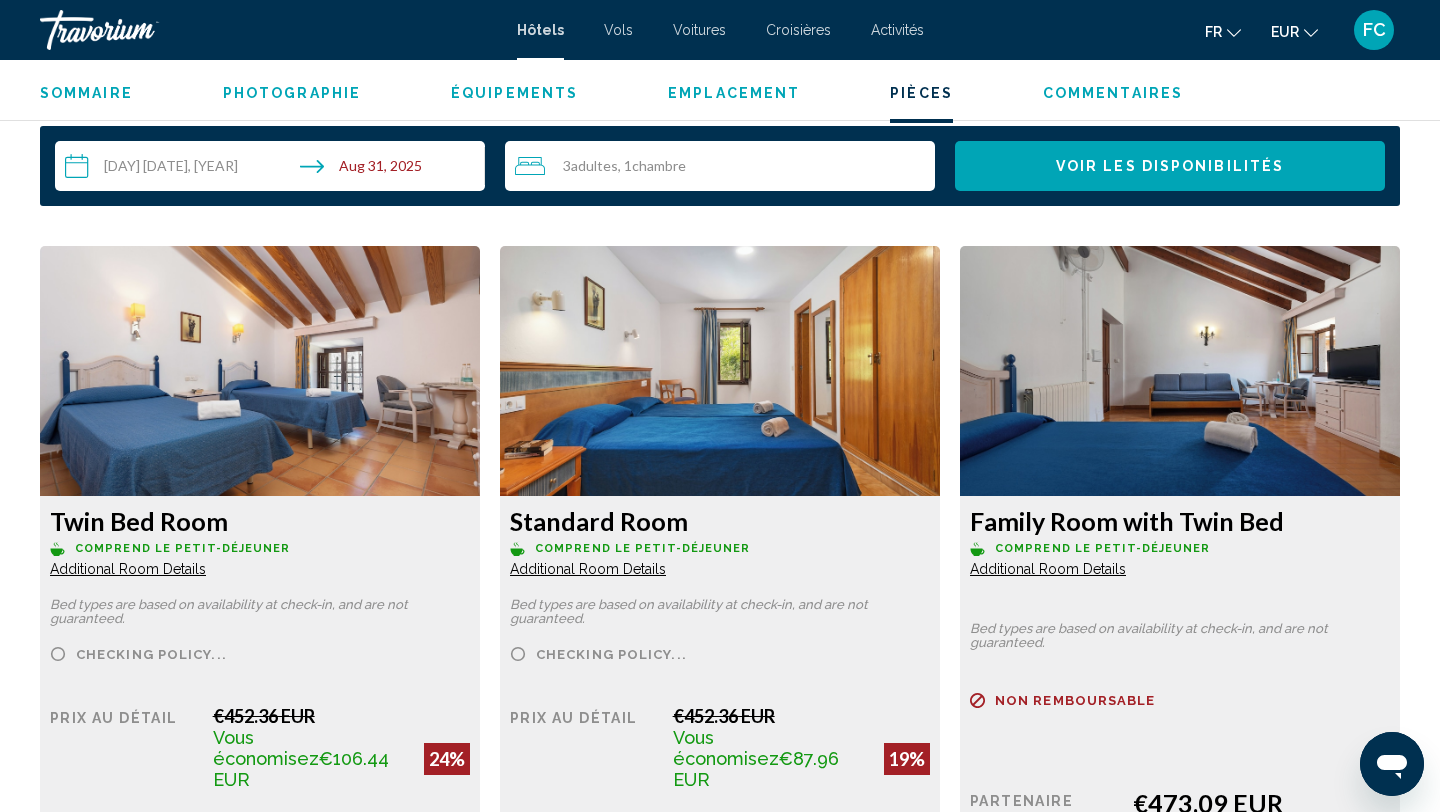 scroll, scrollTop: 2593, scrollLeft: 0, axis: vertical 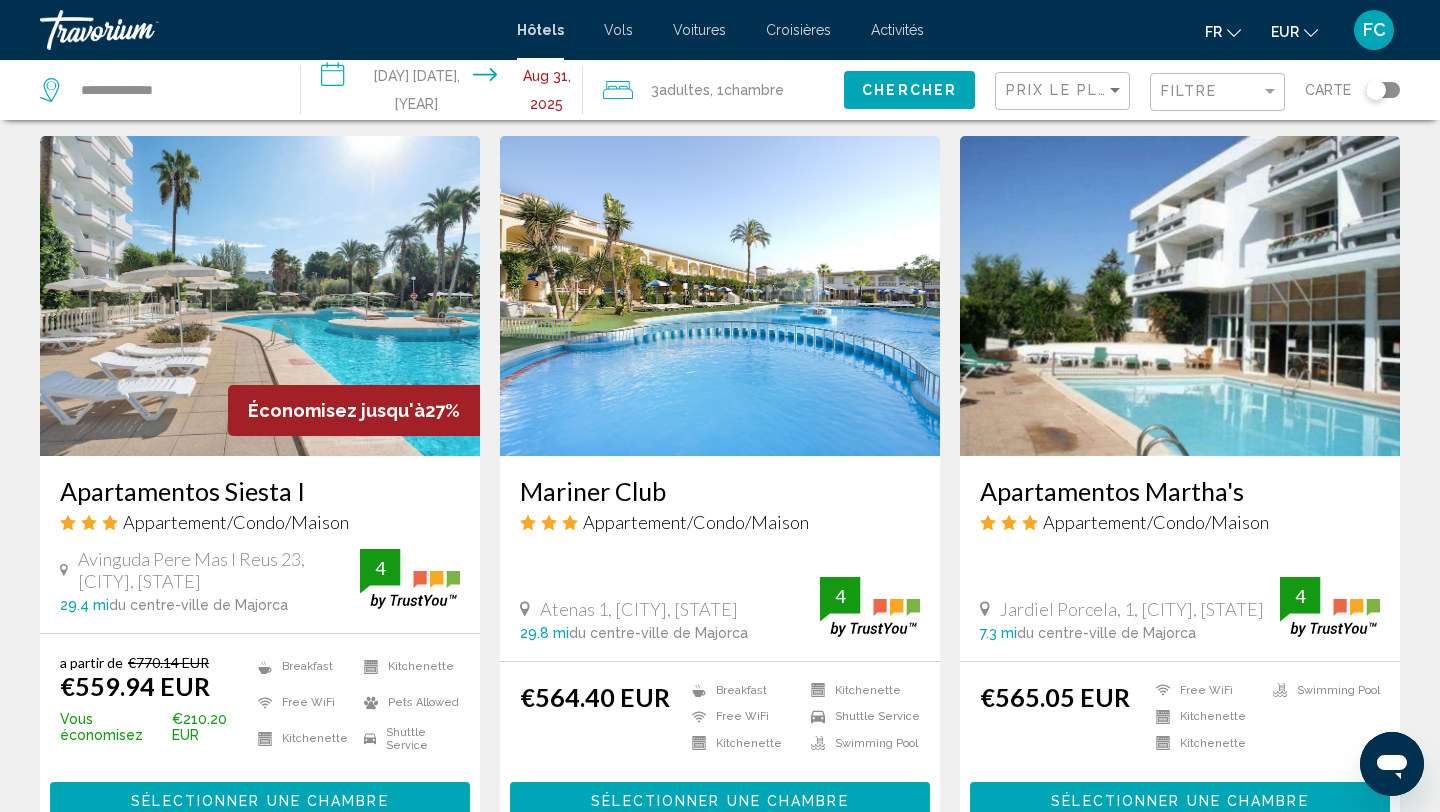 click on "Apartamentos Siesta I" at bounding box center (260, 491) 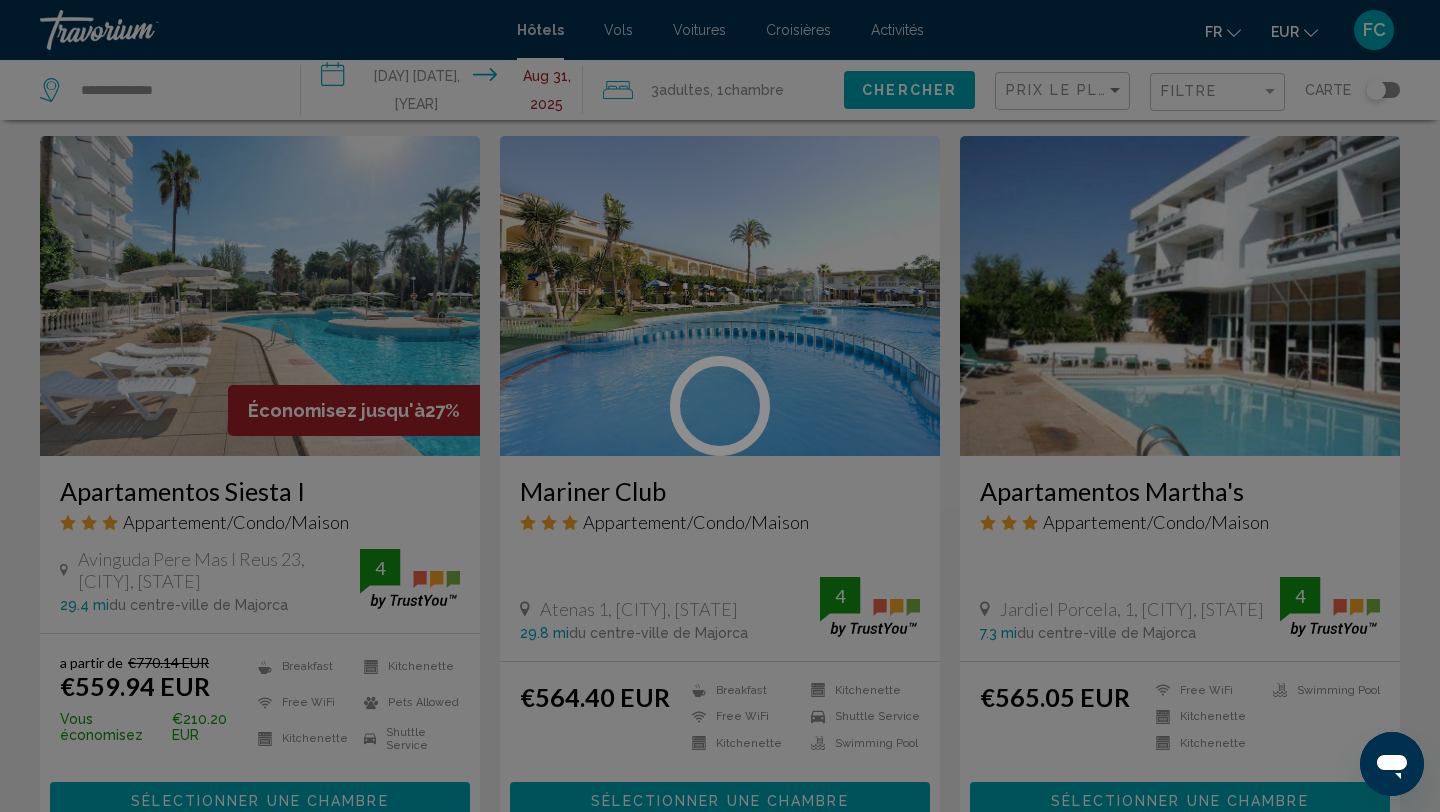 scroll, scrollTop: 0, scrollLeft: 0, axis: both 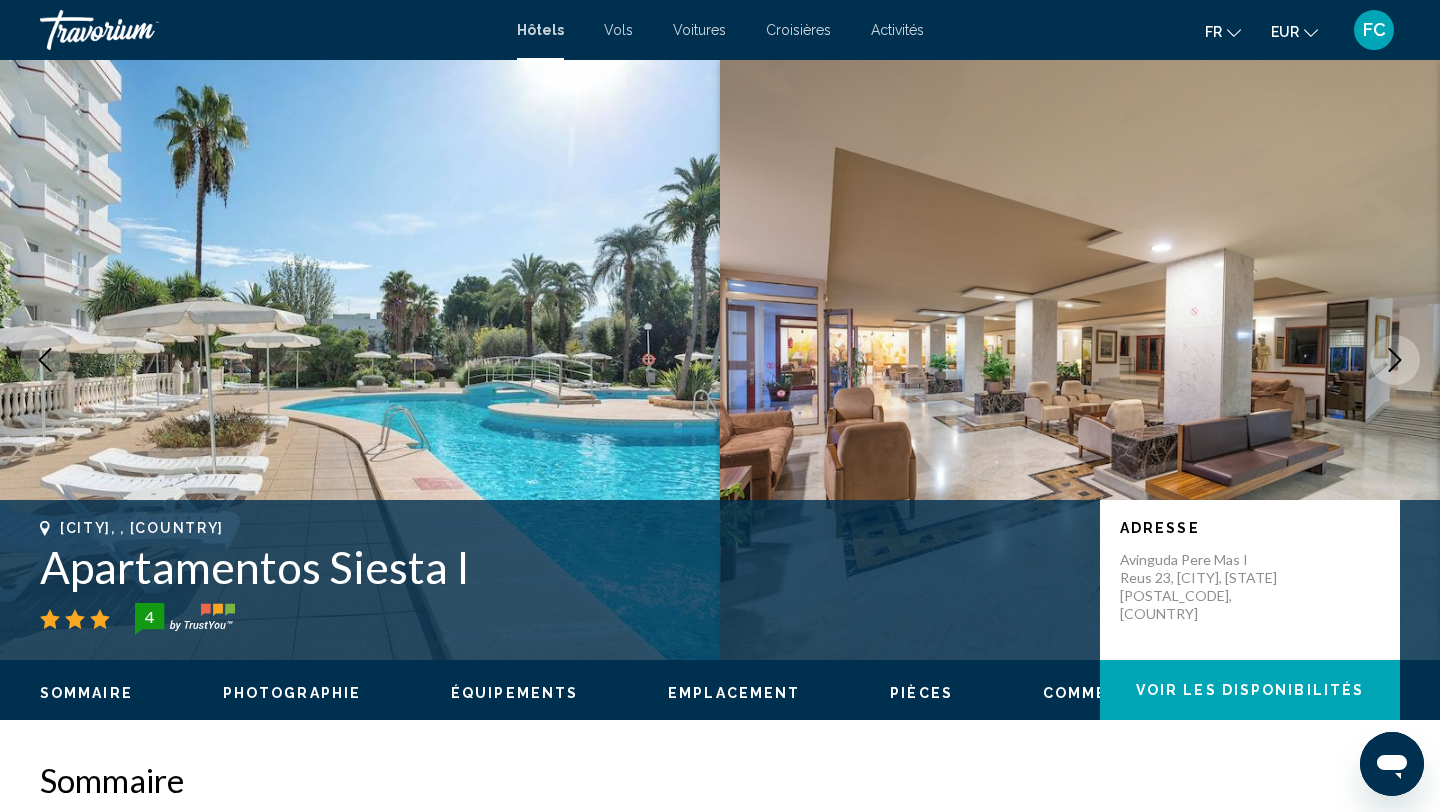 click 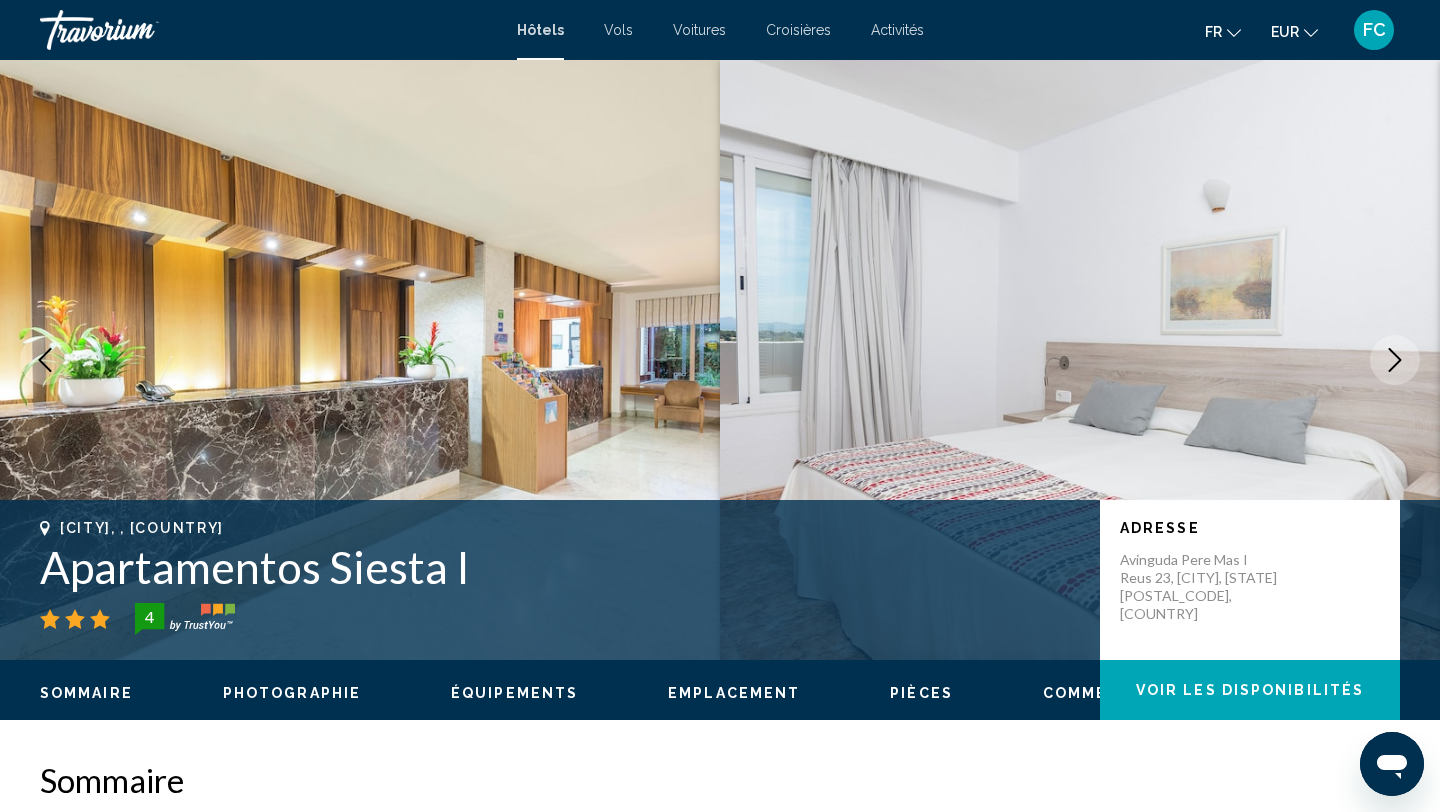 click 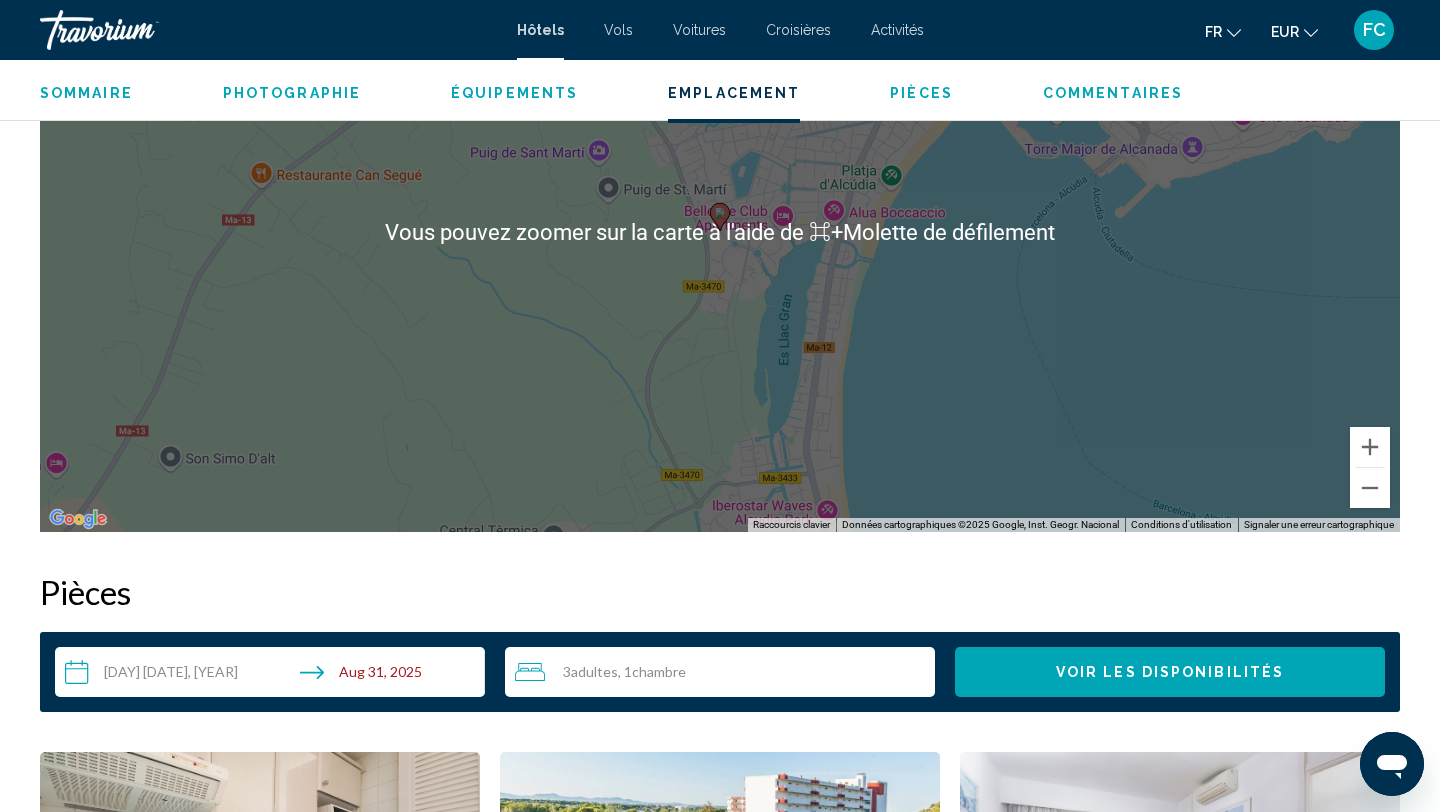 scroll, scrollTop: 2083, scrollLeft: 0, axis: vertical 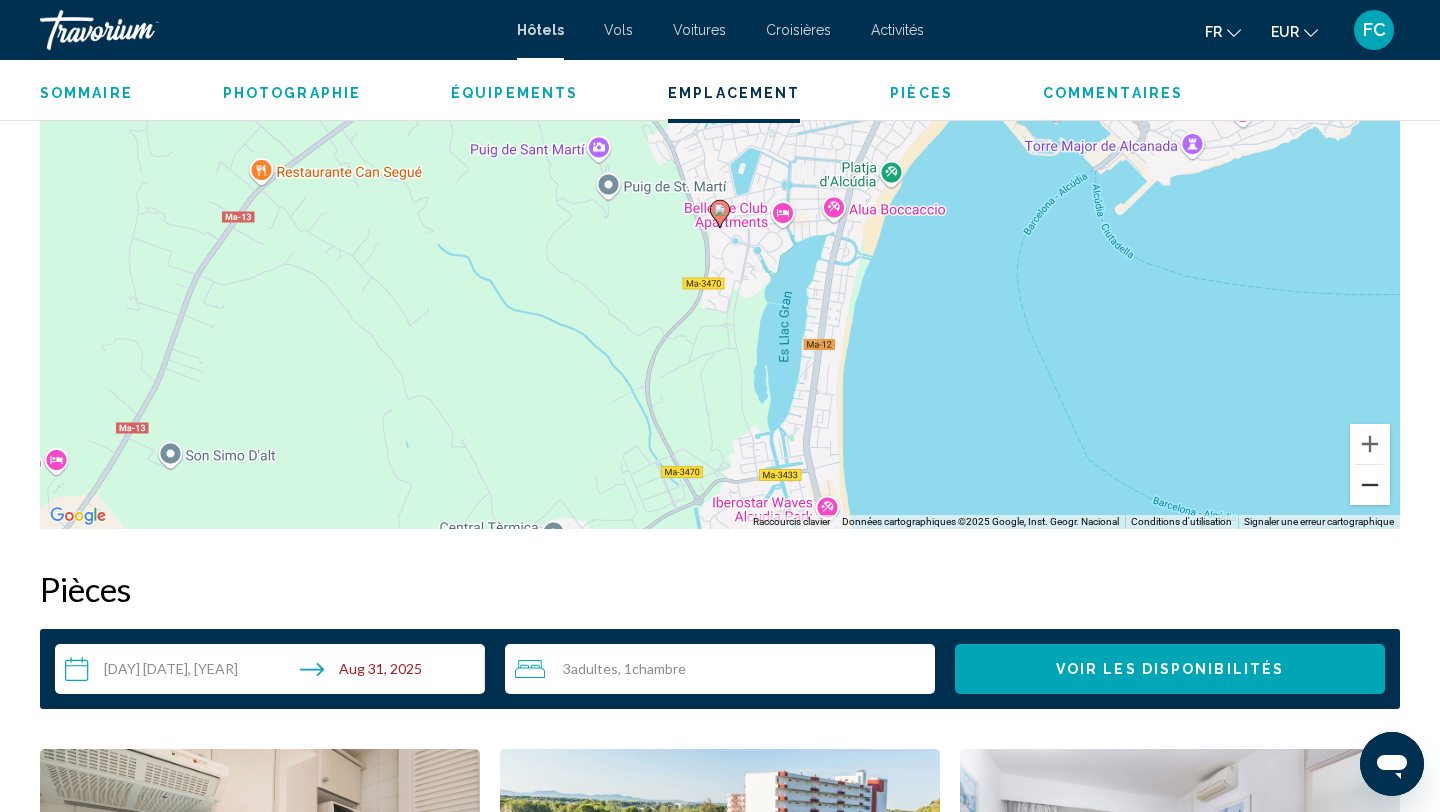 click at bounding box center [1370, 485] 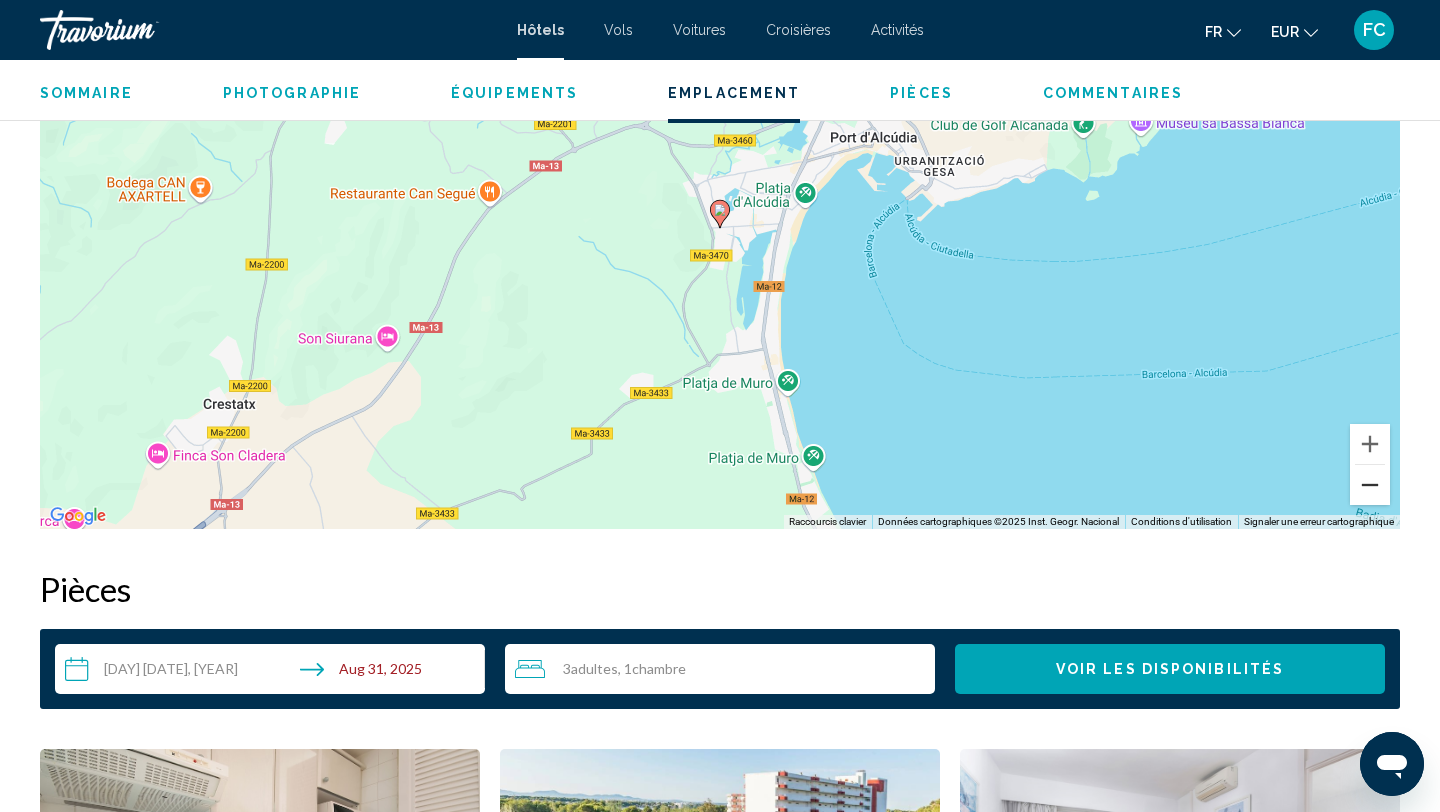 click at bounding box center [1370, 485] 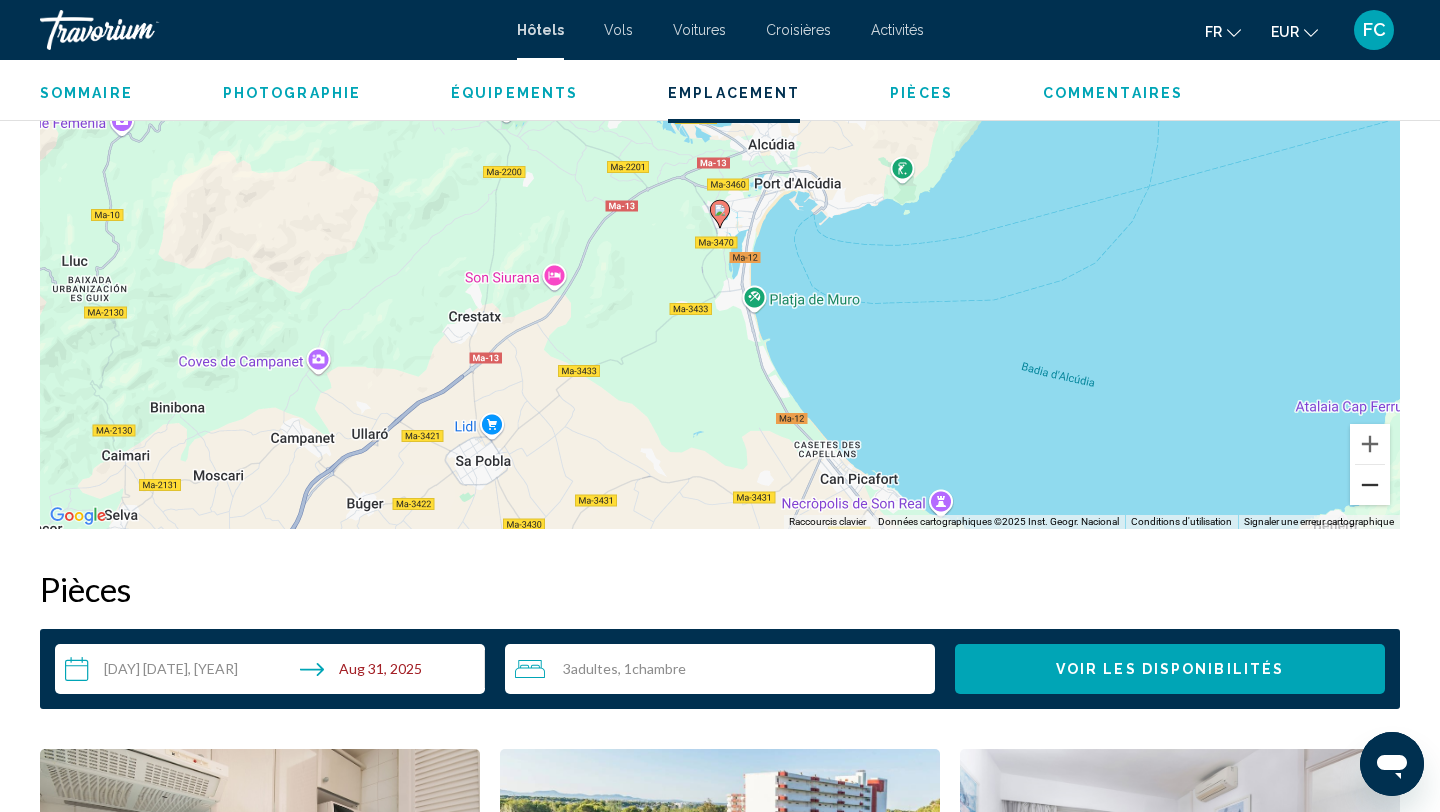 click at bounding box center (1370, 485) 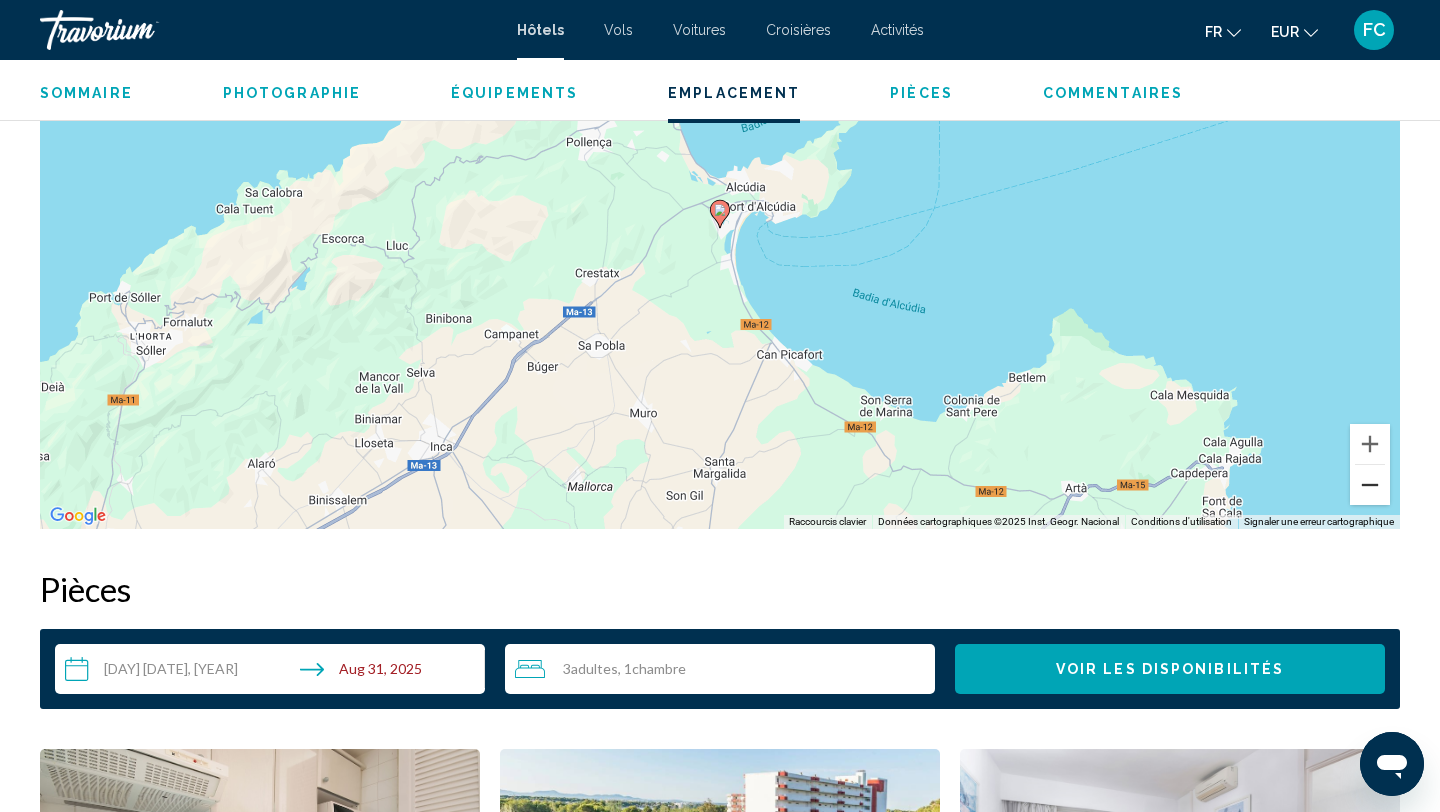 click at bounding box center (1370, 485) 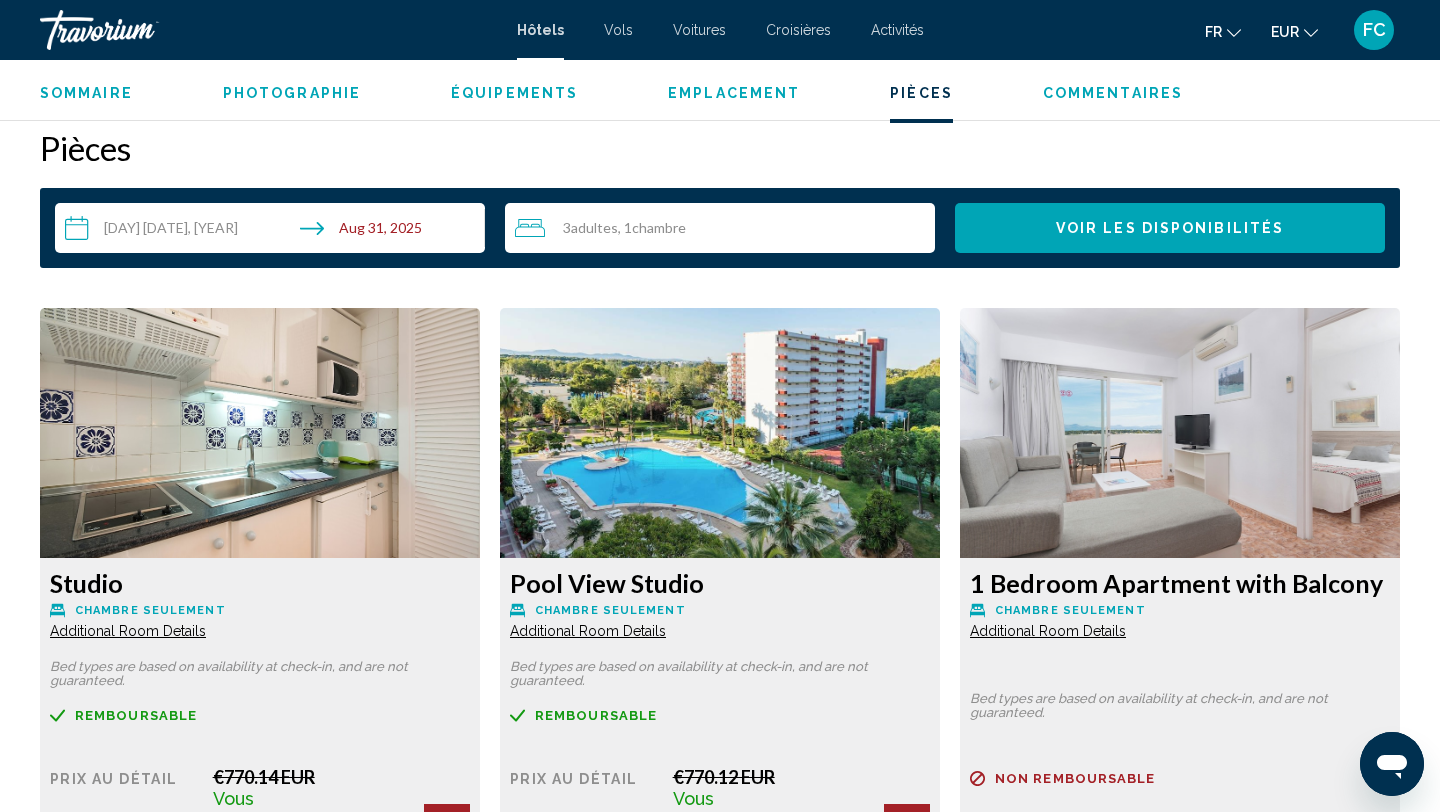 scroll, scrollTop: 2544, scrollLeft: 0, axis: vertical 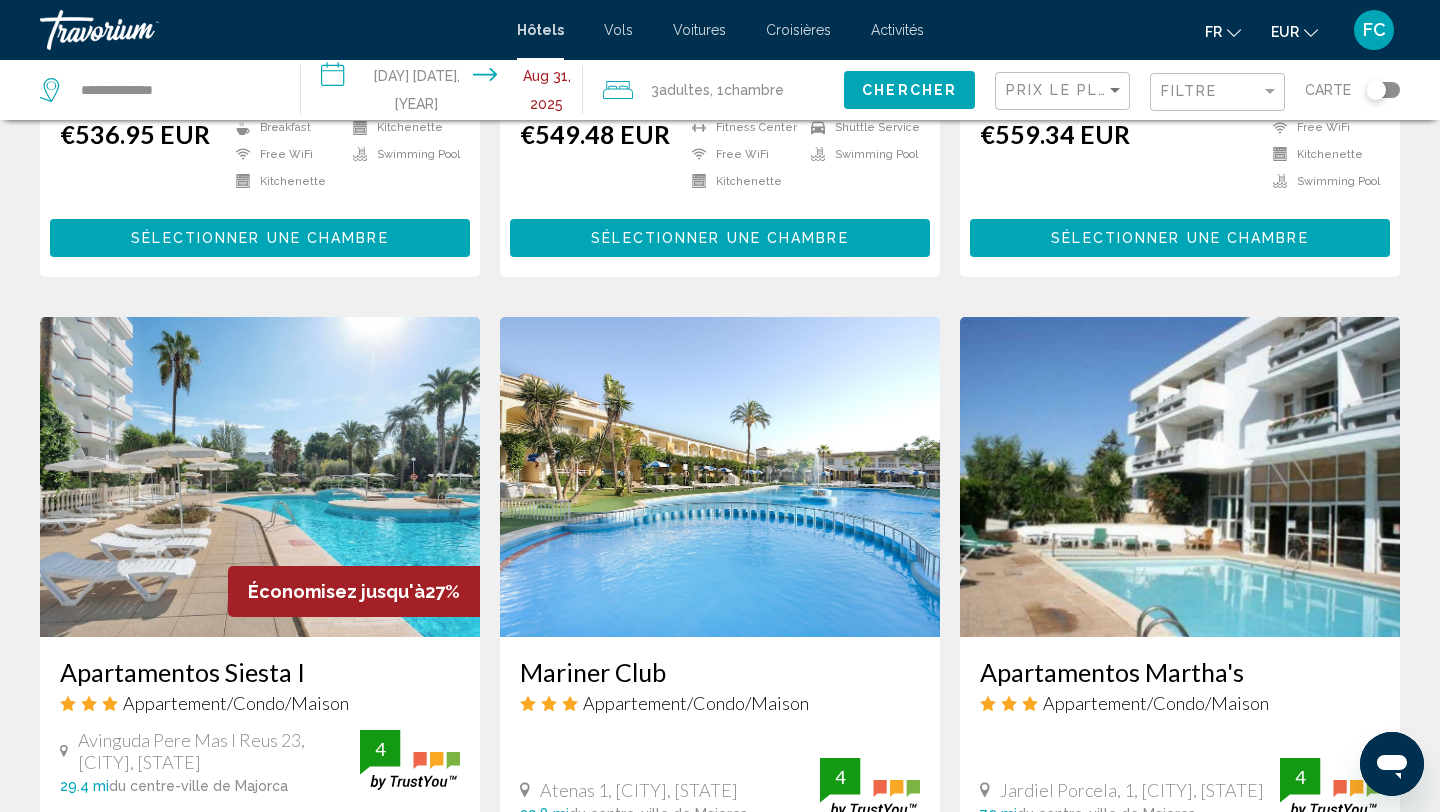 click on "Apartamentos Martha's" at bounding box center [1180, 672] 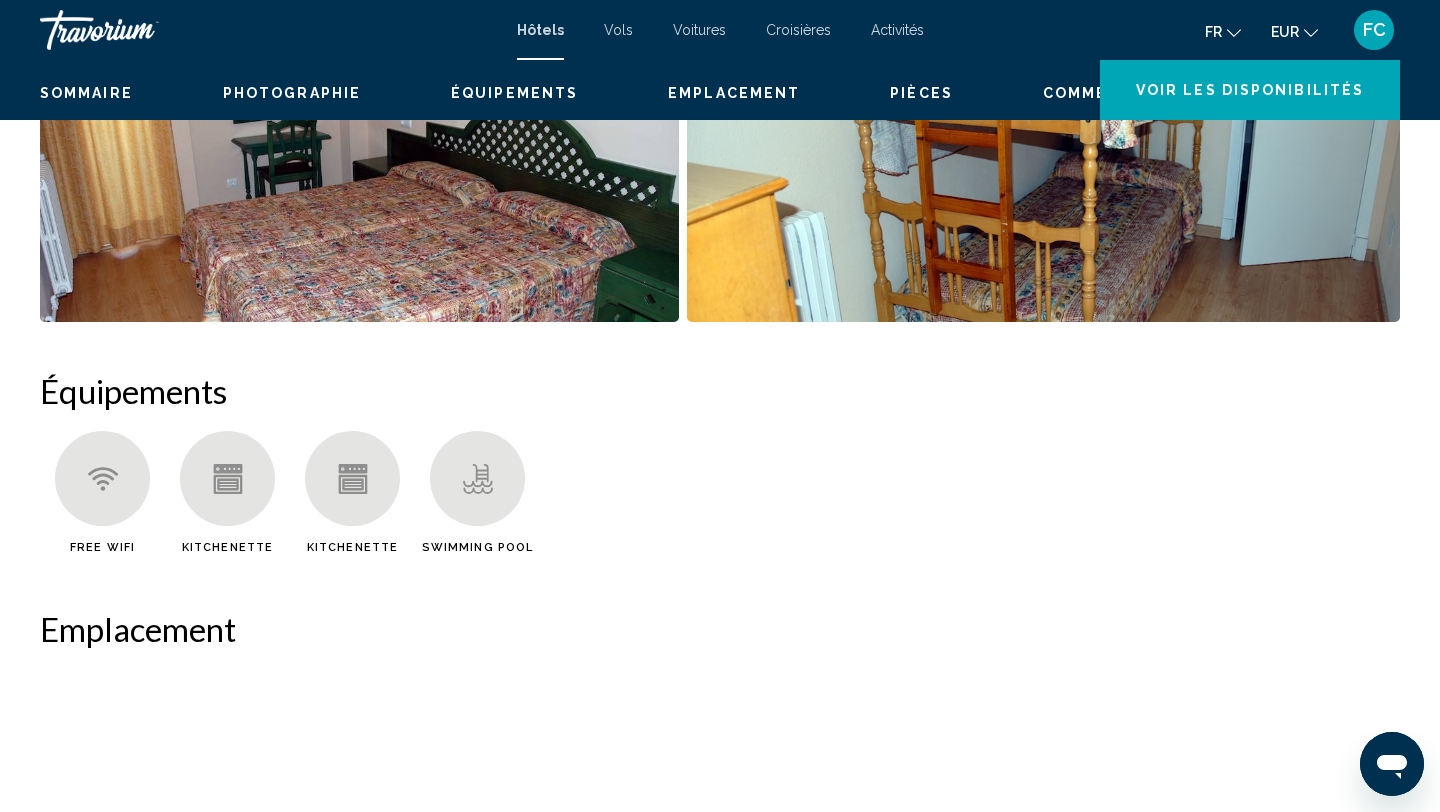 scroll, scrollTop: 0, scrollLeft: 0, axis: both 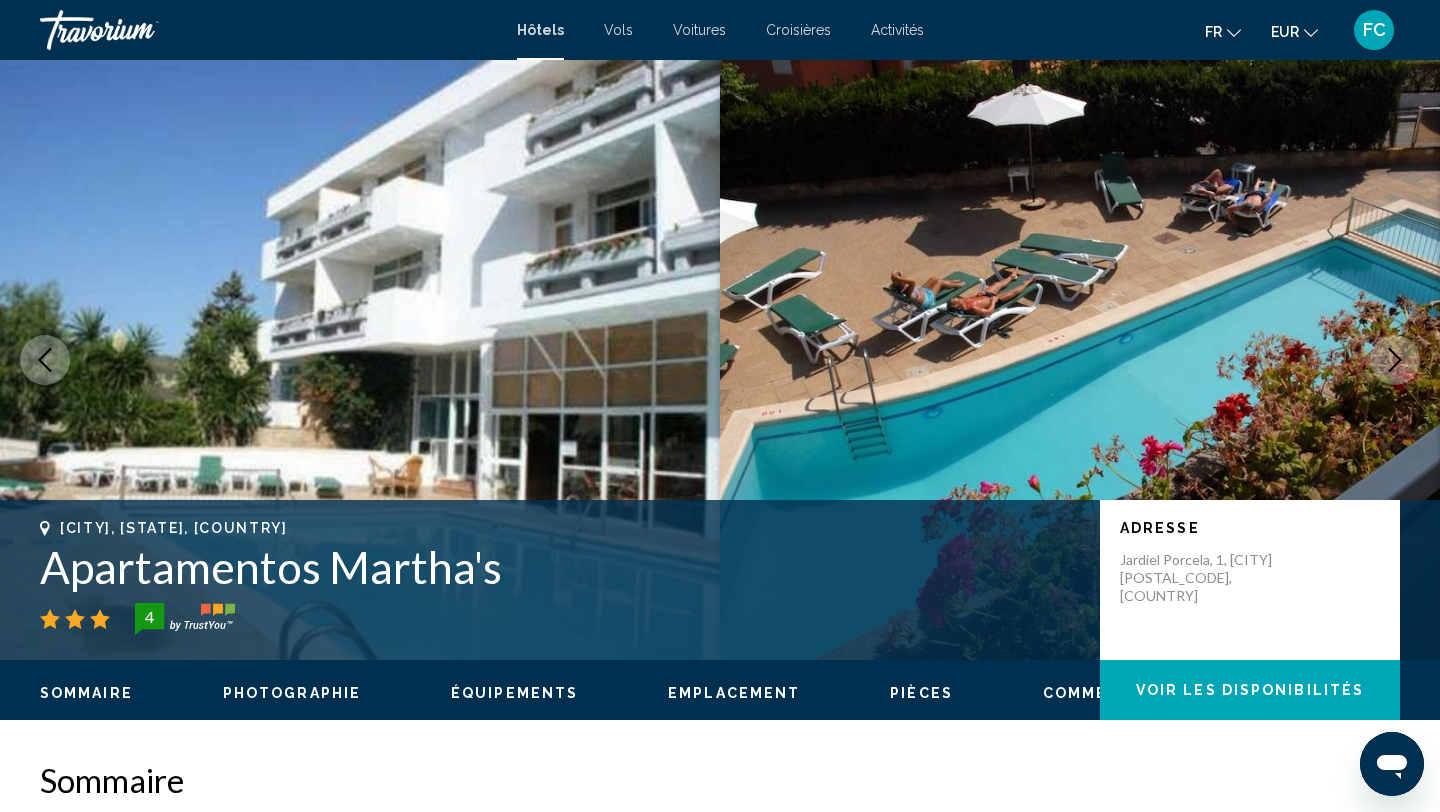 click 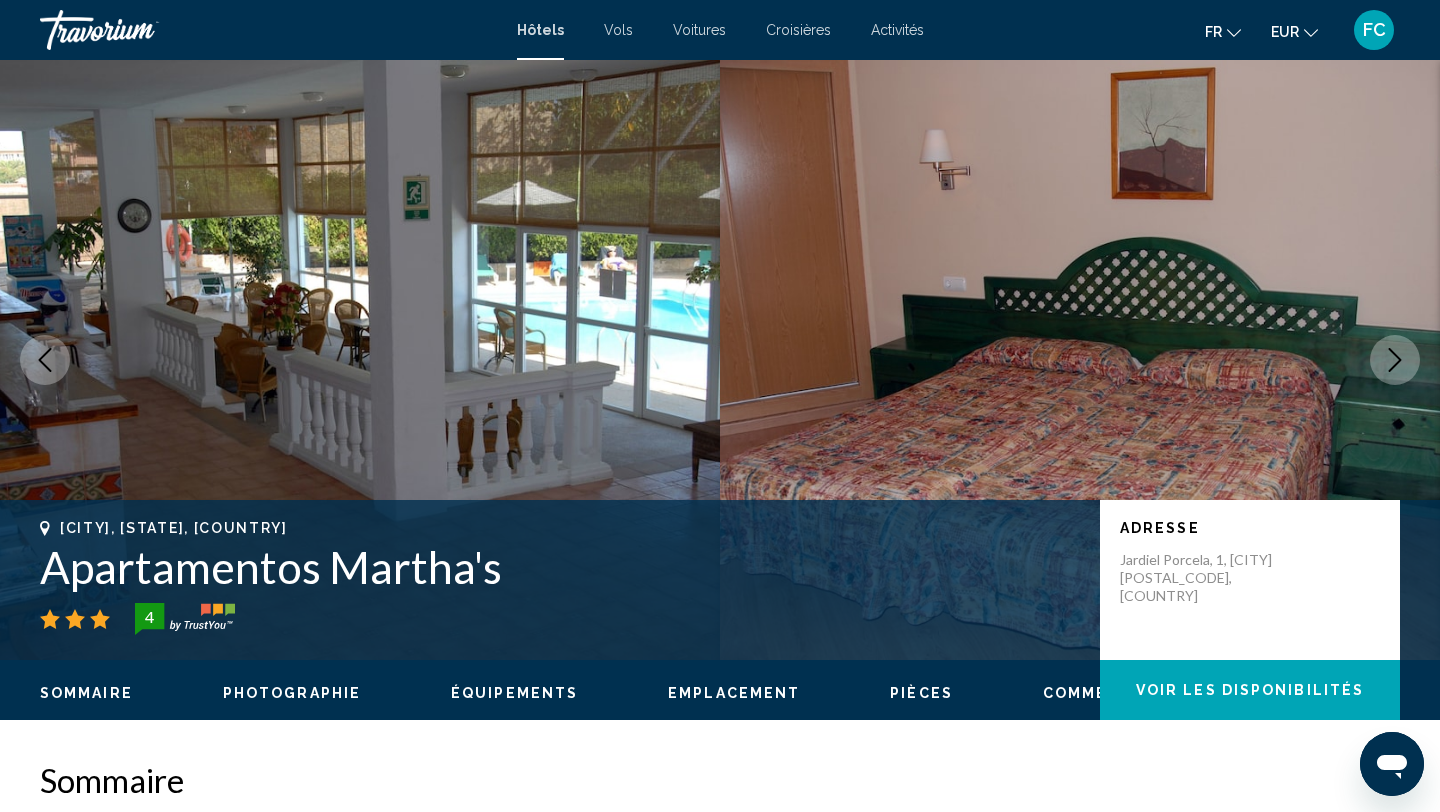 click 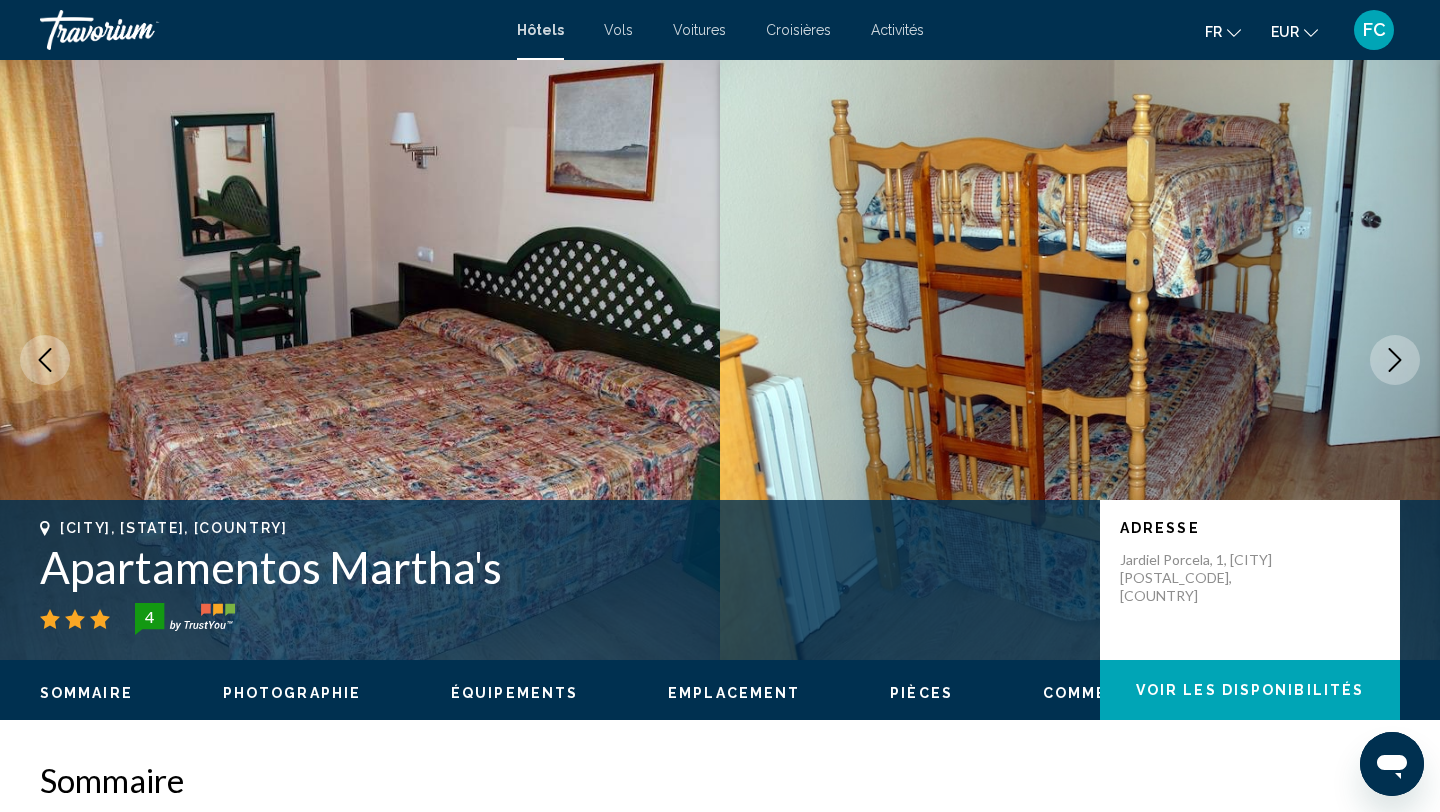 click 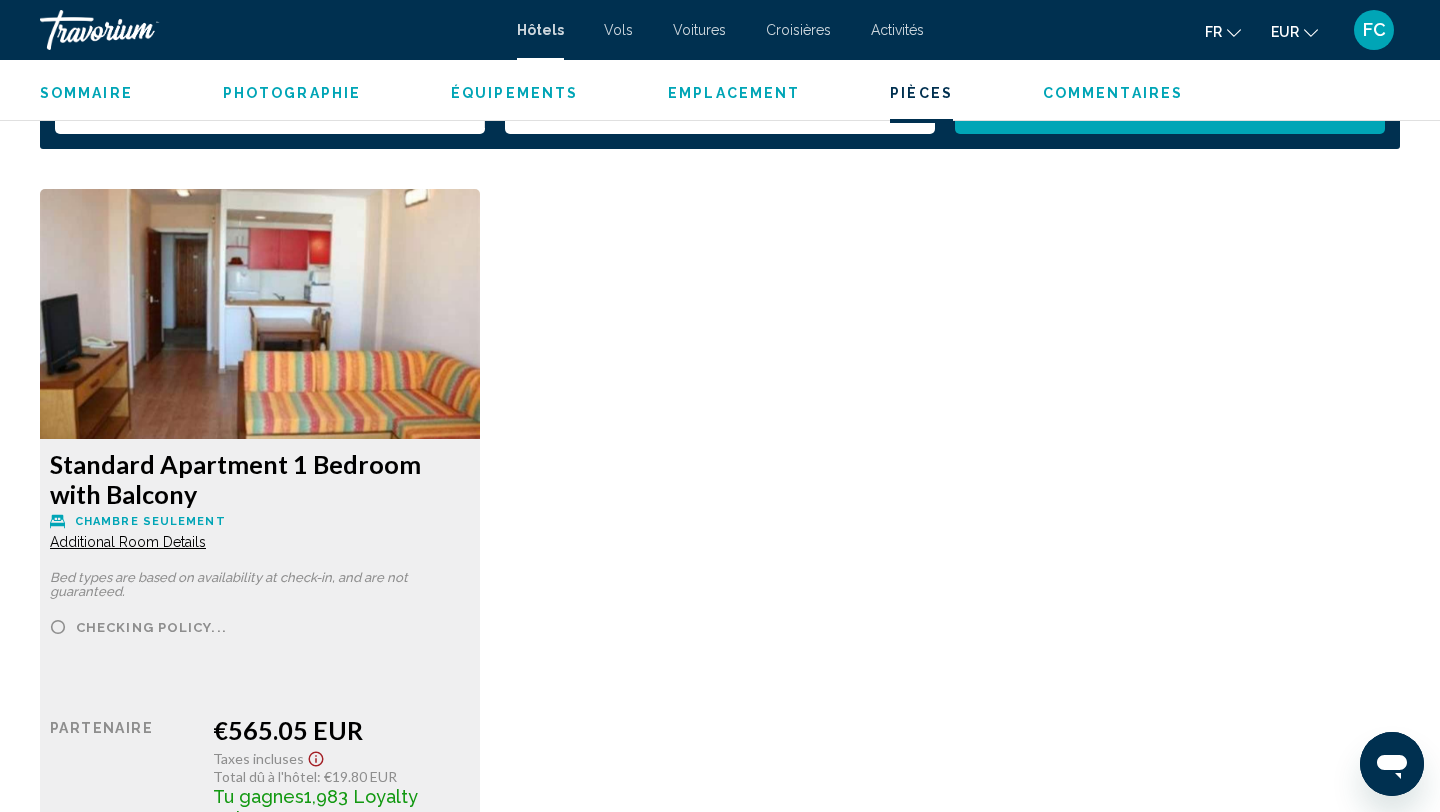 scroll, scrollTop: 2651, scrollLeft: 0, axis: vertical 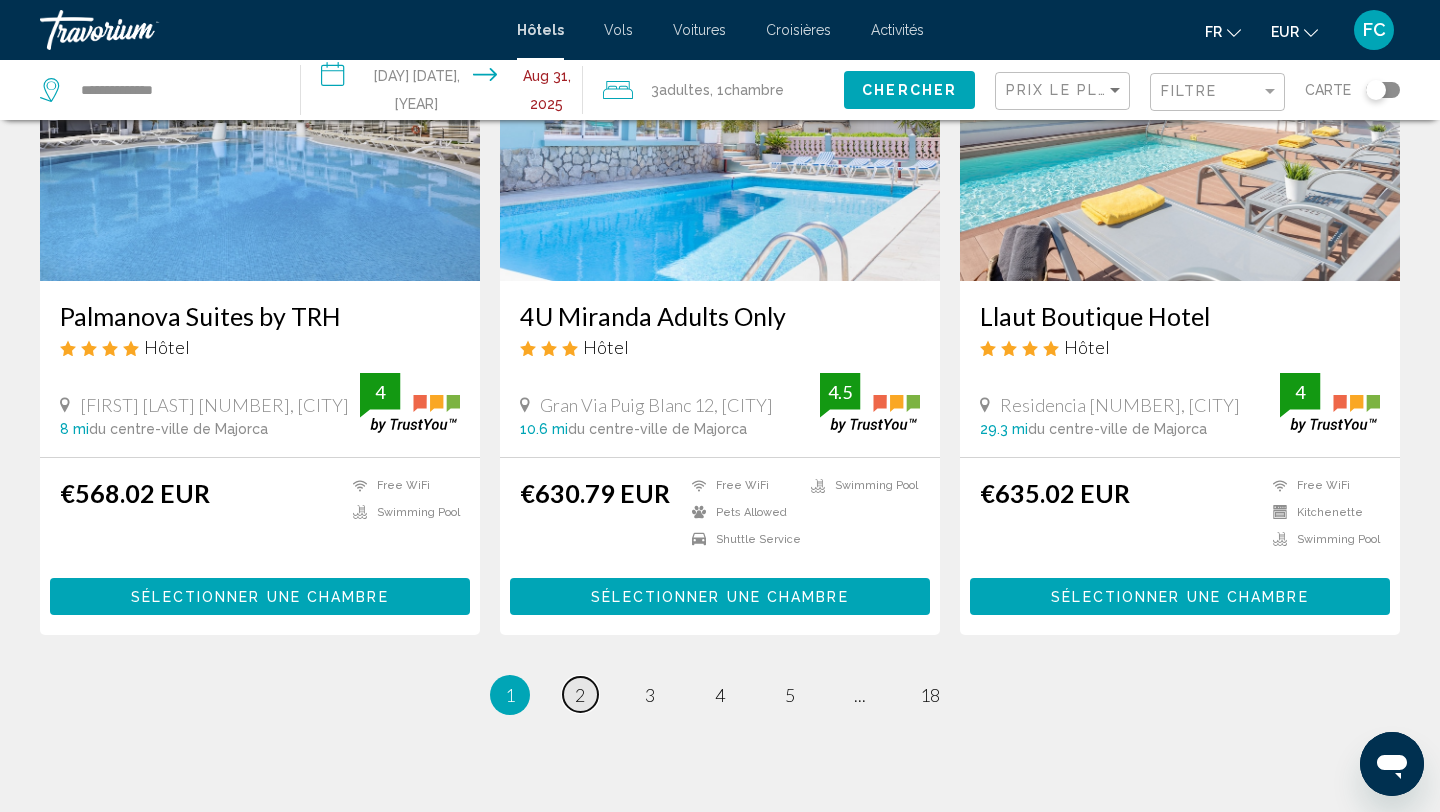 click on "page  2" at bounding box center (580, 694) 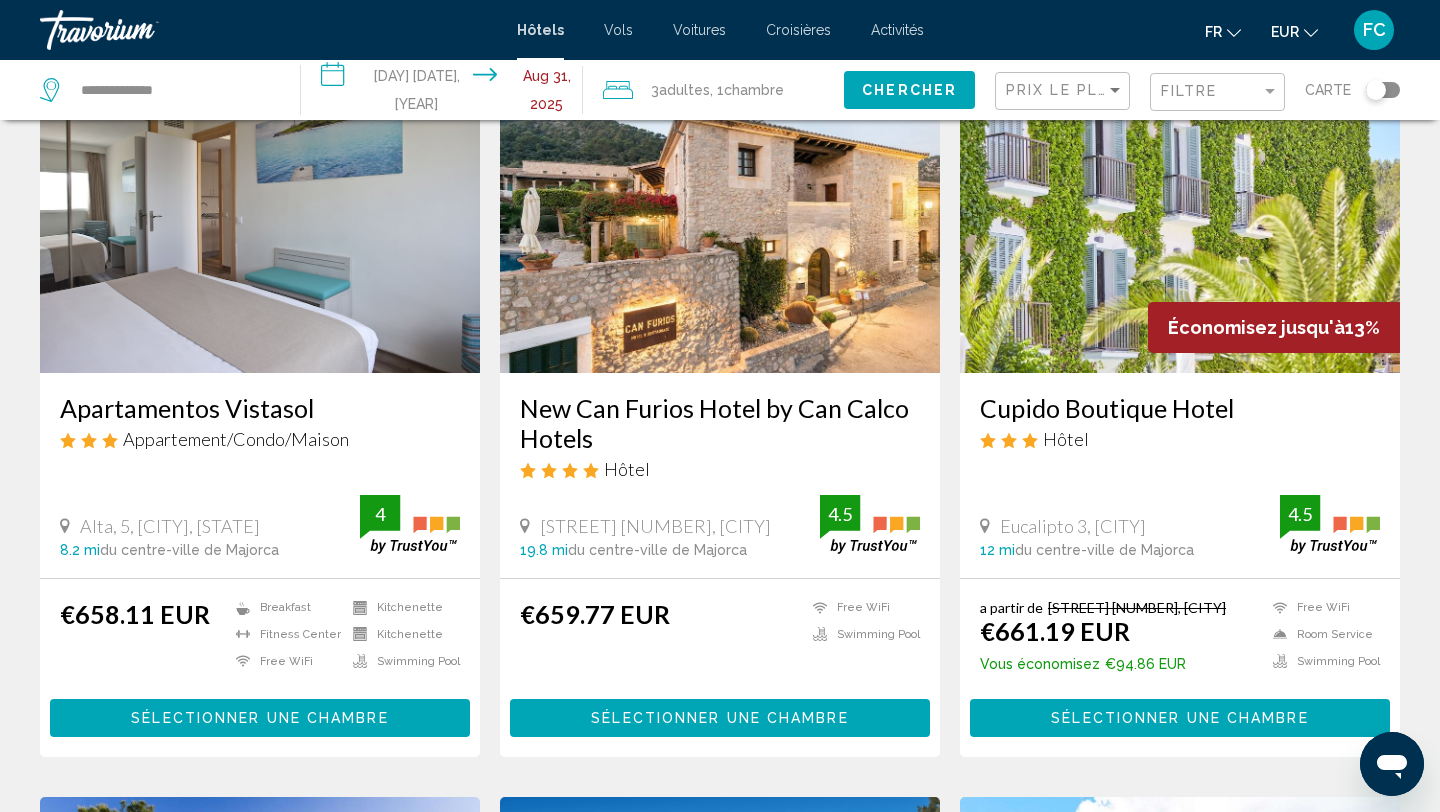 scroll, scrollTop: 0, scrollLeft: 0, axis: both 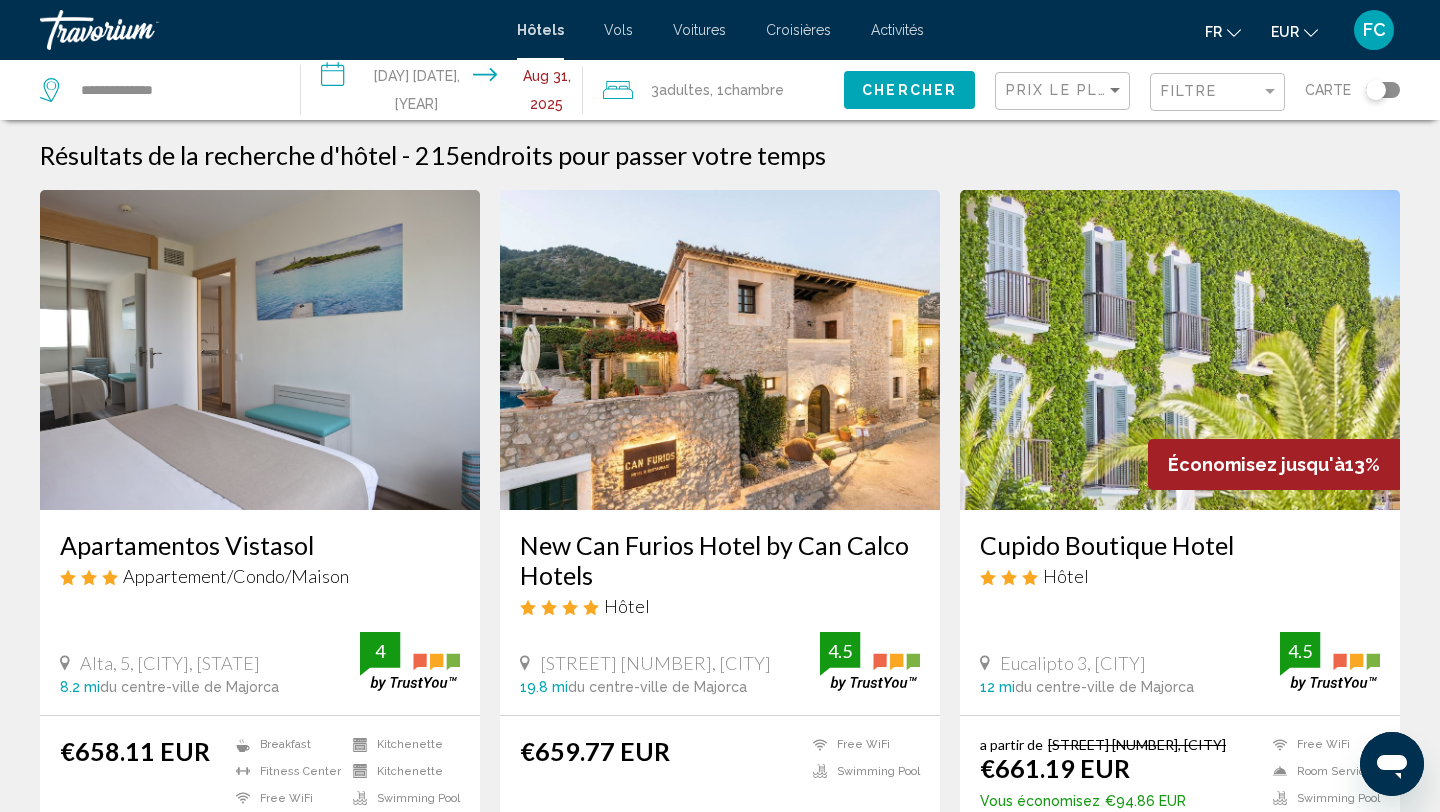 click on "Cupido Boutique Hotel" at bounding box center [1180, 545] 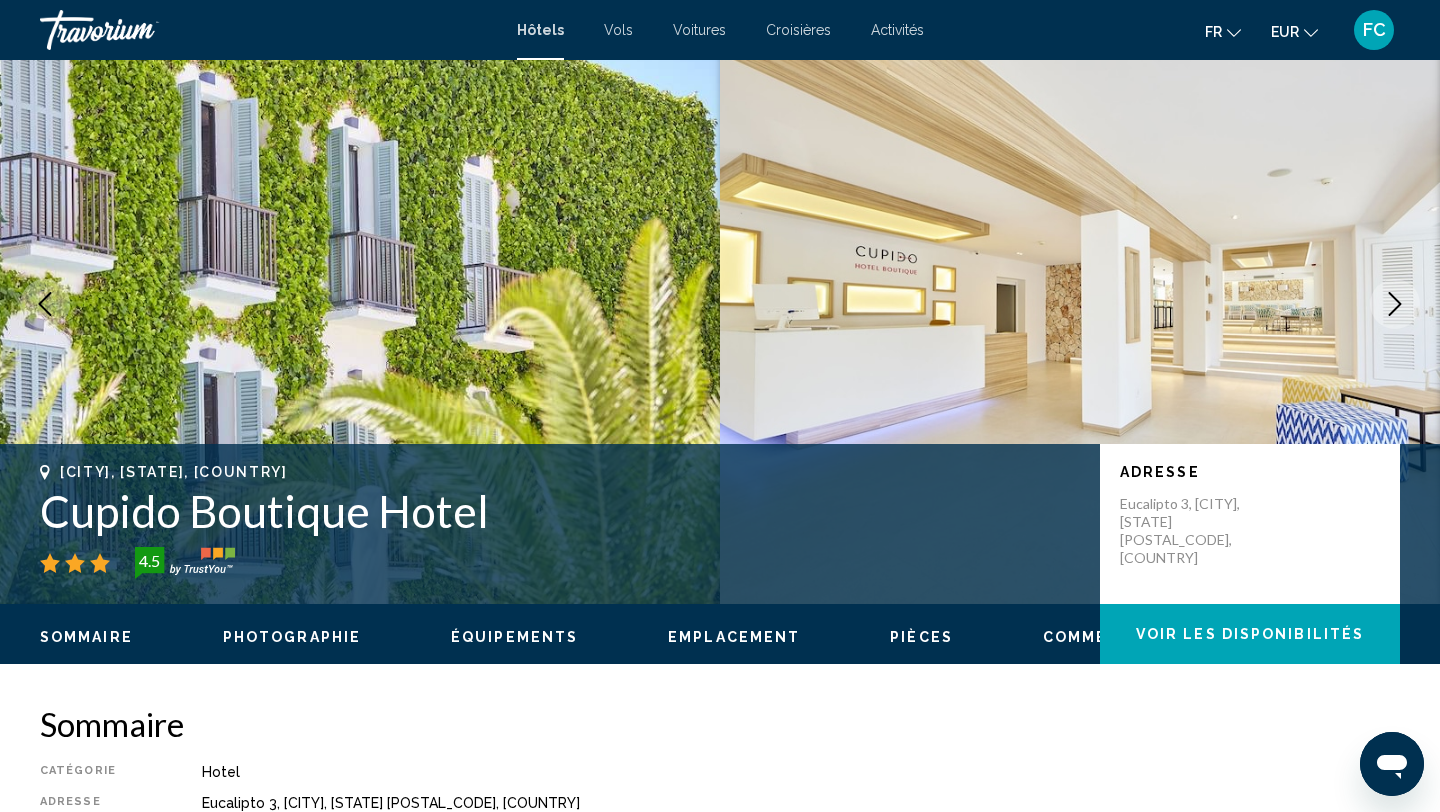 scroll, scrollTop: 0, scrollLeft: 0, axis: both 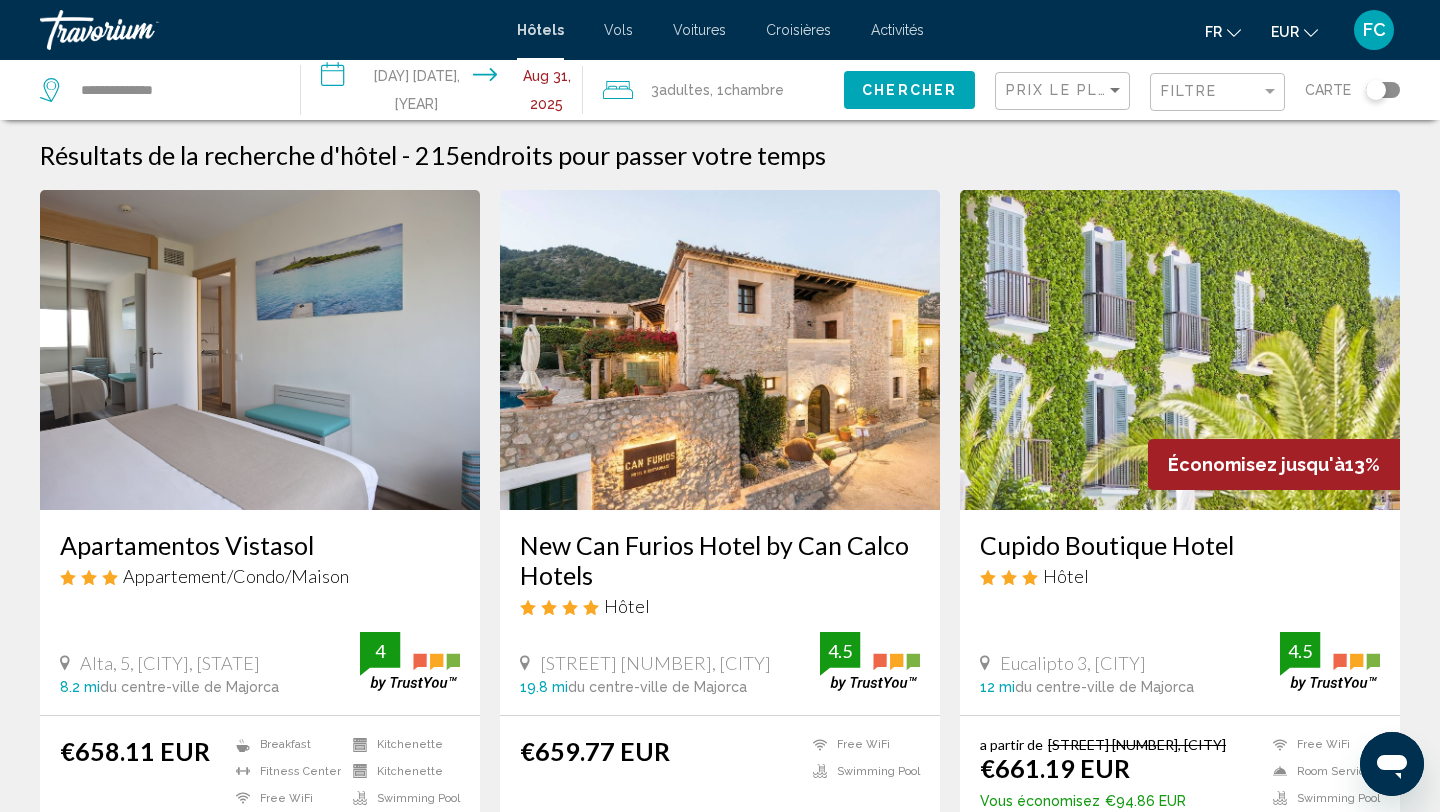 click 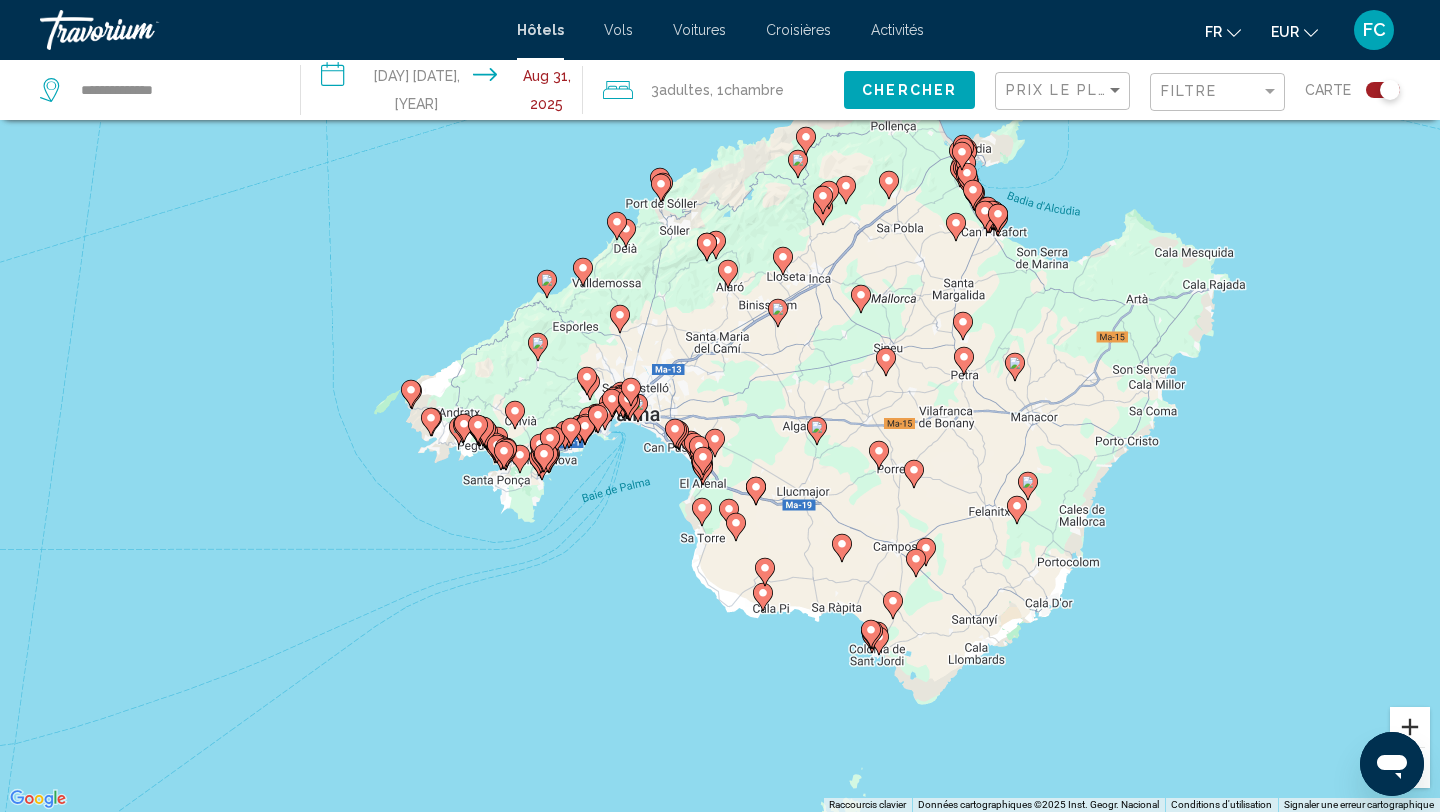 click at bounding box center [1410, 727] 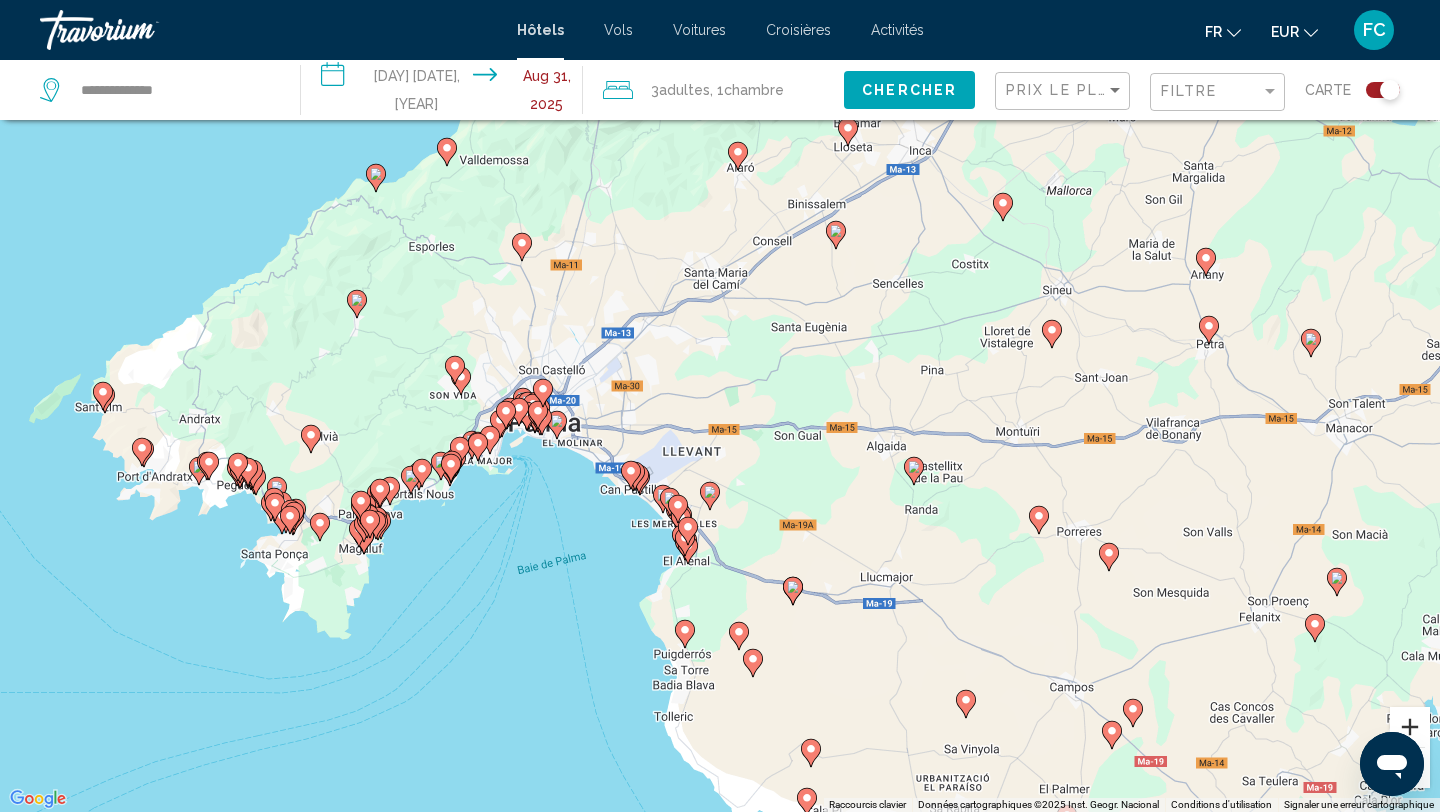 click at bounding box center [1410, 727] 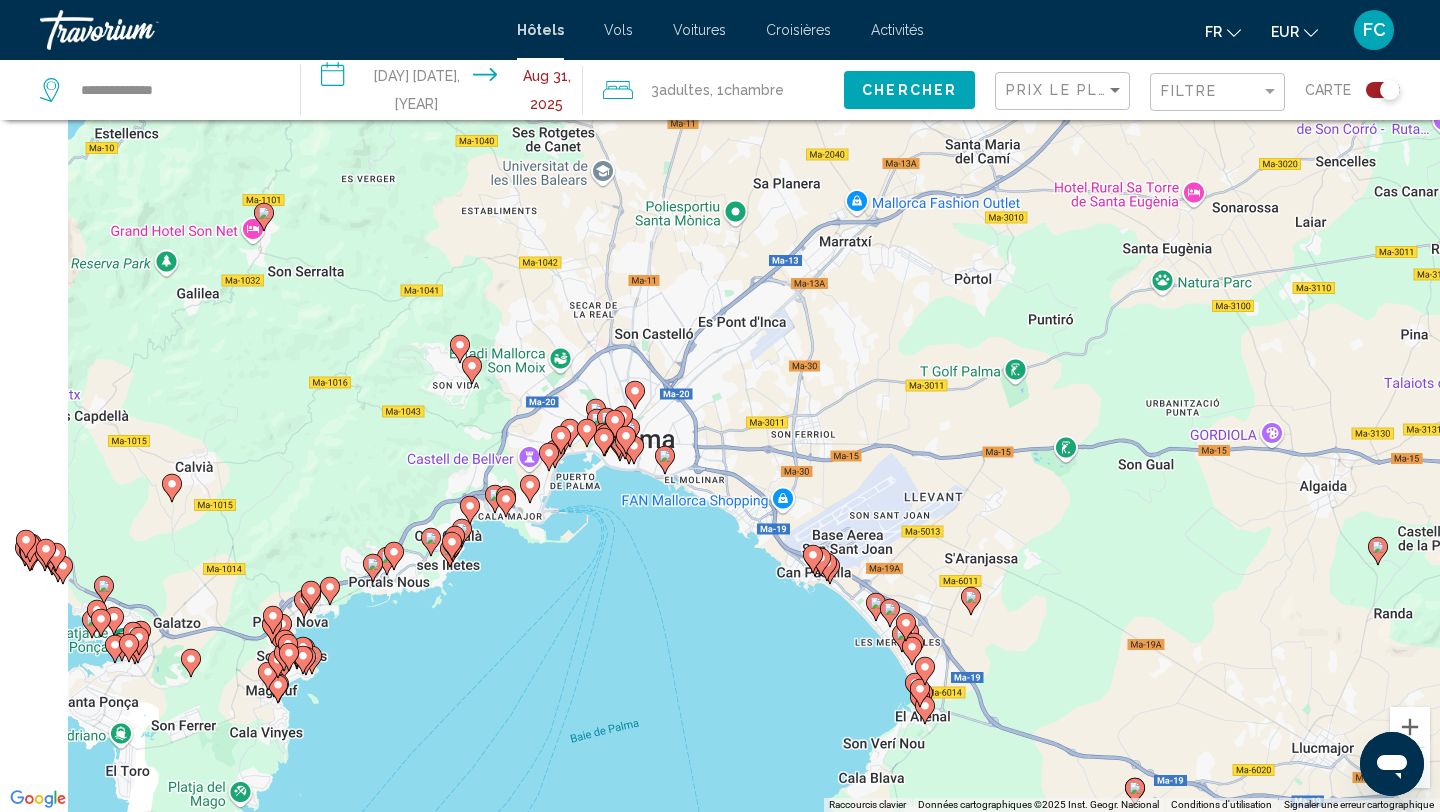 drag, startPoint x: 271, startPoint y: 692, endPoint x: 1044, endPoint y: 714, distance: 773.313 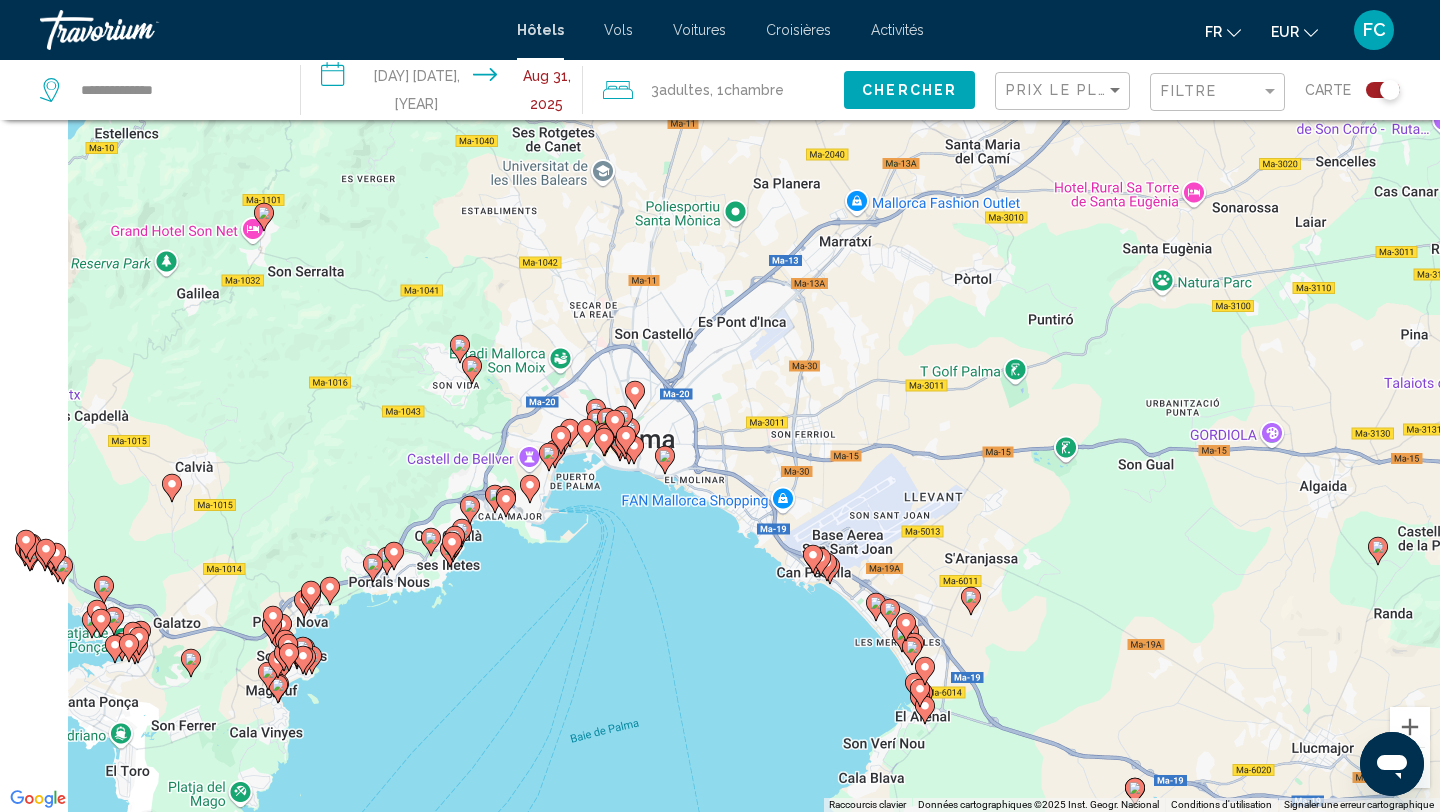 click on "Pour activer le glissement avec le clavier, appuyez sur Alt+Entrée. Une fois ce mode activé, utilisez les touches fléchées pour déplacer le repère. Pour valider le déplacement, appuyez sur Entrée. Pour annuler, appuyez sur Échap." at bounding box center (720, 406) 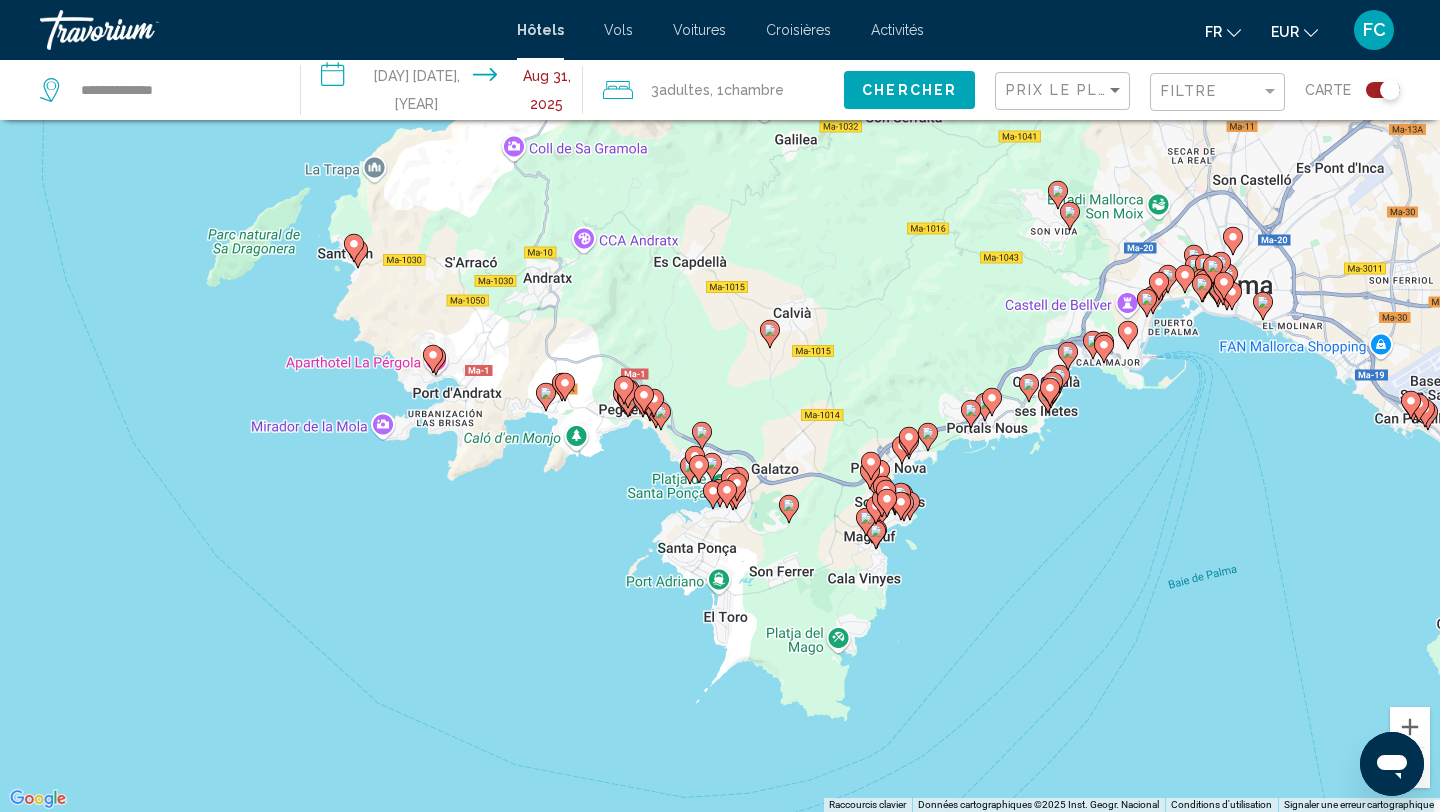 drag, startPoint x: 931, startPoint y: 710, endPoint x: 1024, endPoint y: 540, distance: 193.77565 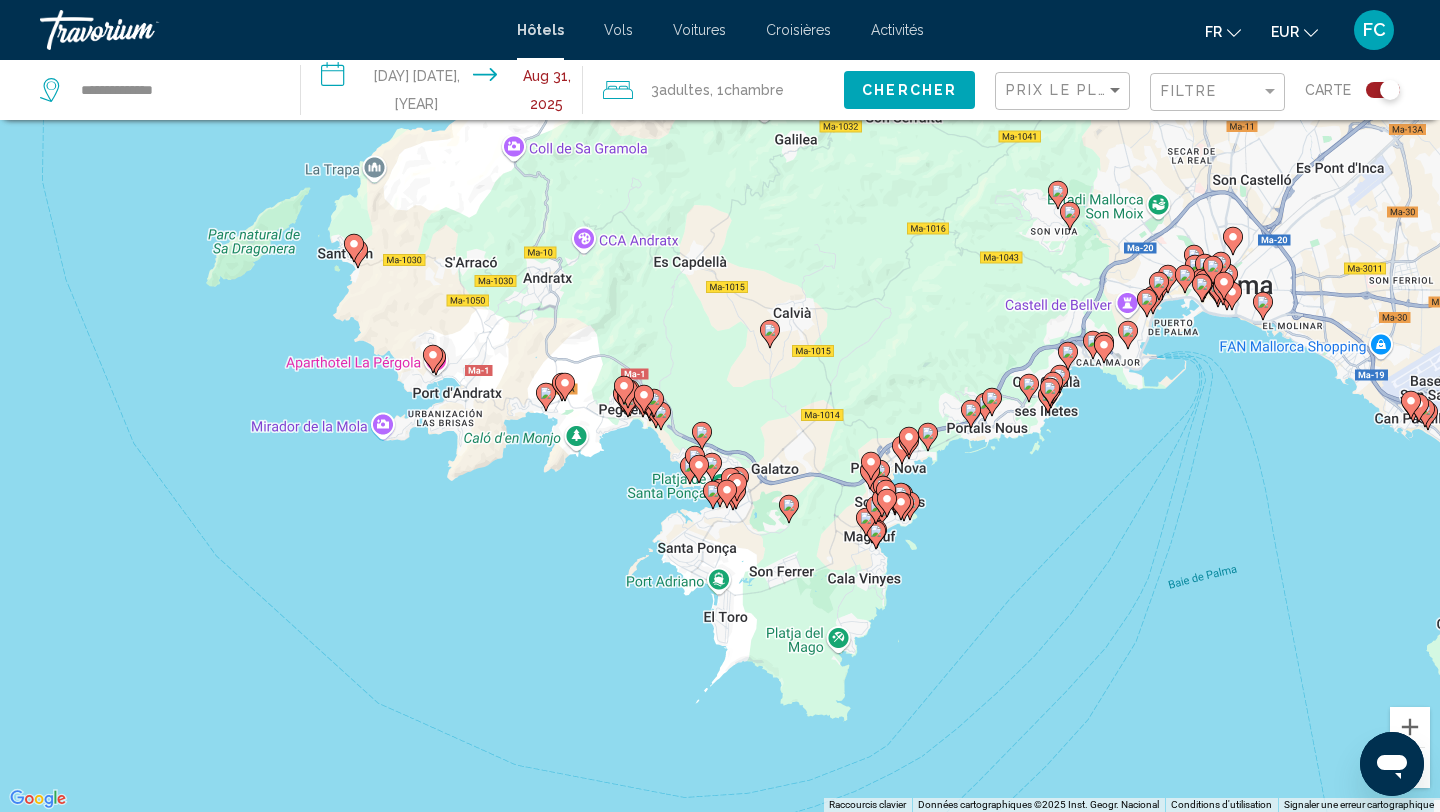 click on "Pour activer le glissement avec le clavier, appuyez sur Alt+Entrée. Une fois ce mode activé, utilisez les touches fléchées pour déplacer le repère. Pour valider le déplacement, appuyez sur Entrée. Pour annuler, appuyez sur Échap." at bounding box center (720, 406) 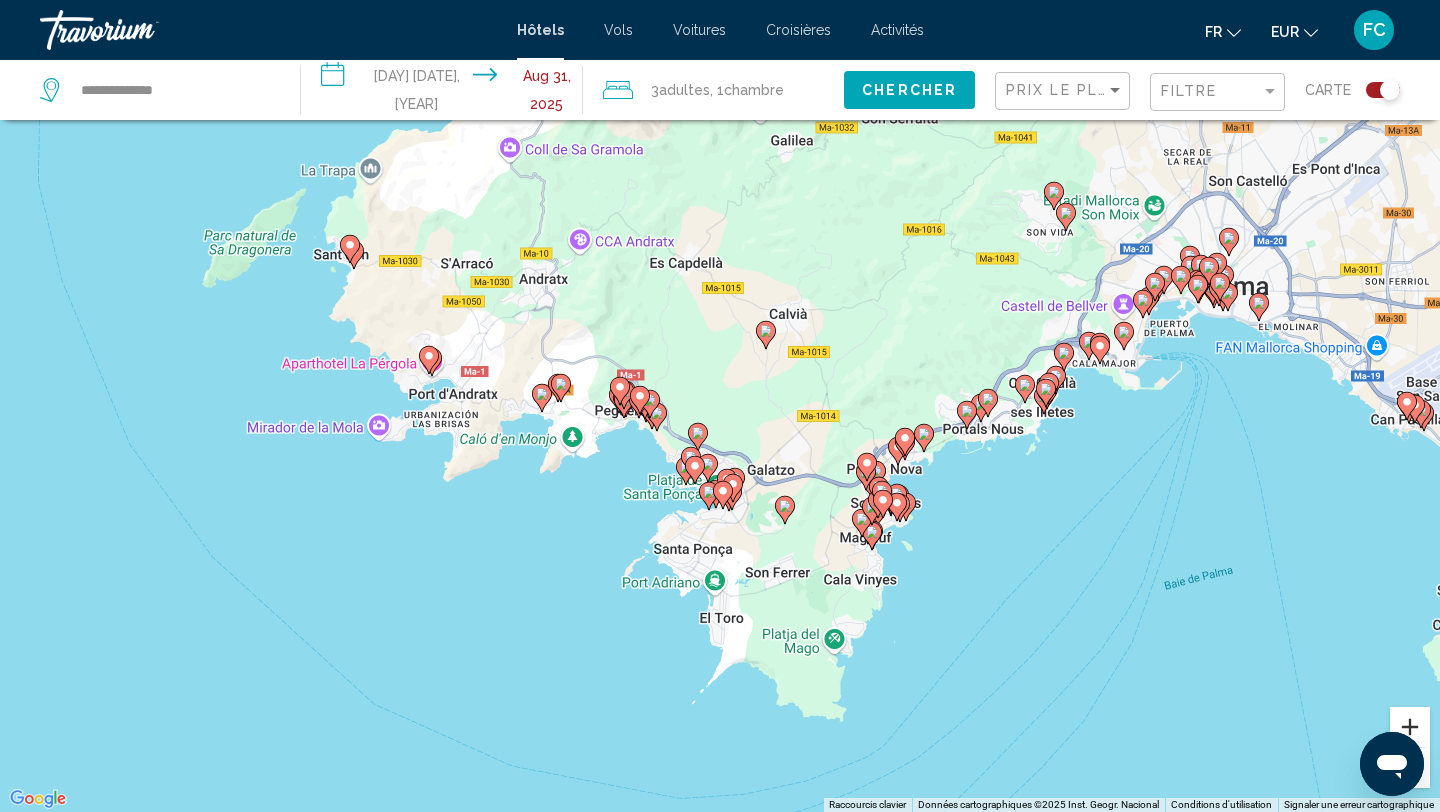 click at bounding box center [1410, 727] 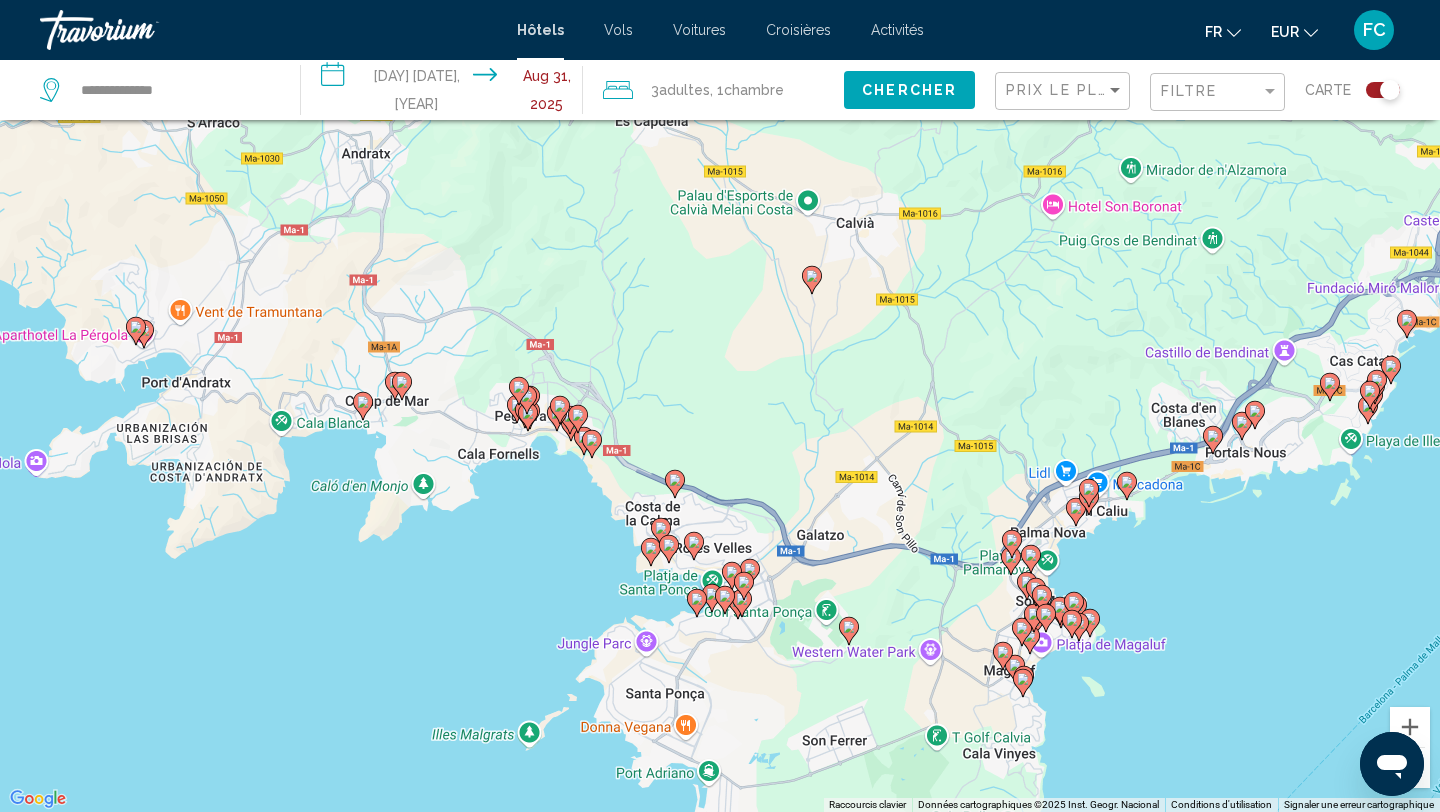 click 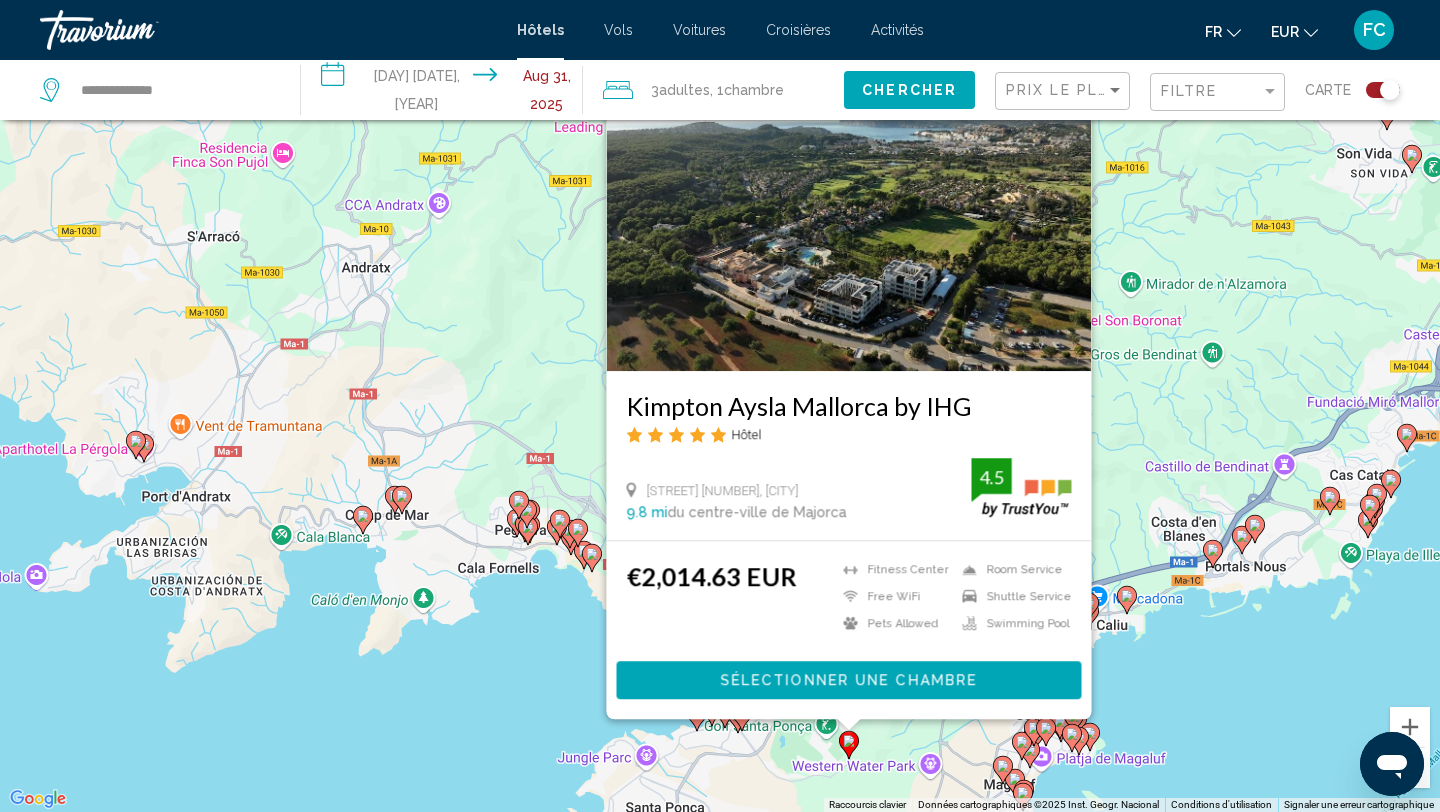 click on "Pour activer le glissement avec le clavier, appuyez sur Alt+Entrée. Une fois ce mode activé, utilisez les touches fléchées pour déplacer le repère. Pour valider le déplacement, appuyez sur Entrée. Pour annuler, appuyez sur Échap.  [HOTEL_NAME] by IHG
Hôtel
[STREET] [NUMBER], [CITY] [DISTANCE] mi  du centre-ville de Majorca de l'hôtel 4.5 [PRICE] EUR
Fitness Center
Free WiFi
Pets Allowed
Room Service
Shuttle Service
Swimming Pool  4.5 Sélectionner une chambre" at bounding box center [720, 406] 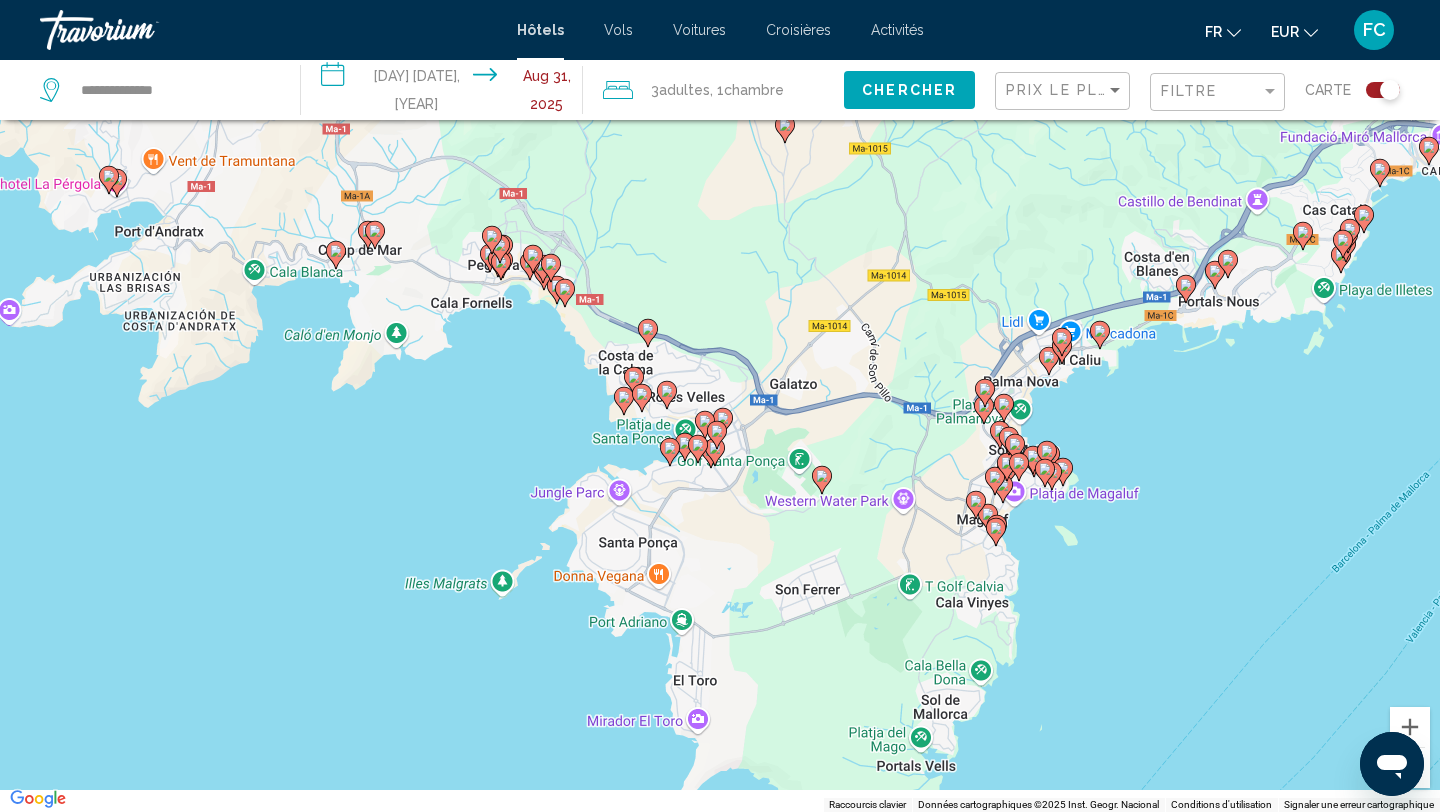 drag, startPoint x: 1248, startPoint y: 707, endPoint x: 1219, endPoint y: 425, distance: 283.4872 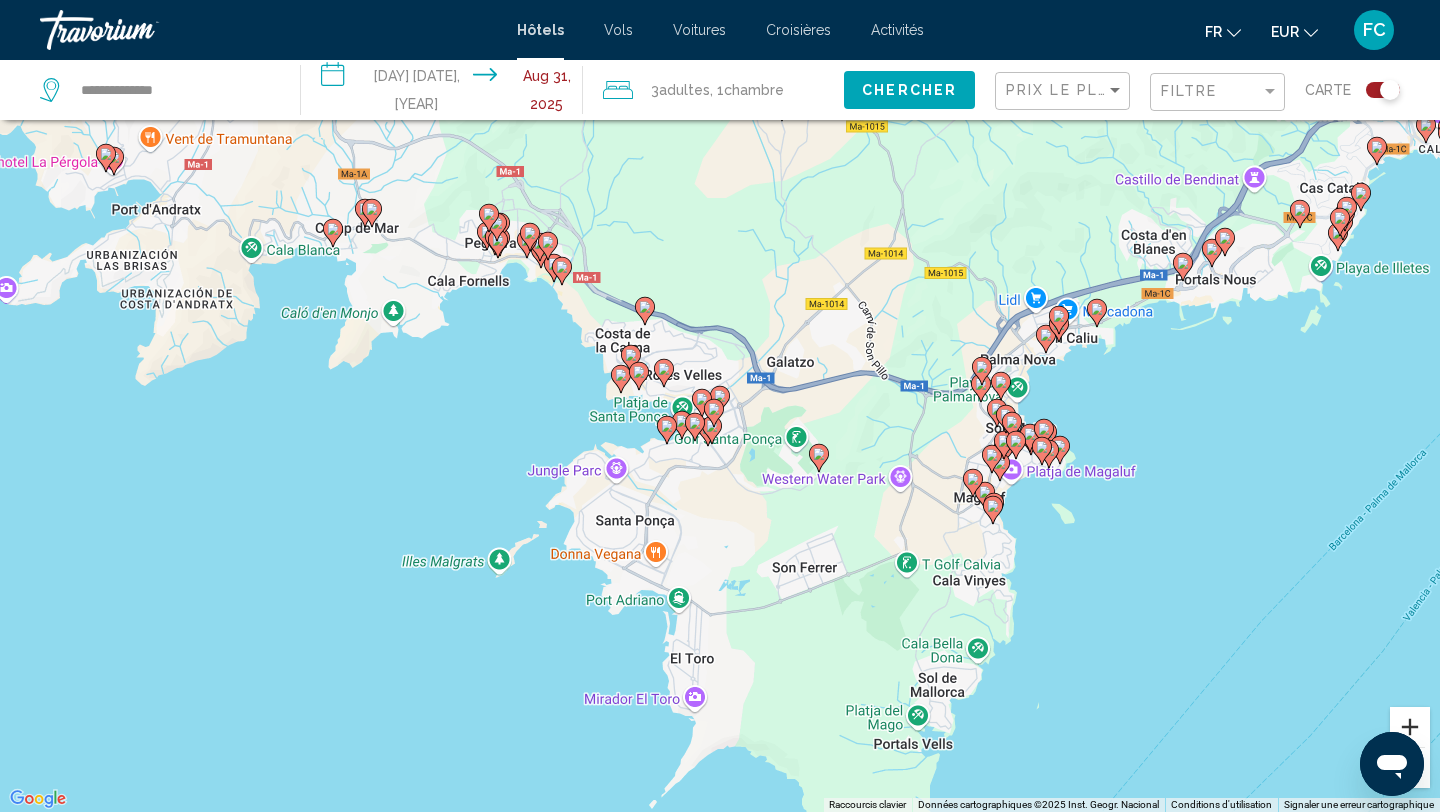 click at bounding box center (1410, 727) 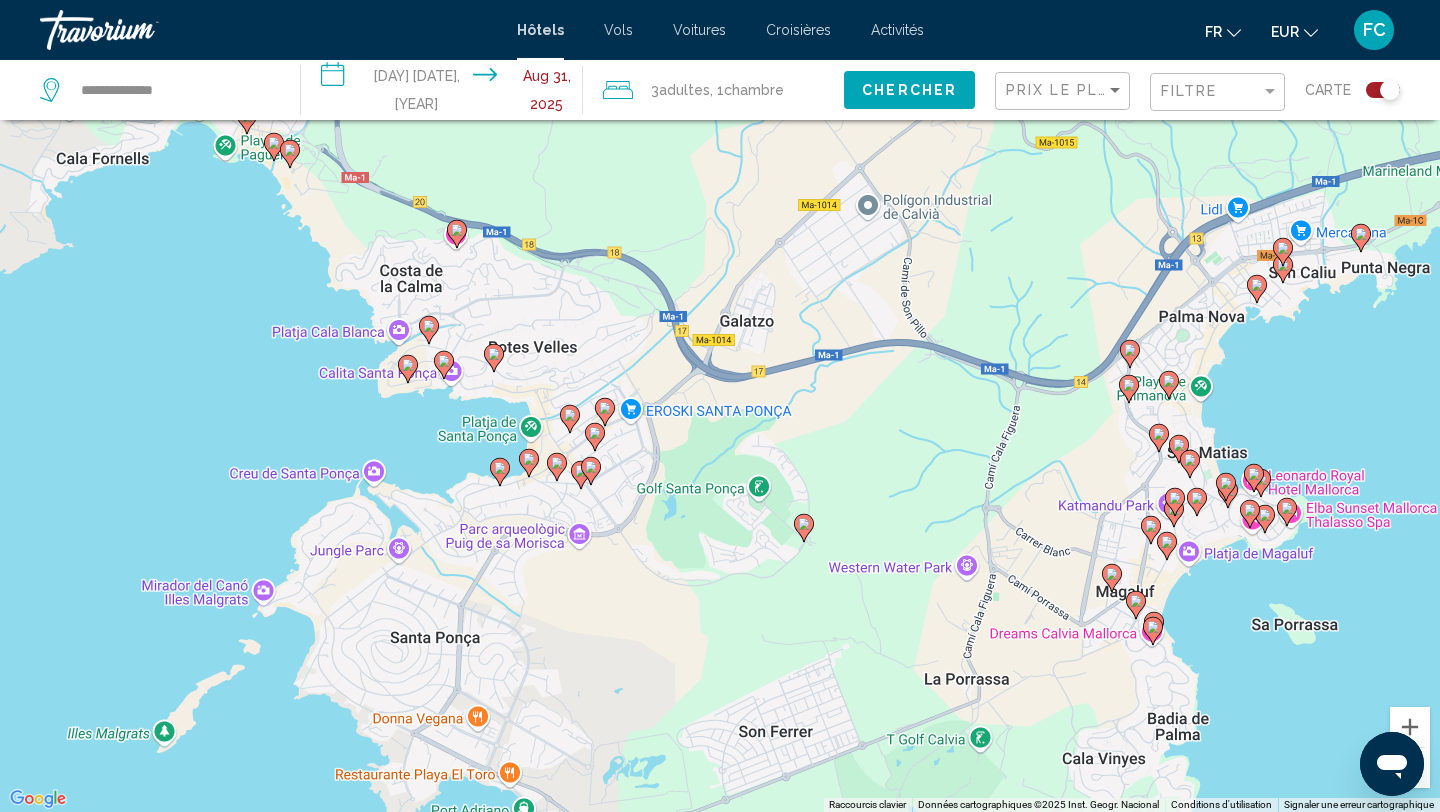 drag, startPoint x: 1009, startPoint y: 599, endPoint x: 912, endPoint y: 606, distance: 97.25225 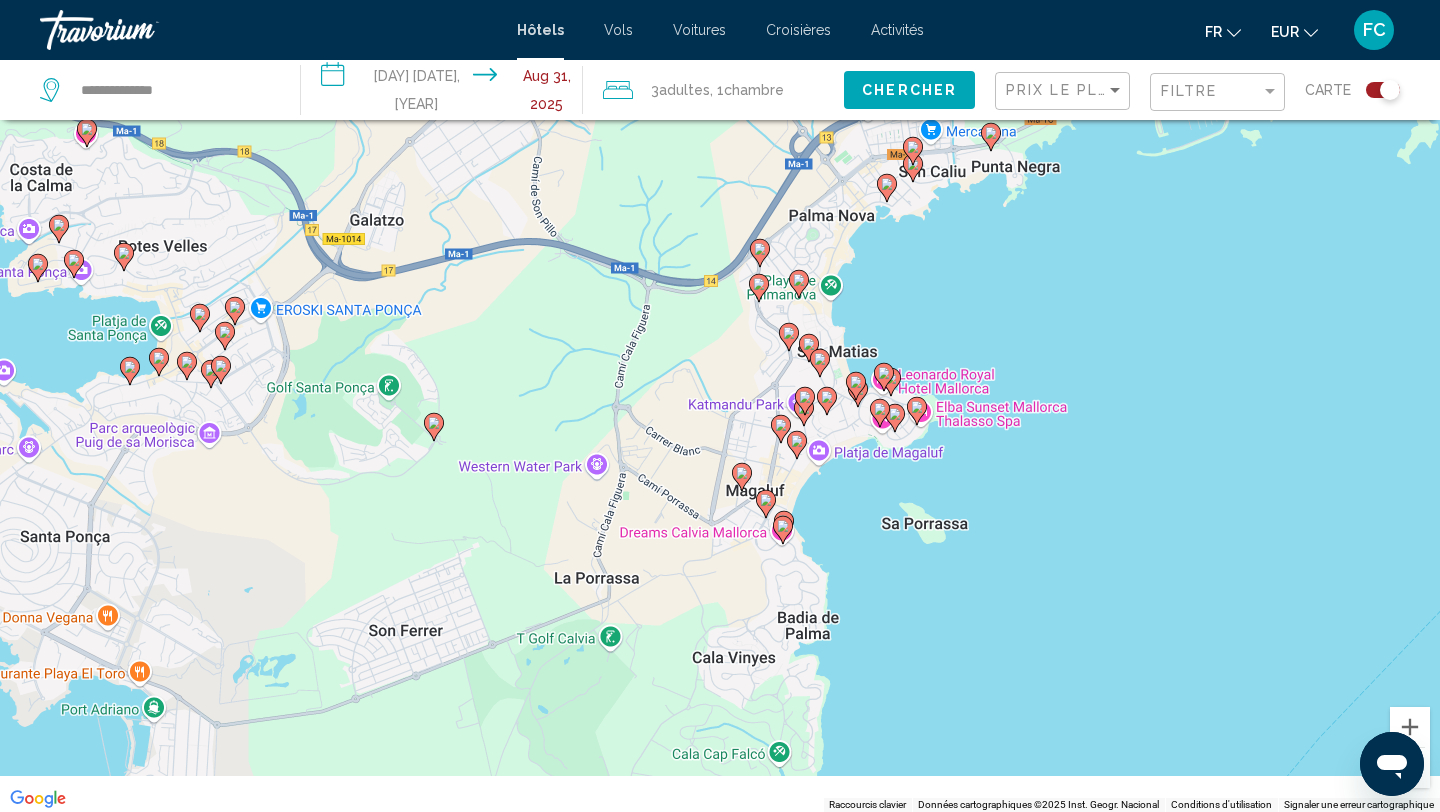 drag, startPoint x: 1016, startPoint y: 698, endPoint x: 643, endPoint y: 562, distance: 397.02014 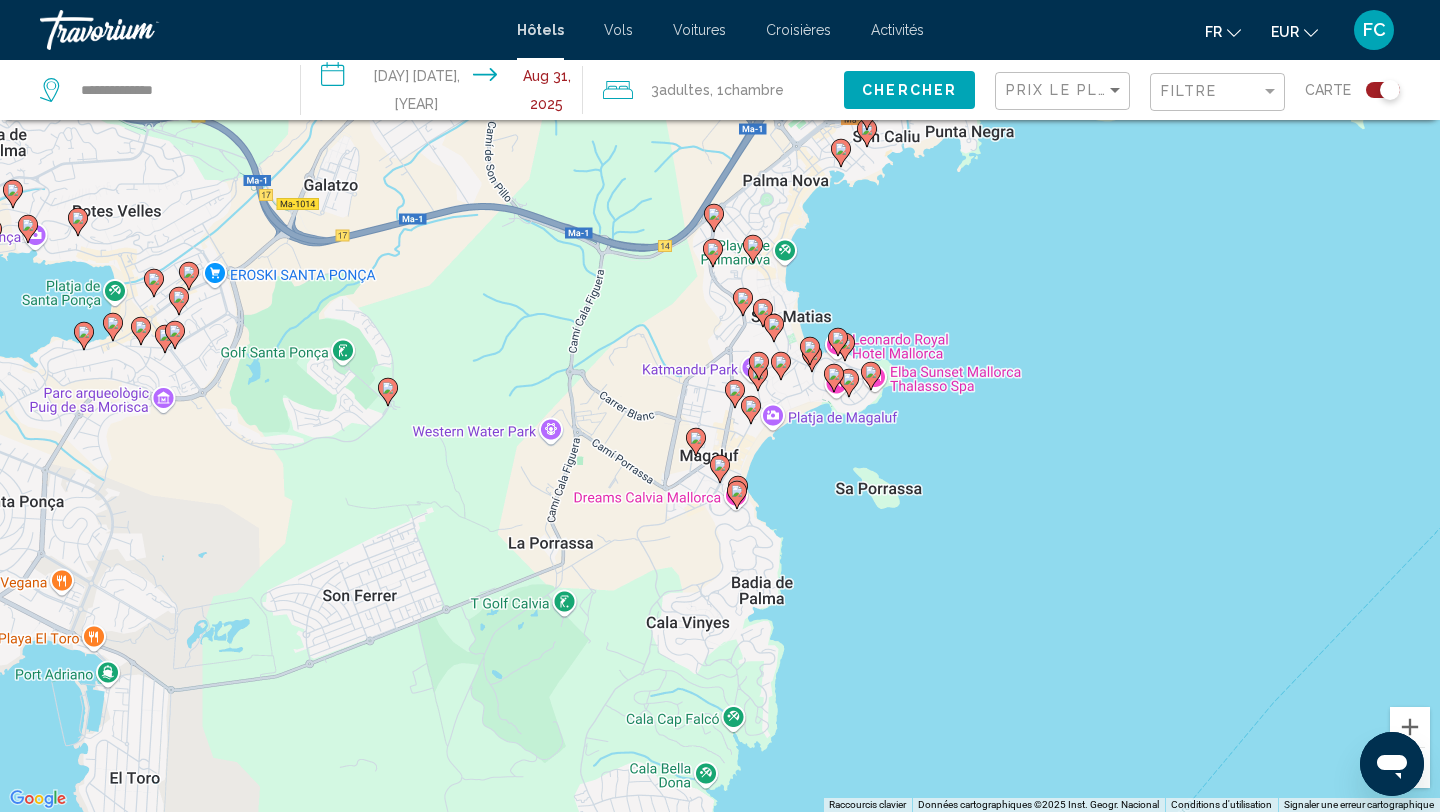 click 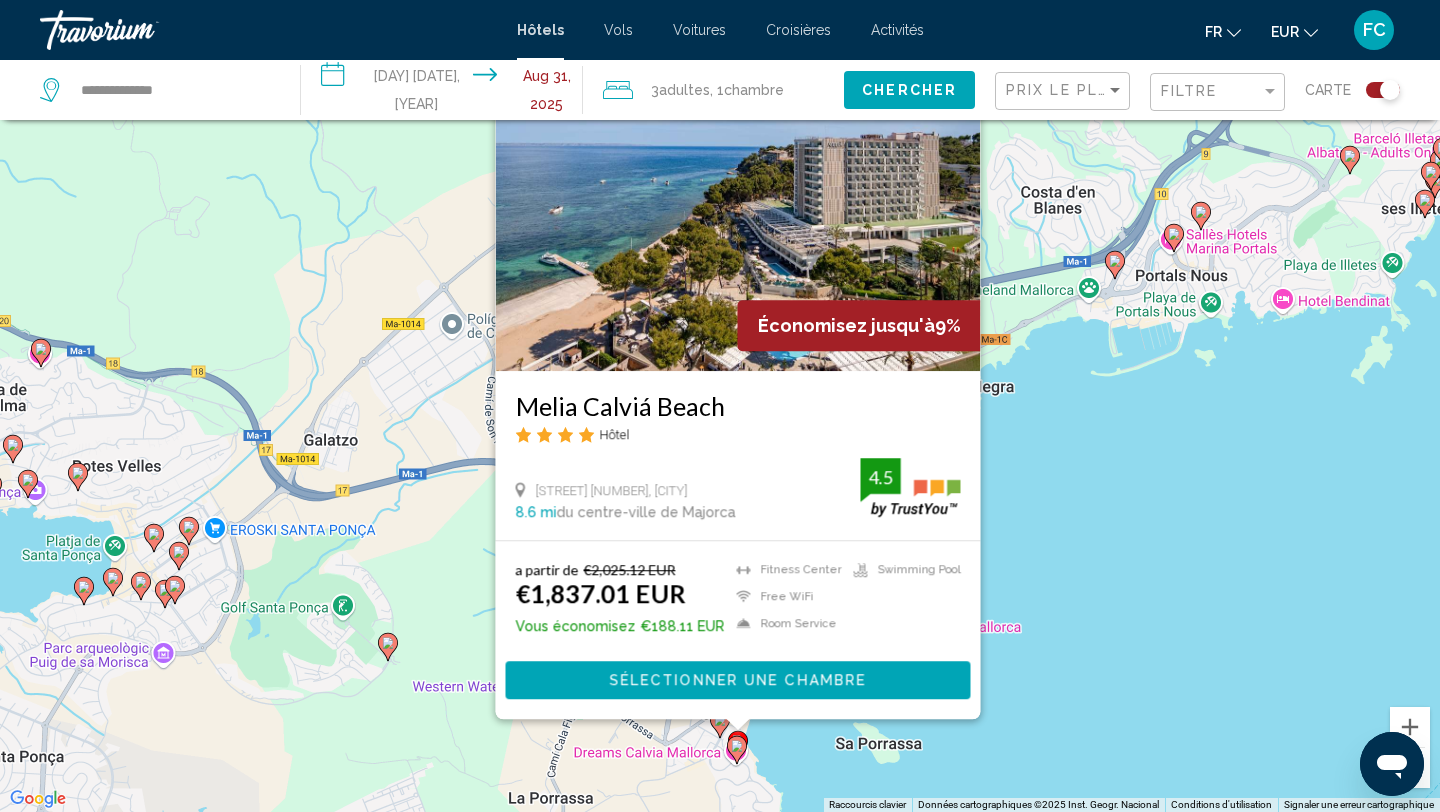click 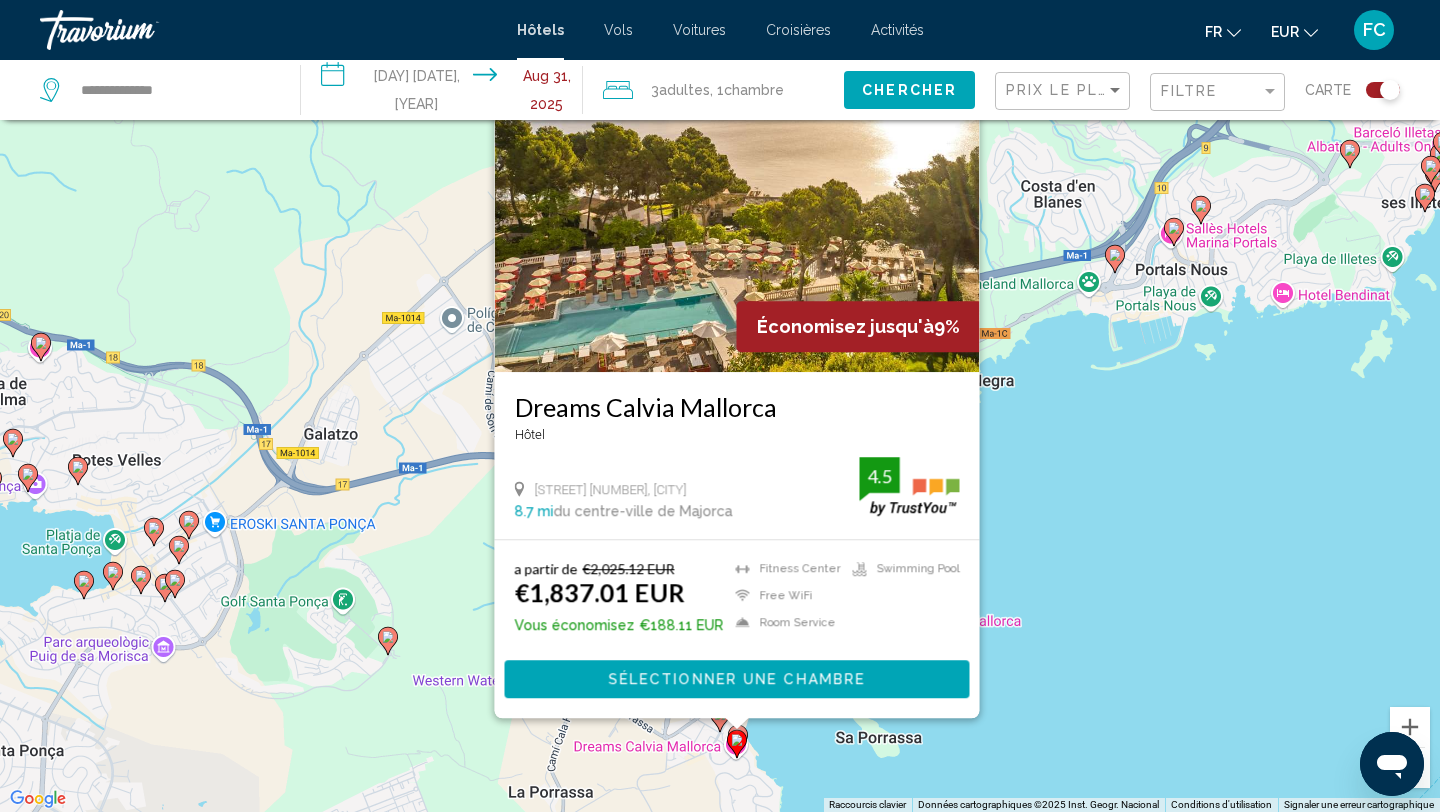 click on "Pour activer le glissement avec le clavier, appuyez sur Alt+Entrée. Une fois ce mode activé, utilisez les touches fléchées pour déplacer le repère. Pour valider le déplacement, appuyez sur Entrée. Pour annuler, appuyez sur Échap. Économisez jusqu'à  9%   Dreams Calvia Mallorca  Hôtel
Avenida Notario Alemany 26 32, [CITY] [DISTANCE]  du centre-ville de Majorca de l'hôtel 4.5 a partir de €2,025.12 EUR €1,837.01 EUR  Vous économisez  €188.11 EUR
Fitness Center
Free WiFi
Room Service
Swimming Pool  4.5 Sélectionner une chambre" at bounding box center [720, 406] 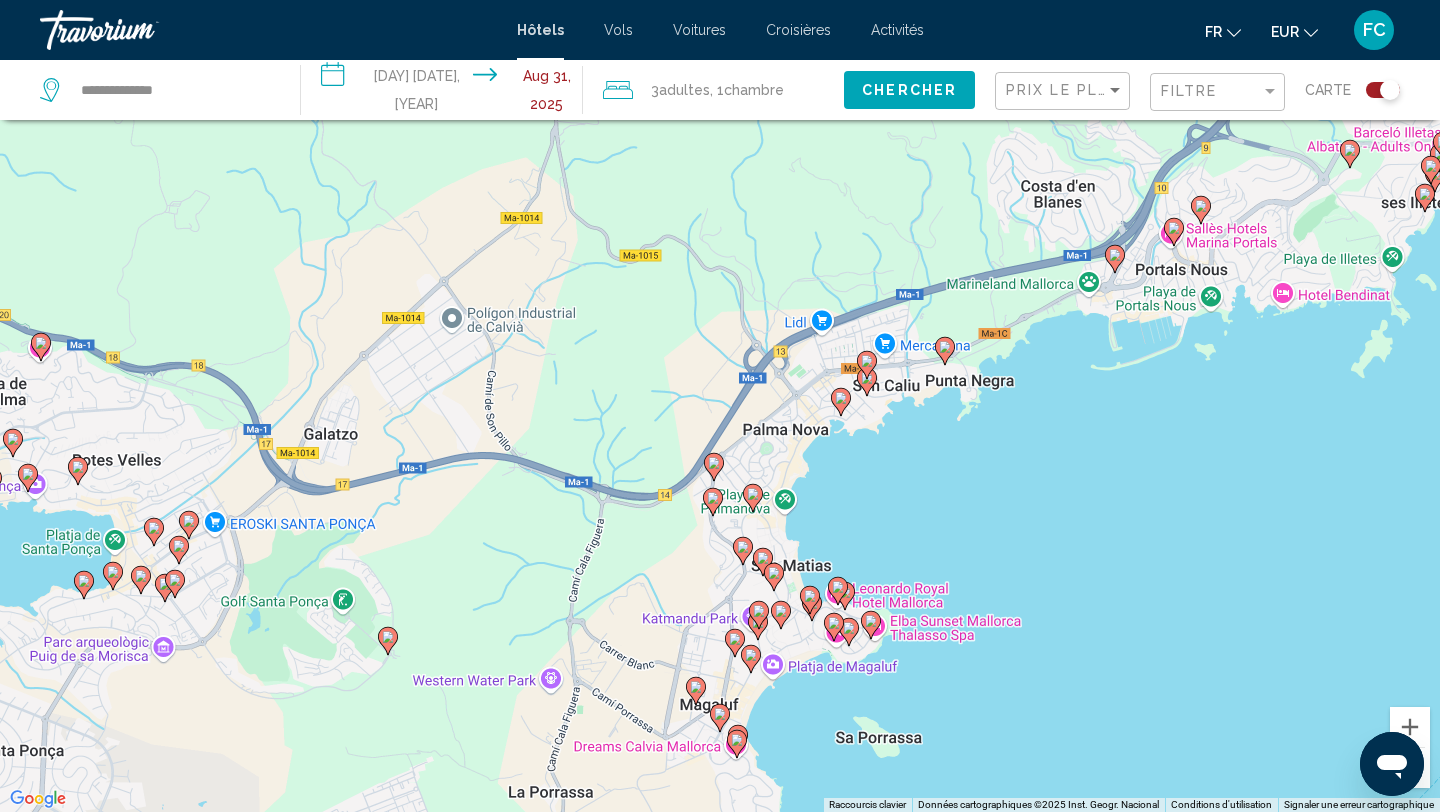 click 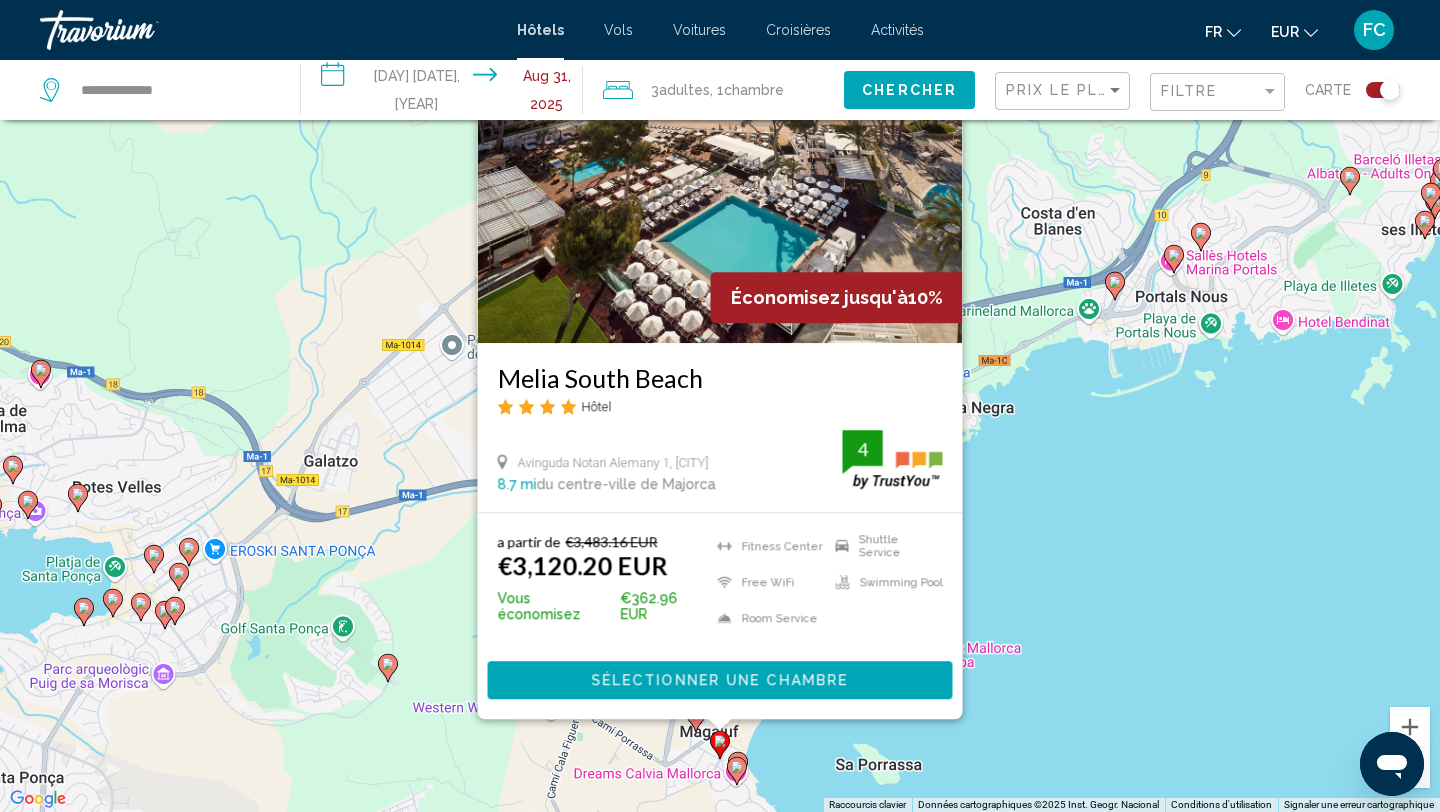 click on "Pour activer le glissement avec le clavier, appuyez sur Alt+Entrée. Une fois ce mode activé, utilisez les touches fléchées pour déplacer le repère. Pour valider le déplacement, appuyez sur Entrée. Pour annuler, appuyez sur Échap. Économisez jusqu'à  10%   Melia South Beach
Hôtel
Avinguda Notari Alemany 1, [CITY], [STATE] 8.7 mi  du centre-ville de [CITY] de l'hôtel 4 a partir de €3,483.16 EUR €3,120.20 EUR  Vous économisez  €362.96 EUR
Fitness Center
Free WiFi
Room Service
Shuttle Service
Swimming Pool  4 Sélectionner une chambre" at bounding box center (720, 406) 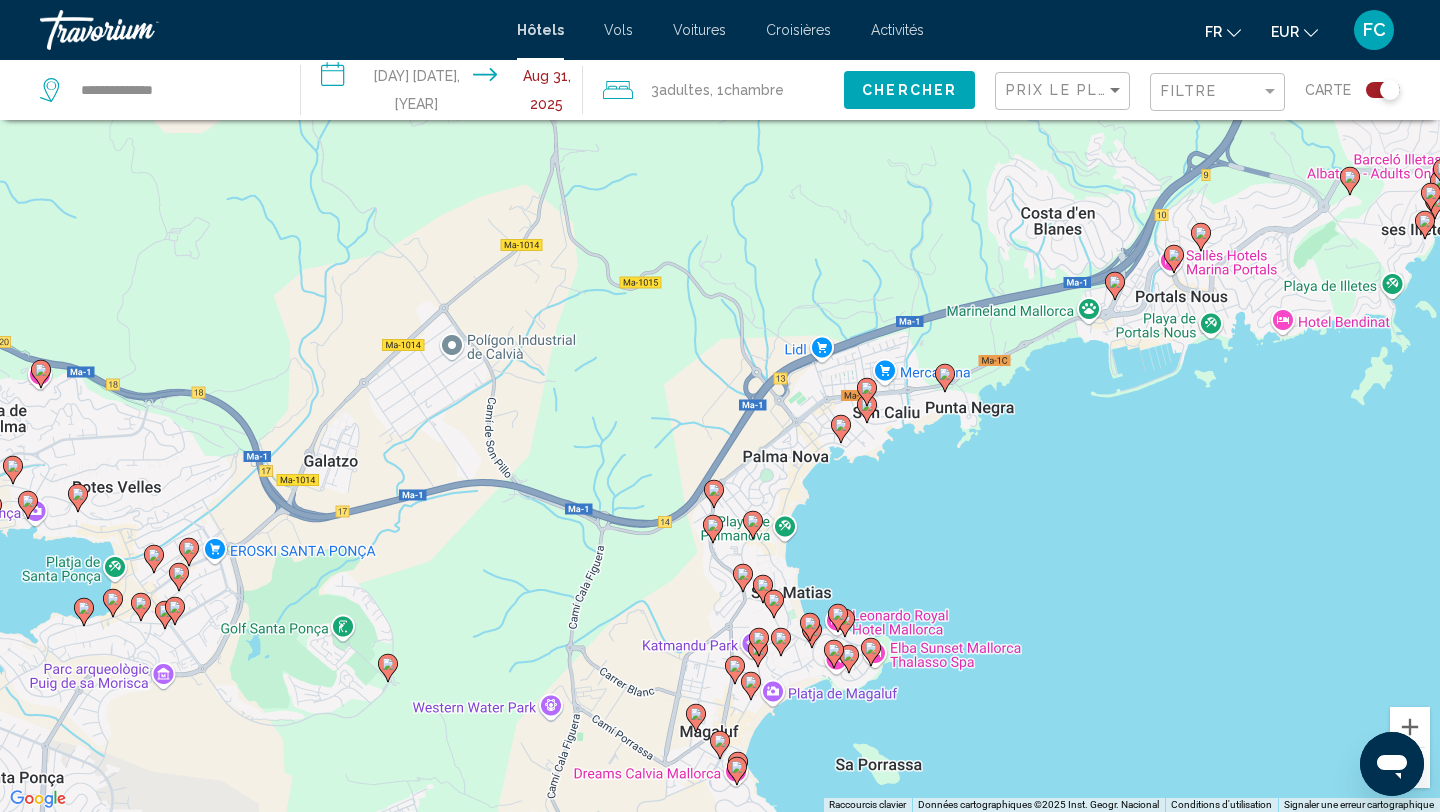 click 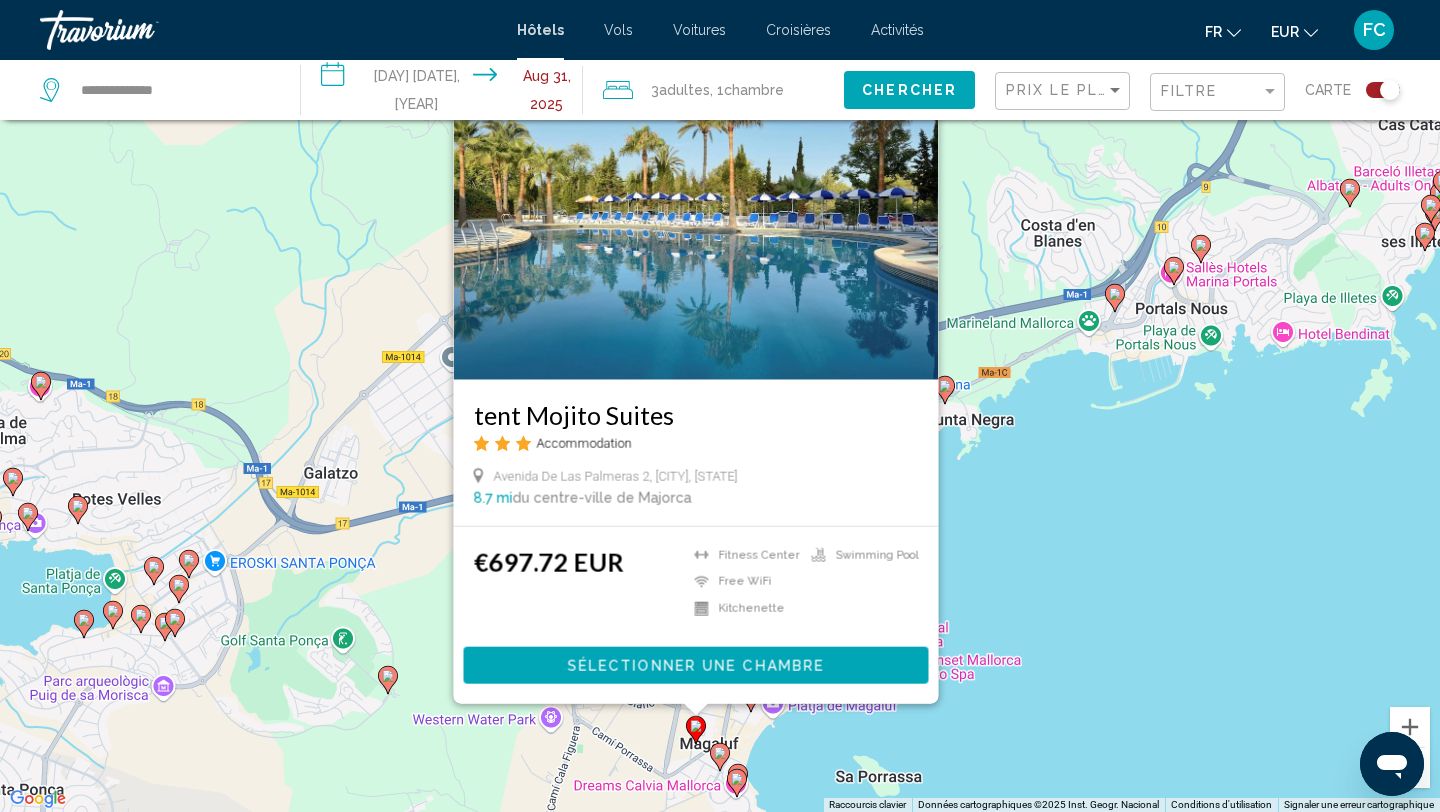 click on "Pour activer le glissement avec le clavier, appuyez sur Alt+Entrée. Une fois ce mode activé, utilisez les touches fléchées pour déplacer le repère. Pour valider le déplacement, appuyez sur Entrée. Pour annuler, appuyez sur Échap.  tent Mojito Suites
Accommodation
Avenida De Las Palmeras 2, [CITY] [DISTANCE]  du centre-ville de Majorca de l'hôtel €697.72 EUR
Fitness Center
Free WiFi
Kitchenette
Swimming Pool  Sélectionner une chambre" at bounding box center [720, 406] 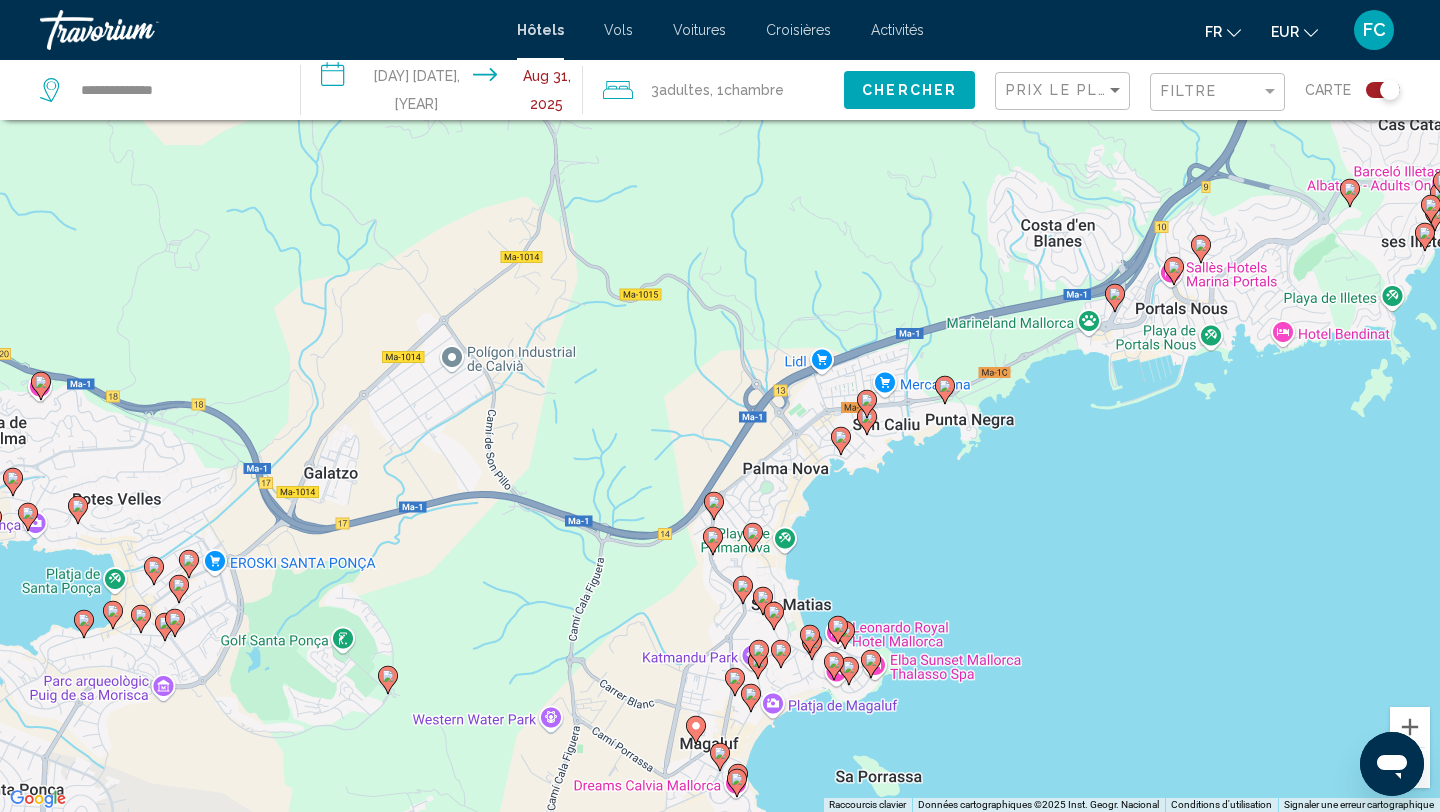 click 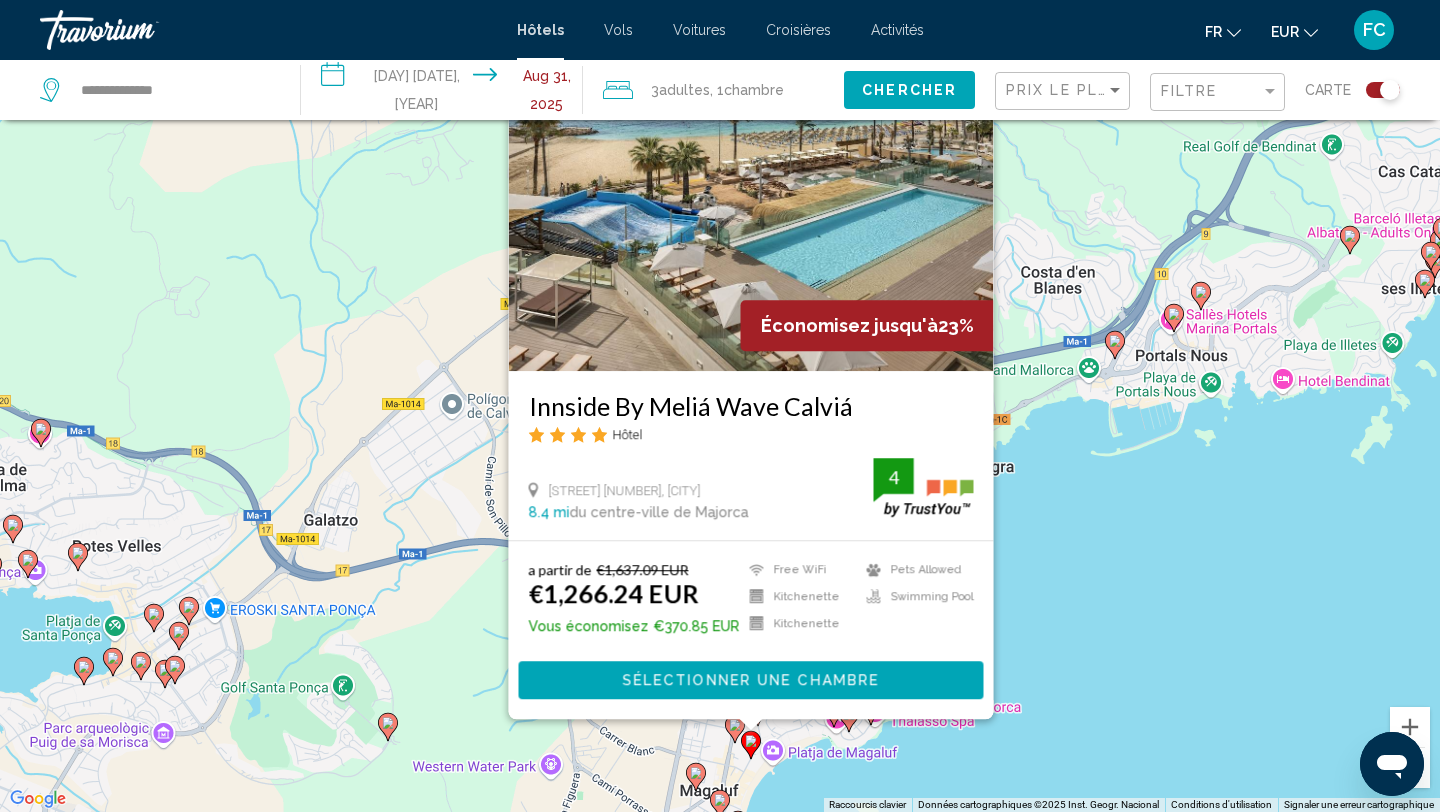 click 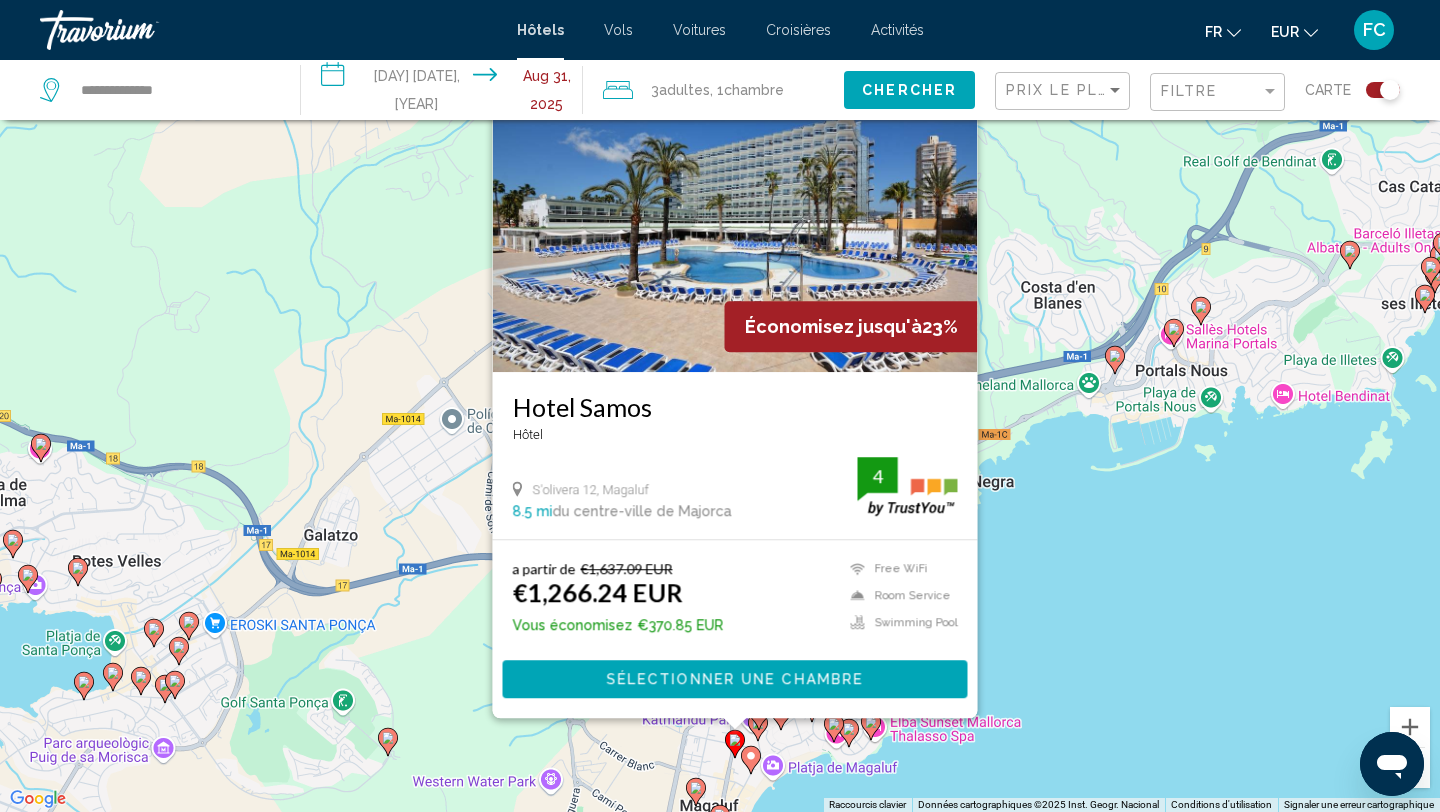 click on "Pour activer le glissement avec le clavier, appuyez sur Alt+Entrée. Une fois ce mode activé, utilisez les touches fléchées pour déplacer le repère. Pour valider le déplacement, appuyez sur Entrée. Pour annuler, appuyez sur Échap. Économisez jusqu'à  23%   Hotel Samos  Hôtel
S'olivera 12, [CITY], [STATE] 8.5 mi  du centre-ville de [CITY] de l'hôtel 4 a partir de €1,637.09 EUR €1,266.24 EUR  Vous économisez  €370.85 EUR
Free WiFi
Room Service
Swimming Pool  4 Sélectionner une chambre" at bounding box center [720, 406] 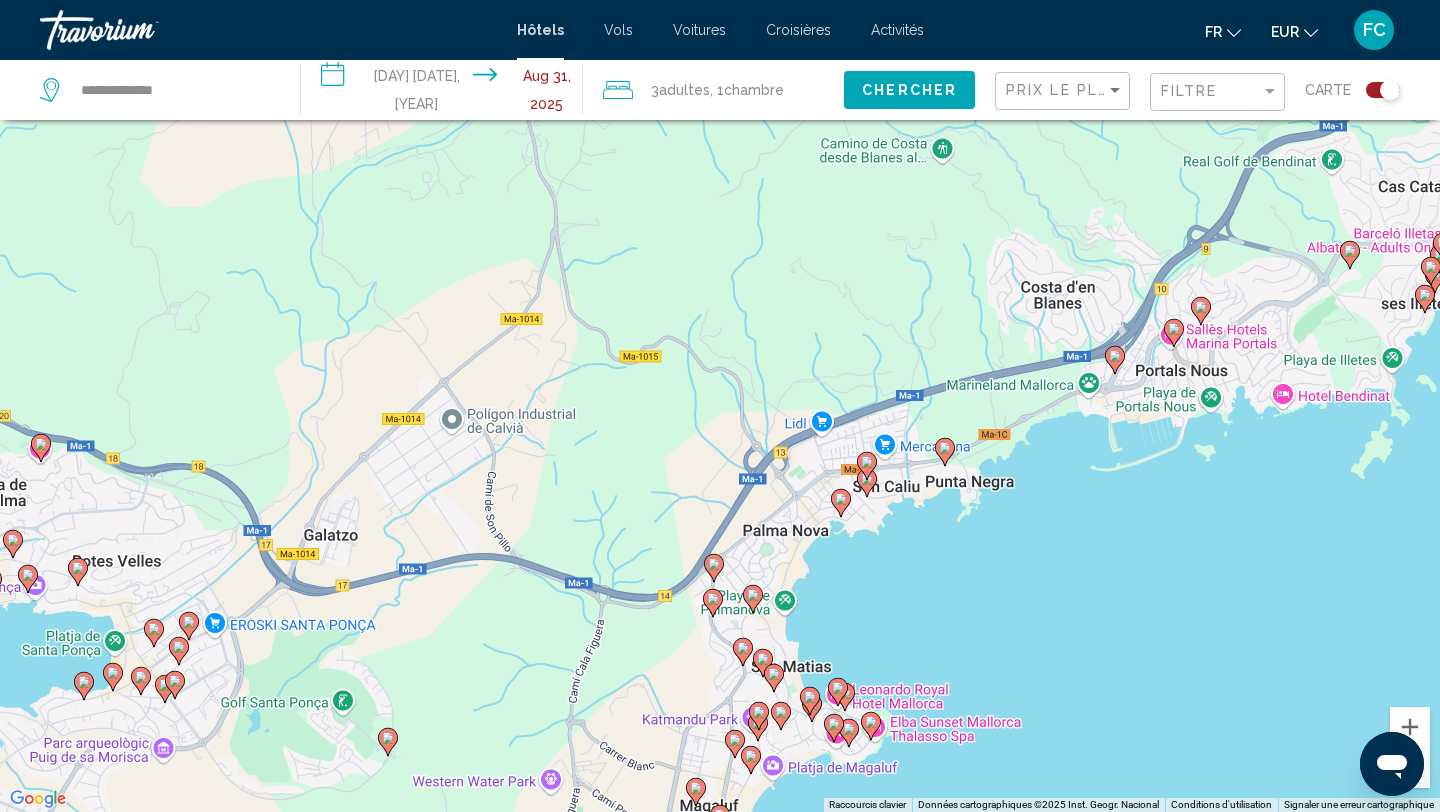 click at bounding box center (758, 727) 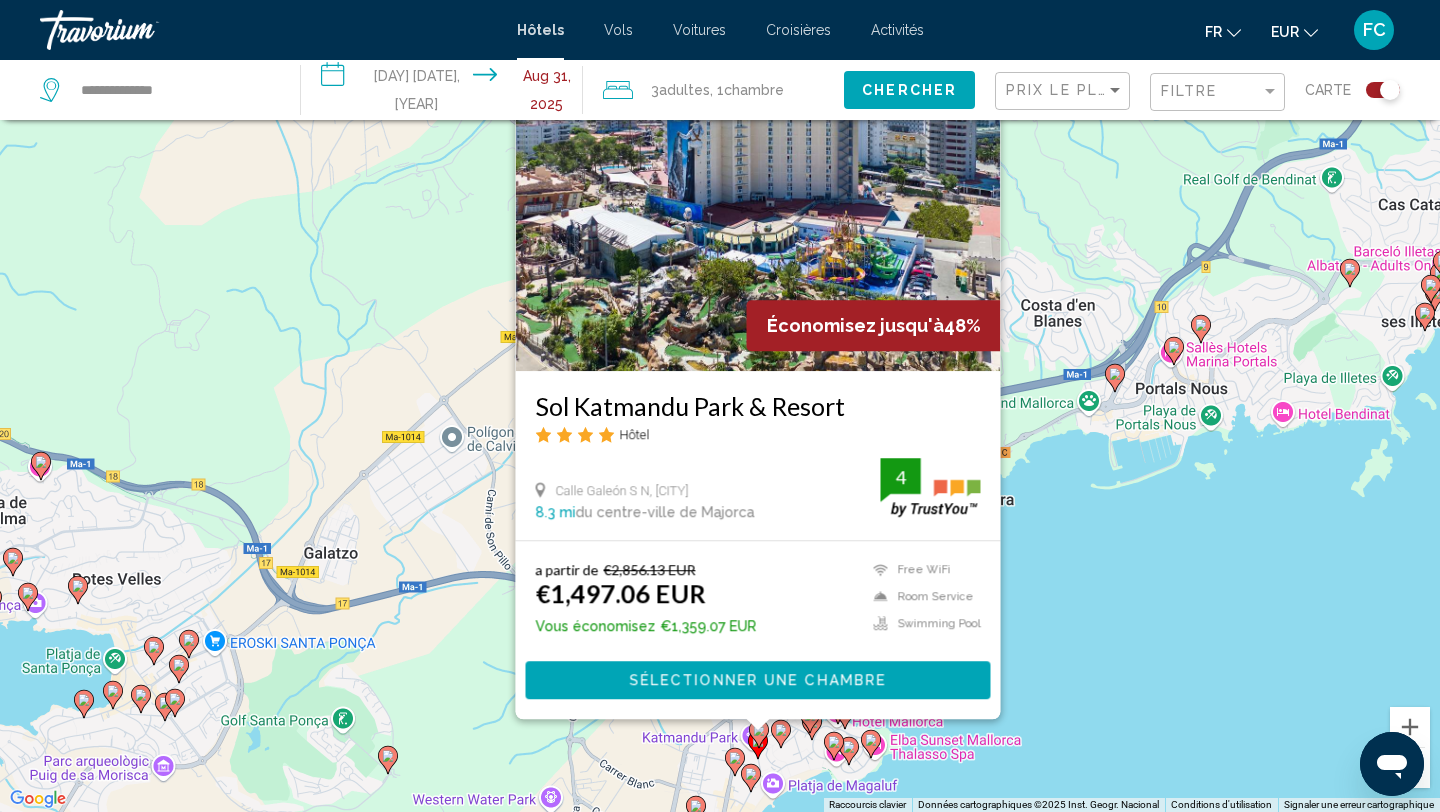 click 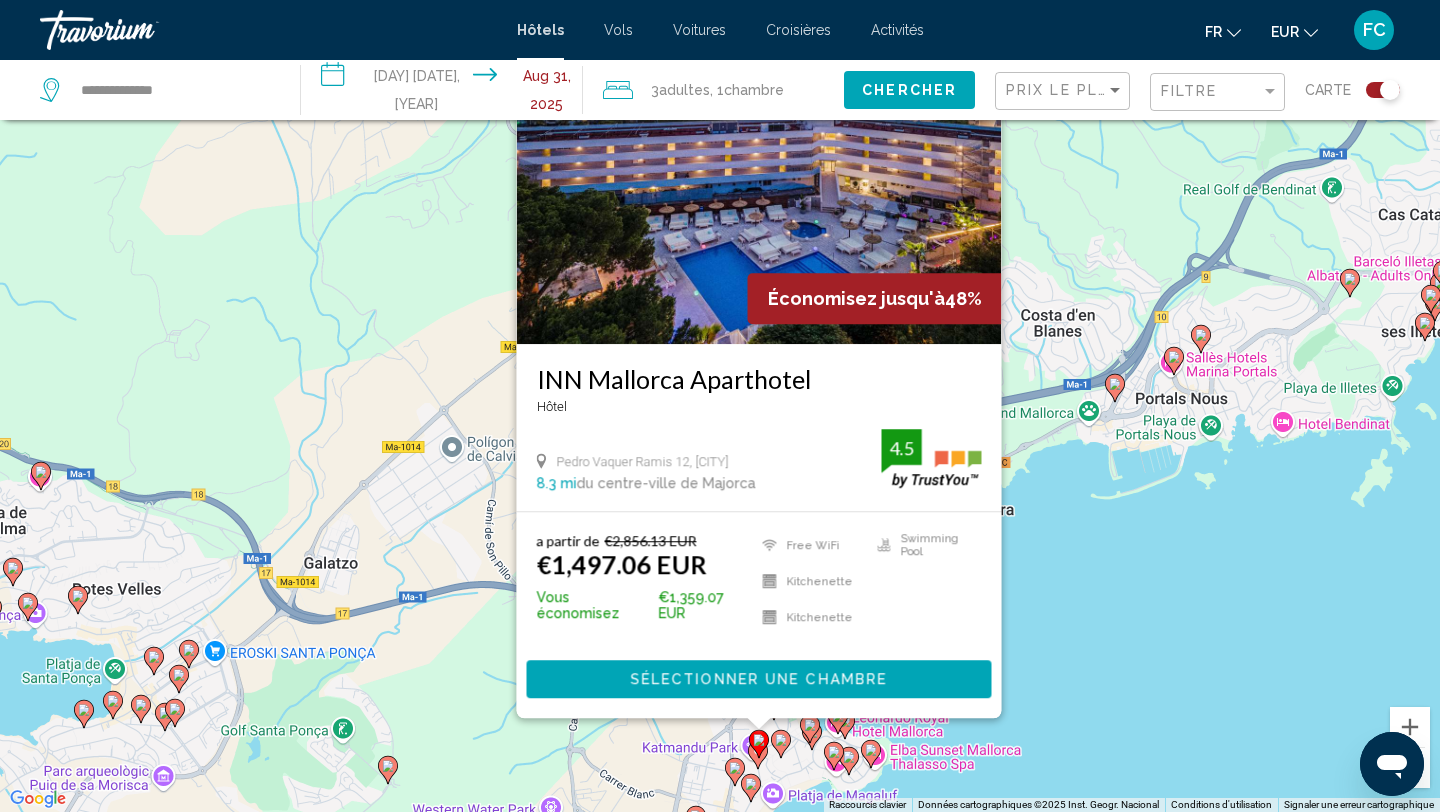 click 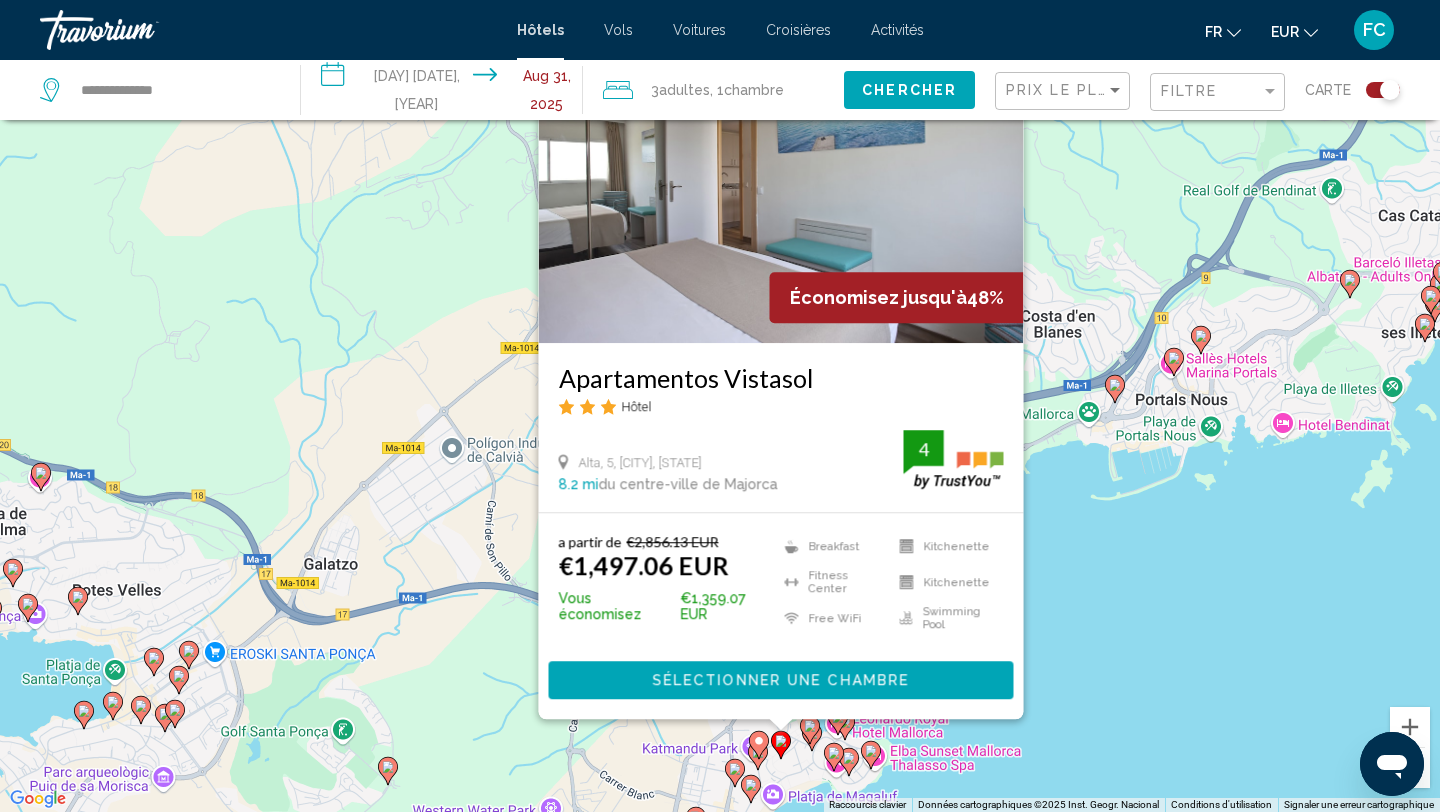 click 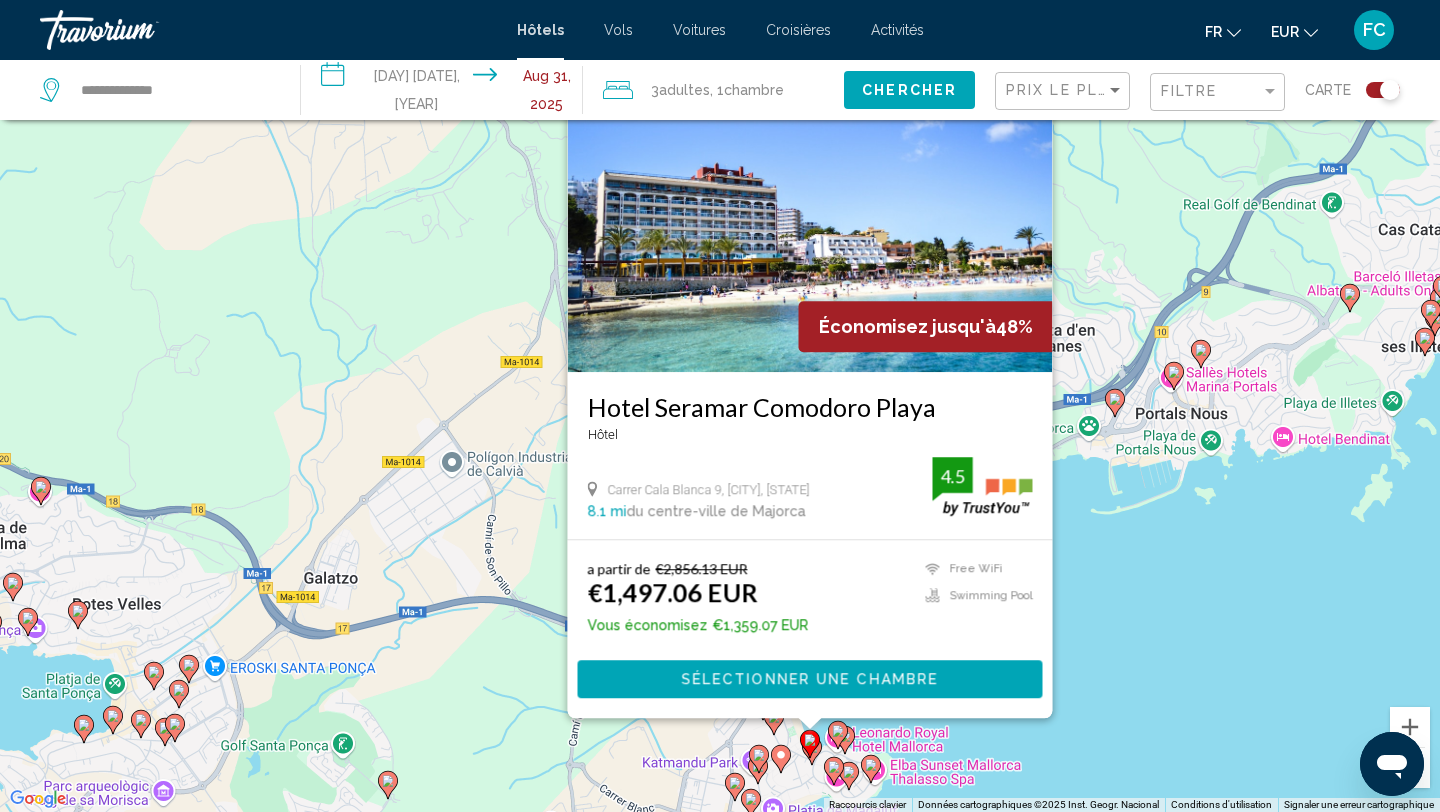 click at bounding box center [810, 744] 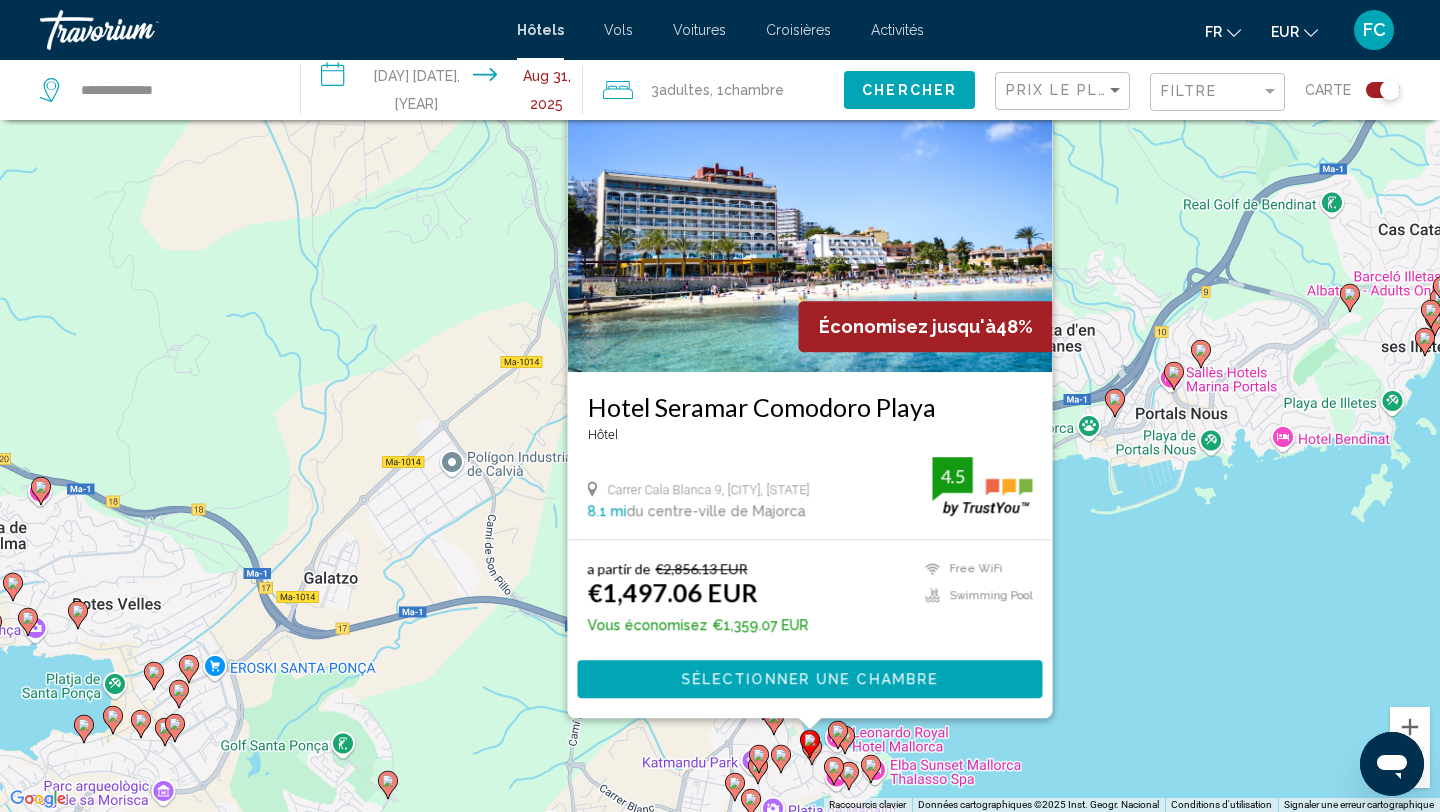 click at bounding box center (812, 751) 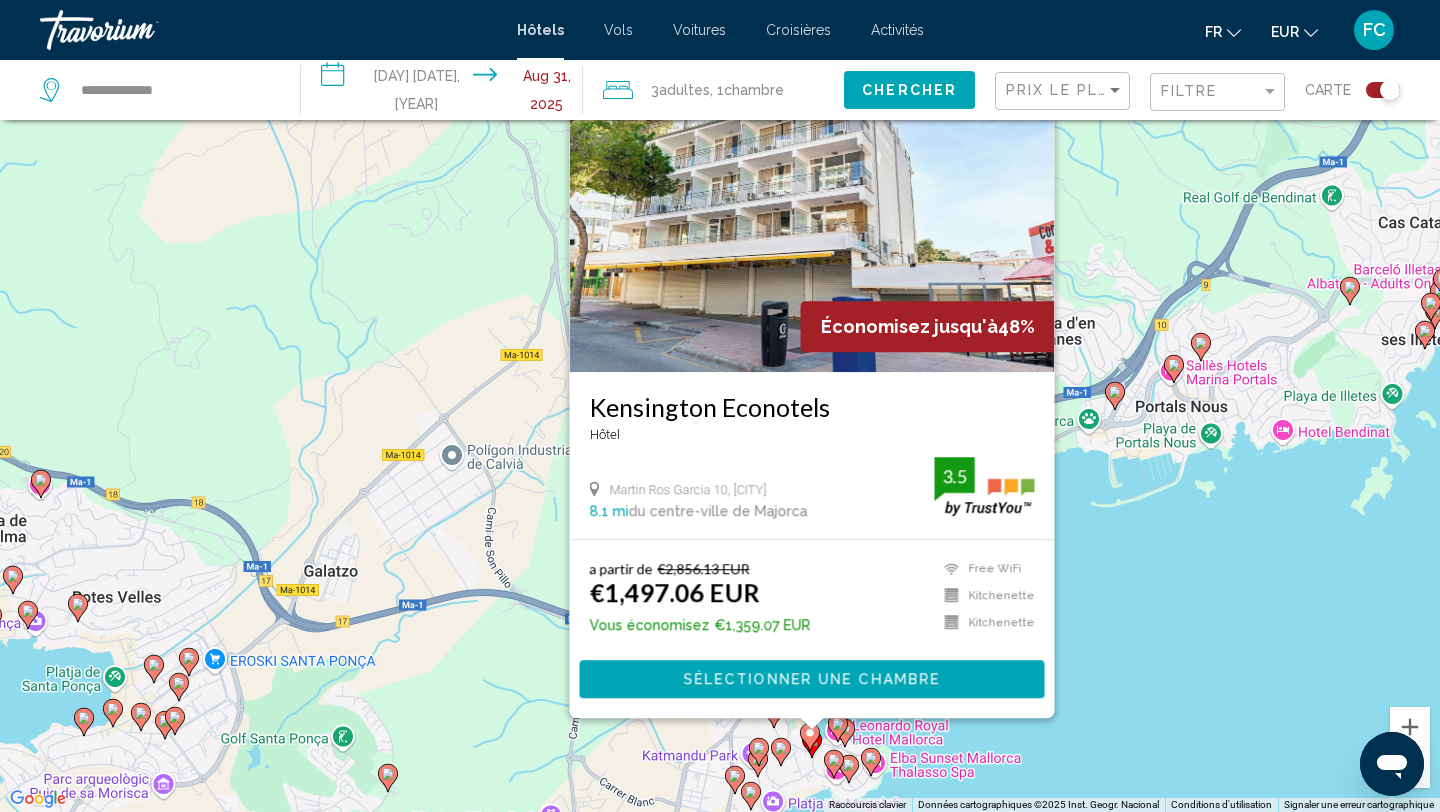 click 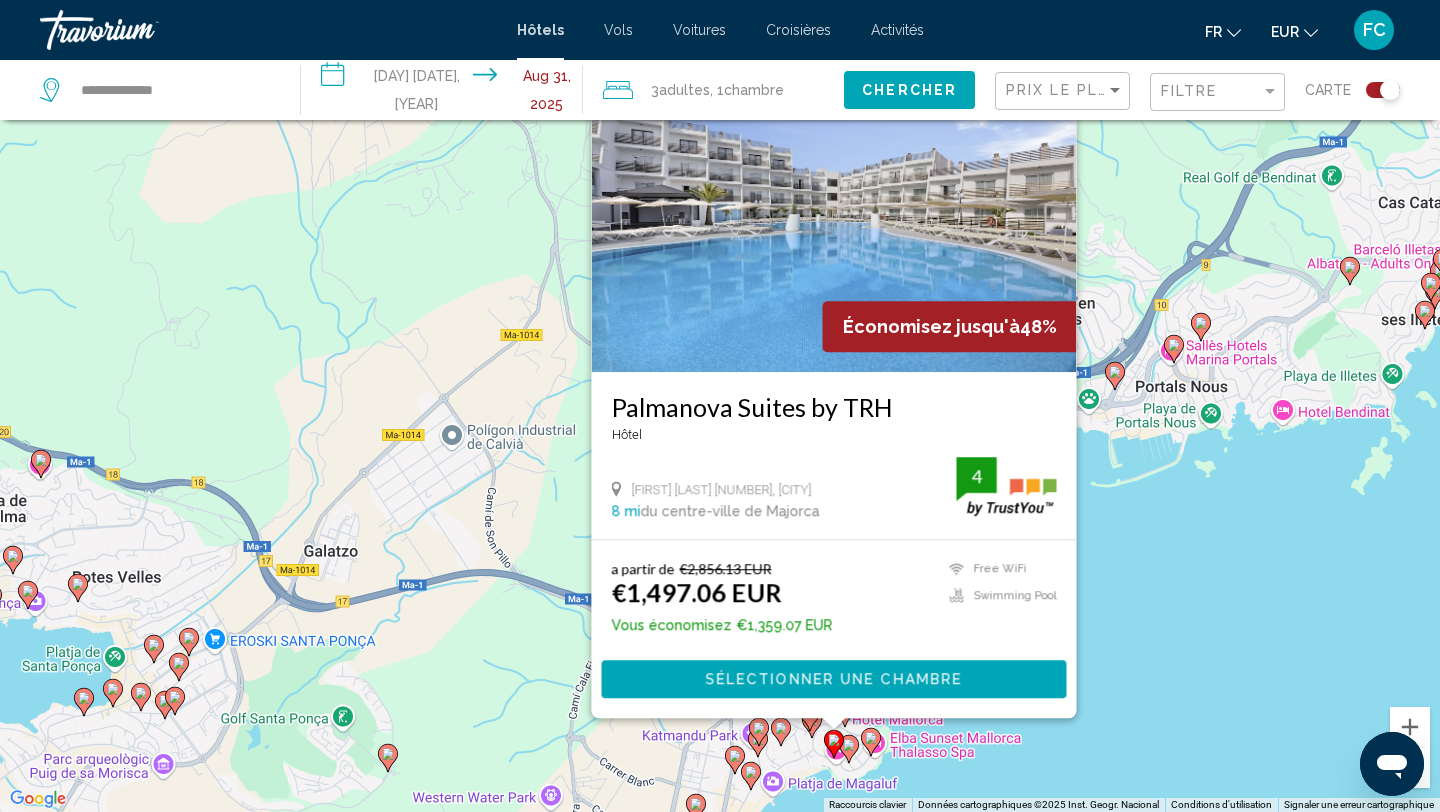 click 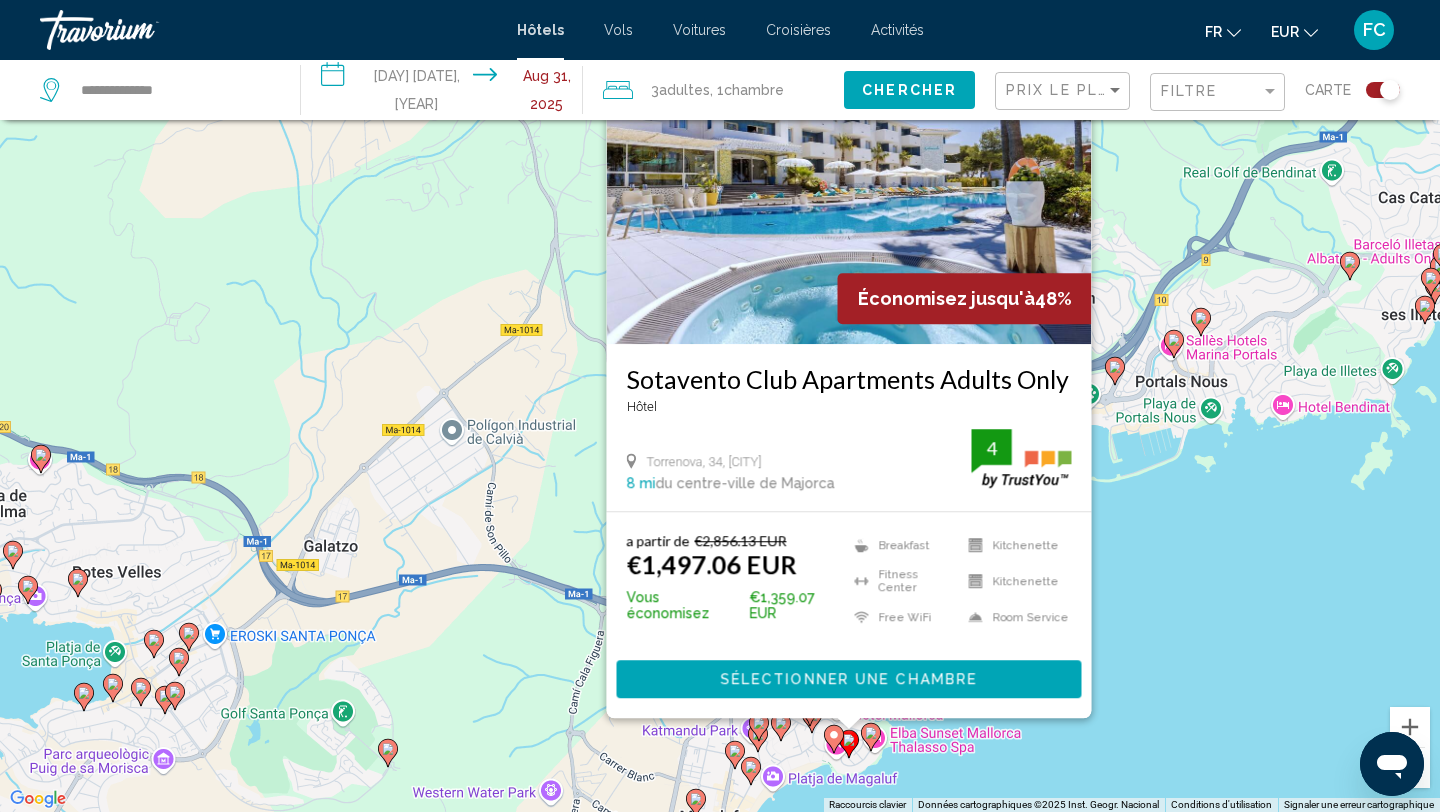 click on "Pour activer le glissement avec le clavier, appuyez sur Alt+Entrée. Une fois ce mode activé, utilisez les touches fléchées pour déplacer le repère. Pour valider le déplacement, appuyez sur Entrée. Pour annuler, appuyez sur Échap. Économisez jusqu'à  48%   Sotavento Club Apartments Adults Only  Hôtel
Torrenova, 34, [CITY] [DISTANCE]  du centre-ville de Majorca de l'hôtel 4 a partir de €2,856.13 EUR €1,497.06 EUR  Vous économisez  €1,359.07 EUR
Breakfast
Fitness Center
Free WiFi
Kitchenette
Kitchenette
Room Service  4" at bounding box center [720, 406] 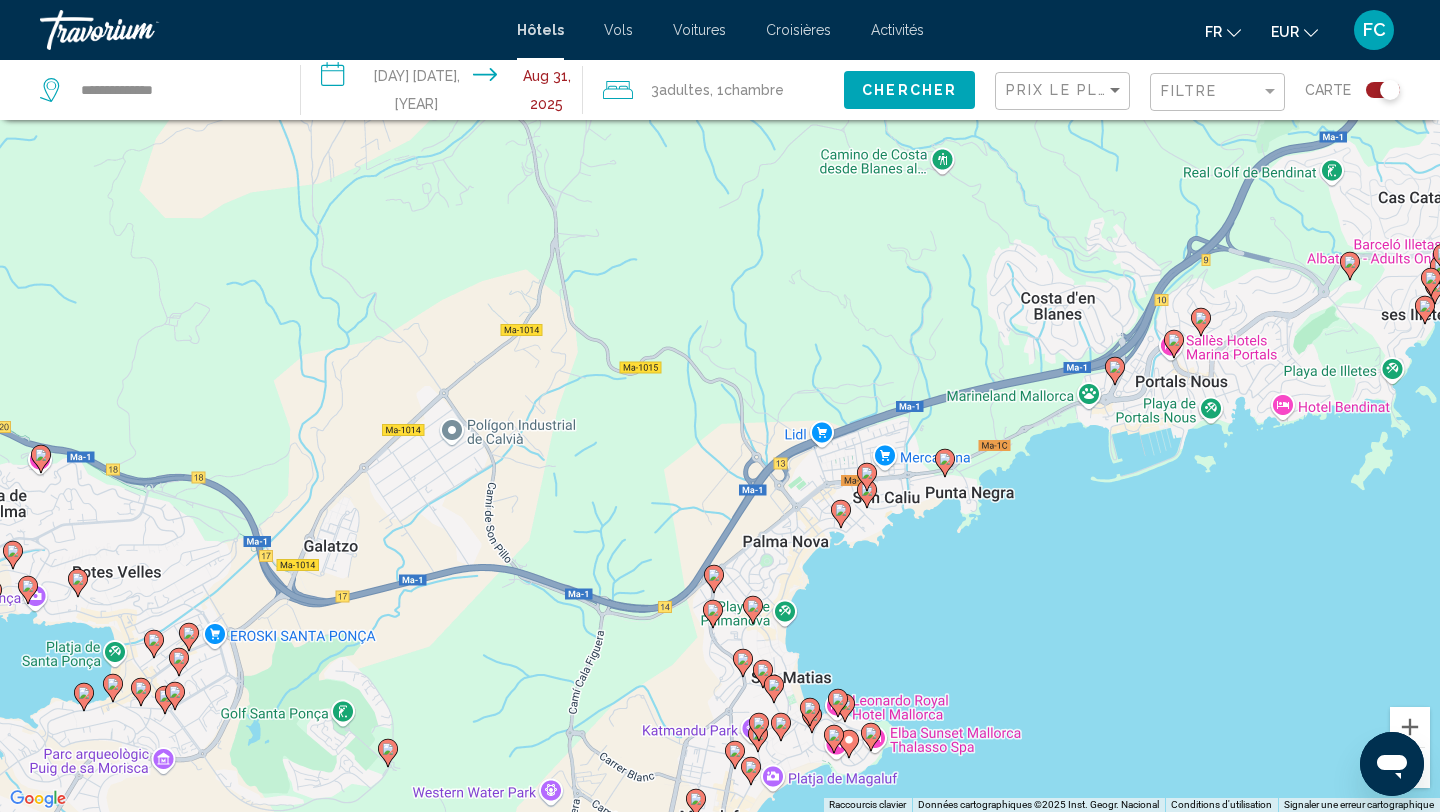 click 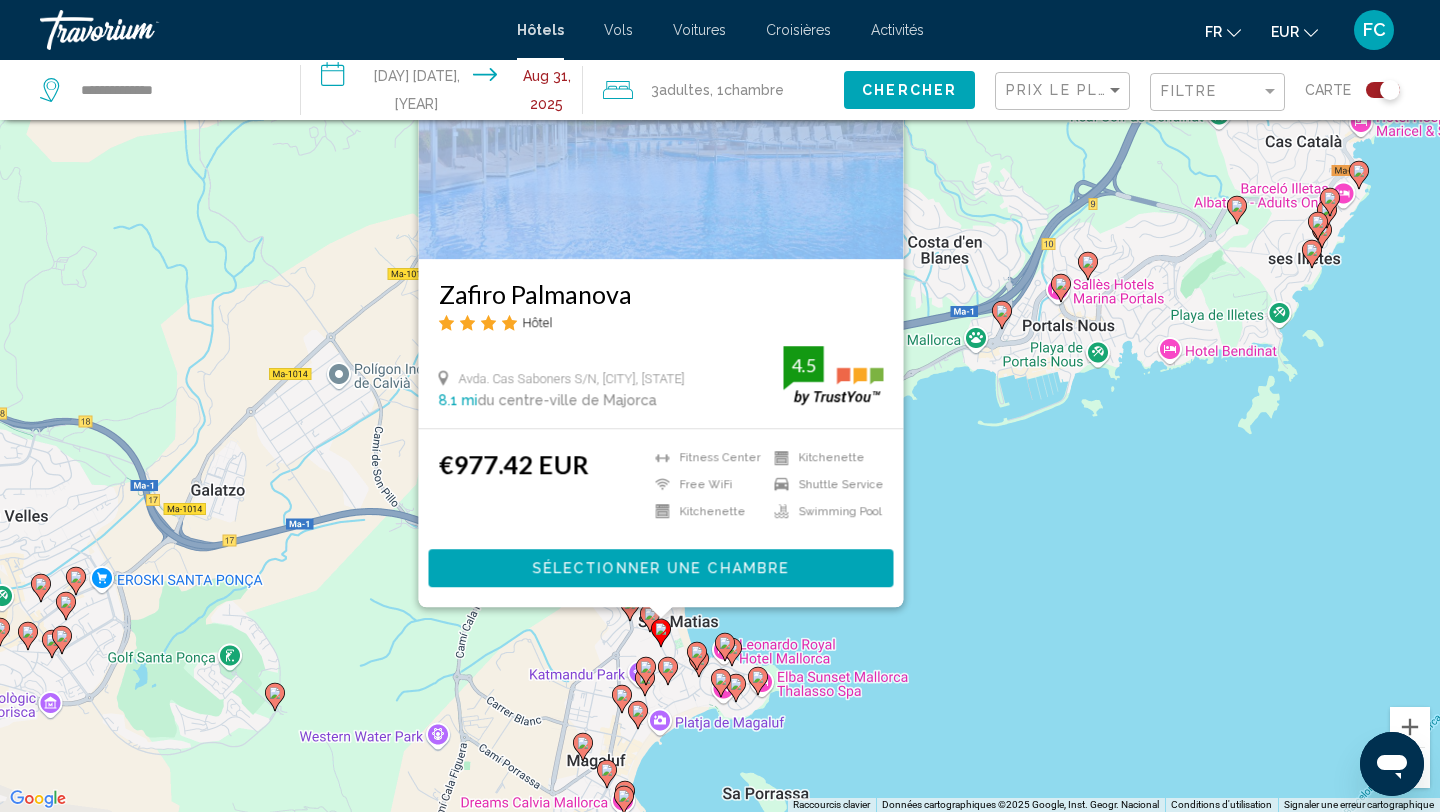 drag, startPoint x: 699, startPoint y: 750, endPoint x: 583, endPoint y: 637, distance: 161.94135 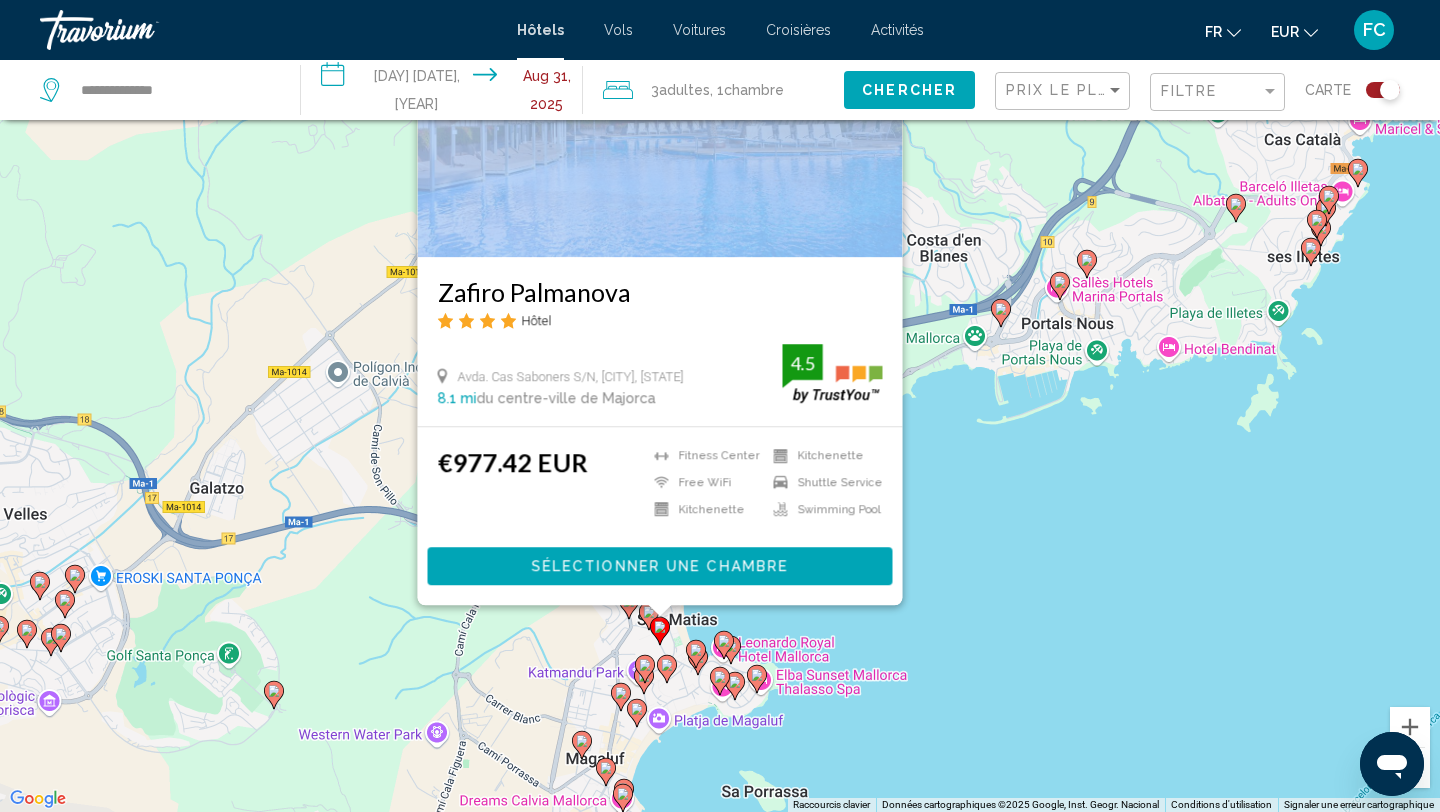 click 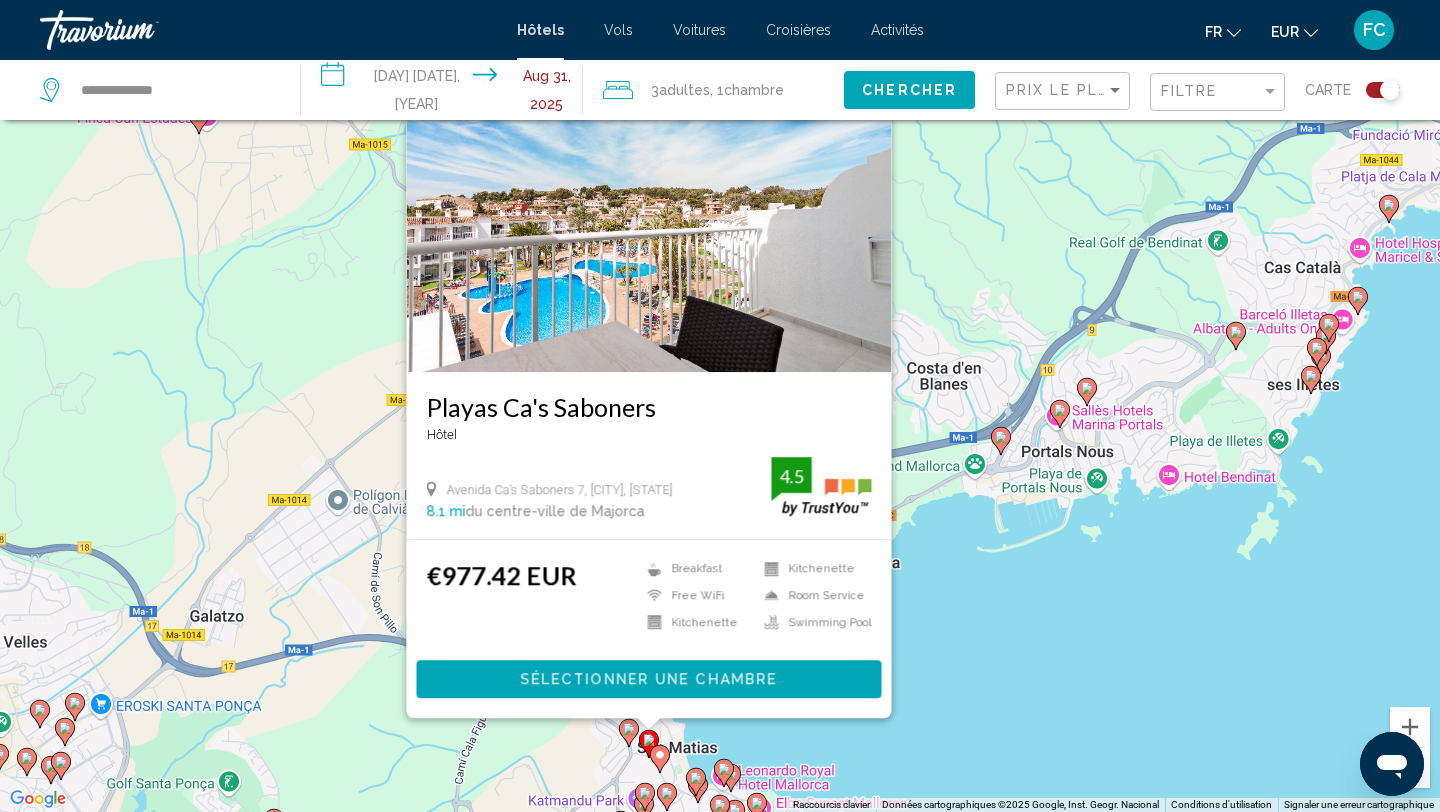 click 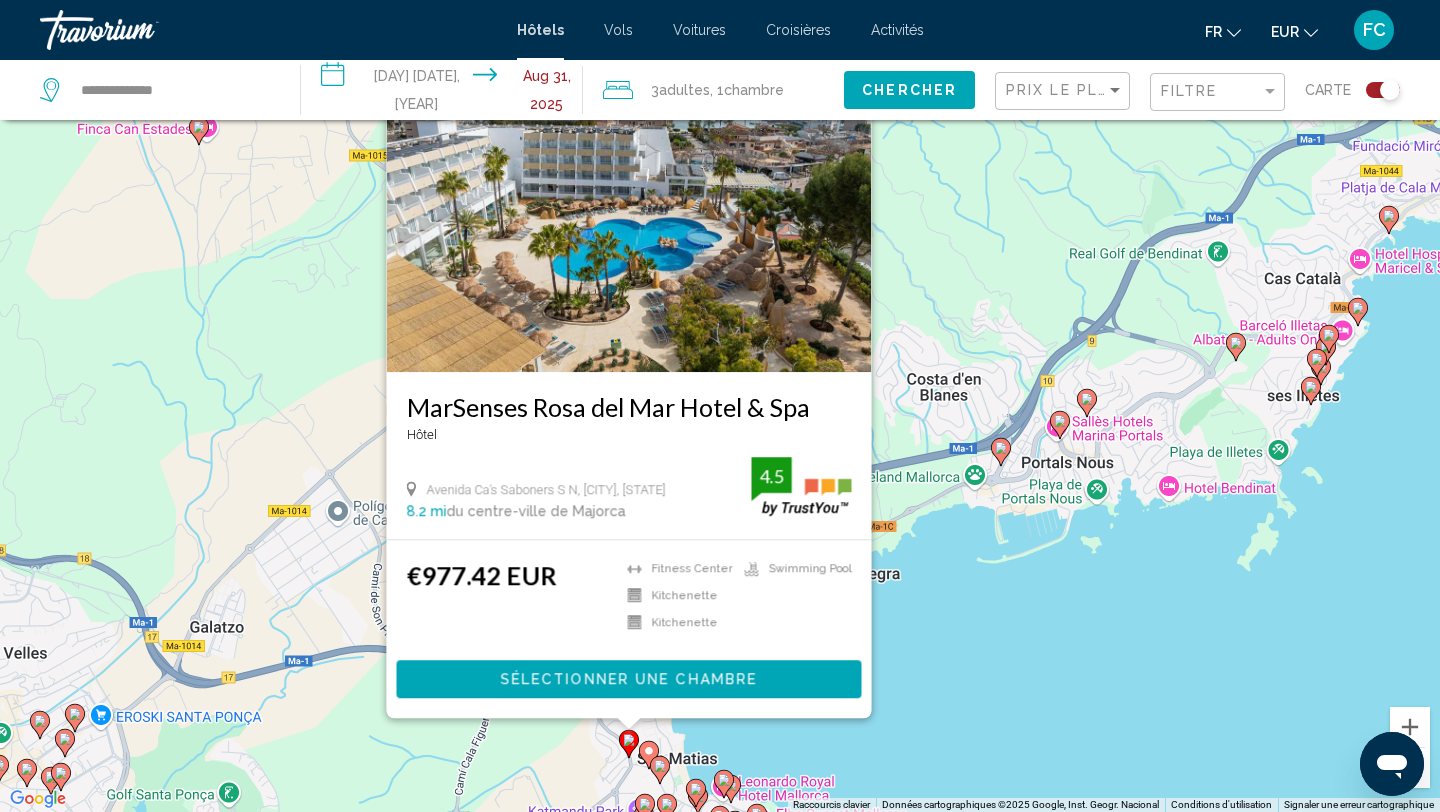 click on "Pour activer le glissement avec le clavier, appuyez sur Alt+Entrée. Une fois ce mode activé, utilisez les touches fléchées pour déplacer le repère. Pour valider le déplacement, appuyez sur Entrée. Pour annuler, appuyez sur Échap.  MarSenses Rosa del Mar Hotel & Spa  Hôtel
Avenida Ca's Saboners S N, [CITY] [DISTANCE]  du centre-ville de Majorca de l'hôtel 4.5 €977.42 EUR
Fitness Center
Kitchenette
Kitchenette
Swimming Pool  4.5 Sélectionner une chambre" at bounding box center [720, 406] 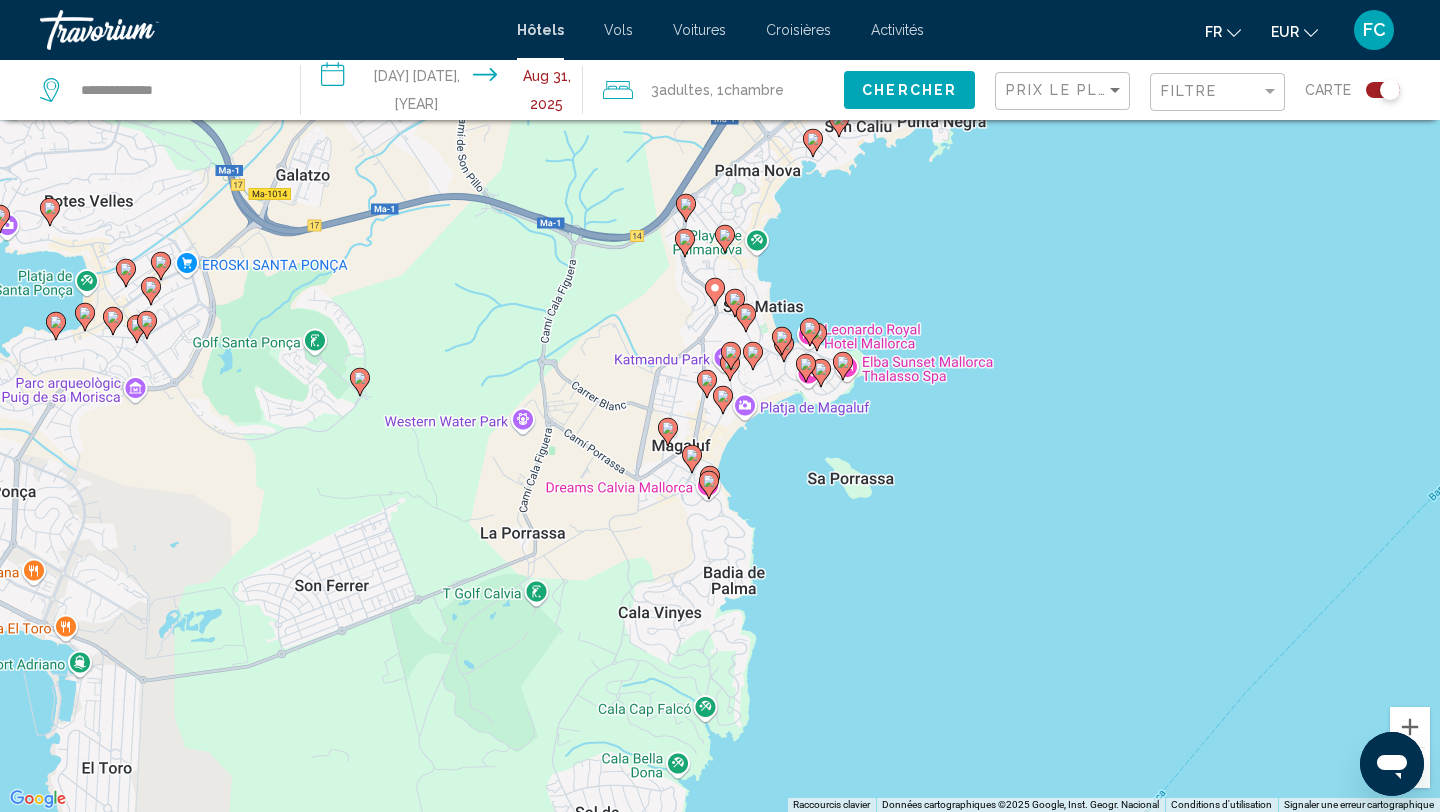 drag, startPoint x: 552, startPoint y: 761, endPoint x: 638, endPoint y: 305, distance: 464.0388 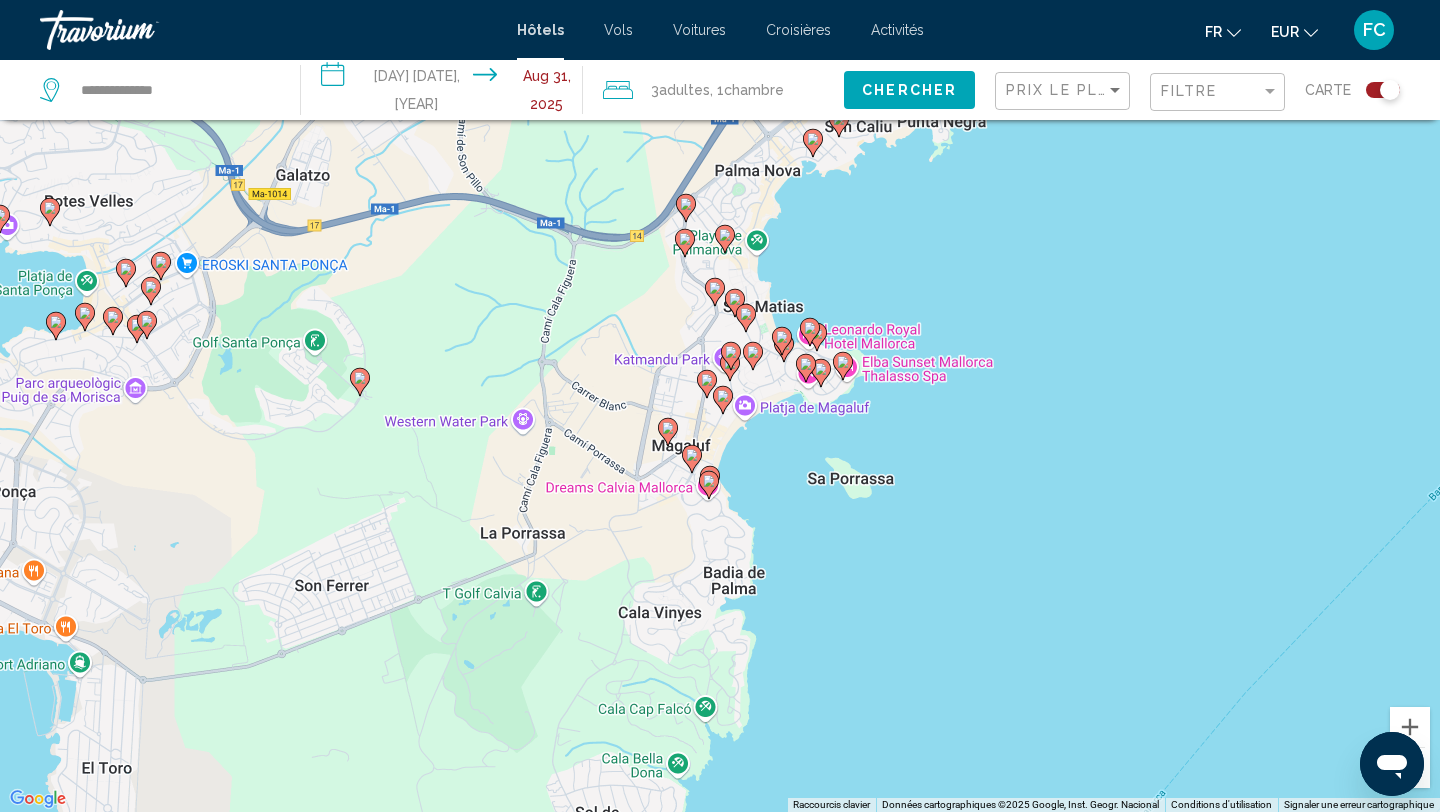 click on "Pour activer le glissement avec le clavier, appuyez sur Alt+Entrée. Une fois ce mode activé, utilisez les touches fléchées pour déplacer le repère. Pour valider le déplacement, appuyez sur Entrée. Pour annuler, appuyez sur Échap." at bounding box center (720, 406) 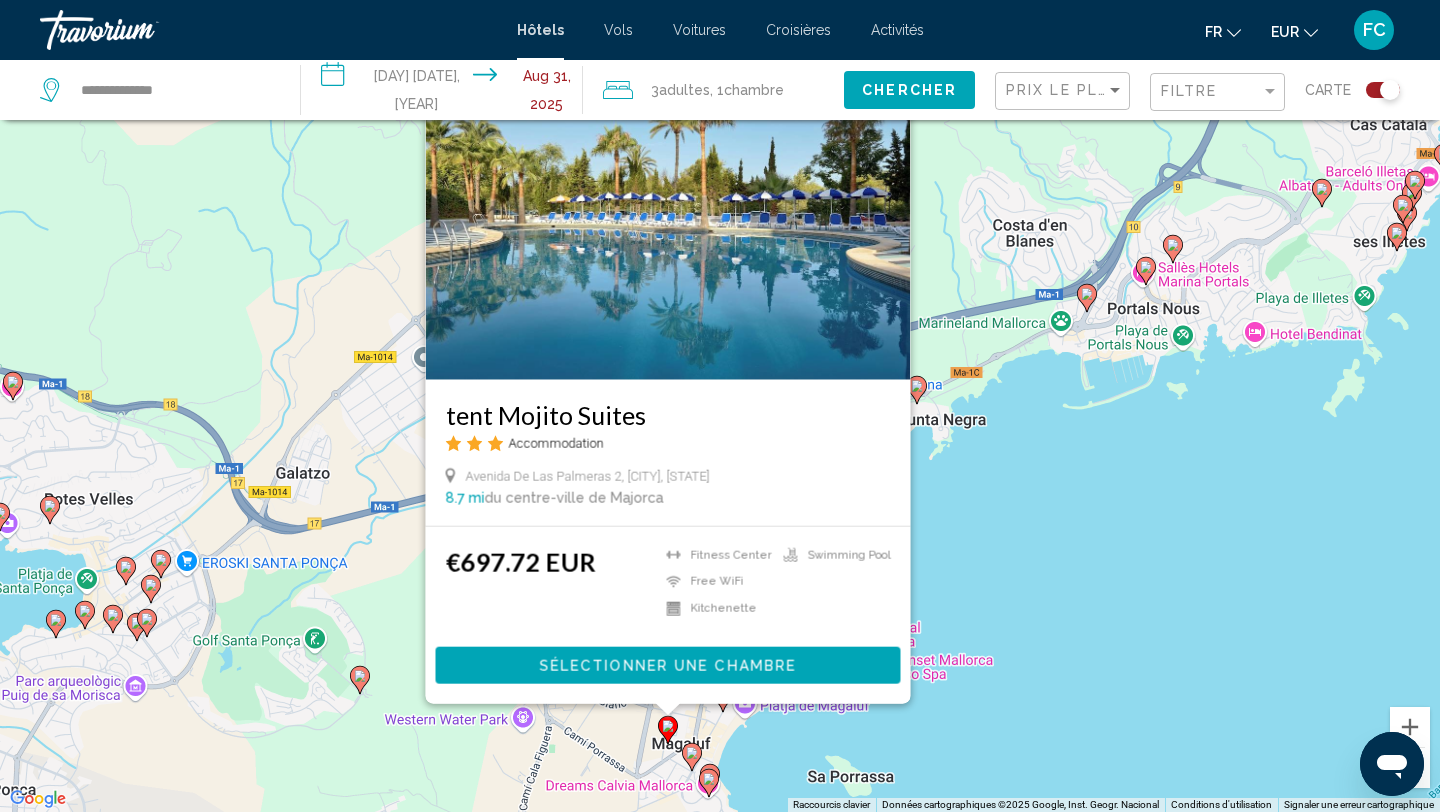 click at bounding box center [668, 220] 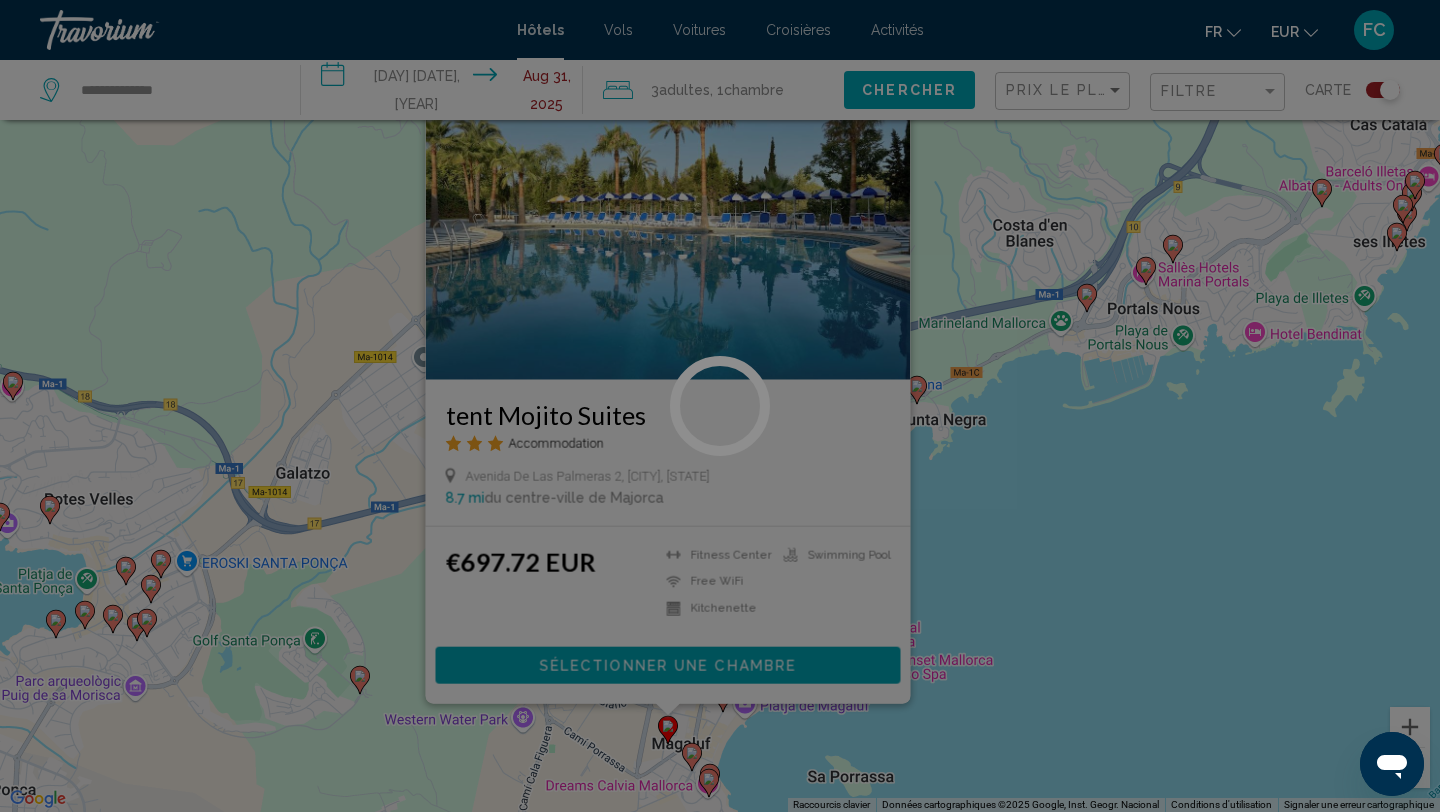 scroll, scrollTop: 0, scrollLeft: 0, axis: both 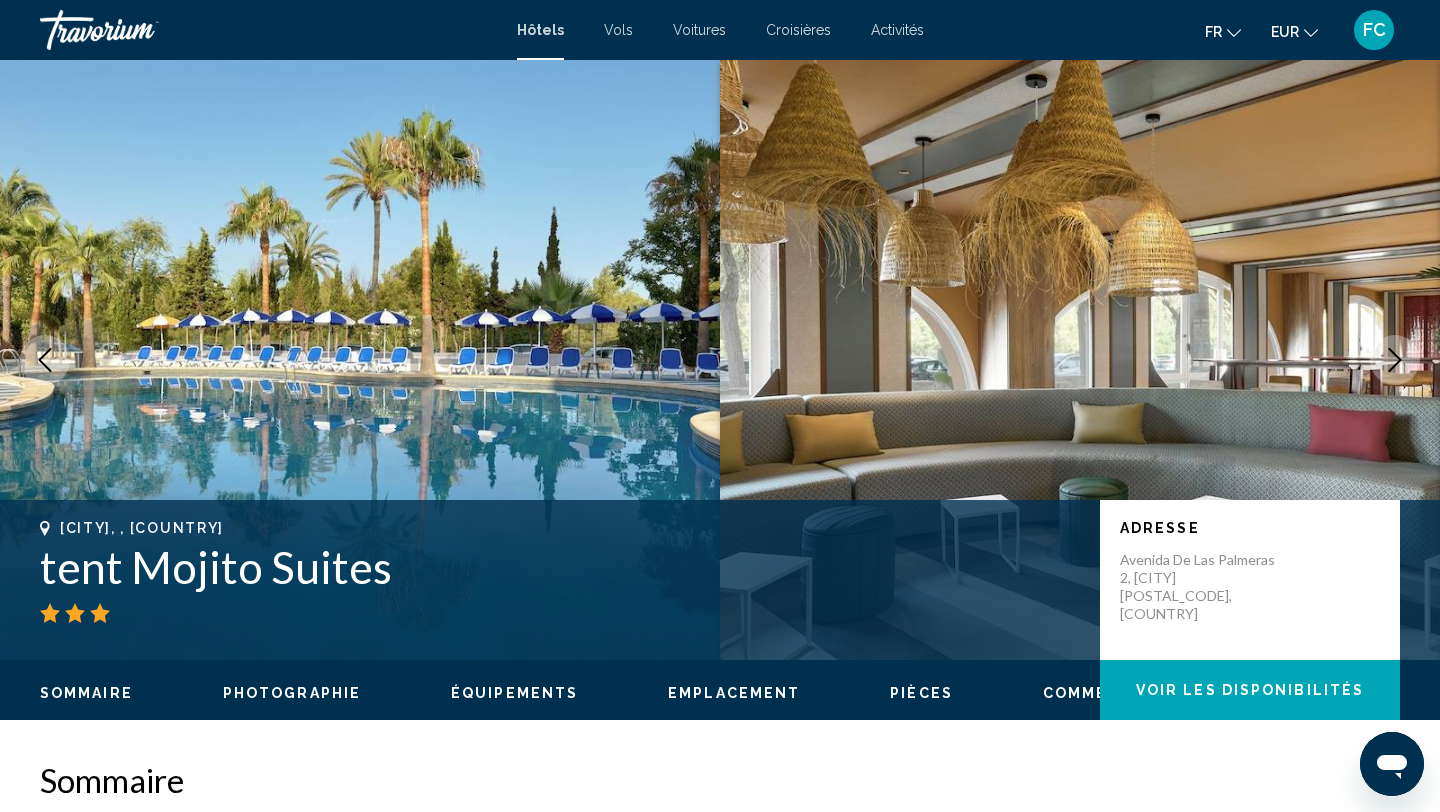 click 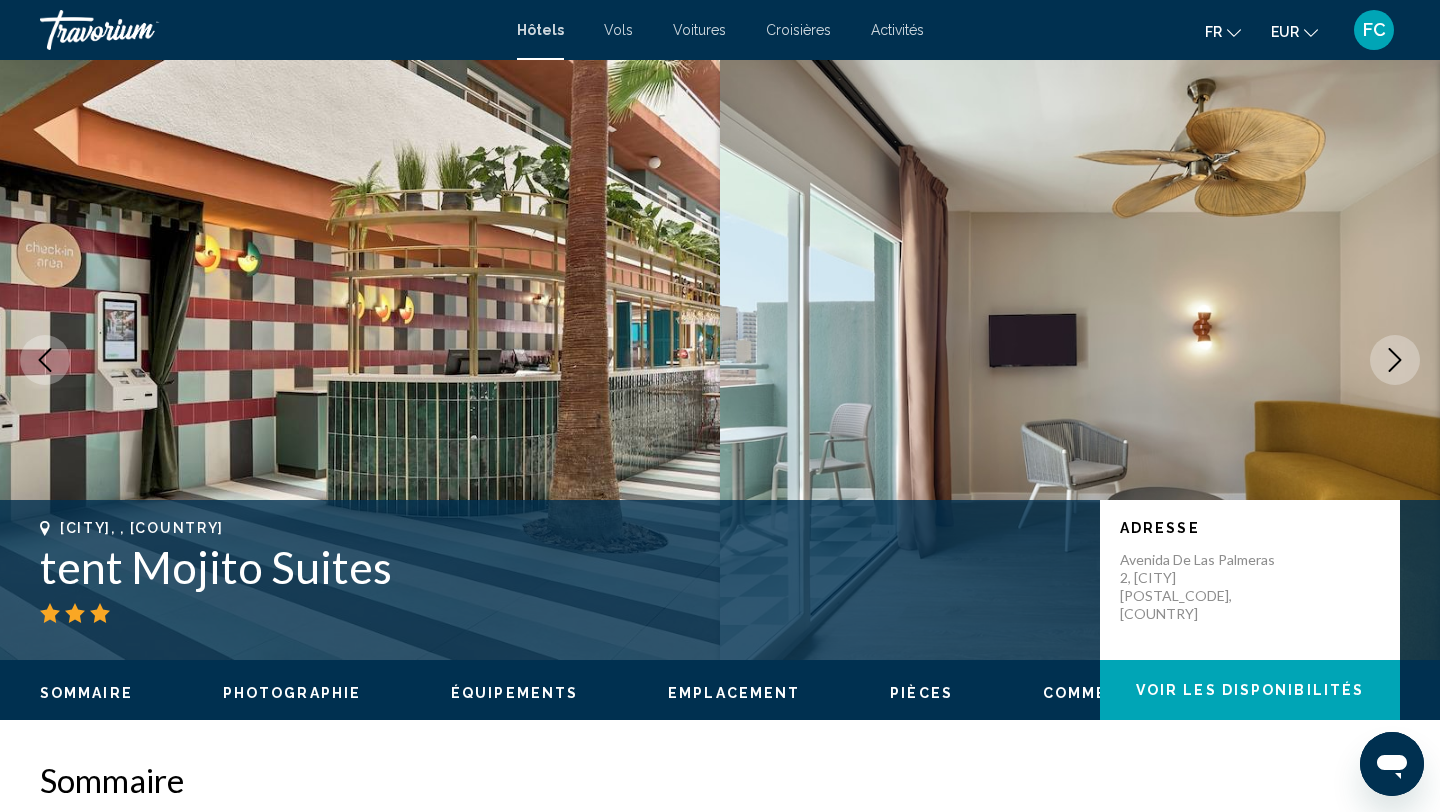 click 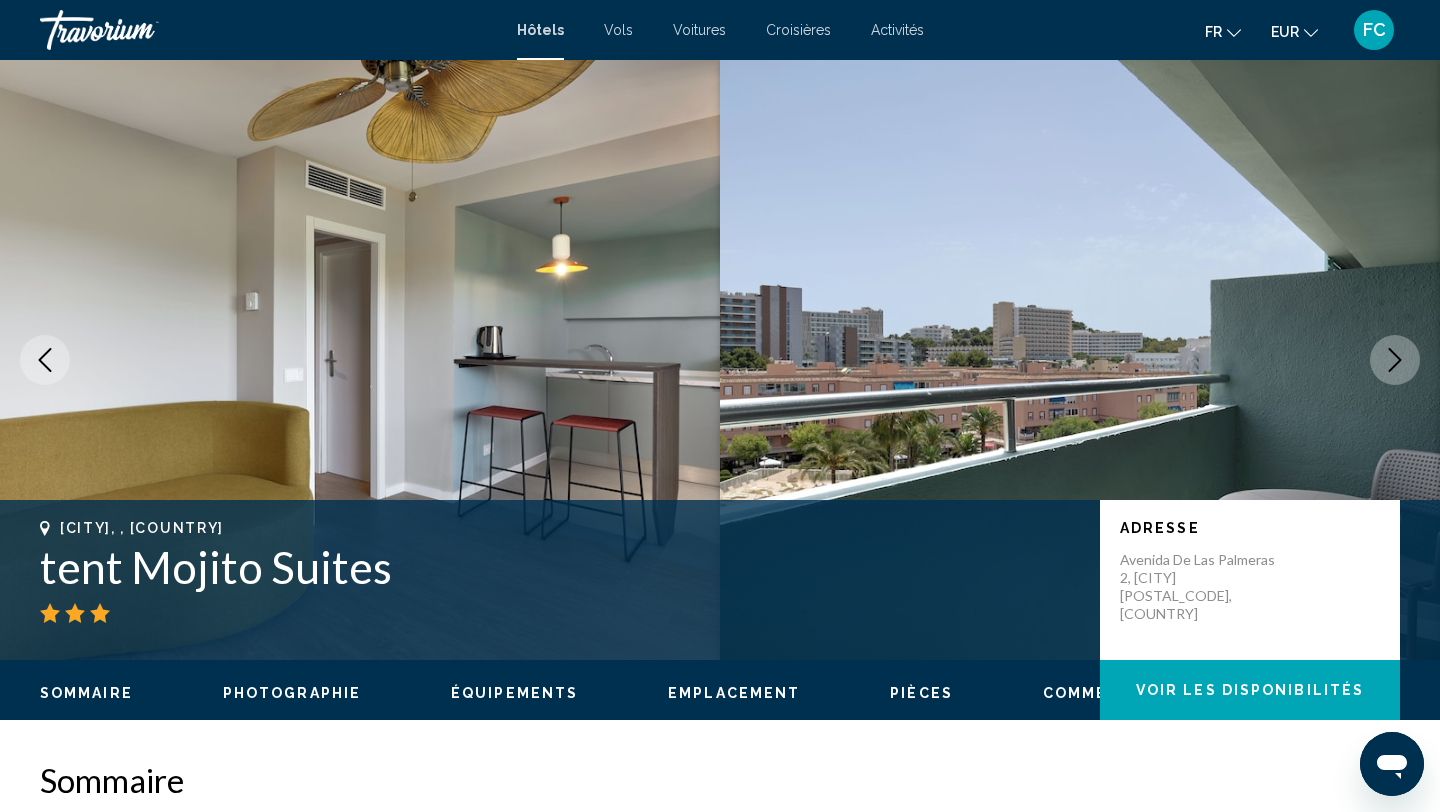 click 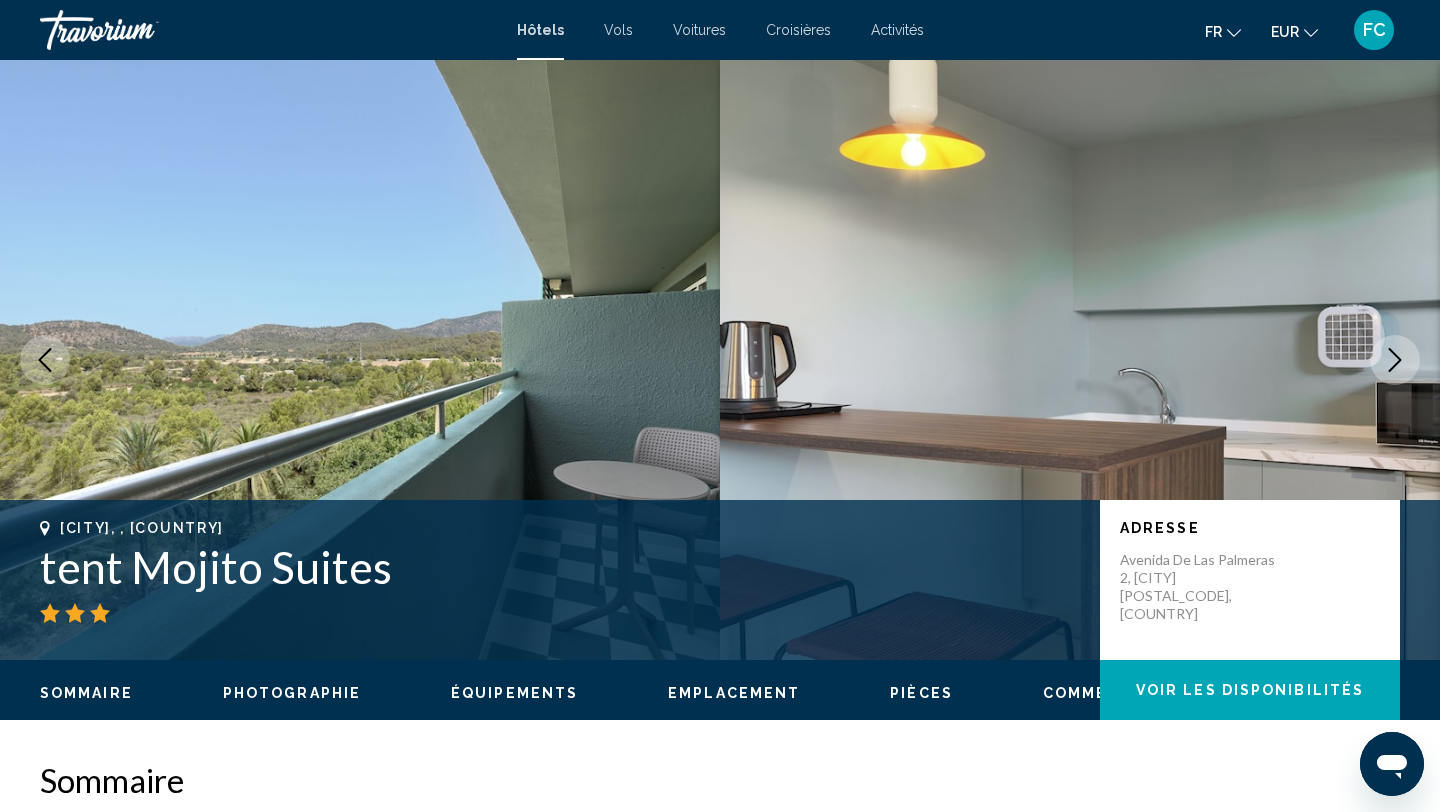 click 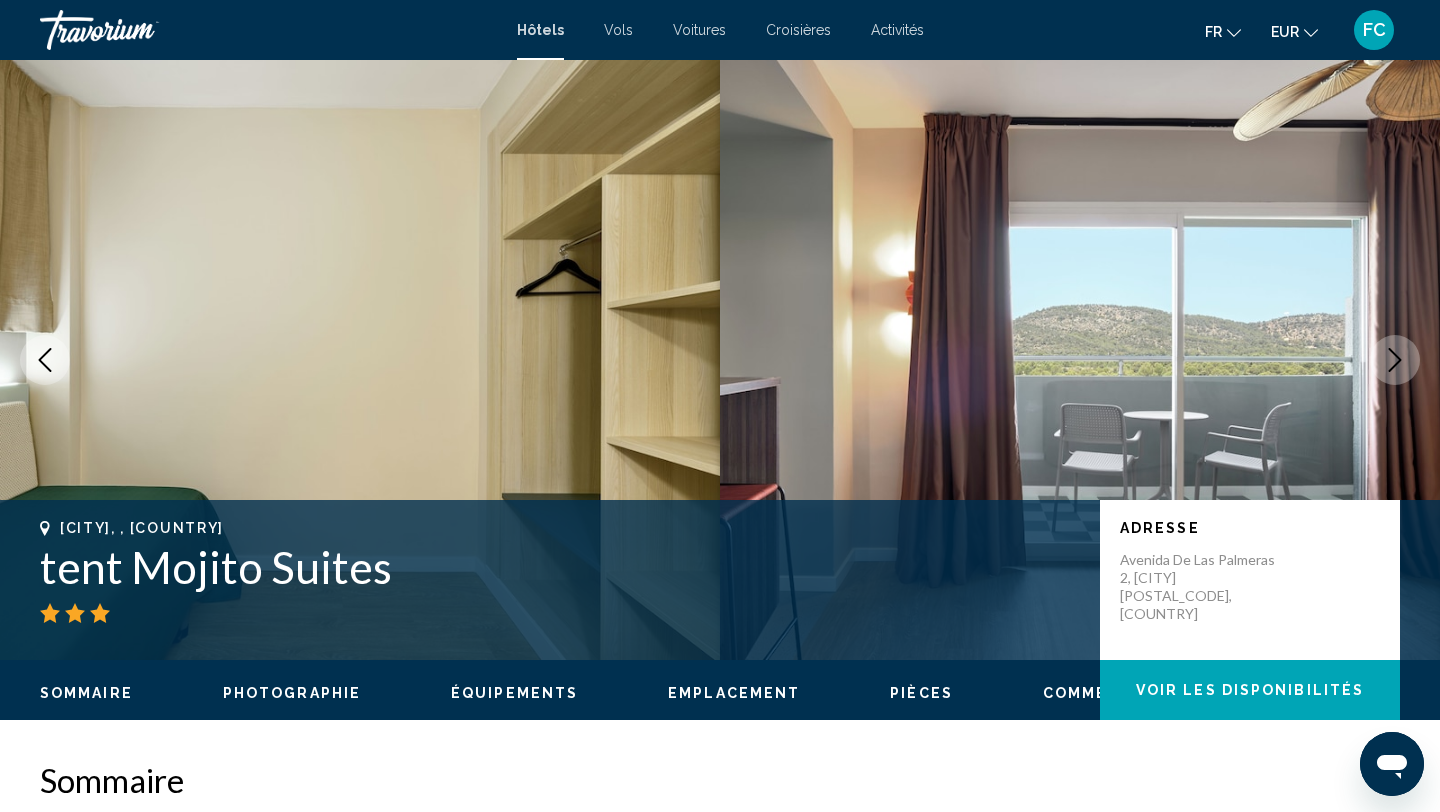 click 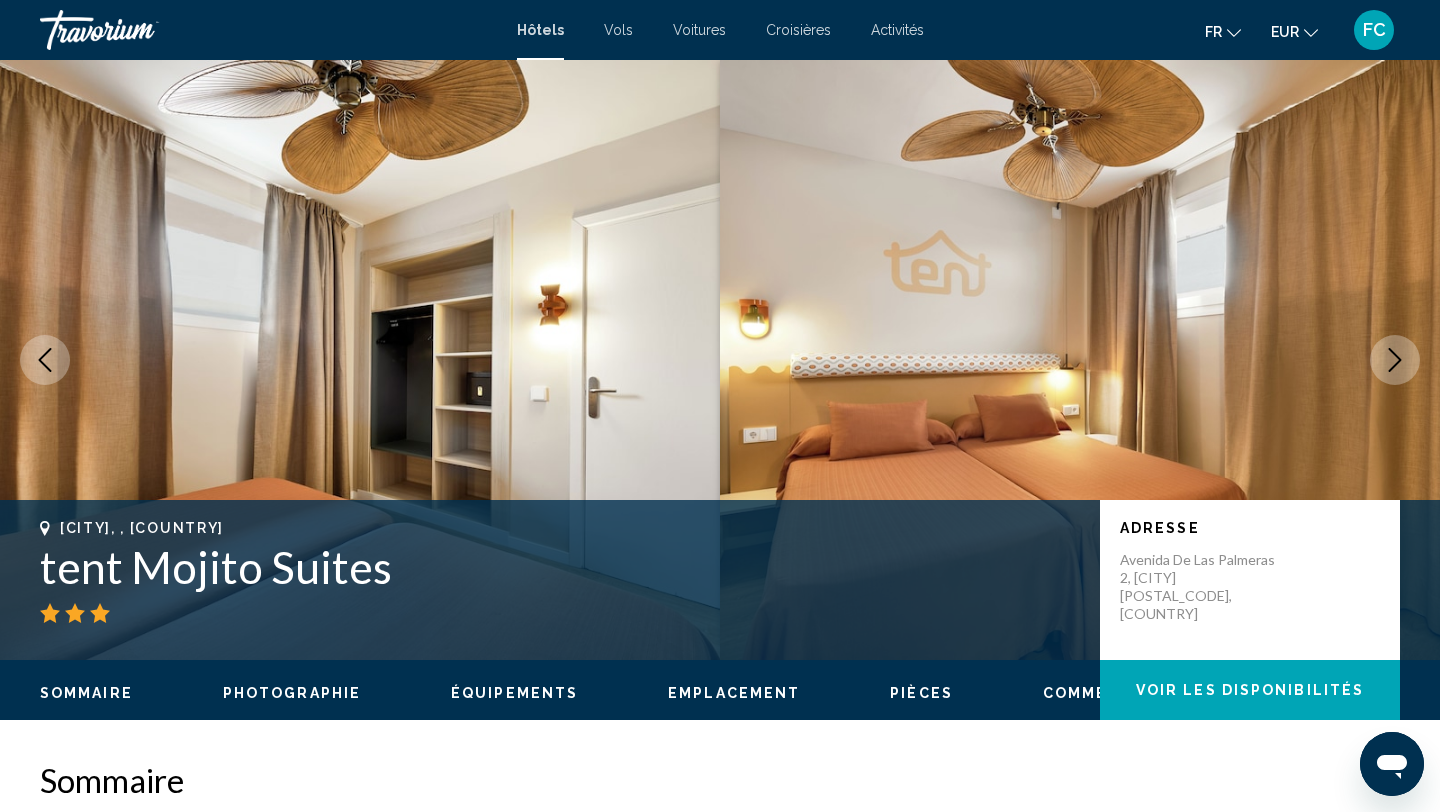 click 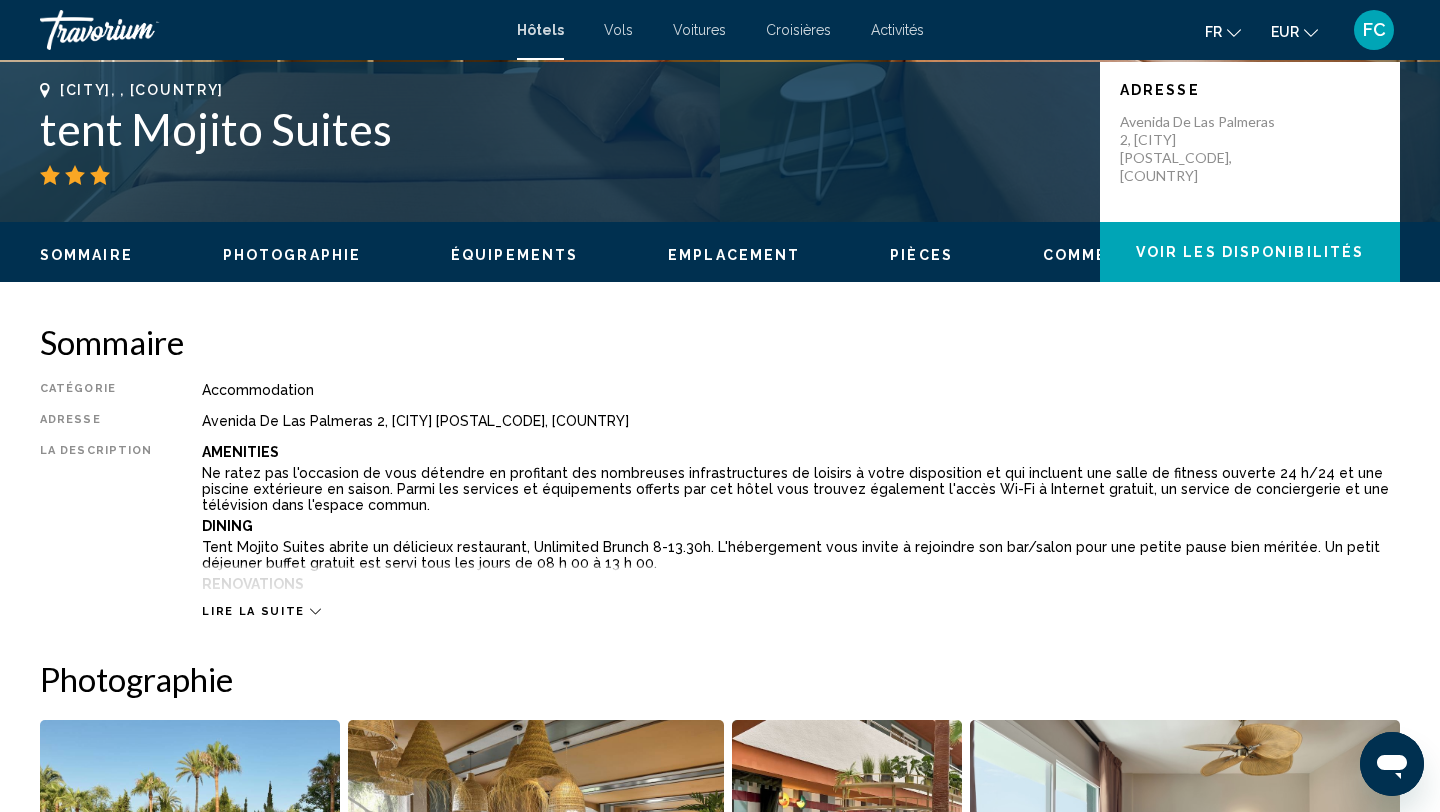 scroll, scrollTop: 0, scrollLeft: 0, axis: both 